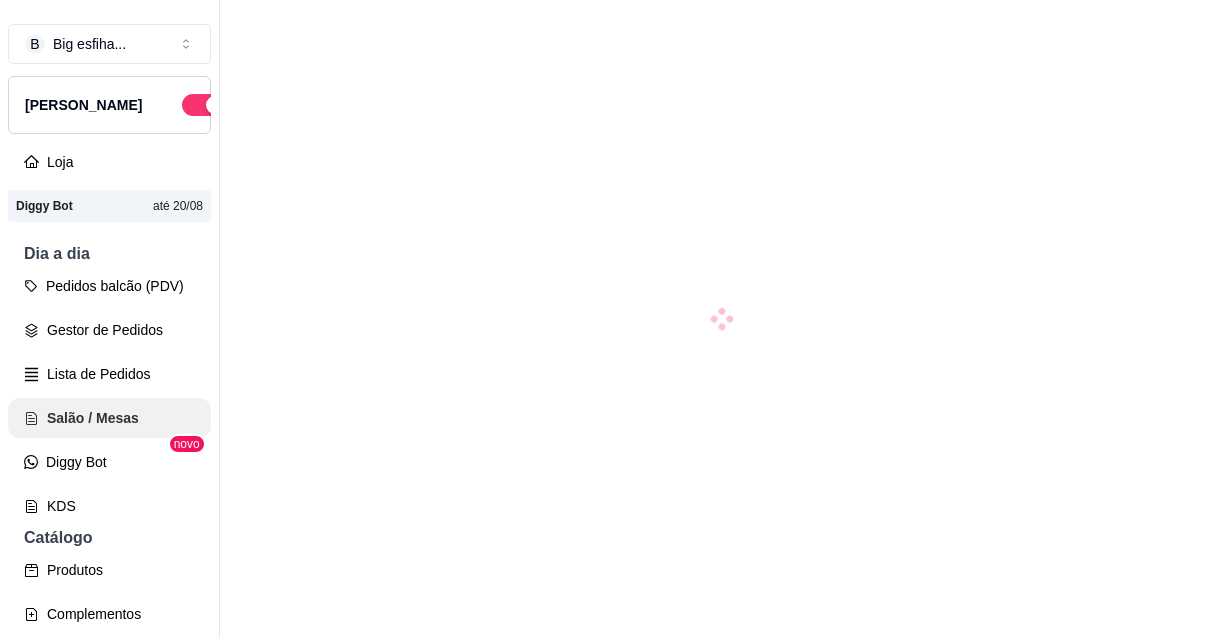 scroll, scrollTop: 0, scrollLeft: 0, axis: both 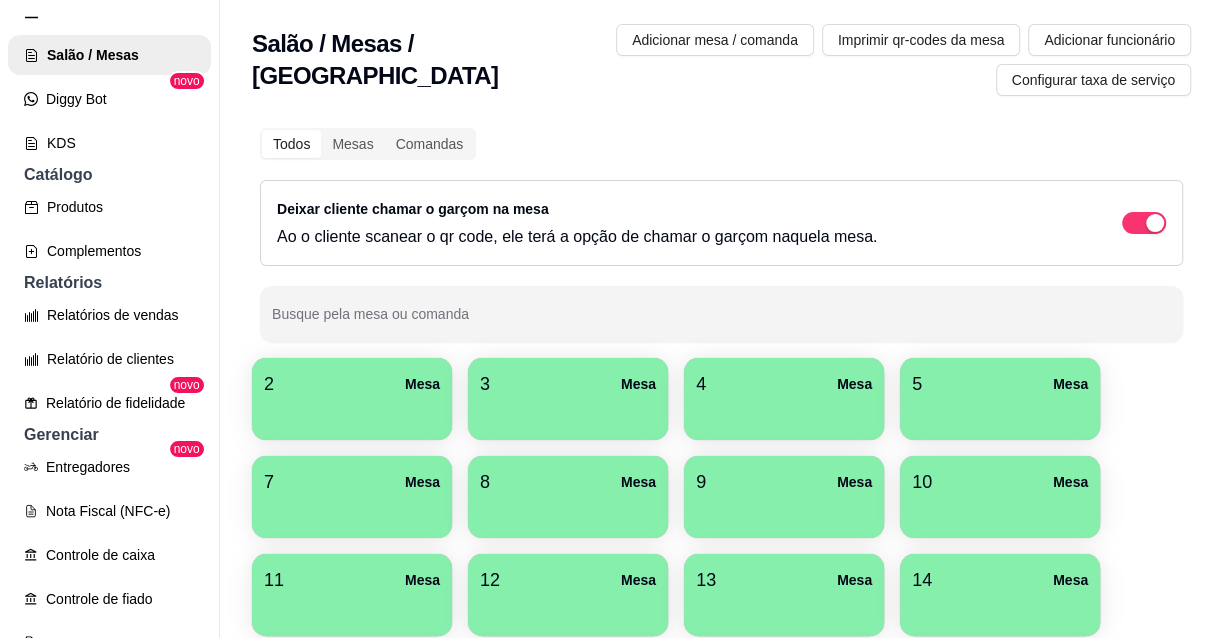 click at bounding box center (352, 413) 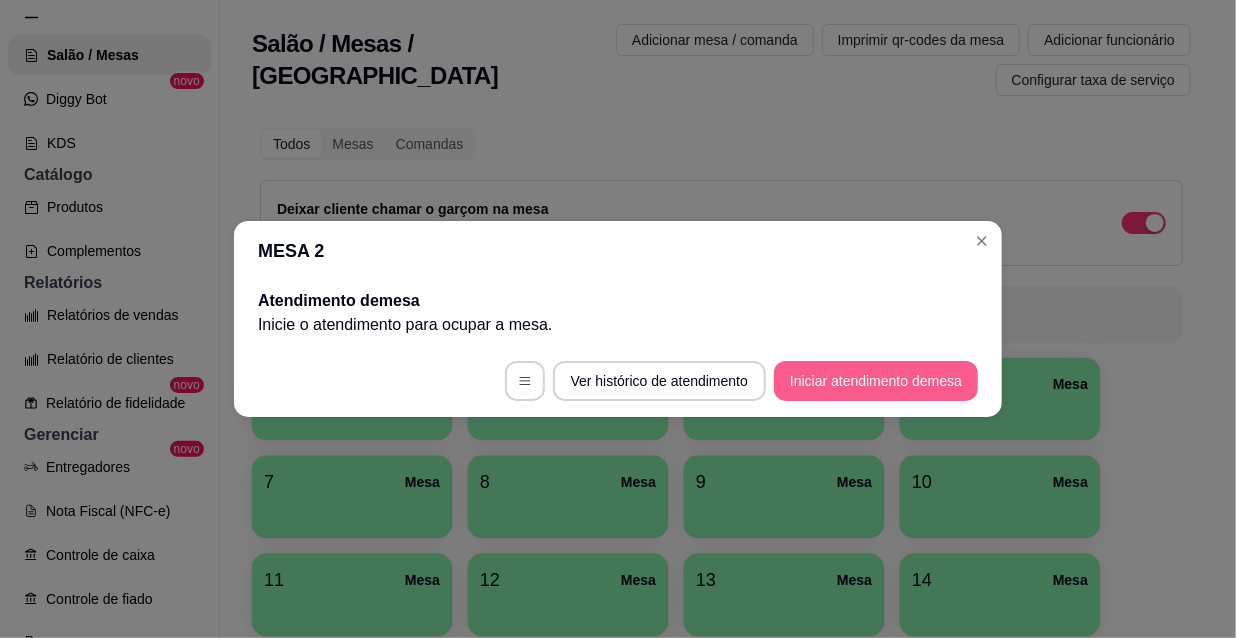 click on "Iniciar atendimento de  mesa" at bounding box center [876, 381] 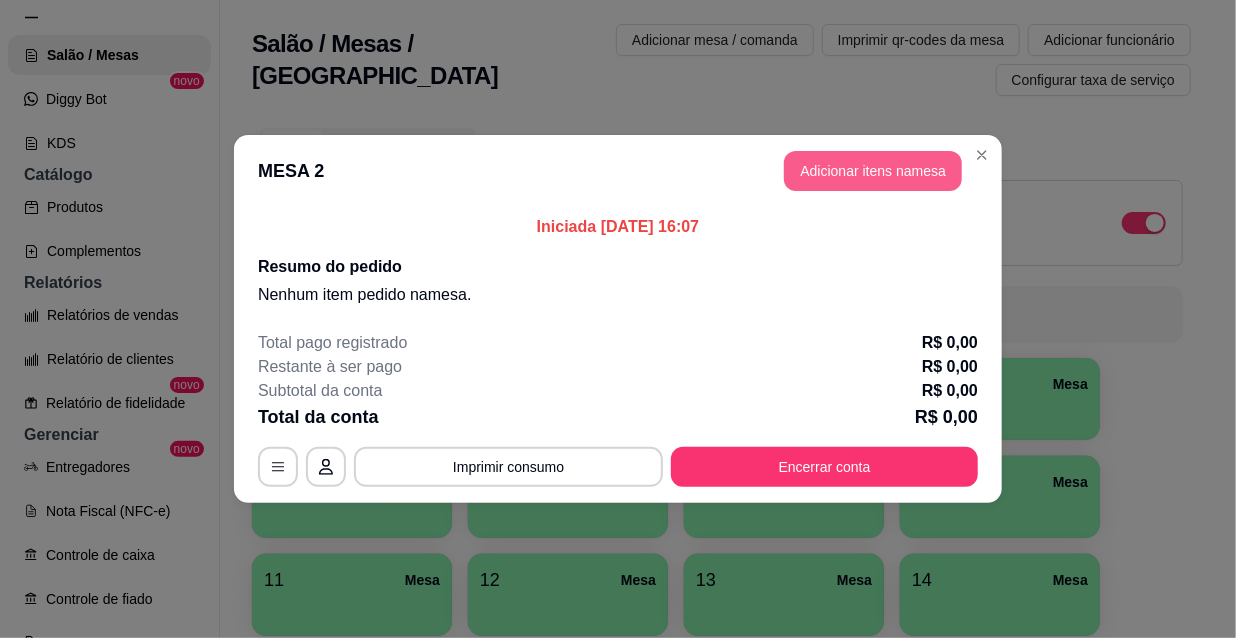 click on "Adicionar itens na  mesa" at bounding box center (873, 171) 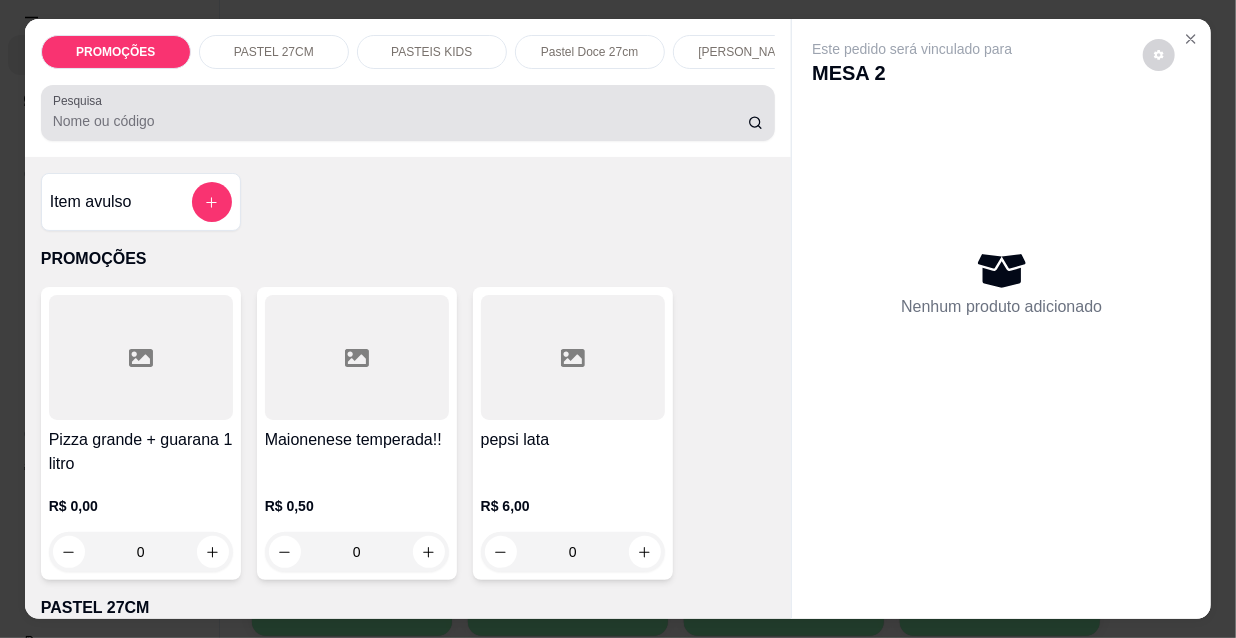 click on "Pesquisa" at bounding box center [400, 121] 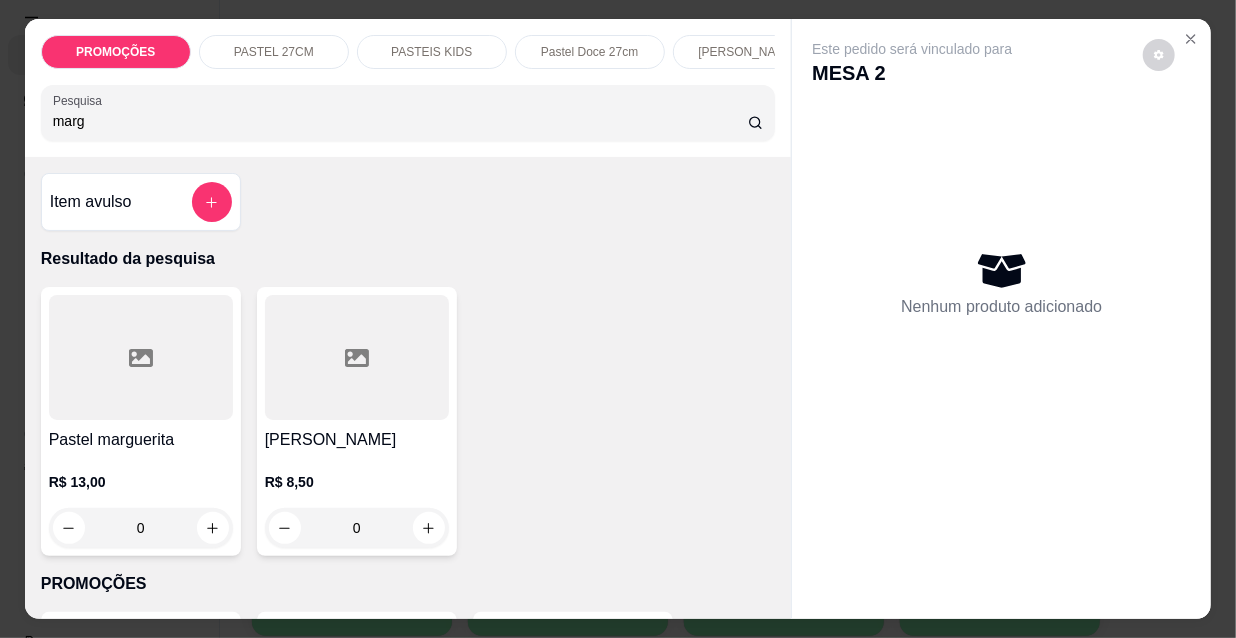type on "marg" 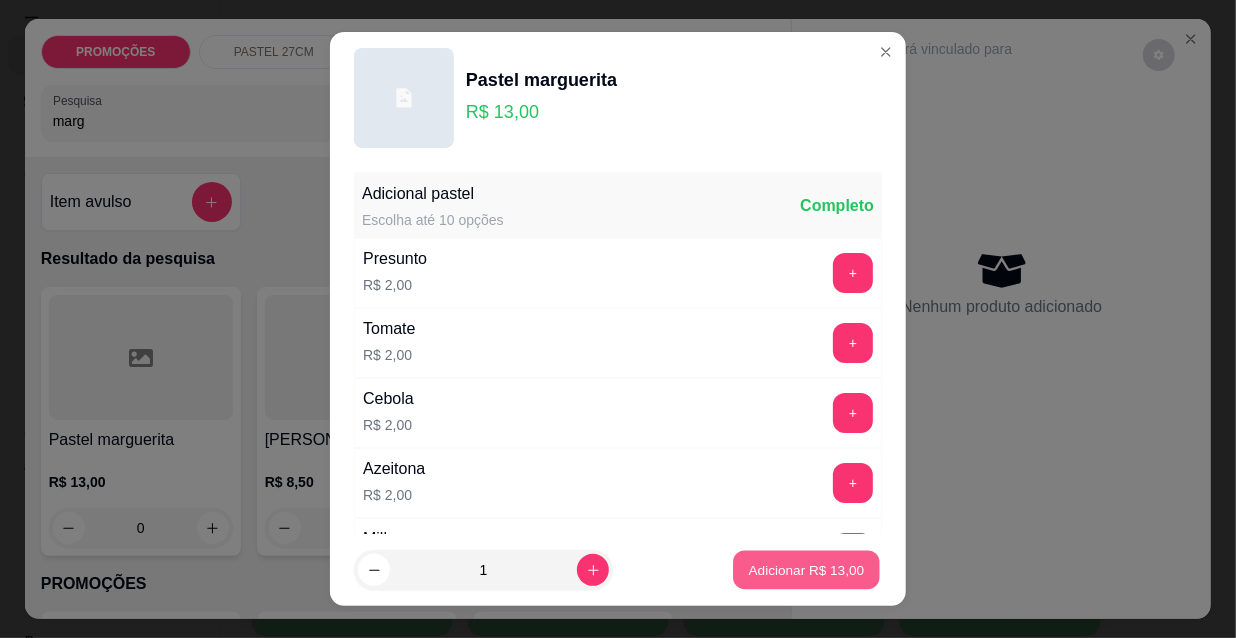 click on "Adicionar   R$ 13,00" at bounding box center [807, 569] 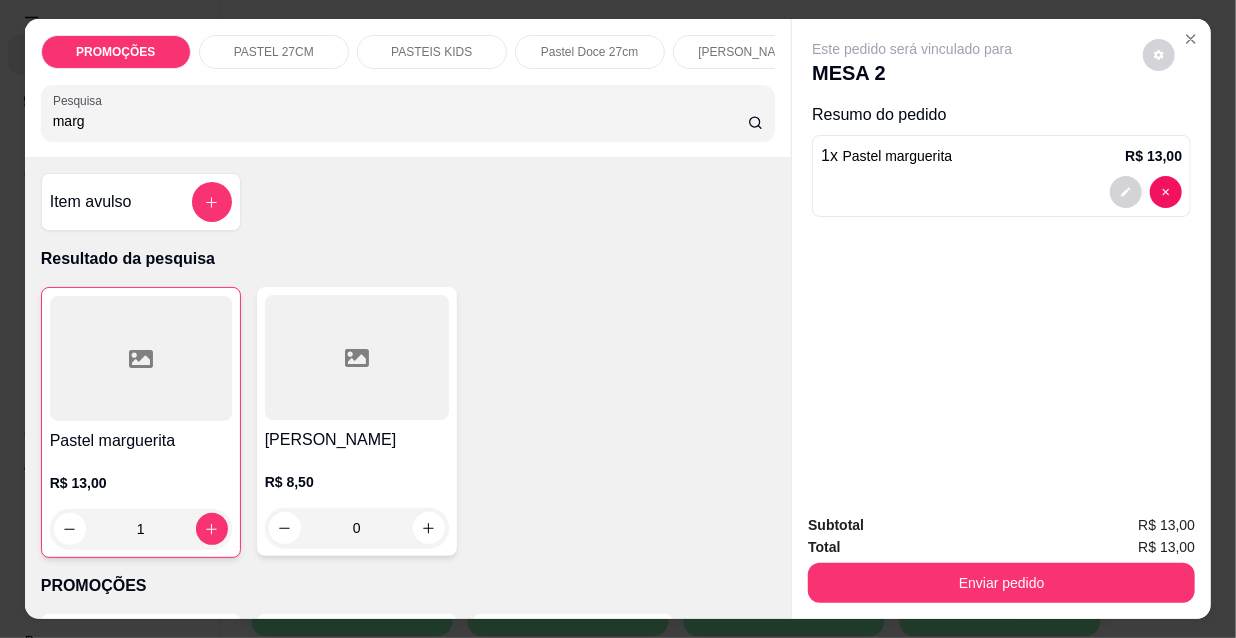 drag, startPoint x: 68, startPoint y: 136, endPoint x: 51, endPoint y: 134, distance: 17.117243 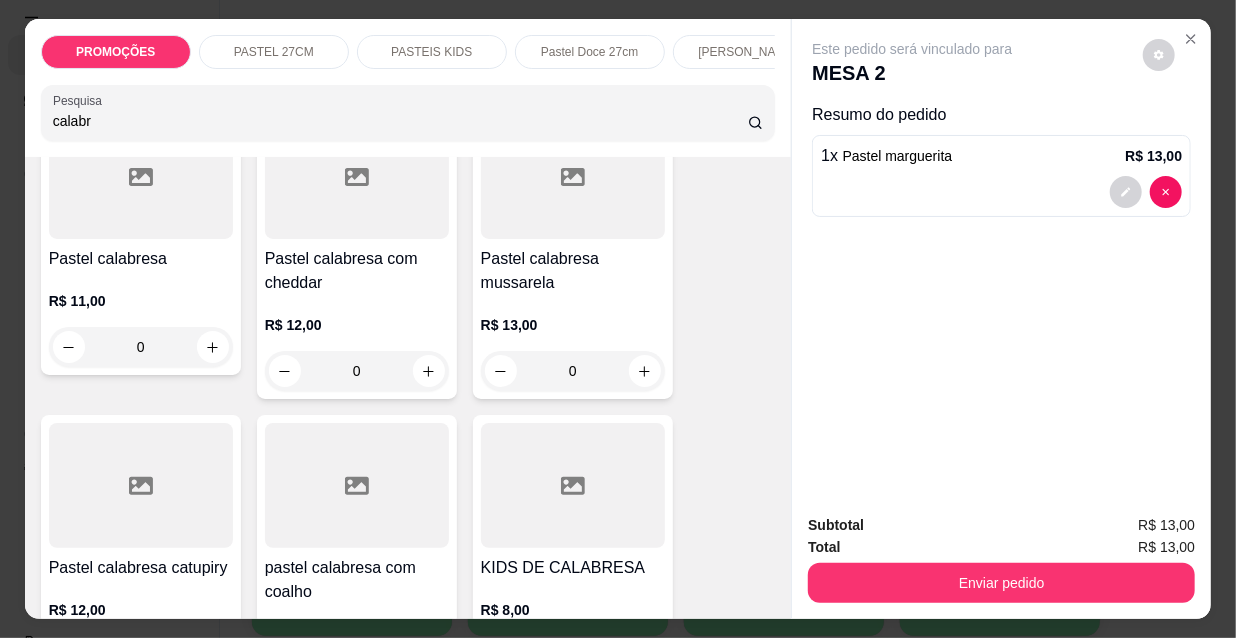 scroll, scrollTop: 272, scrollLeft: 0, axis: vertical 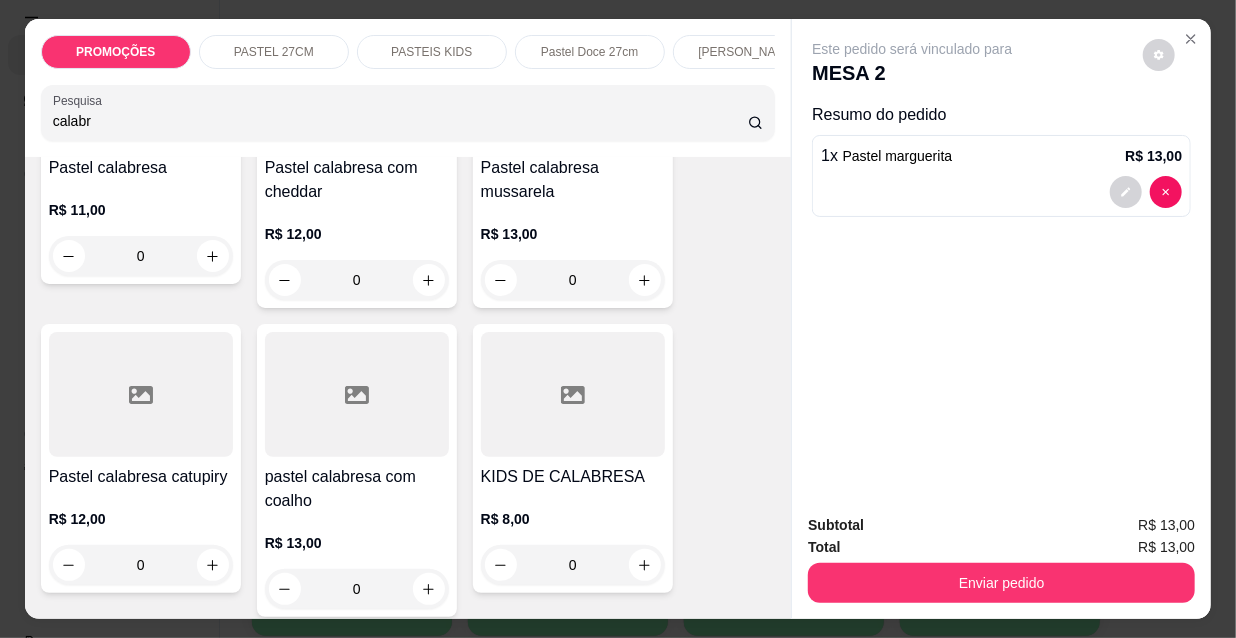 type on "calabr" 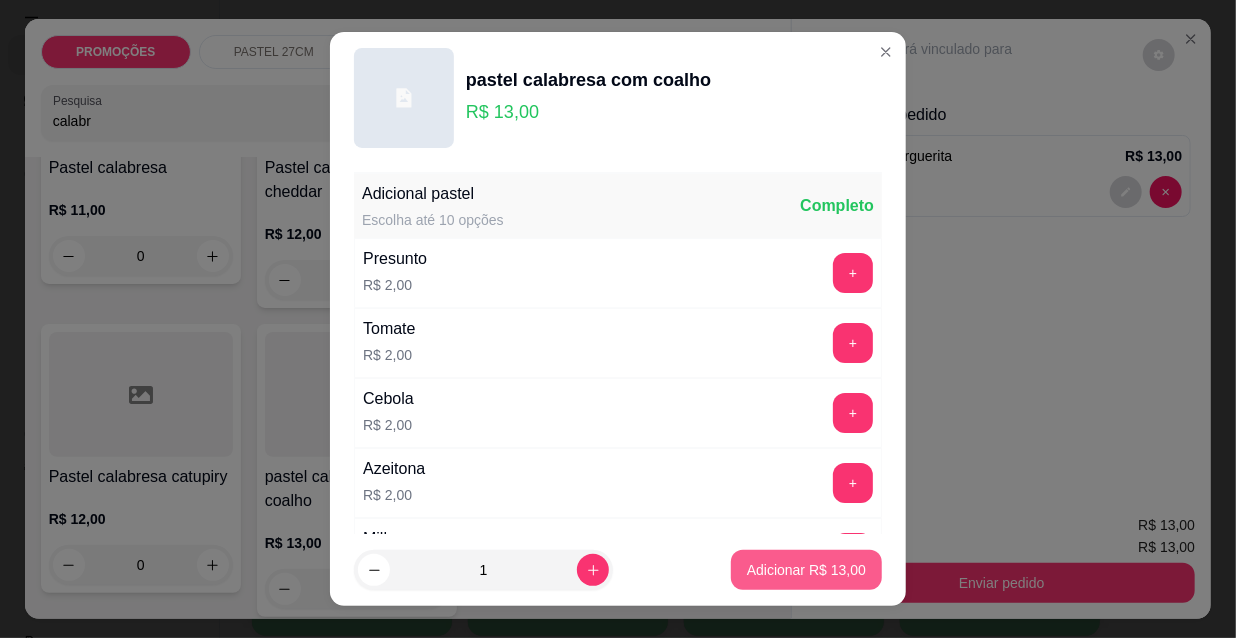 click on "Adicionar   R$ 13,00" at bounding box center (806, 570) 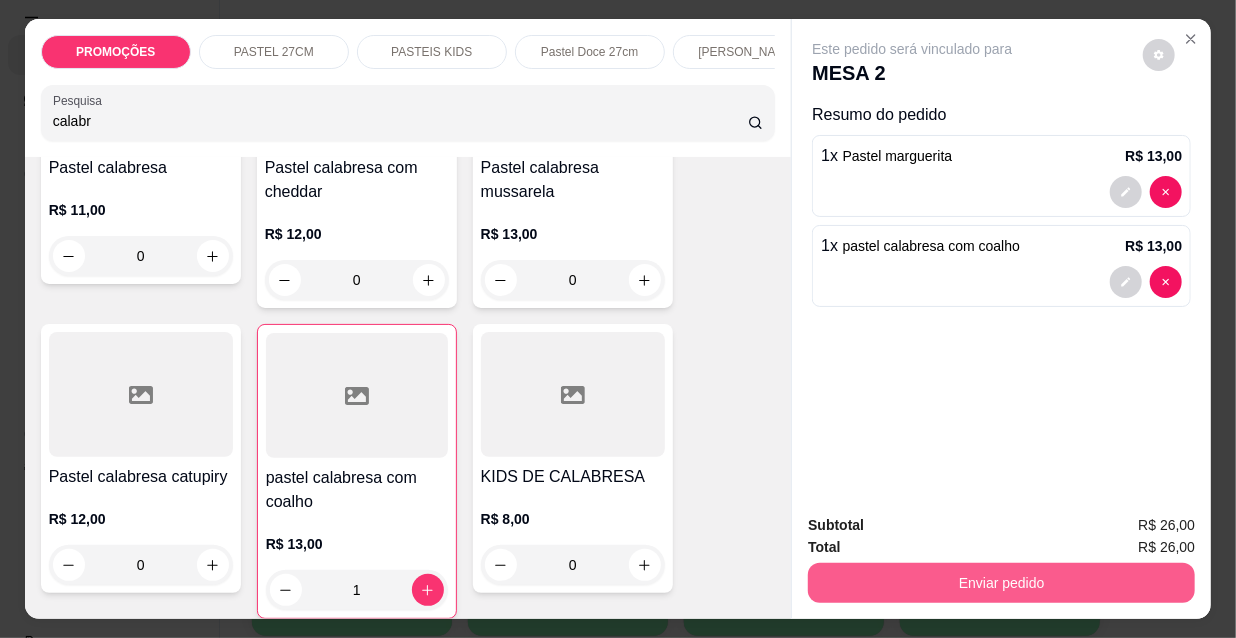click on "Enviar pedido" at bounding box center (1001, 583) 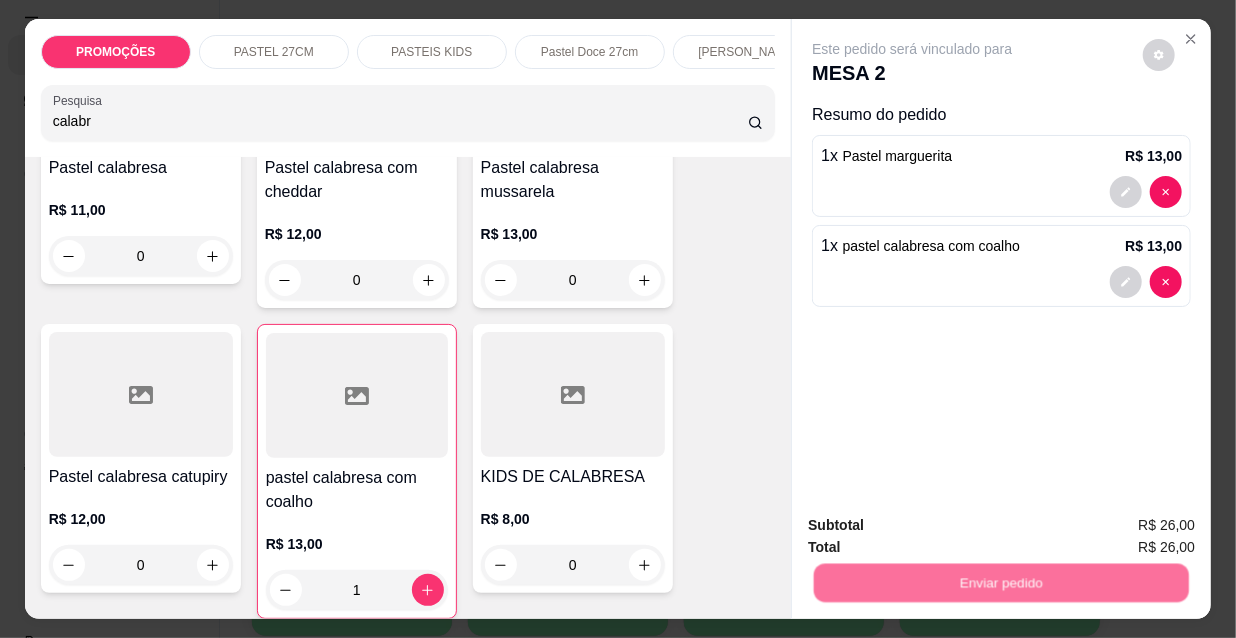 click on "Não registrar e enviar pedido" at bounding box center (937, 527) 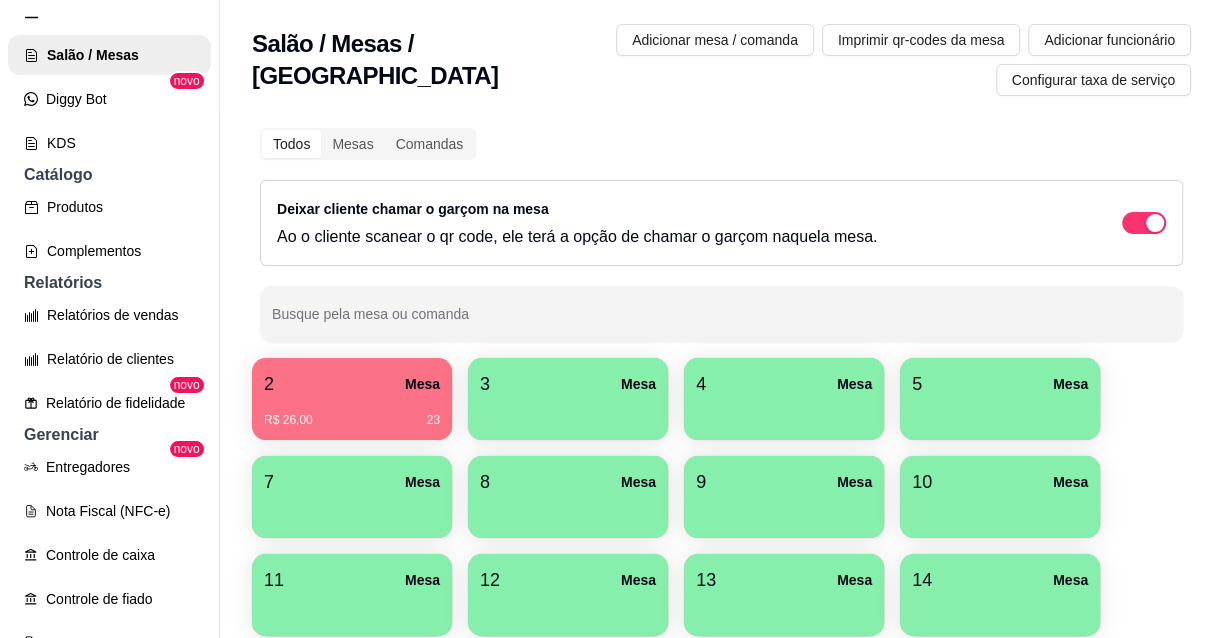 click at bounding box center [352, 511] 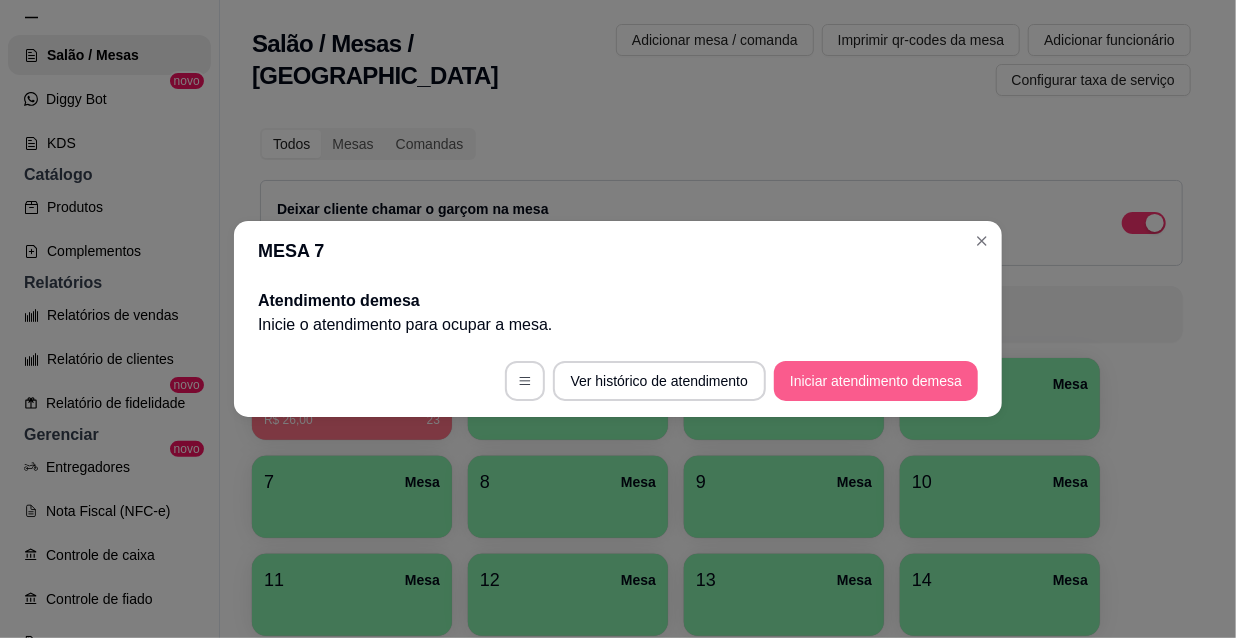 click on "Iniciar atendimento de  mesa" at bounding box center (876, 381) 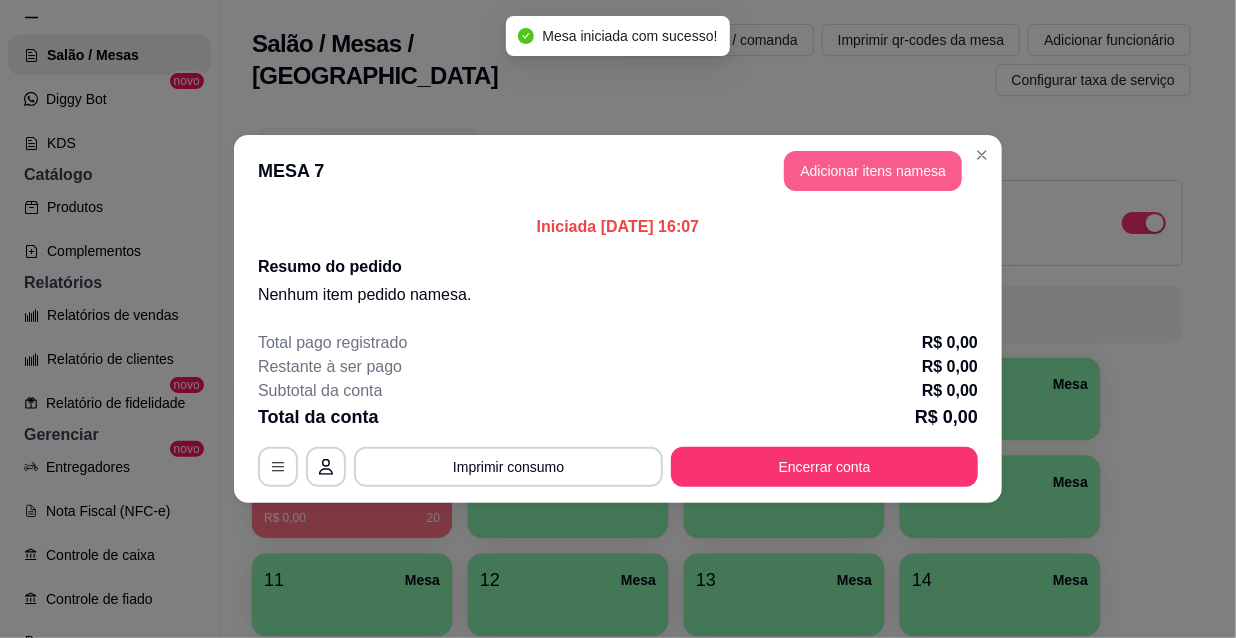 click on "Adicionar itens na  mesa" at bounding box center (873, 171) 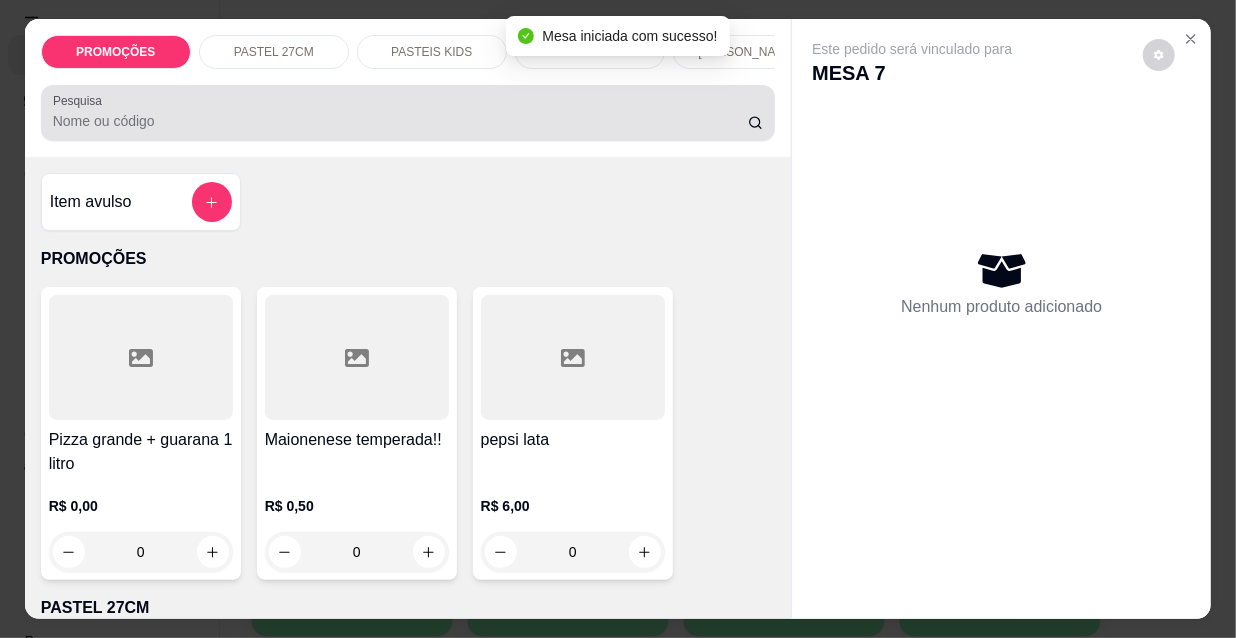click on "Pesquisa" at bounding box center (400, 121) 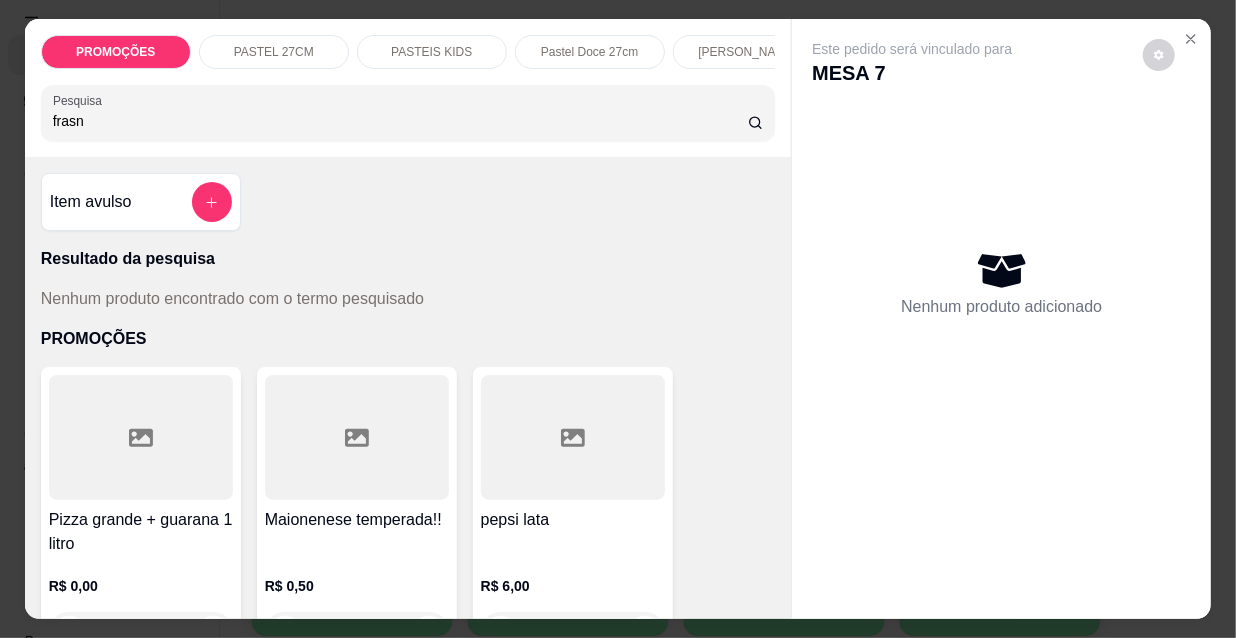 click on "frasn" at bounding box center (400, 121) 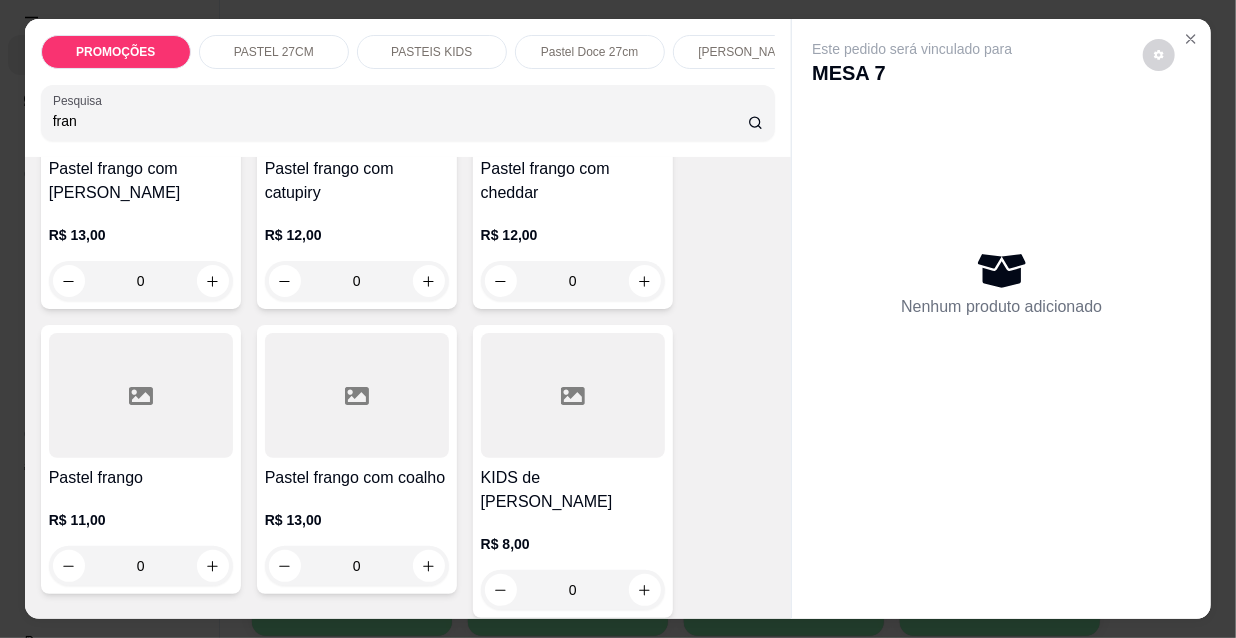 scroll, scrollTop: 272, scrollLeft: 0, axis: vertical 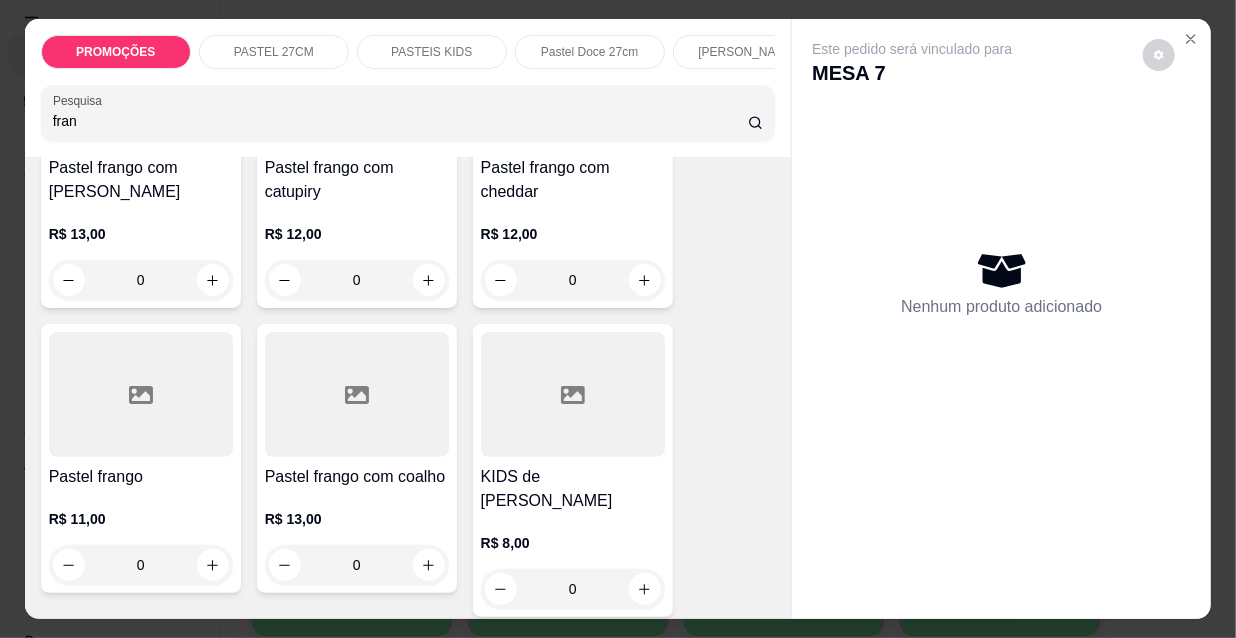 type on "fran" 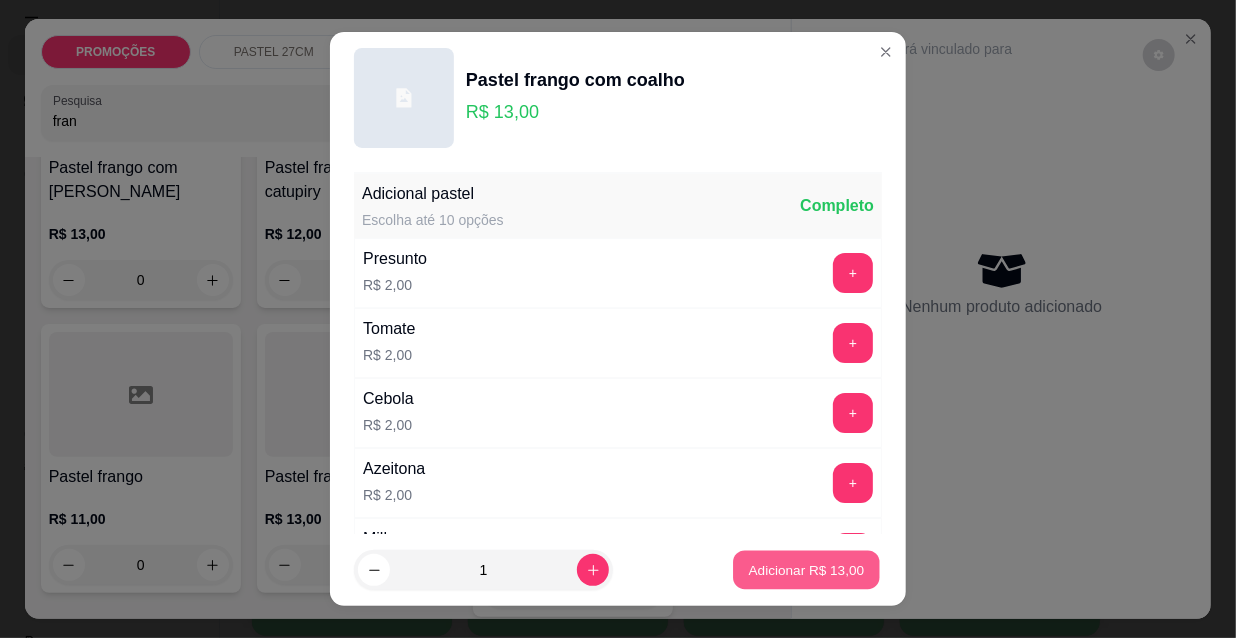 click on "Adicionar   R$ 13,00" at bounding box center [807, 569] 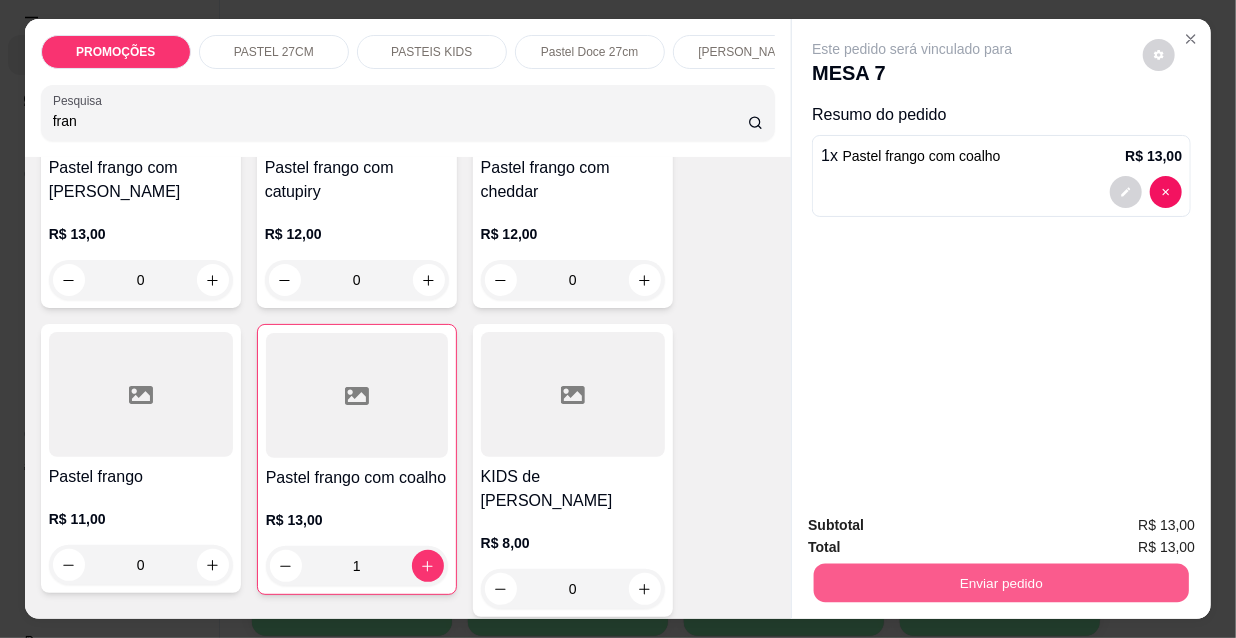 click on "Enviar pedido" at bounding box center [1001, 582] 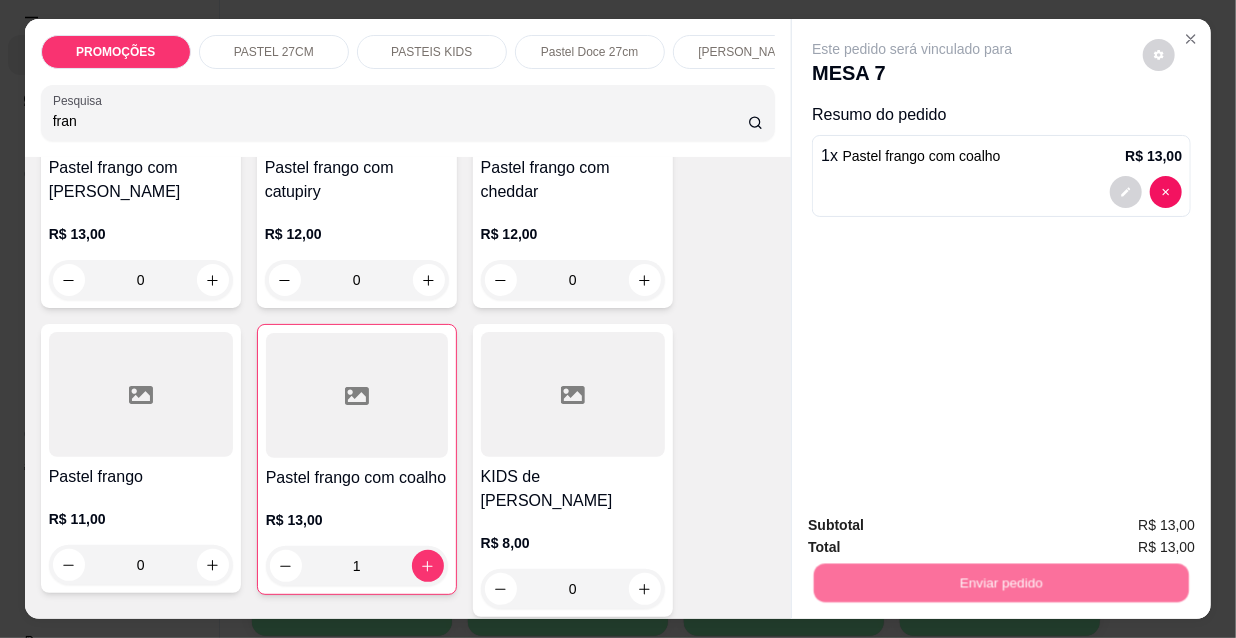 click on "Não registrar e enviar pedido" at bounding box center [937, 527] 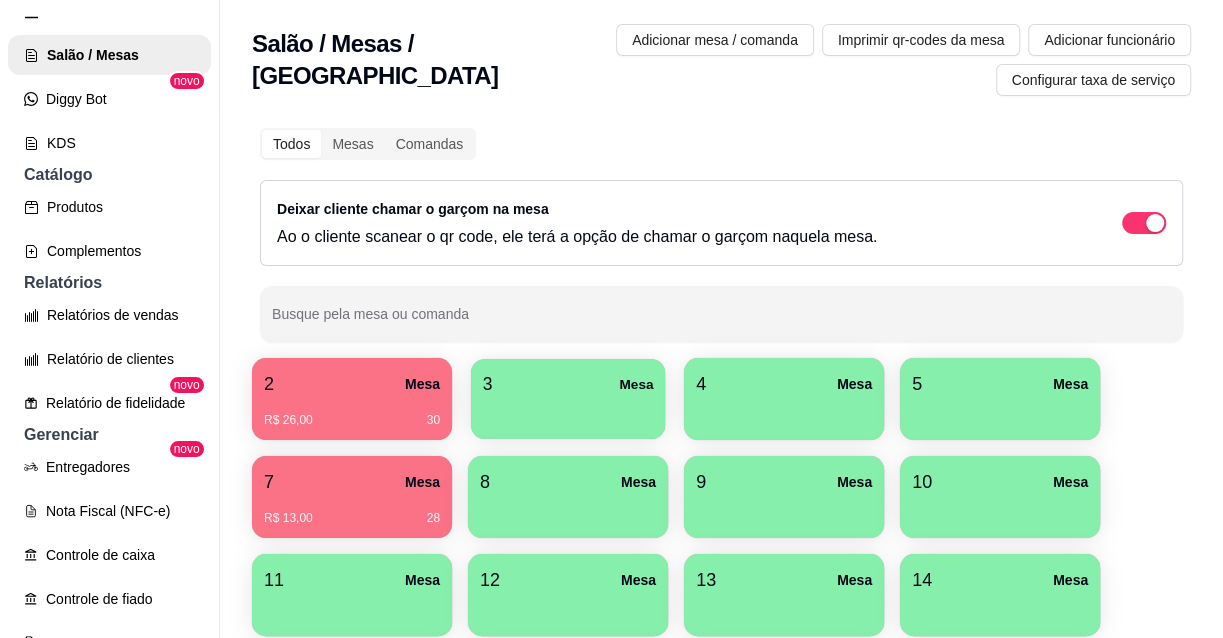 click on "3 Mesa" at bounding box center [568, 384] 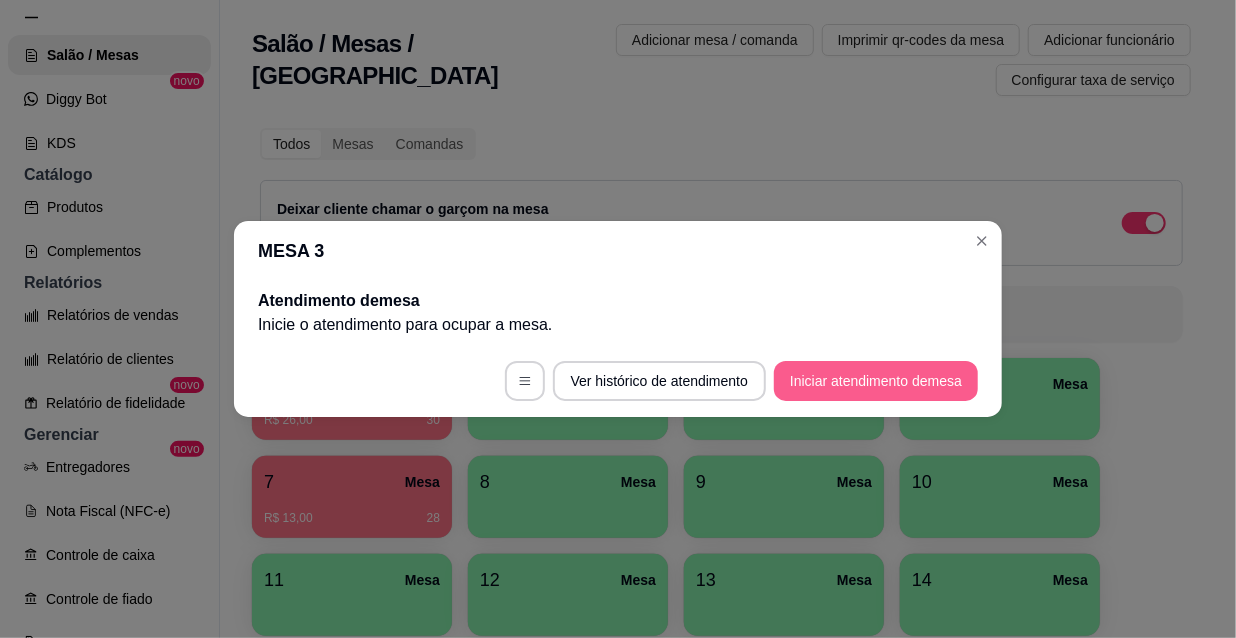 click on "Iniciar atendimento de  mesa" at bounding box center [876, 381] 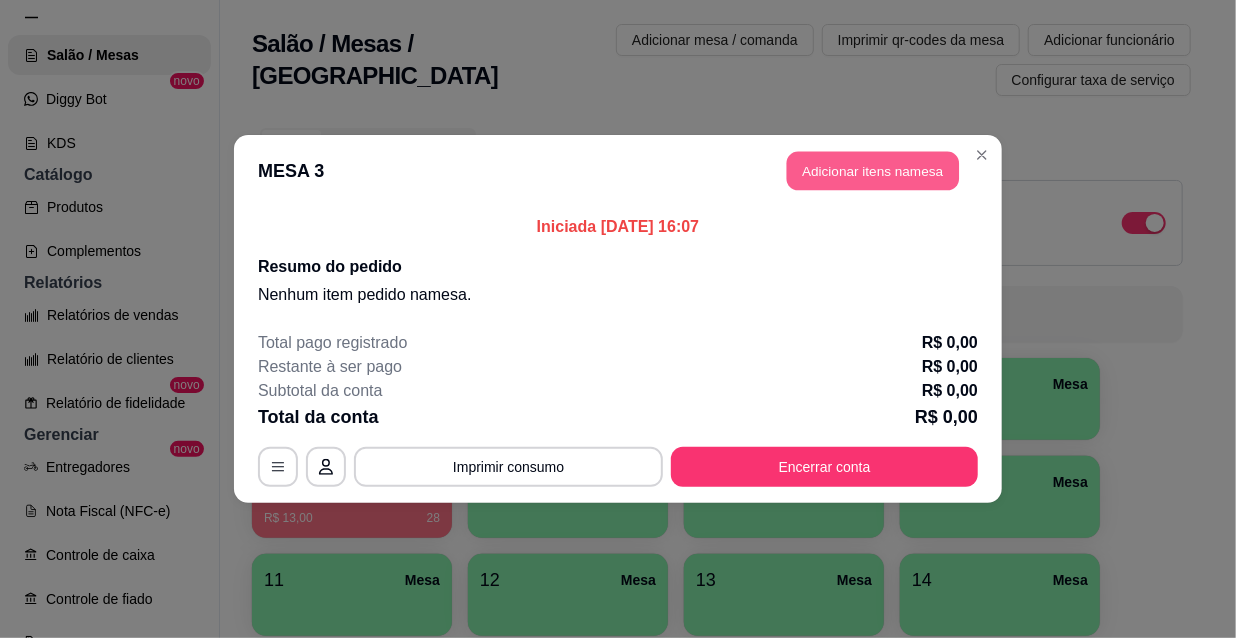 click on "Adicionar itens na  mesa" at bounding box center (873, 171) 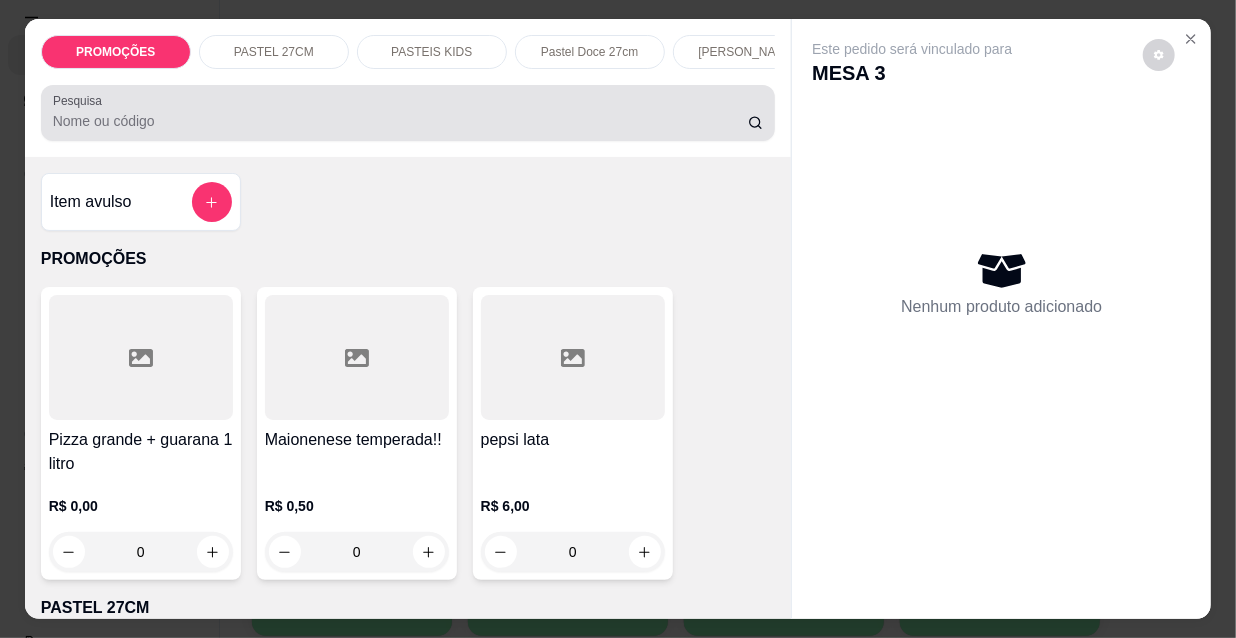 click on "Pesquisa" at bounding box center [400, 121] 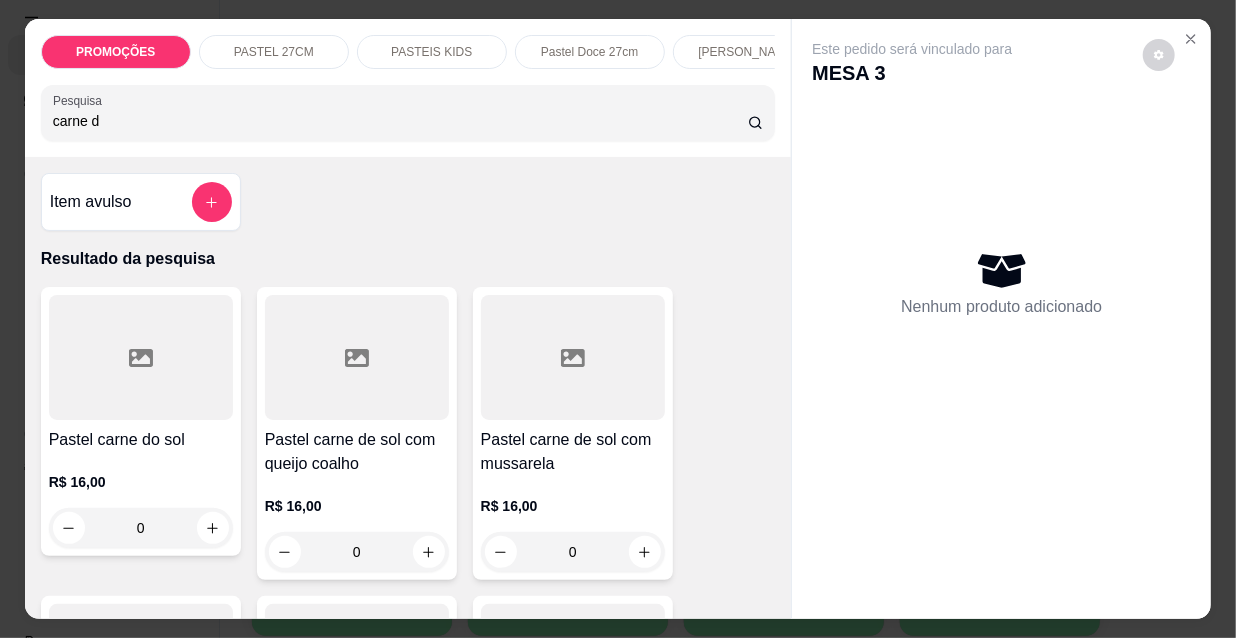 type on "carne d" 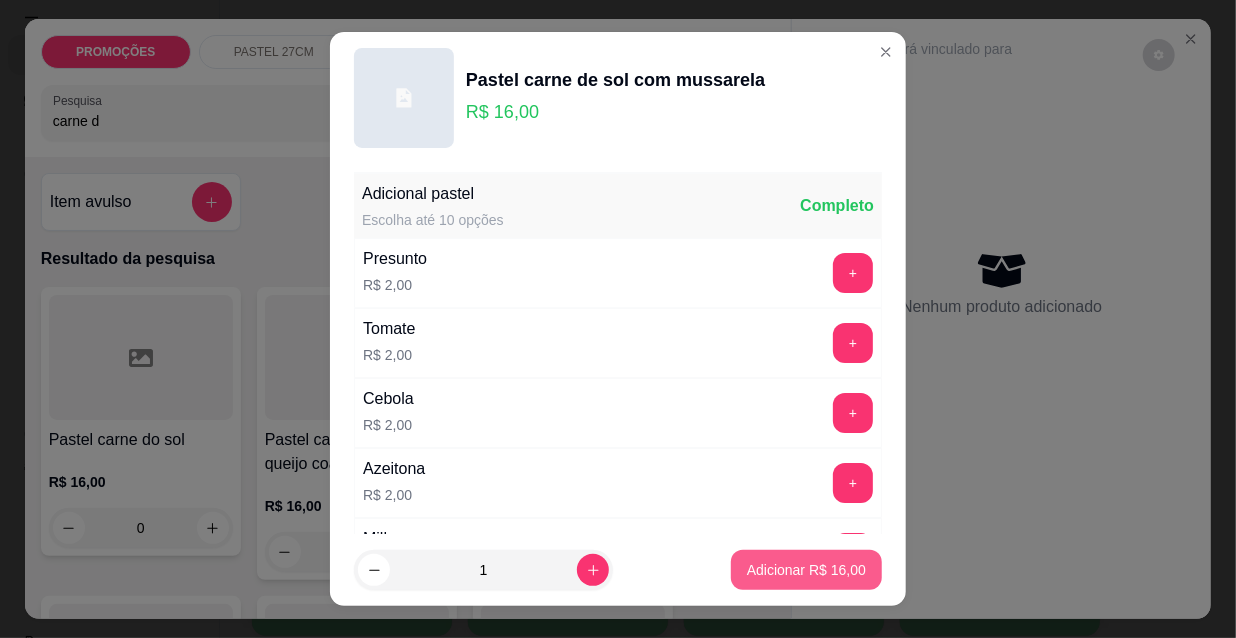 click on "Adicionar   R$ 16,00" at bounding box center [806, 570] 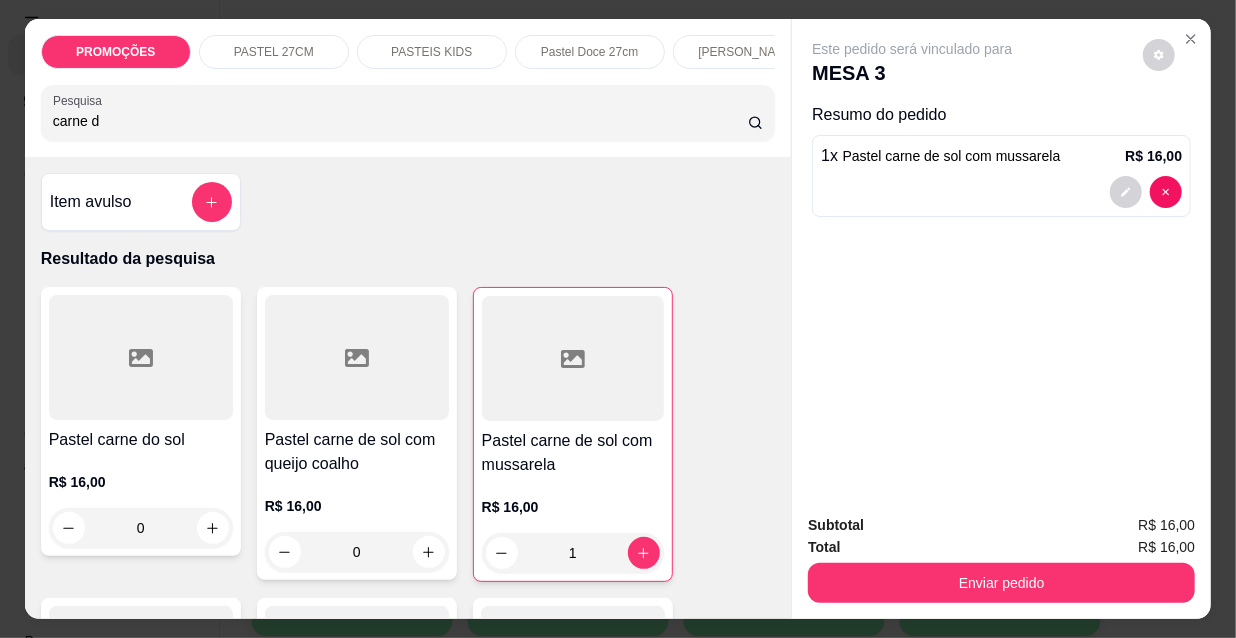 type on "1" 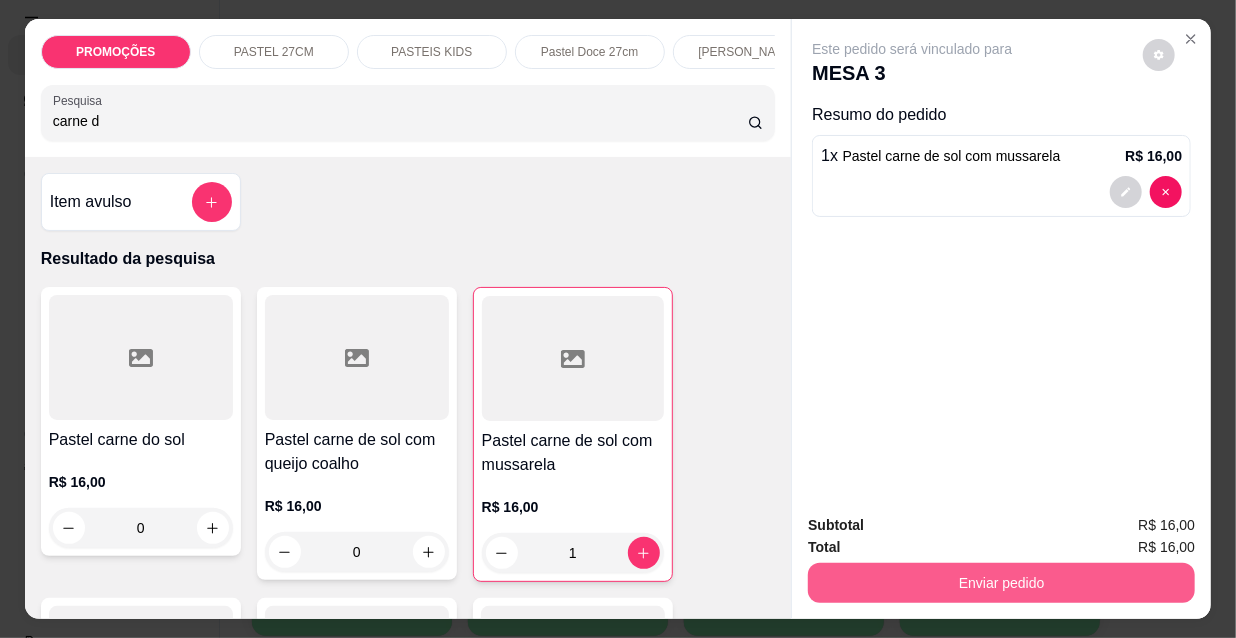 click on "Enviar pedido" at bounding box center (1001, 583) 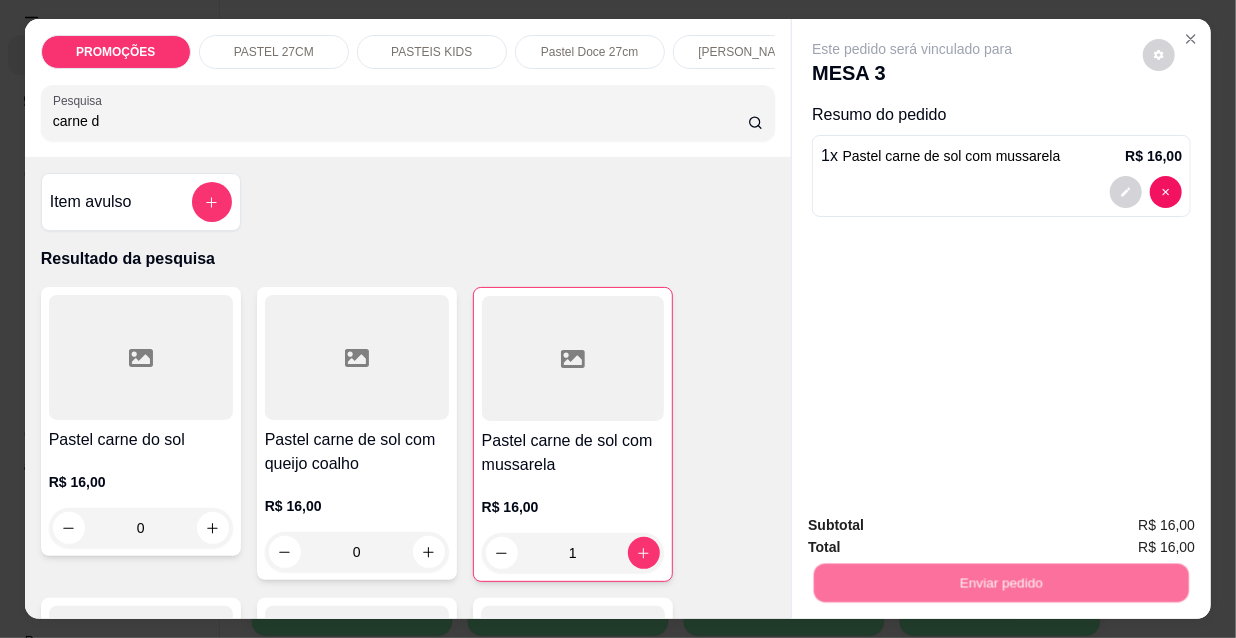 click on "Não registrar e enviar pedido" at bounding box center (937, 527) 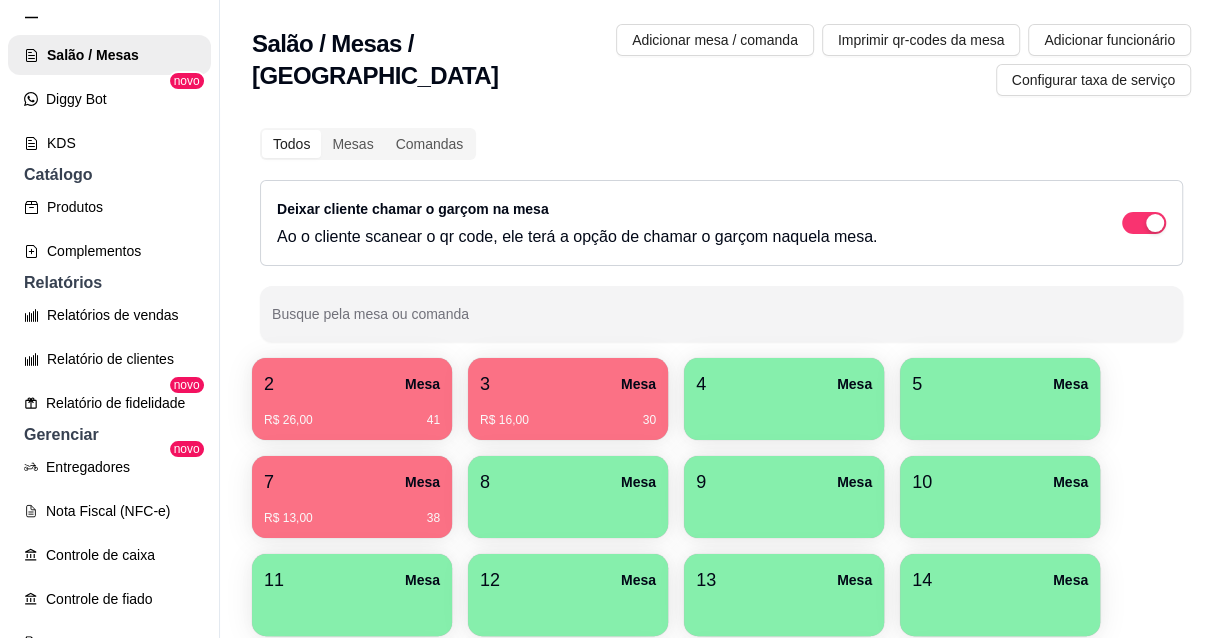 click on "R$ 26,00 41" at bounding box center [352, 413] 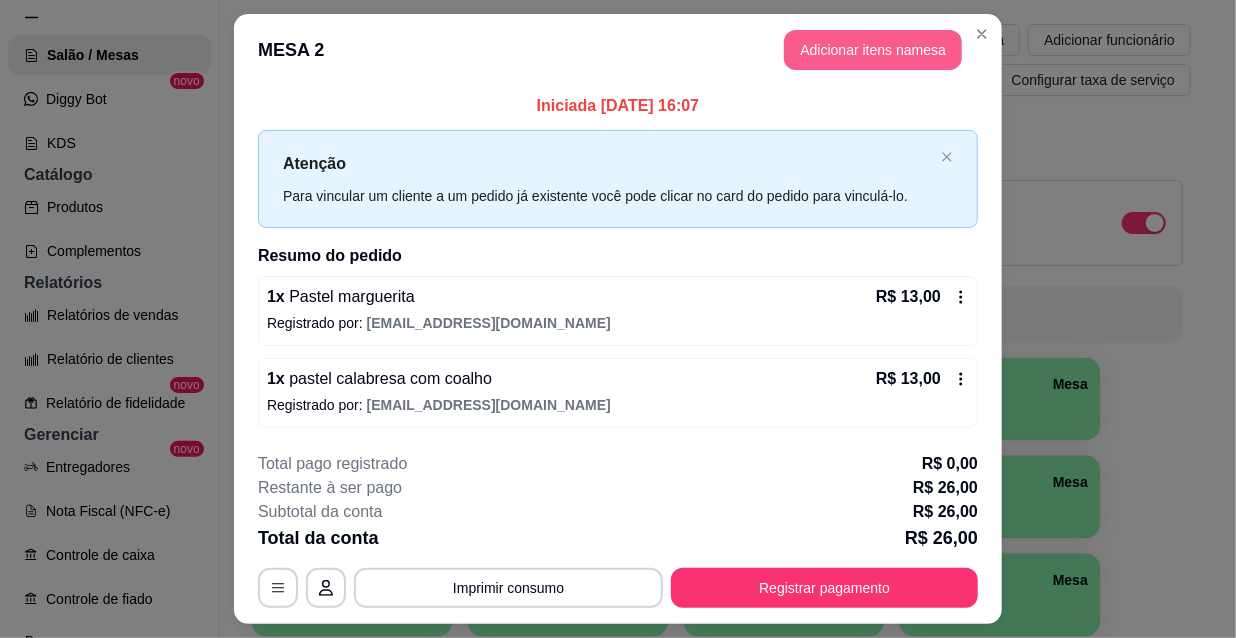click on "Adicionar itens na  mesa" at bounding box center [873, 50] 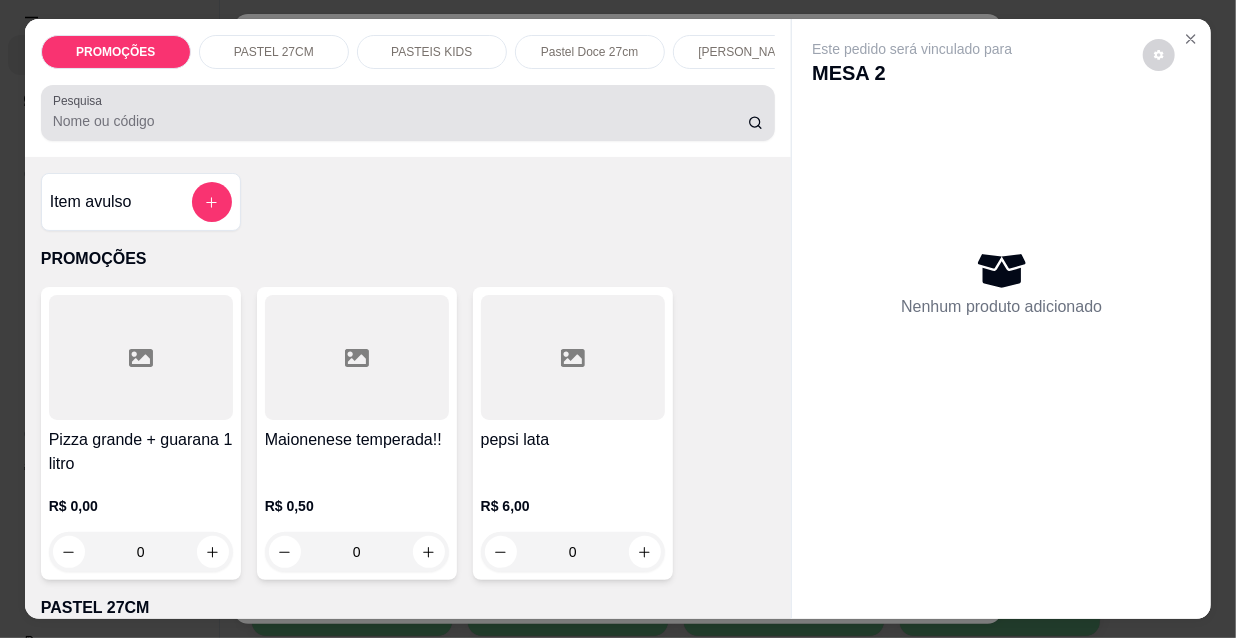 click on "Pesquisa" at bounding box center [400, 121] 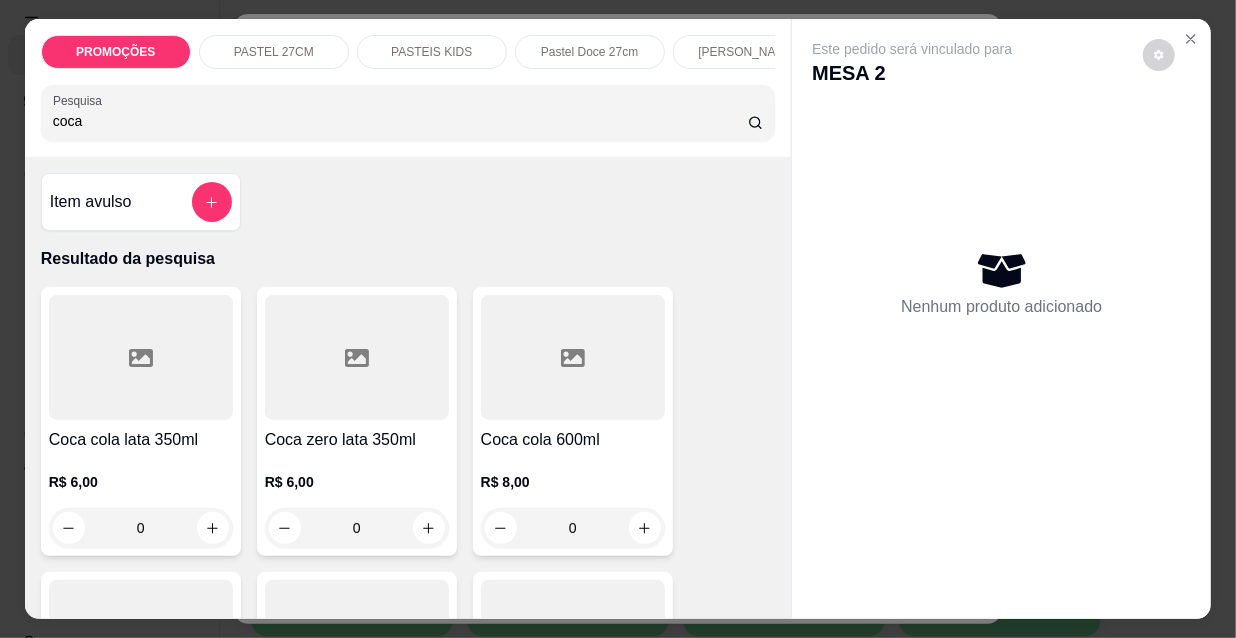 type on "coca" 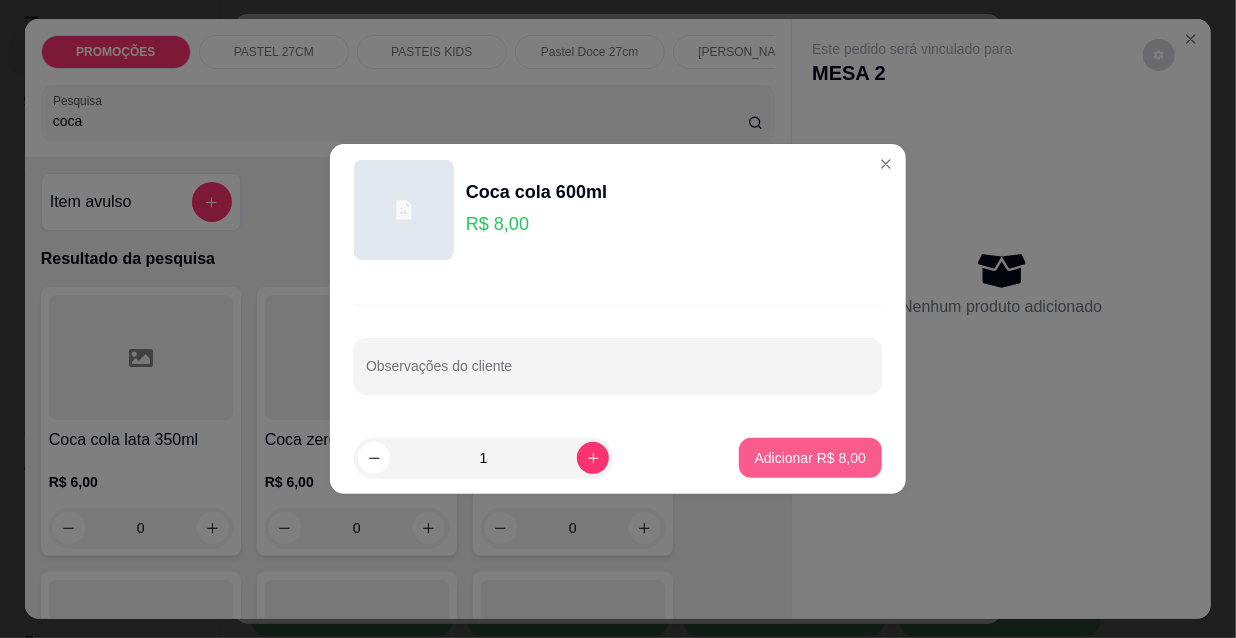 click on "Adicionar   R$ 8,00" at bounding box center (810, 458) 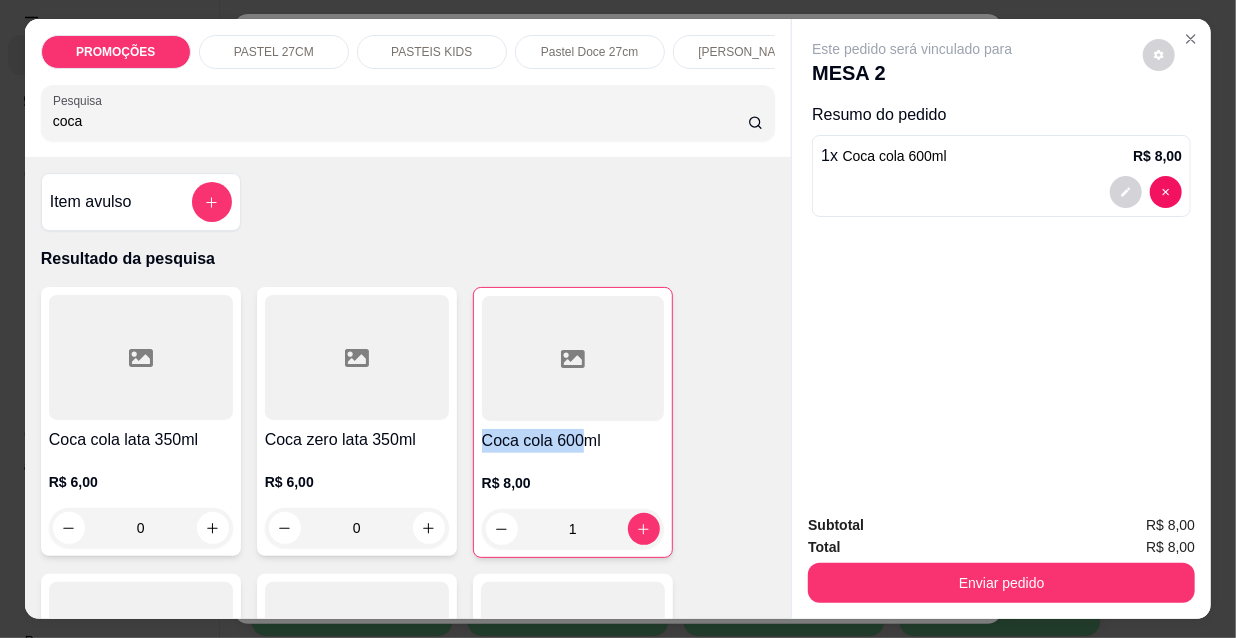 type on "1" 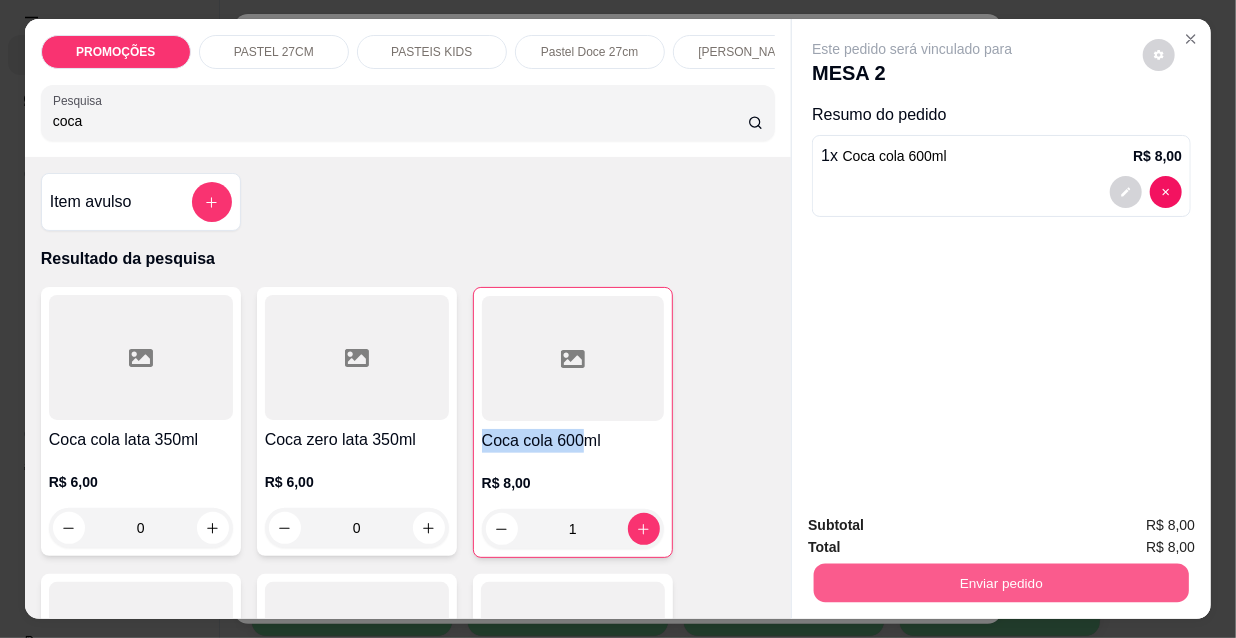 click on "Enviar pedido" at bounding box center (1001, 582) 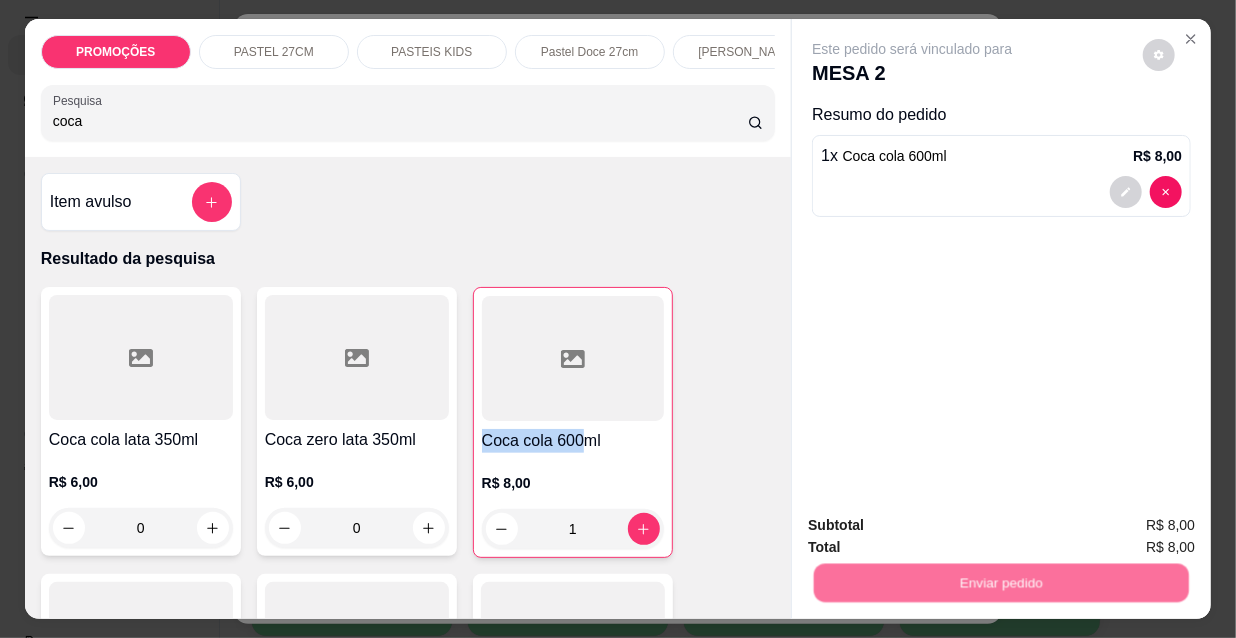 click on "Não registrar e enviar pedido" at bounding box center (937, 526) 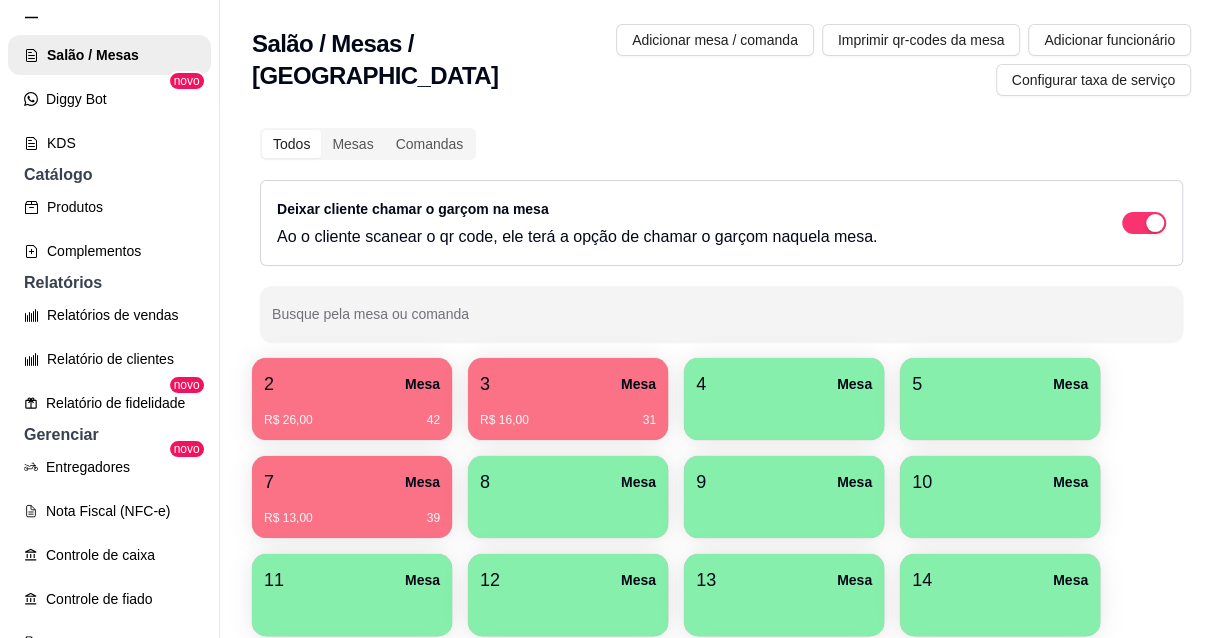 click on "2 Mesa R$ 26,00 42" at bounding box center [352, 399] 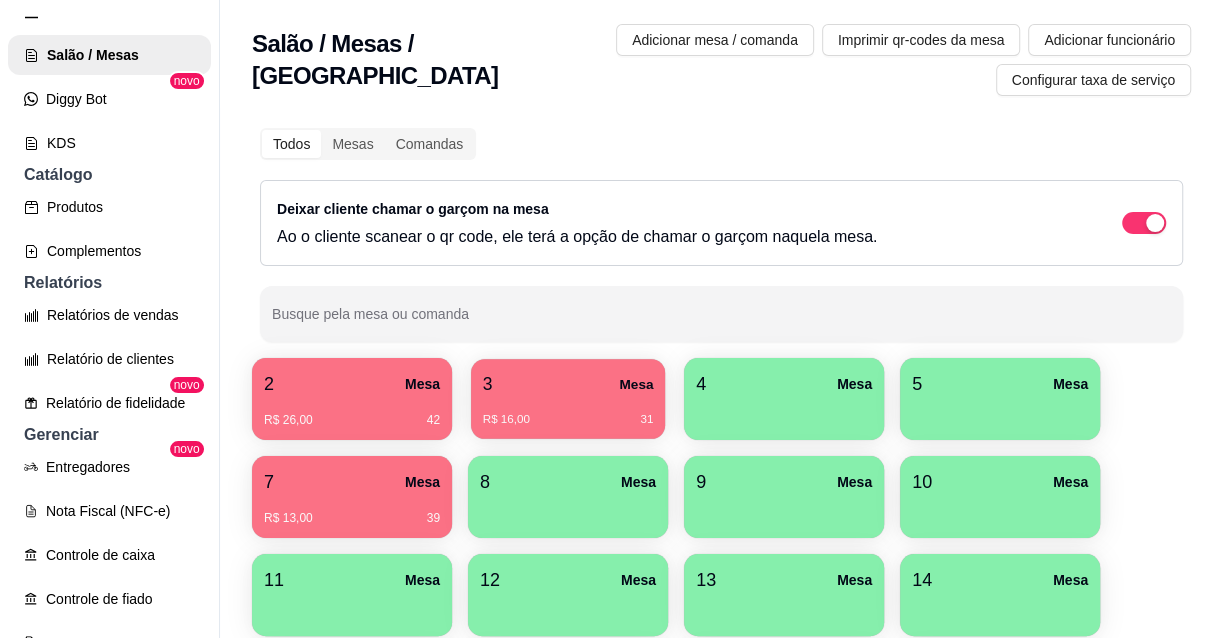 click on "3 Mesa" at bounding box center (568, 384) 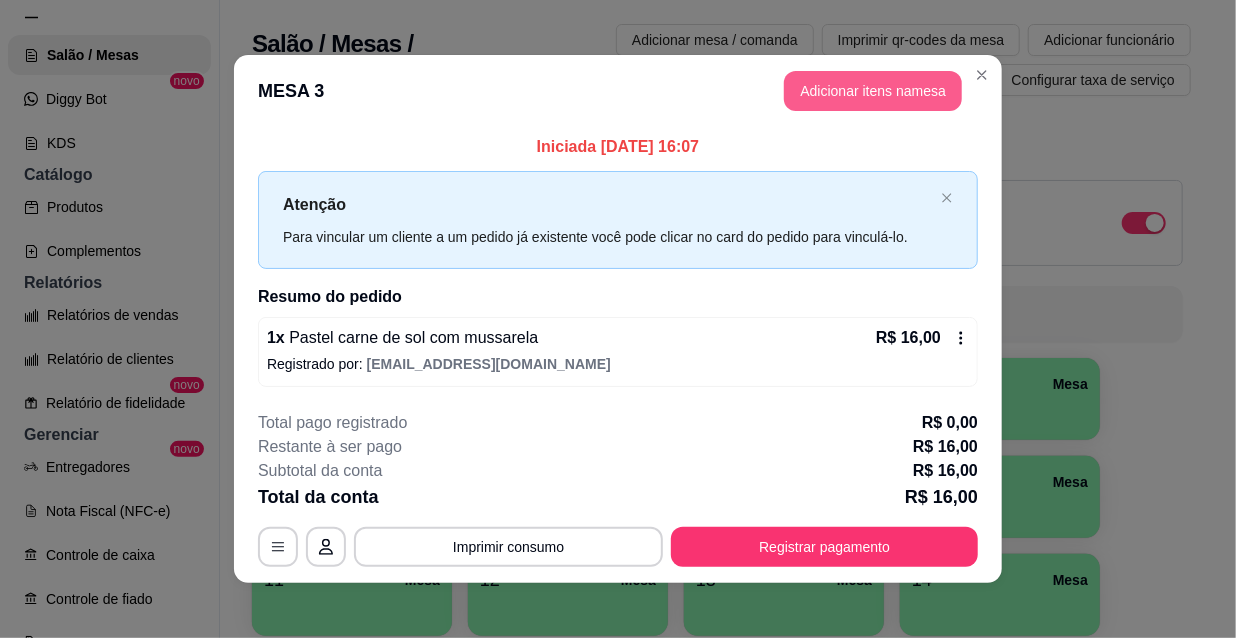 click on "Adicionar itens na  mesa" at bounding box center [873, 91] 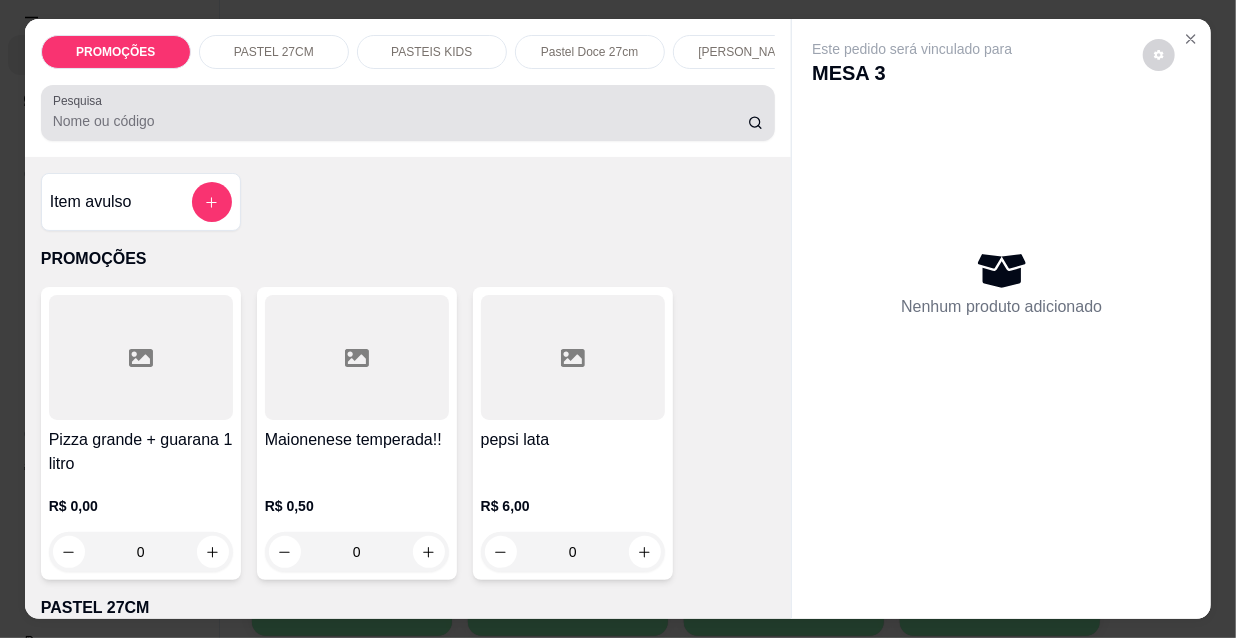 drag, startPoint x: 500, startPoint y: 119, endPoint x: 499, endPoint y: 70, distance: 49.010204 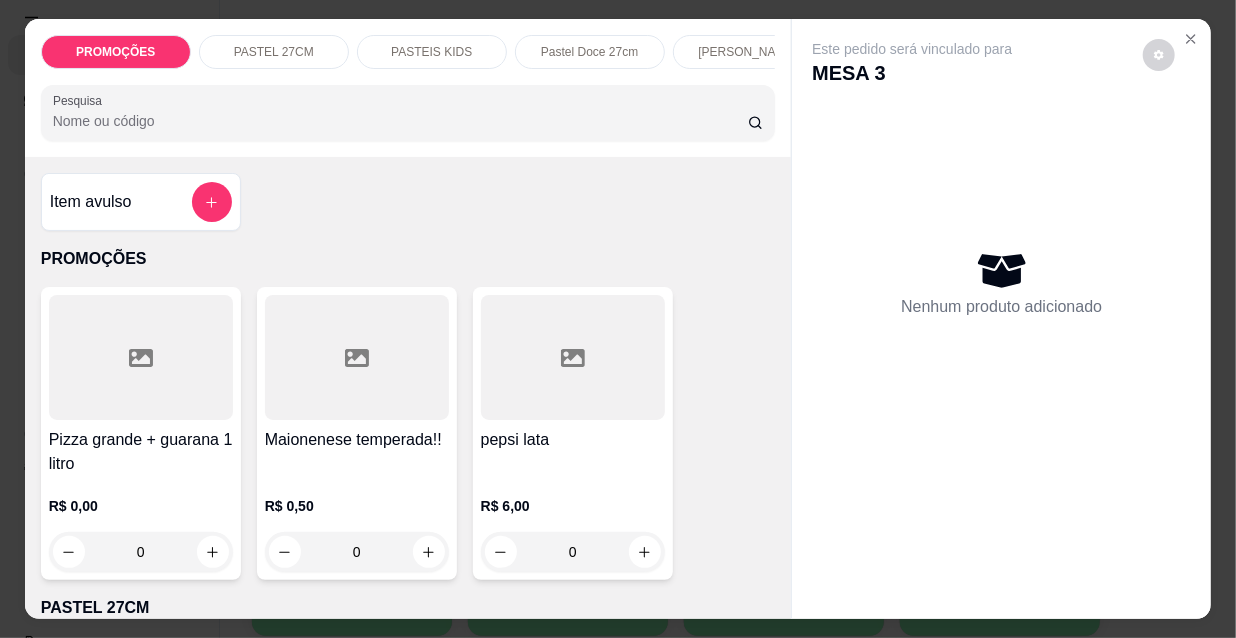 click on "Pesquisa" at bounding box center (400, 121) 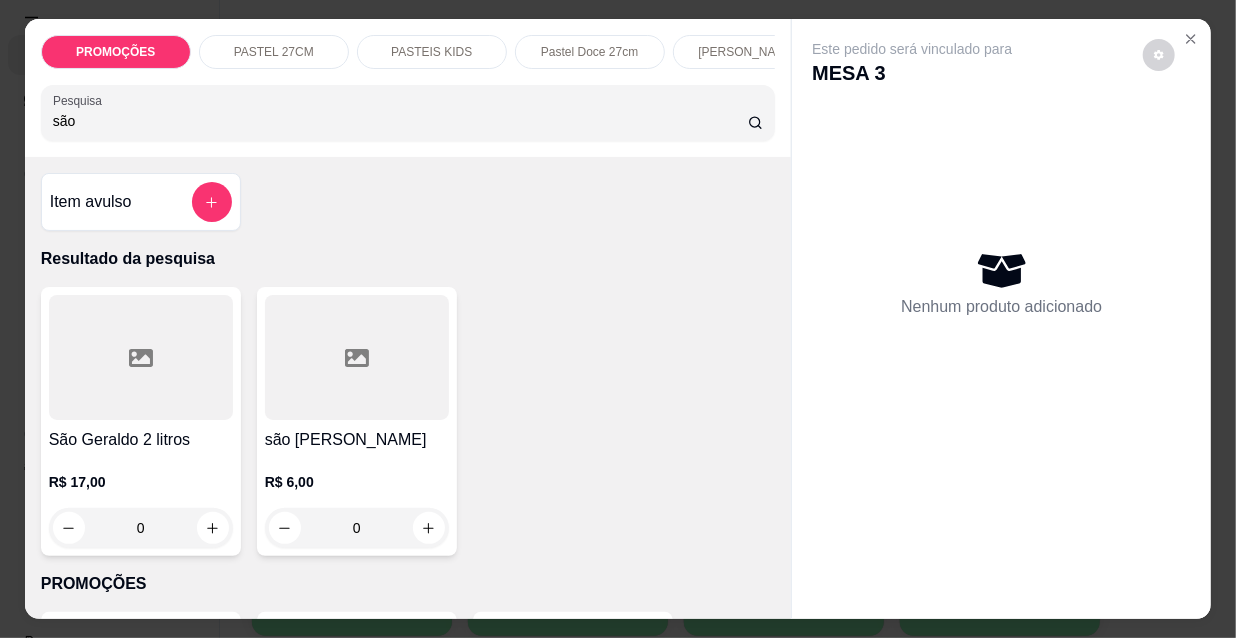 type on "são" 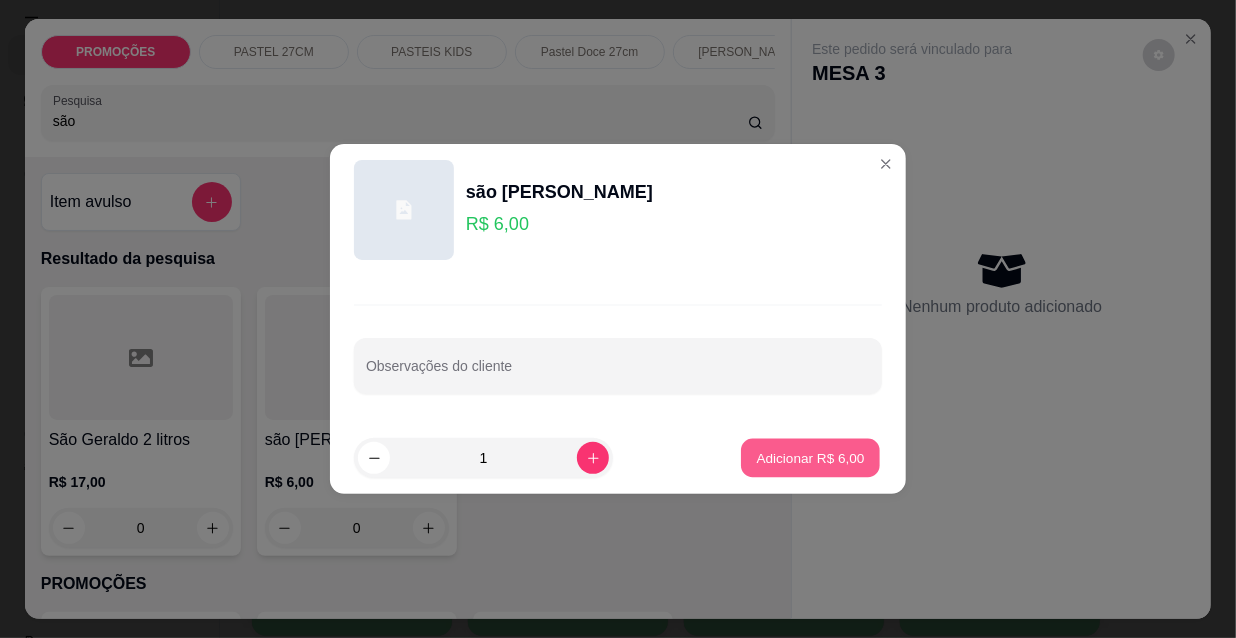 click on "Adicionar   R$ 6,00" at bounding box center (810, 458) 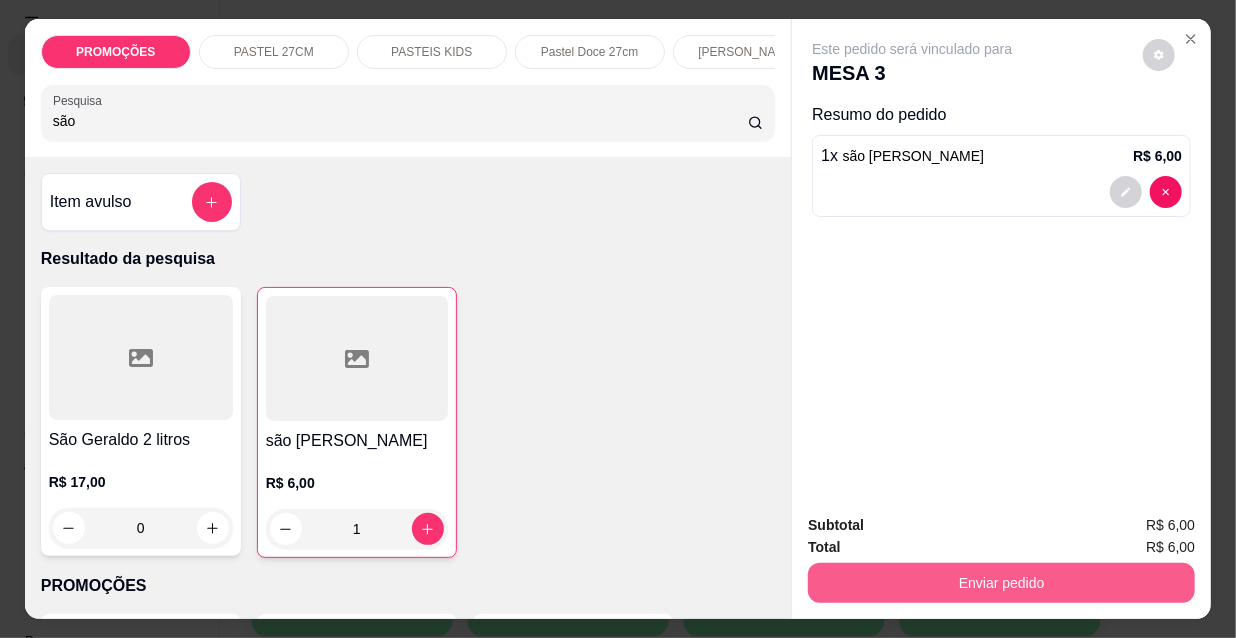 click on "Enviar pedido" at bounding box center (1001, 583) 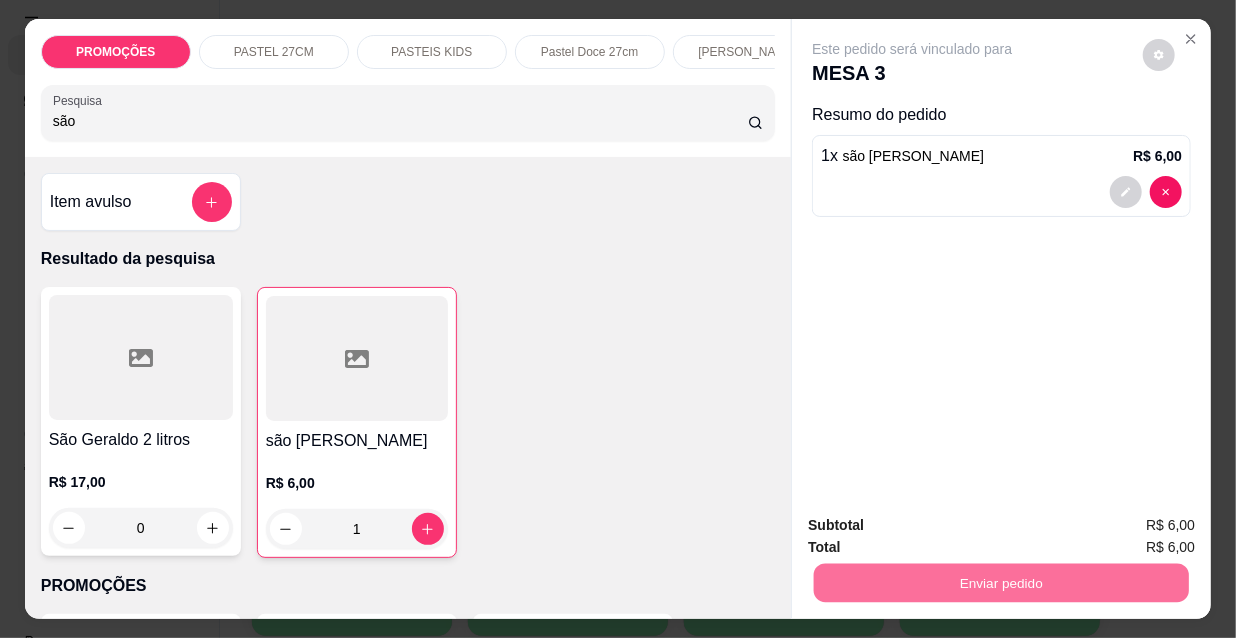 click on "Não registrar e enviar pedido" at bounding box center (937, 526) 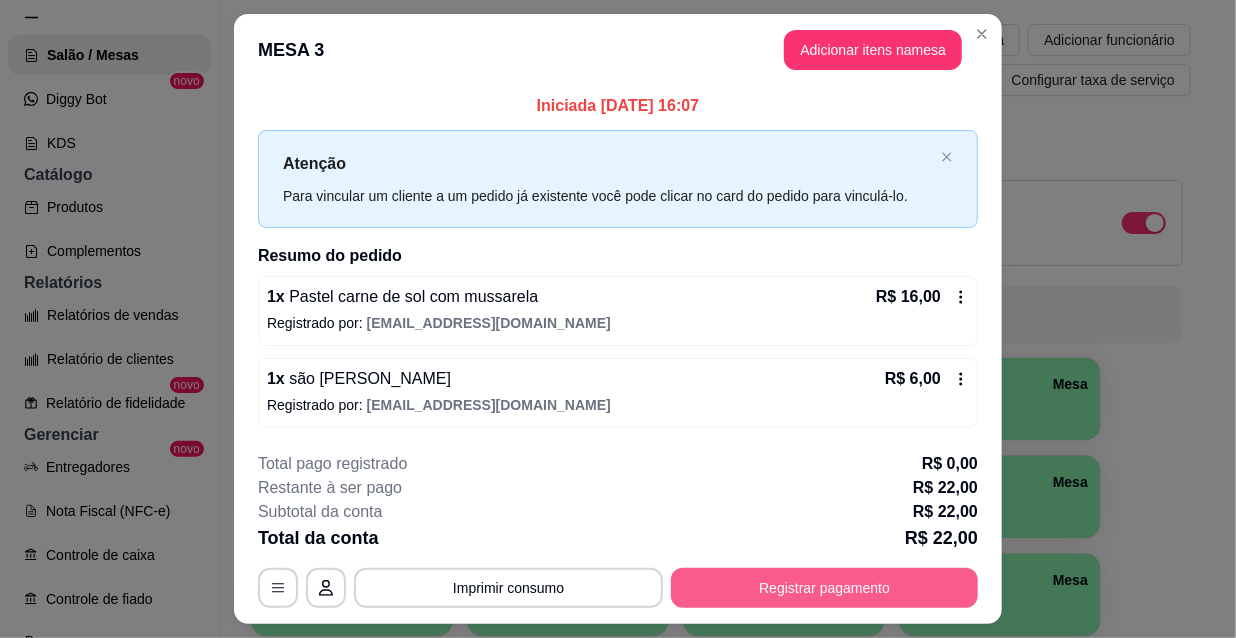 click on "Registrar pagamento" at bounding box center (824, 588) 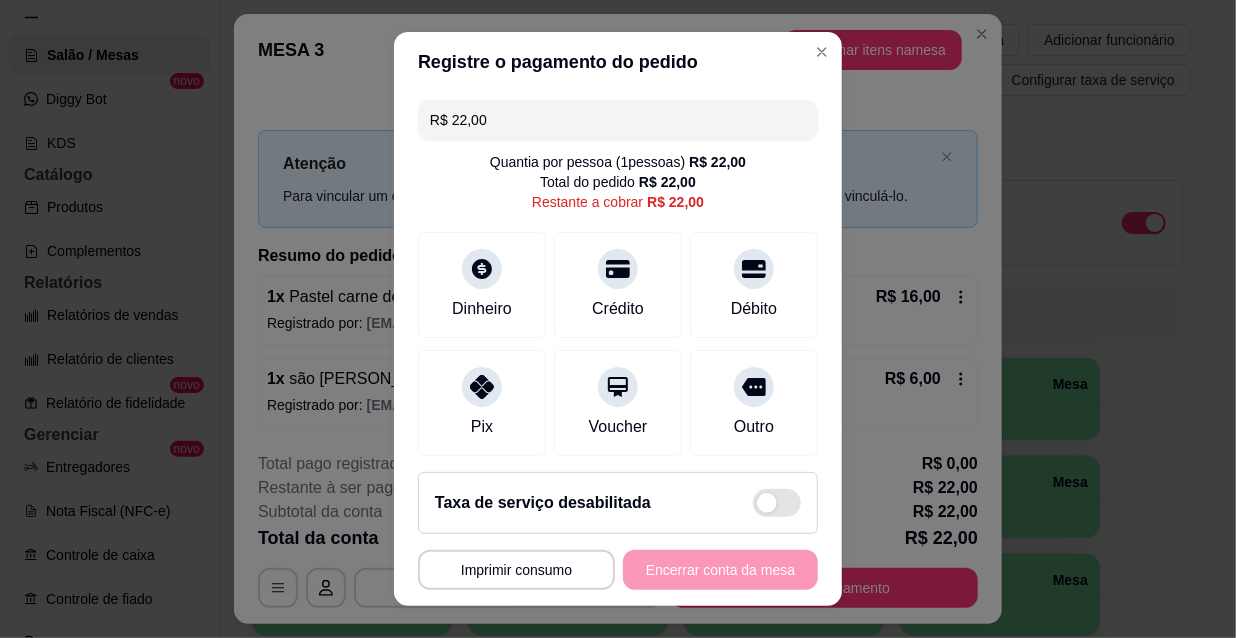 drag, startPoint x: 484, startPoint y: 109, endPoint x: 367, endPoint y: 109, distance: 117 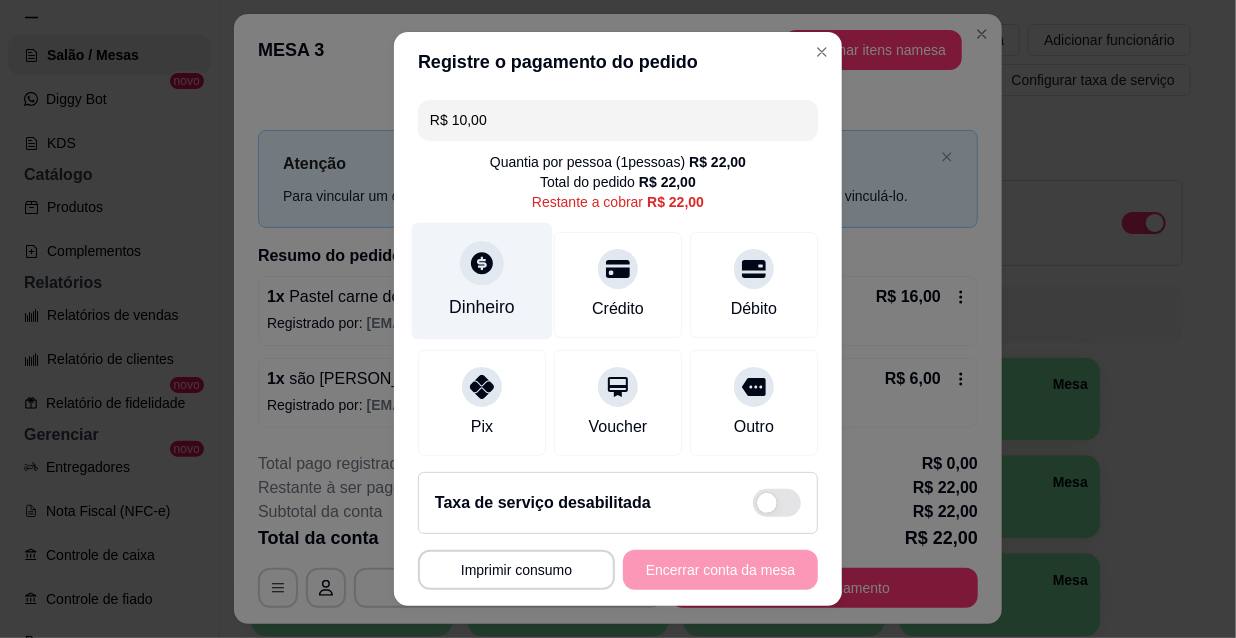 click on "Dinheiro" at bounding box center (482, 281) 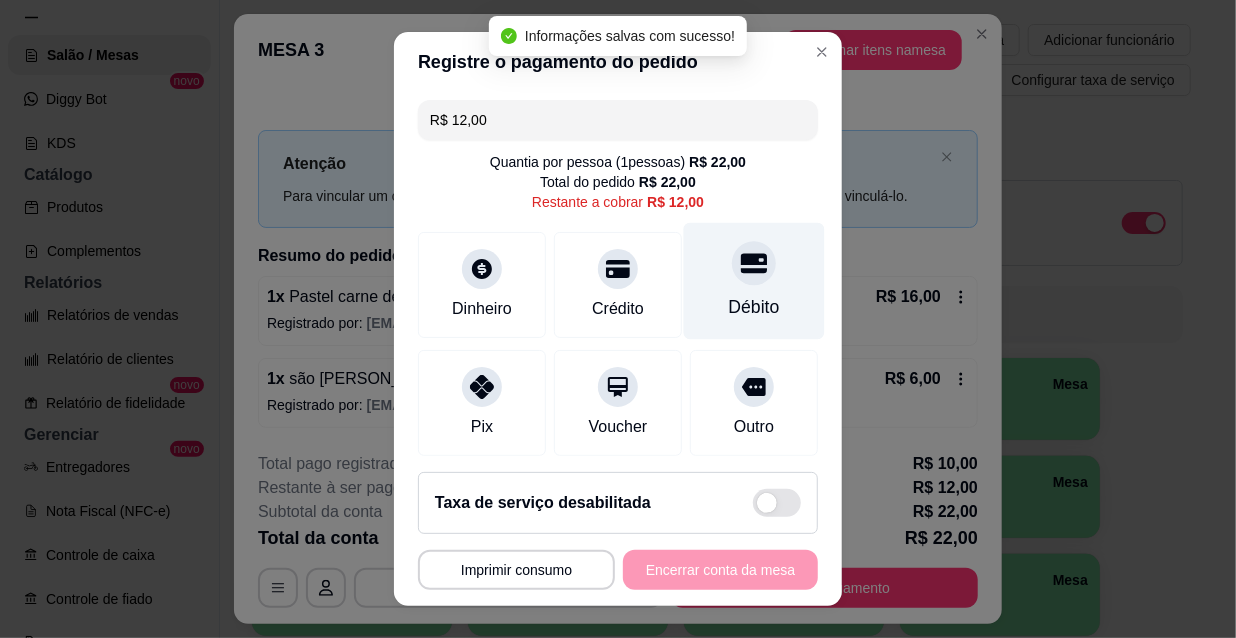 click on "Débito" at bounding box center [754, 281] 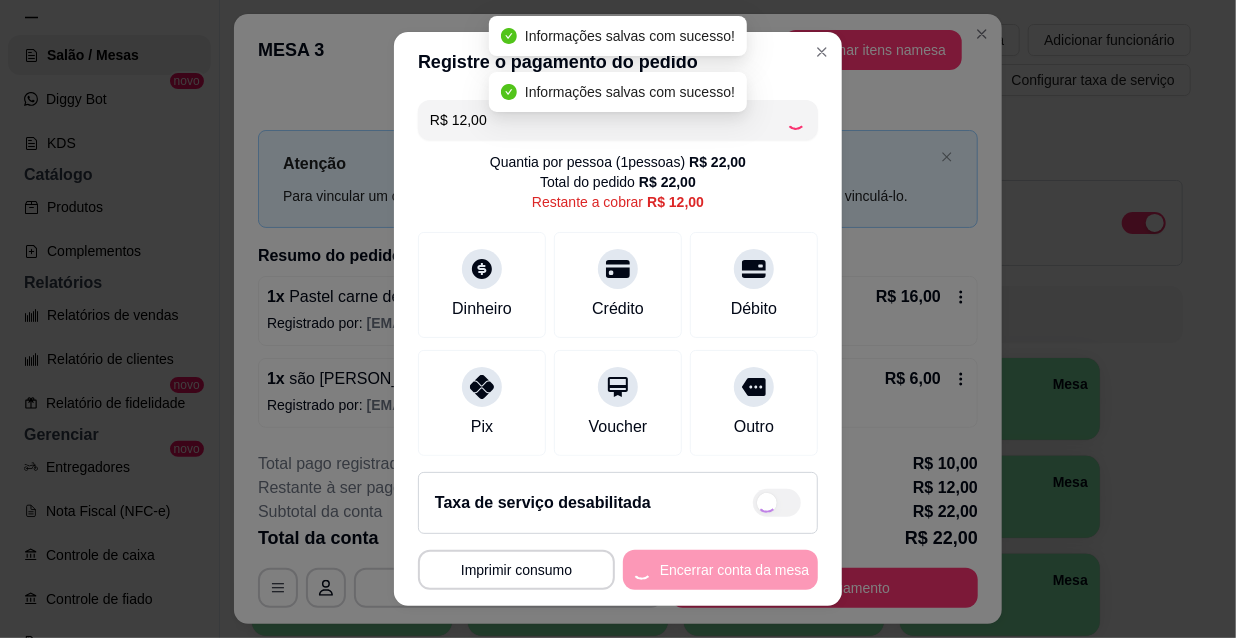 type on "R$ 0,00" 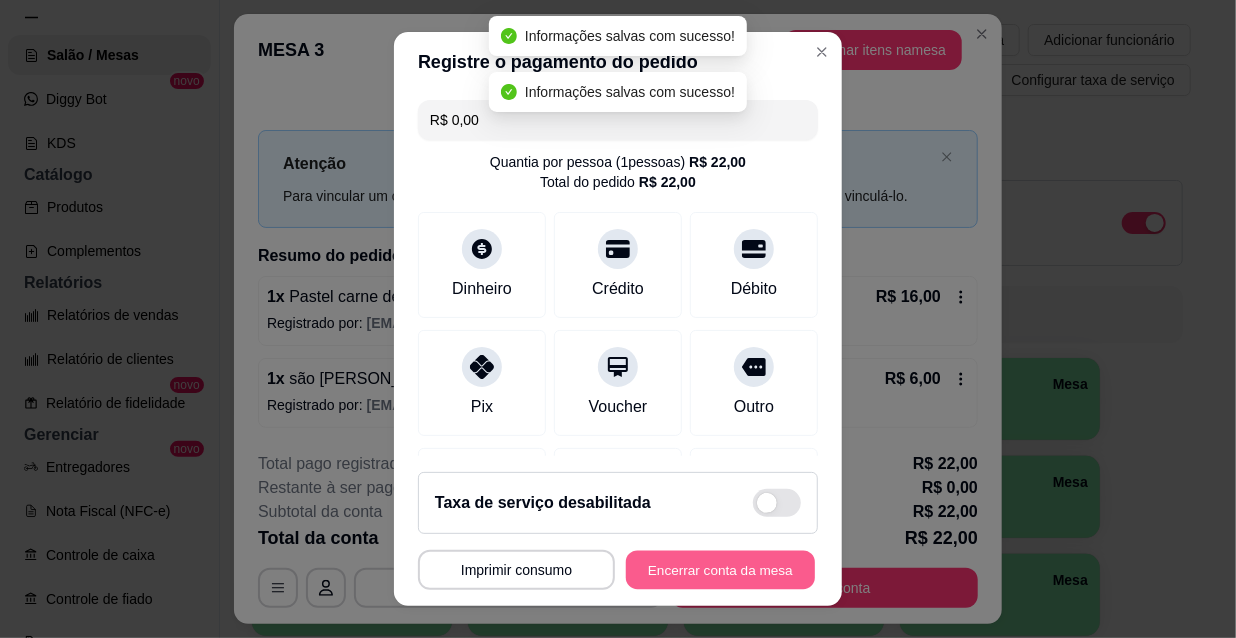 click on "Encerrar conta da mesa" at bounding box center (720, 570) 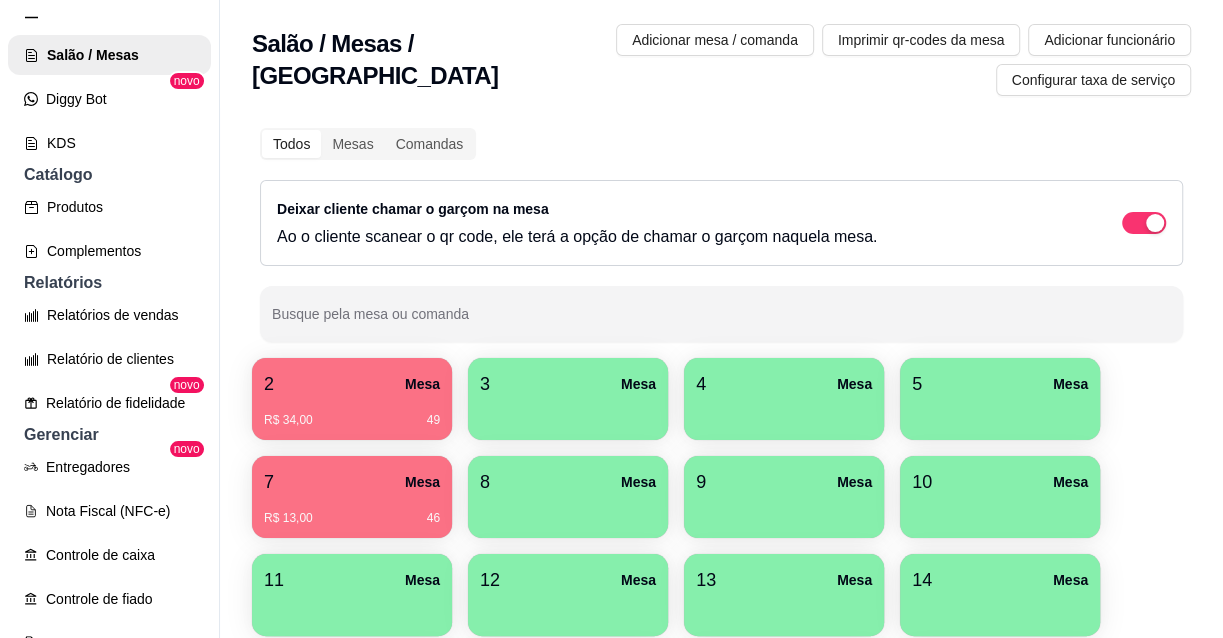 click on "7 Mesa R$ 13,00 46" at bounding box center [352, 497] 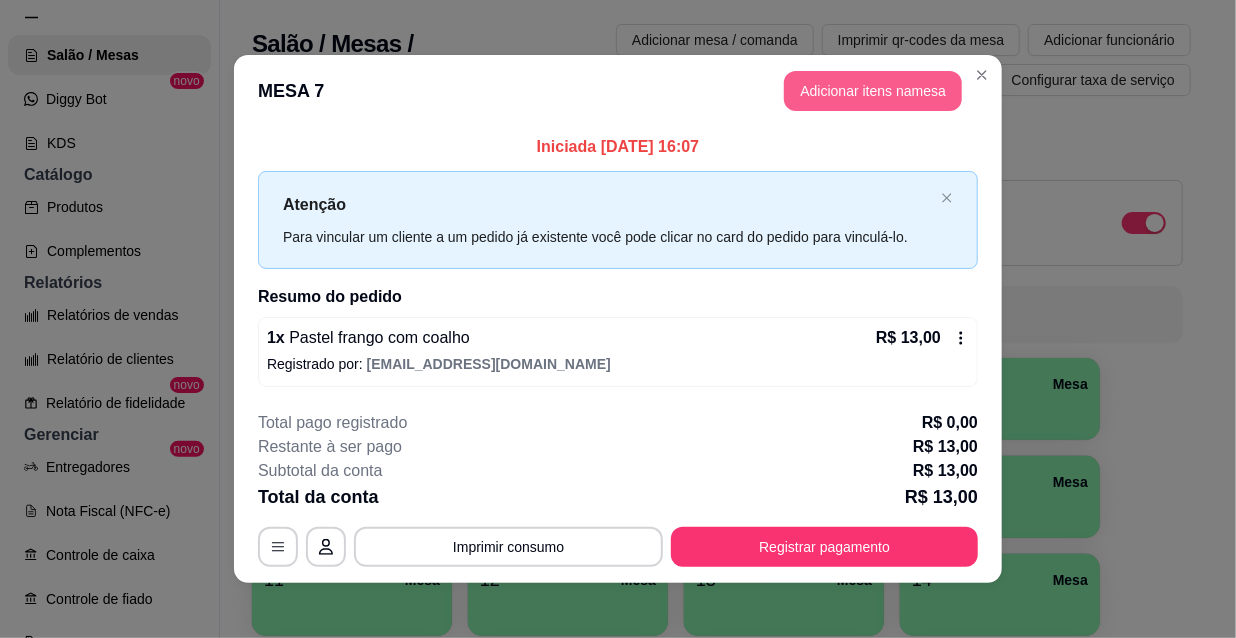 click on "Adicionar itens na  mesa" at bounding box center [873, 91] 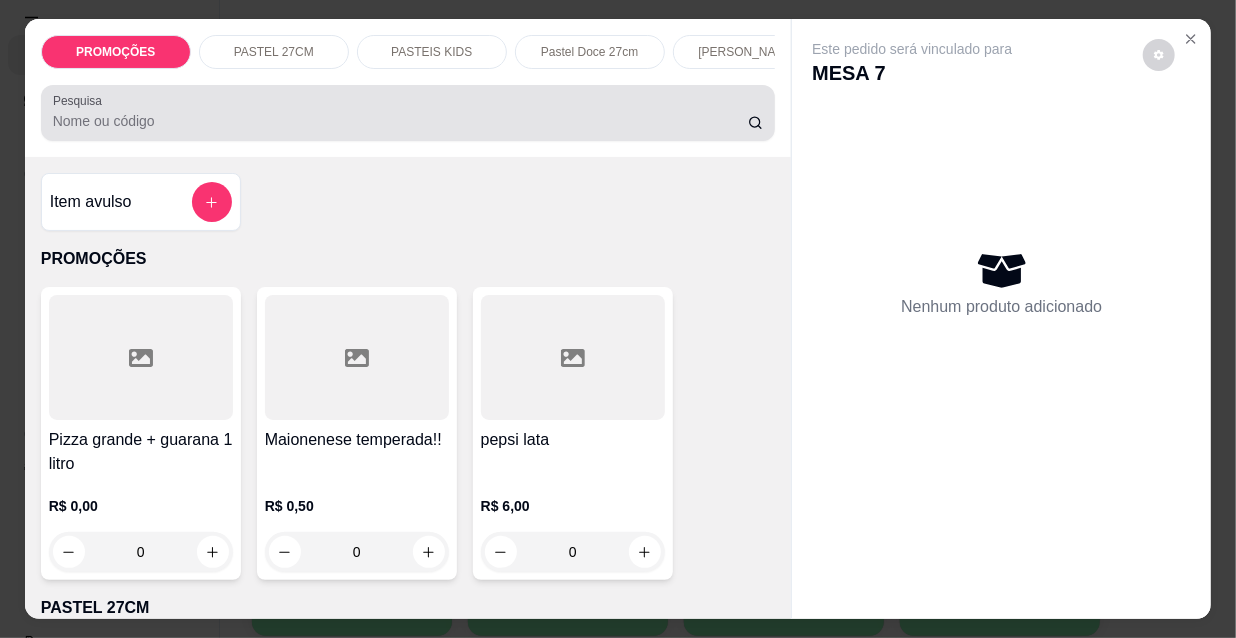 click on "Pesquisa" at bounding box center (400, 121) 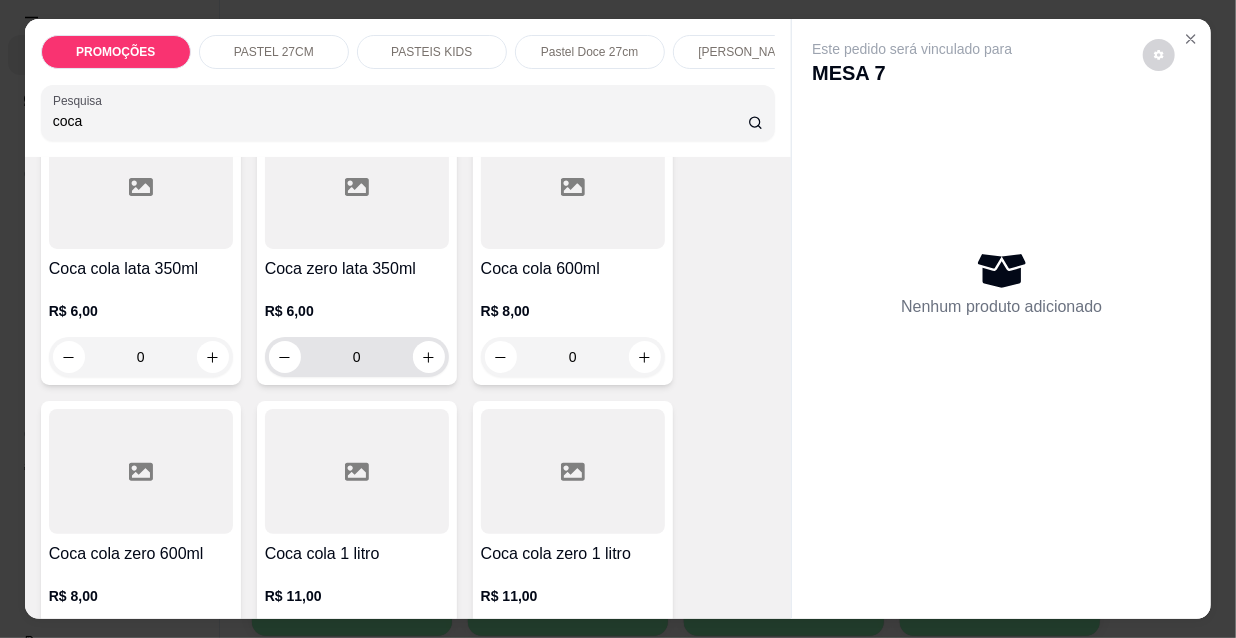 scroll, scrollTop: 181, scrollLeft: 0, axis: vertical 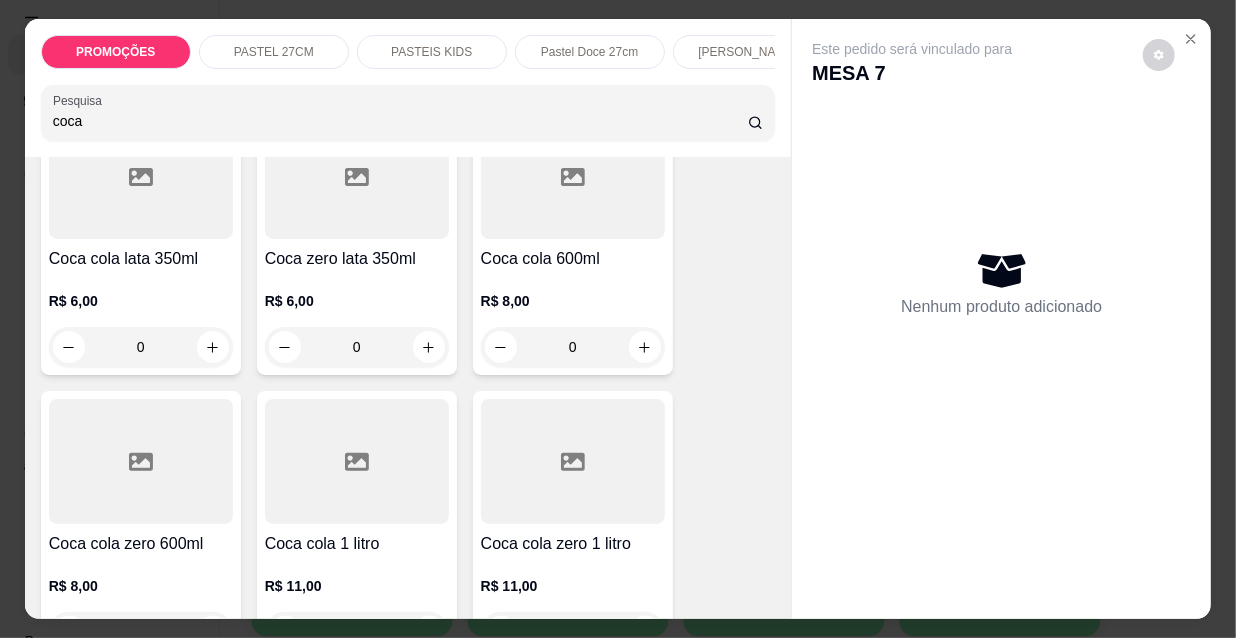 type on "coca" 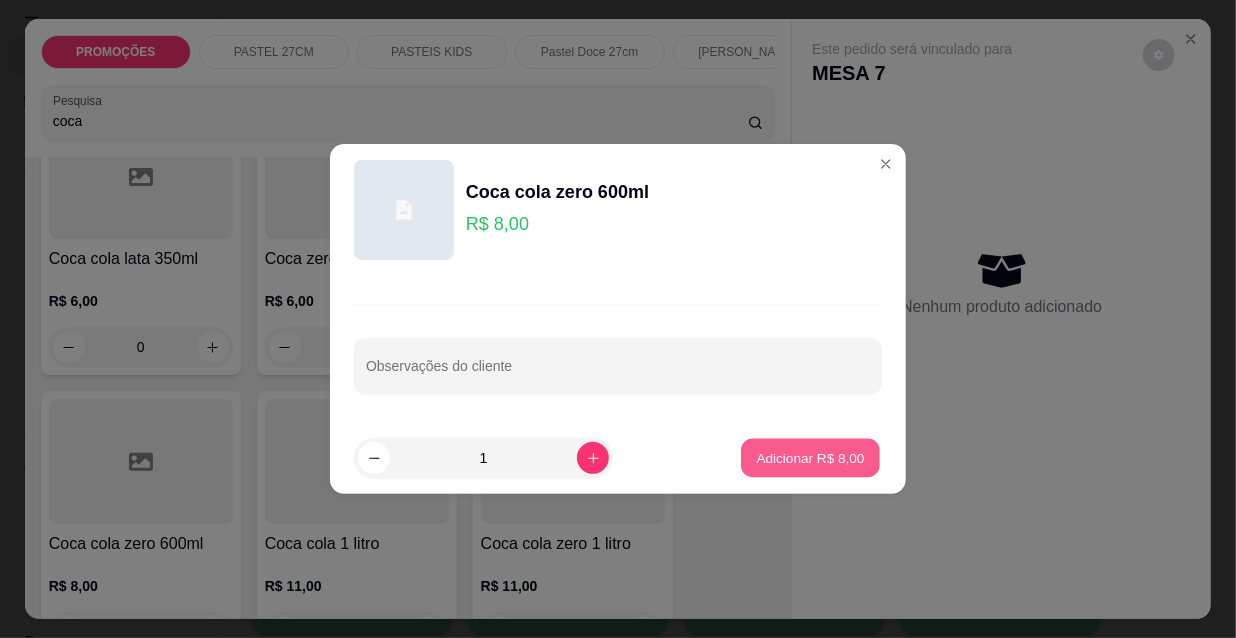 click on "Adicionar   R$ 8,00" at bounding box center [810, 458] 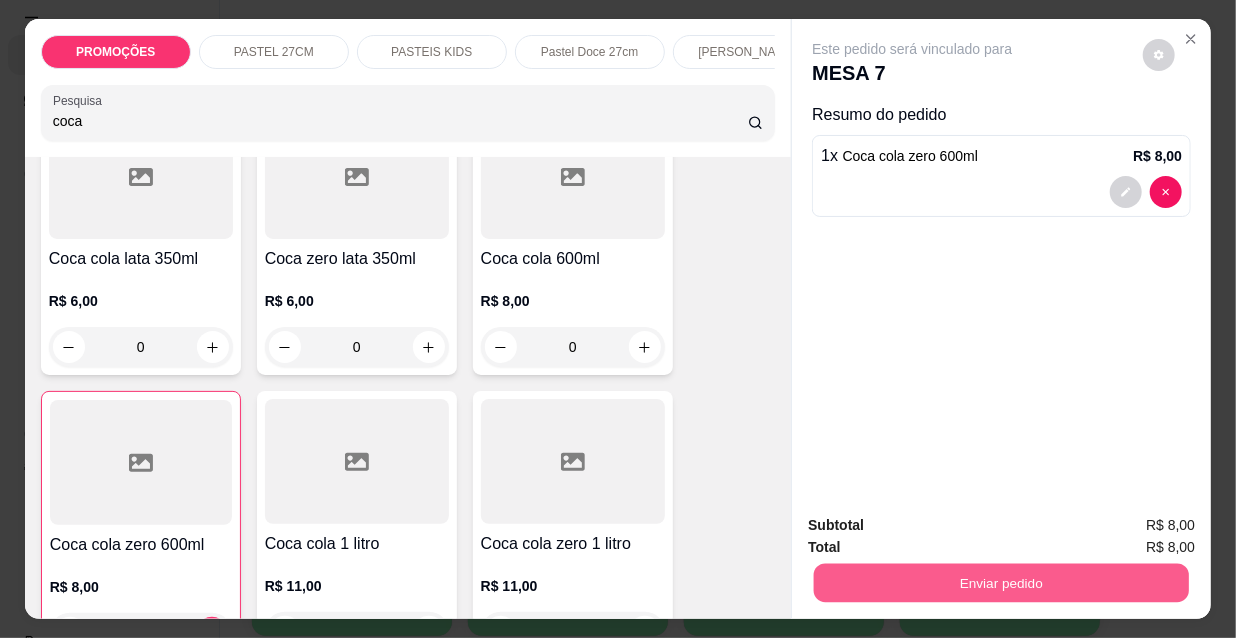 click on "Enviar pedido" at bounding box center (1001, 582) 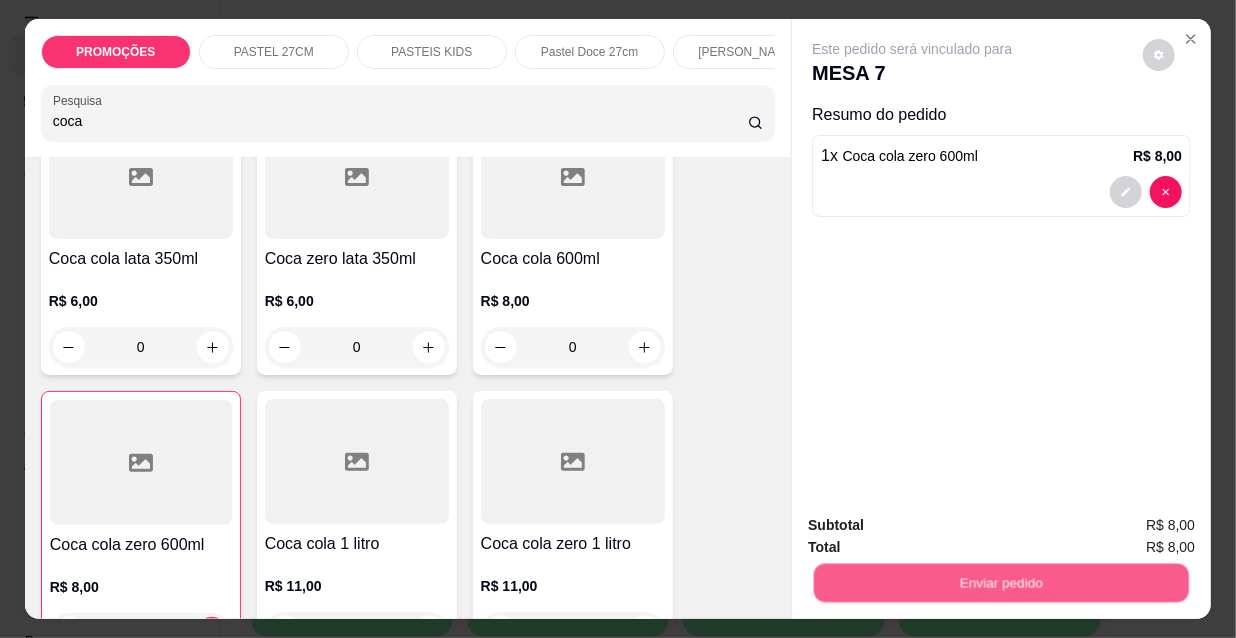 click on "Não registrar e enviar pedido" at bounding box center (937, 527) 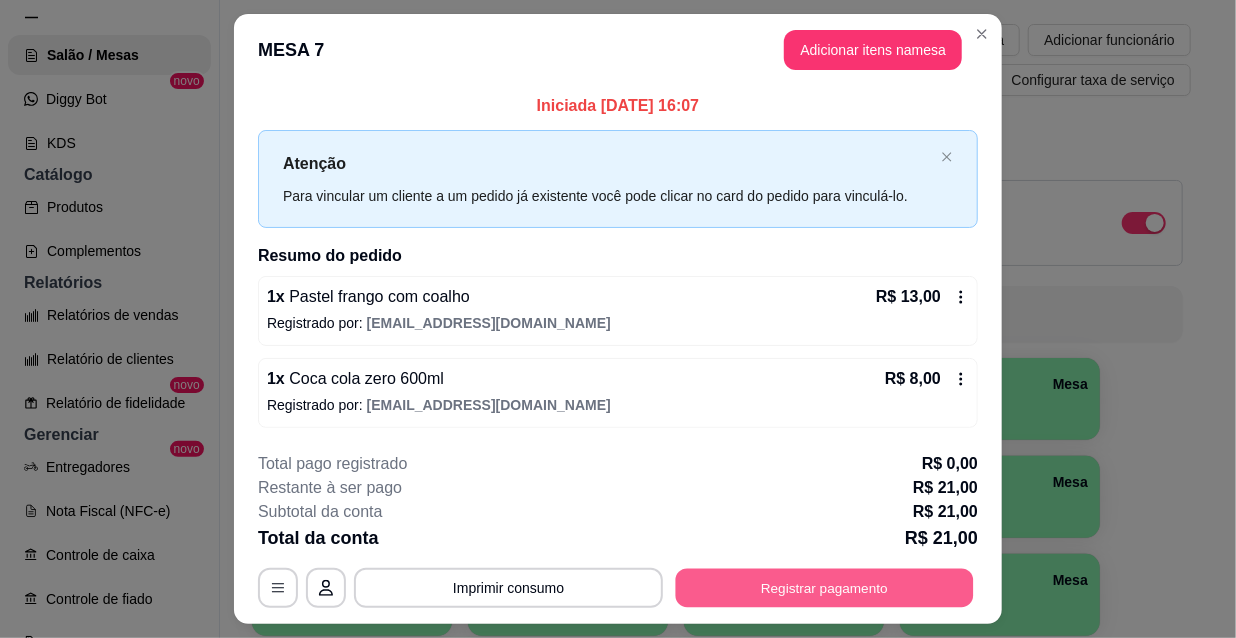 click on "Registrar pagamento" at bounding box center [825, 587] 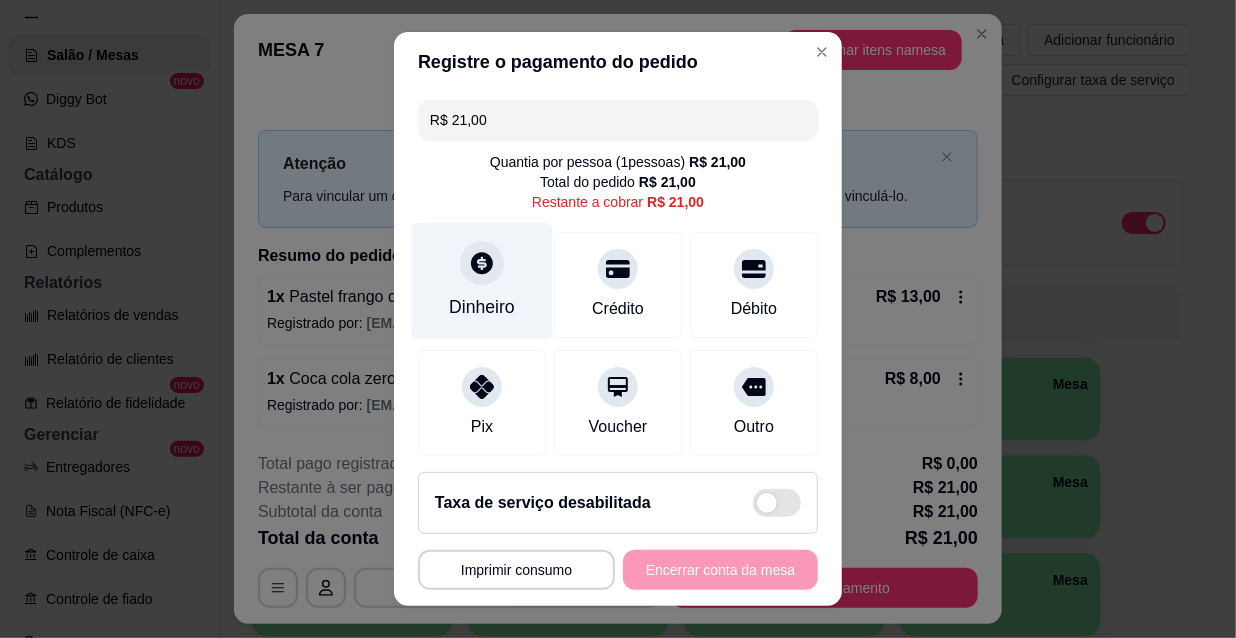 click on "Dinheiro" at bounding box center [482, 307] 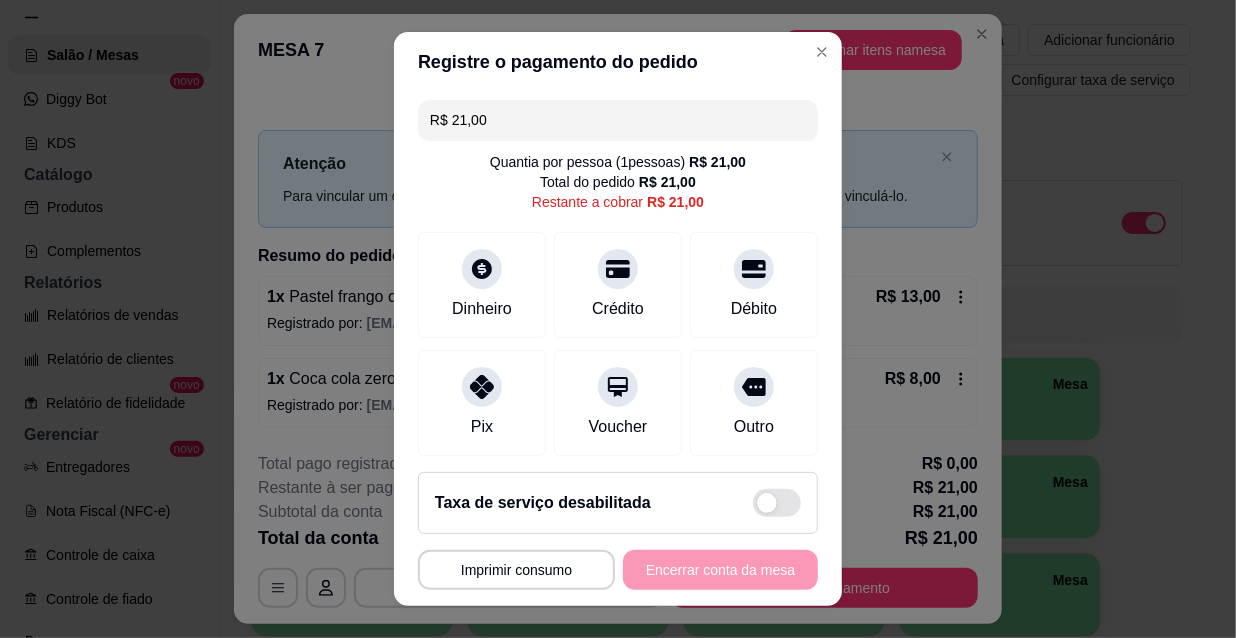 click on "0,00" at bounding box center [618, 300] 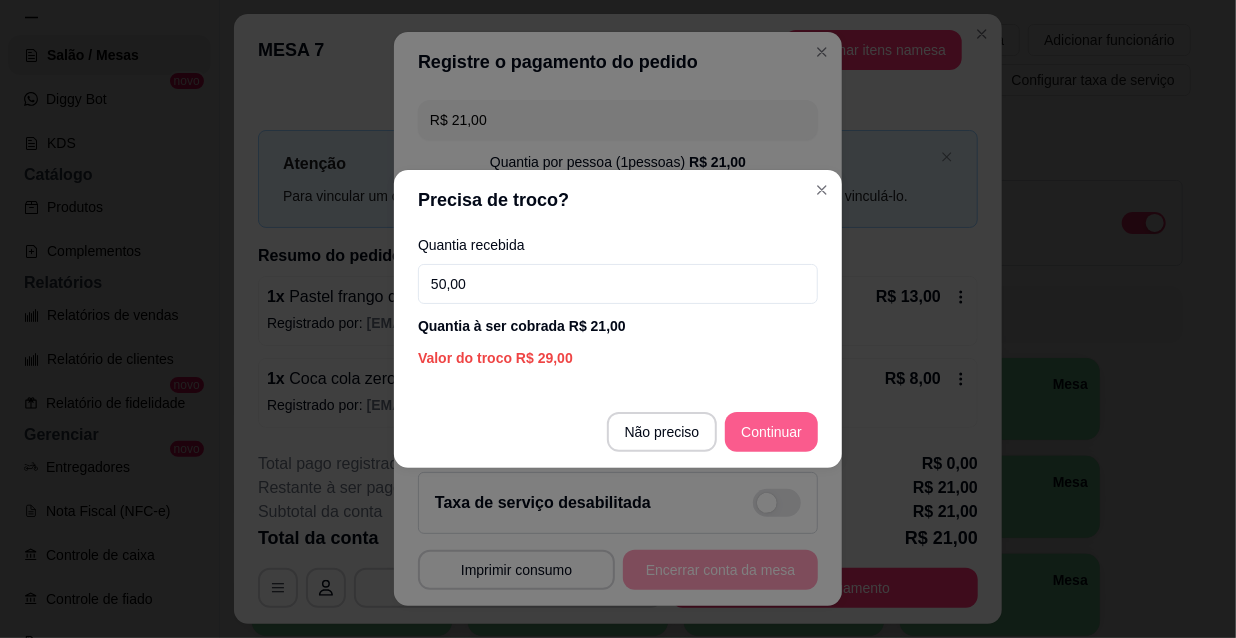 type on "50,00" 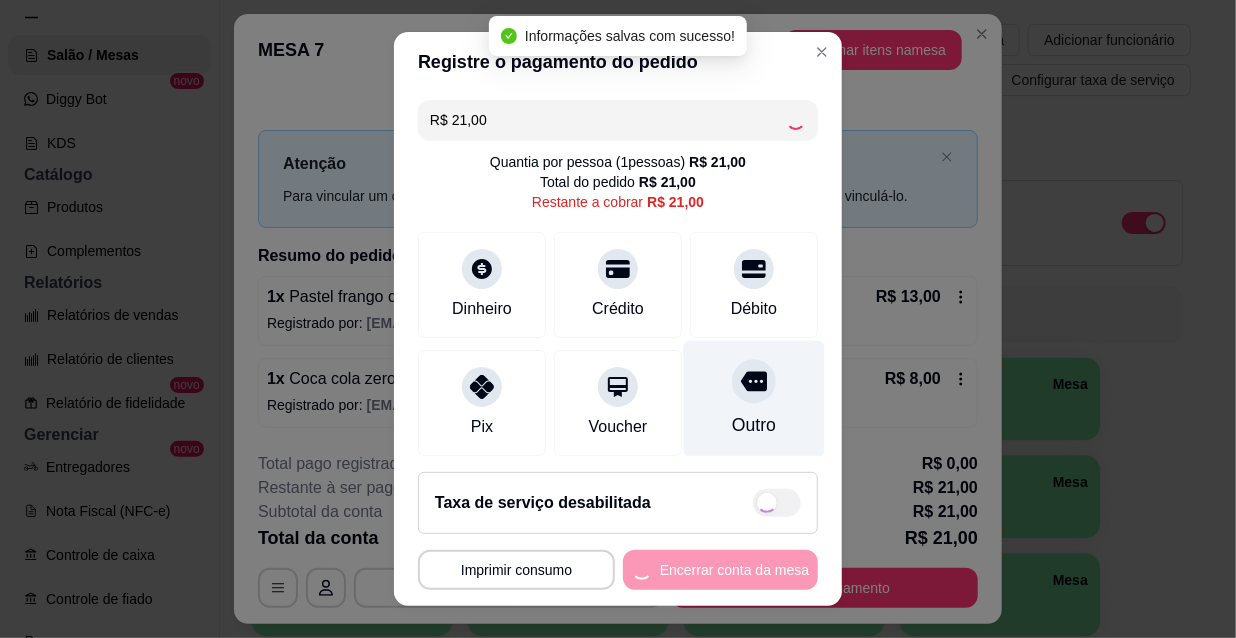 type on "R$ 0,00" 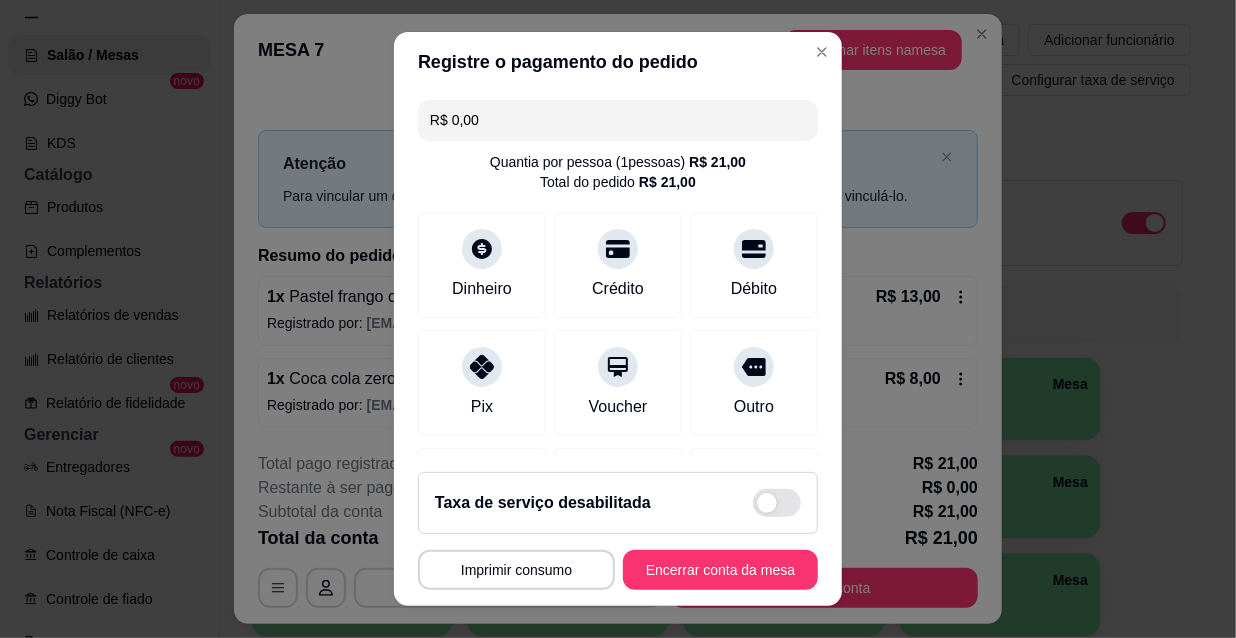 scroll, scrollTop: 232, scrollLeft: 0, axis: vertical 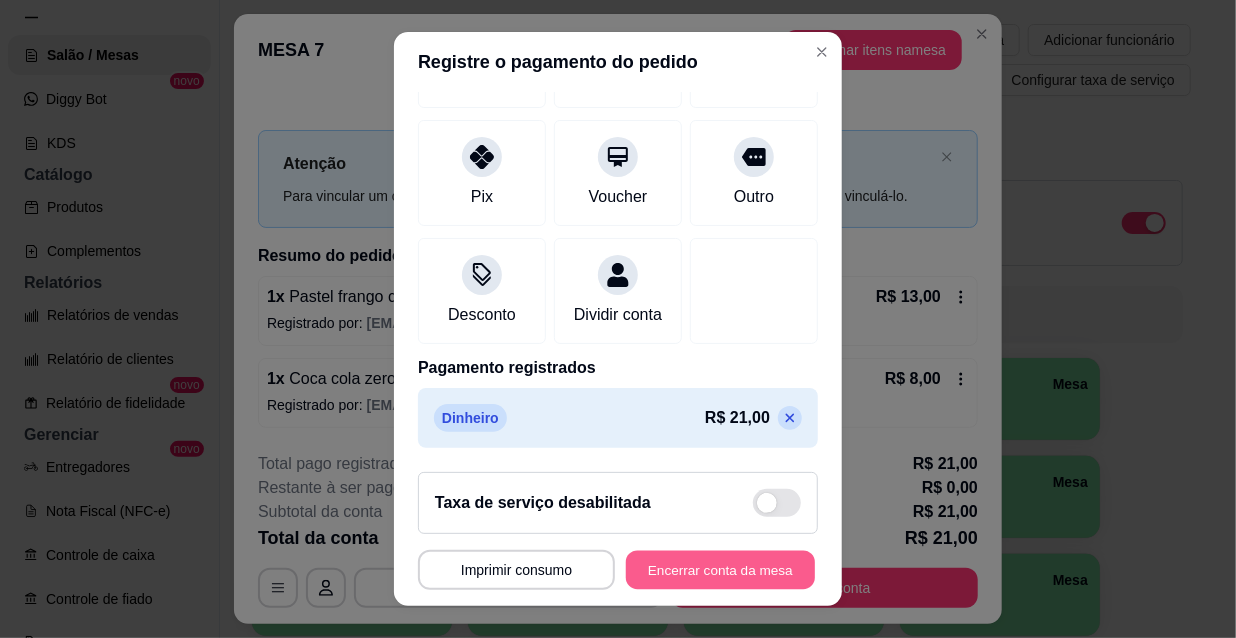 click on "Encerrar conta da mesa" at bounding box center [720, 570] 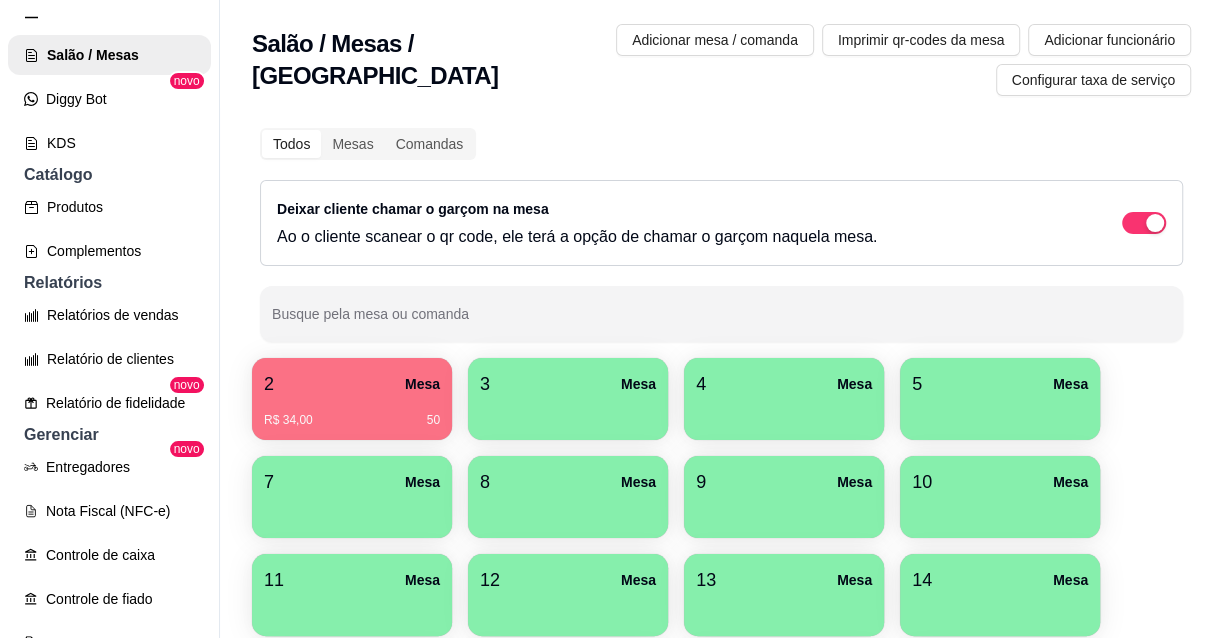 click on "R$ 34,00 50" at bounding box center [352, 420] 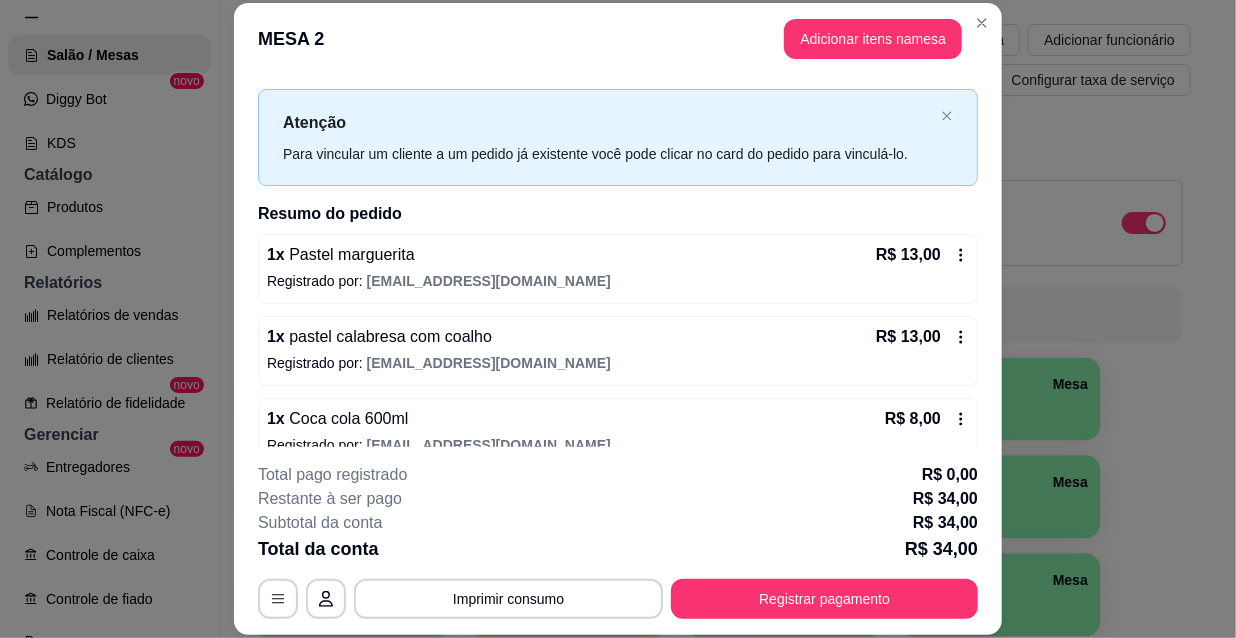 scroll, scrollTop: 58, scrollLeft: 0, axis: vertical 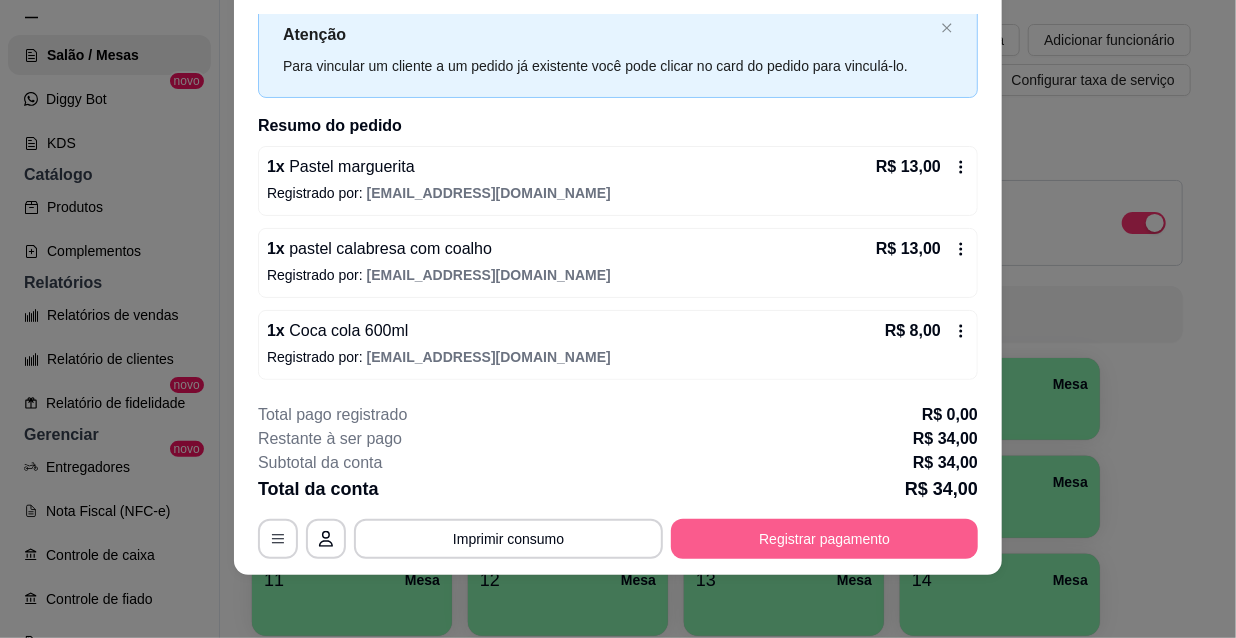 click on "Registrar pagamento" at bounding box center [824, 539] 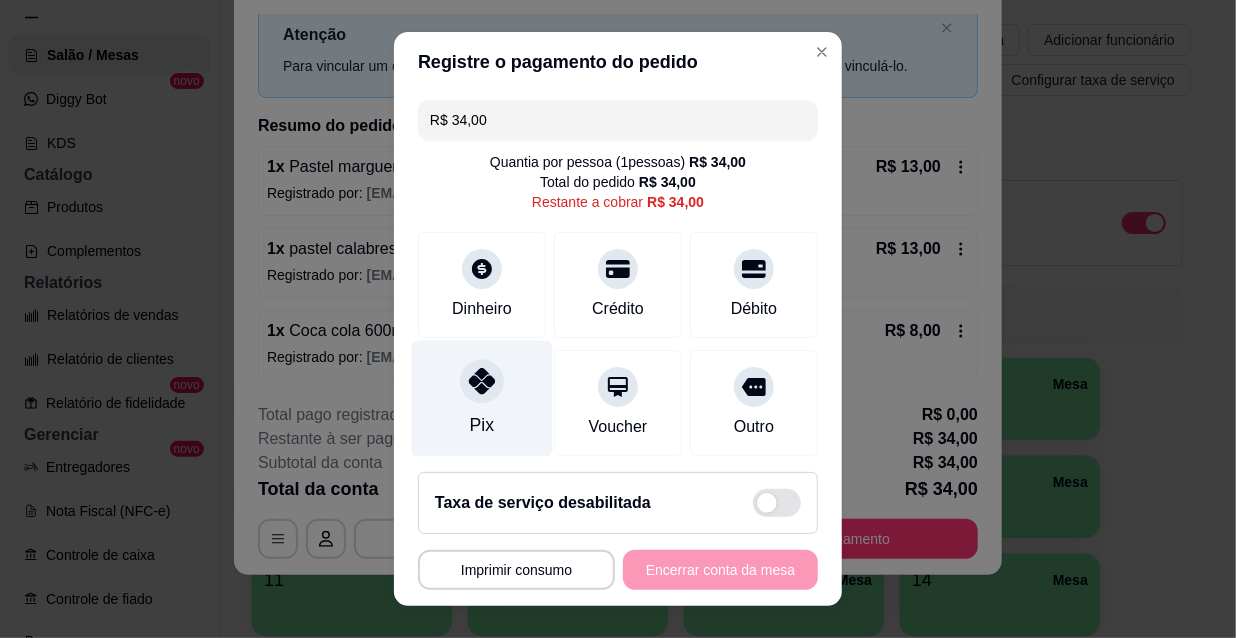 click on "Pix" at bounding box center [482, 399] 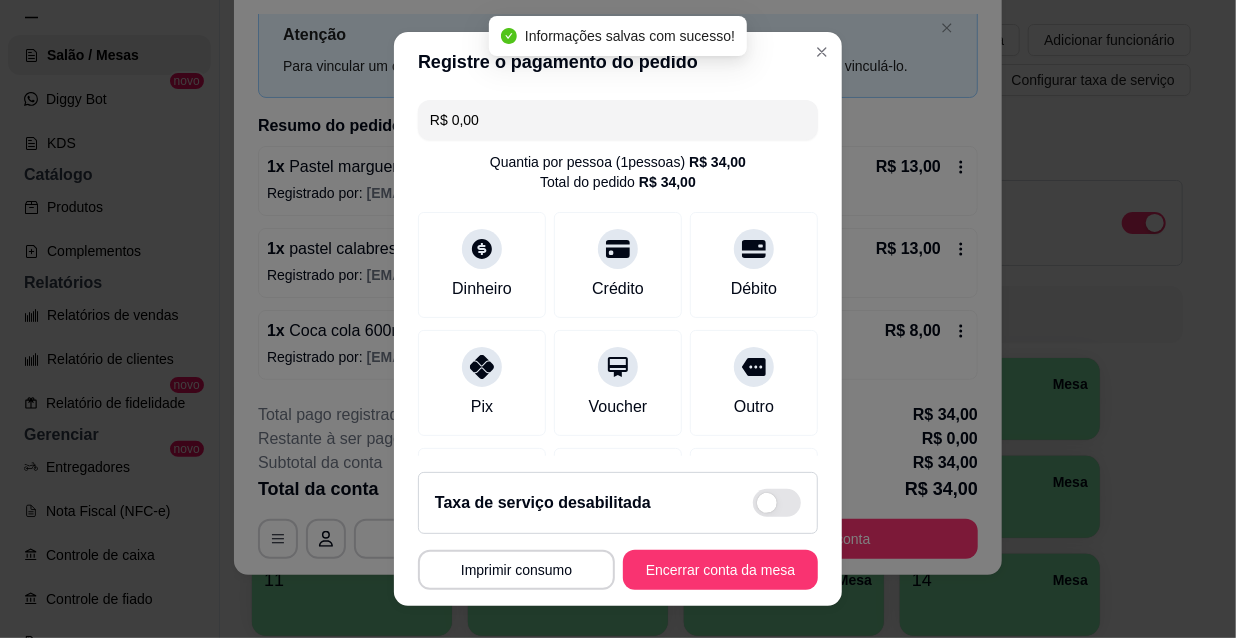 type on "R$ 0,00" 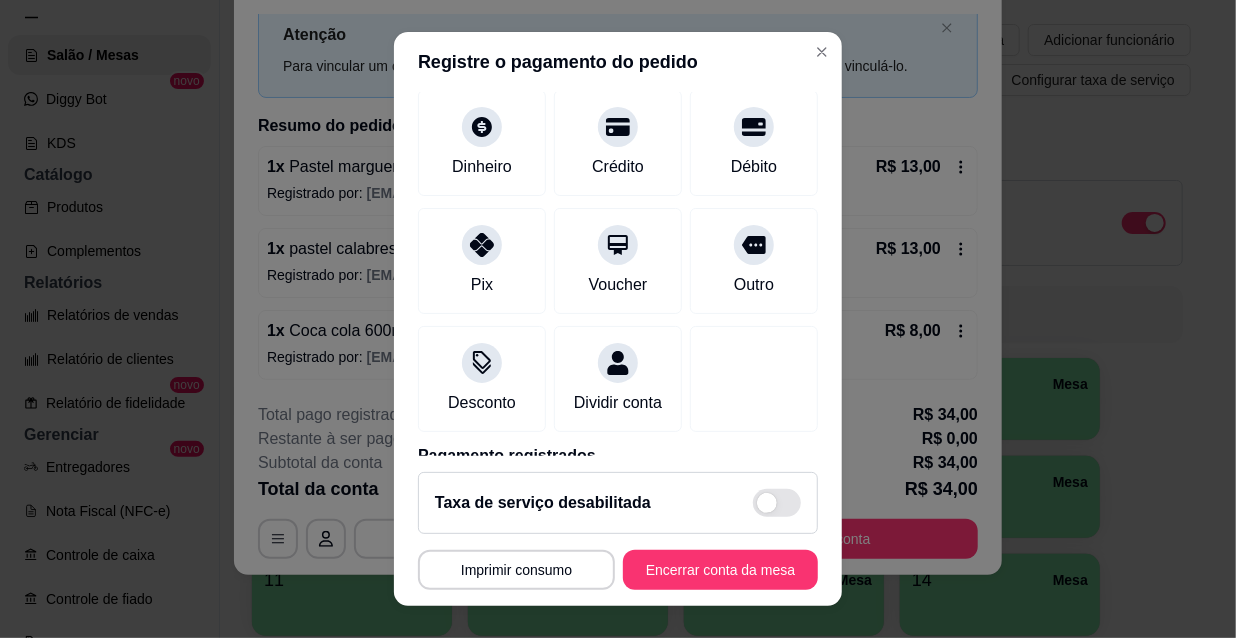 scroll, scrollTop: 232, scrollLeft: 0, axis: vertical 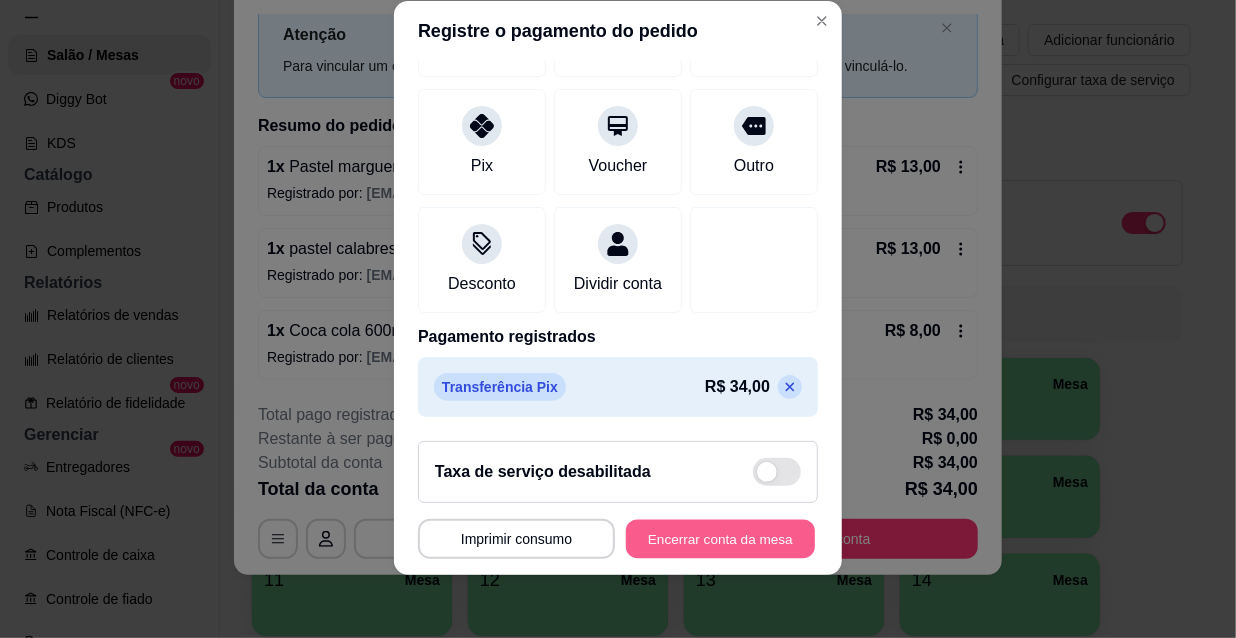 click on "Encerrar conta da mesa" at bounding box center (720, 539) 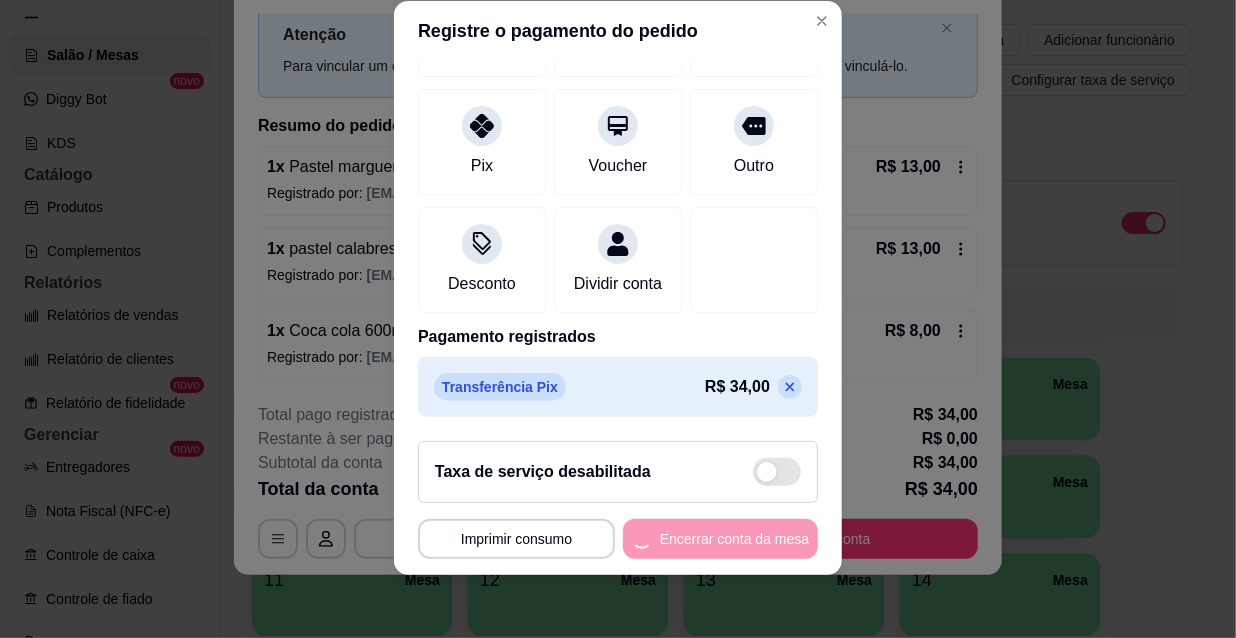 scroll, scrollTop: 0, scrollLeft: 0, axis: both 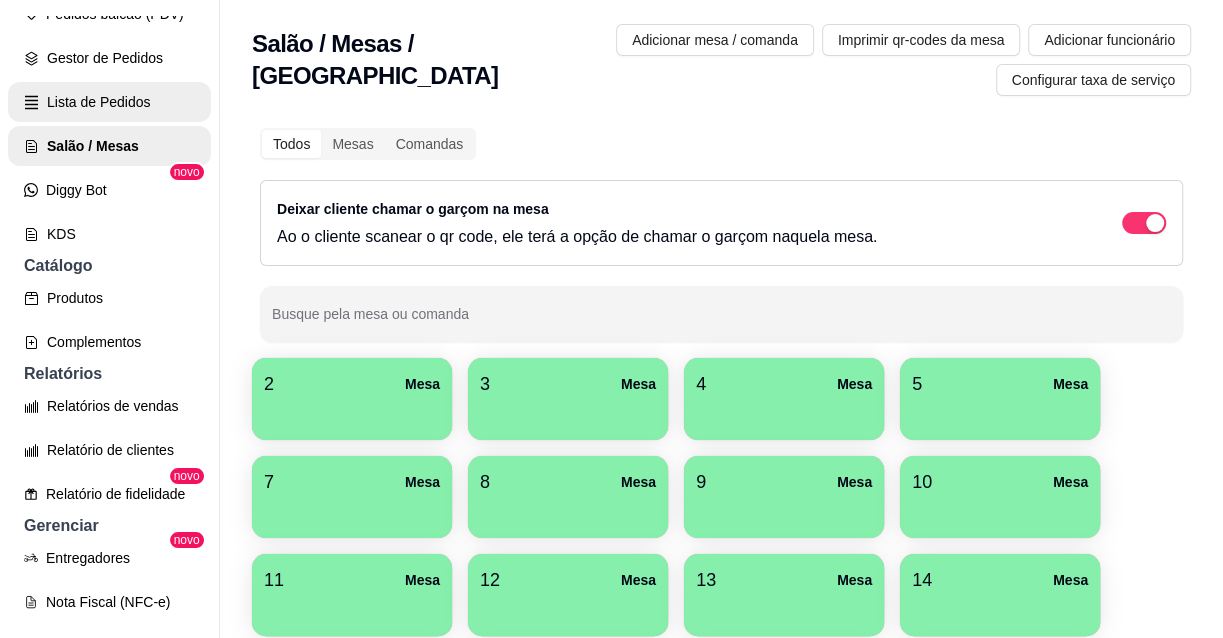 click on "Lista de Pedidos" at bounding box center (109, 102) 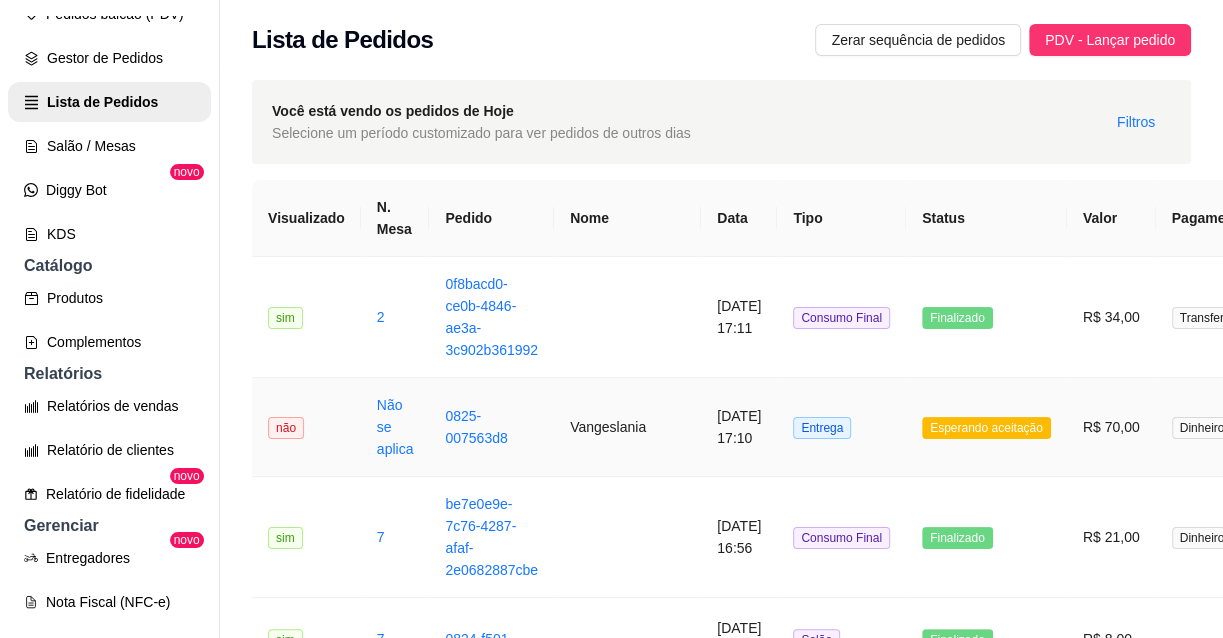 click on "[DATE] 17:10" at bounding box center (739, 427) 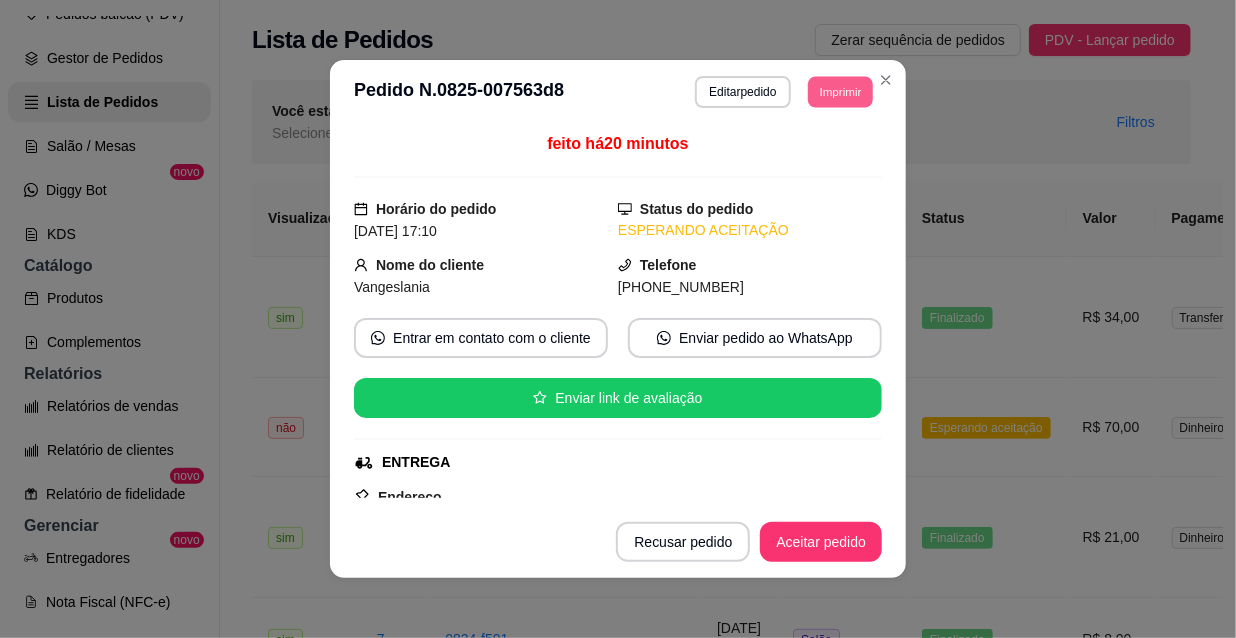 click on "Imprimir" at bounding box center (840, 91) 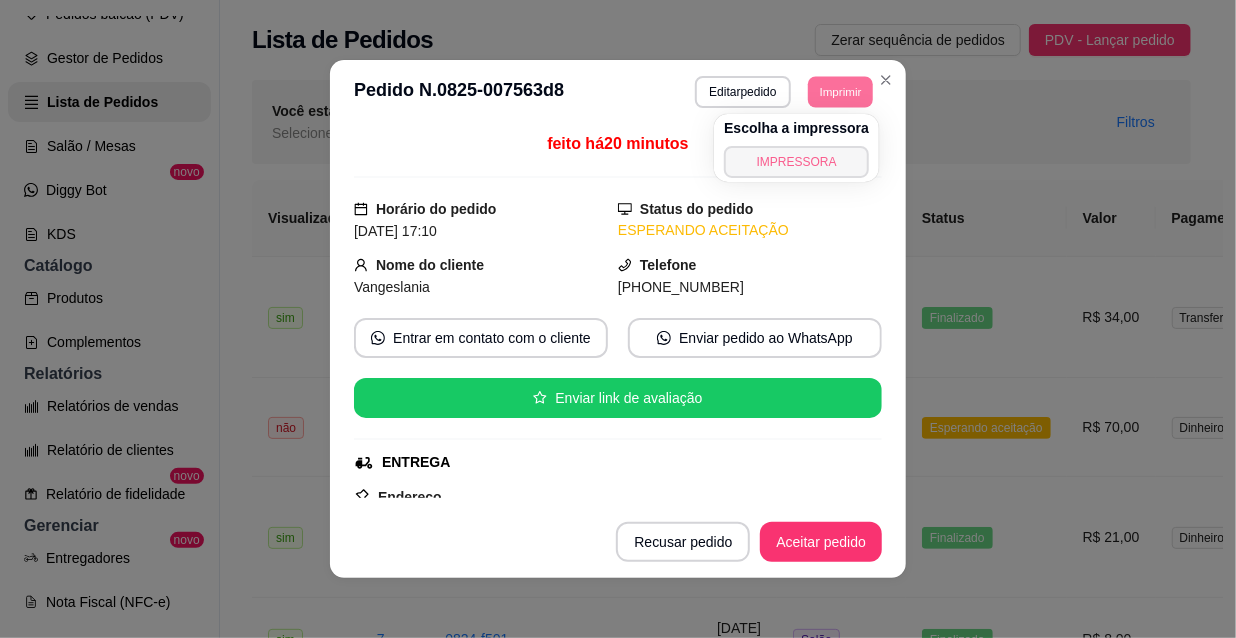 click on "IMPRESSORA" at bounding box center [796, 162] 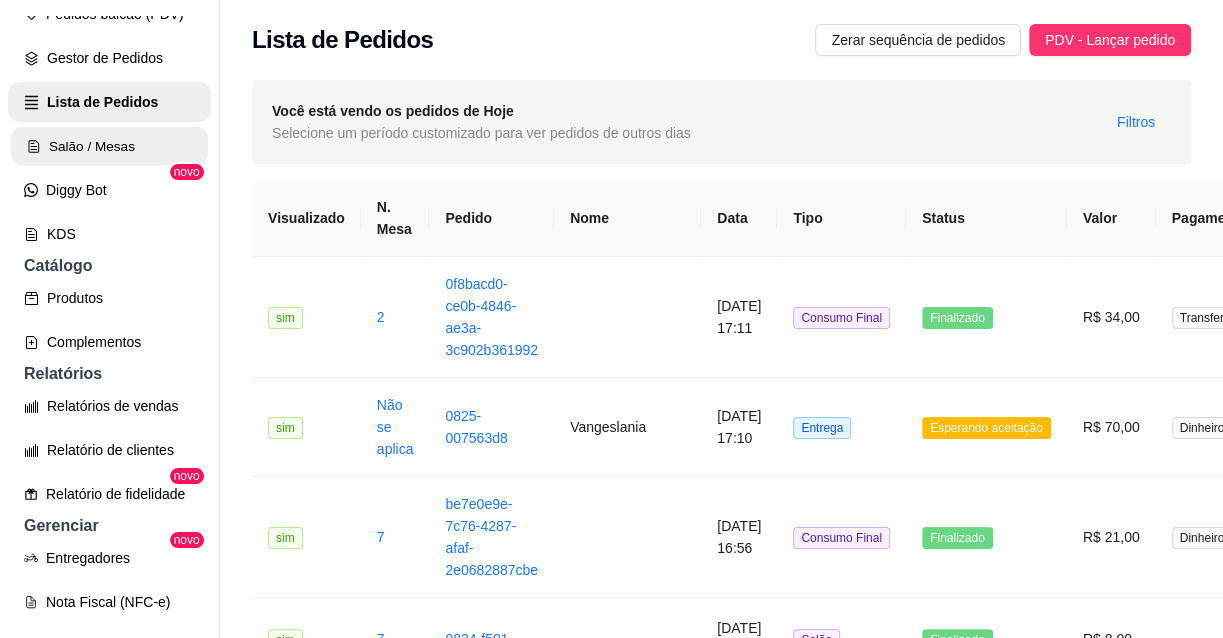 click on "Salão / Mesas" at bounding box center [109, 146] 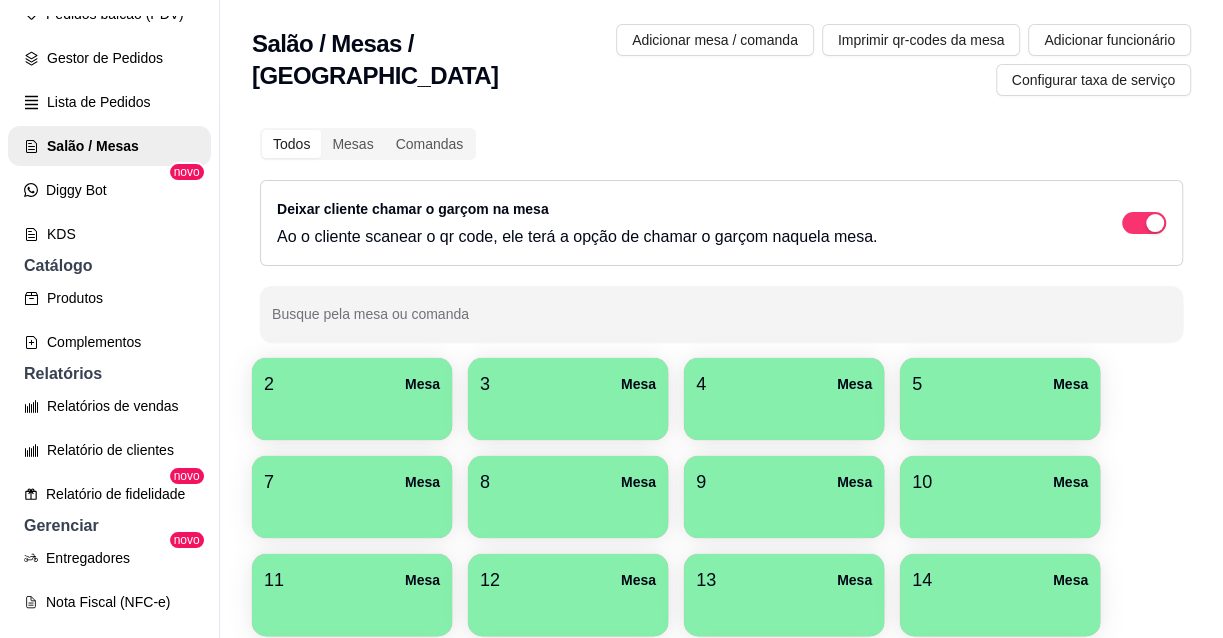 click on "2 Mesa" at bounding box center [352, 384] 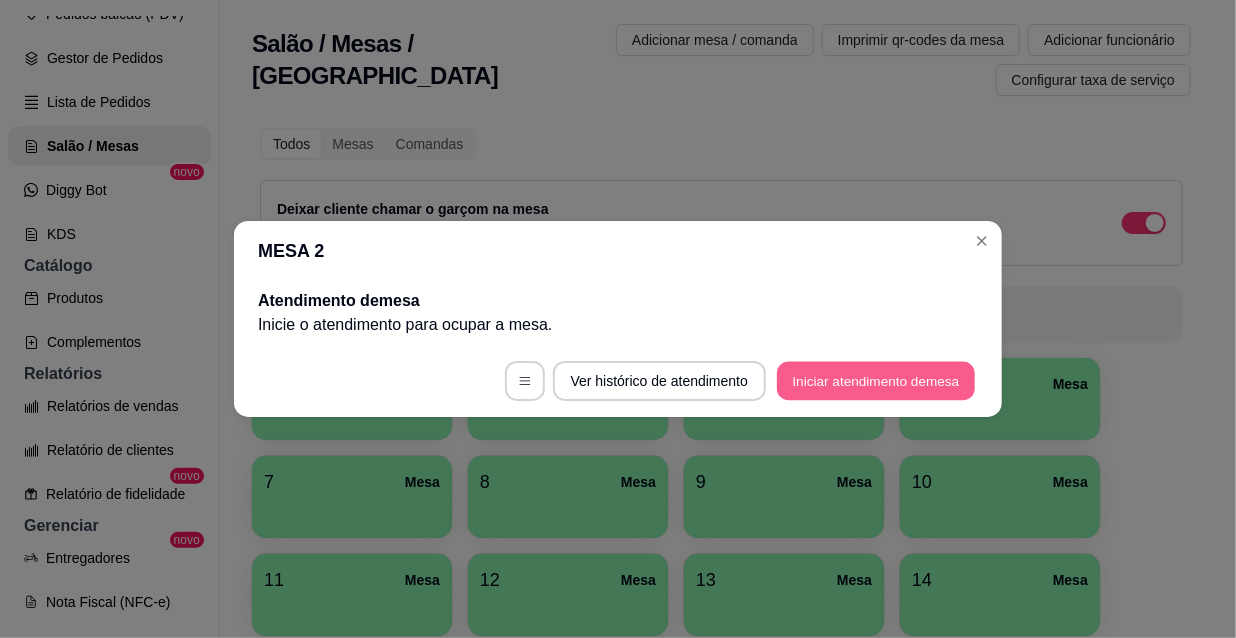 click on "Iniciar atendimento de  mesa" at bounding box center [876, 381] 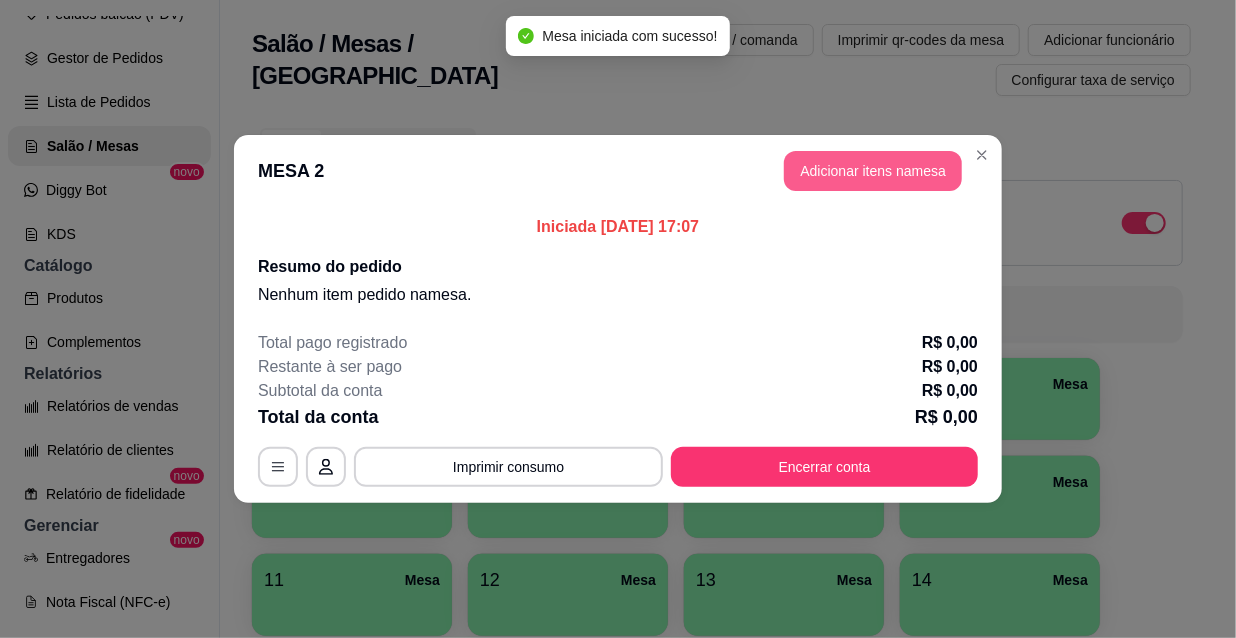 click on "Adicionar itens na  mesa" at bounding box center [873, 171] 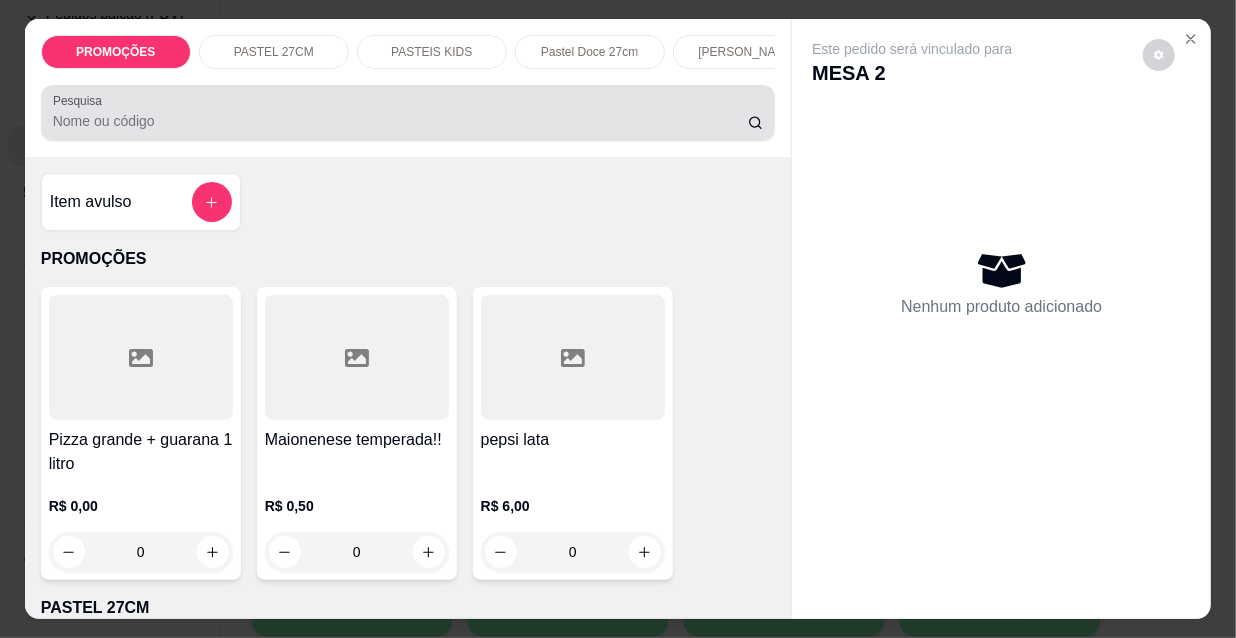 click on "Pesquisa" at bounding box center [400, 121] 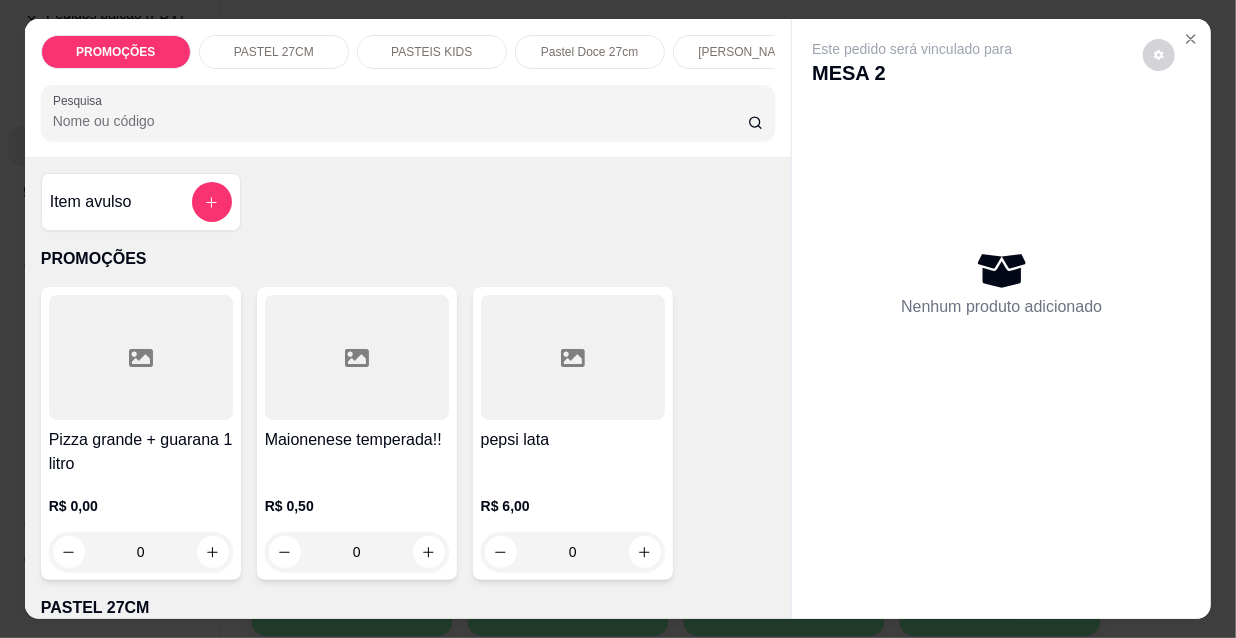 click at bounding box center (408, 113) 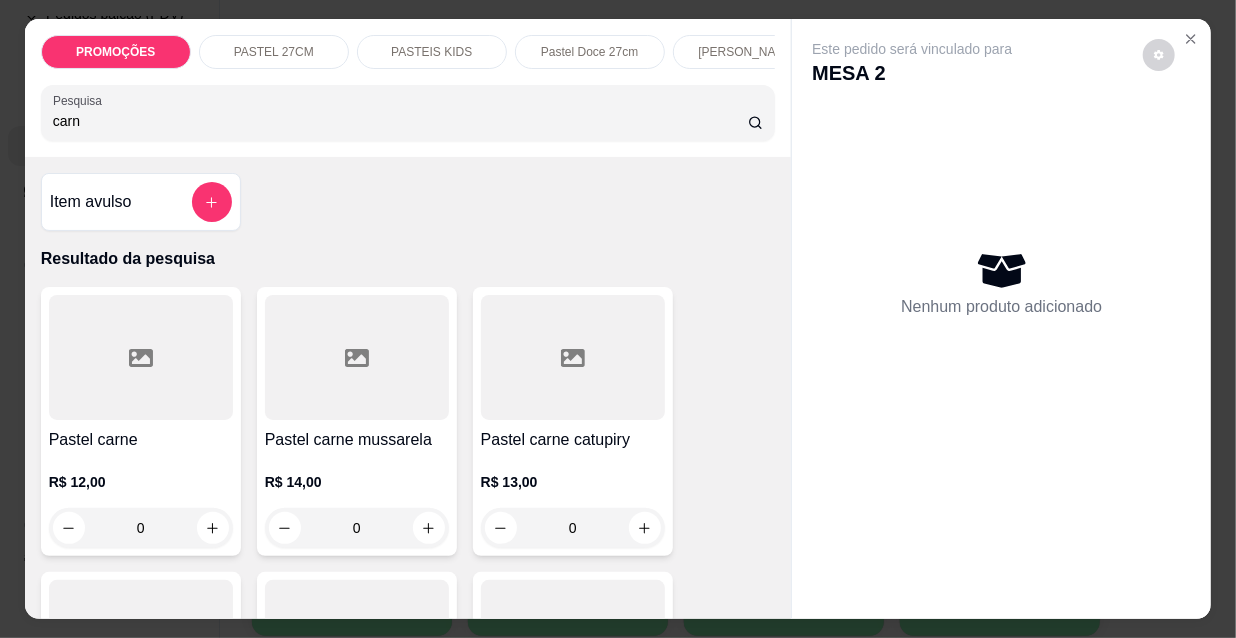 type on "carn" 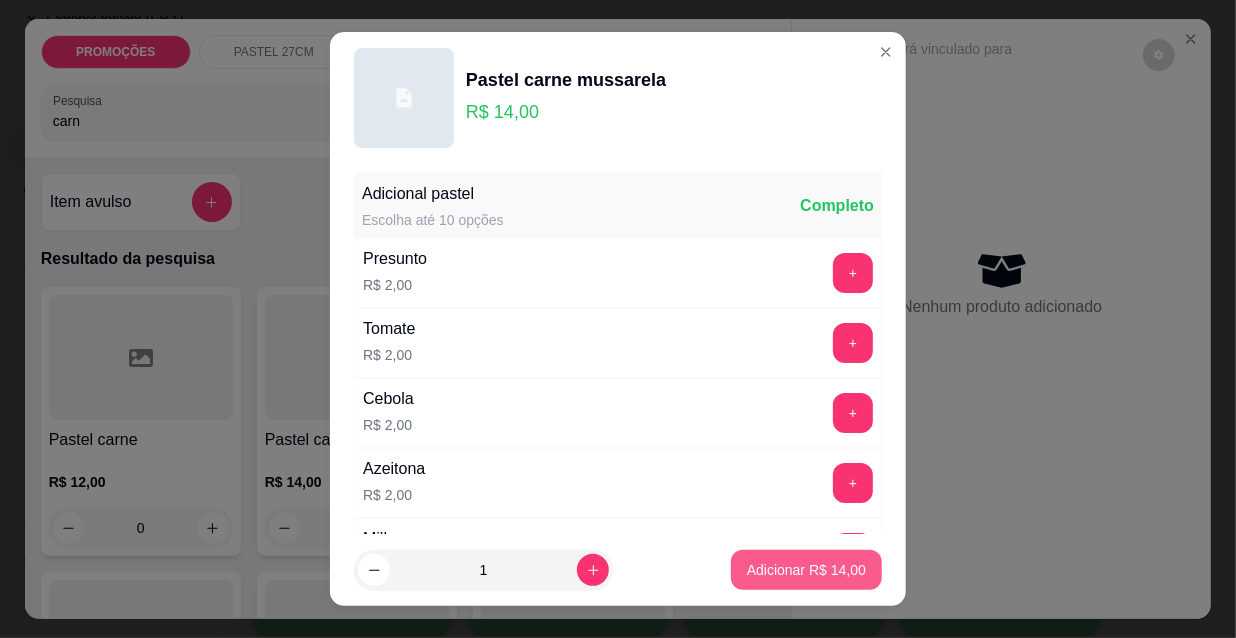 click on "Adicionar   R$ 14,00" at bounding box center (806, 570) 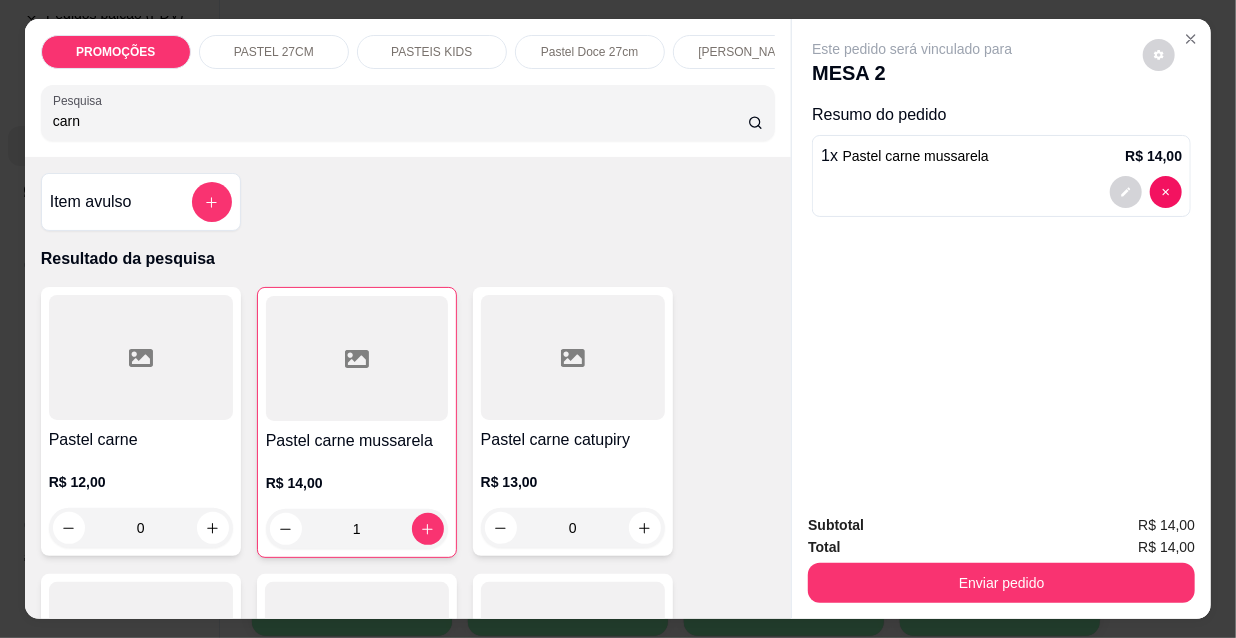 type on "1" 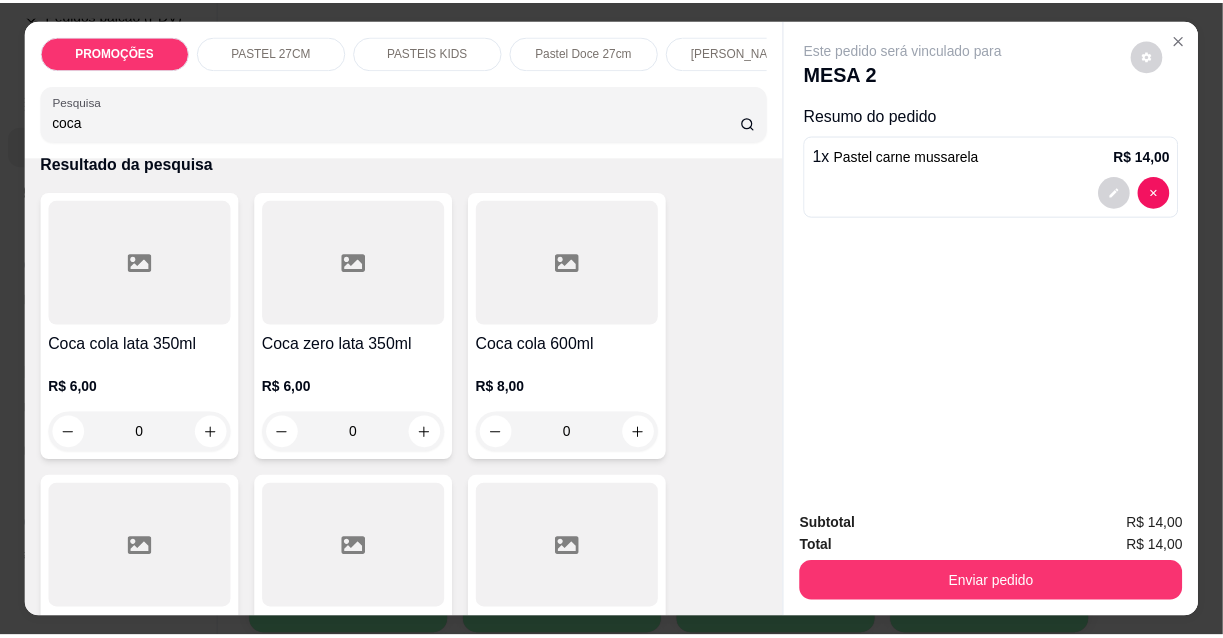 scroll, scrollTop: 272, scrollLeft: 0, axis: vertical 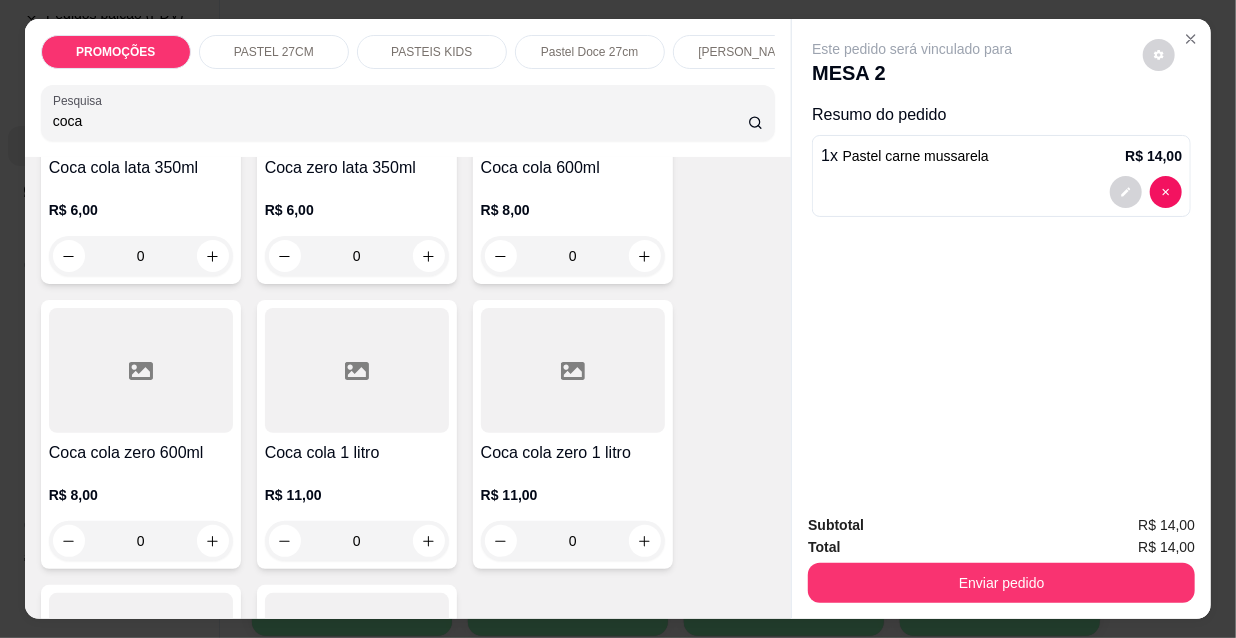 type on "coca" 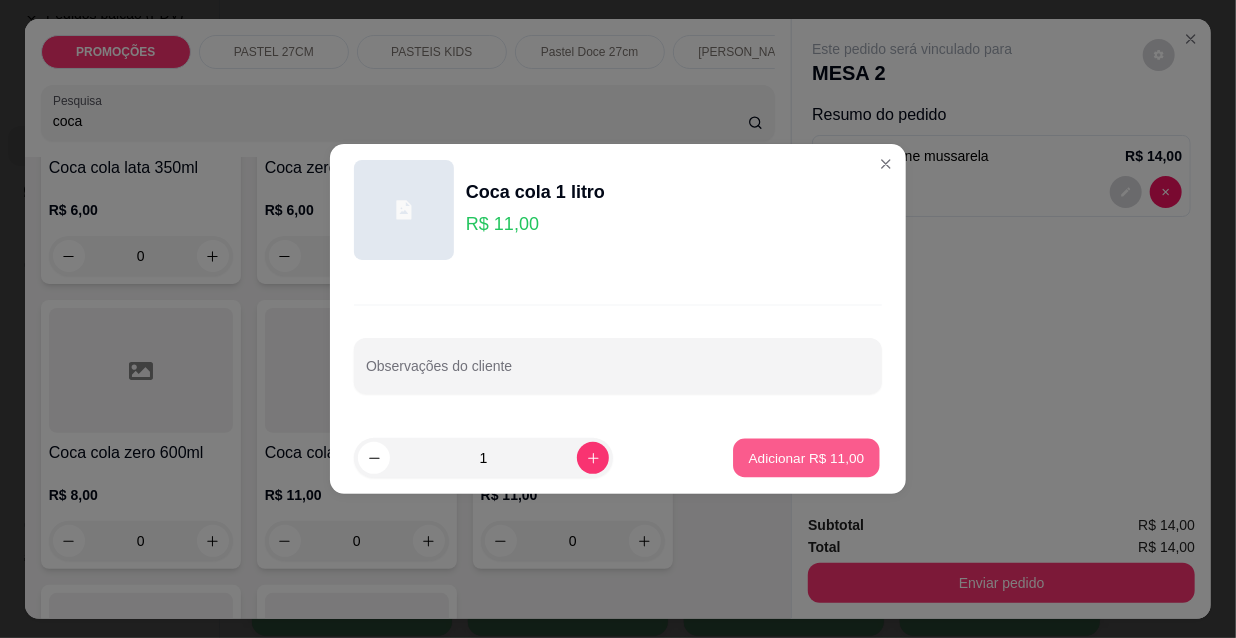 click on "Adicionar   R$ 11,00" at bounding box center (807, 457) 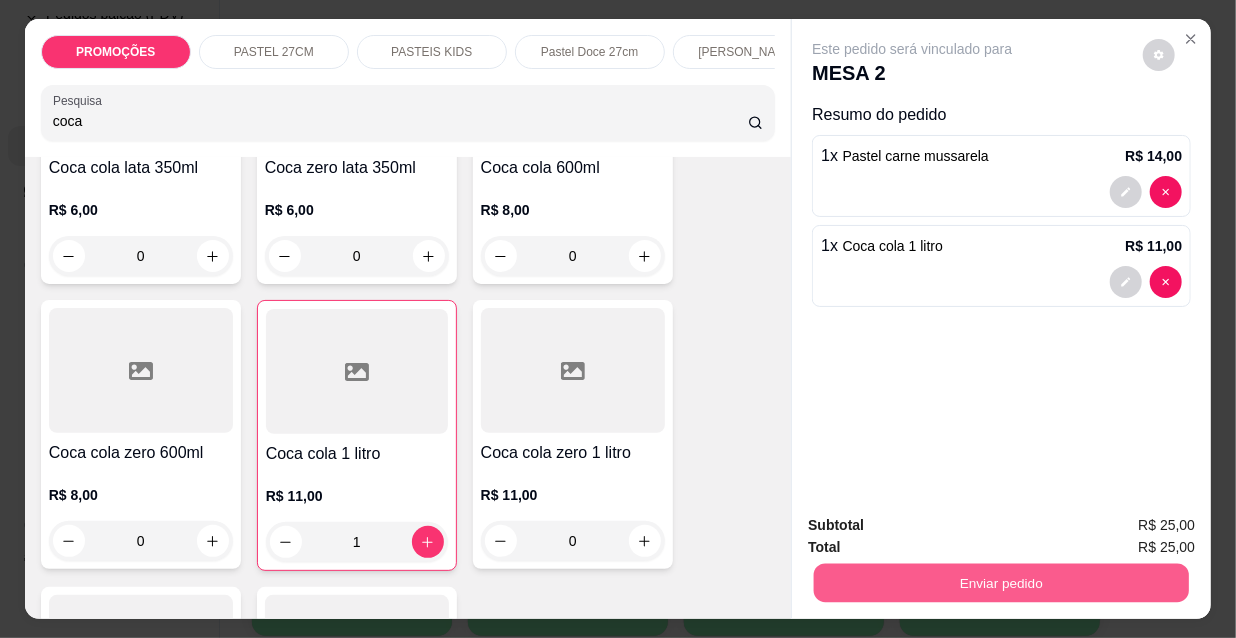 click on "Enviar pedido" at bounding box center (1001, 582) 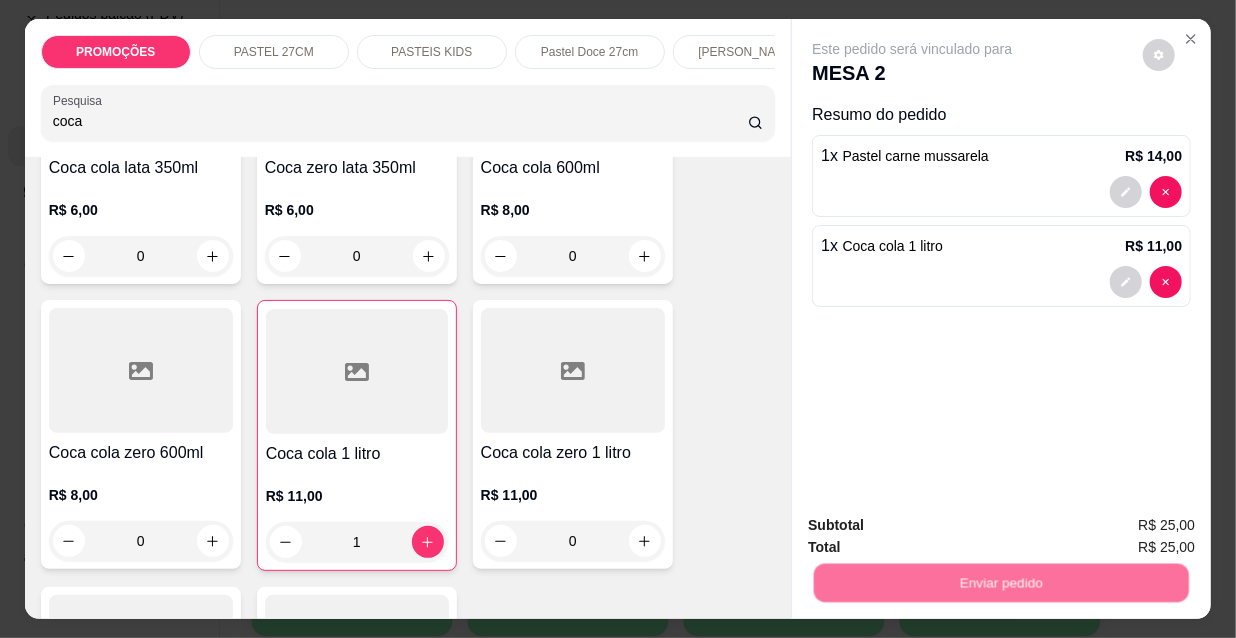 click on "Não registrar e enviar pedido" at bounding box center [937, 527] 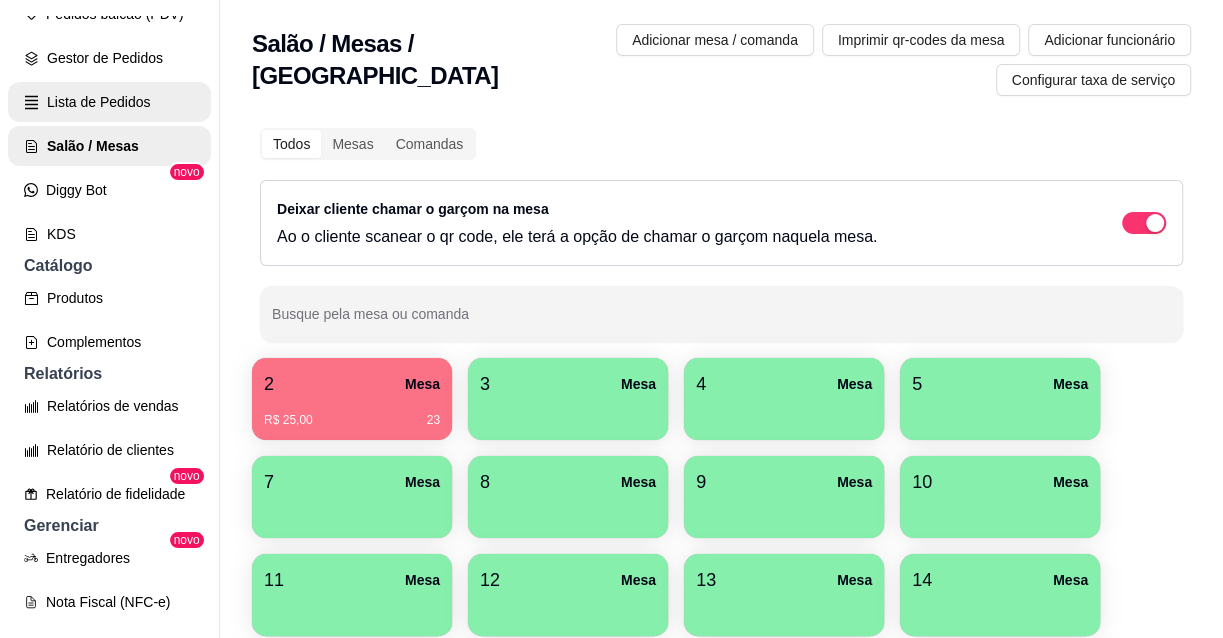 click on "Lista de Pedidos" at bounding box center [109, 102] 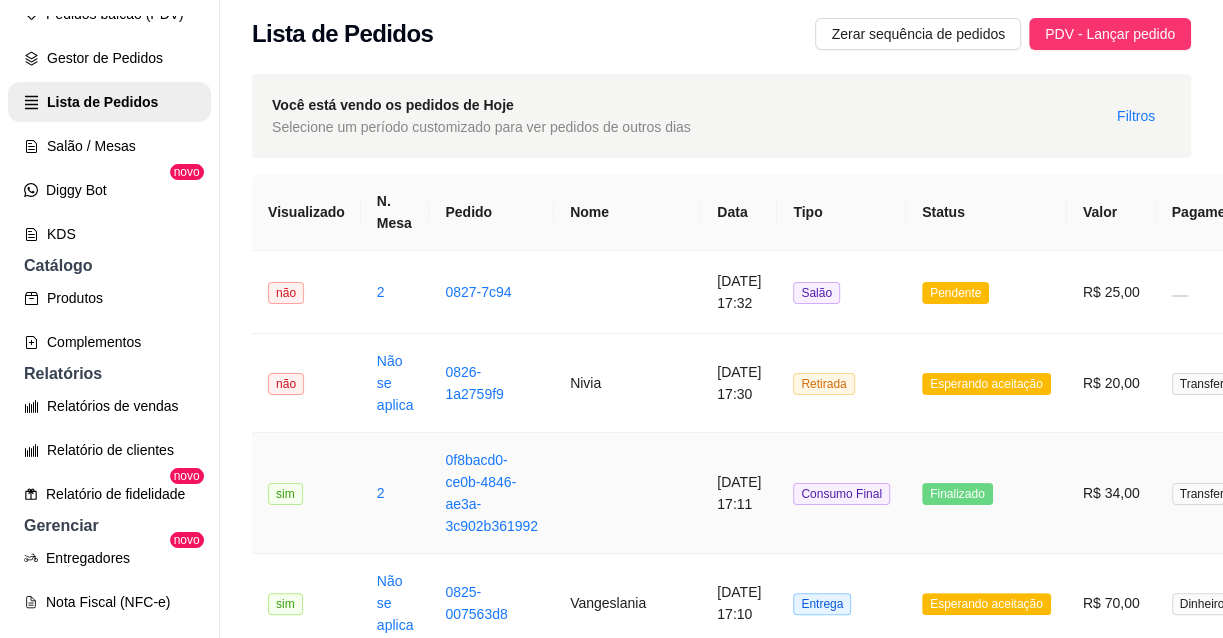 scroll, scrollTop: 0, scrollLeft: 0, axis: both 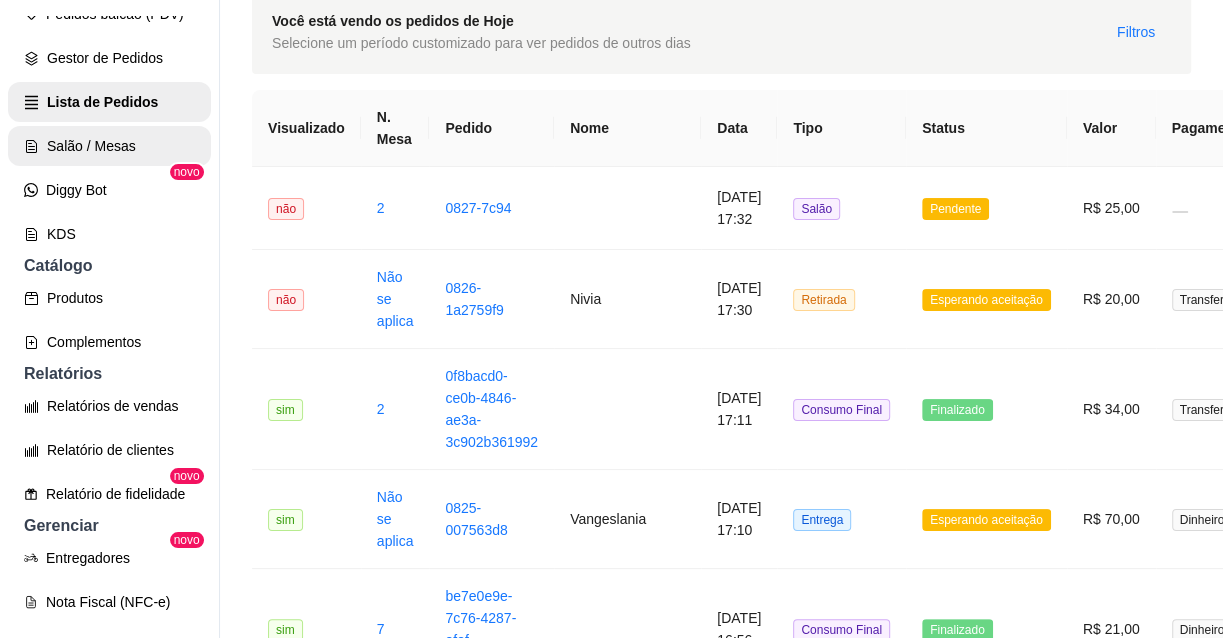 click on "Salão / Mesas" at bounding box center [109, 146] 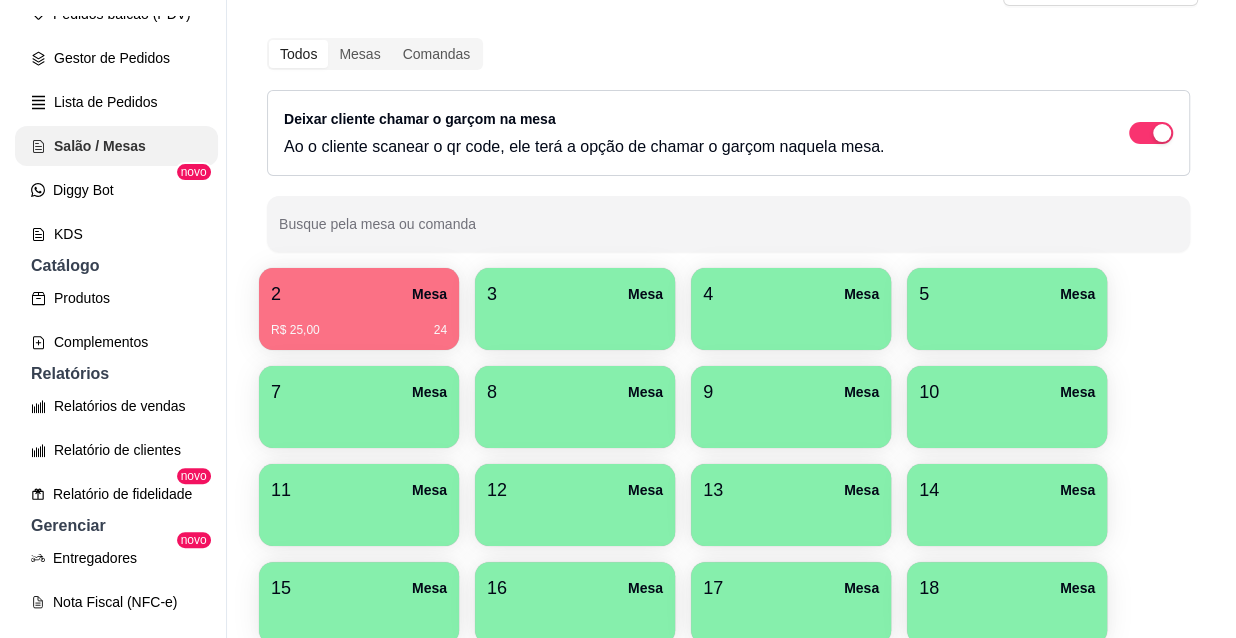 scroll, scrollTop: 0, scrollLeft: 0, axis: both 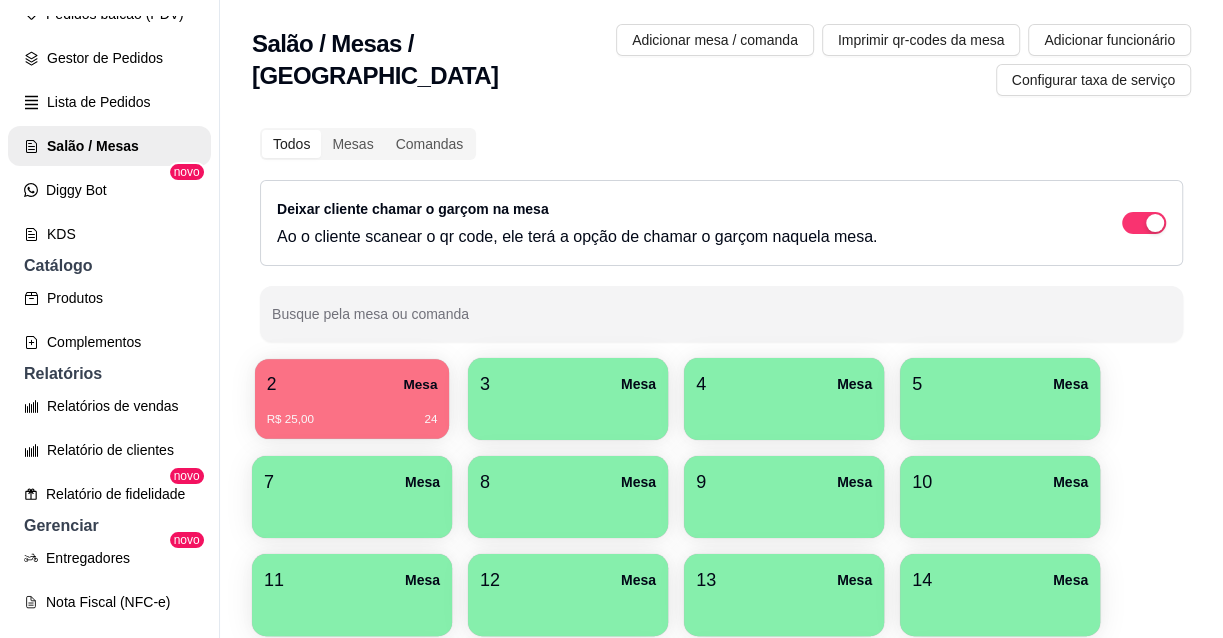 click on "2 Mesa" at bounding box center [352, 384] 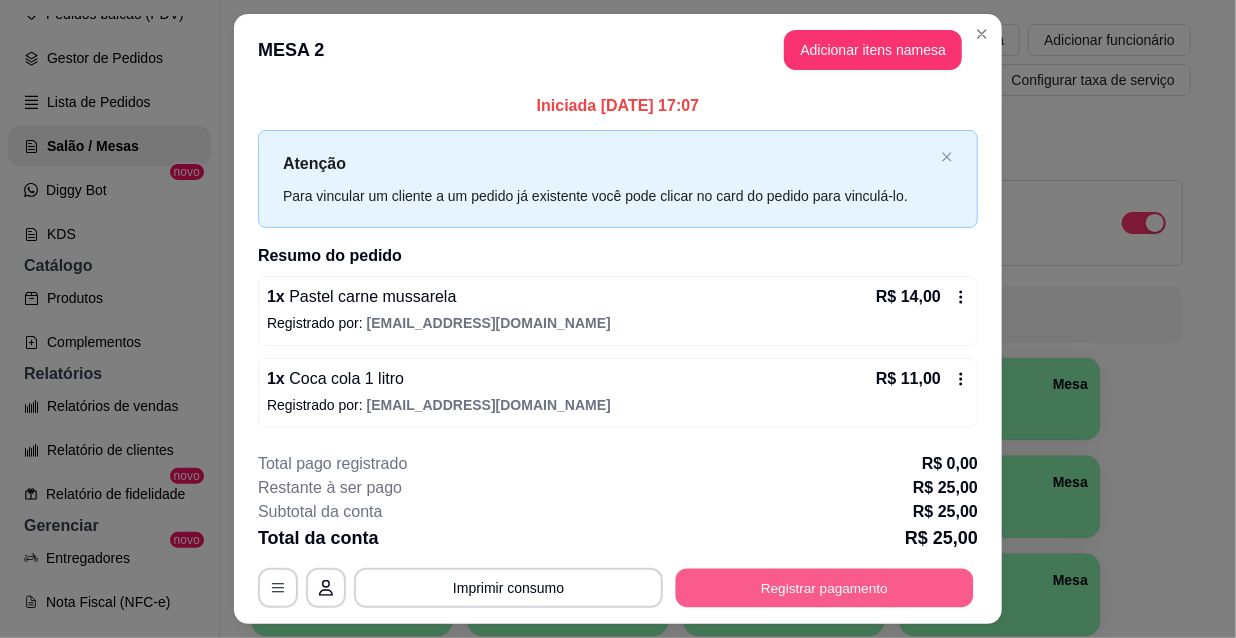 click on "Registrar pagamento" at bounding box center (825, 587) 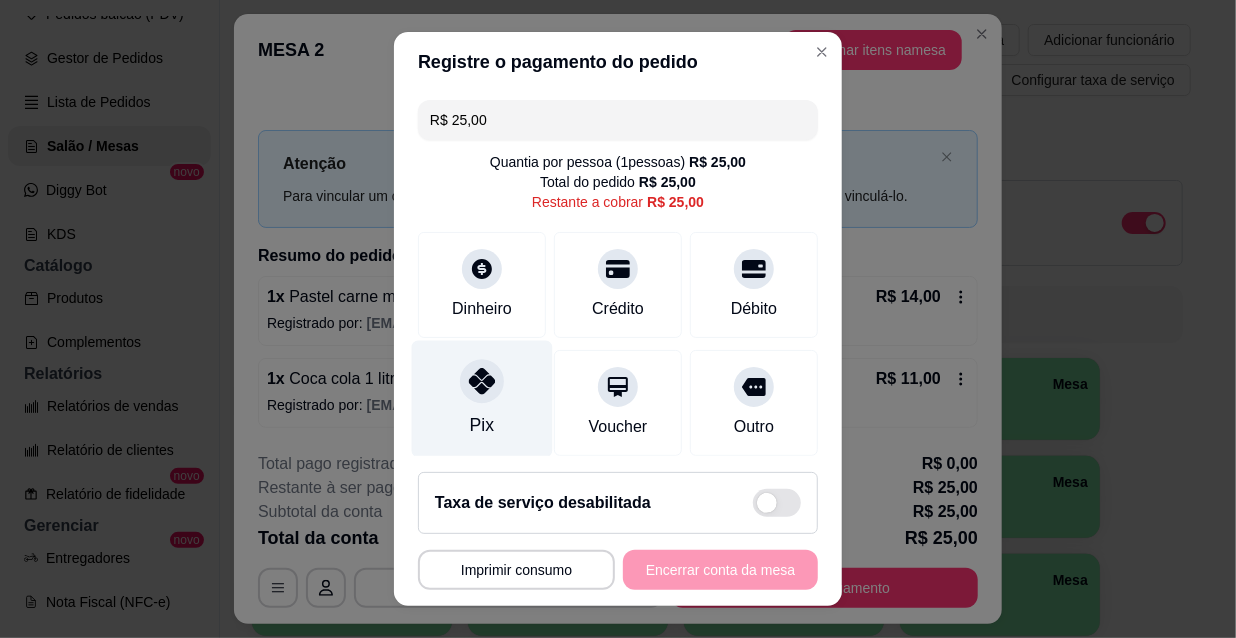 click 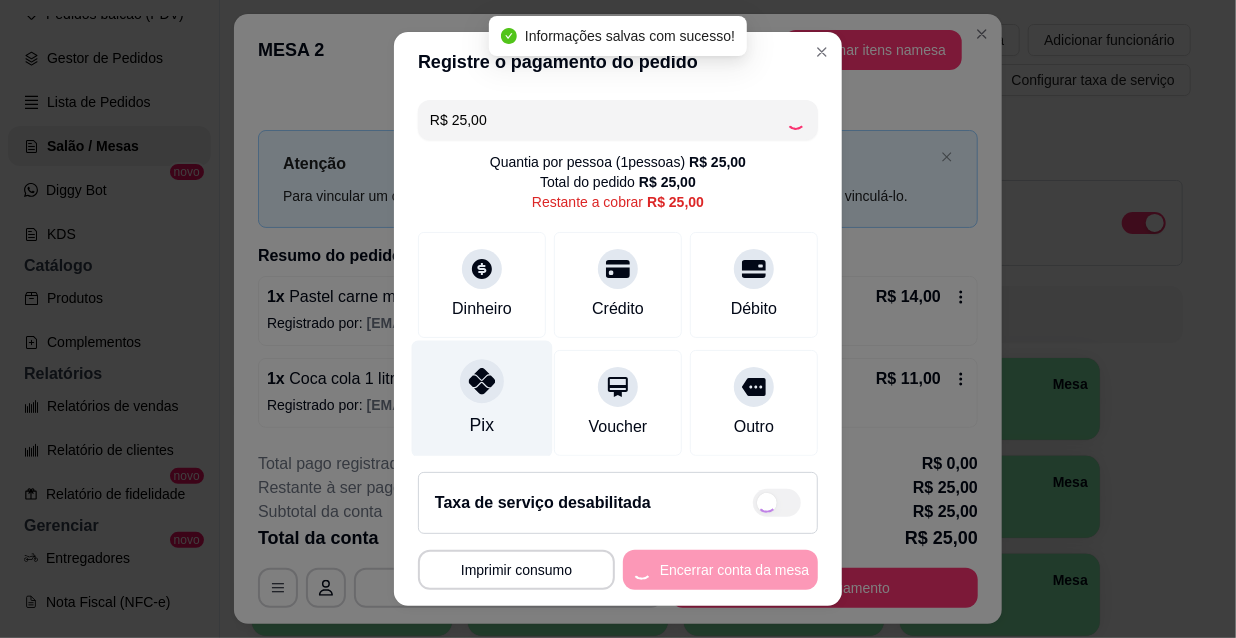 type on "R$ 0,00" 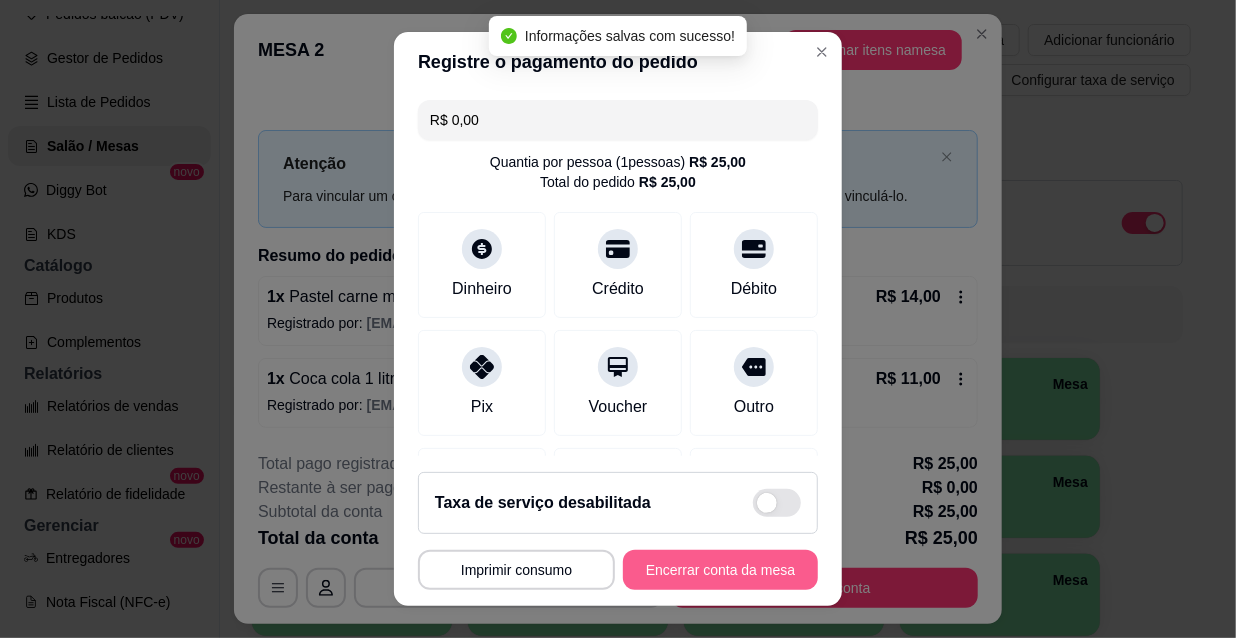 click on "Encerrar conta da mesa" at bounding box center (720, 570) 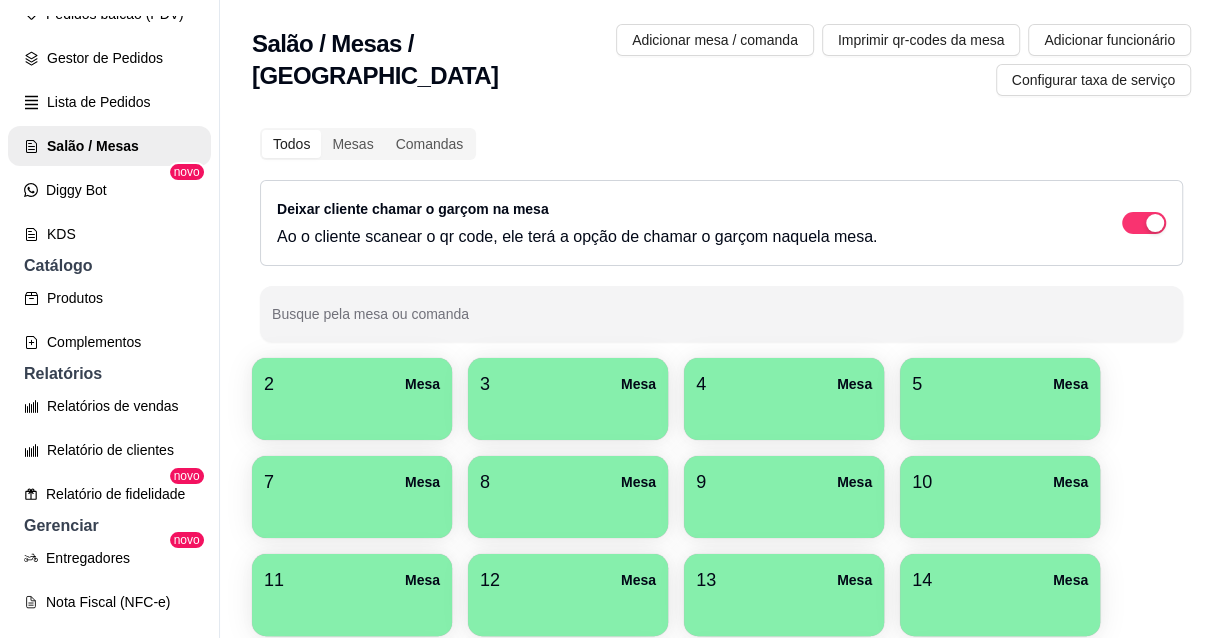 click on "2 Mesa" at bounding box center (352, 384) 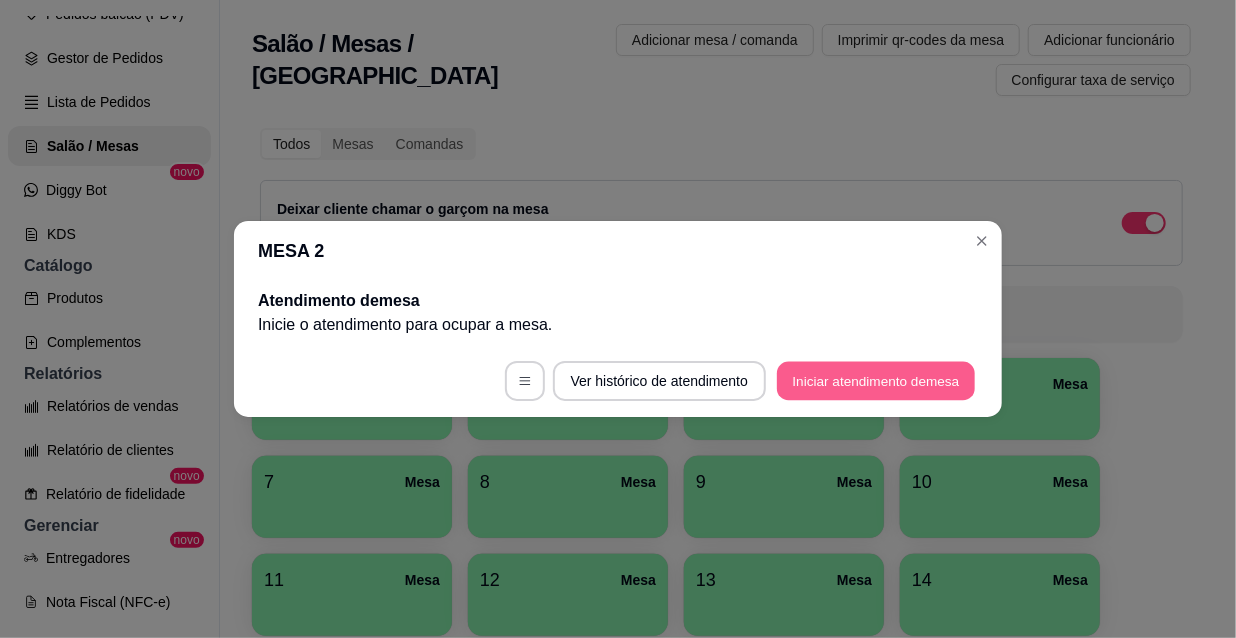 click on "Iniciar atendimento de  mesa" at bounding box center (876, 381) 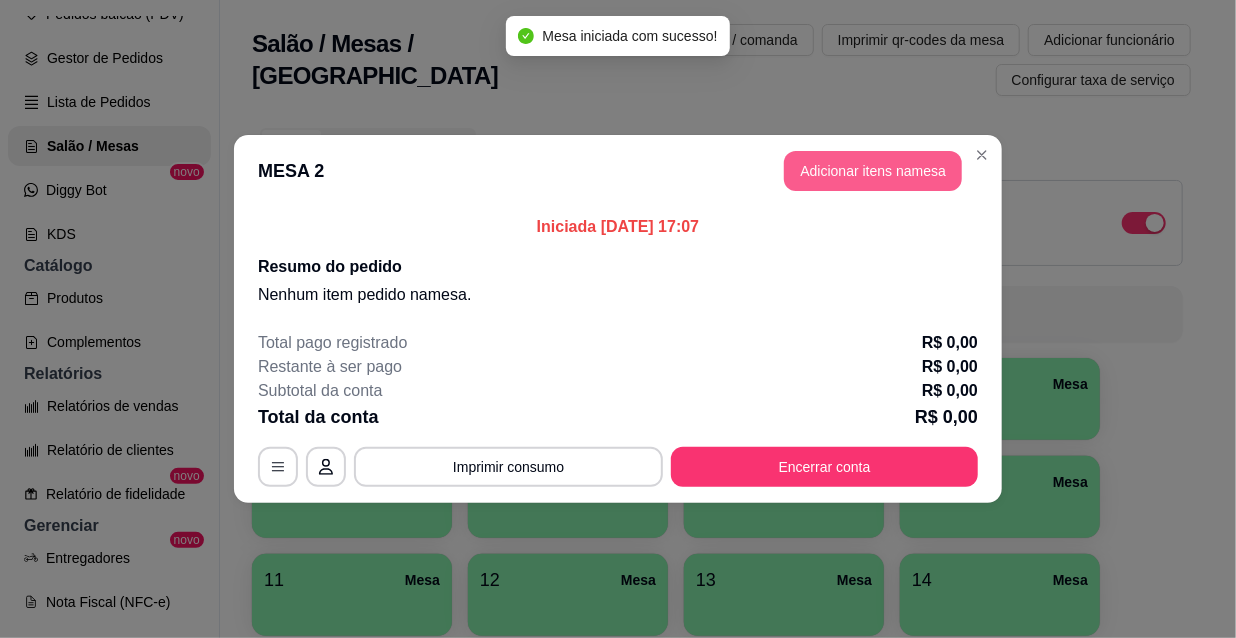click on "Adicionar itens na  mesa" at bounding box center (873, 171) 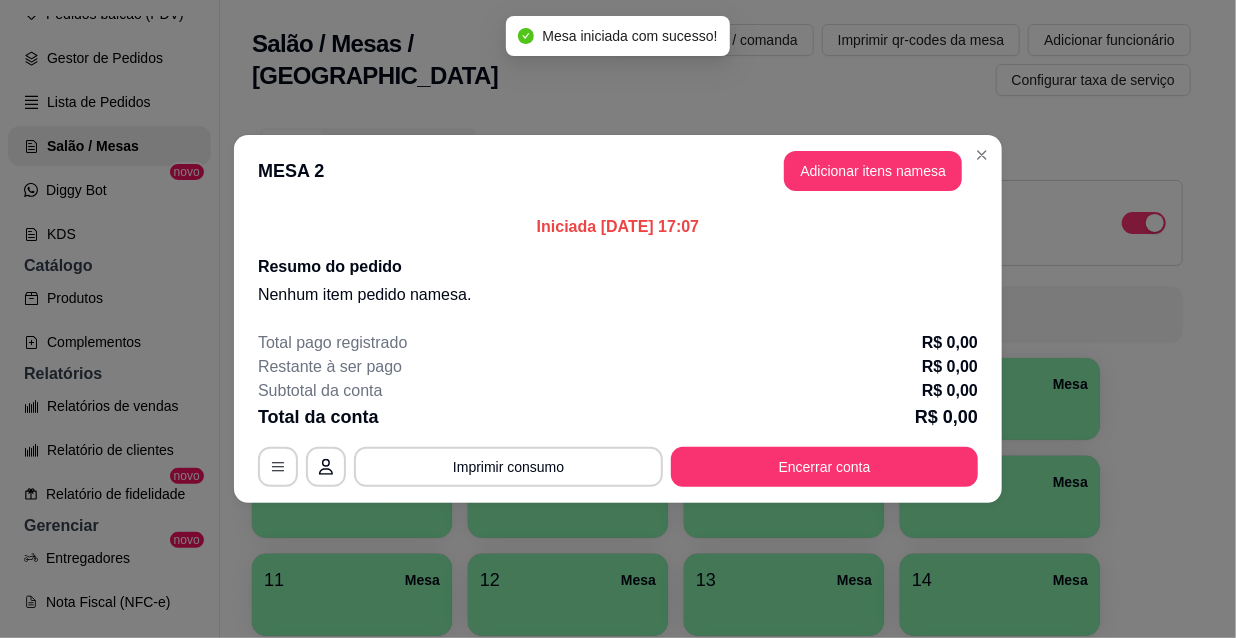 click at bounding box center (408, 113) 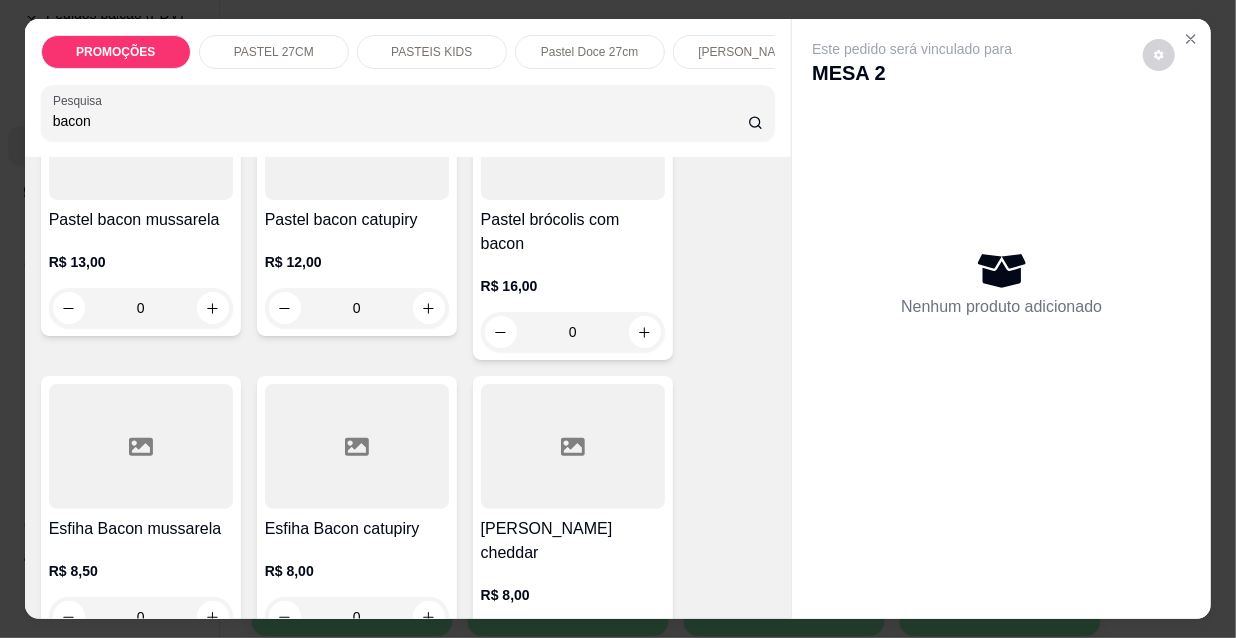 scroll, scrollTop: 272, scrollLeft: 0, axis: vertical 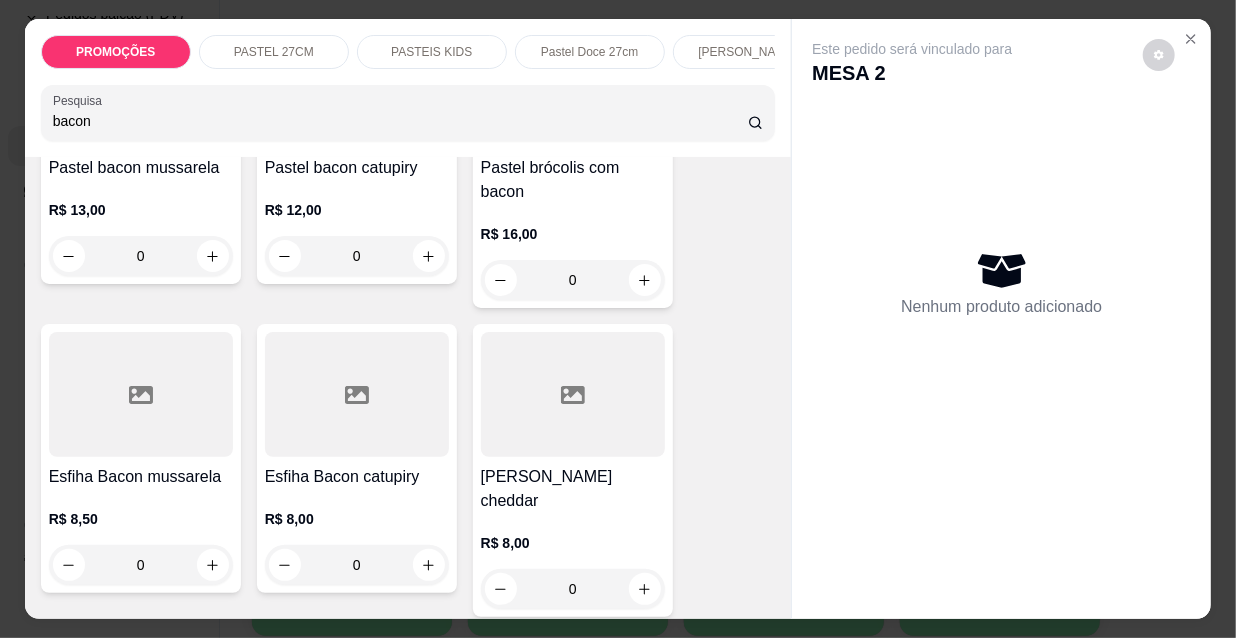 type on "bacon" 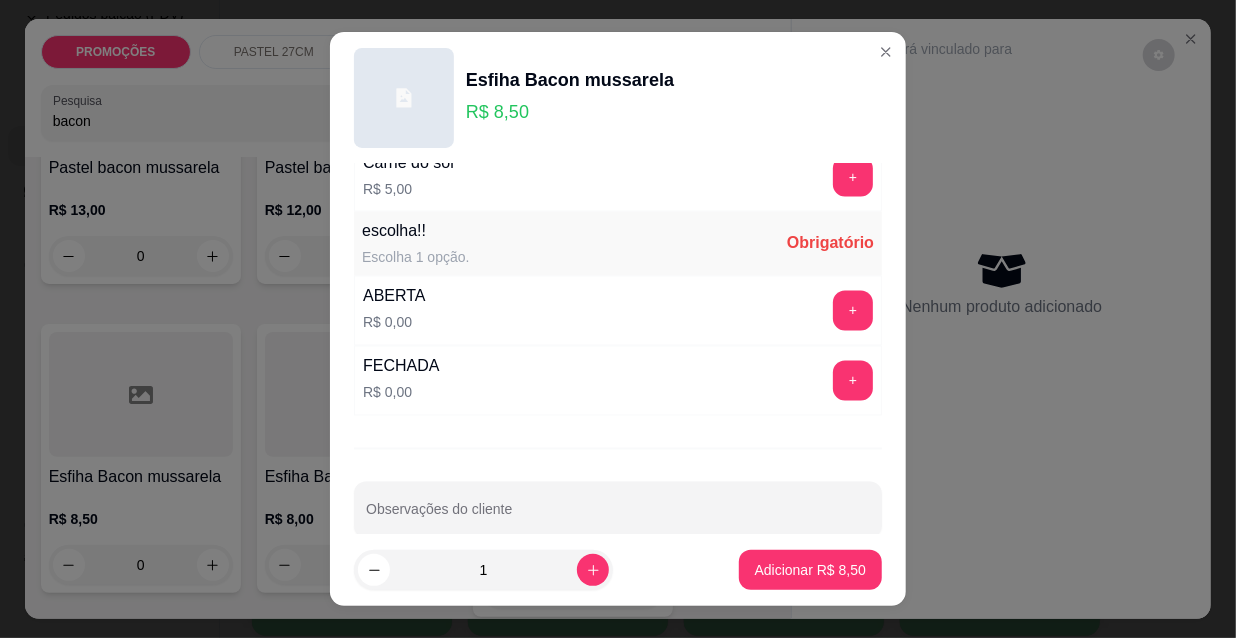 scroll, scrollTop: 1661, scrollLeft: 0, axis: vertical 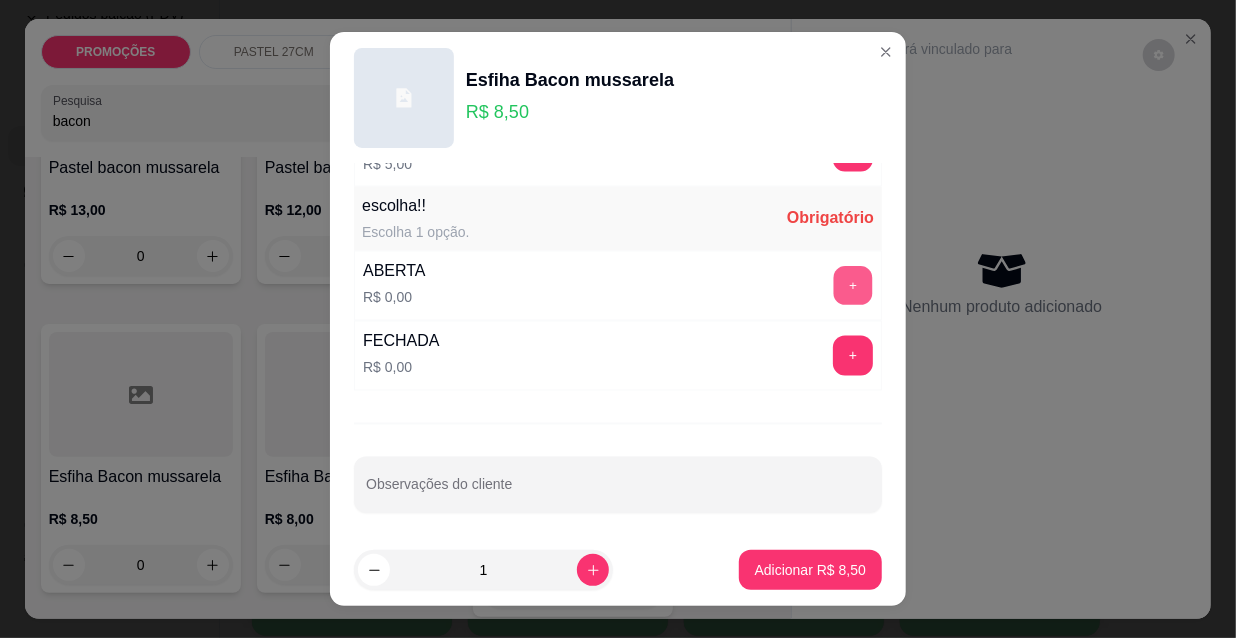 click on "+" at bounding box center [853, 286] 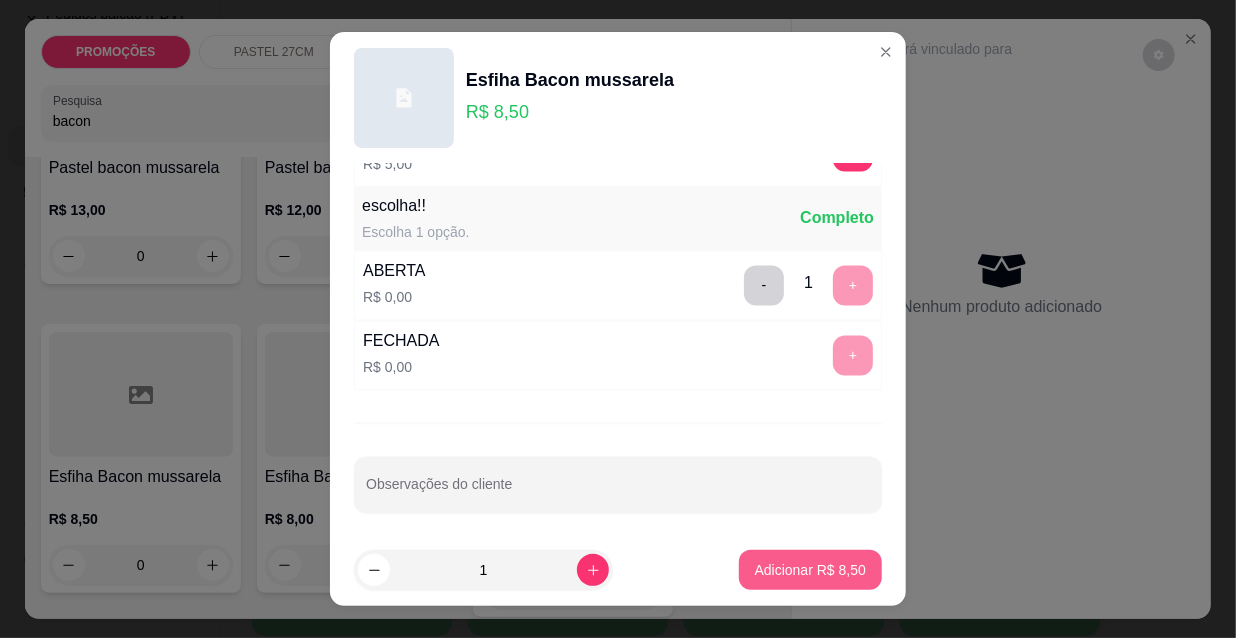 click on "Adicionar   R$ 8,50" at bounding box center (810, 570) 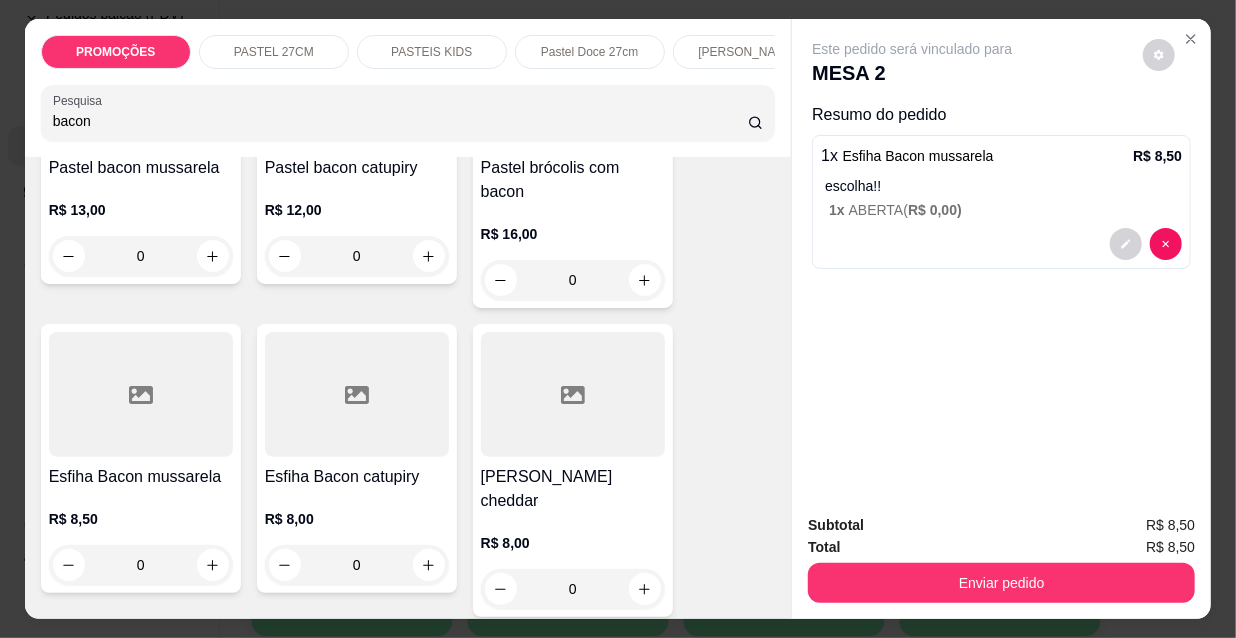 drag, startPoint x: 93, startPoint y: 123, endPoint x: 0, endPoint y: 110, distance: 93.904205 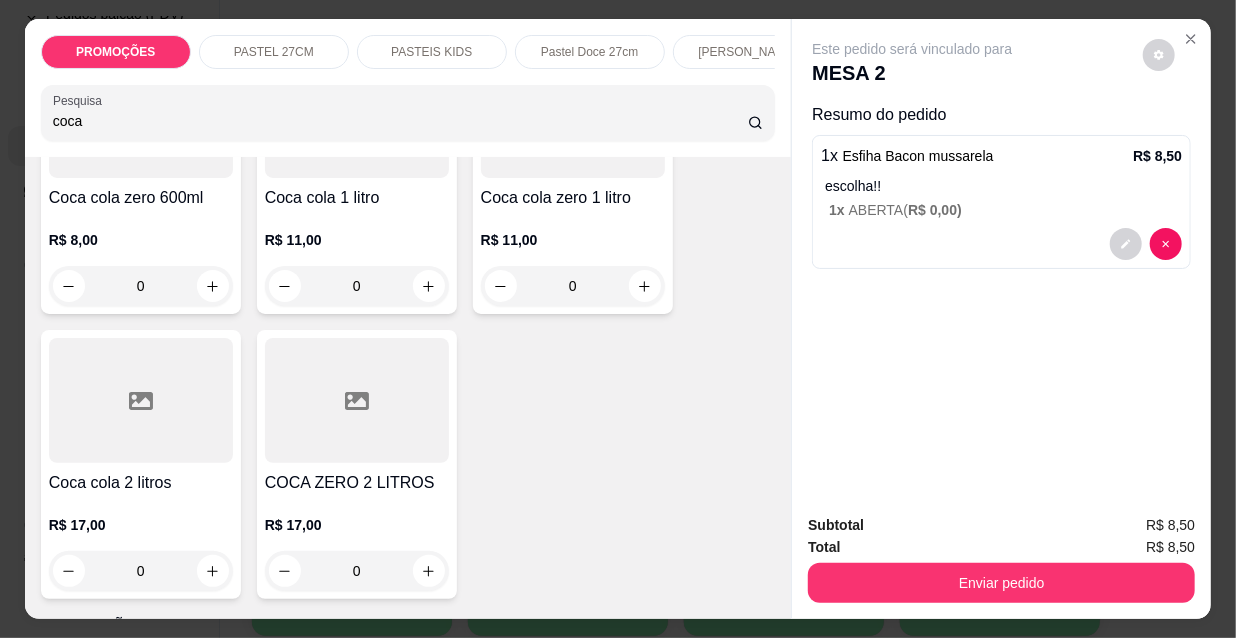 scroll, scrollTop: 0, scrollLeft: 0, axis: both 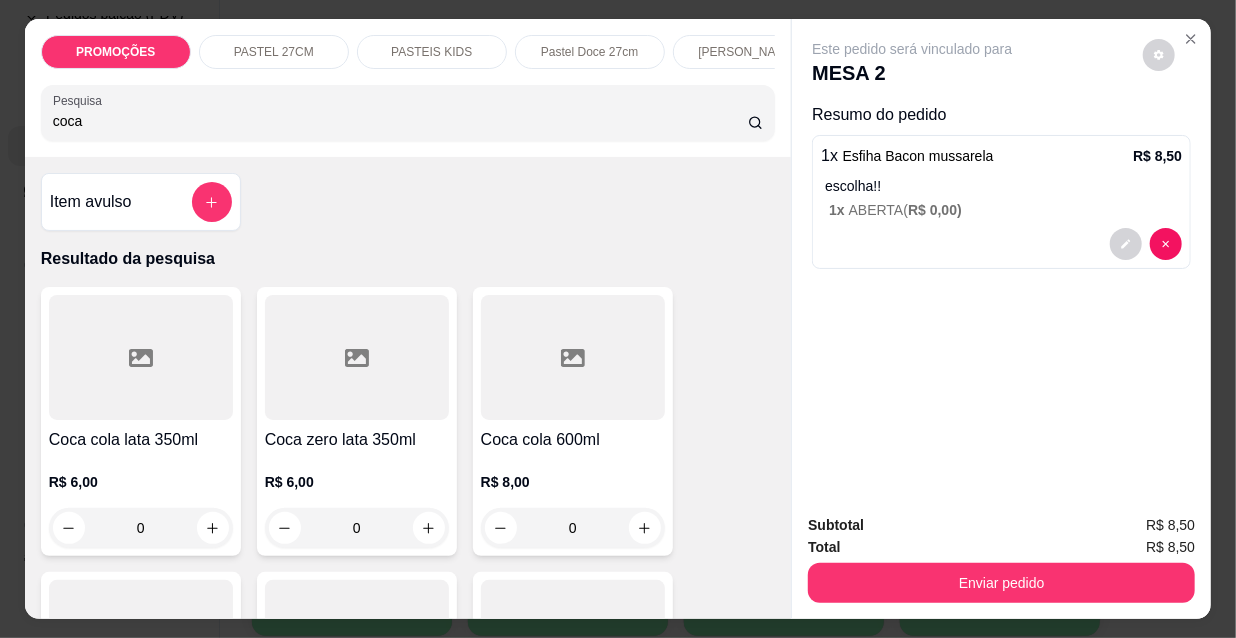 type on "coca" 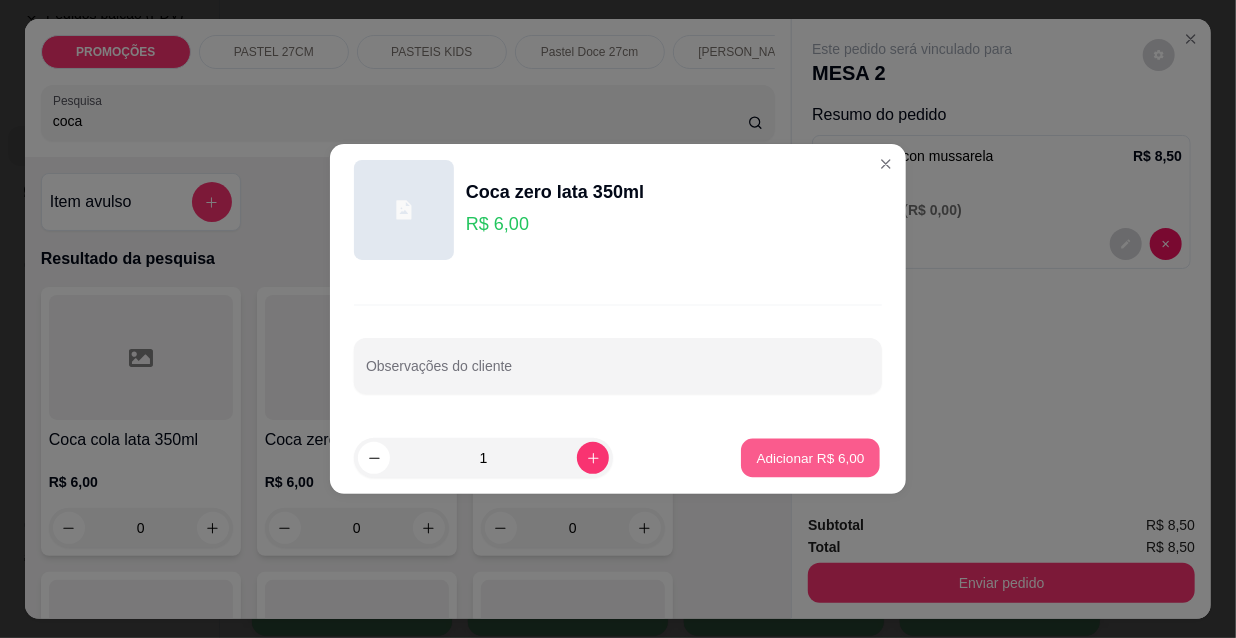click on "Adicionar   R$ 6,00" at bounding box center [810, 457] 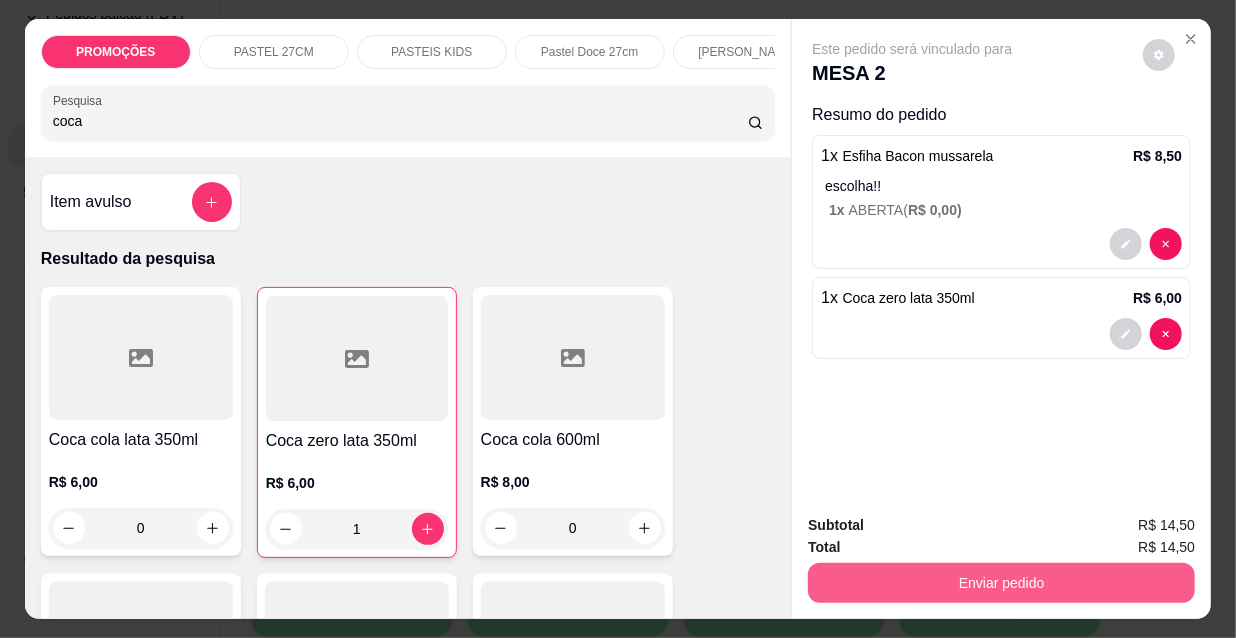 click on "Enviar pedido" at bounding box center (1001, 583) 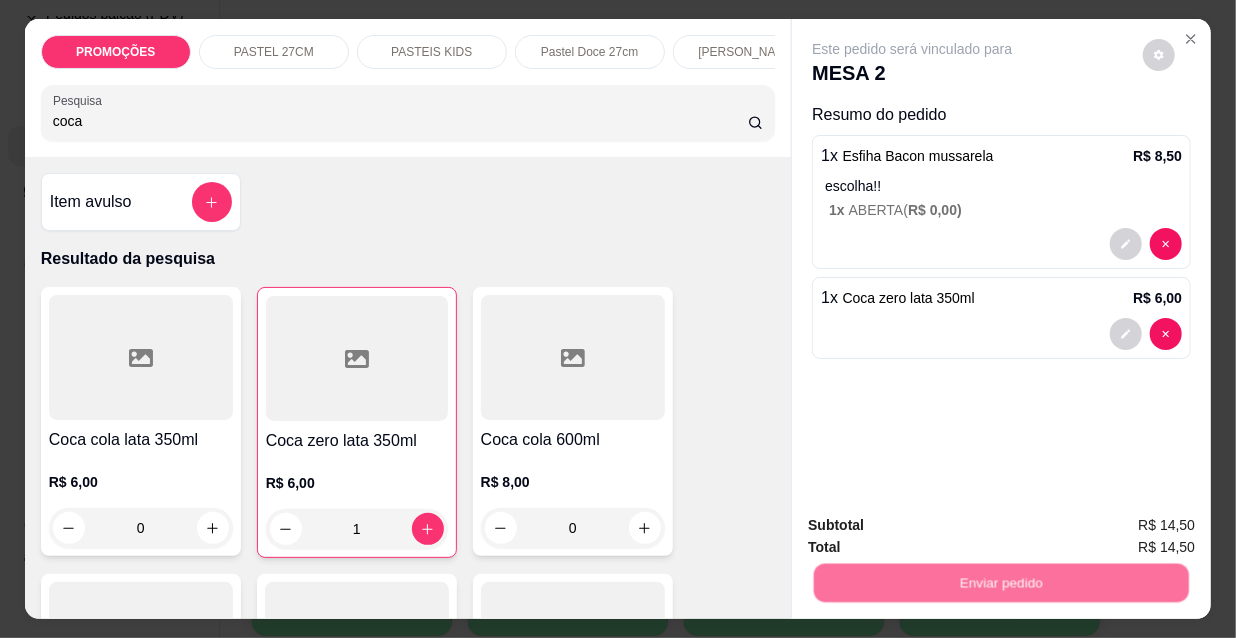 click on "Não registrar e enviar pedido" at bounding box center (937, 526) 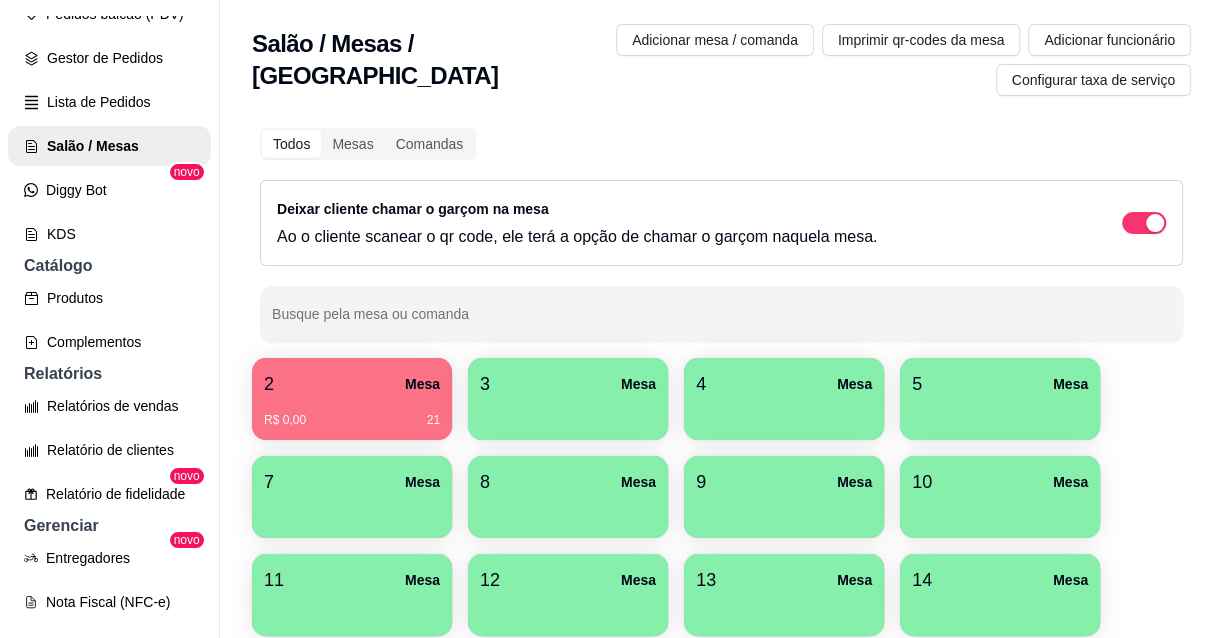 click at bounding box center (568, 413) 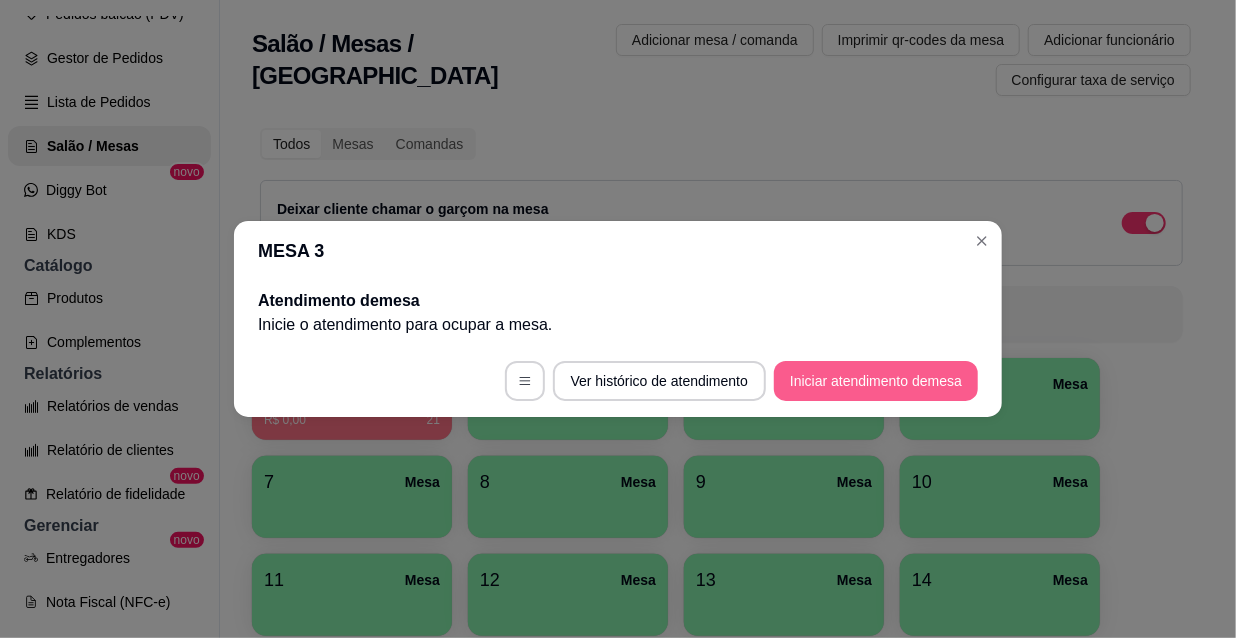 click on "Iniciar atendimento de  mesa" at bounding box center (876, 381) 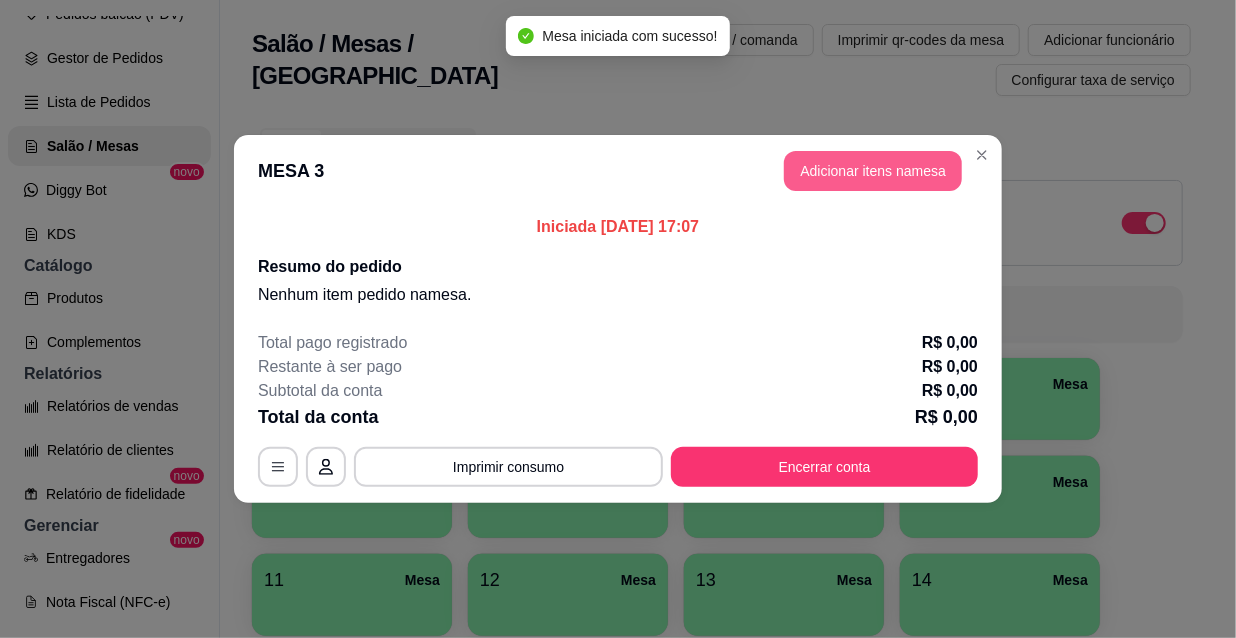 click on "Adicionar itens na  mesa" at bounding box center [873, 171] 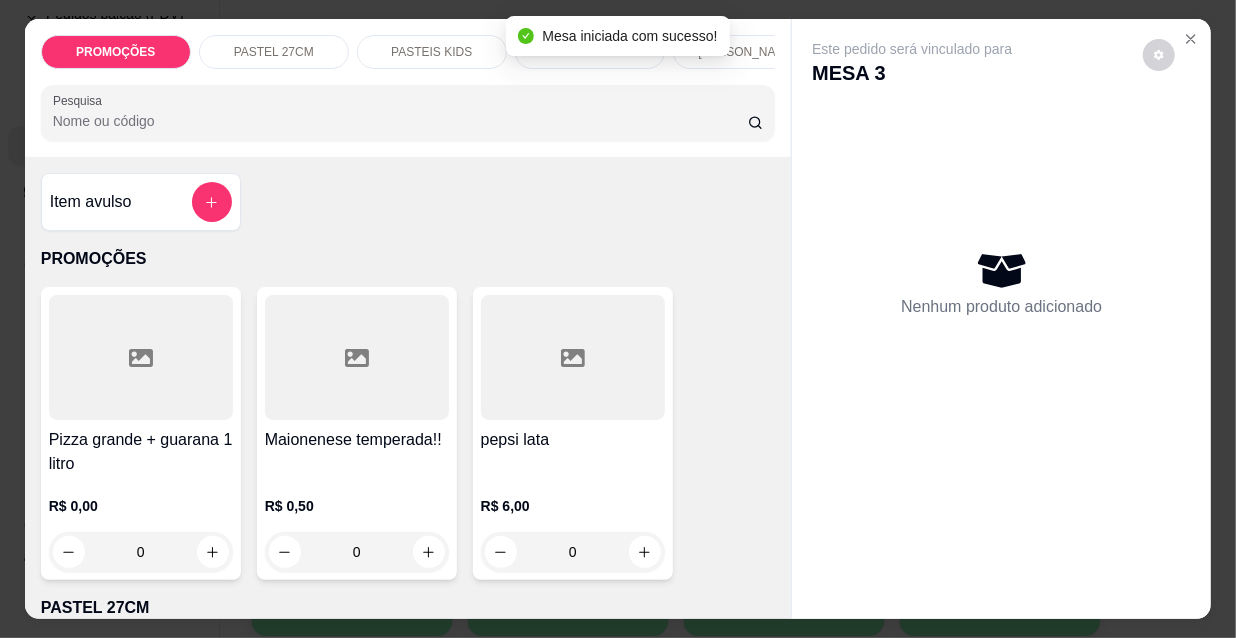 click on "Pesquisa" at bounding box center (400, 121) 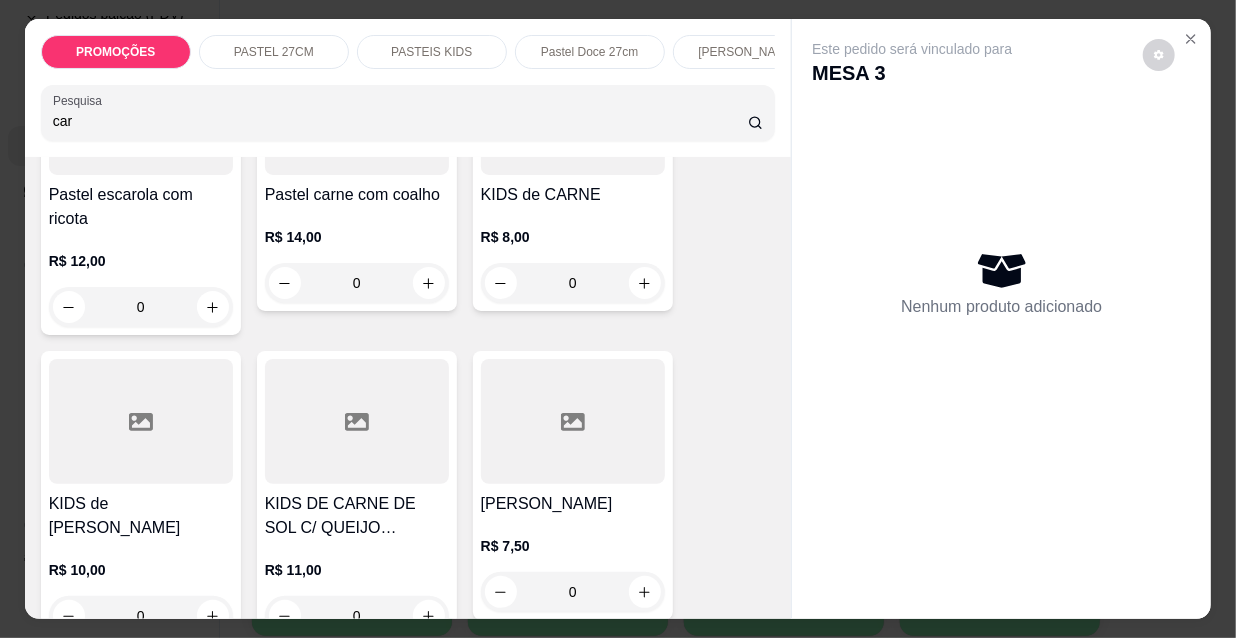 scroll, scrollTop: 1545, scrollLeft: 0, axis: vertical 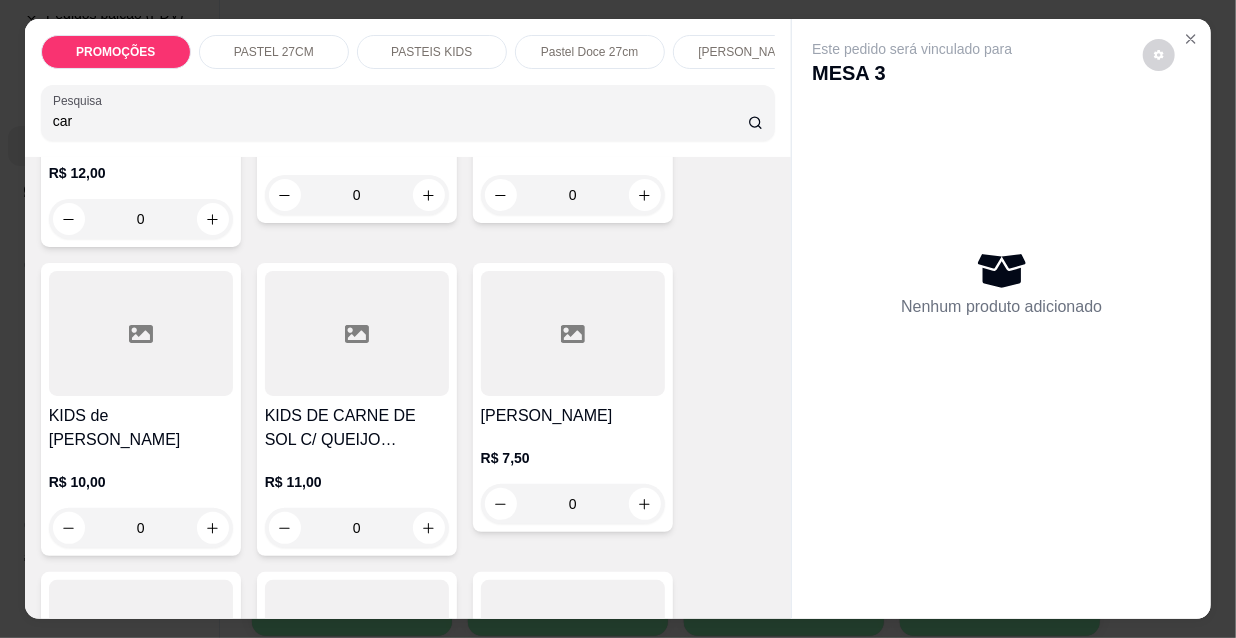 type on "car" 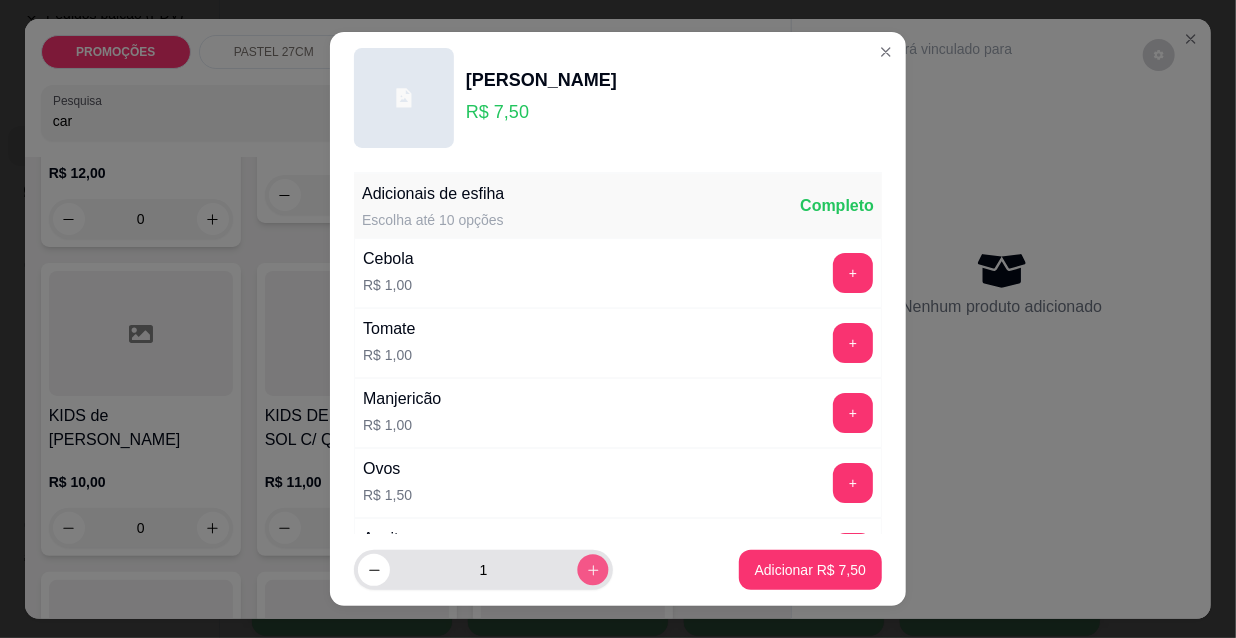 click at bounding box center (592, 570) 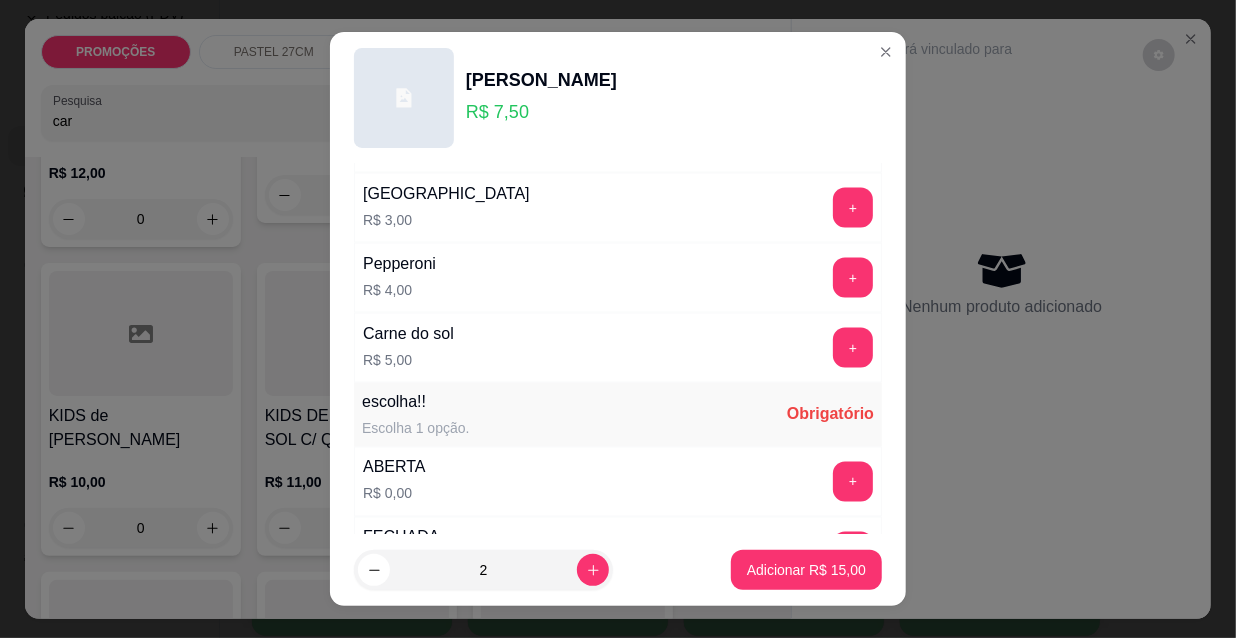 scroll, scrollTop: 1661, scrollLeft: 0, axis: vertical 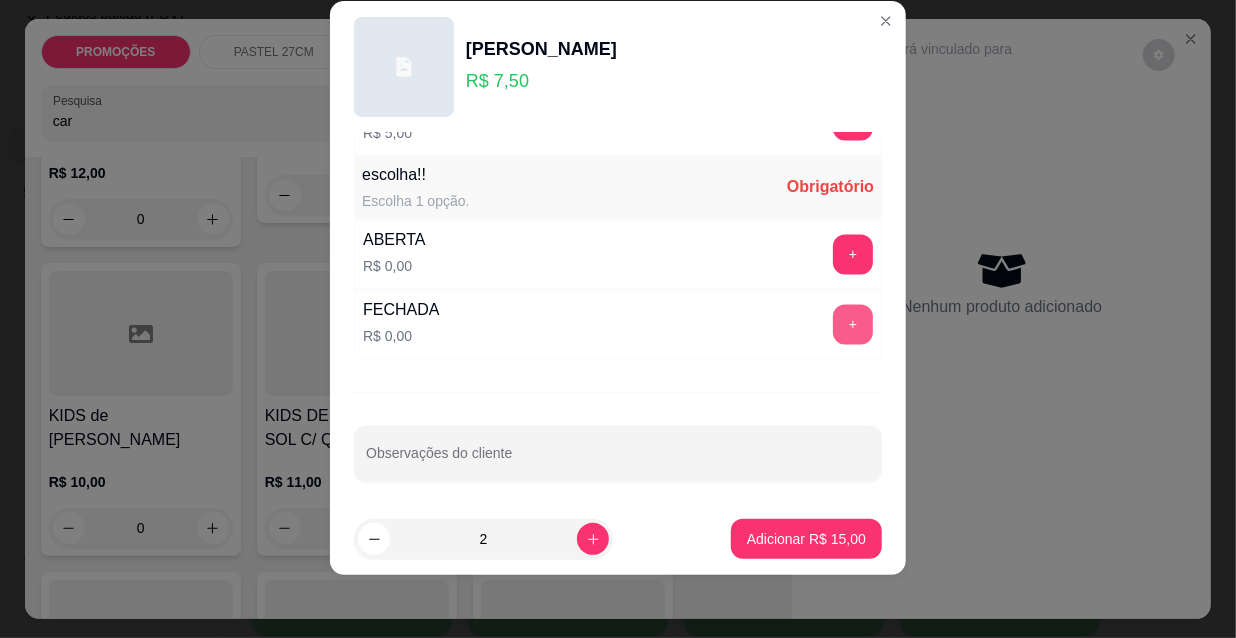click on "+" at bounding box center (853, 325) 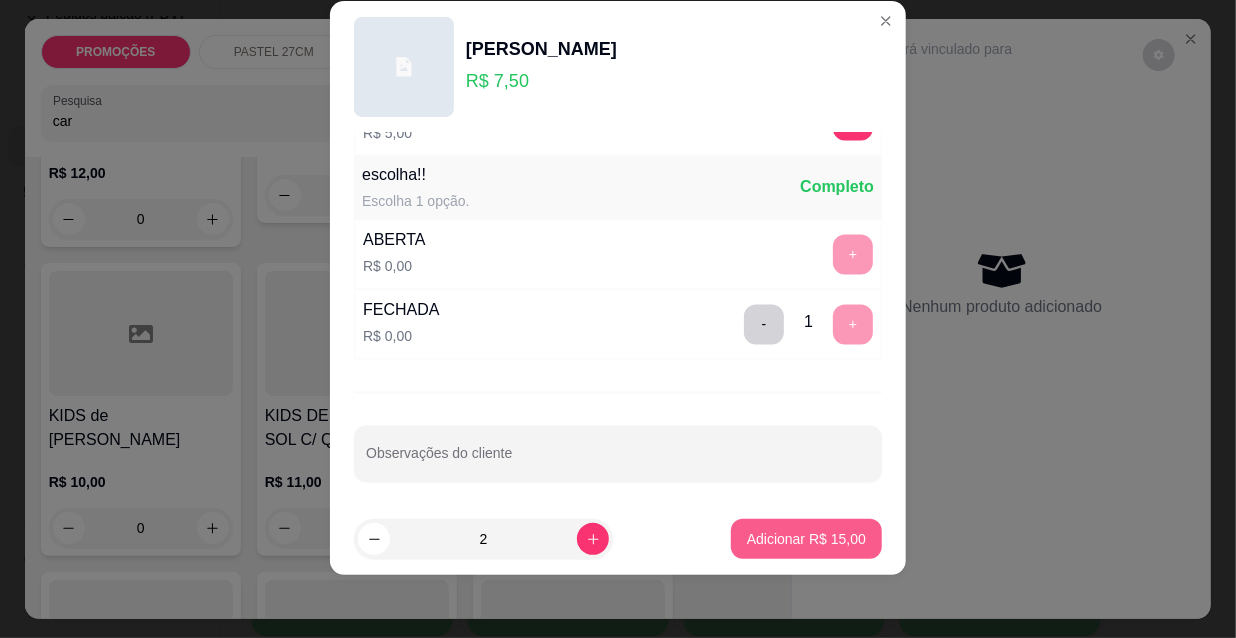 click on "Adicionar   R$ 15,00" at bounding box center (806, 539) 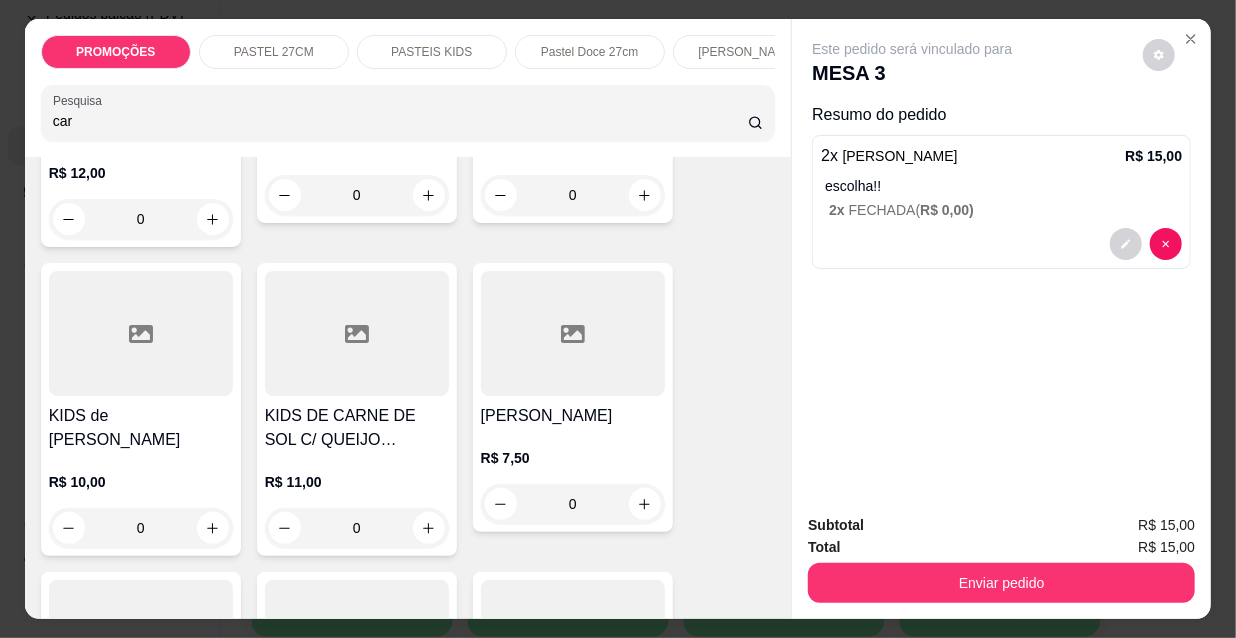 drag, startPoint x: 67, startPoint y: 130, endPoint x: 24, endPoint y: 126, distance: 43.185646 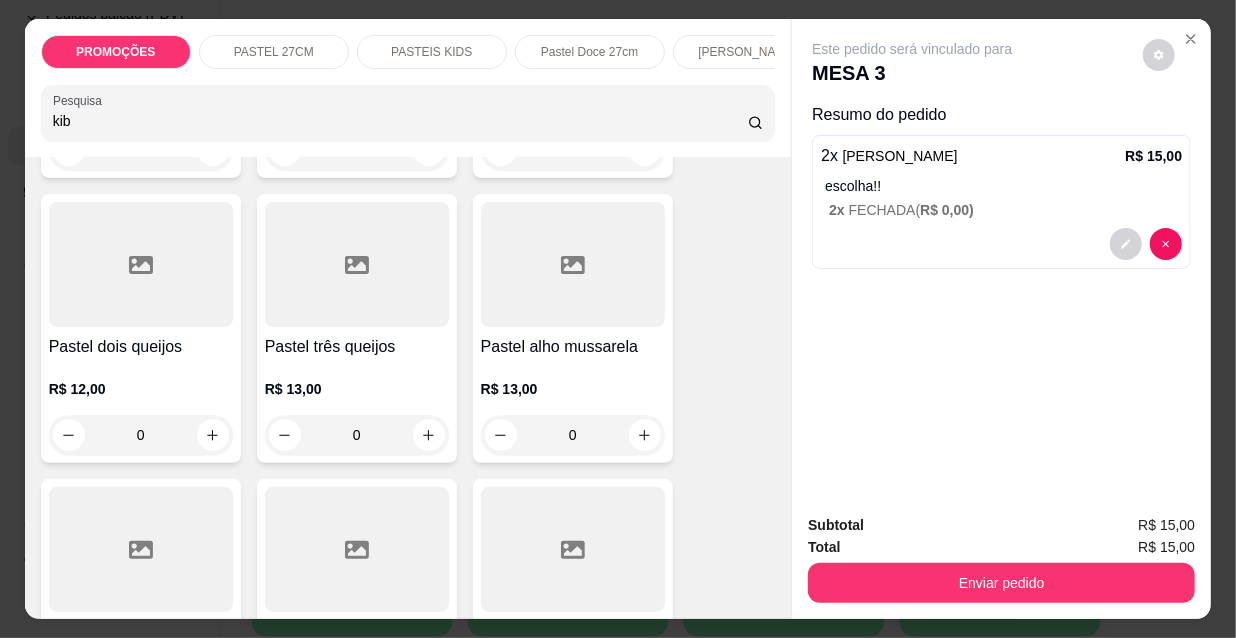 scroll, scrollTop: 0, scrollLeft: 0, axis: both 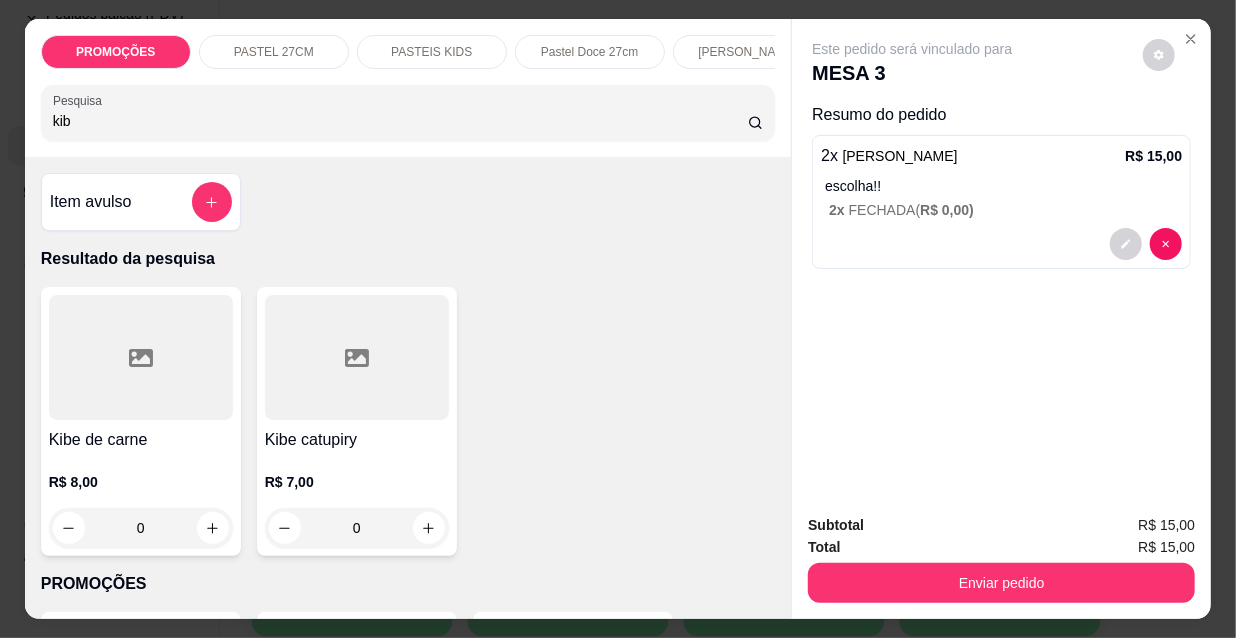type on "kib" 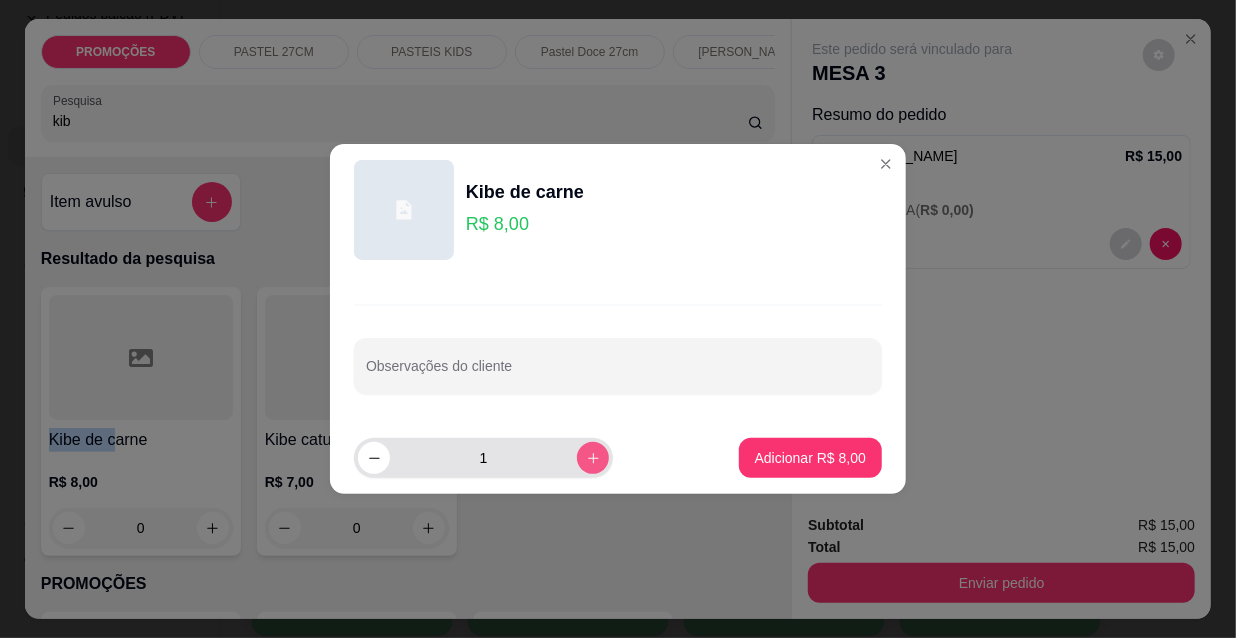 click 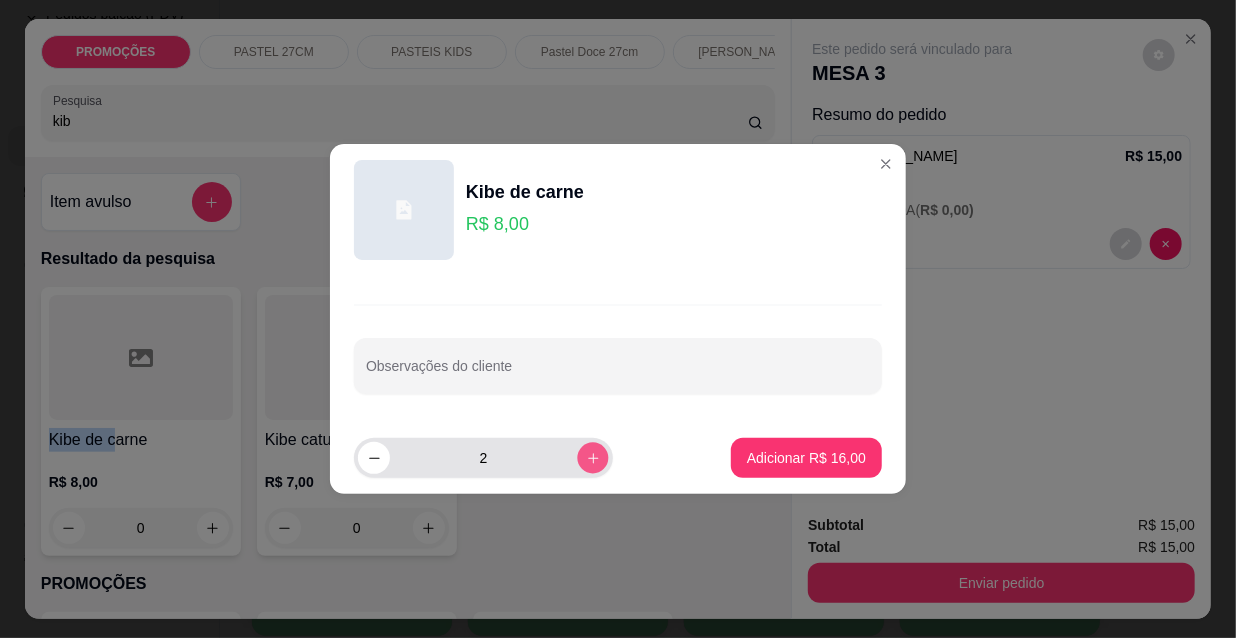 click 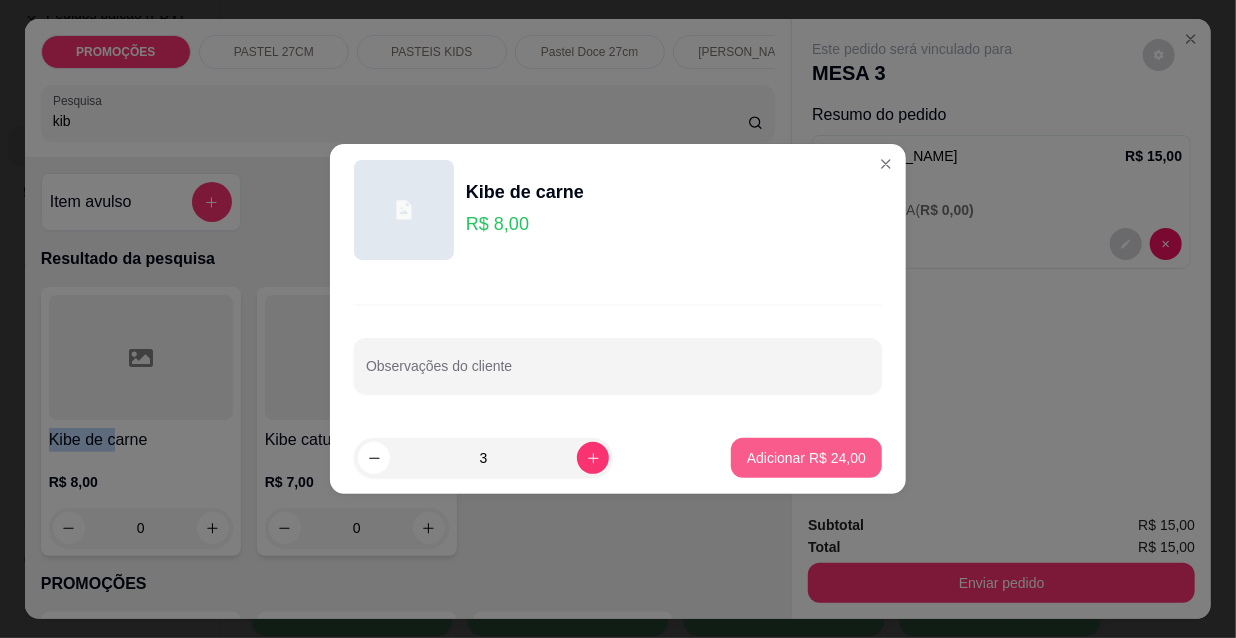 click on "Adicionar   R$ 24,00" at bounding box center [806, 458] 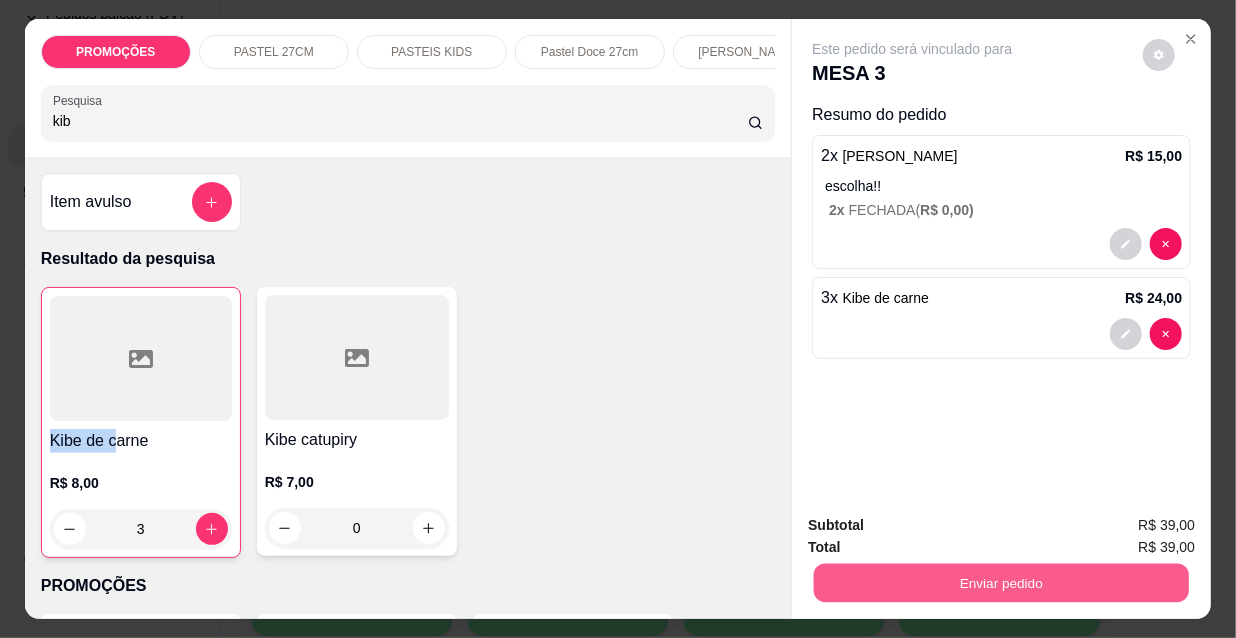 click on "Enviar pedido" at bounding box center (1001, 582) 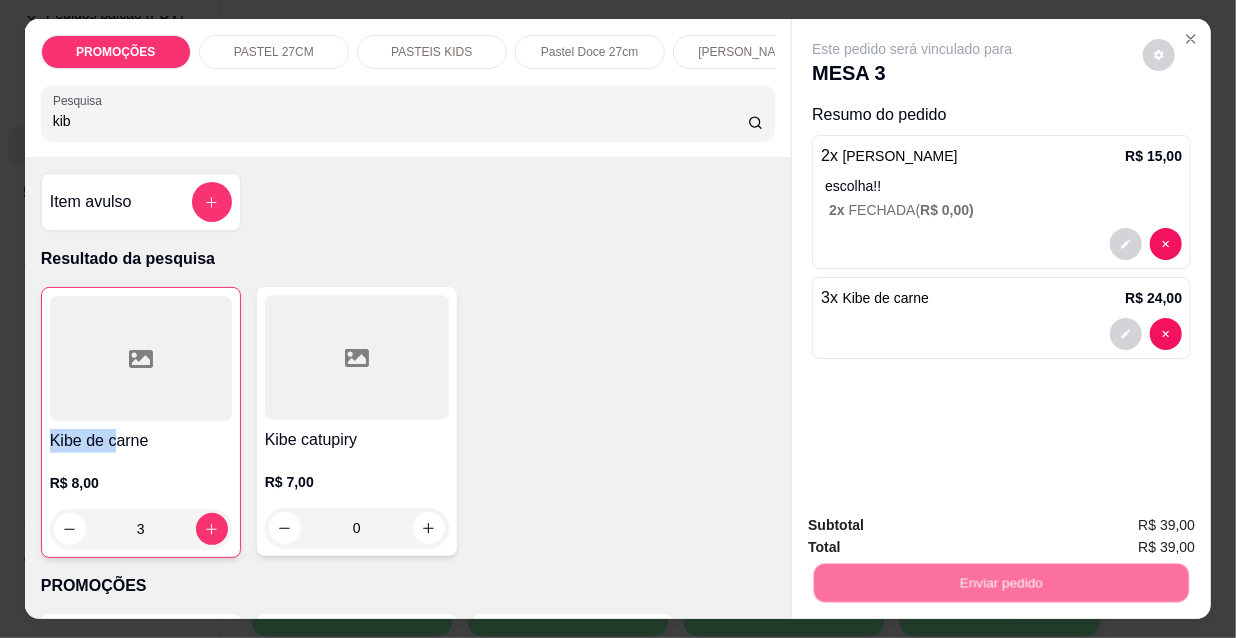 click on "Não registrar e enviar pedido" at bounding box center [937, 527] 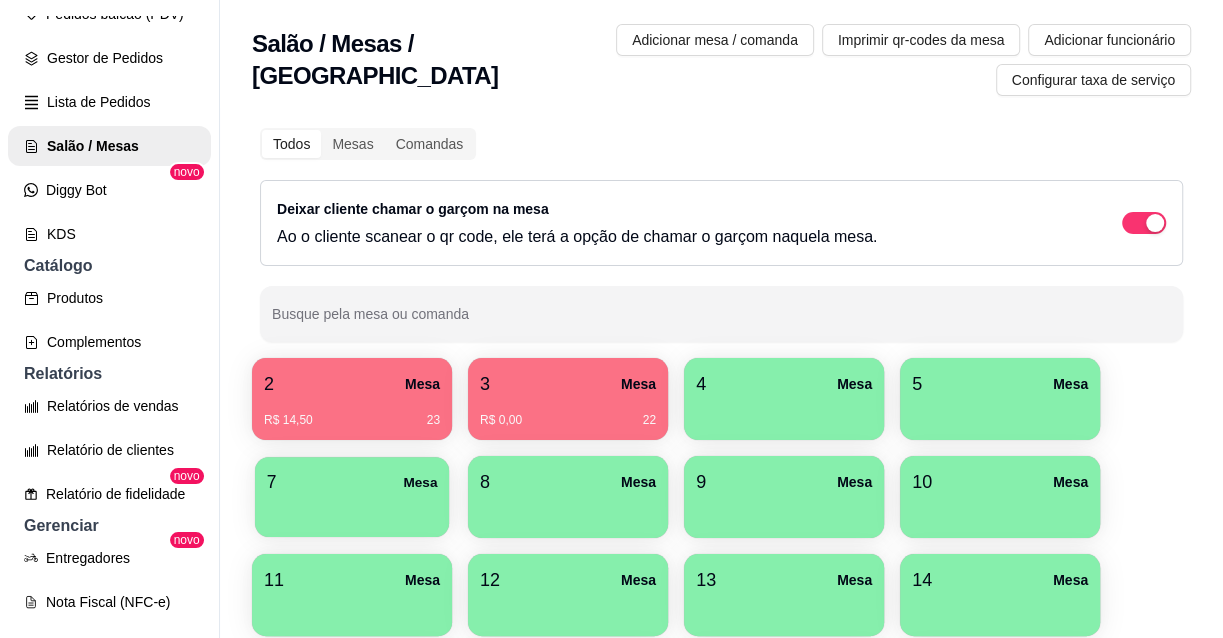 click on "7 Mesa" at bounding box center (352, 482) 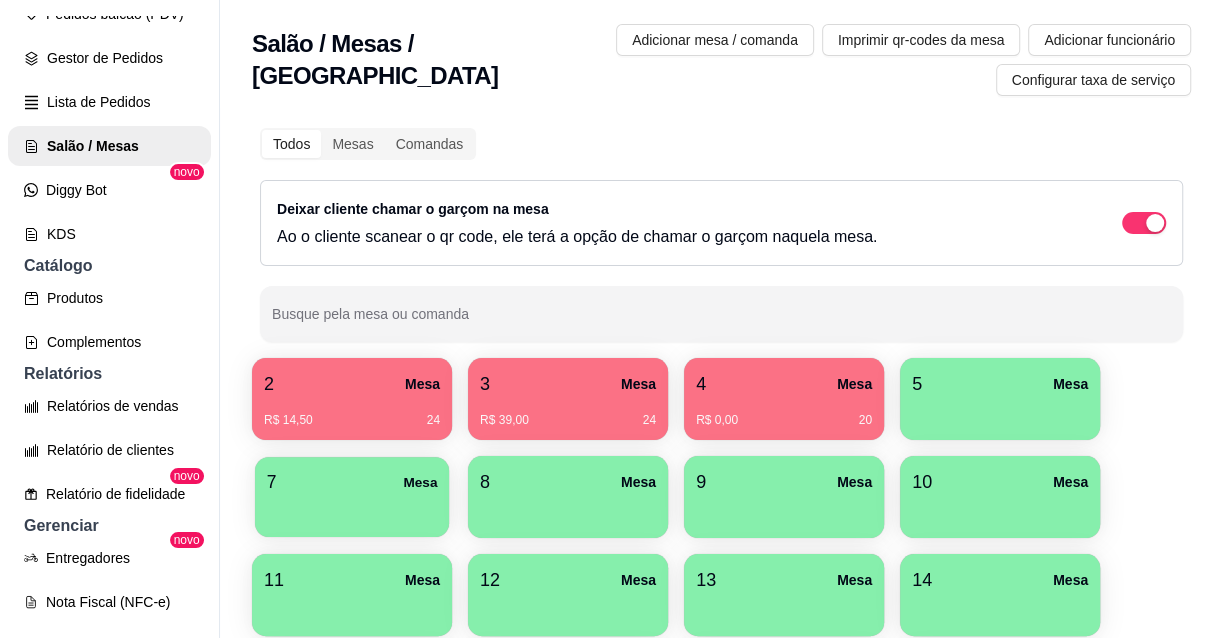 click on "7 Mesa" at bounding box center (352, 482) 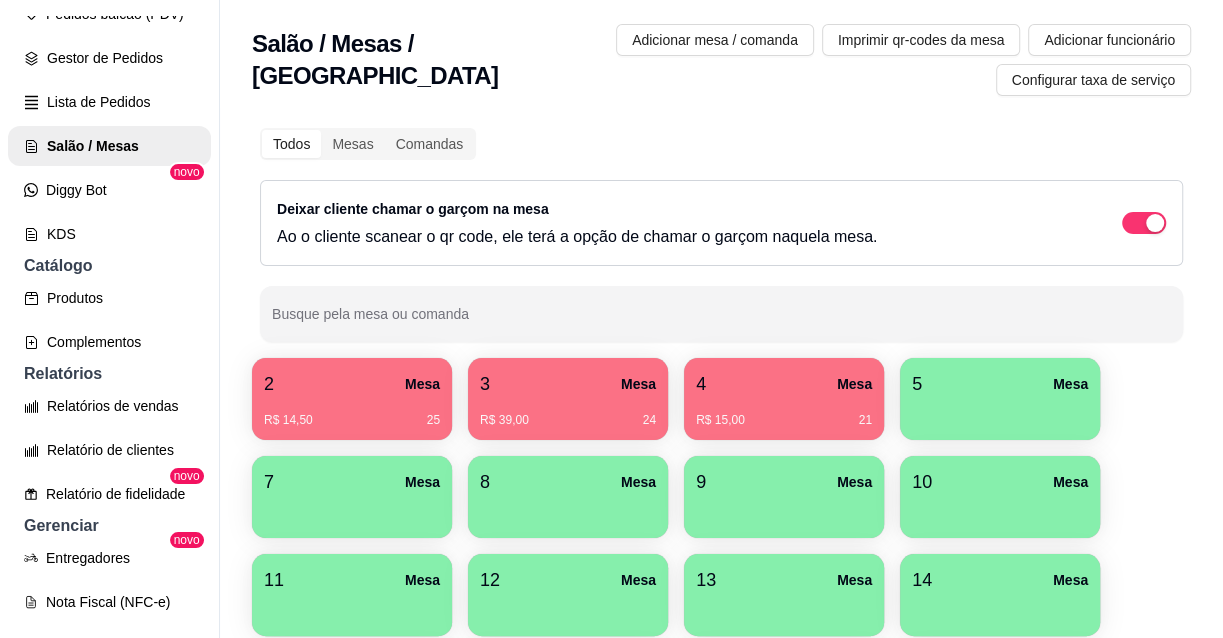 click on "3 Mesa" at bounding box center (568, 384) 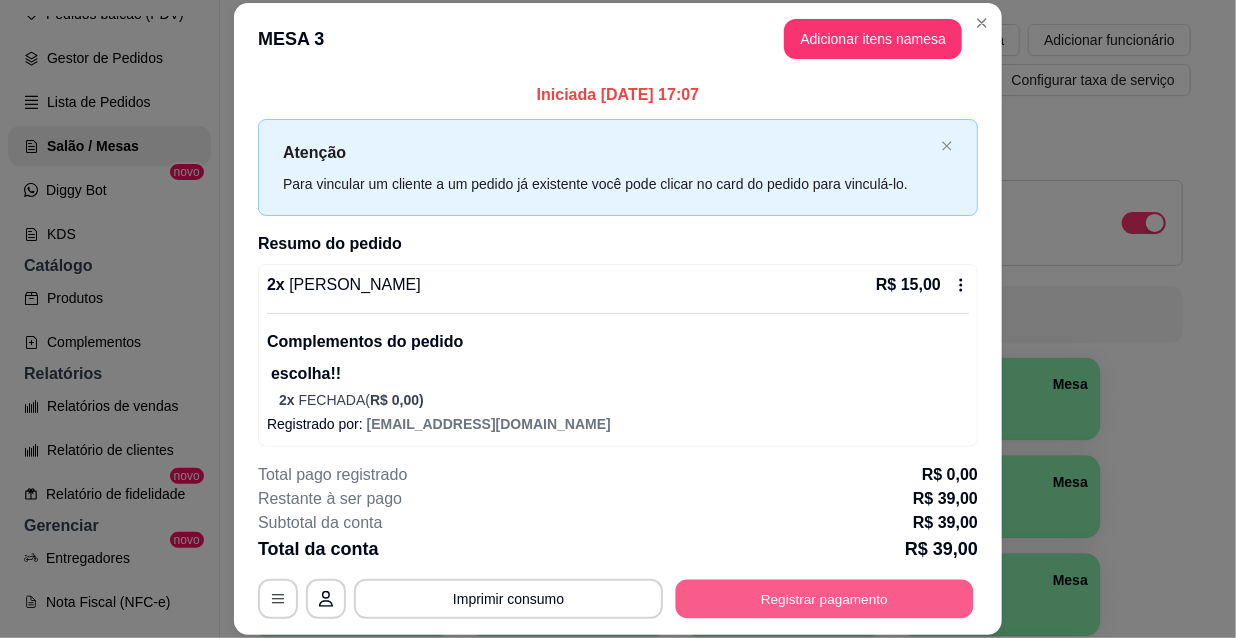 click on "Registrar pagamento" at bounding box center [825, 598] 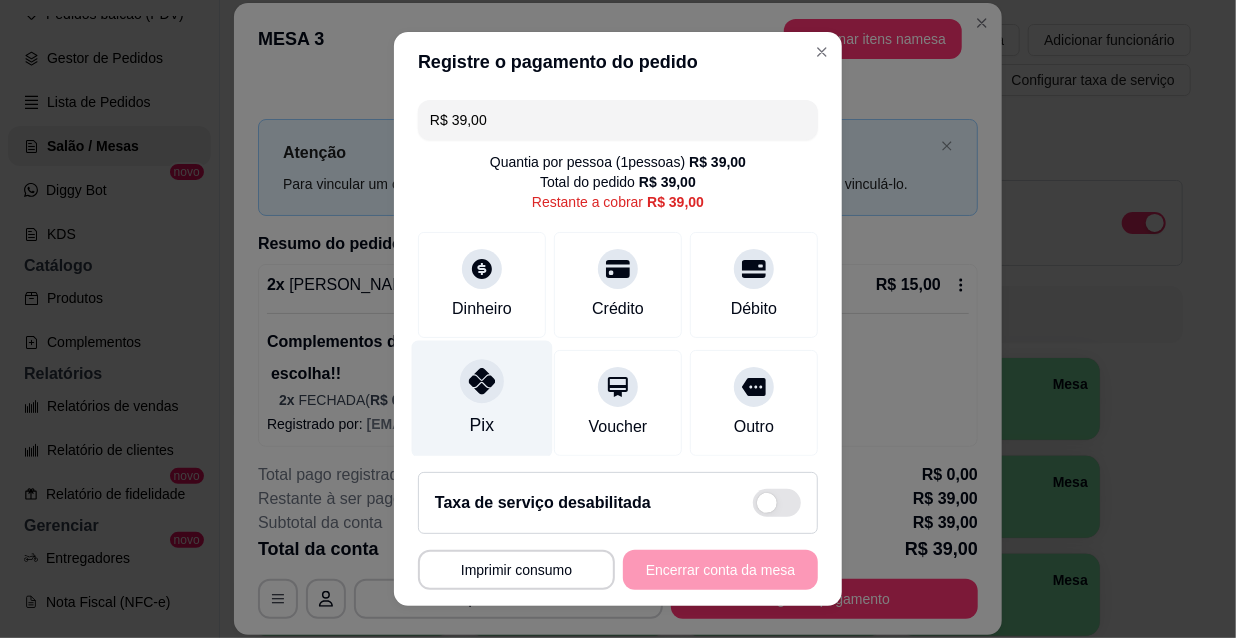click at bounding box center (482, 381) 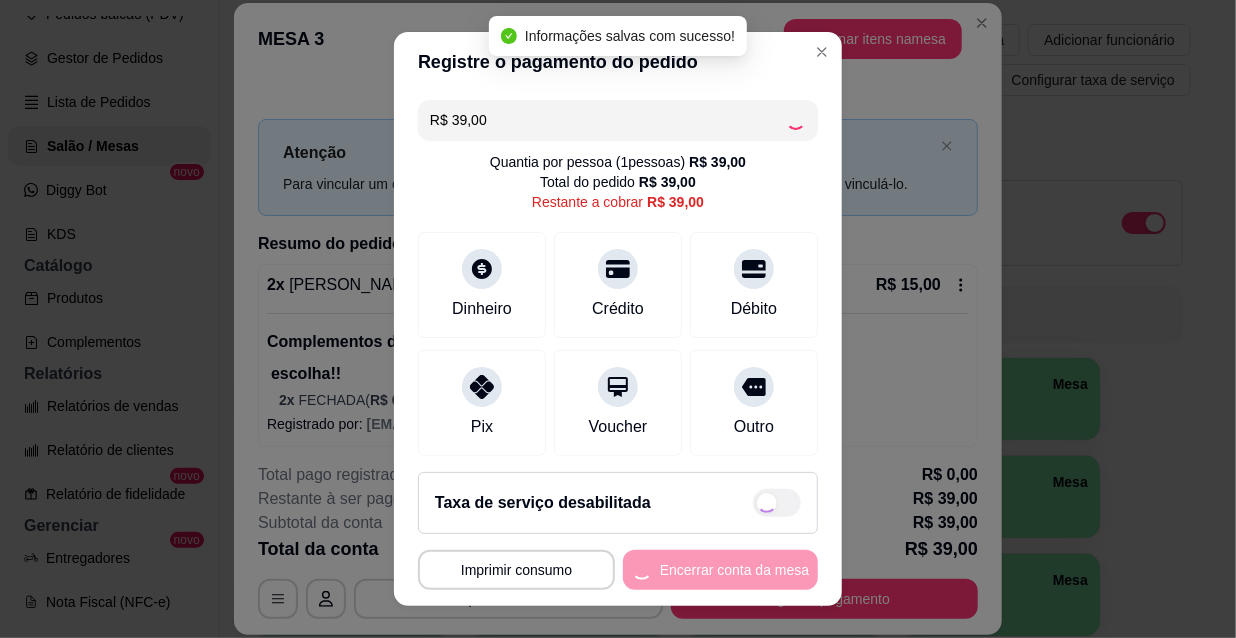type on "R$ 0,00" 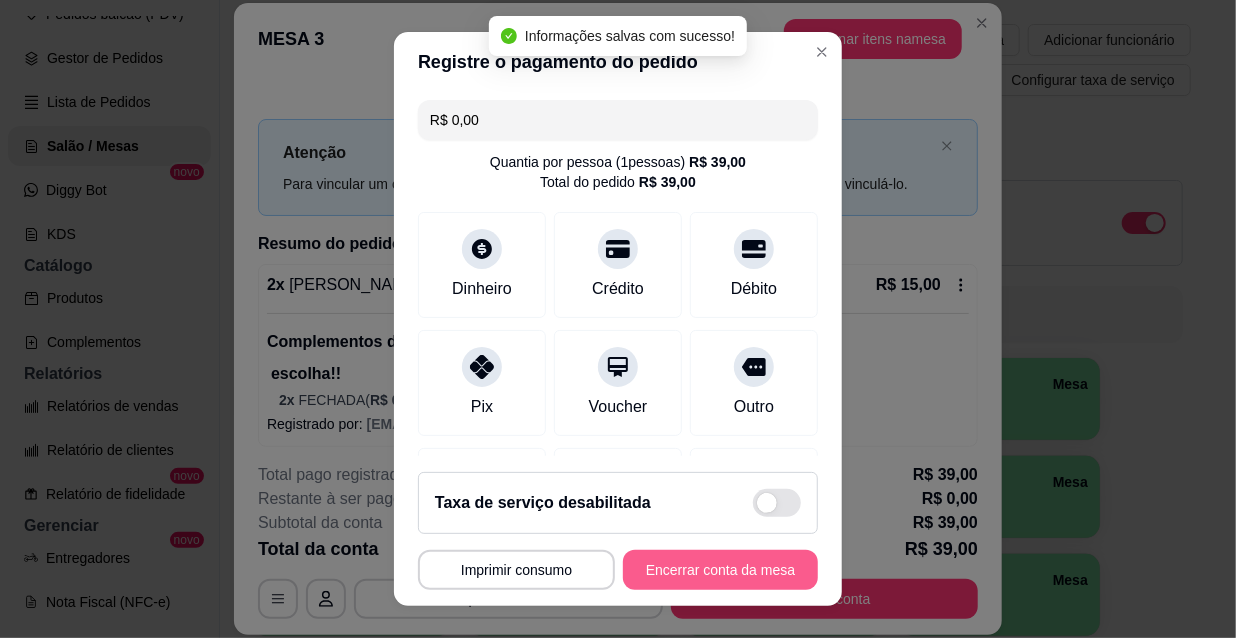 click on "Encerrar conta da mesa" at bounding box center [720, 570] 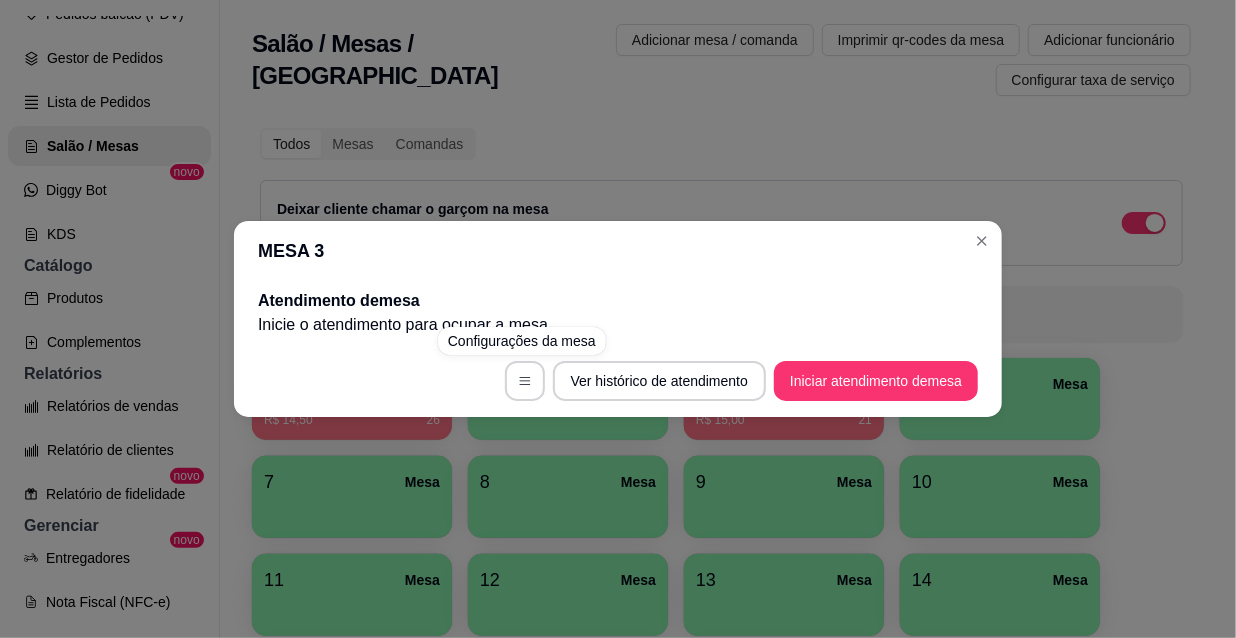 click on "MESA 3 Atendimento de  mesa Inicie o atendimento para ocupar a   mesa . Ver histórico de atendimento Iniciar atendimento de  mesa" at bounding box center (618, 319) 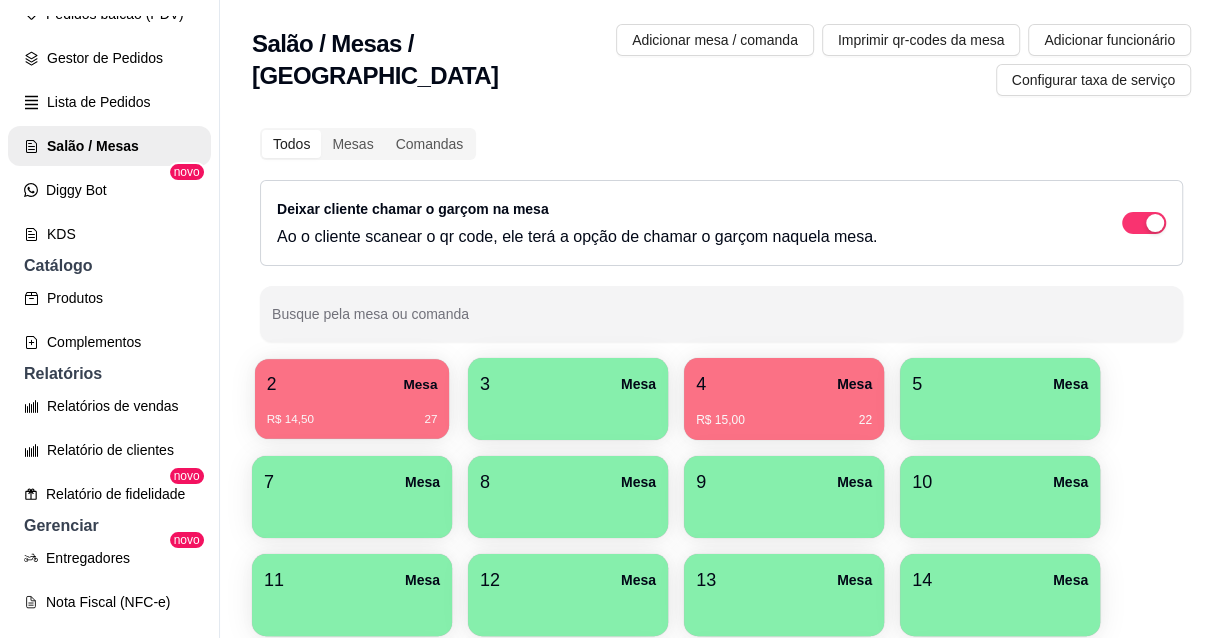 click on "2 Mesa" at bounding box center (352, 384) 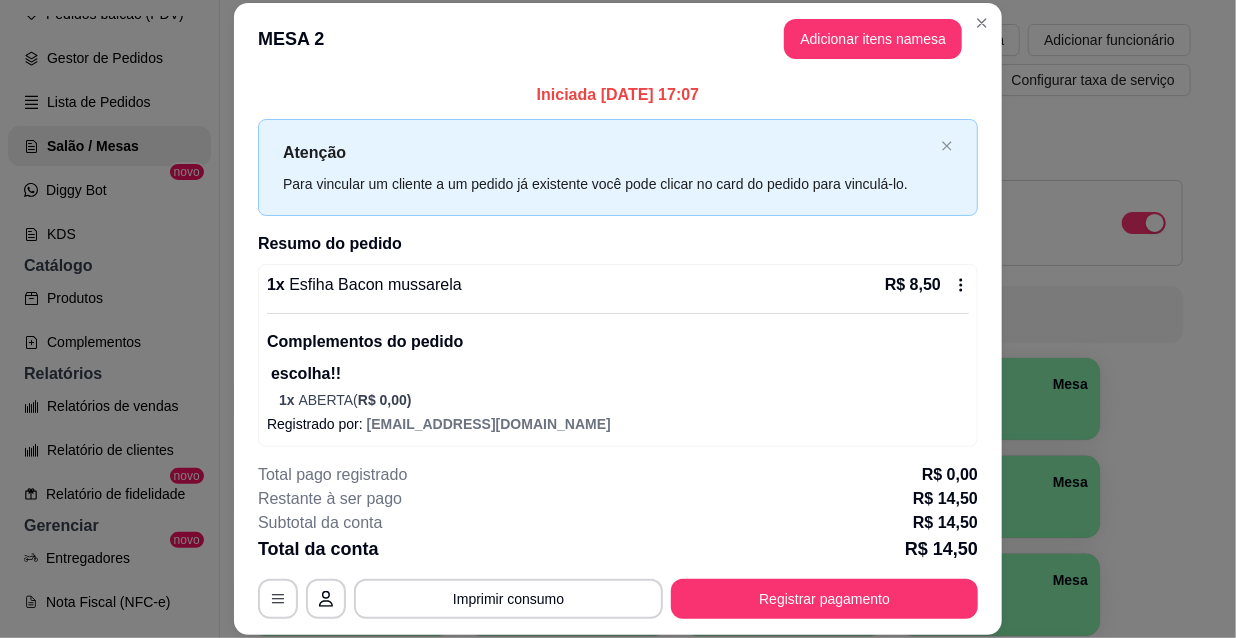 scroll, scrollTop: 89, scrollLeft: 0, axis: vertical 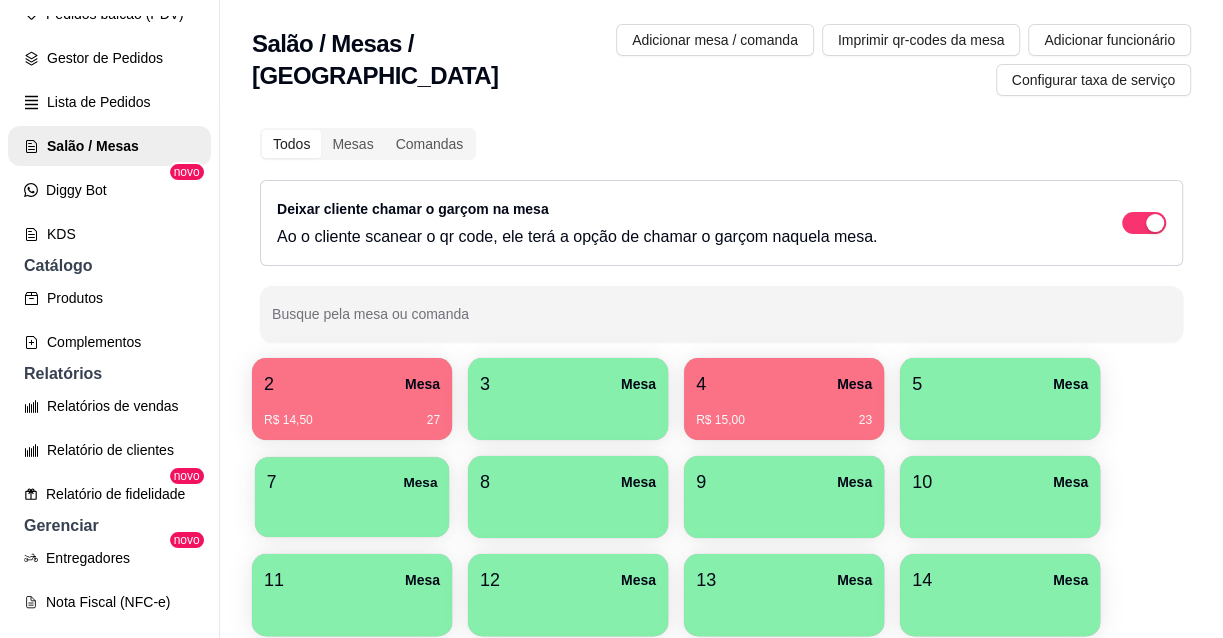 click on "7 Mesa" at bounding box center (352, 482) 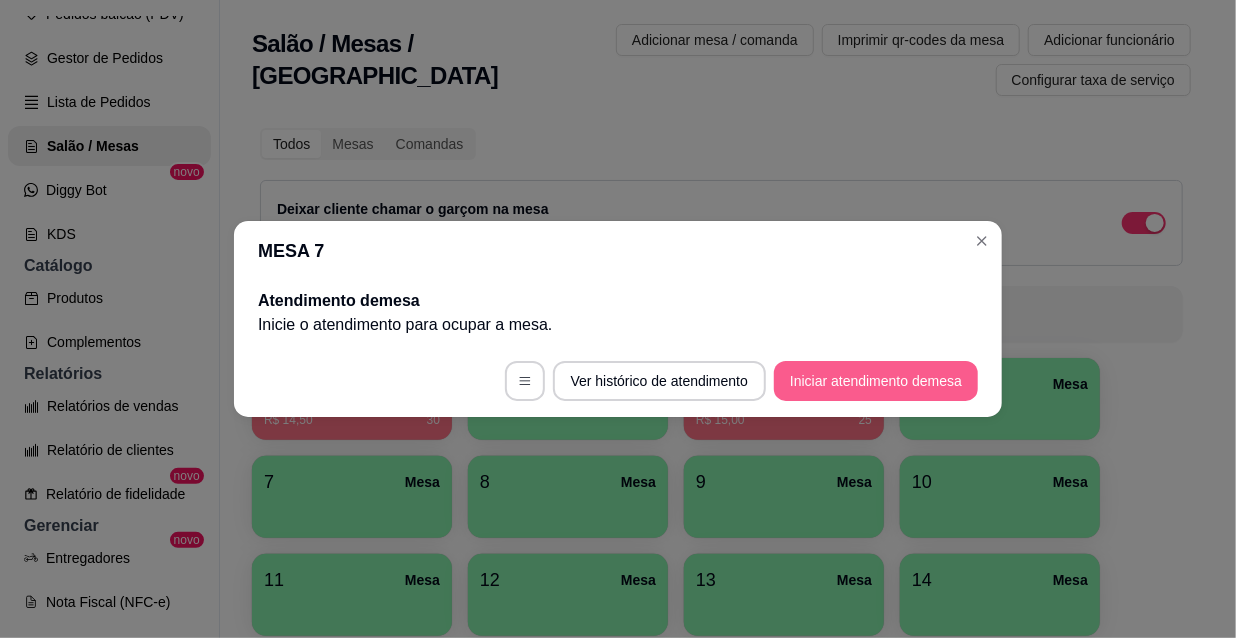 click on "Iniciar atendimento de  mesa" at bounding box center [876, 381] 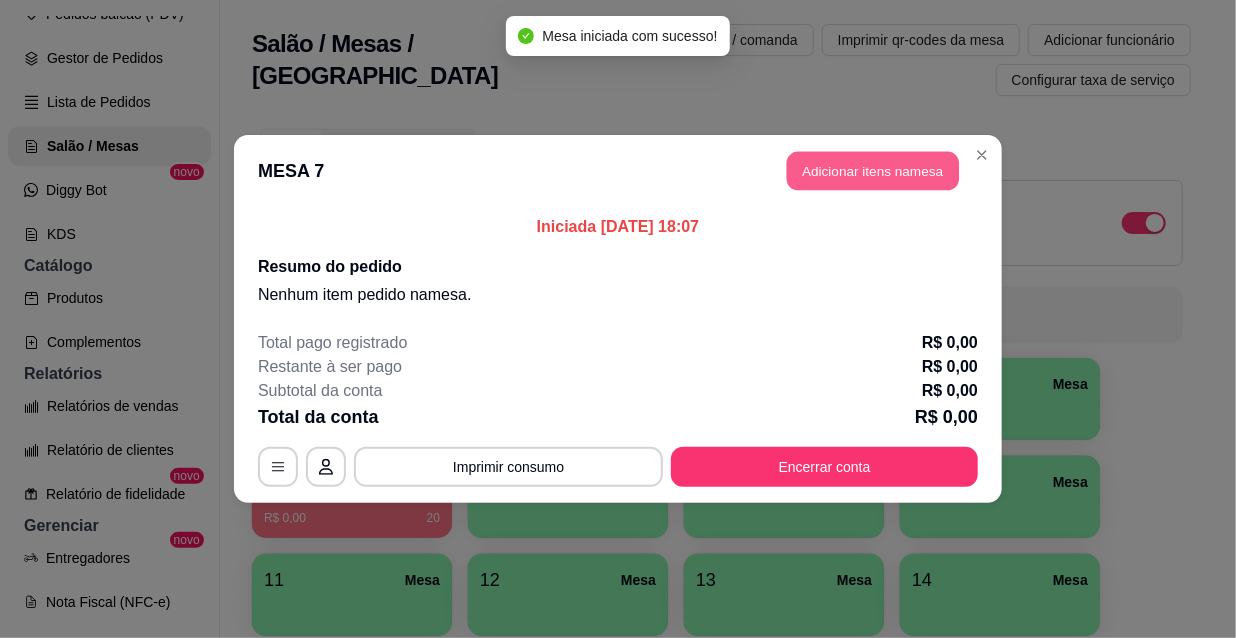 click on "Adicionar itens na  mesa" at bounding box center [873, 171] 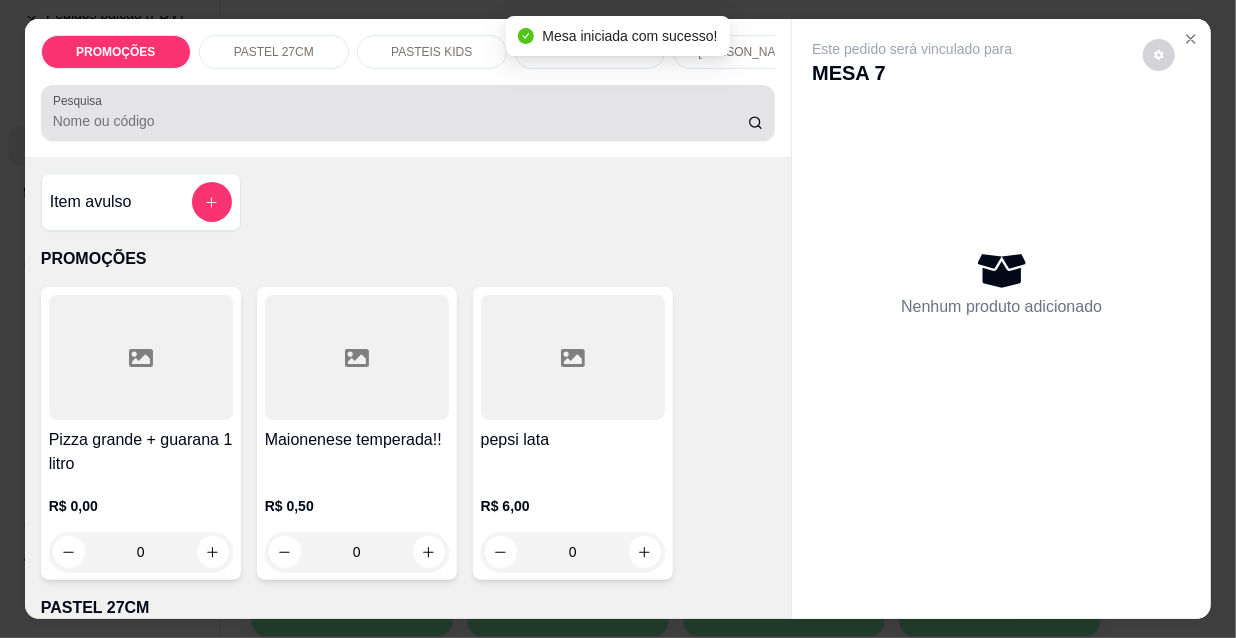 click at bounding box center [408, 113] 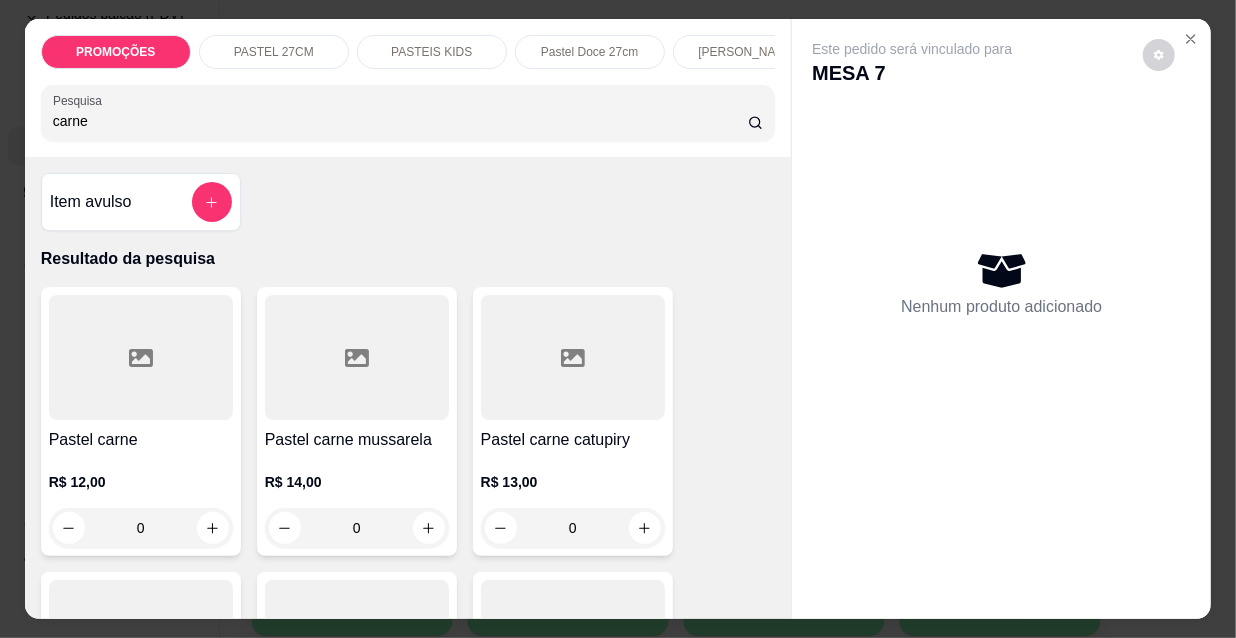 type on "carne" 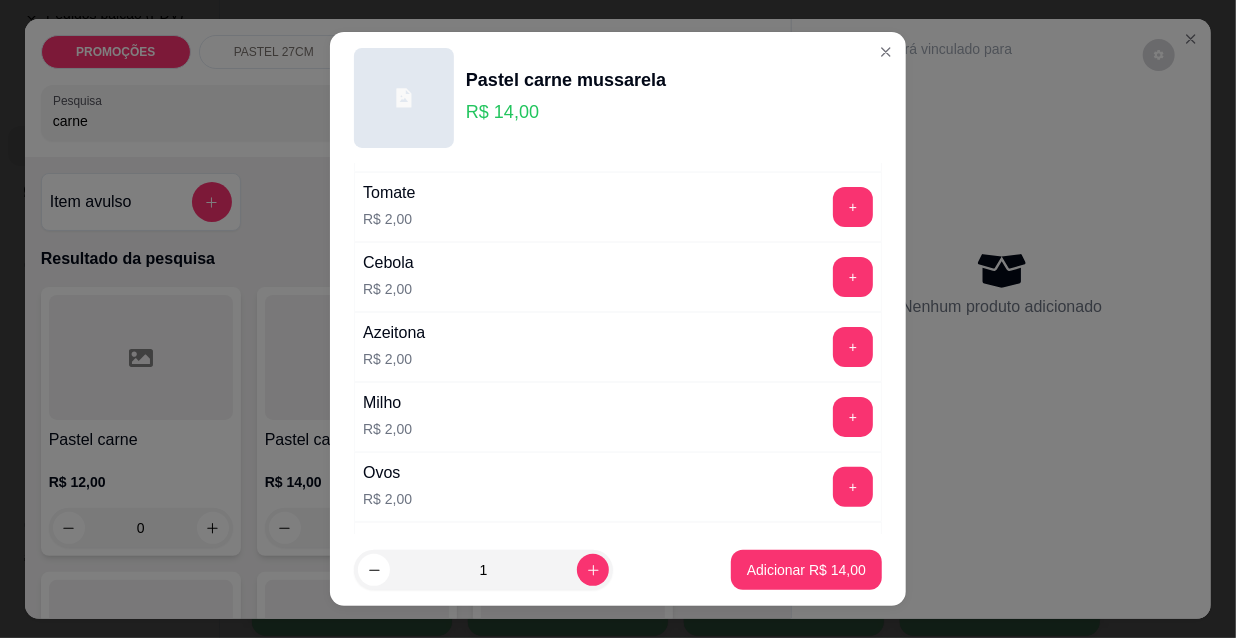 scroll, scrollTop: 181, scrollLeft: 0, axis: vertical 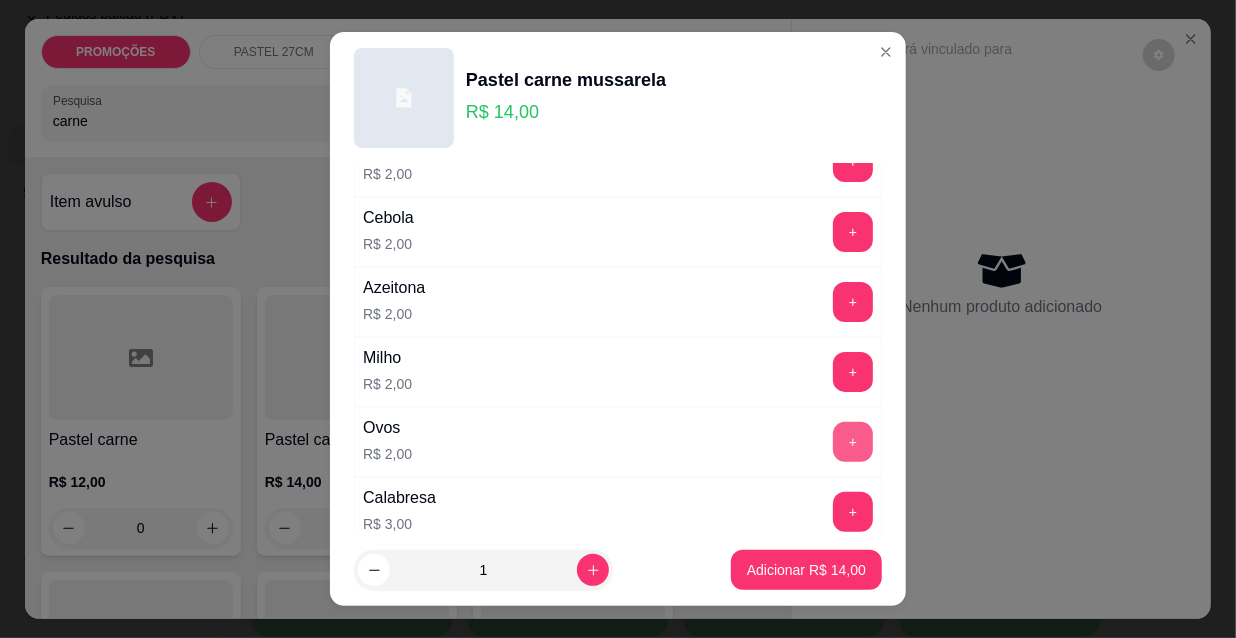 click on "+" at bounding box center (853, 442) 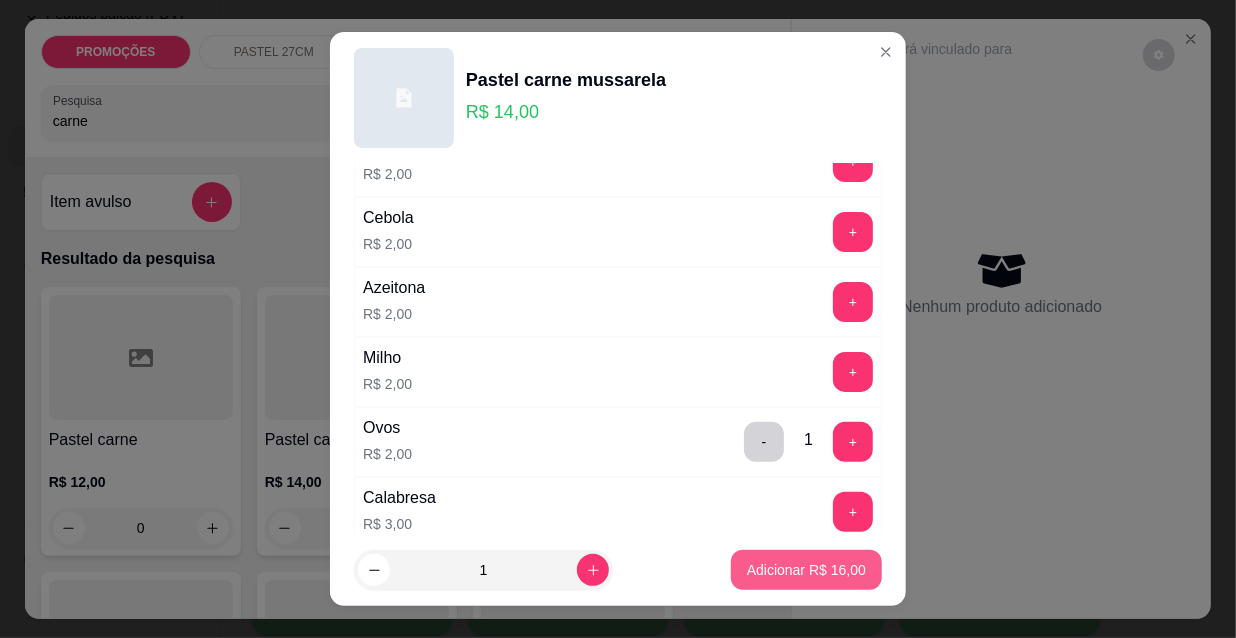 click on "Adicionar   R$ 16,00" at bounding box center (806, 570) 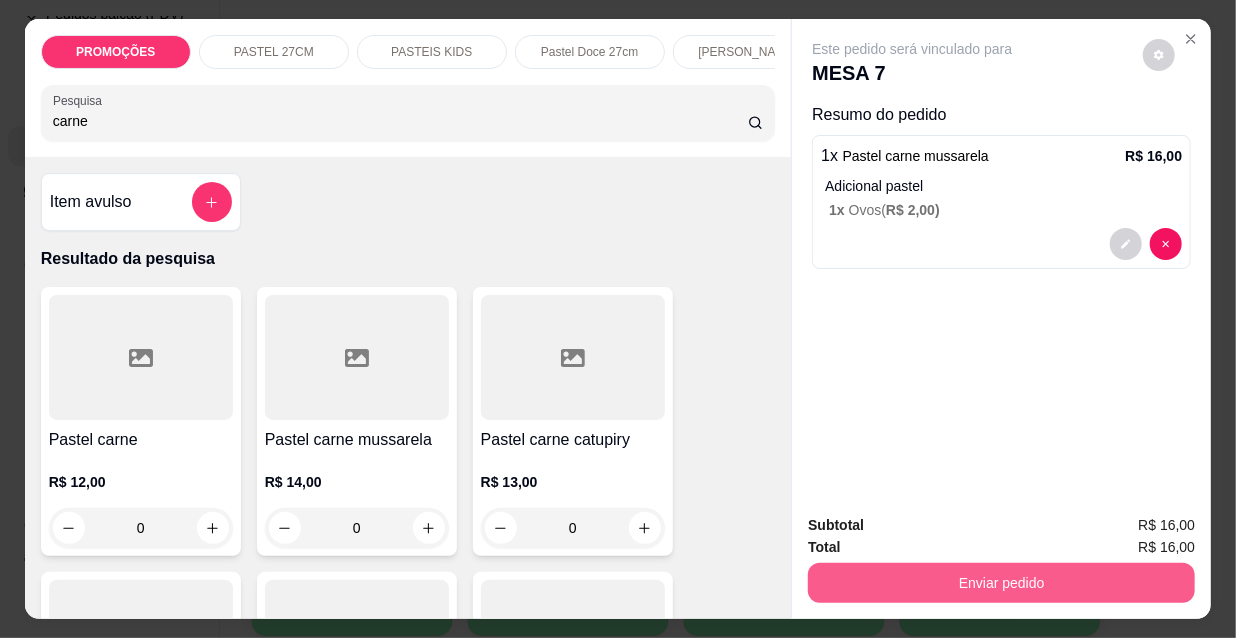 click on "Enviar pedido" at bounding box center (1001, 583) 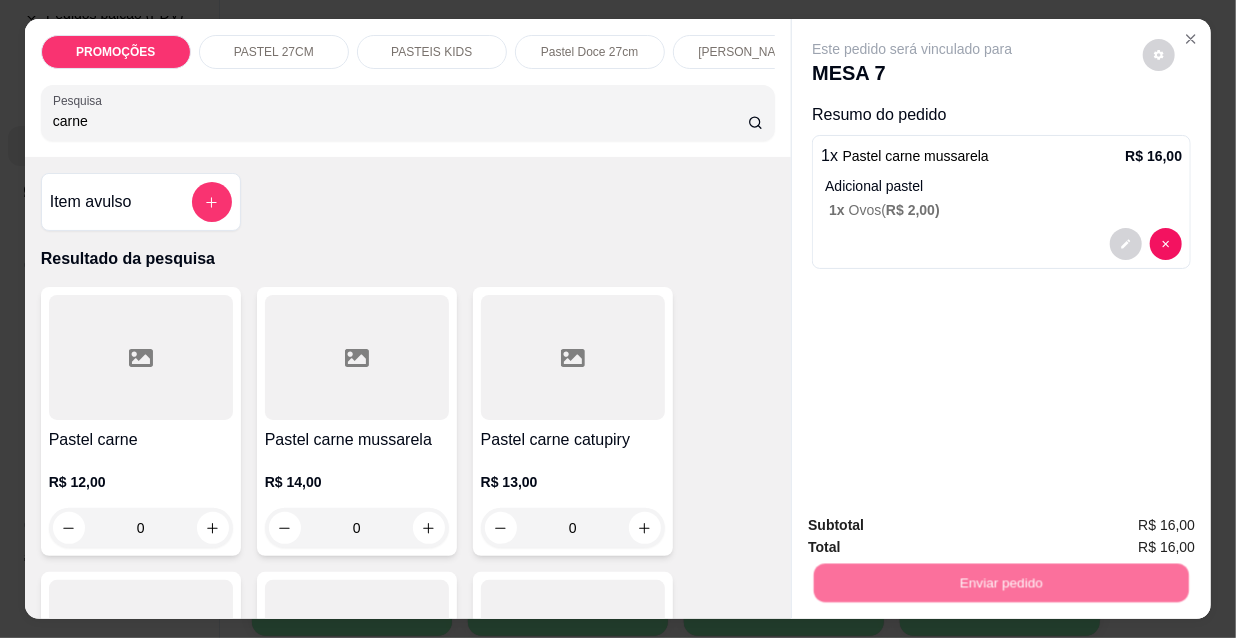 click on "Não registrar e enviar pedido" at bounding box center (937, 526) 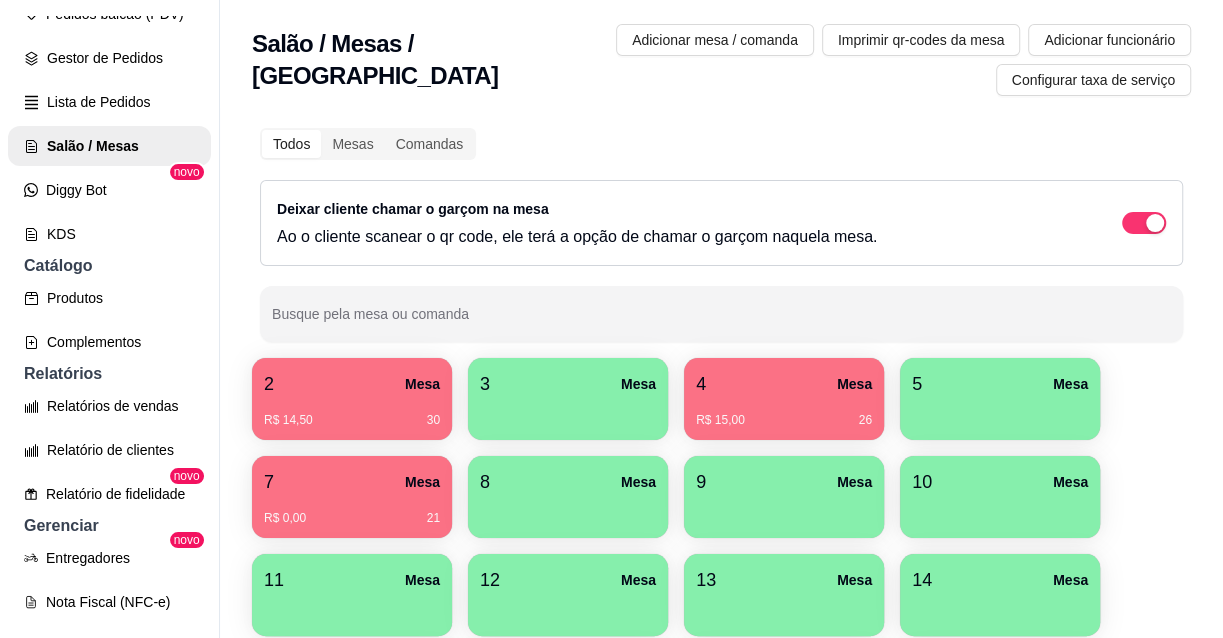 click on "4 Mesa R$ 15,00 26" at bounding box center [784, 399] 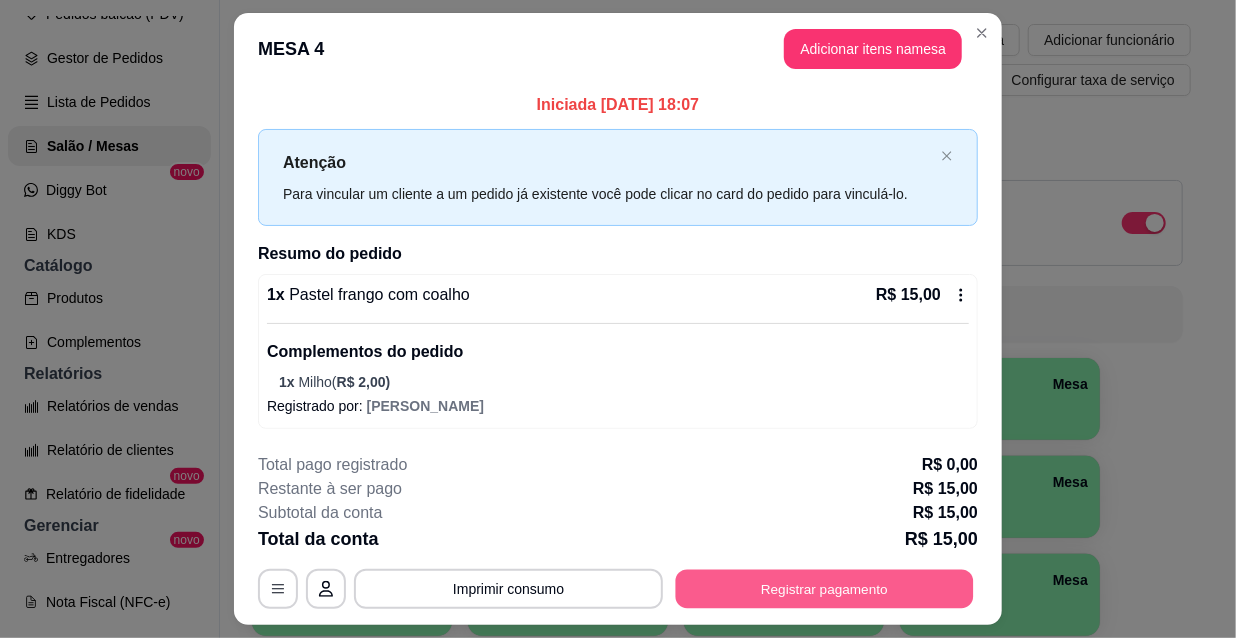 click on "Registrar pagamento" at bounding box center (825, 589) 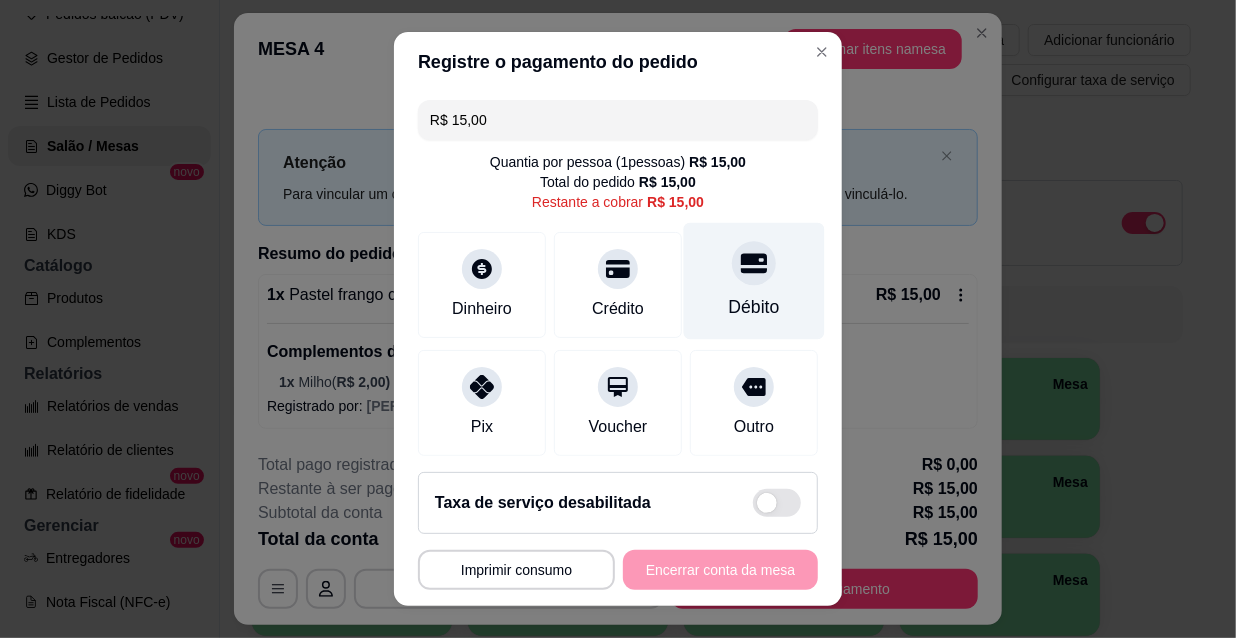click at bounding box center (754, 263) 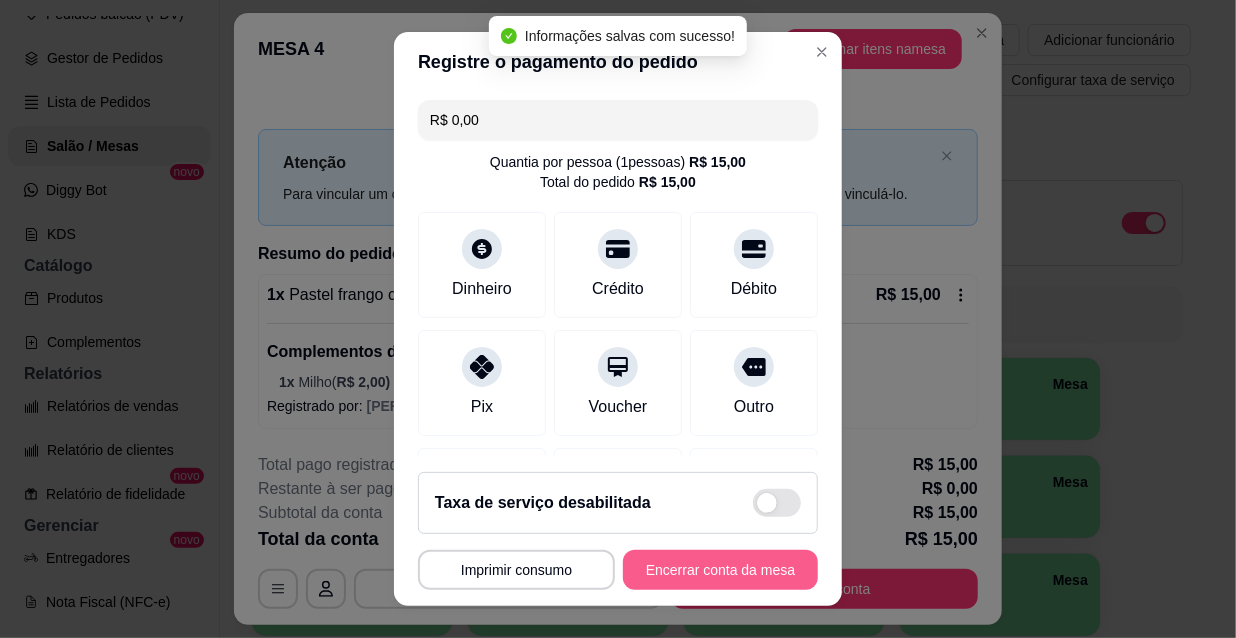 type on "R$ 0,00" 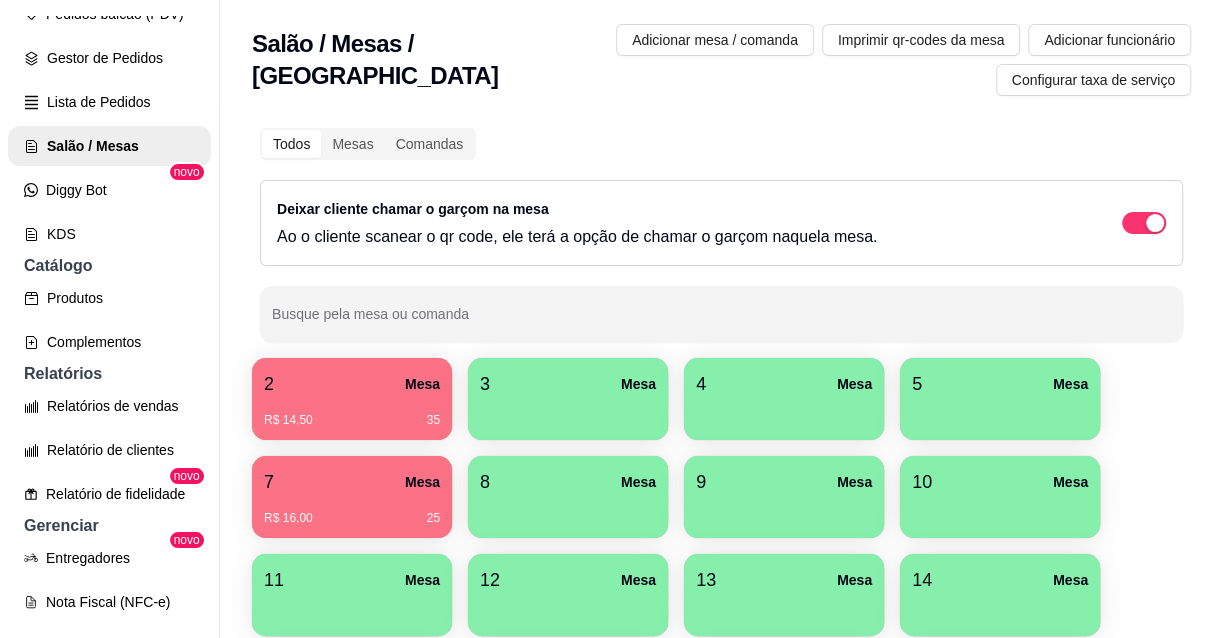 click on "2 Mesa" at bounding box center [352, 384] 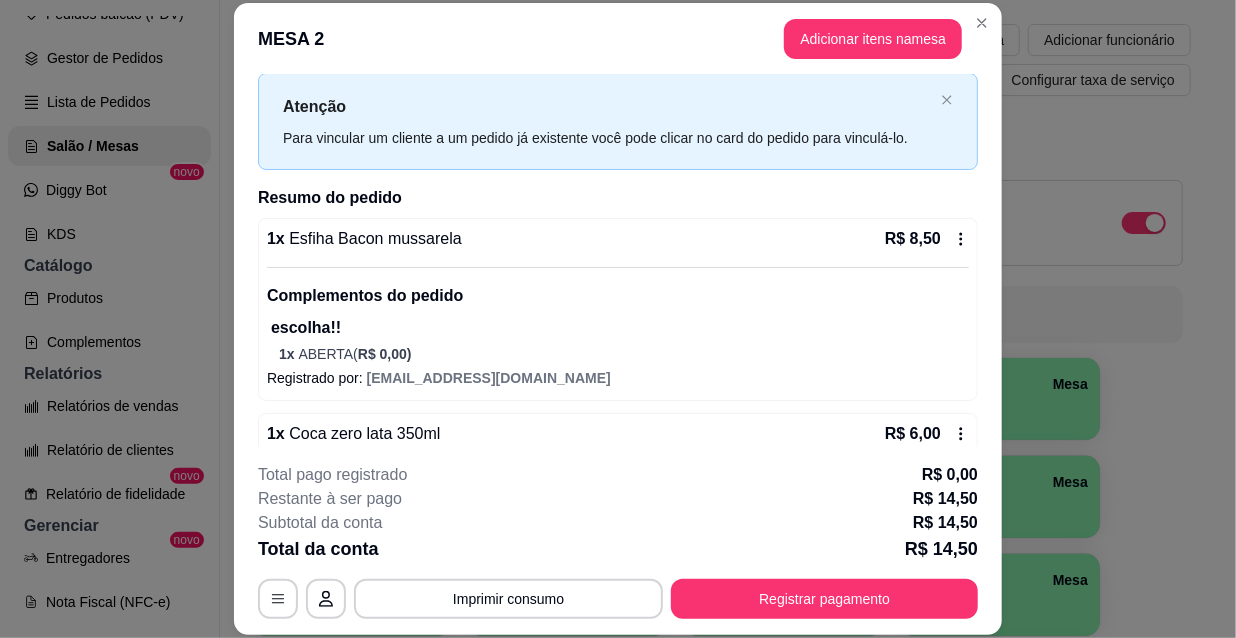 scroll, scrollTop: 89, scrollLeft: 0, axis: vertical 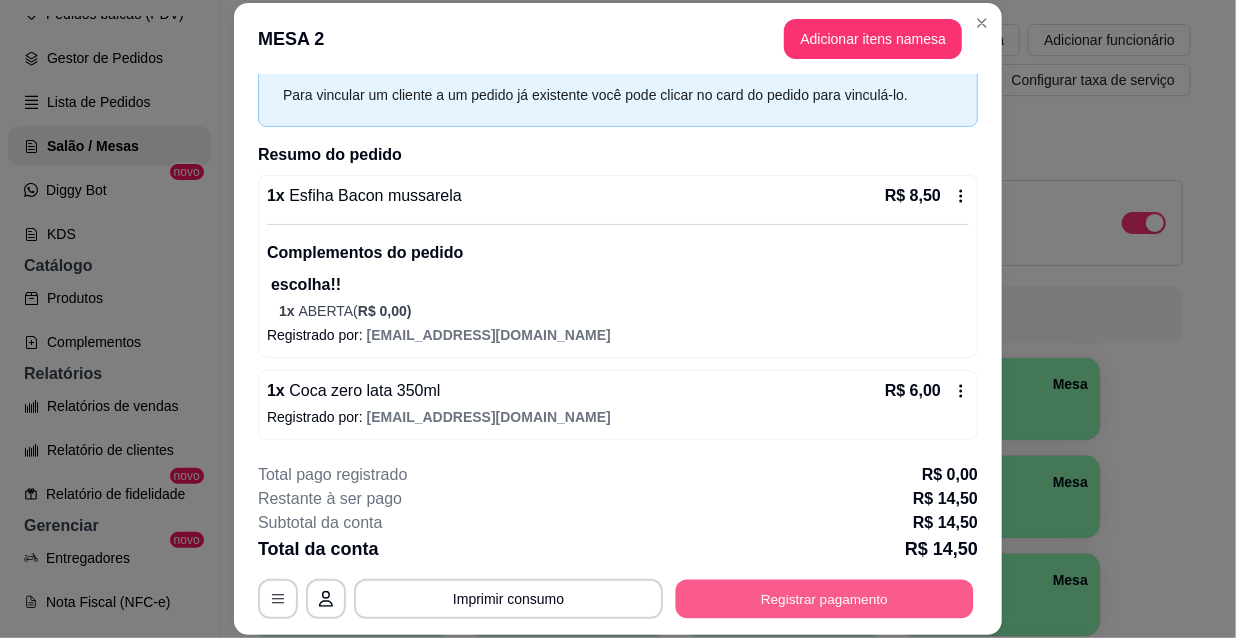 click on "Registrar pagamento" at bounding box center [825, 598] 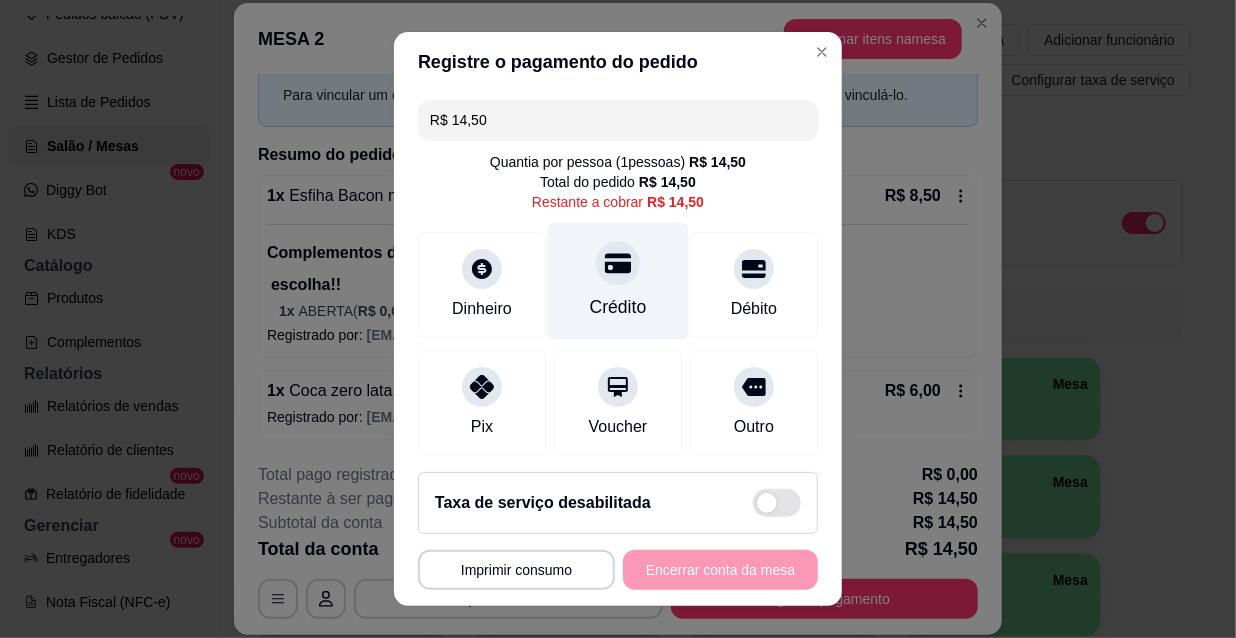 click 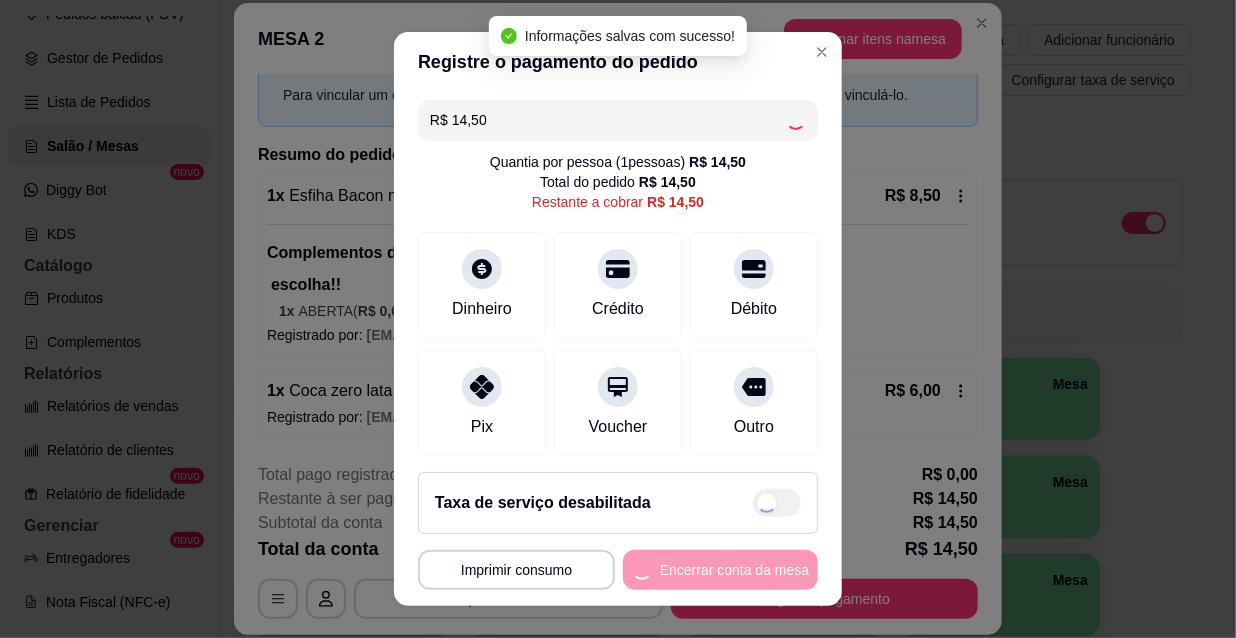 type on "R$ 0,00" 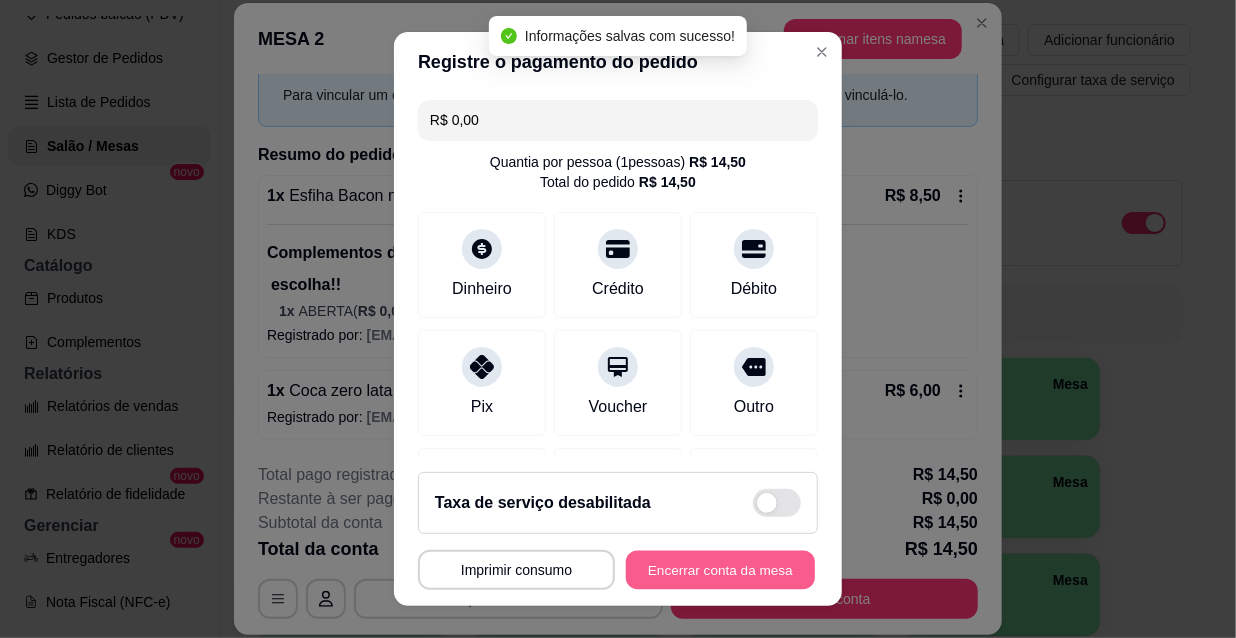 click on "Encerrar conta da mesa" at bounding box center [720, 570] 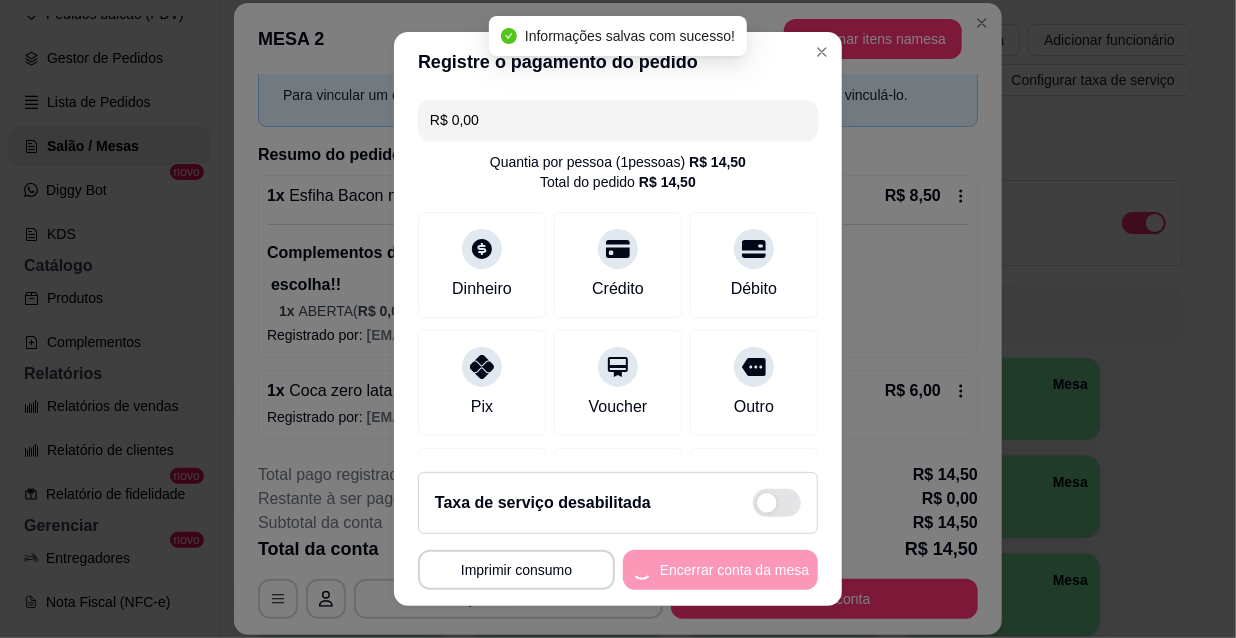 scroll, scrollTop: 0, scrollLeft: 0, axis: both 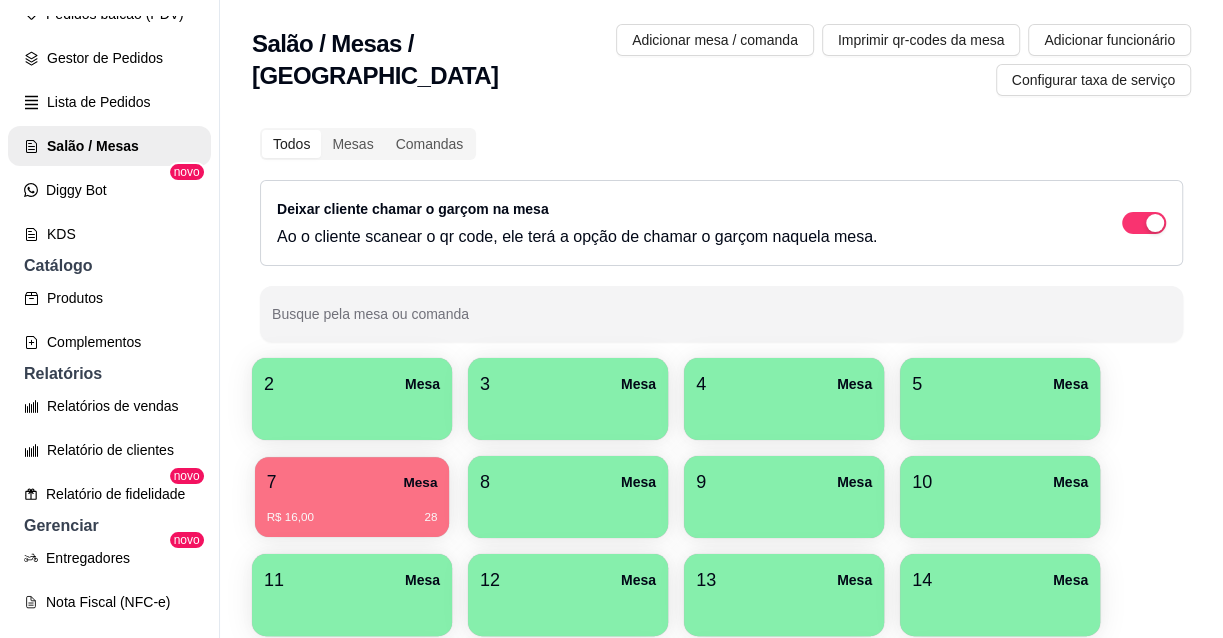 click on "7 Mesa" at bounding box center (352, 482) 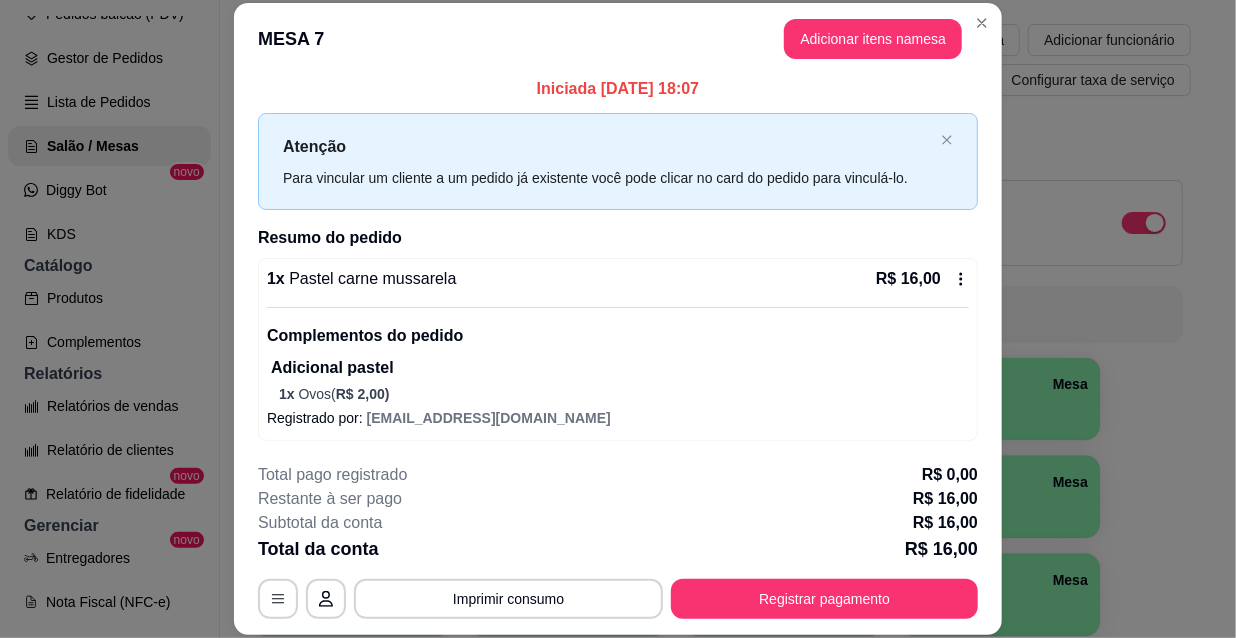scroll, scrollTop: 7, scrollLeft: 0, axis: vertical 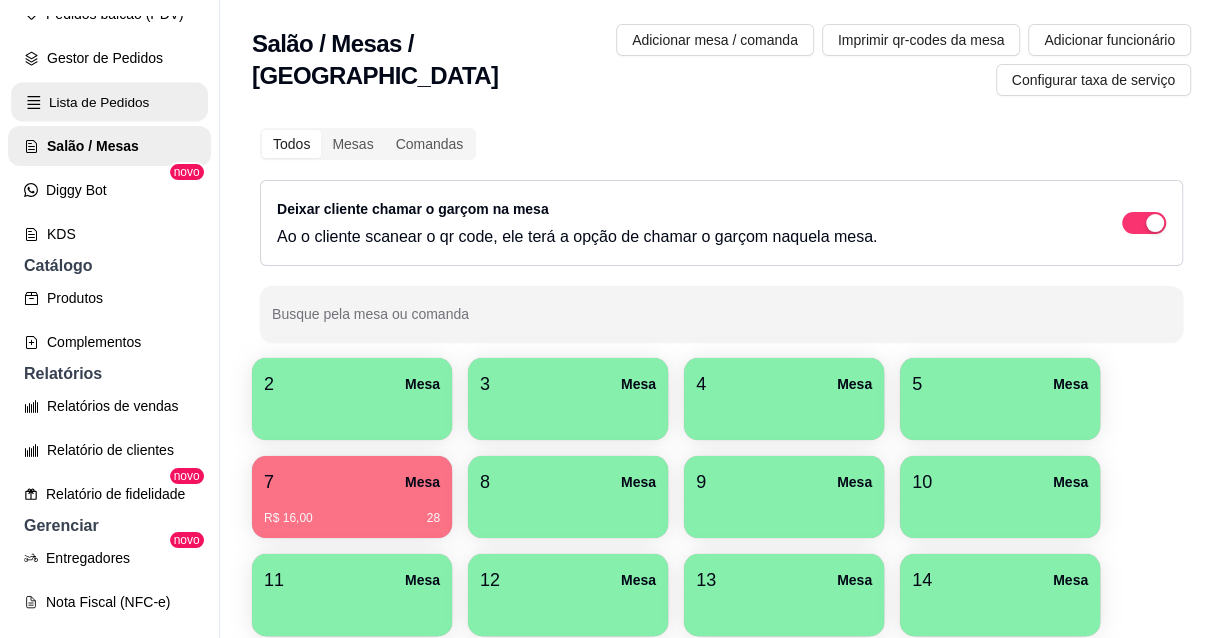 click on "Lista de Pedidos" at bounding box center [109, 102] 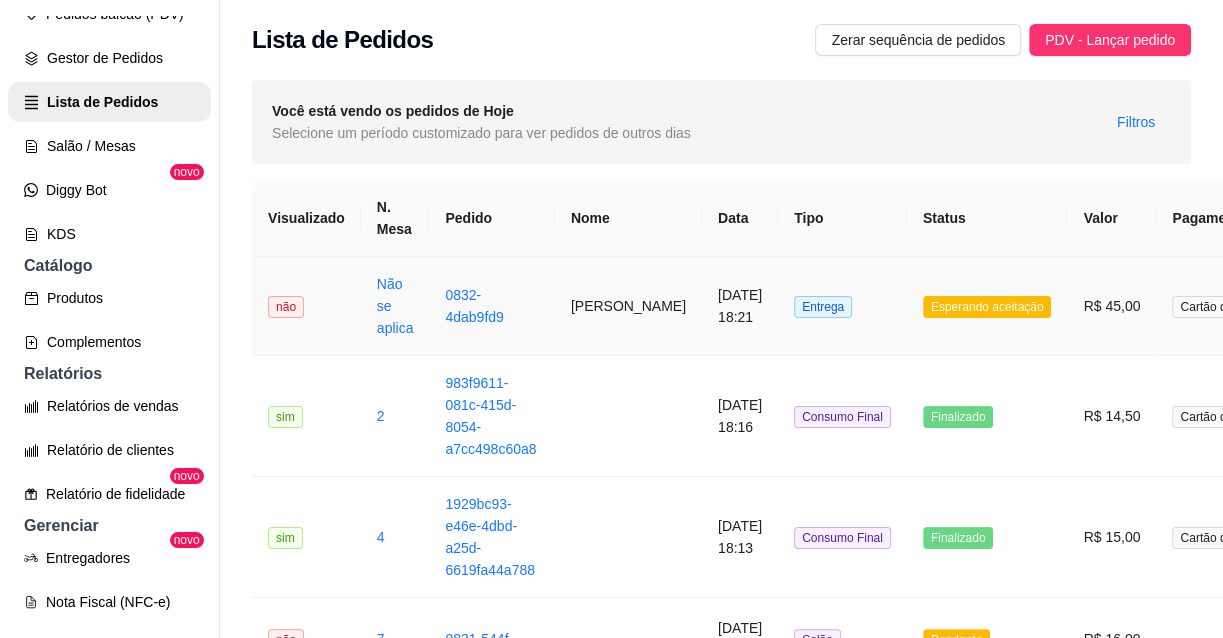 click on "Entrega" at bounding box center (842, 306) 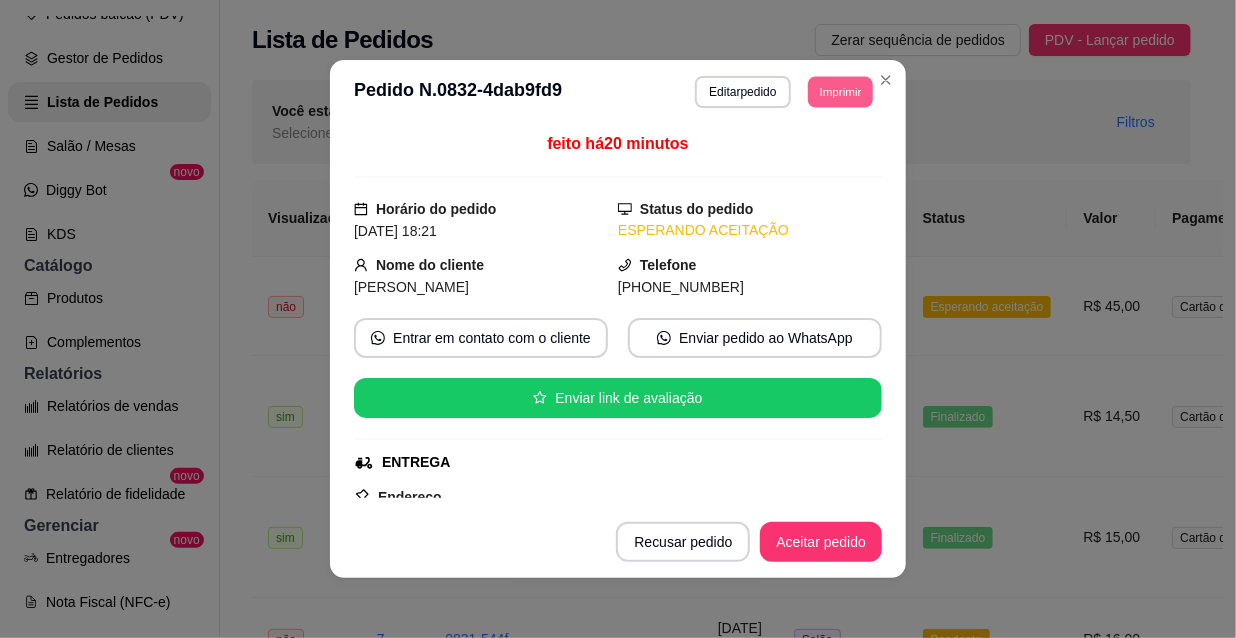 click on "Imprimir" at bounding box center [840, 91] 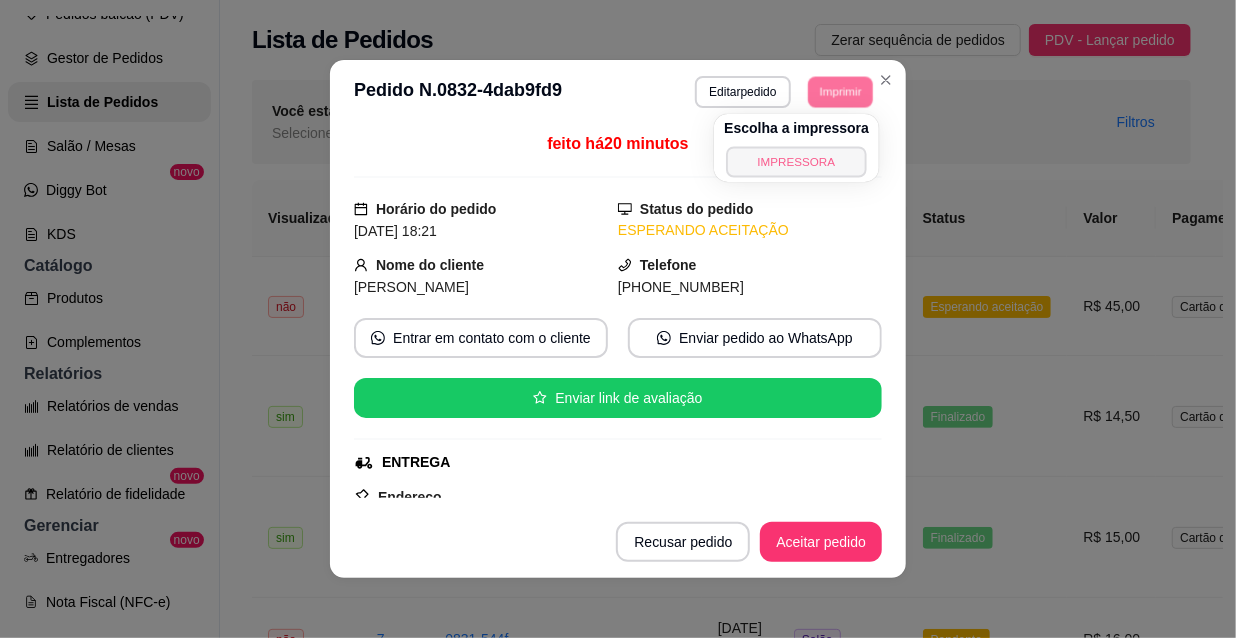 click on "IMPRESSORA" at bounding box center (796, 161) 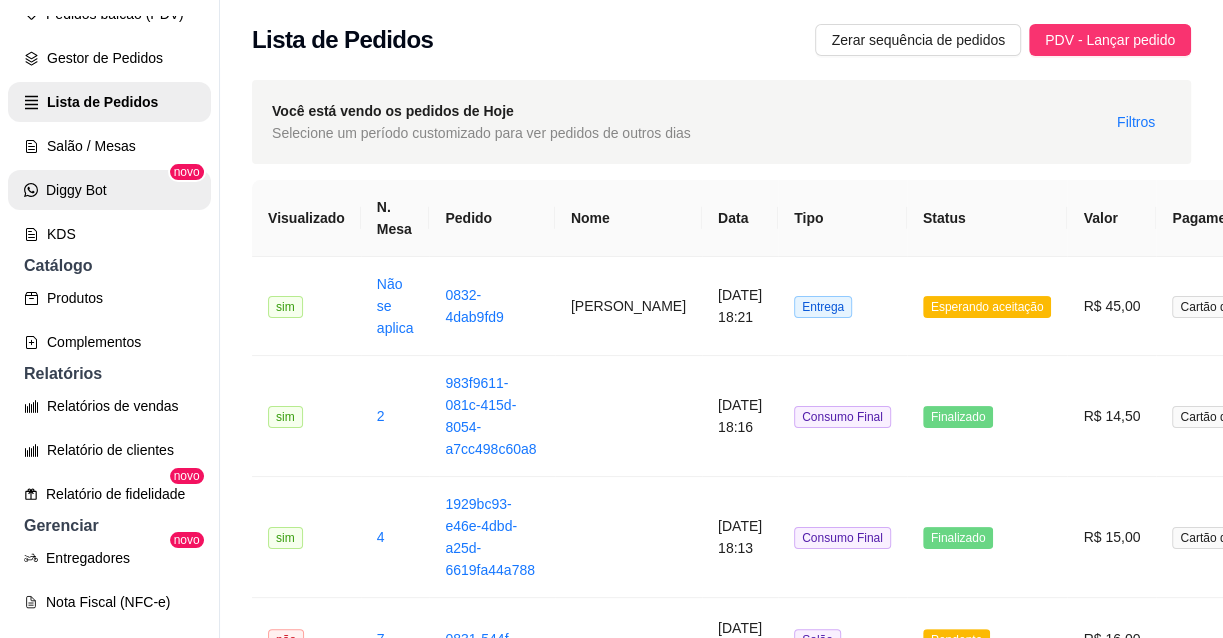 click on "Diggy Bot" at bounding box center [109, 190] 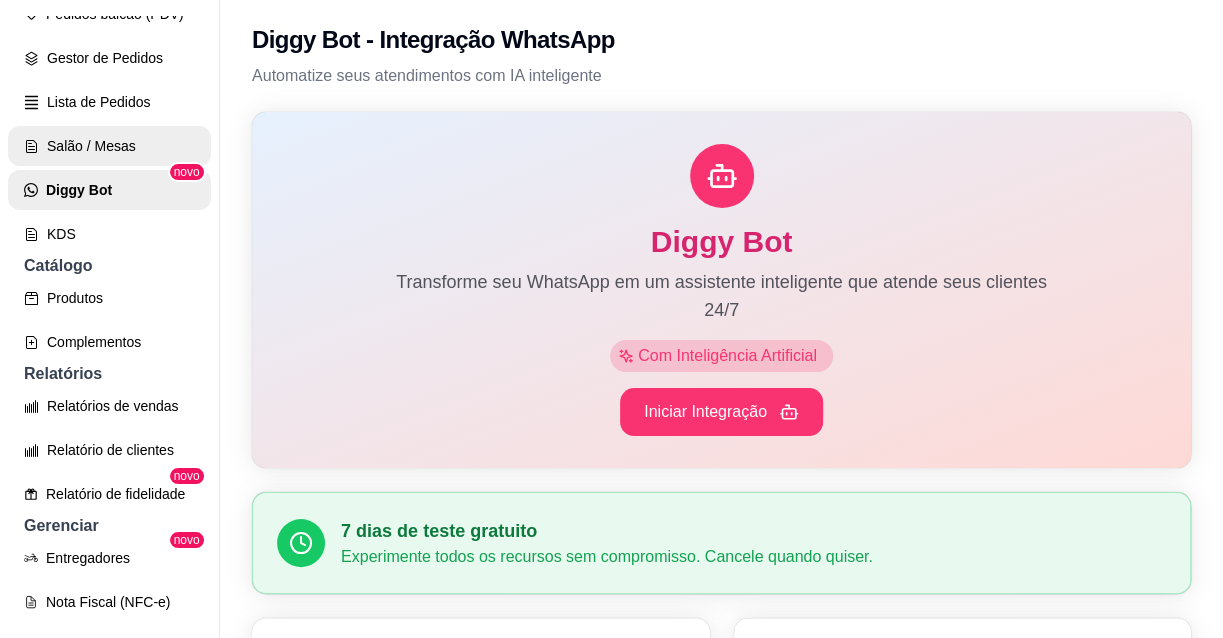 click on "Salão / Mesas" at bounding box center [109, 146] 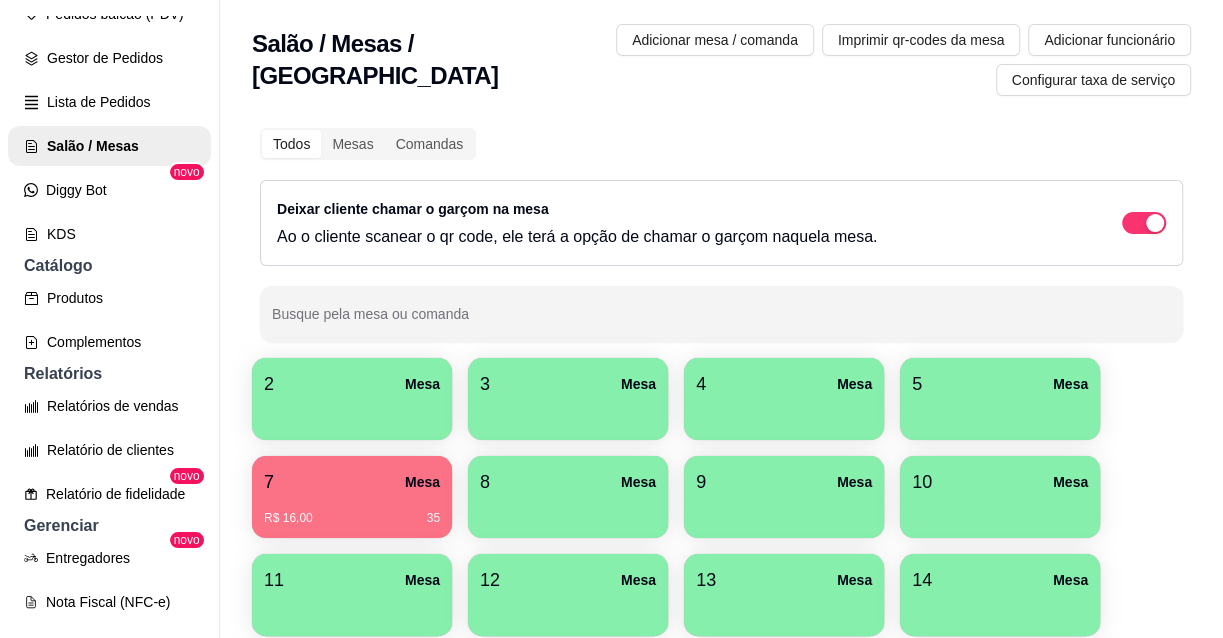click on "R$ 16,00 35" at bounding box center [352, 511] 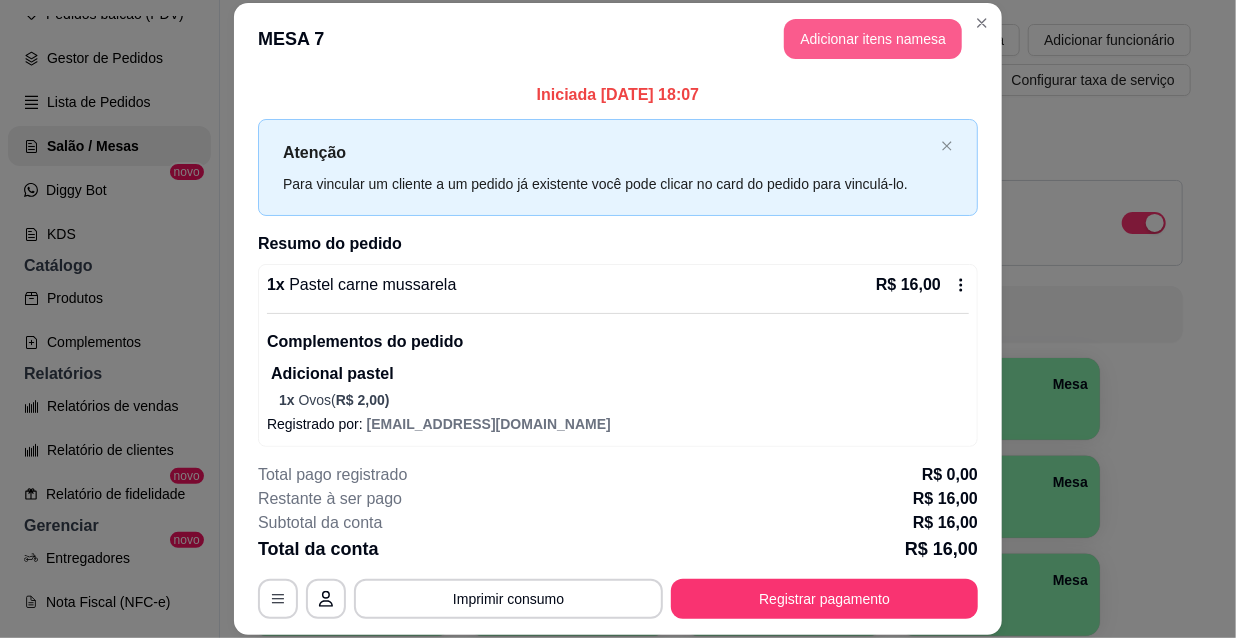 click on "Adicionar itens na  mesa" at bounding box center (873, 39) 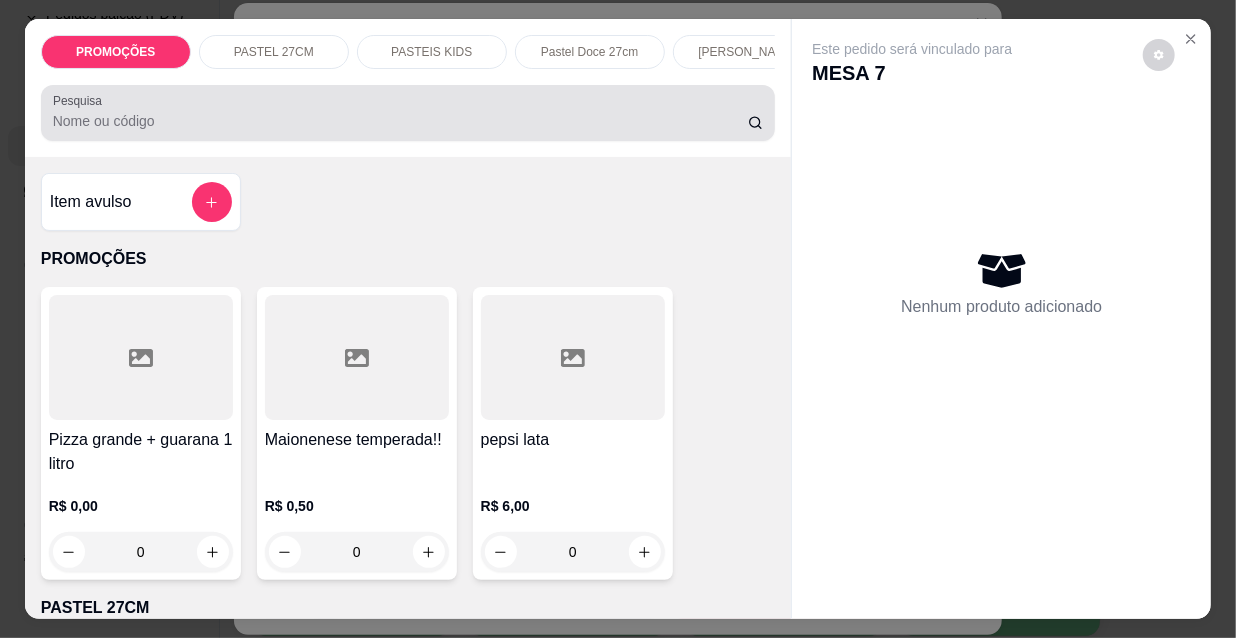 click on "Pesquisa" at bounding box center [400, 121] 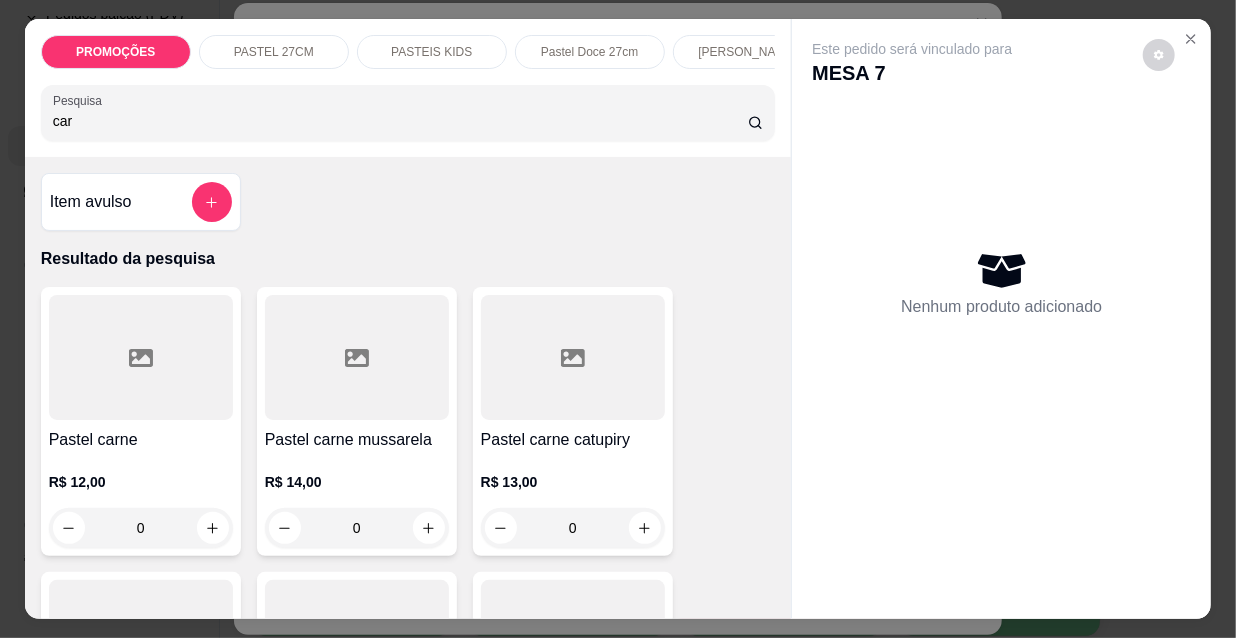 type on "car" 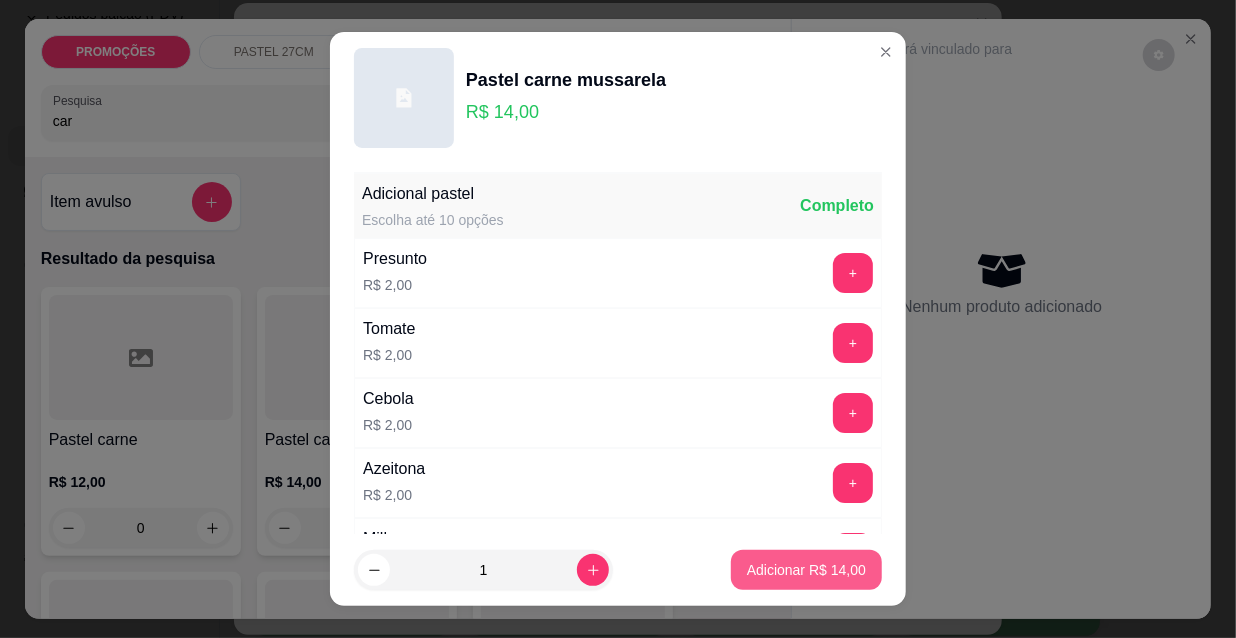 click on "Adicionar   R$ 14,00" at bounding box center (806, 570) 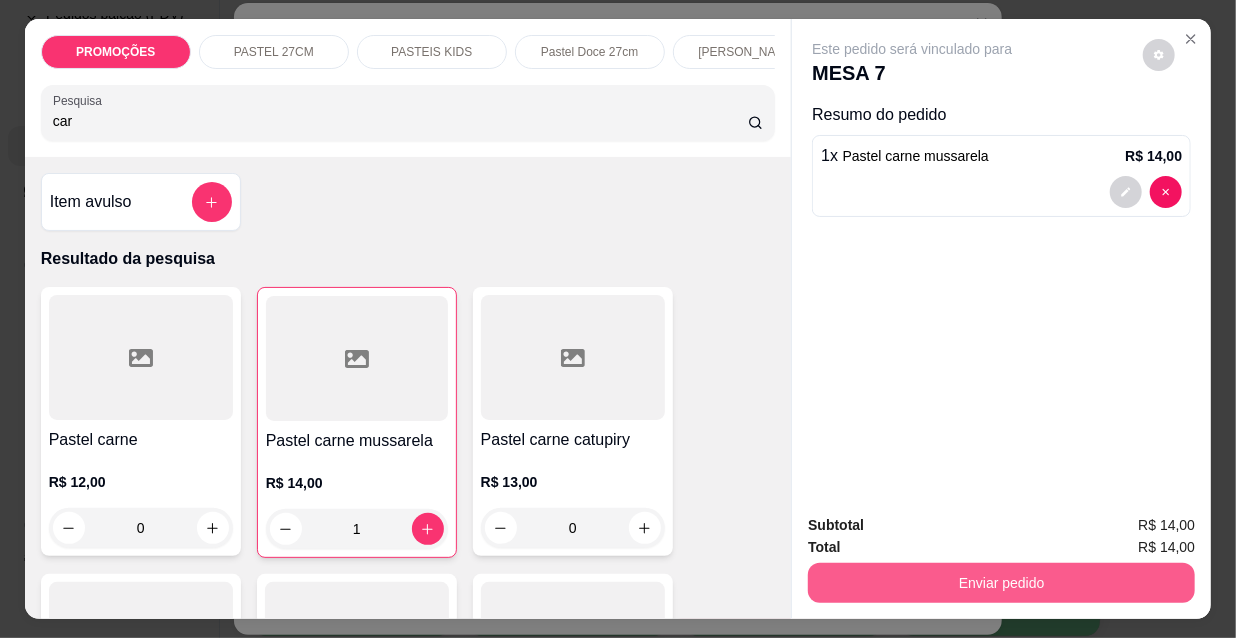 click on "Enviar pedido" at bounding box center (1001, 583) 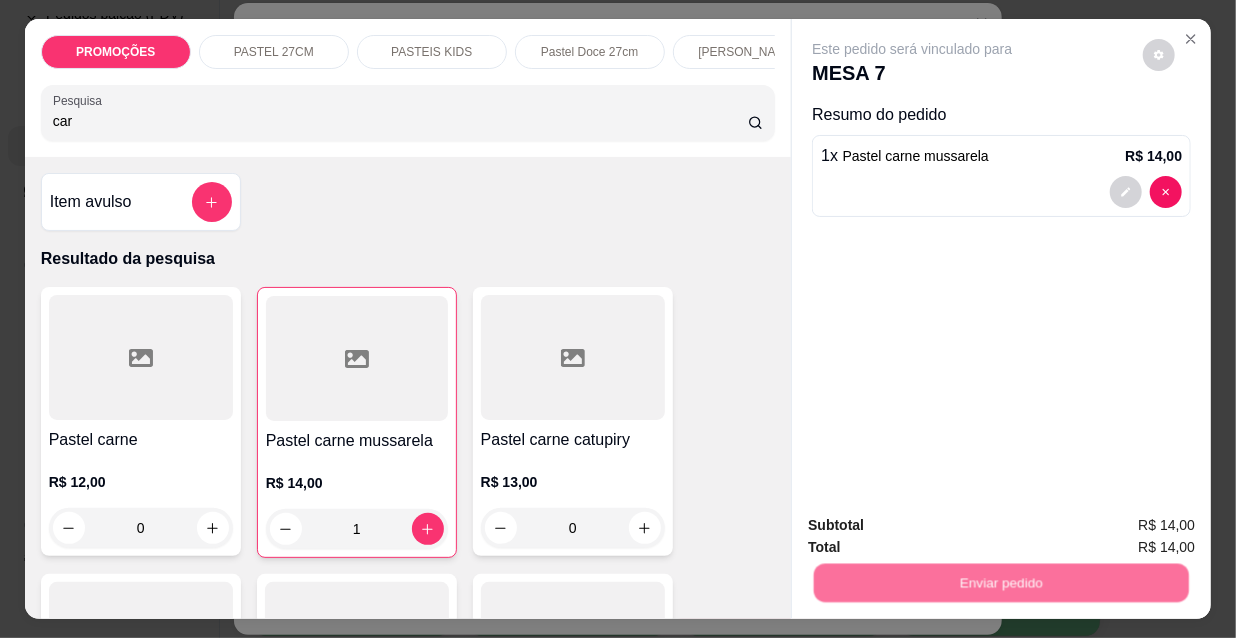 click on "Não registrar e enviar pedido" at bounding box center (937, 527) 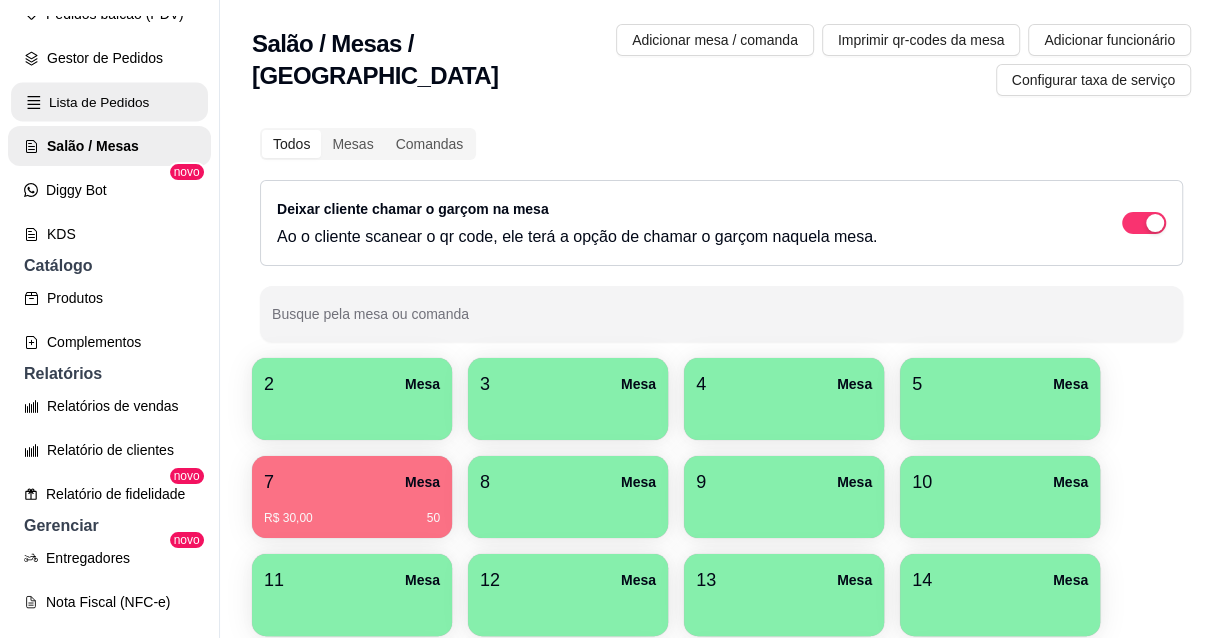click on "Lista de Pedidos" at bounding box center [109, 102] 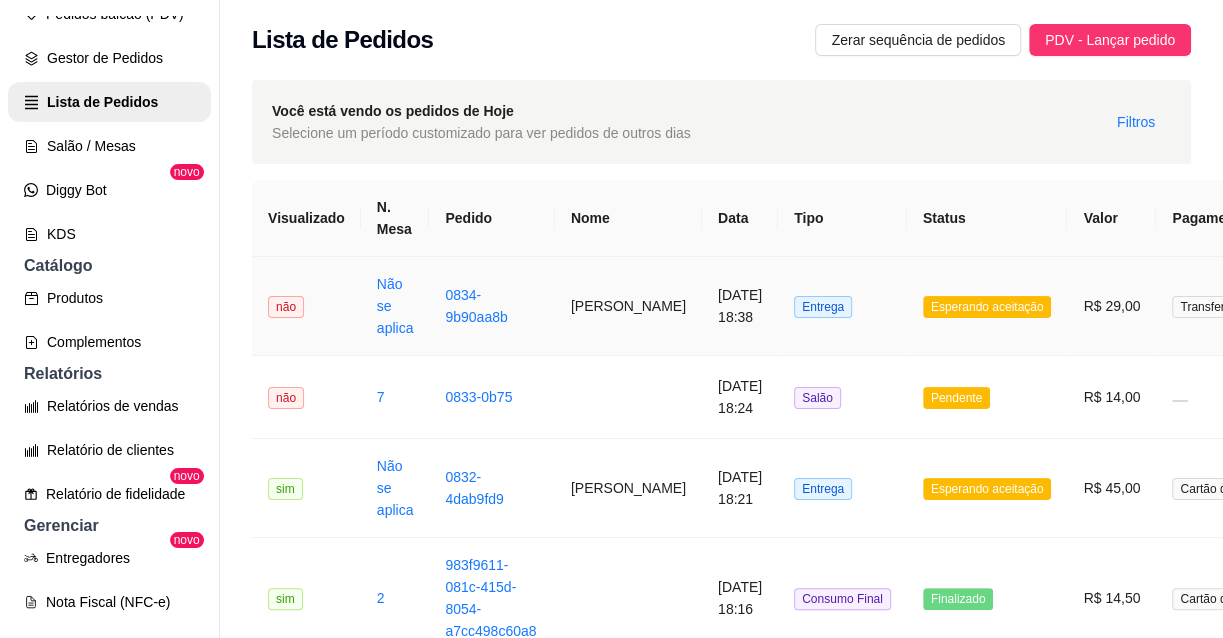 click on "[PERSON_NAME]" at bounding box center (628, 306) 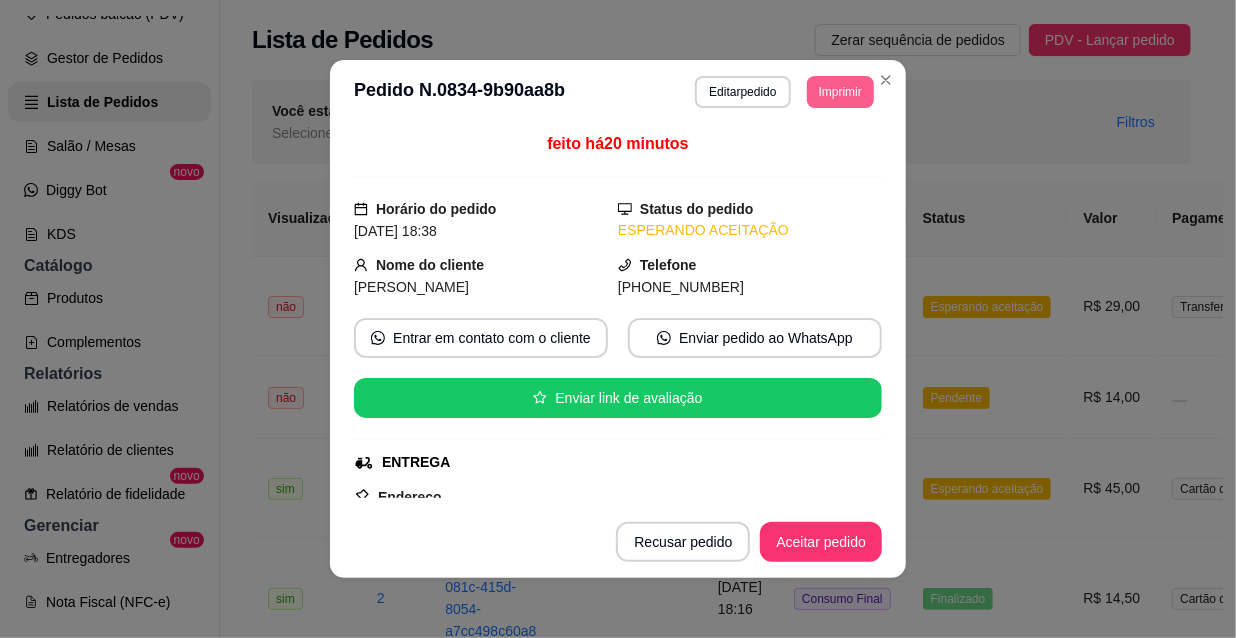 click on "Imprimir" at bounding box center [840, 92] 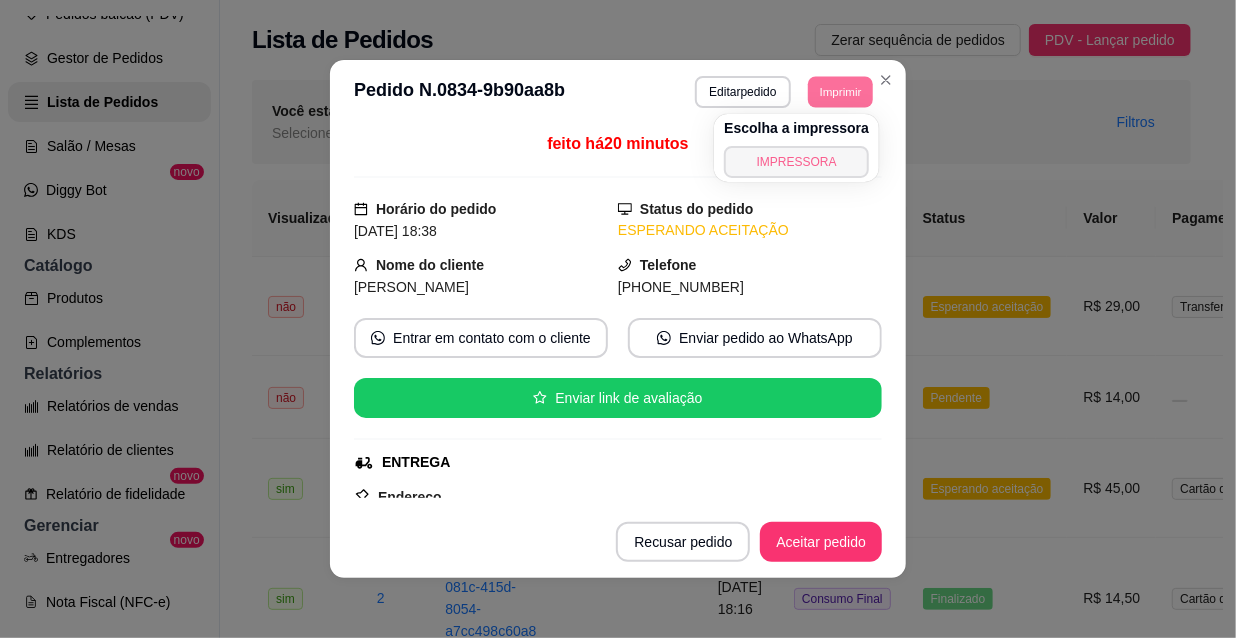 click on "IMPRESSORA" at bounding box center [796, 162] 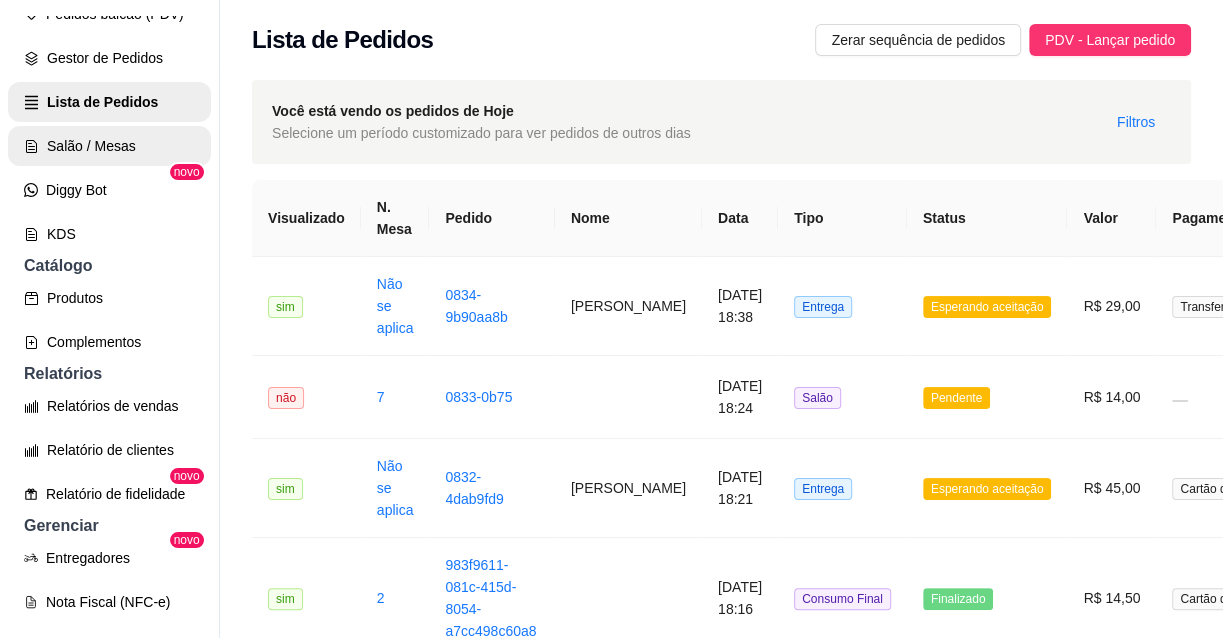 click on "Salão / Mesas" at bounding box center (109, 146) 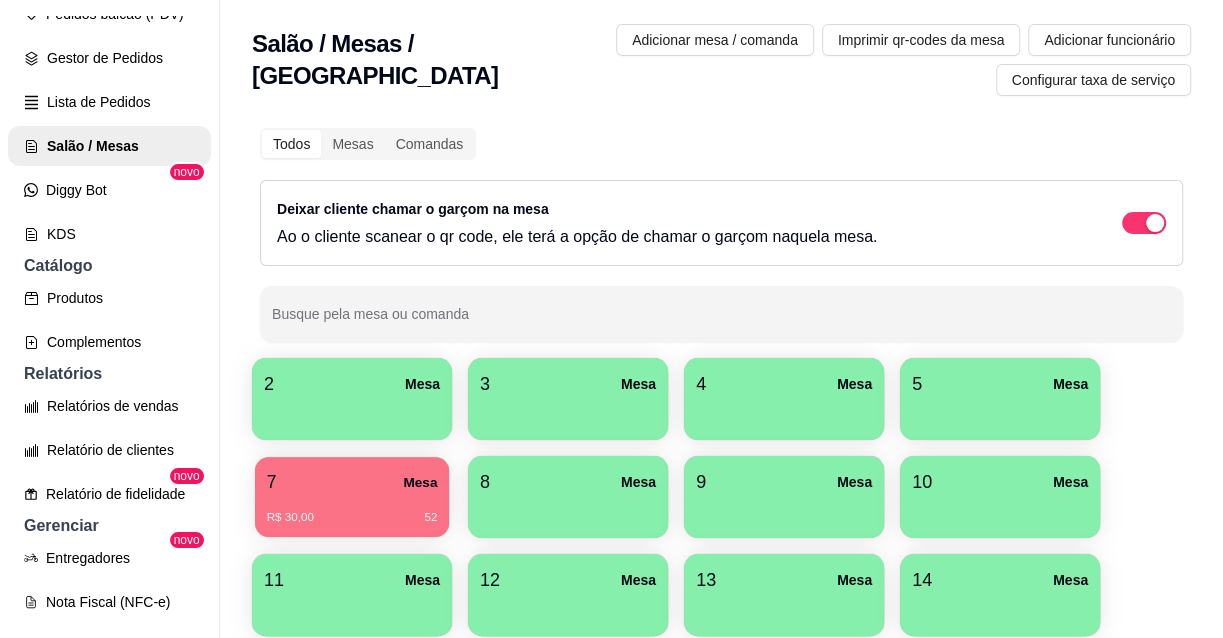 click on "R$ 30,00 52" at bounding box center [352, 510] 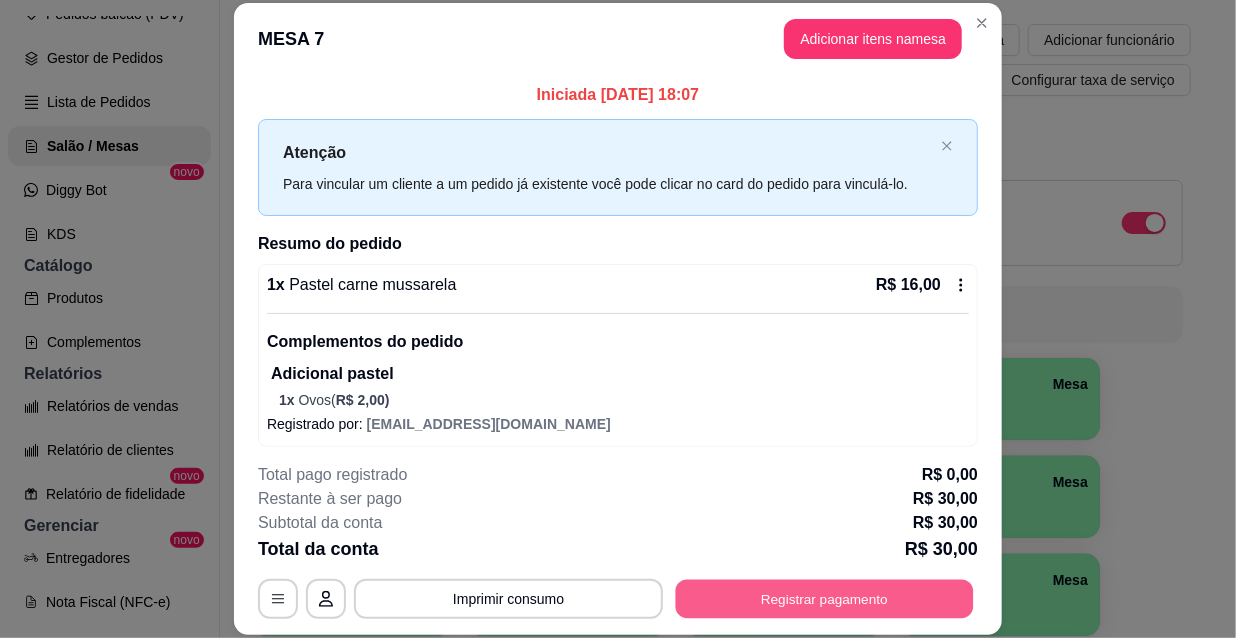 click on "Registrar pagamento" at bounding box center [825, 598] 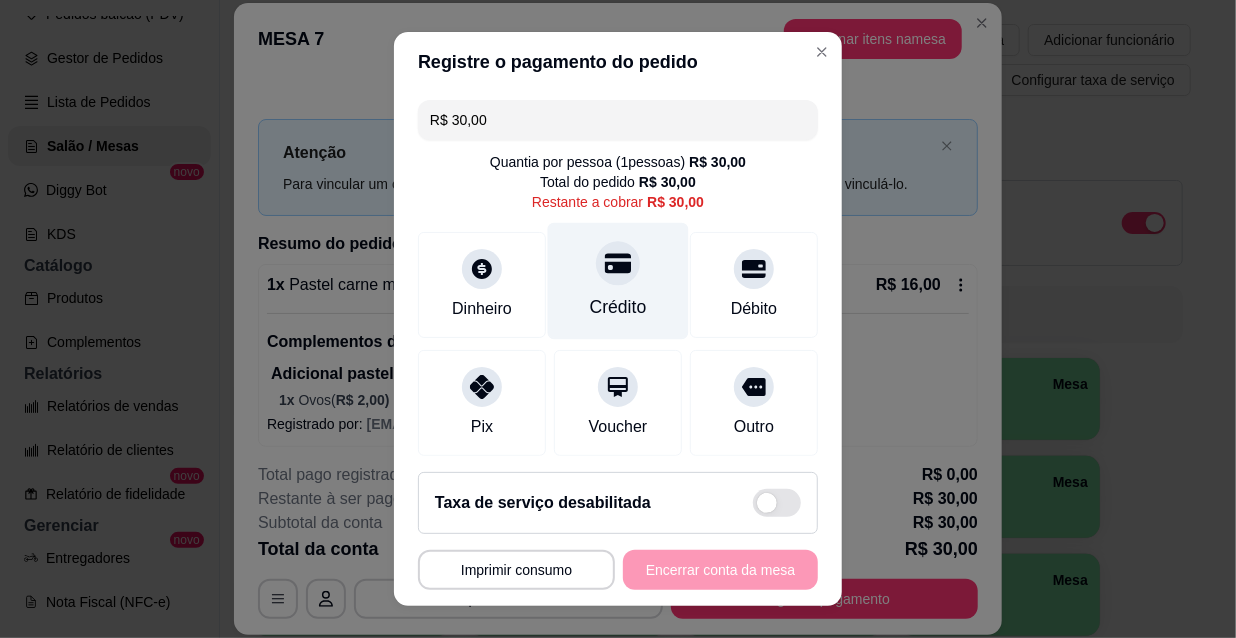 click on "Crédito" at bounding box center (618, 281) 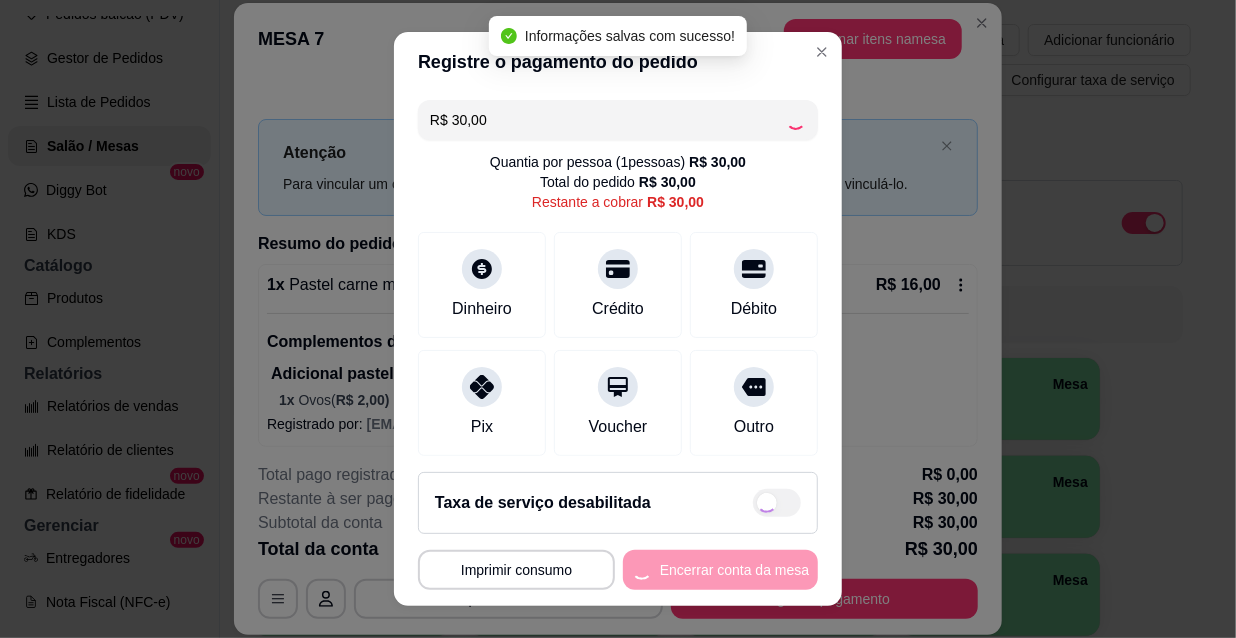 type on "R$ 0,00" 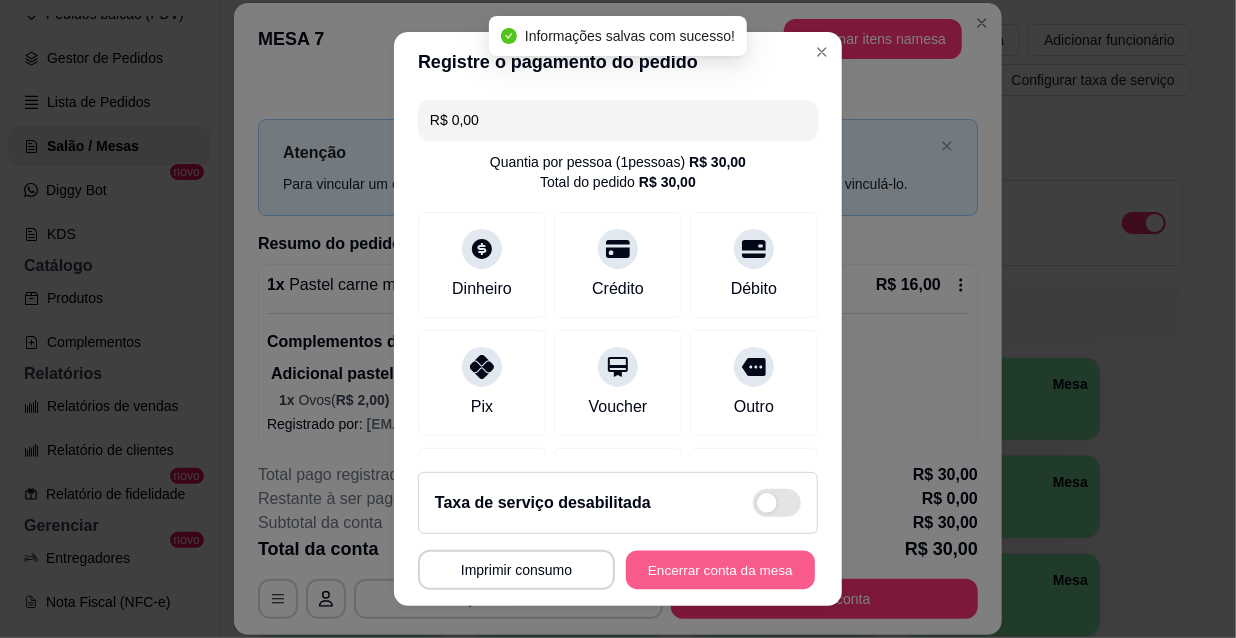 click on "Encerrar conta da mesa" at bounding box center (720, 570) 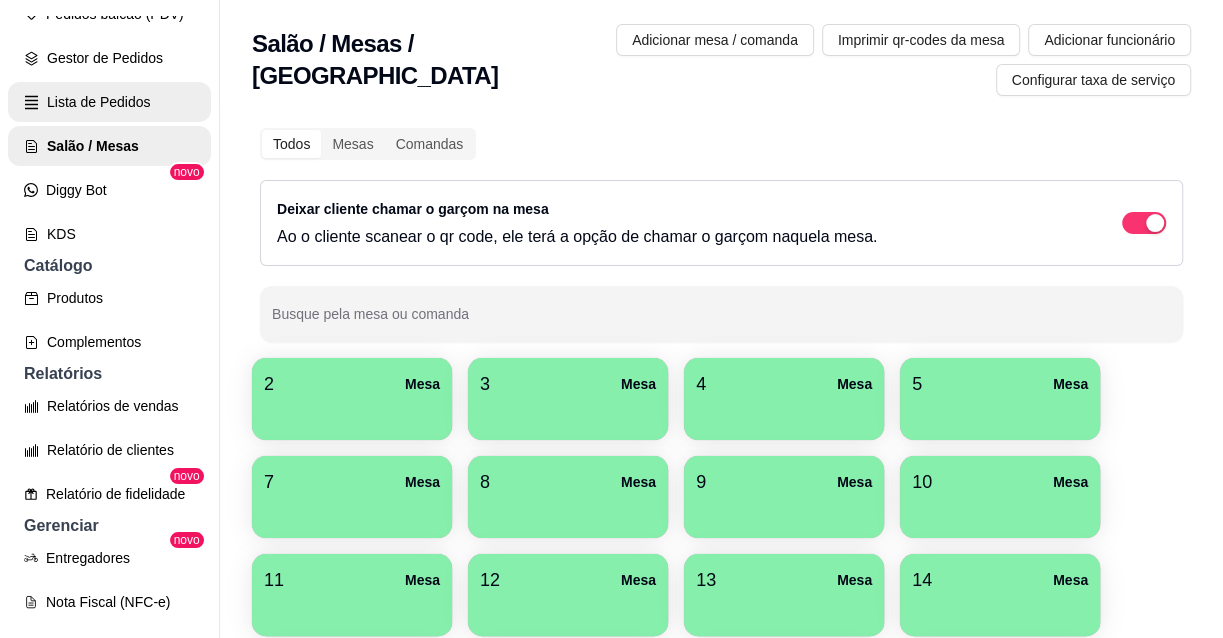 click on "Lista de Pedidos" at bounding box center [109, 102] 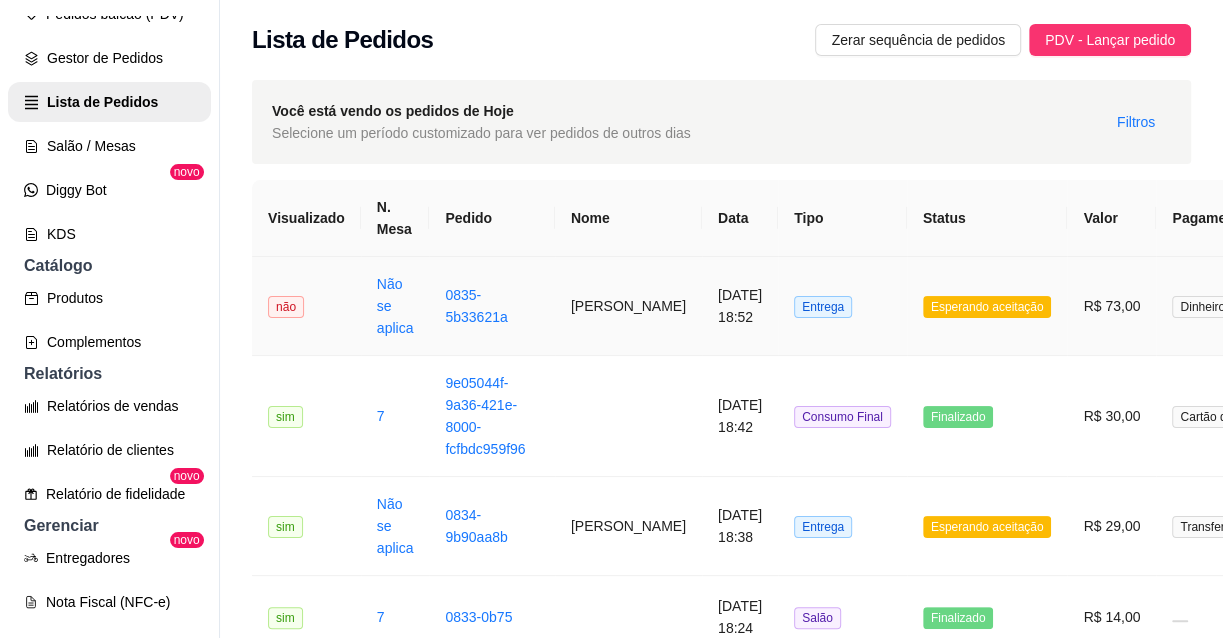 click on "[DATE] 18:52" at bounding box center [740, 306] 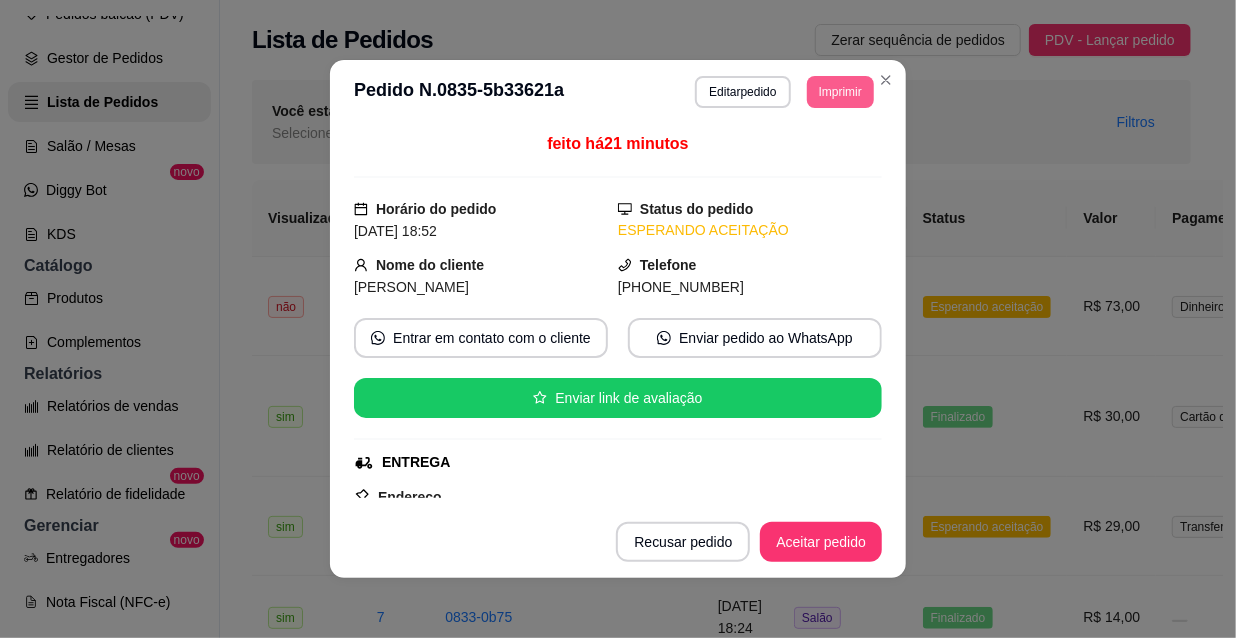 click on "Imprimir" at bounding box center (840, 92) 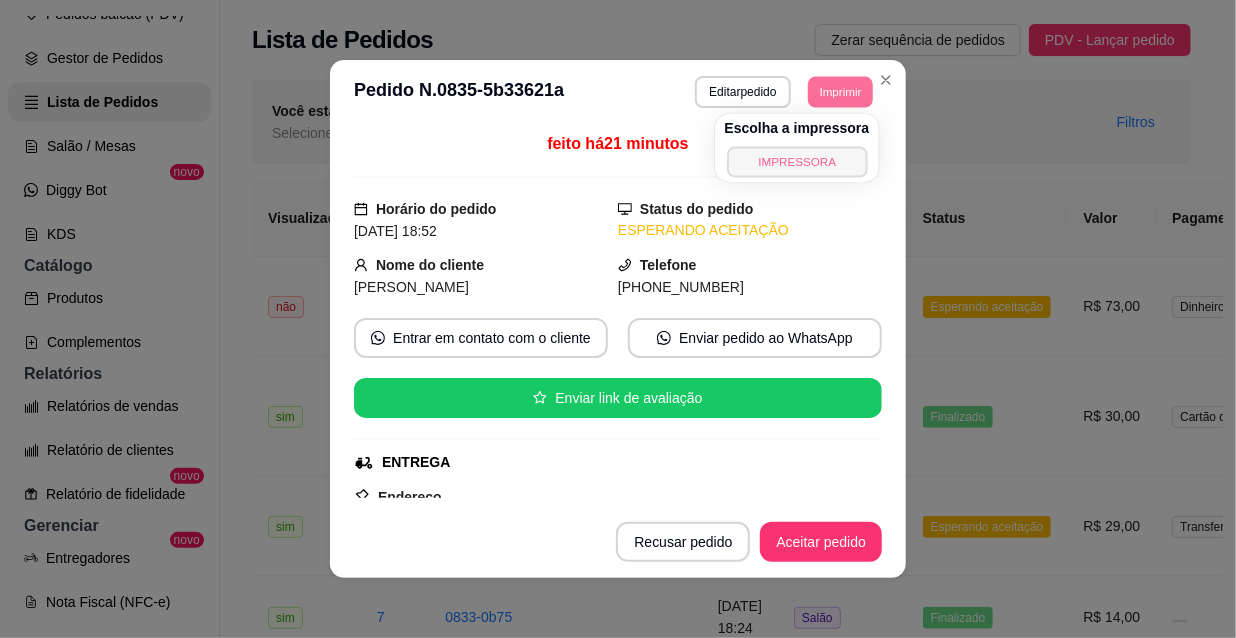 click on "IMPRESSORA" at bounding box center [797, 161] 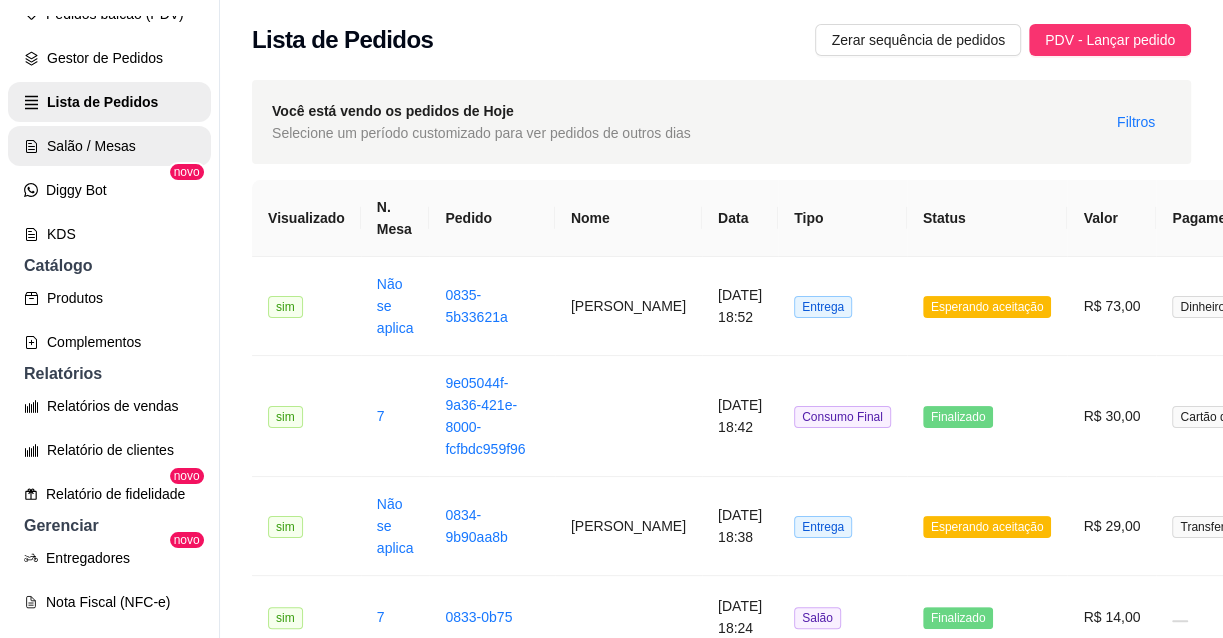 click on "Salão / Mesas" at bounding box center (109, 146) 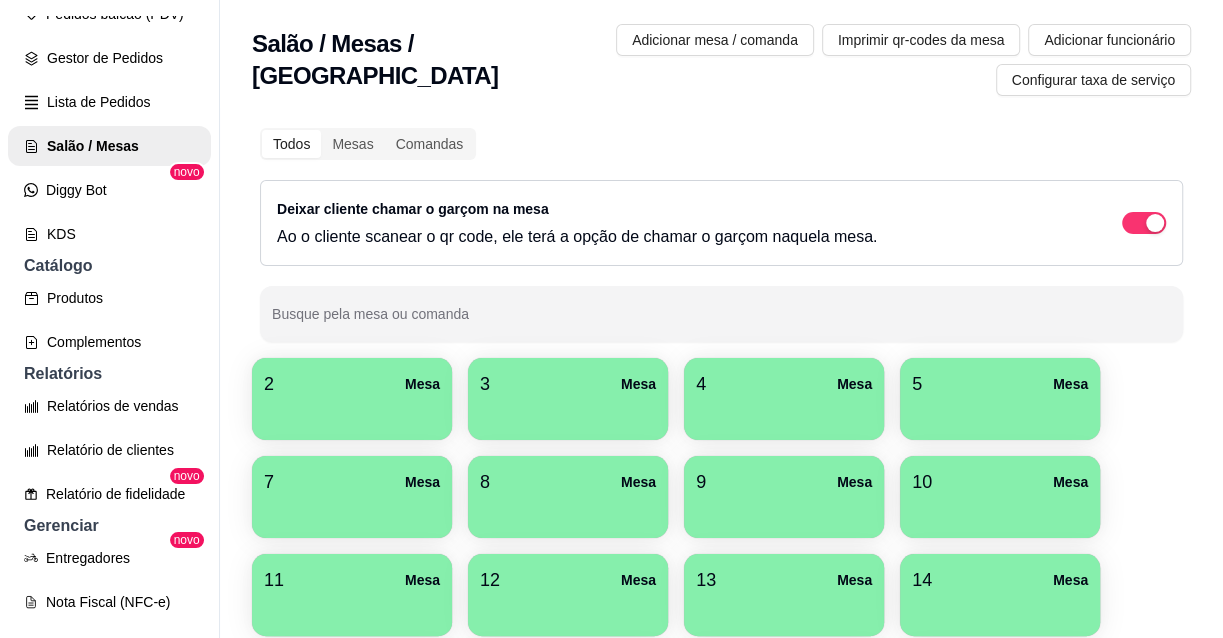 click on "2 Mesa" at bounding box center [352, 384] 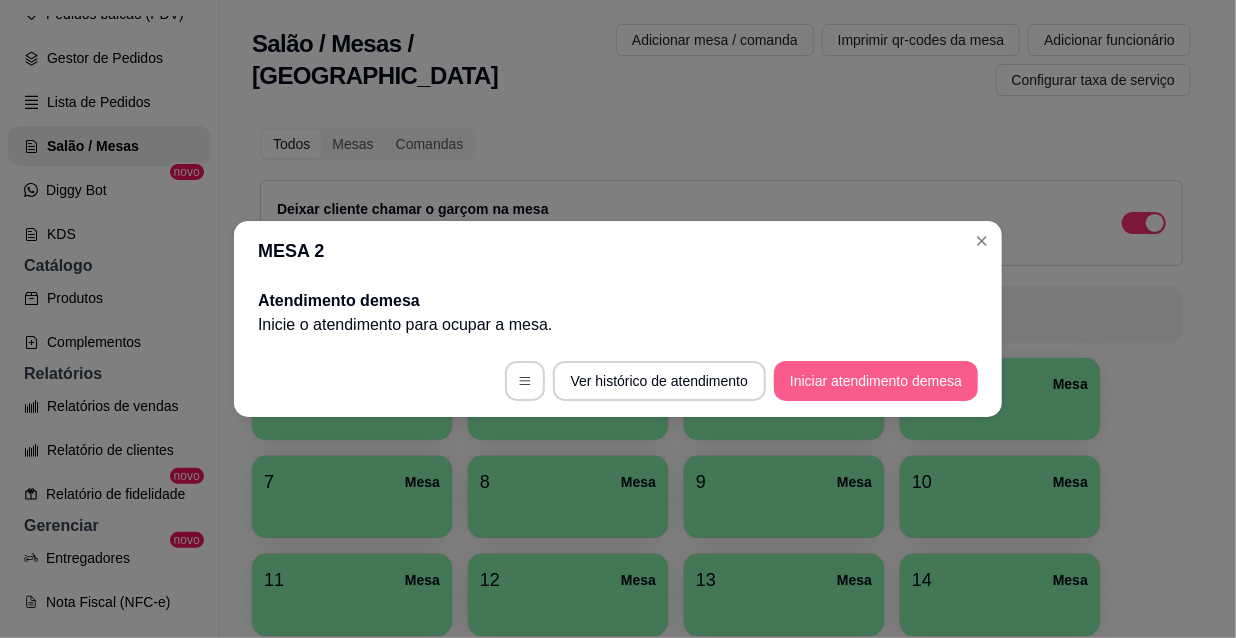 click on "Iniciar atendimento de  mesa" at bounding box center (876, 381) 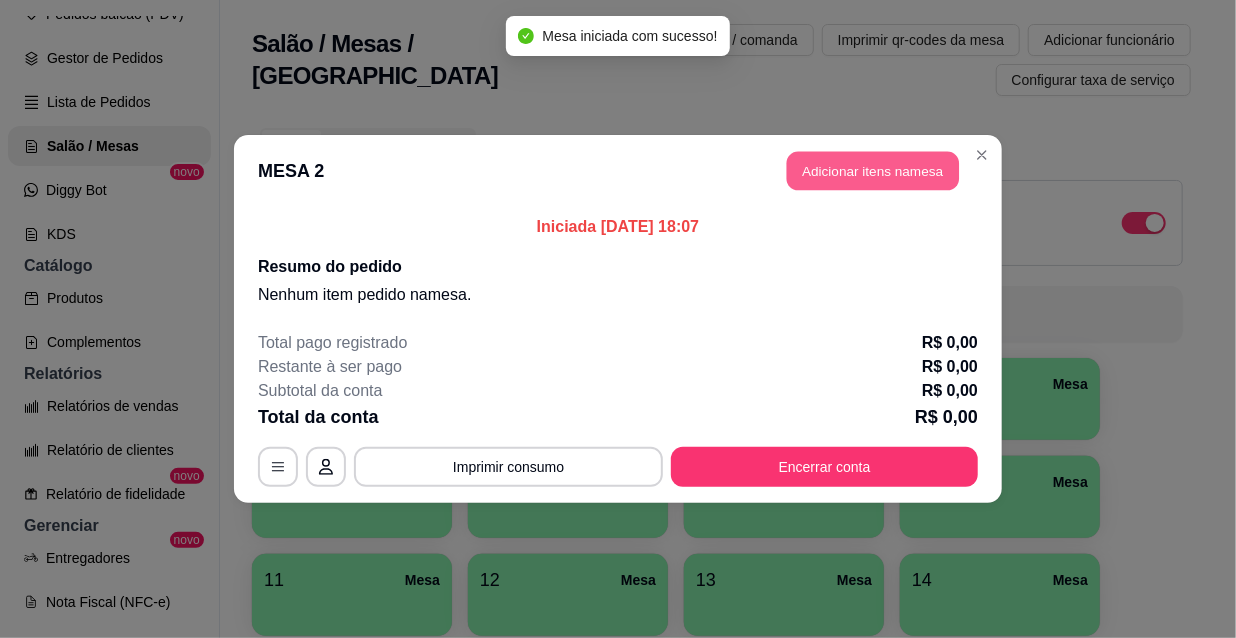 click on "Adicionar itens na  mesa" at bounding box center [873, 171] 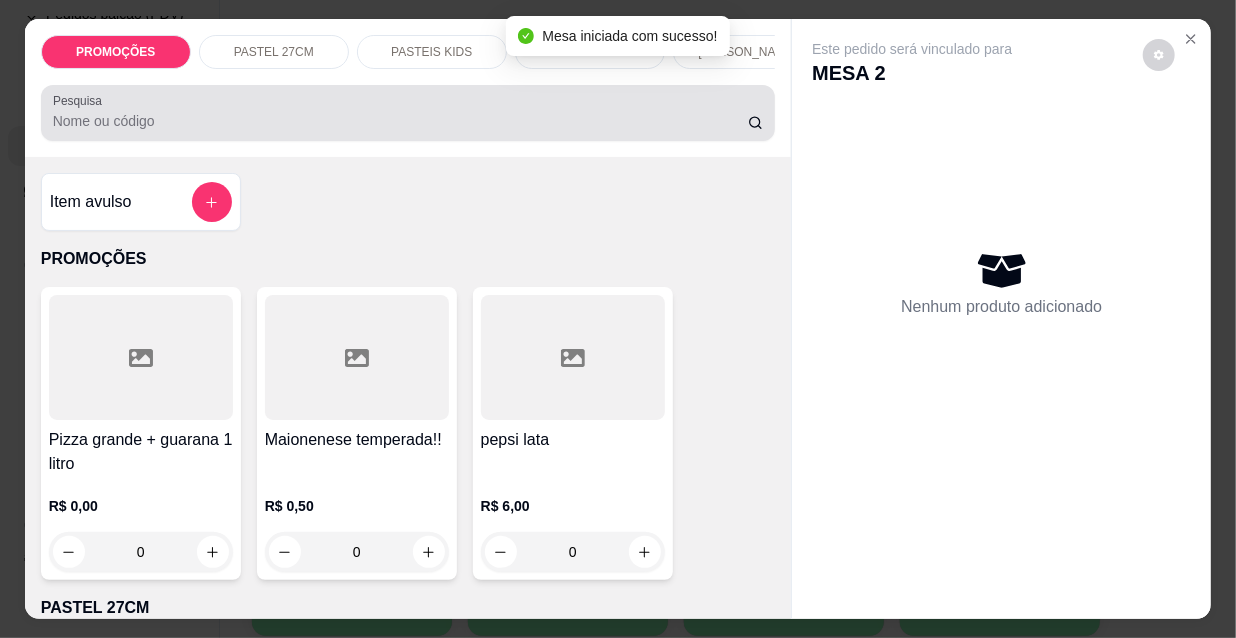 click at bounding box center (408, 113) 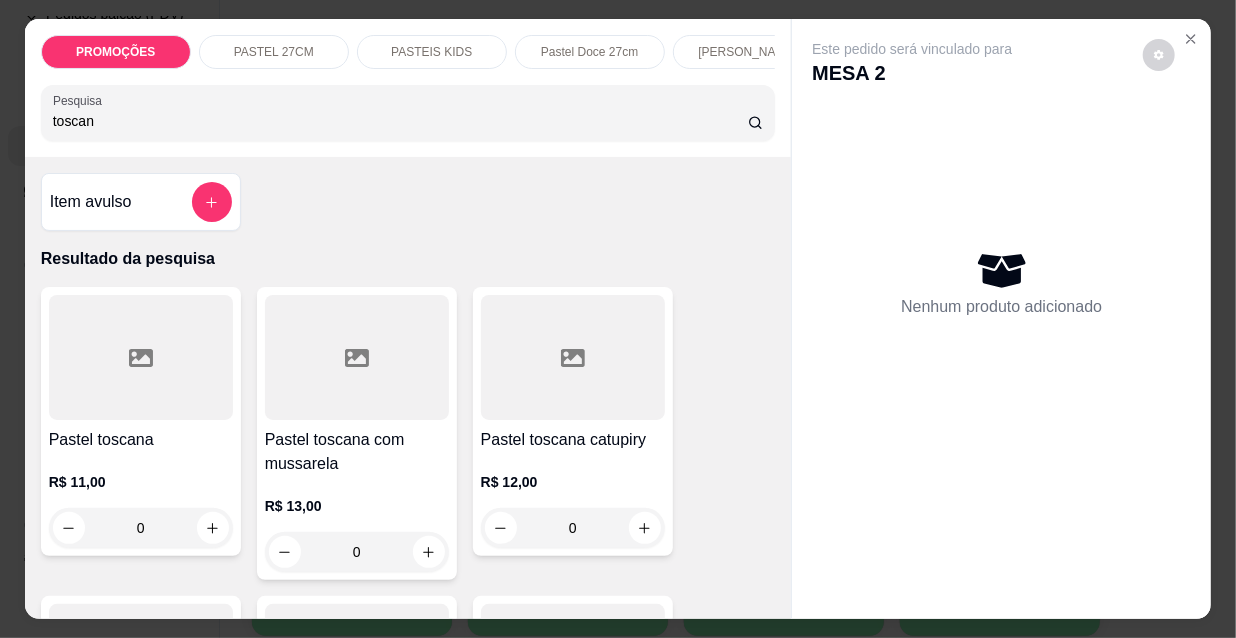 type on "toscan" 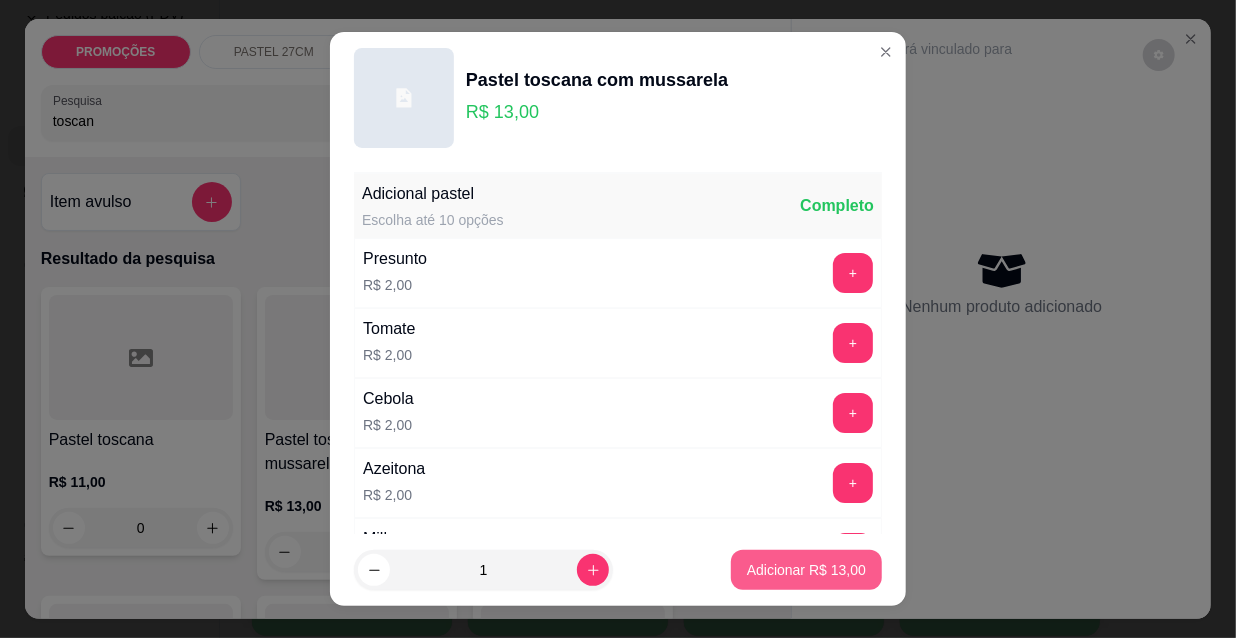 click on "Adicionar   R$ 13,00" at bounding box center (806, 570) 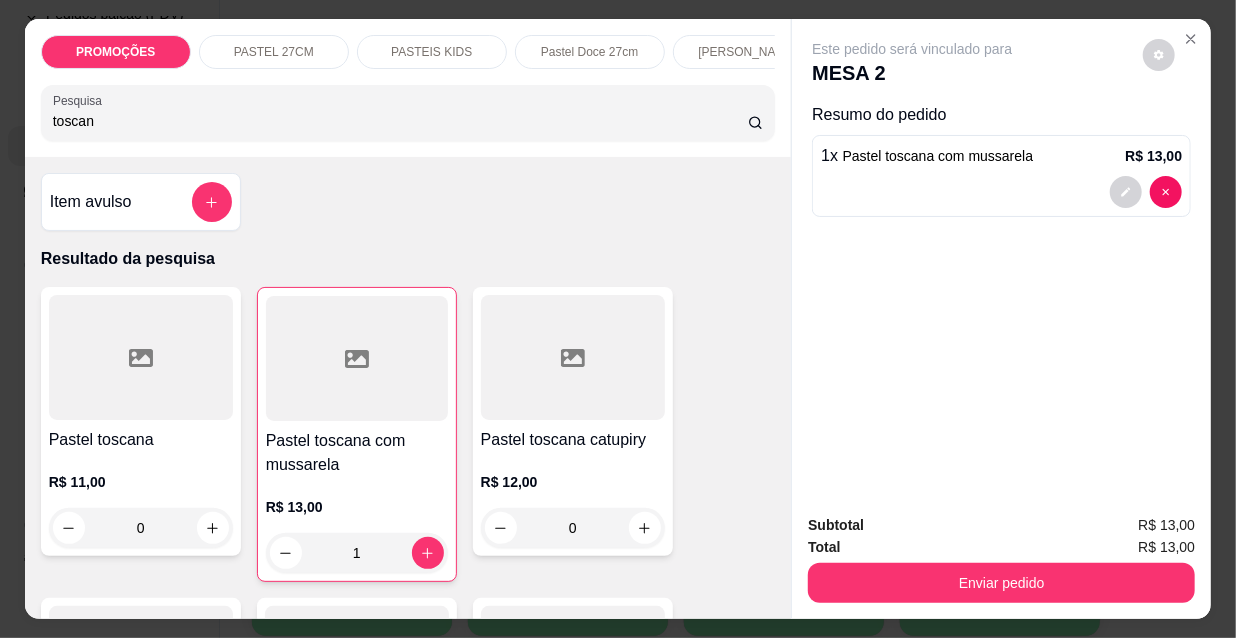 type on "1" 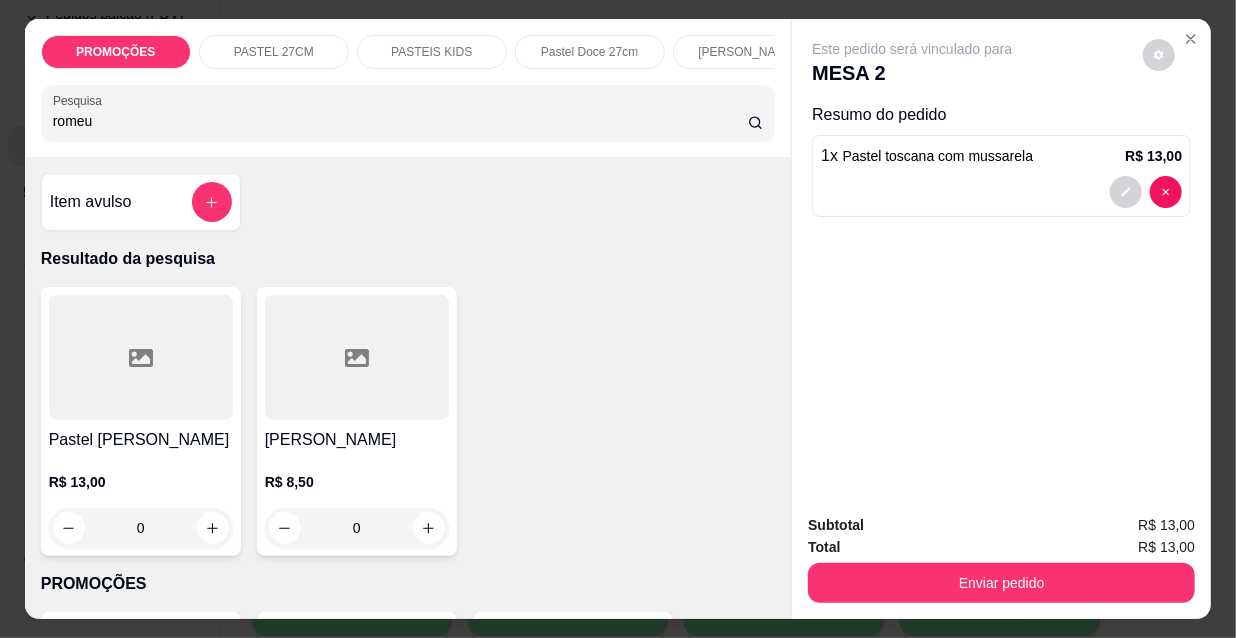 type on "romeu" 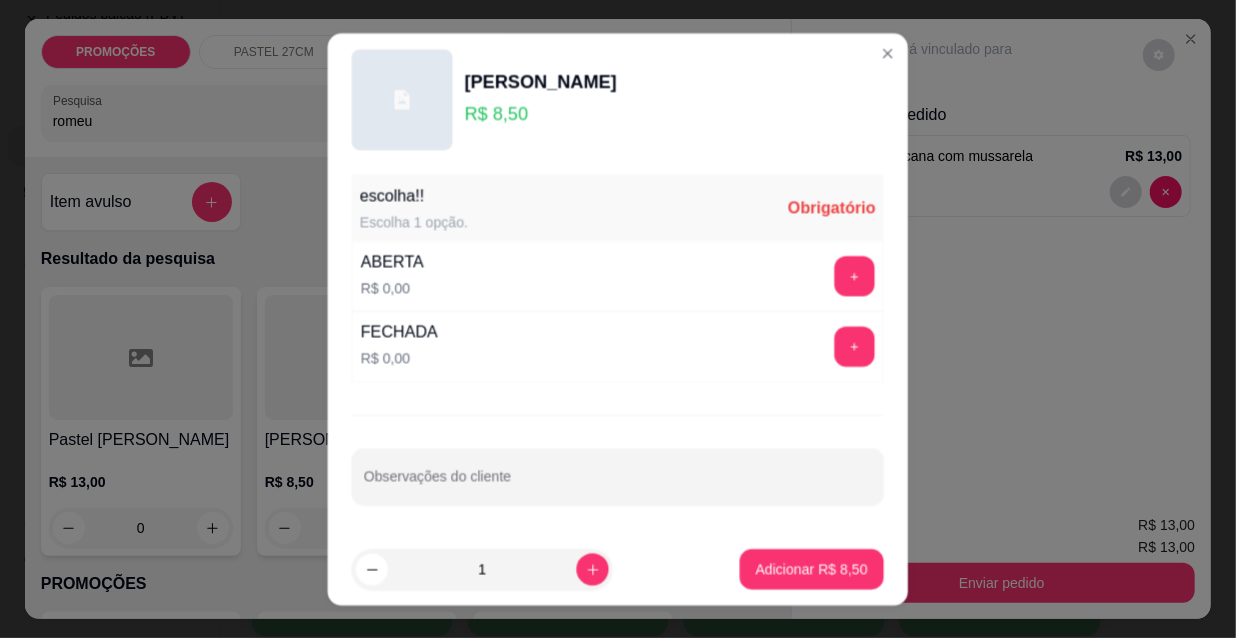 scroll, scrollTop: 28, scrollLeft: 0, axis: vertical 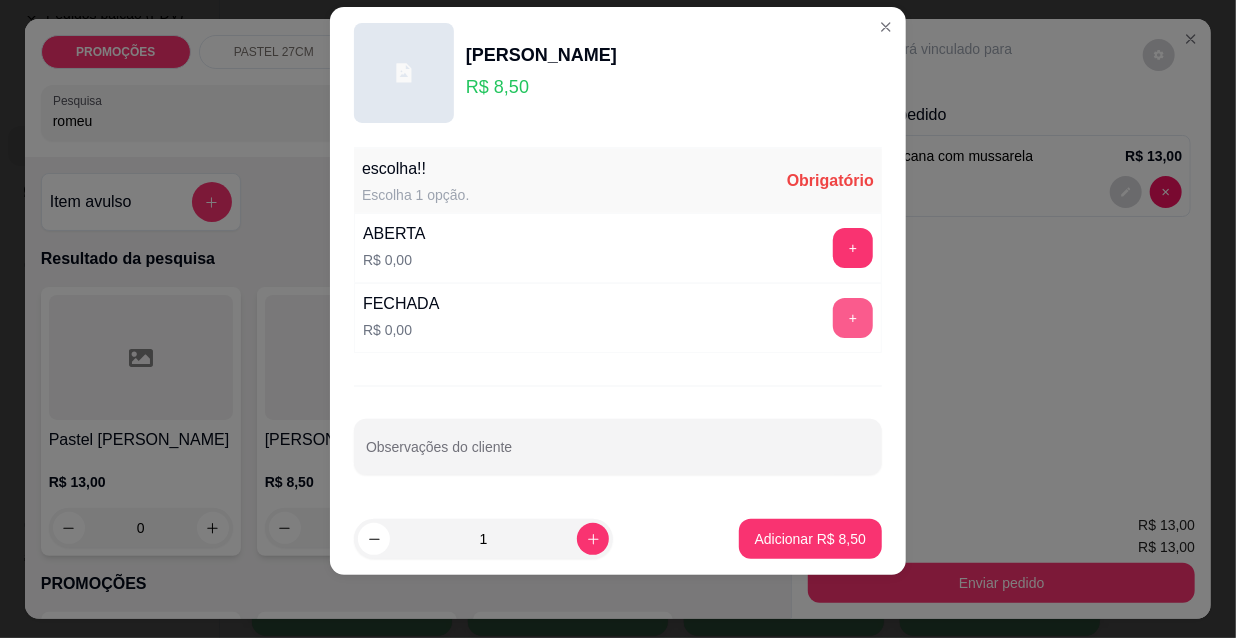 click on "+" at bounding box center (853, 318) 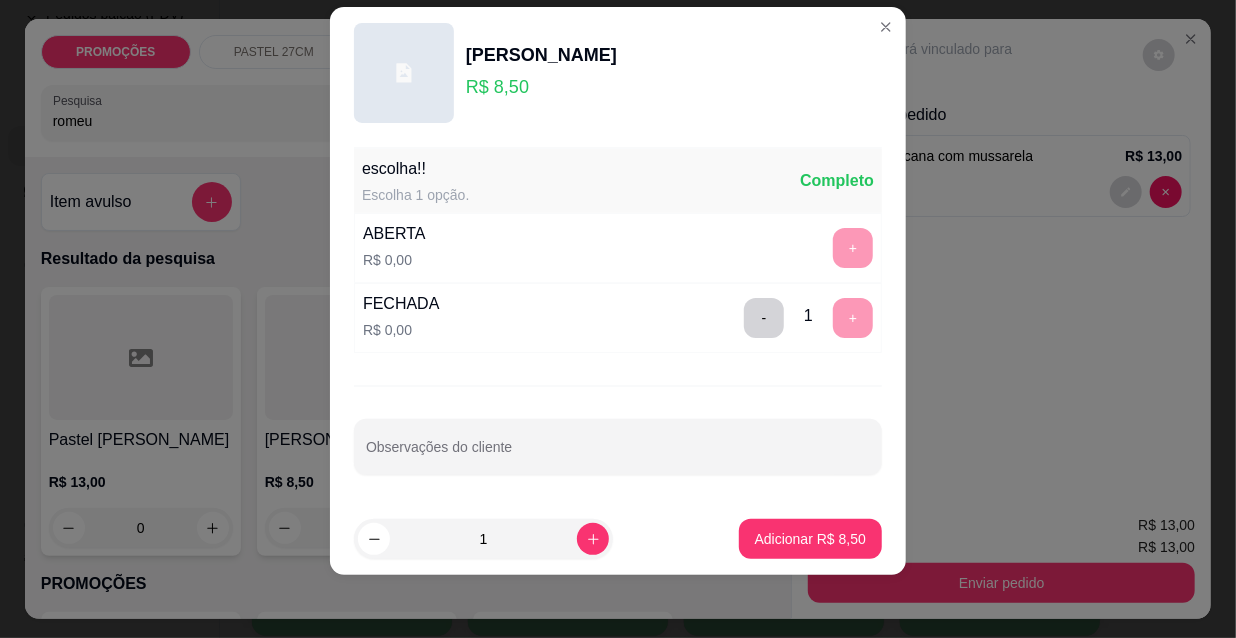 click on "1 Adicionar   R$ 8,50" at bounding box center [618, 539] 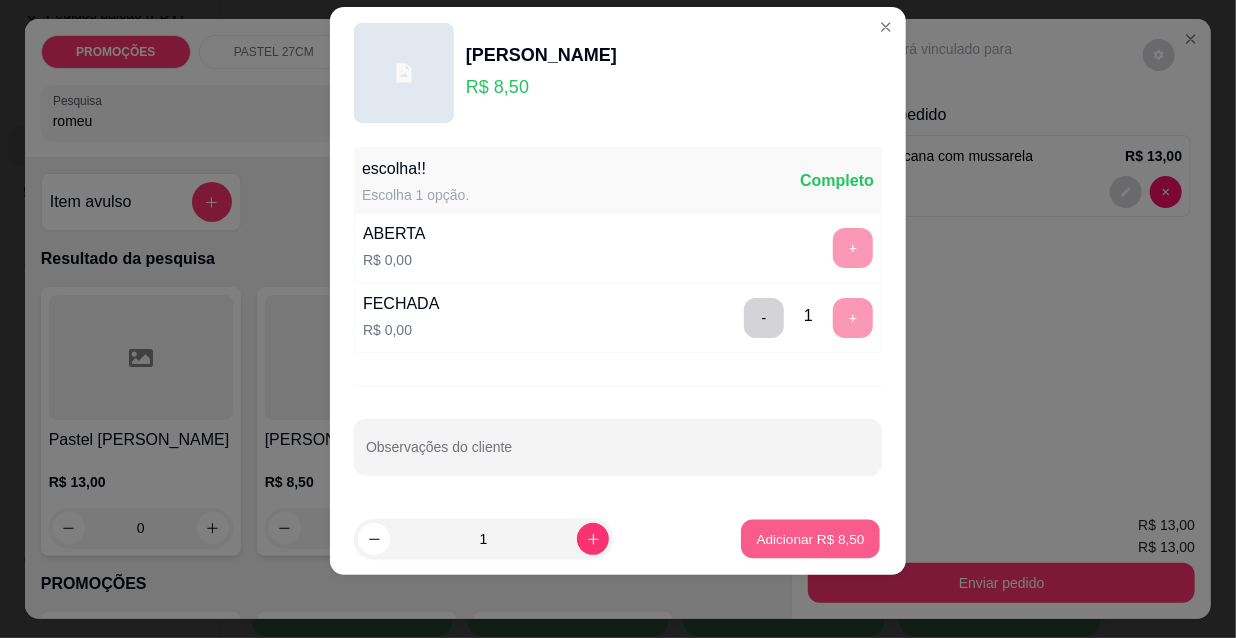click on "Adicionar   R$ 8,50" at bounding box center (810, 539) 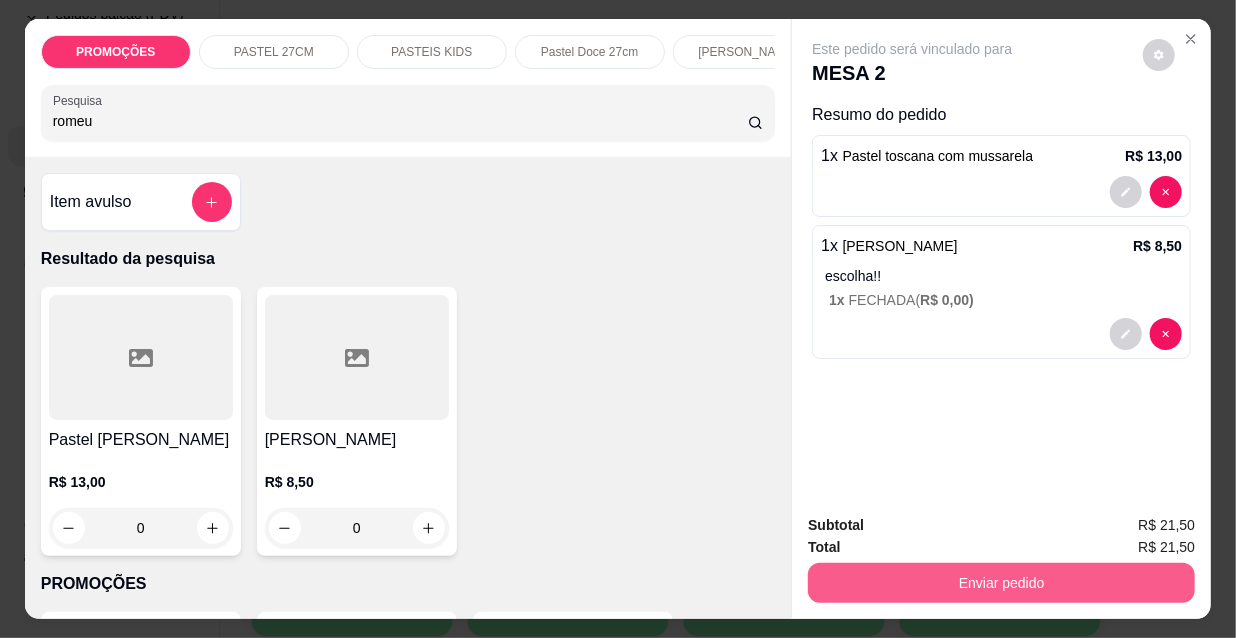 click on "Enviar pedido" at bounding box center (1001, 583) 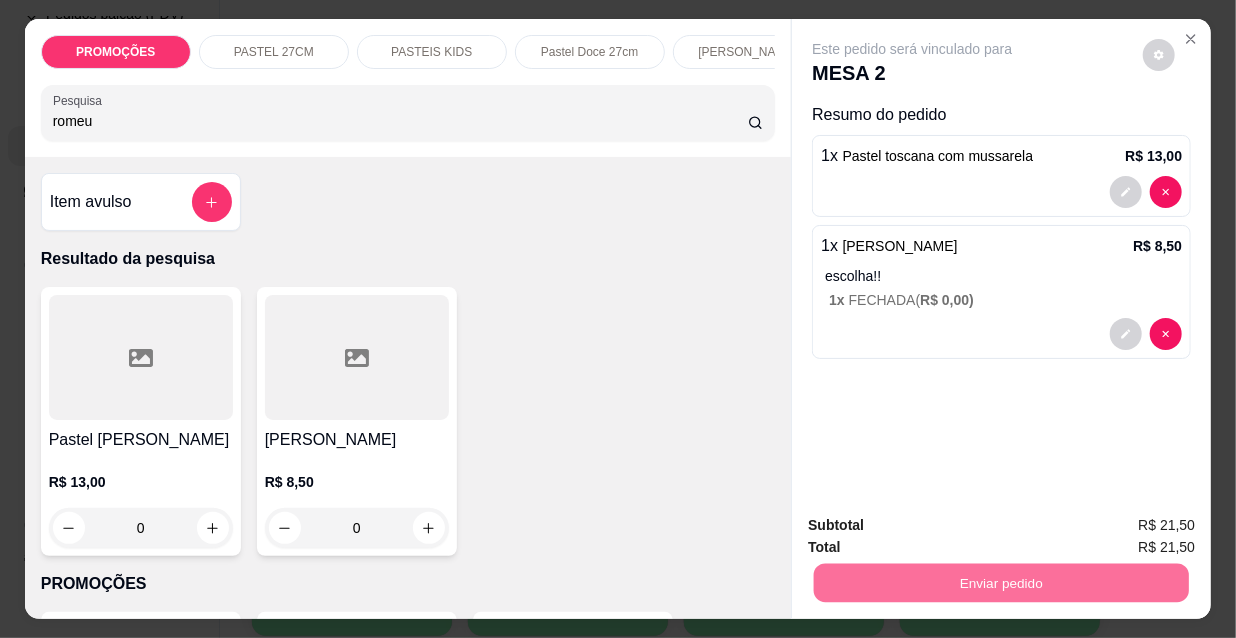 click on "Não registrar e enviar pedido" at bounding box center [937, 527] 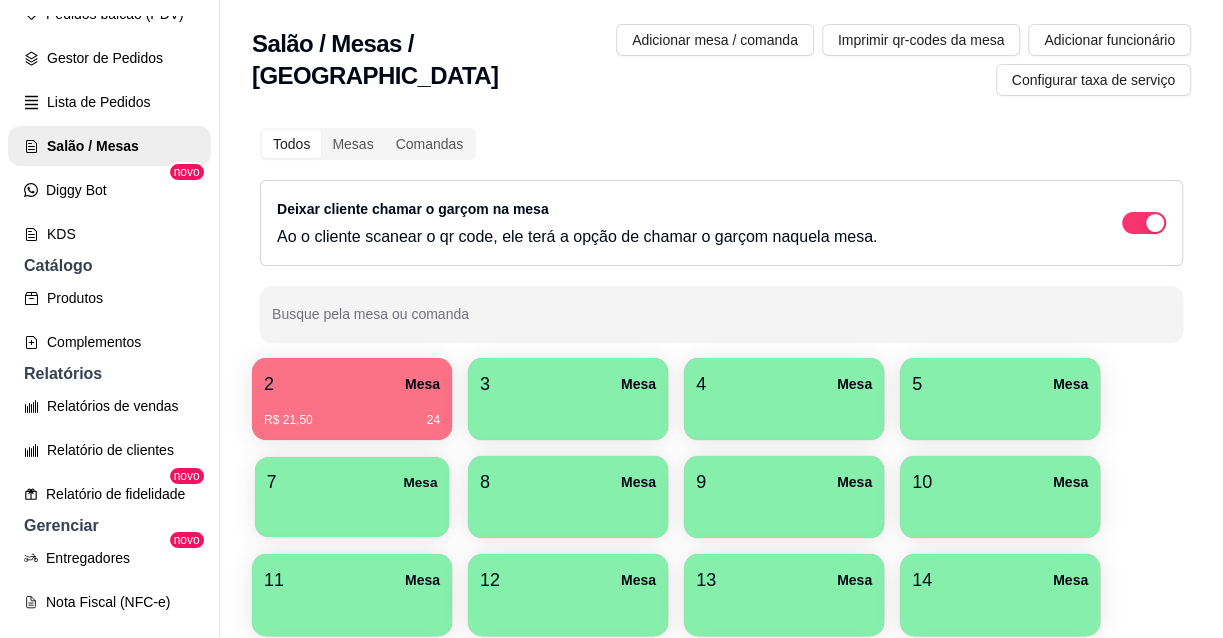 click at bounding box center (352, 510) 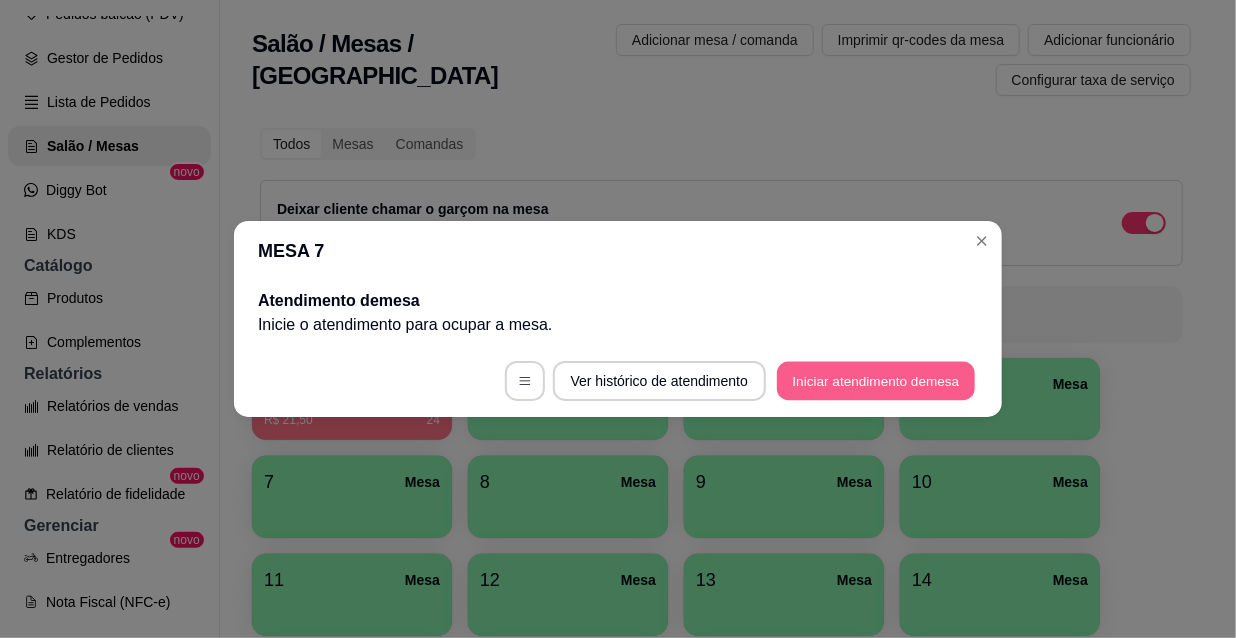 click on "Iniciar atendimento de  mesa" at bounding box center [876, 381] 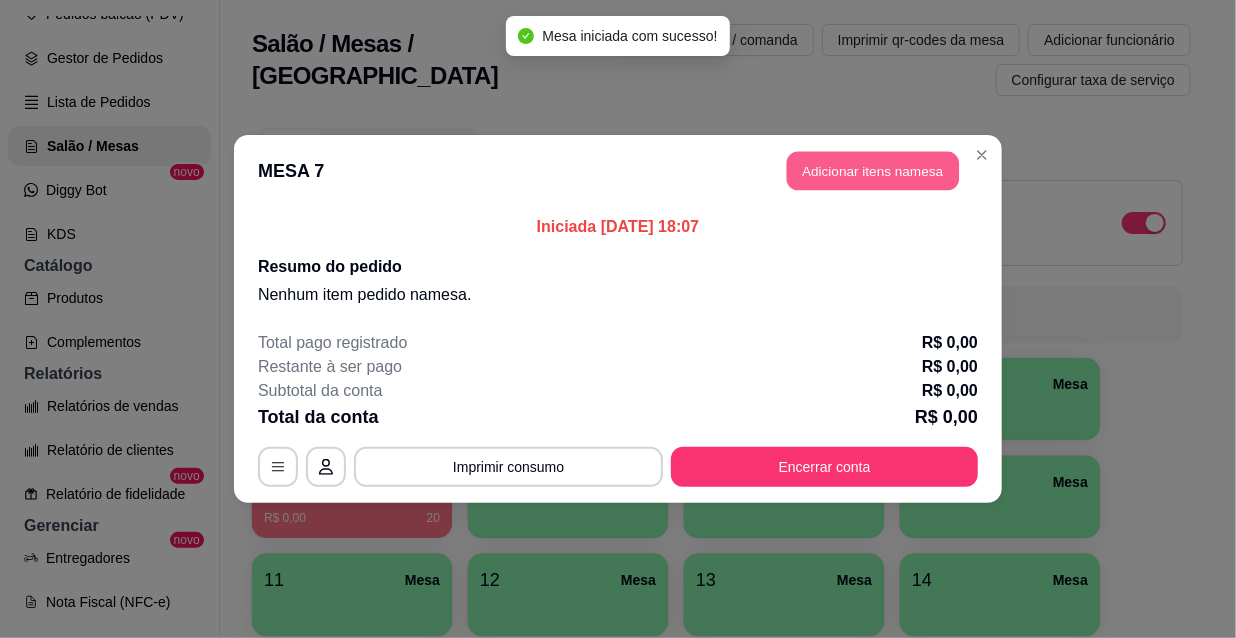 click on "Adicionar itens na  mesa" at bounding box center (873, 171) 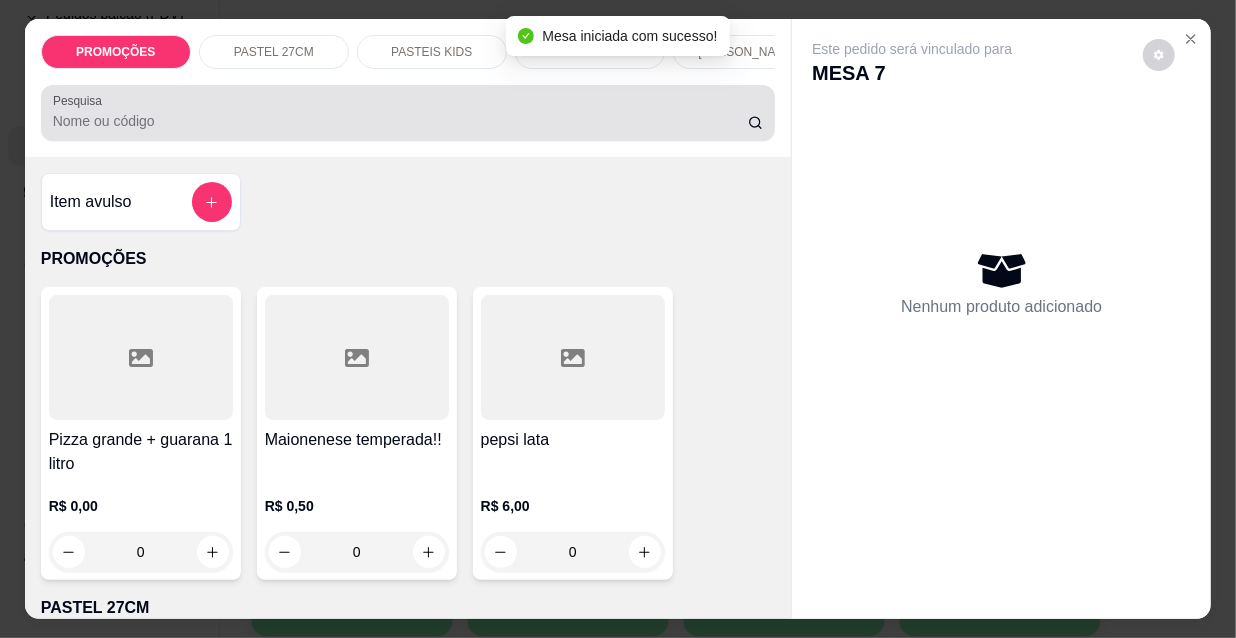 click at bounding box center (408, 113) 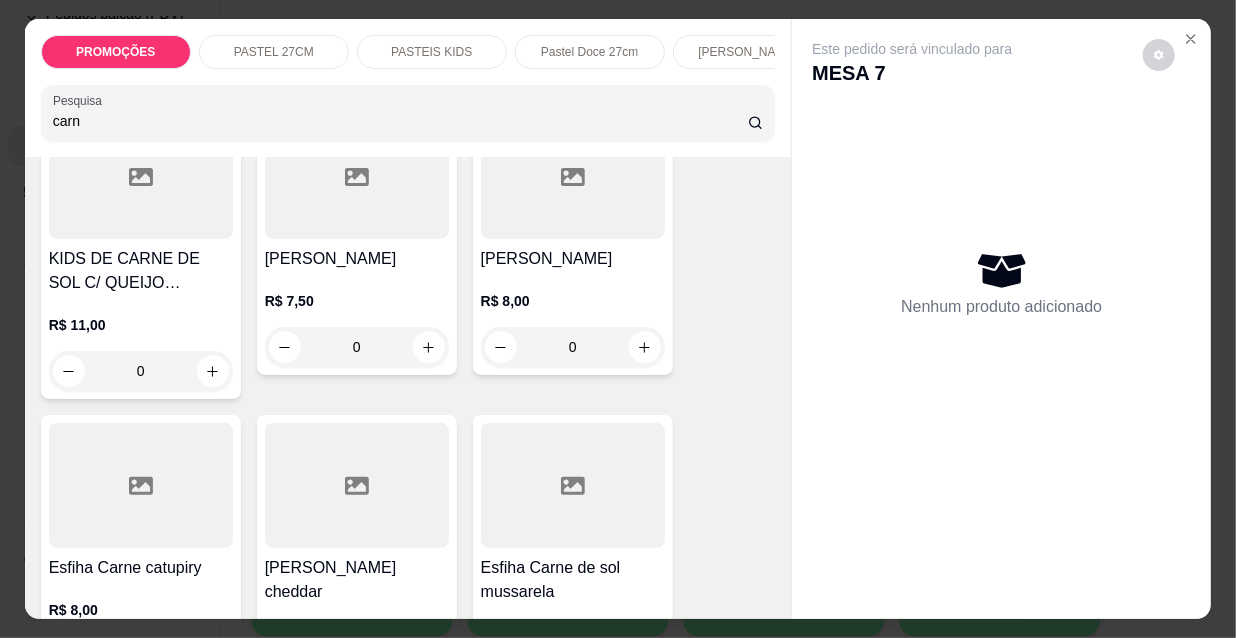 scroll, scrollTop: 1454, scrollLeft: 0, axis: vertical 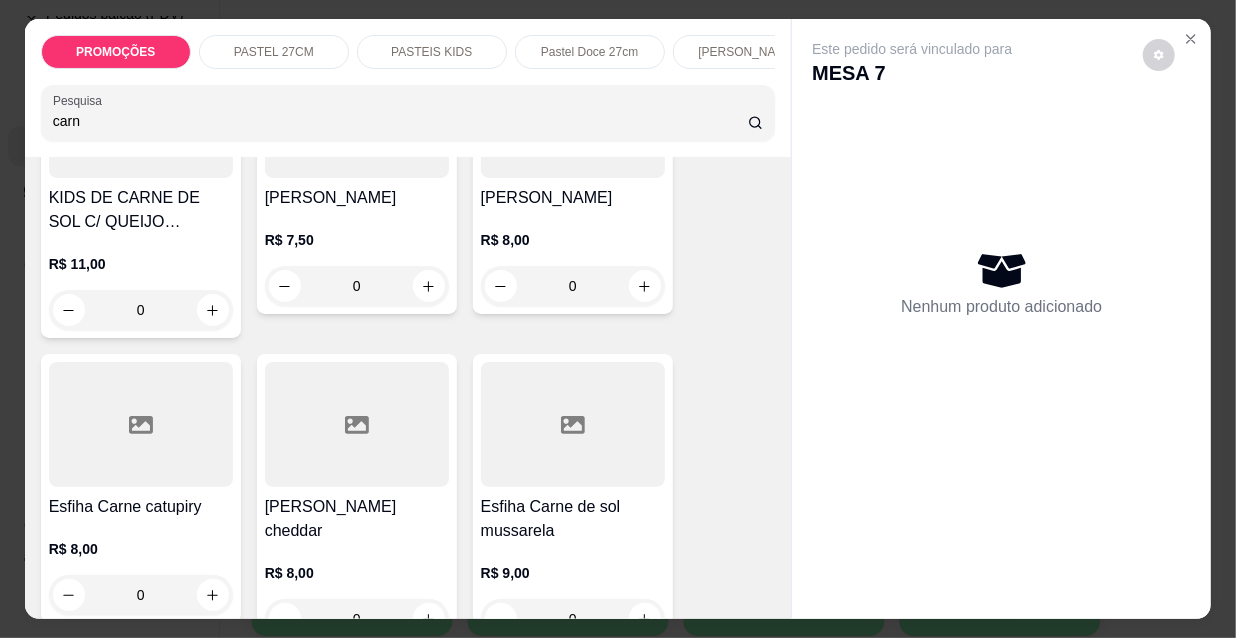 type on "carn" 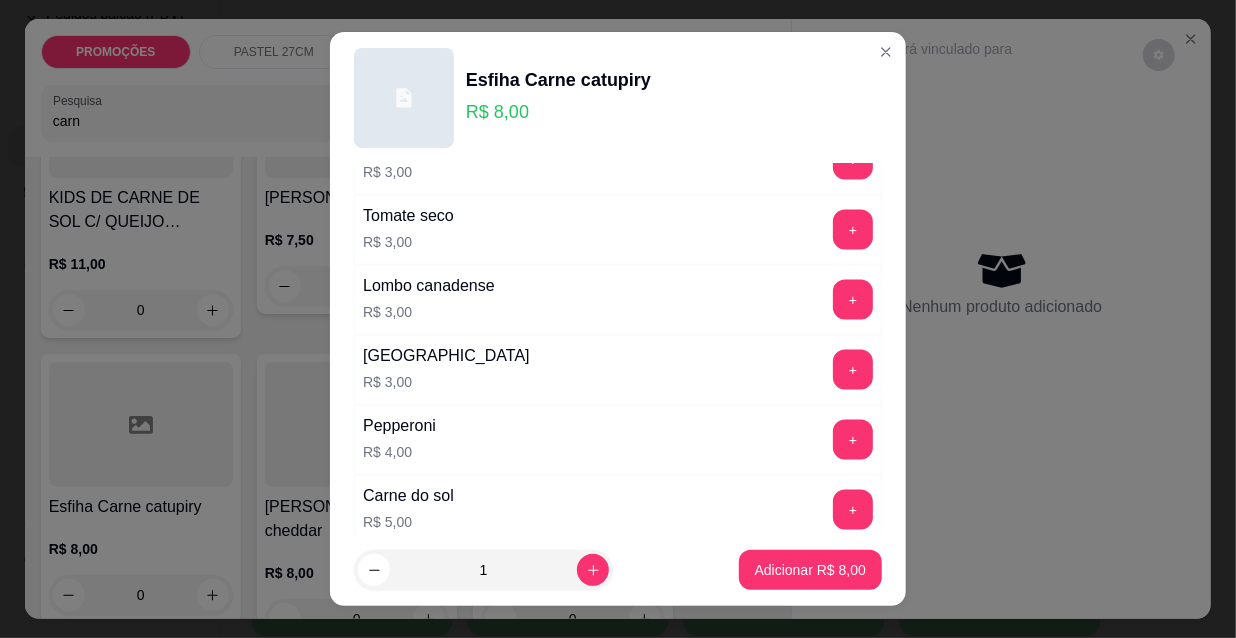 scroll, scrollTop: 1636, scrollLeft: 0, axis: vertical 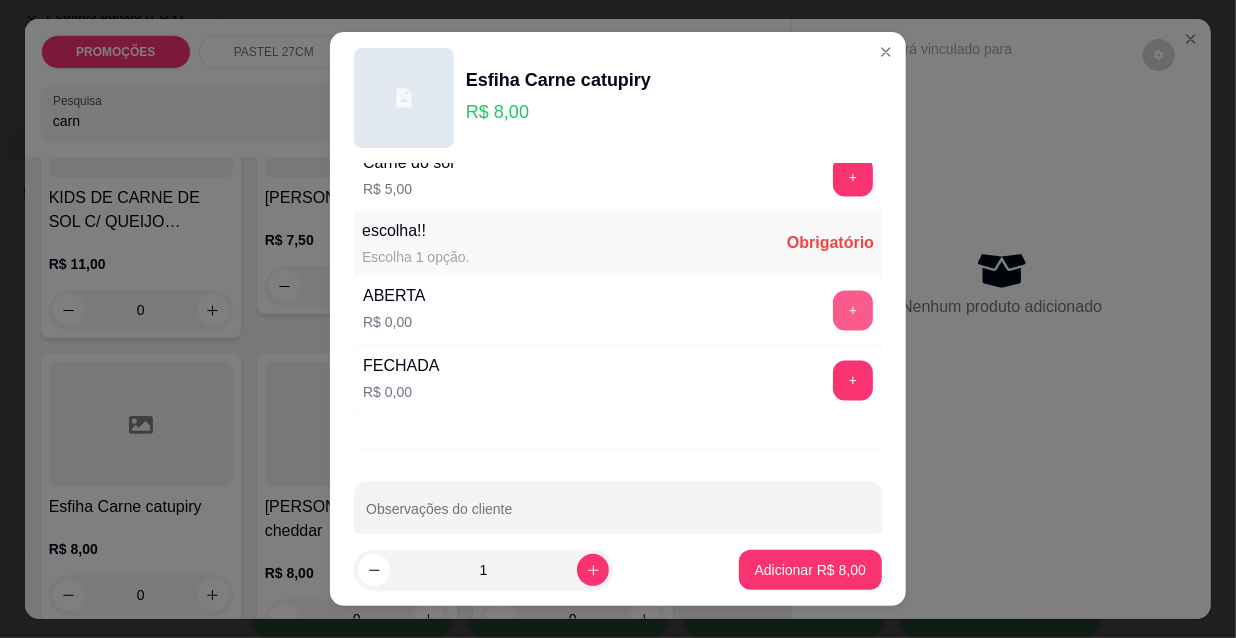 click on "+" at bounding box center [853, 311] 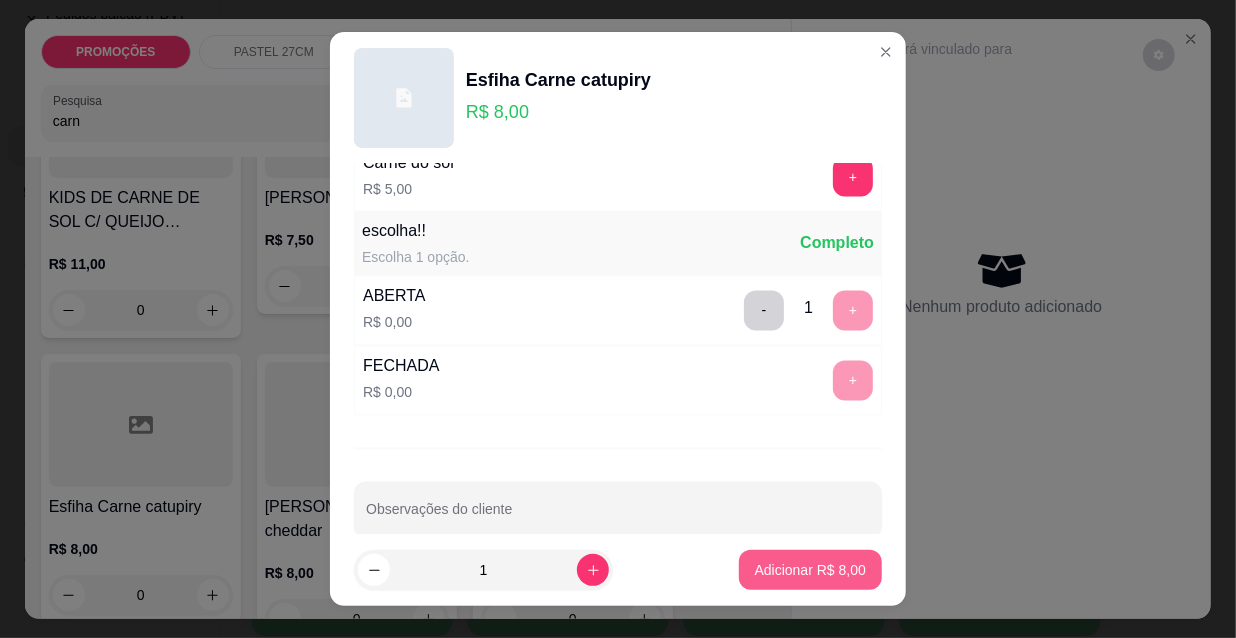 click on "Adicionar   R$ 8,00" at bounding box center (810, 570) 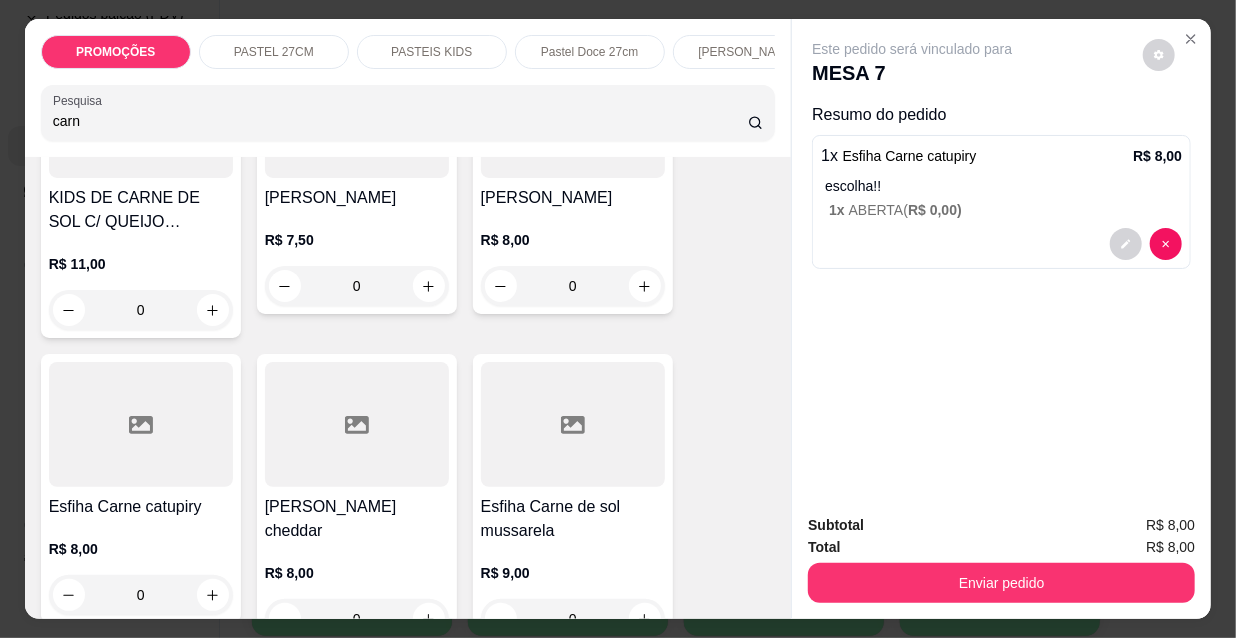 drag, startPoint x: 42, startPoint y: 120, endPoint x: 0, endPoint y: 98, distance: 47.41308 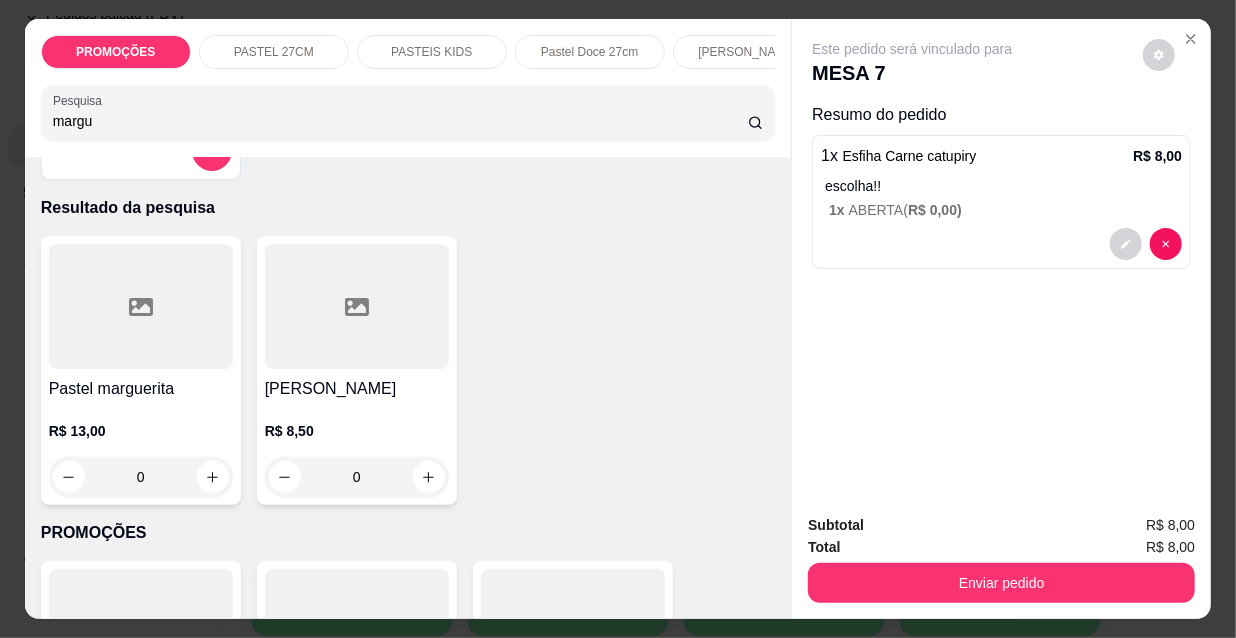 scroll, scrollTop: 0, scrollLeft: 0, axis: both 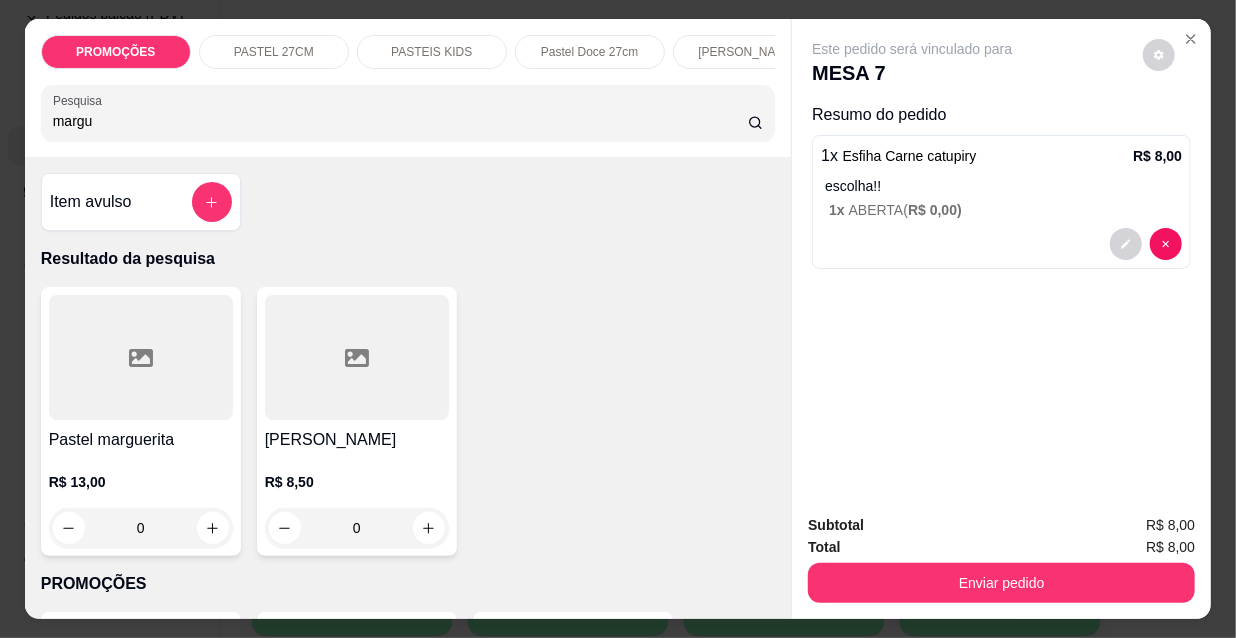 type on "margu" 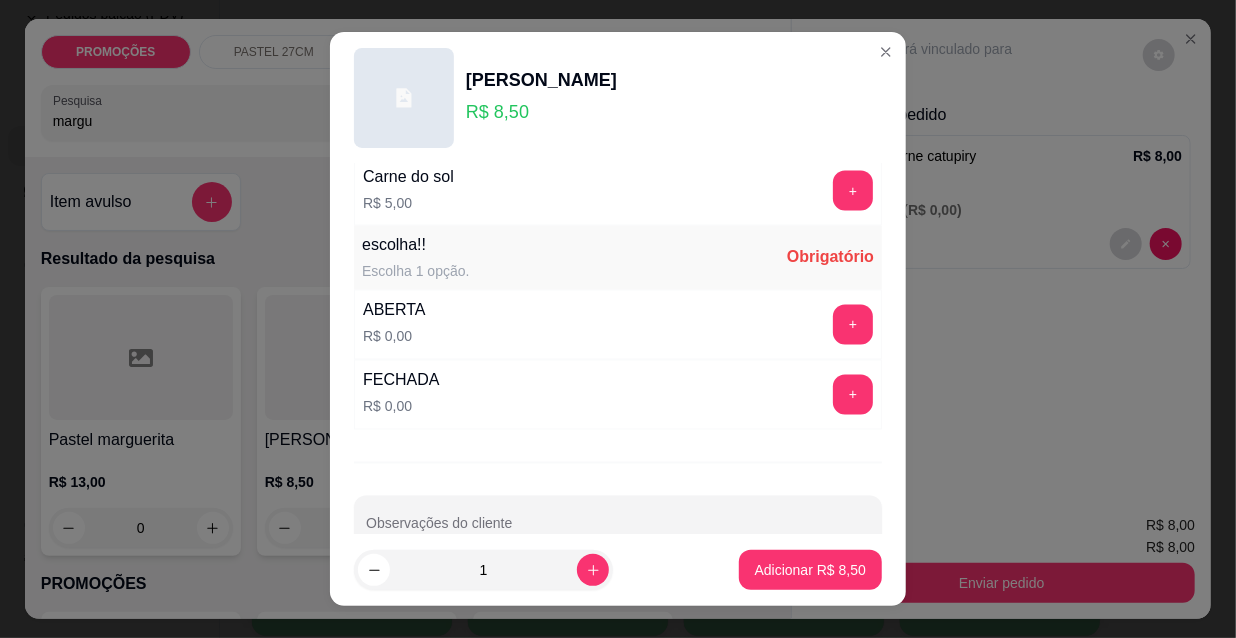 scroll, scrollTop: 1661, scrollLeft: 0, axis: vertical 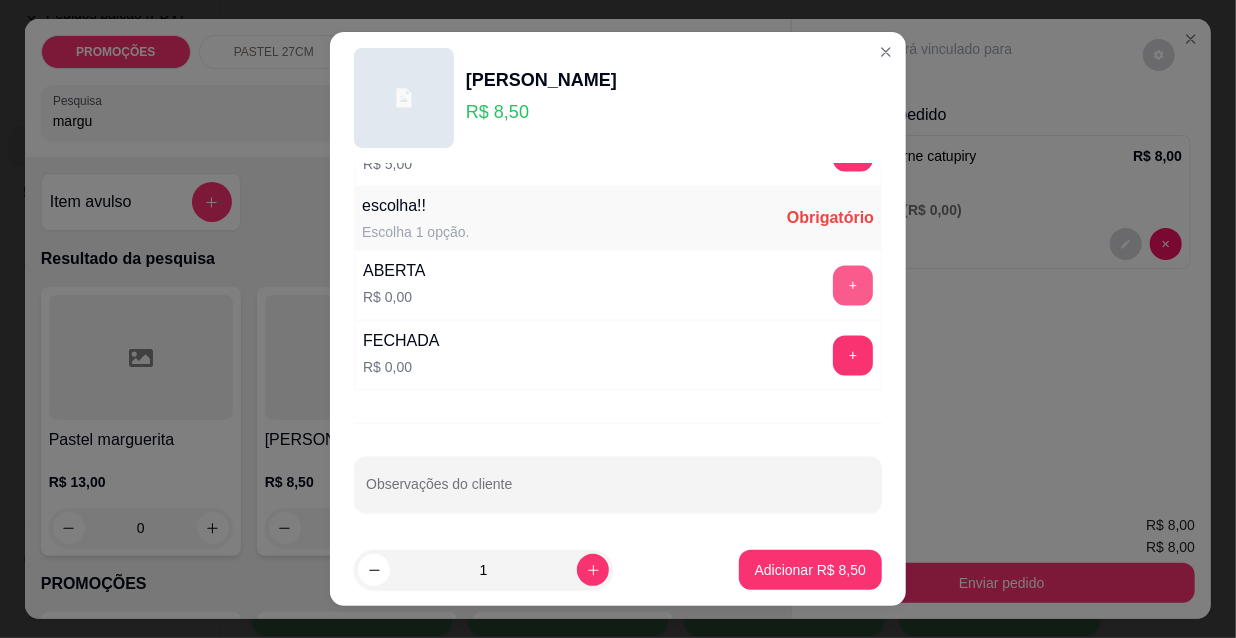 click on "+" at bounding box center (853, 286) 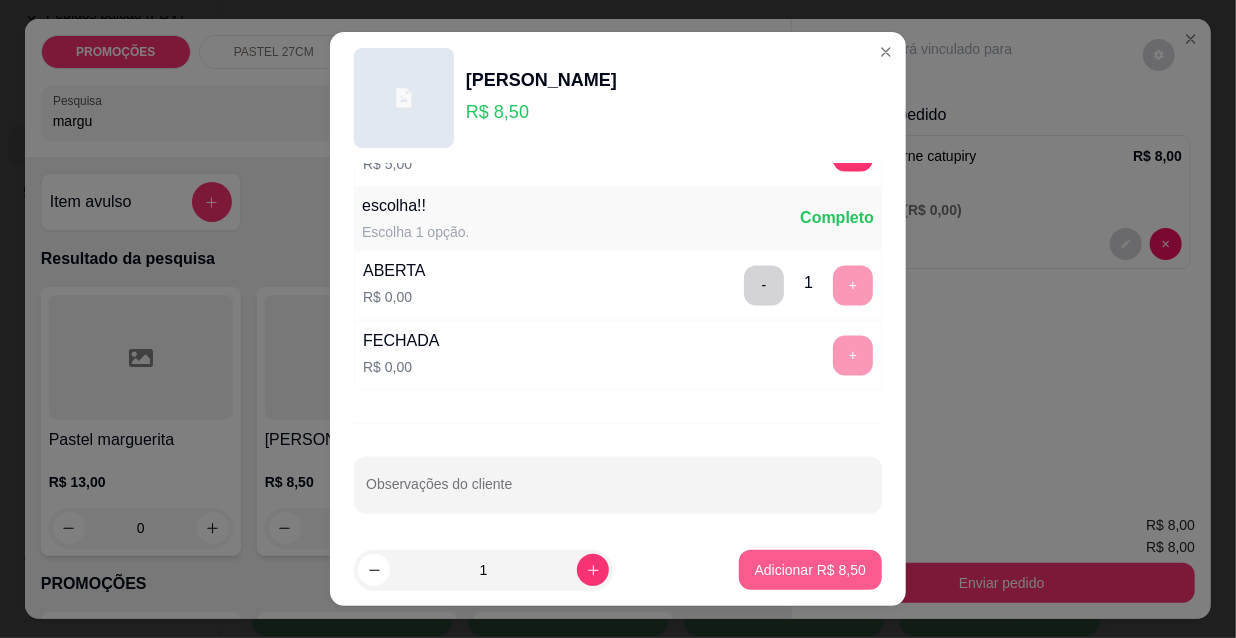 click on "Adicionar   R$ 8,50" at bounding box center [810, 570] 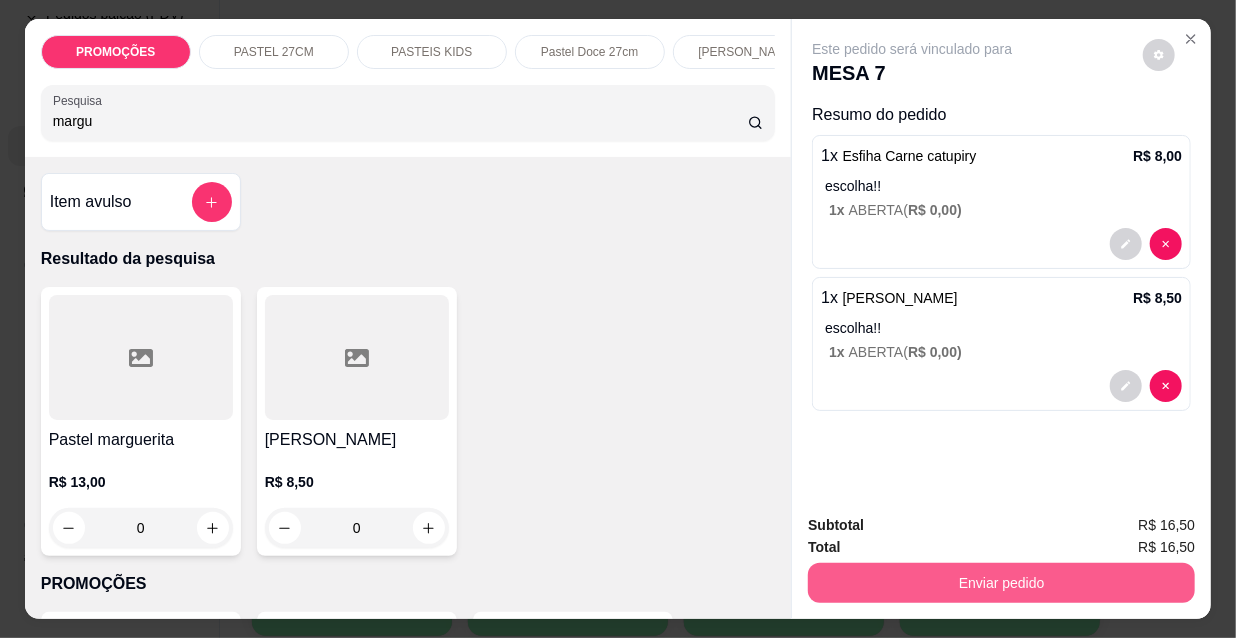click on "Enviar pedido" at bounding box center [1001, 583] 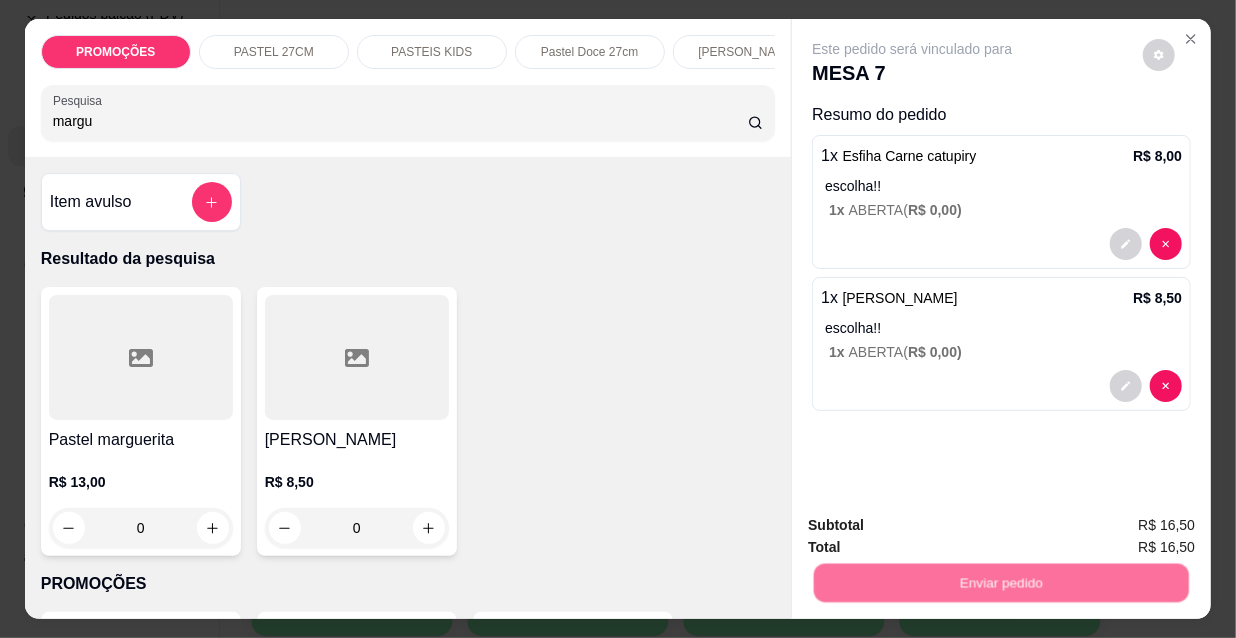click on "Não registrar e enviar pedido" at bounding box center [937, 527] 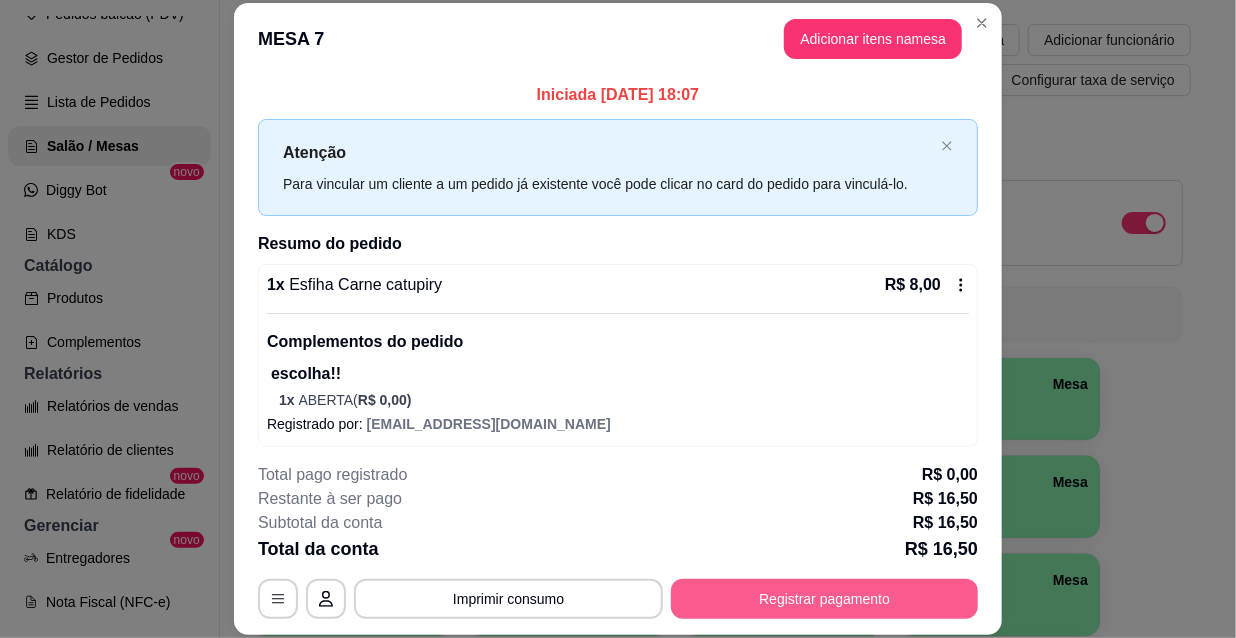 click on "Registrar pagamento" at bounding box center [824, 599] 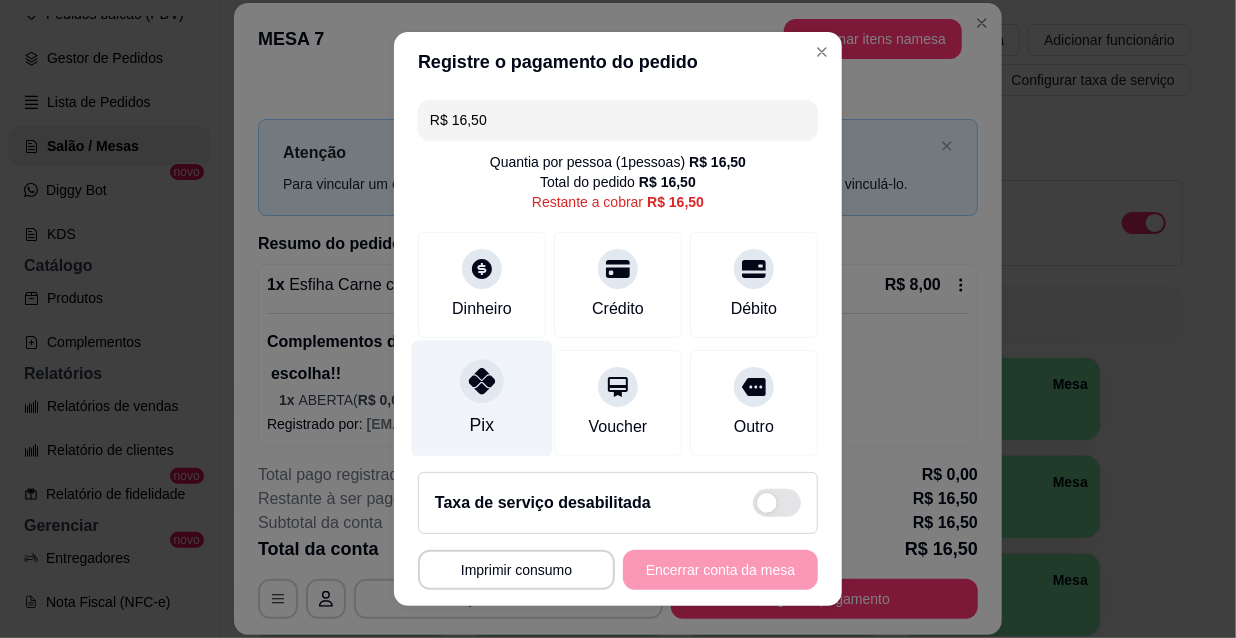 click 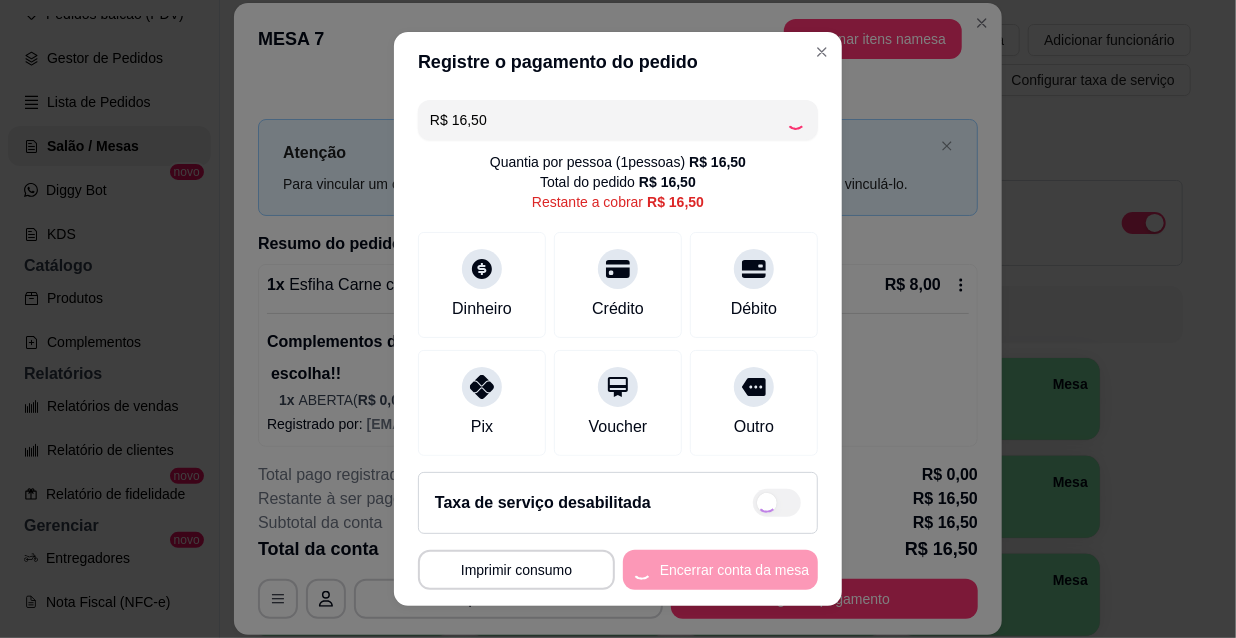 type on "R$ 0,00" 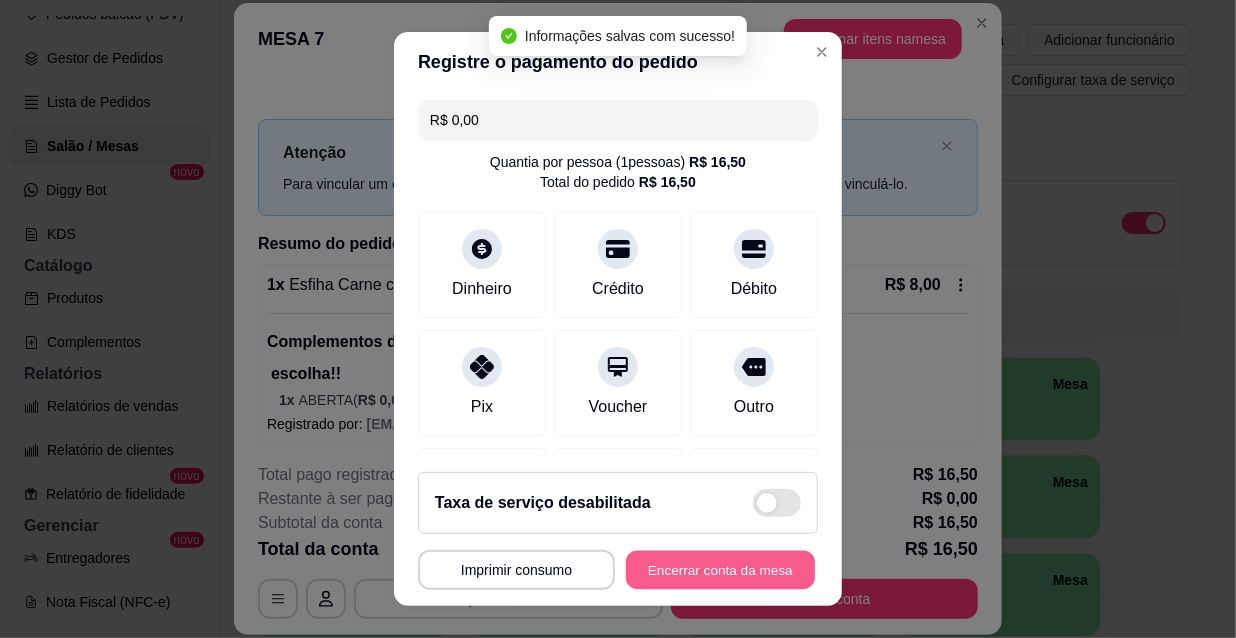 click on "Encerrar conta da mesa" at bounding box center [720, 570] 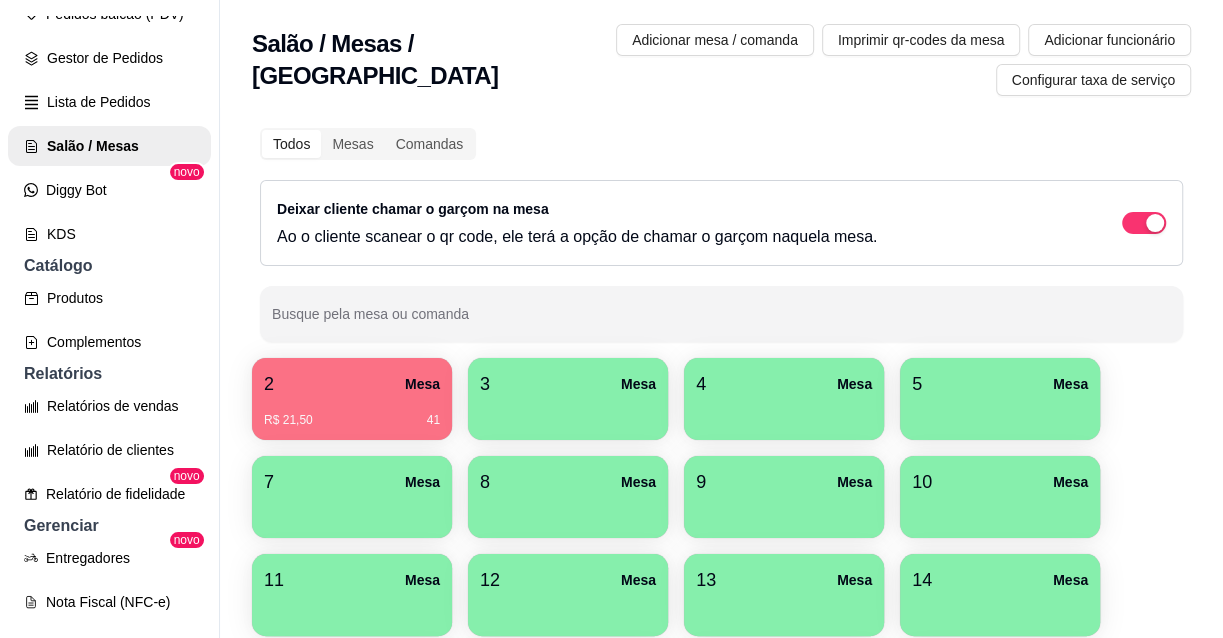 click on "2 Mesa" at bounding box center [352, 384] 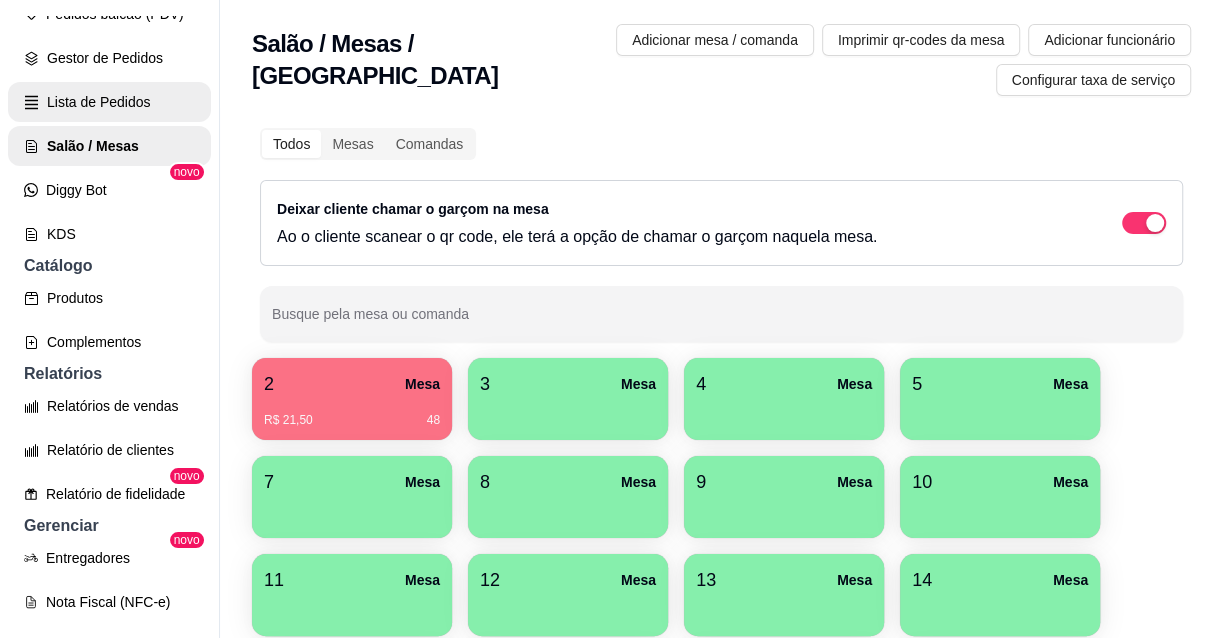 click on "Lista de Pedidos" at bounding box center [109, 102] 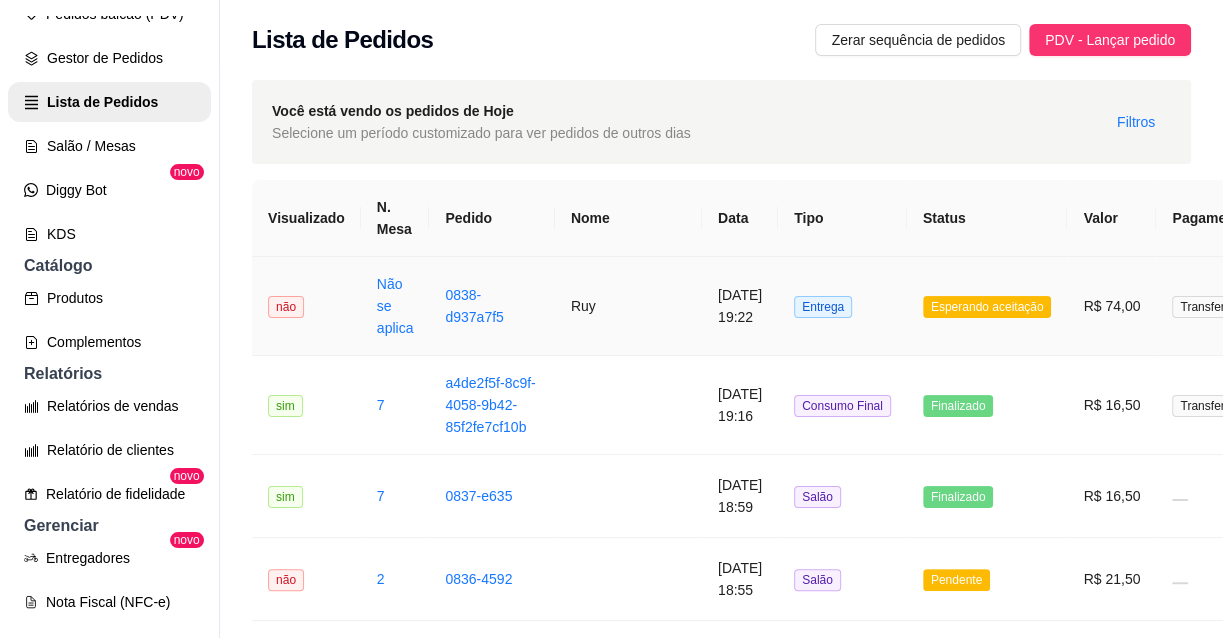 click on "[DATE] 19:22" at bounding box center (740, 306) 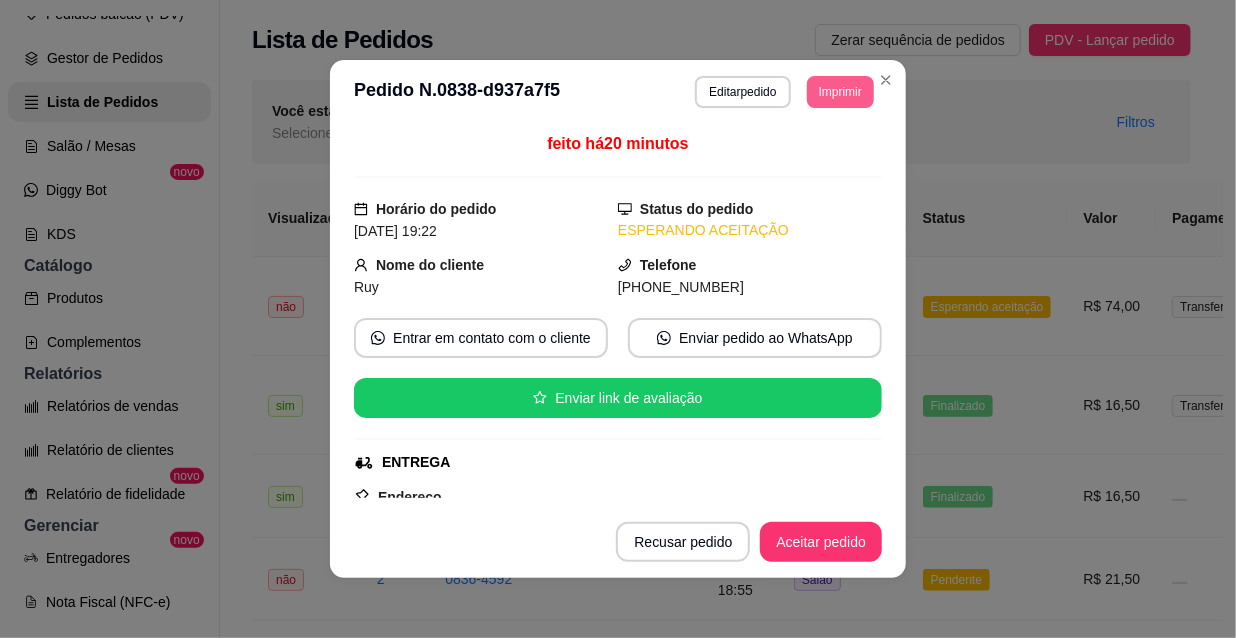 click on "Imprimir" at bounding box center [840, 92] 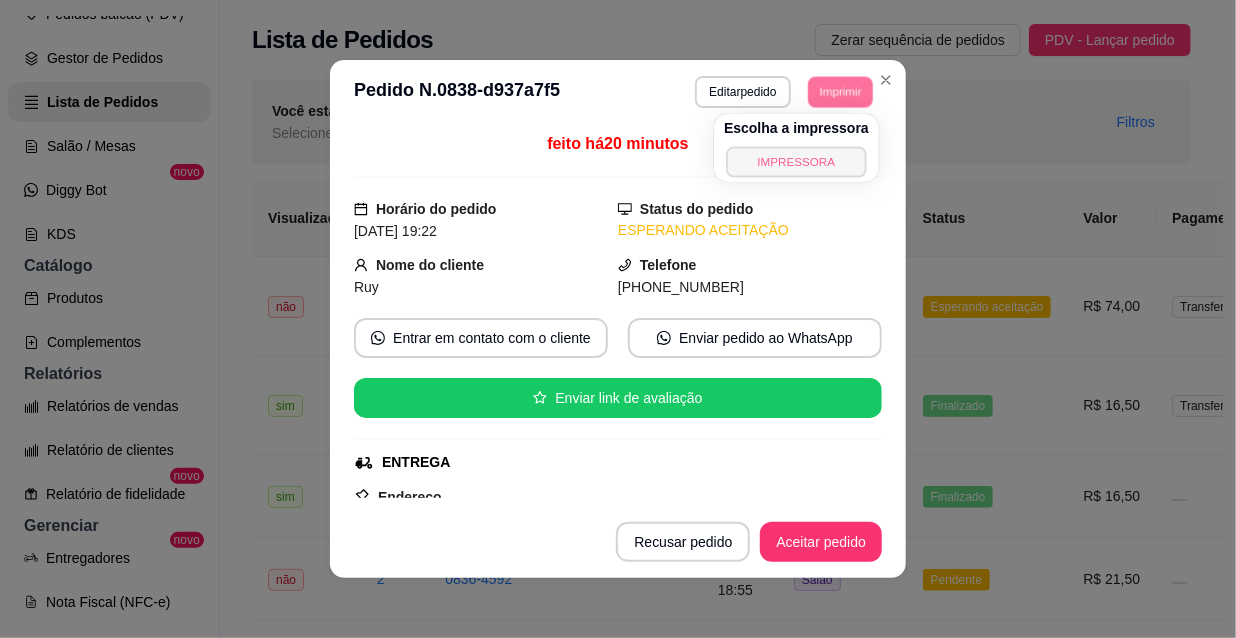 click on "IMPRESSORA" at bounding box center [796, 161] 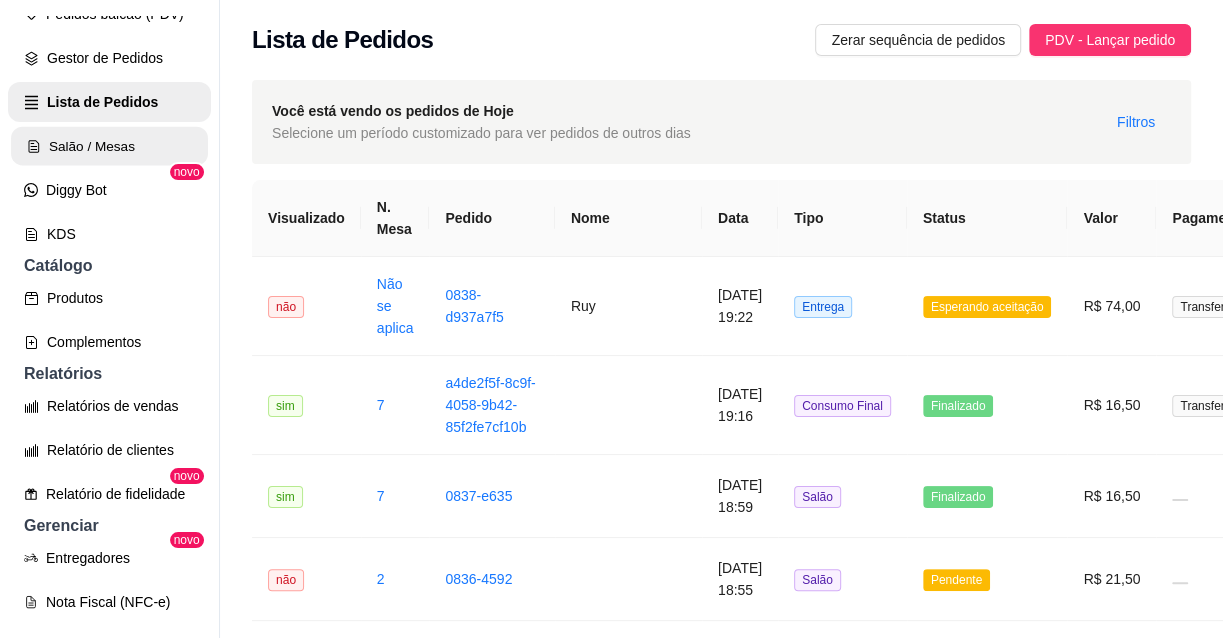 click on "Salão / Mesas" at bounding box center [109, 146] 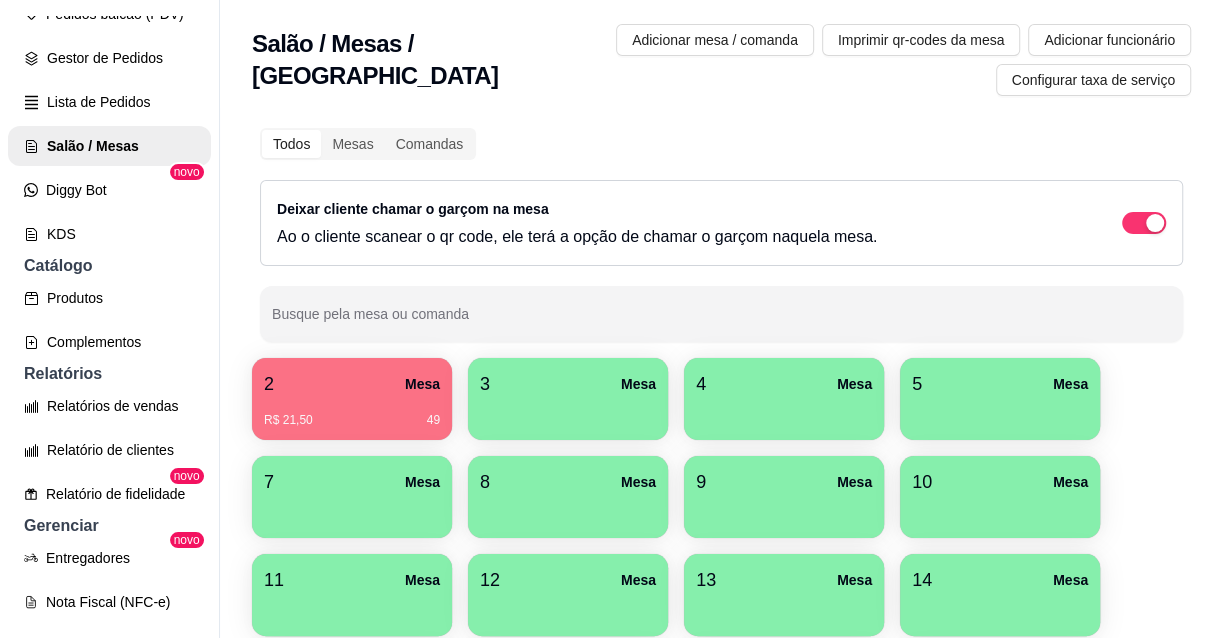 click on "7 Mesa" at bounding box center [352, 482] 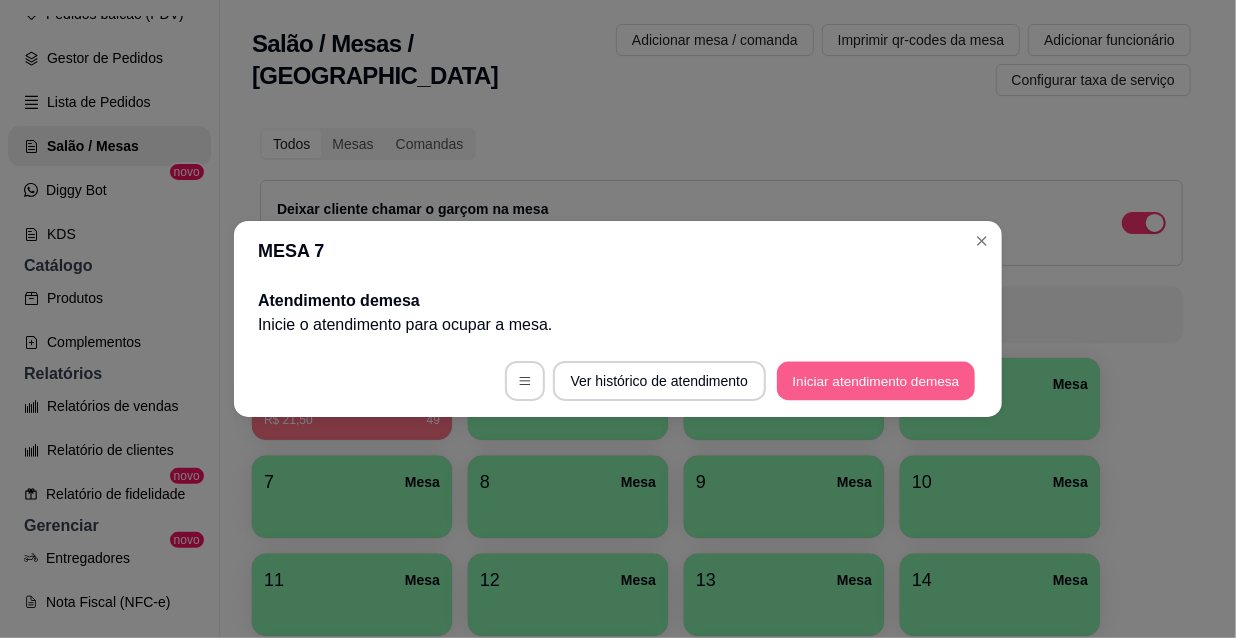 click on "Iniciar atendimento de  mesa" at bounding box center [876, 381] 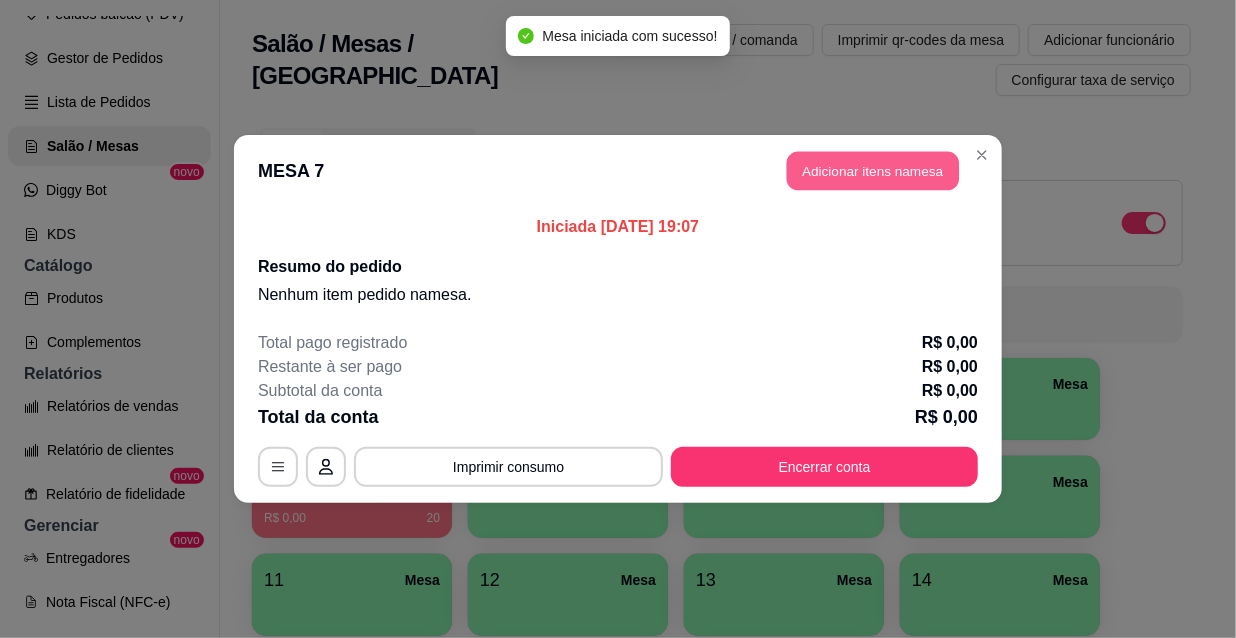 click on "Adicionar itens na  mesa" at bounding box center (873, 171) 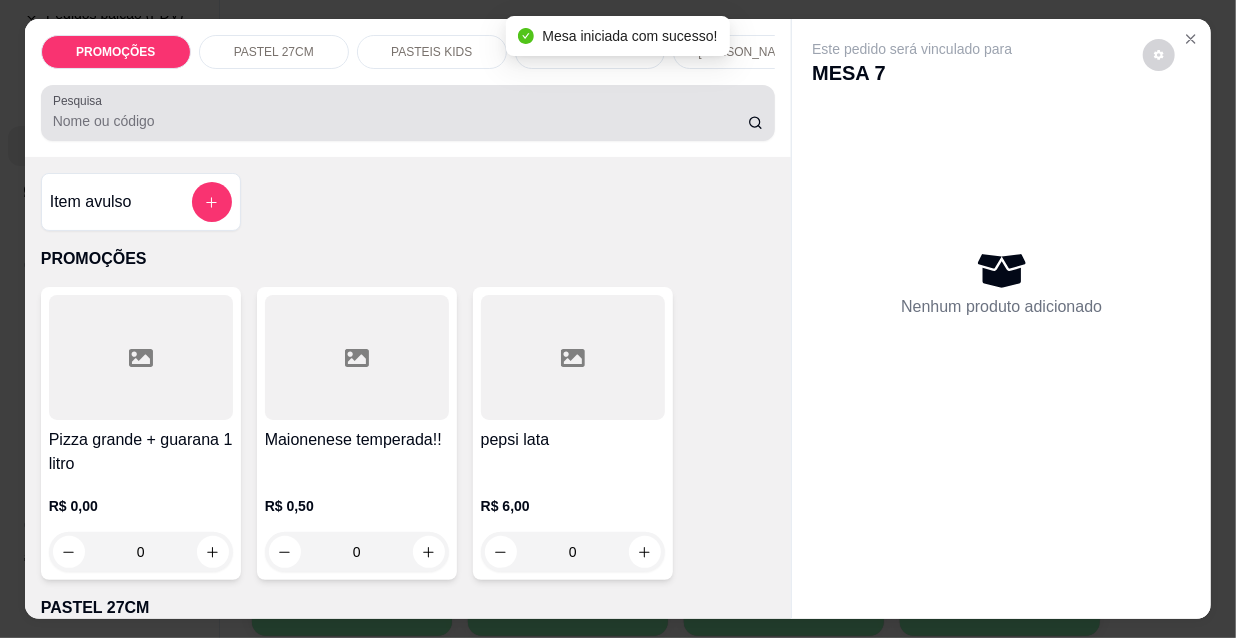click on "Pesquisa" at bounding box center (400, 121) 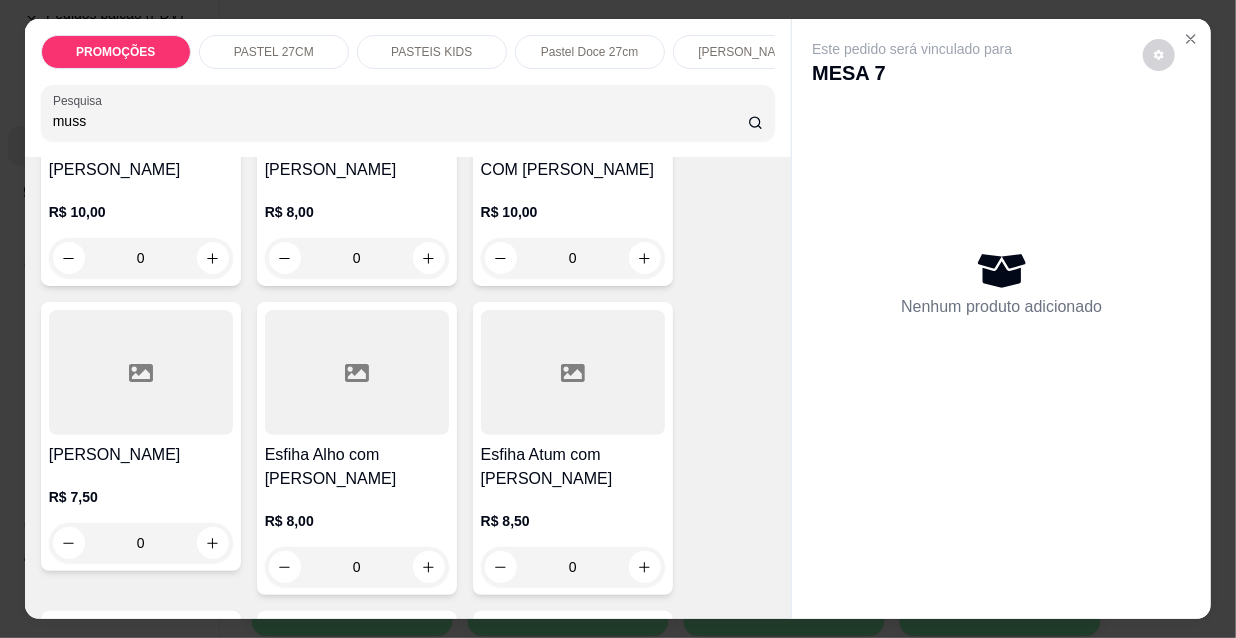 scroll, scrollTop: 1818, scrollLeft: 0, axis: vertical 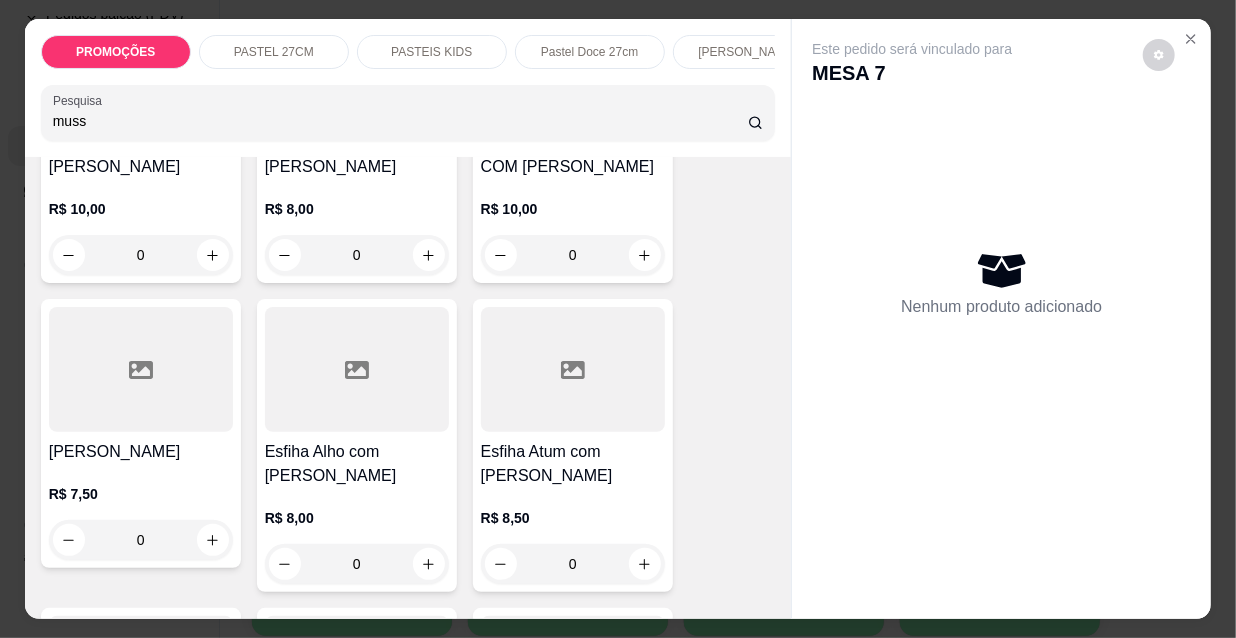 type on "muss" 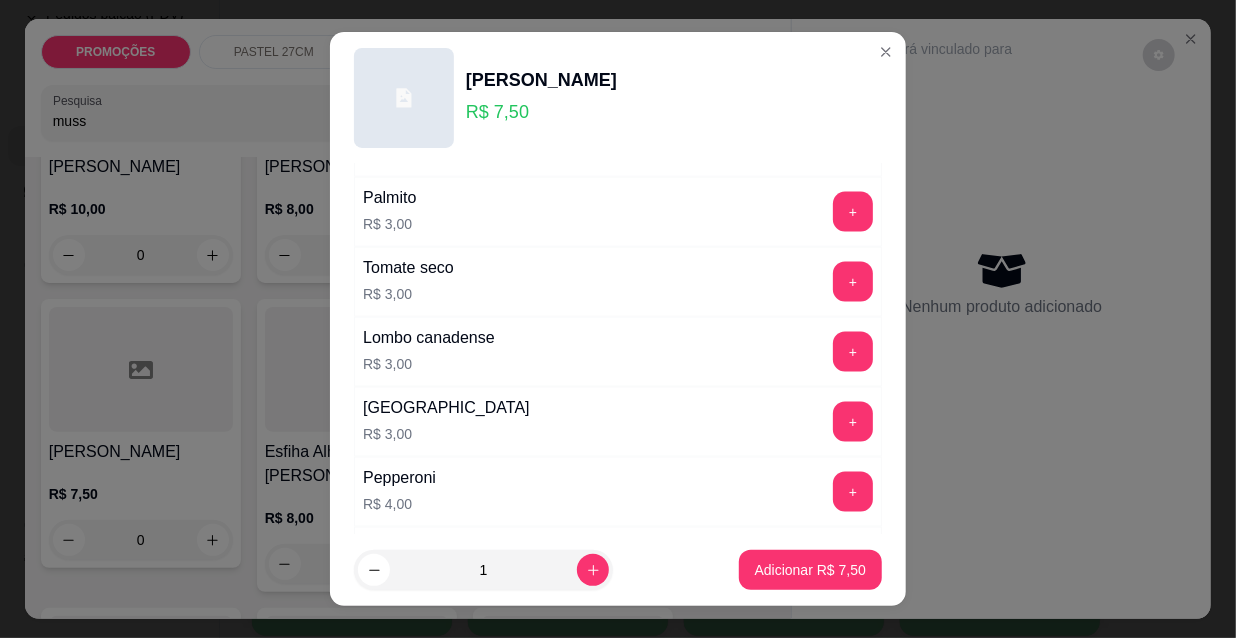scroll, scrollTop: 1661, scrollLeft: 0, axis: vertical 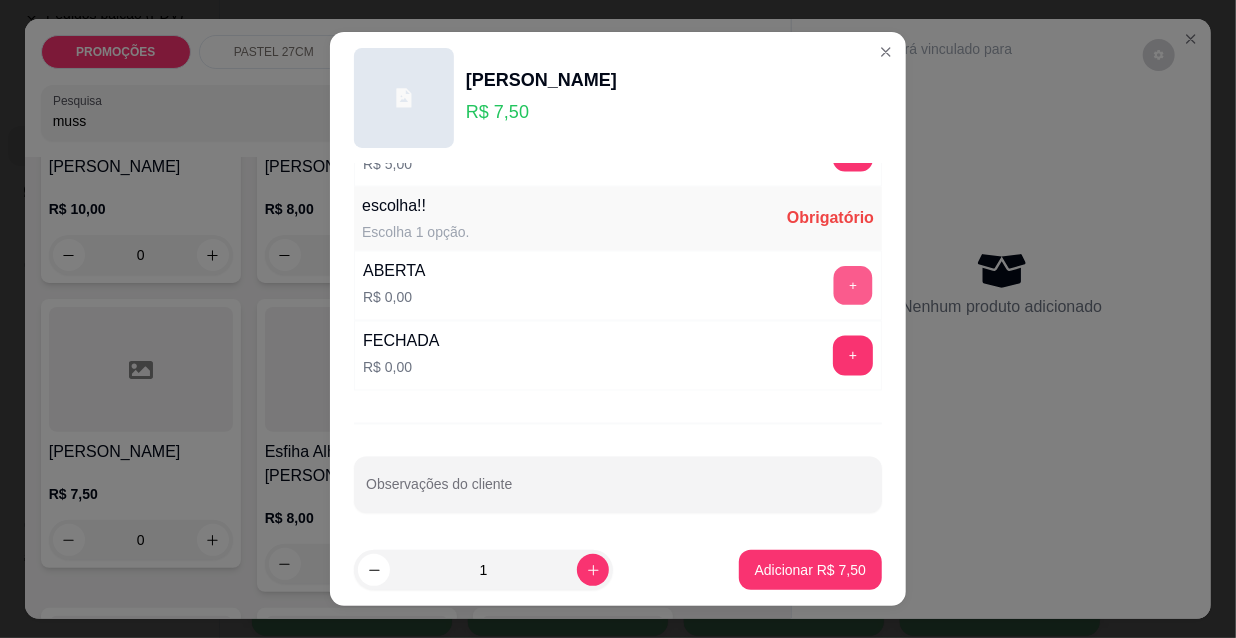 click on "+" at bounding box center [853, 286] 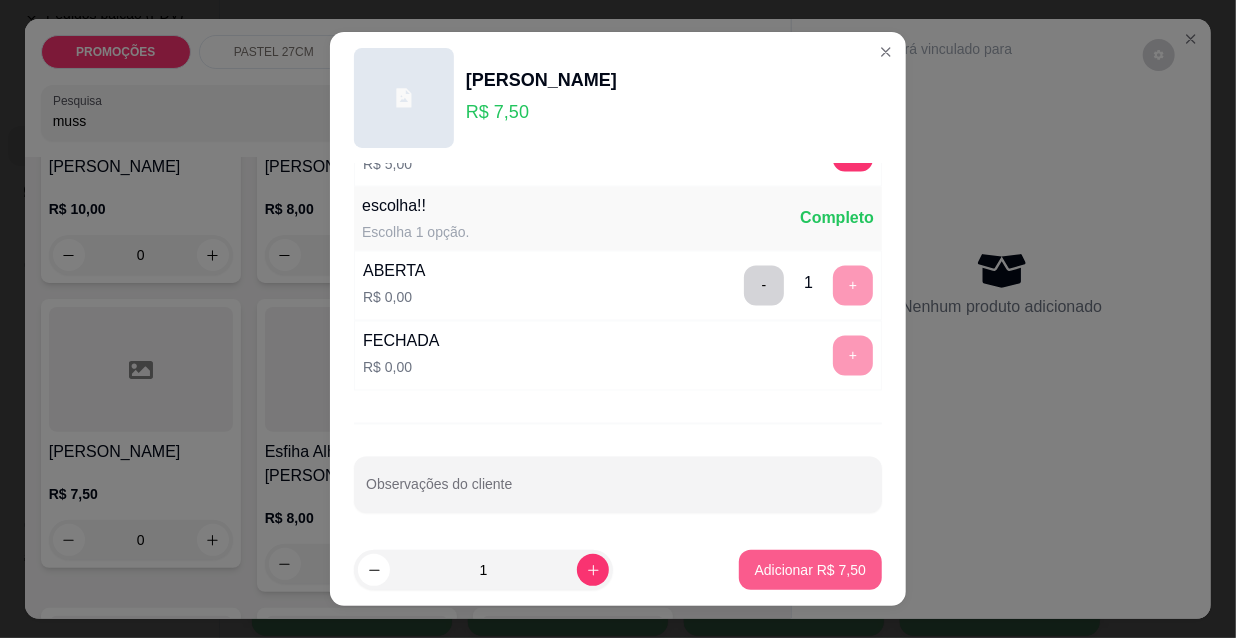 click on "Adicionar   R$ 7,50" at bounding box center [810, 570] 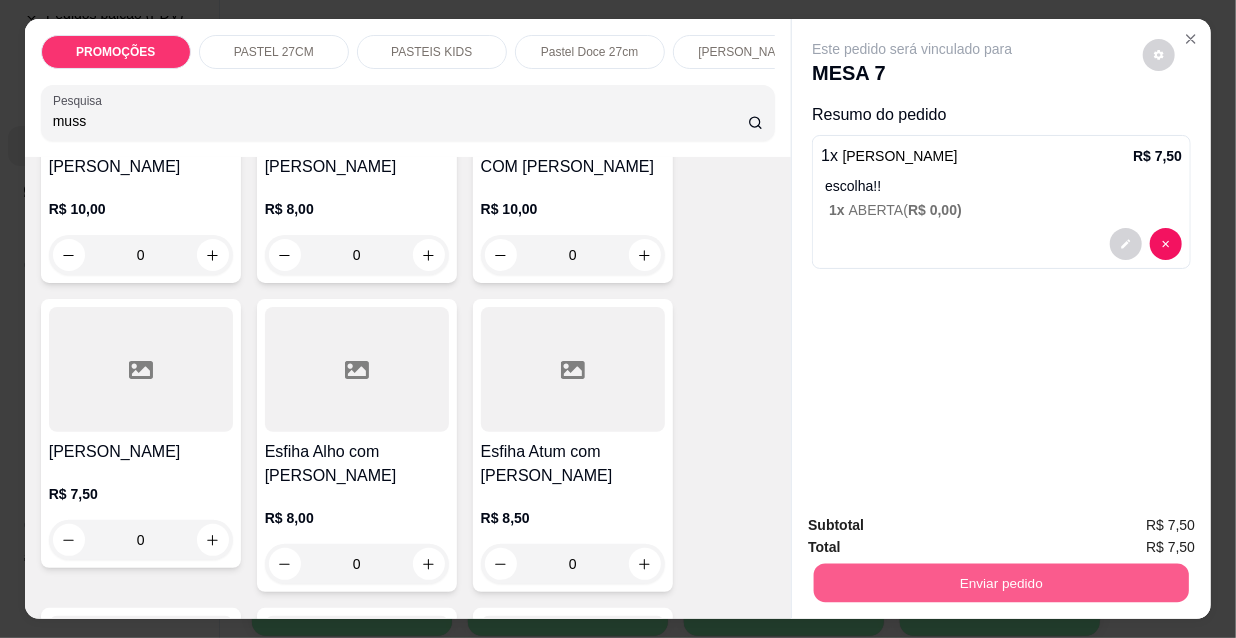 click on "Enviar pedido" at bounding box center [1001, 582] 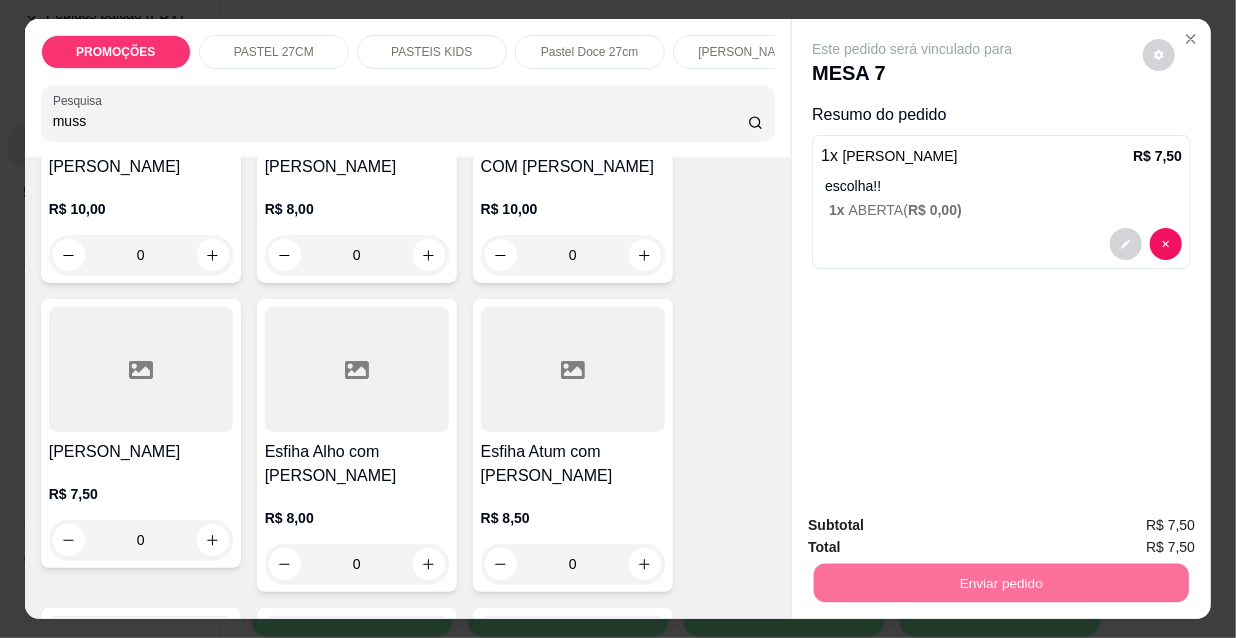 click on "Não registrar e enviar pedido" at bounding box center [937, 527] 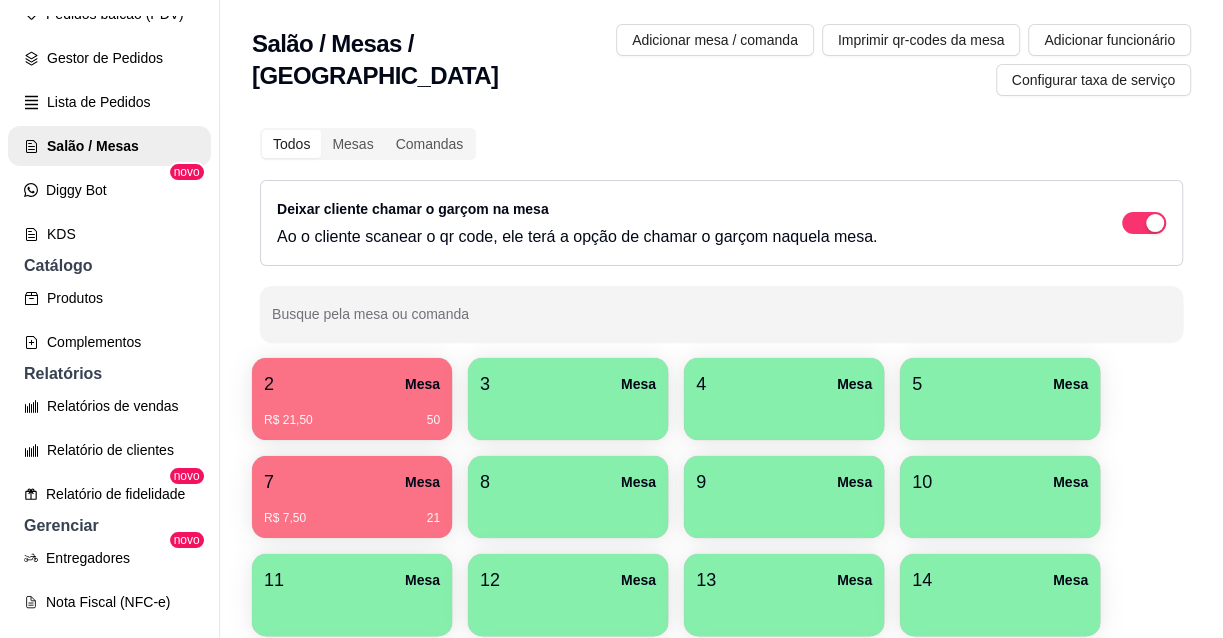 click at bounding box center [568, 413] 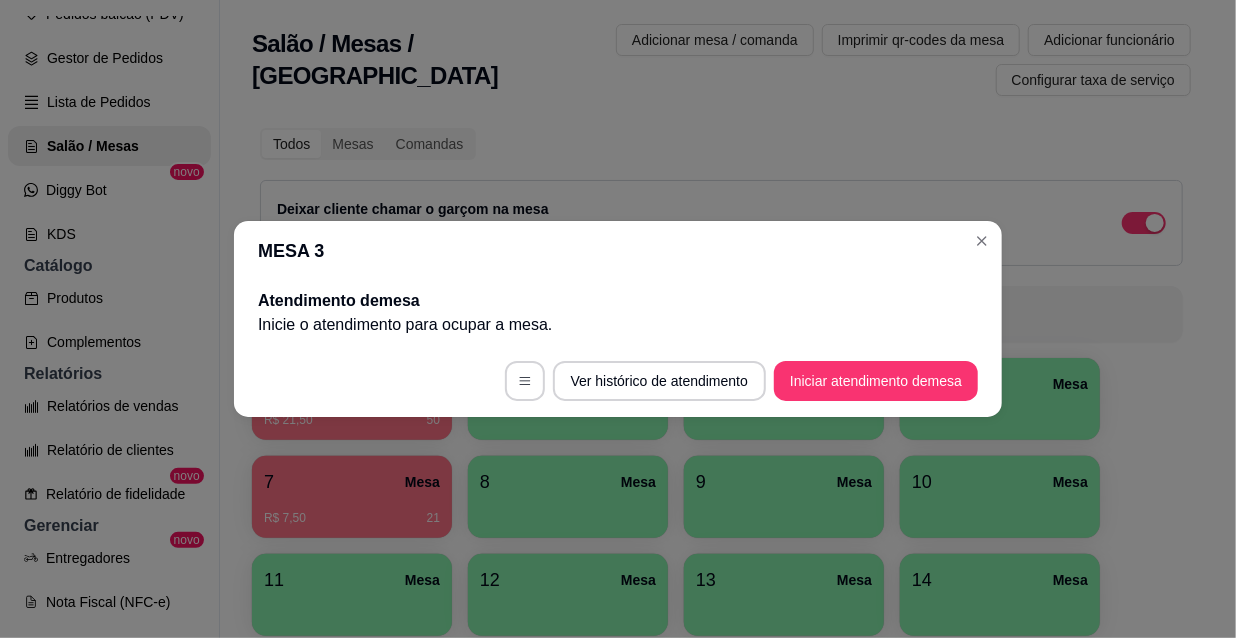 click on "Ver histórico de atendimento Iniciar atendimento de  mesa" at bounding box center (618, 381) 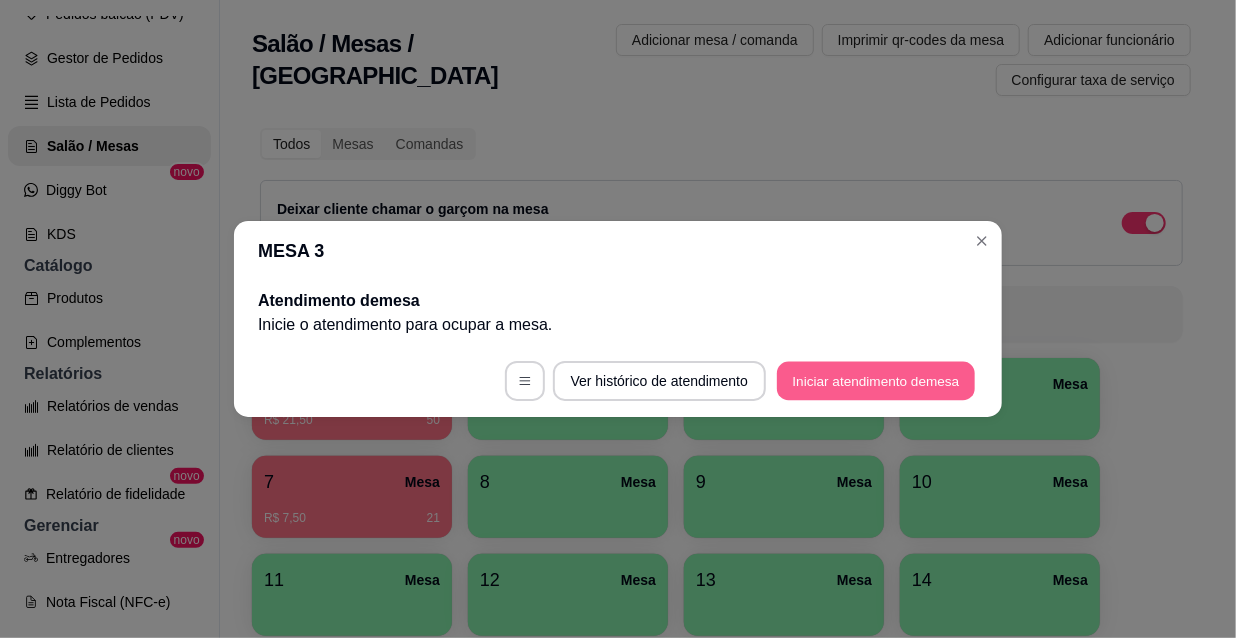 click on "Iniciar atendimento de  mesa" at bounding box center [876, 381] 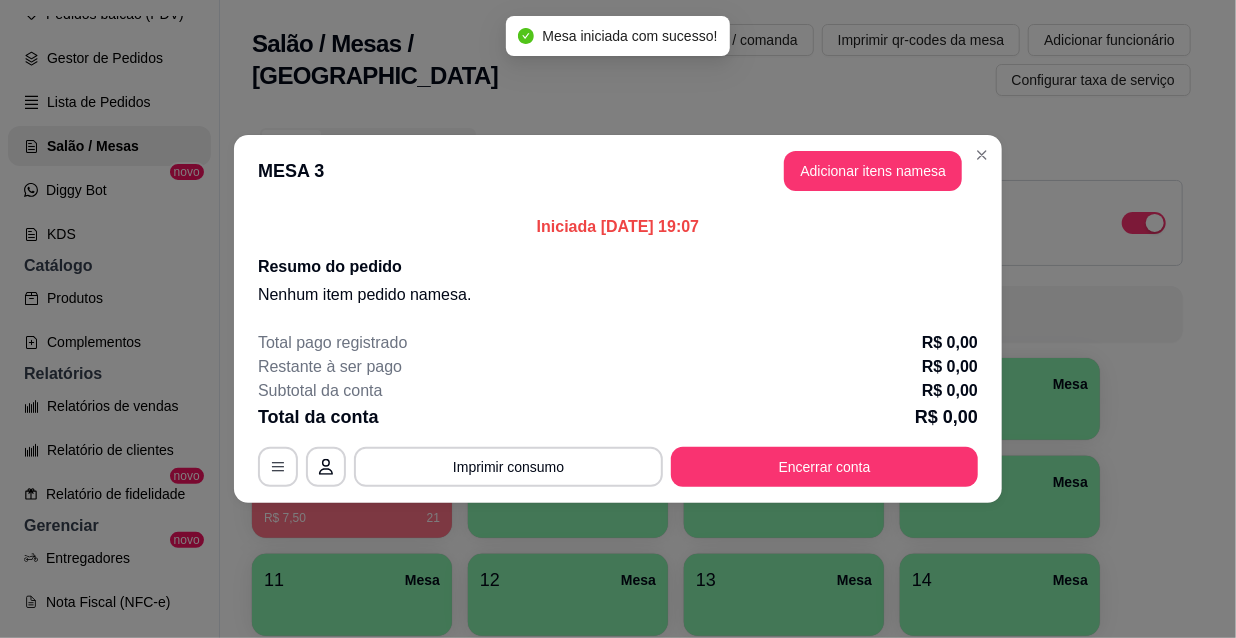 click on "Adicionar itens na  mesa" at bounding box center [873, 171] 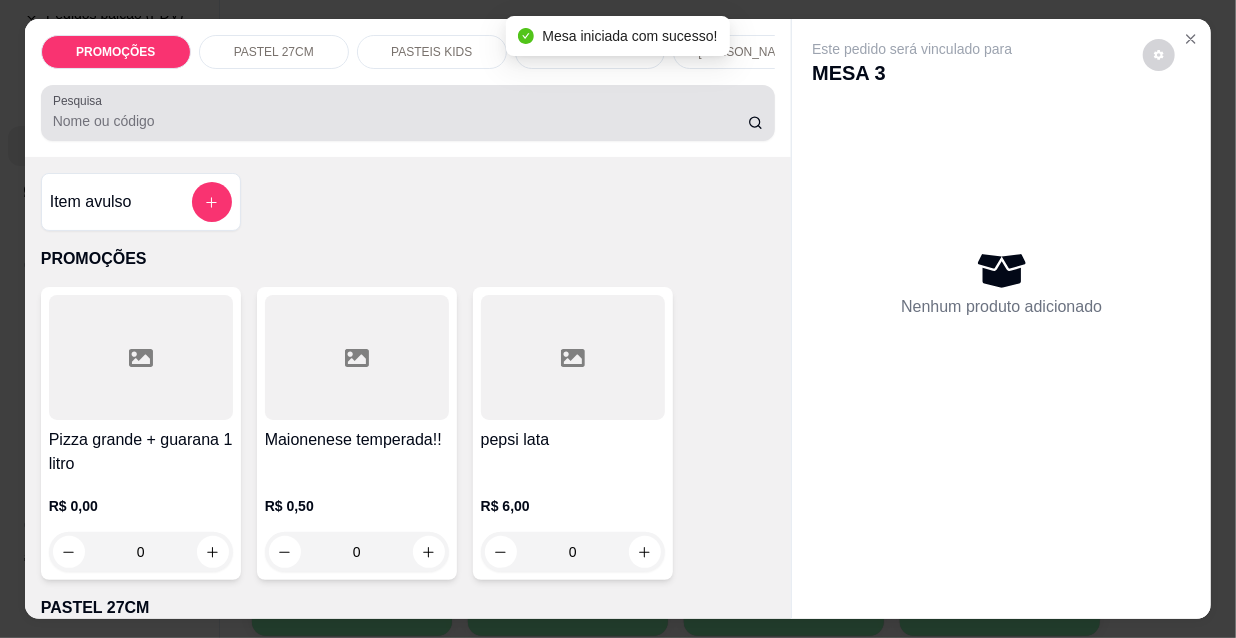click on "Pesquisa" at bounding box center (400, 121) 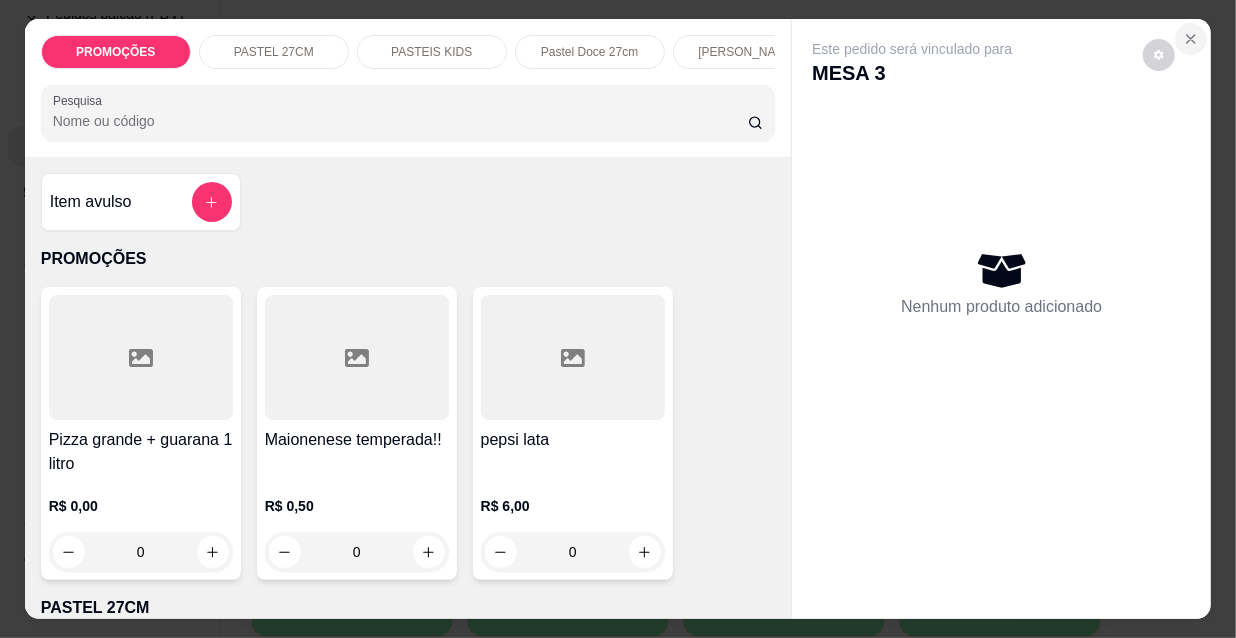 click 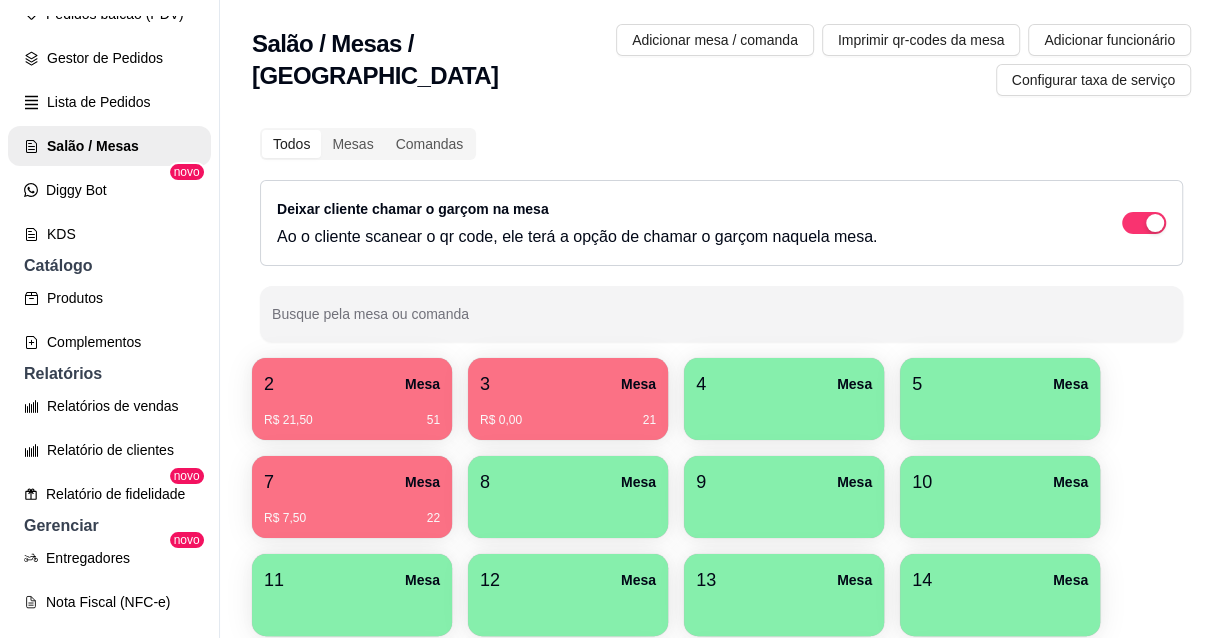 click on "R$ 21,50 51" at bounding box center [352, 420] 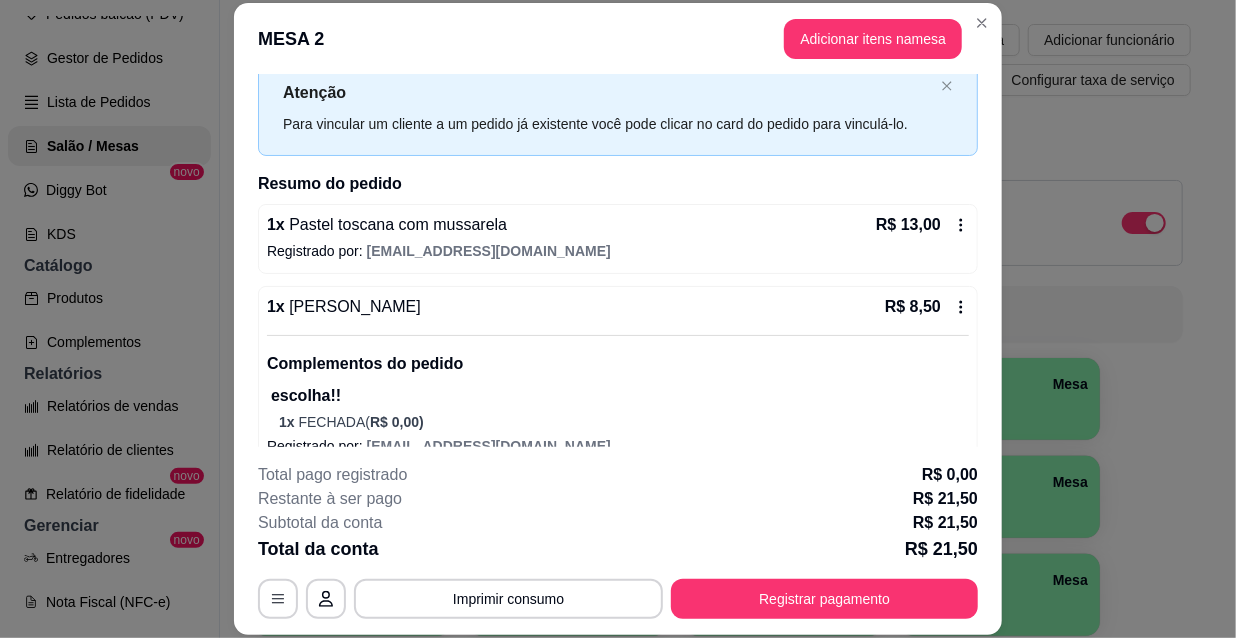 scroll, scrollTop: 89, scrollLeft: 0, axis: vertical 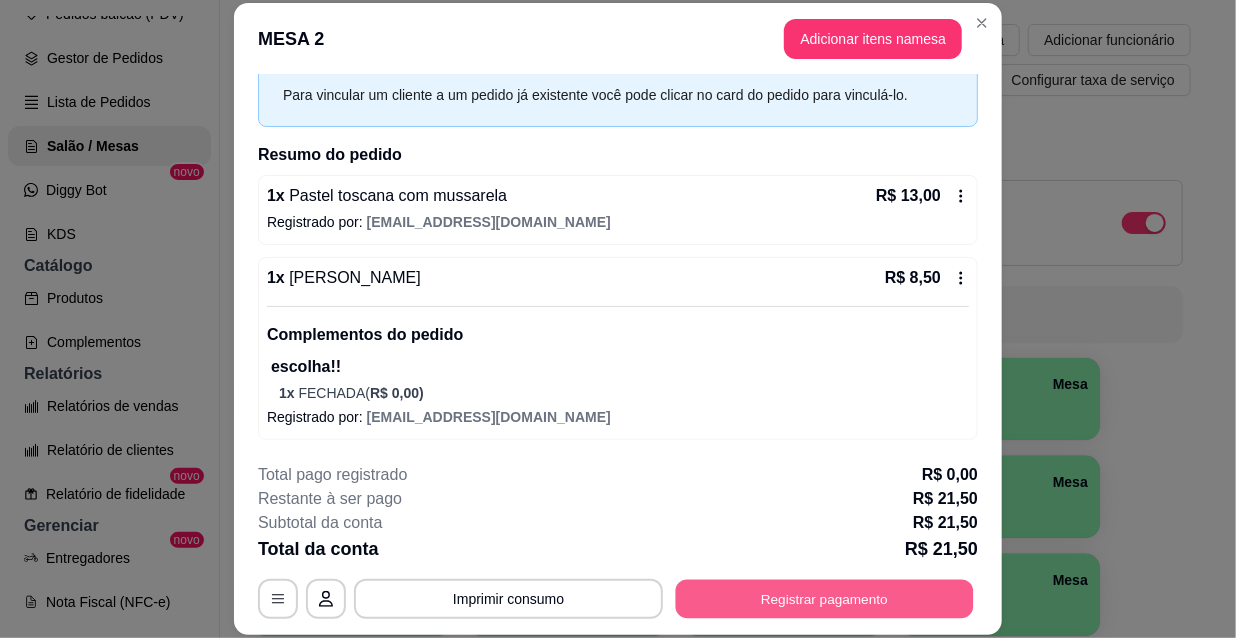 click on "Registrar pagamento" at bounding box center [825, 598] 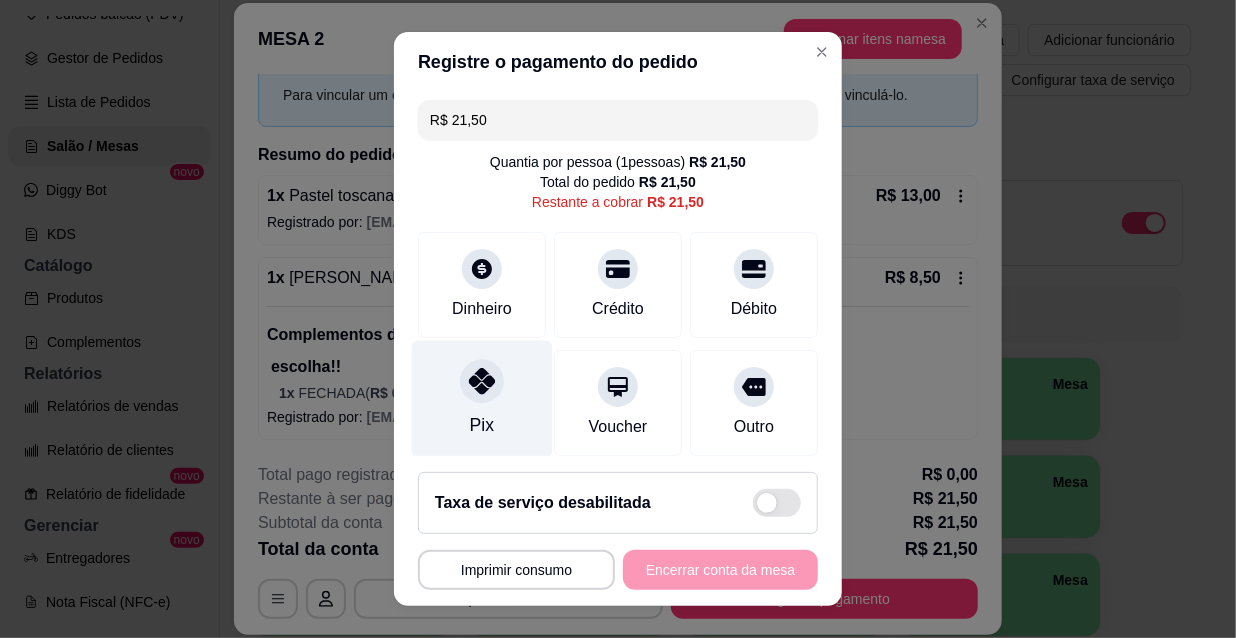 click at bounding box center [482, 381] 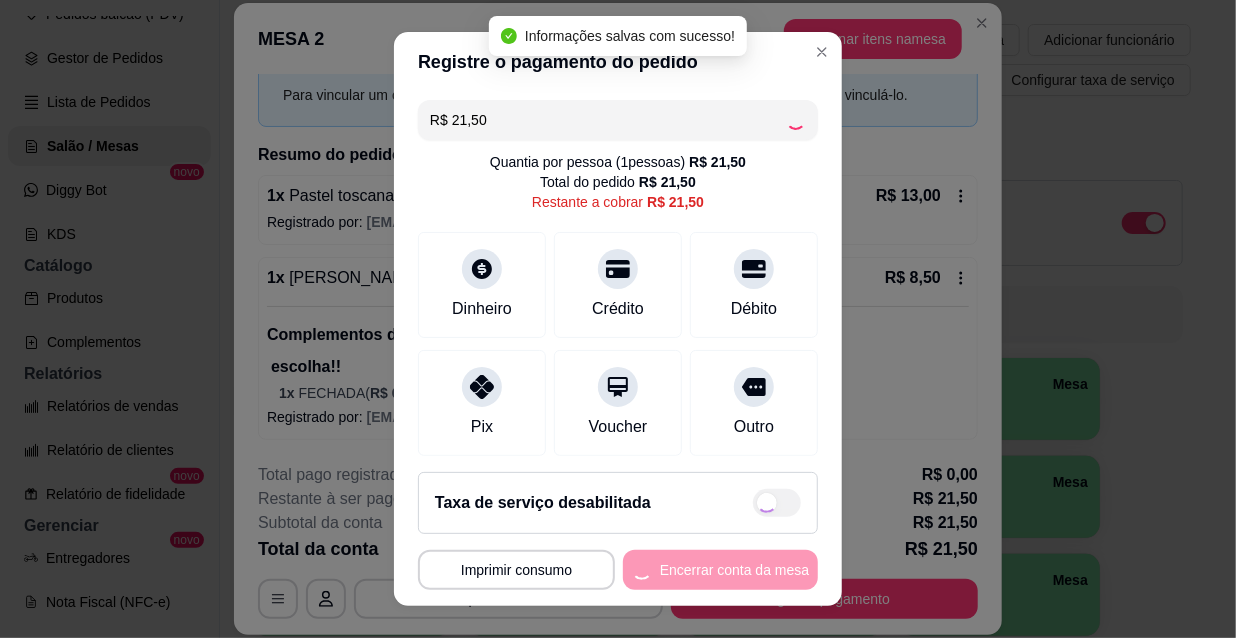 type on "R$ 0,00" 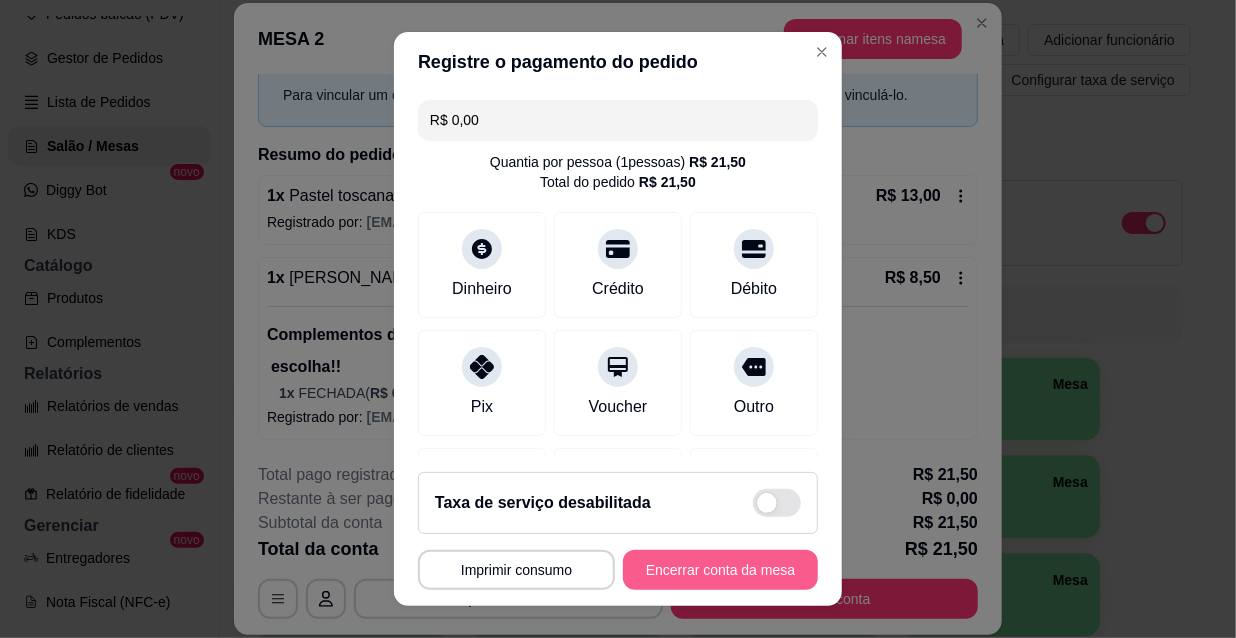 click on "Encerrar conta da mesa" at bounding box center (720, 570) 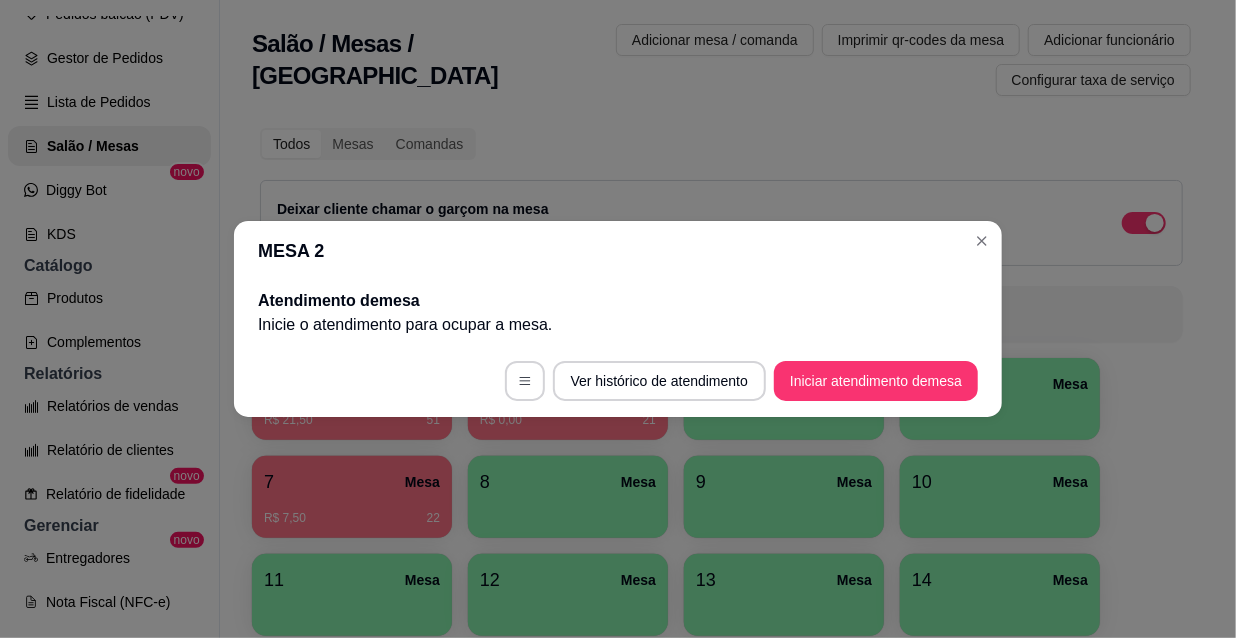 scroll, scrollTop: 0, scrollLeft: 0, axis: both 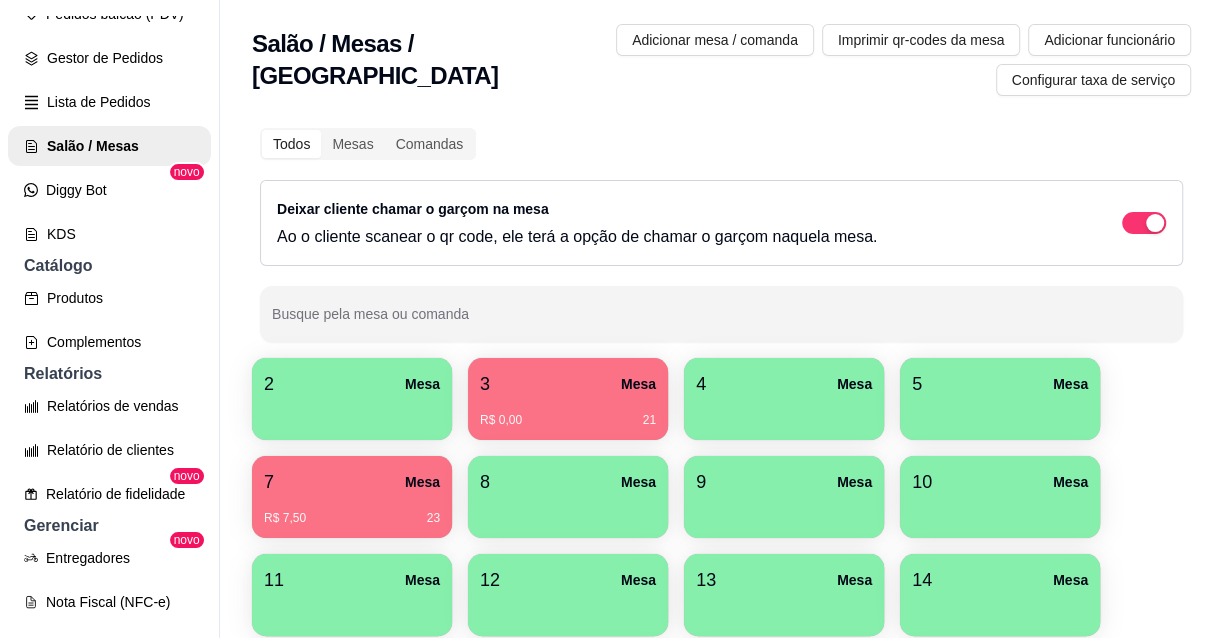 click on "R$ 0,00 21" at bounding box center [568, 413] 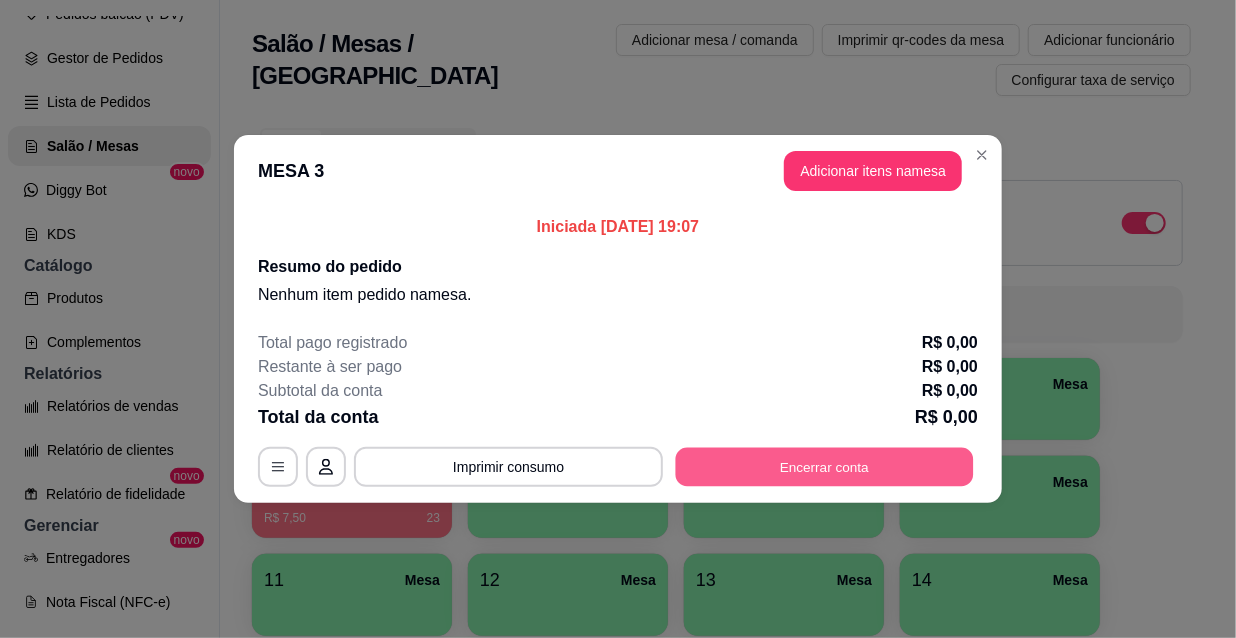 click on "Encerrar conta" at bounding box center (825, 467) 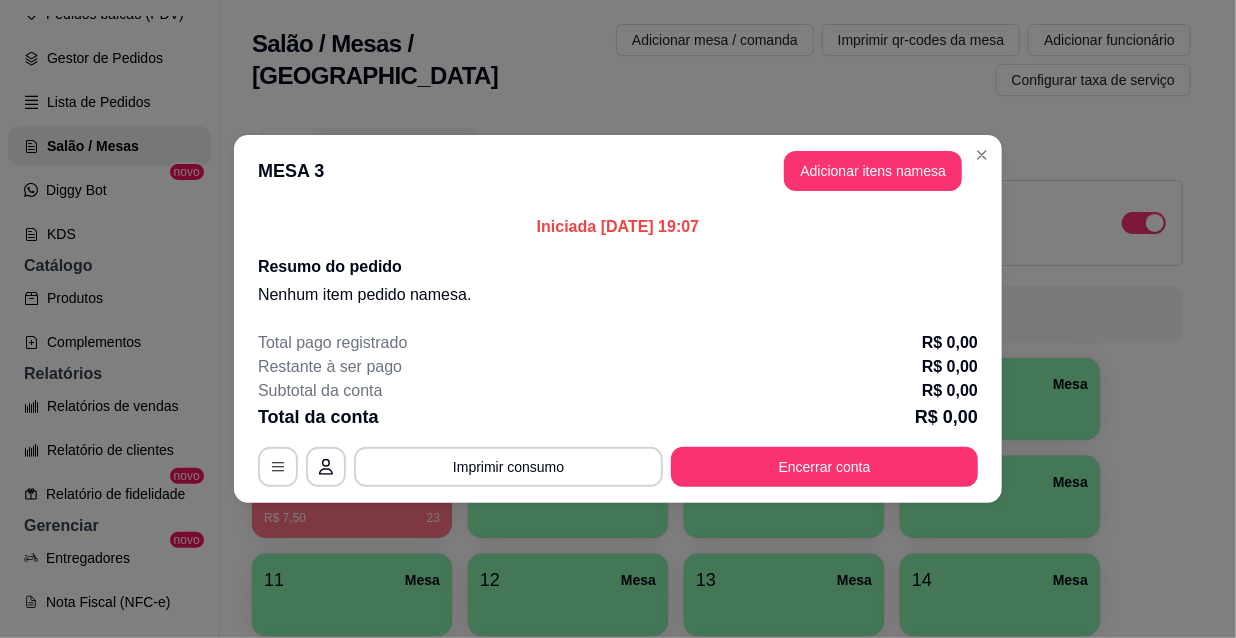 click on "MESA 3 Adicionar itens na  mesa" at bounding box center (618, 171) 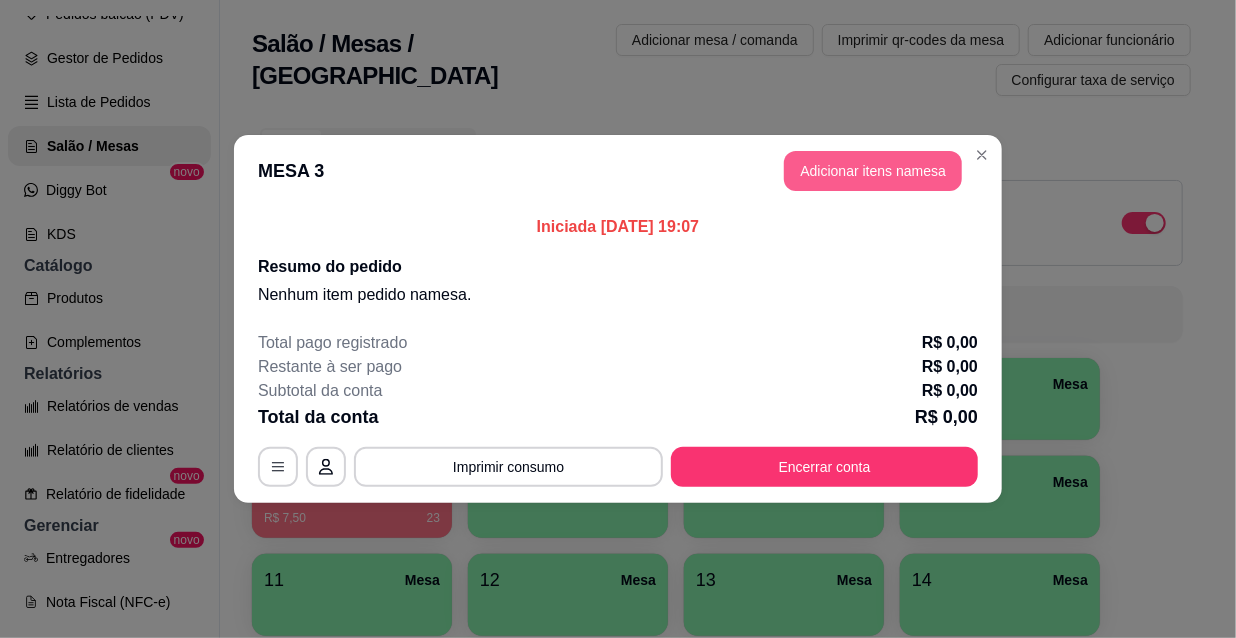 click on "Adicionar itens na  mesa" at bounding box center [873, 171] 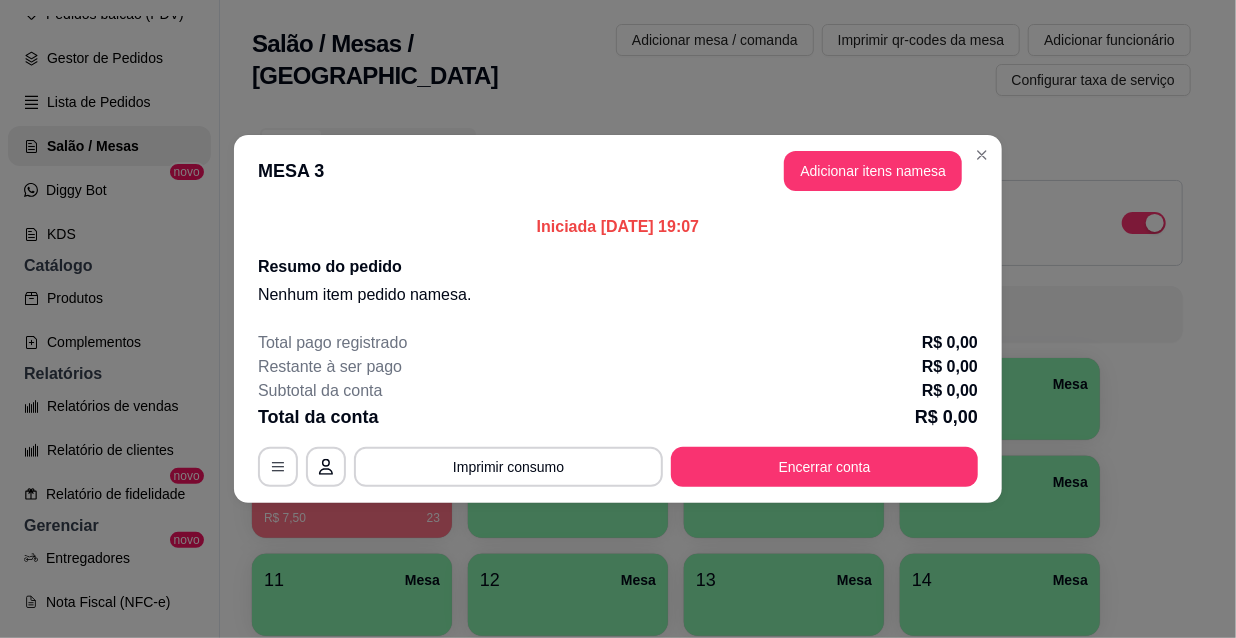 click on "Pesquisa" at bounding box center (400, 121) 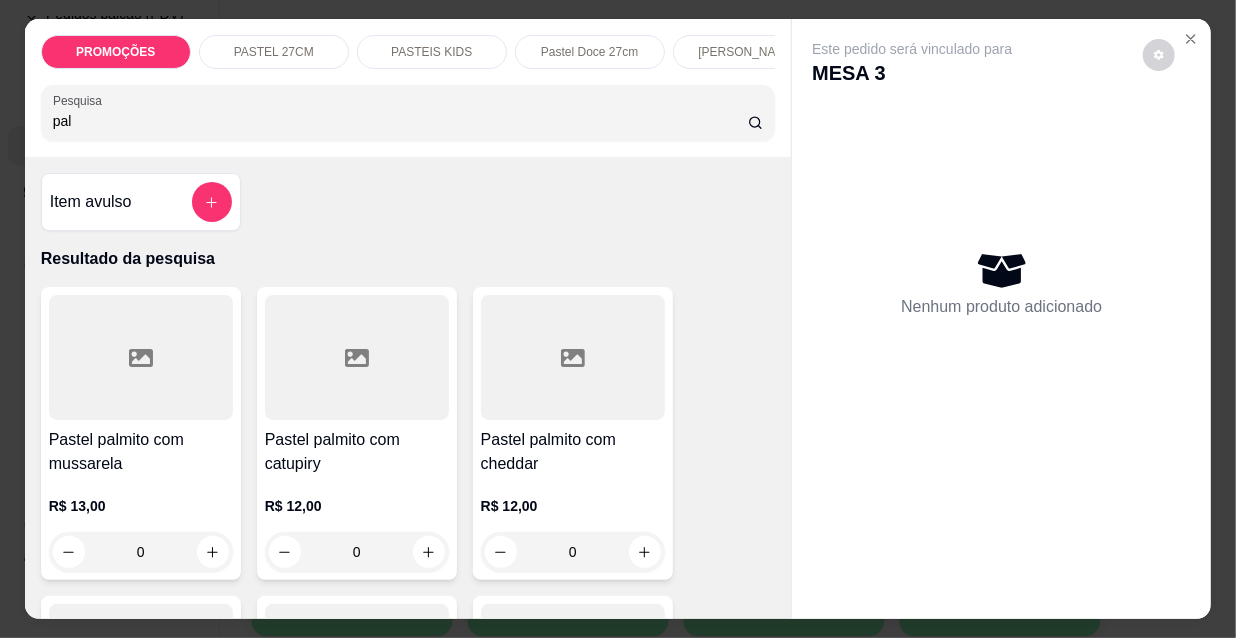 type on "pal" 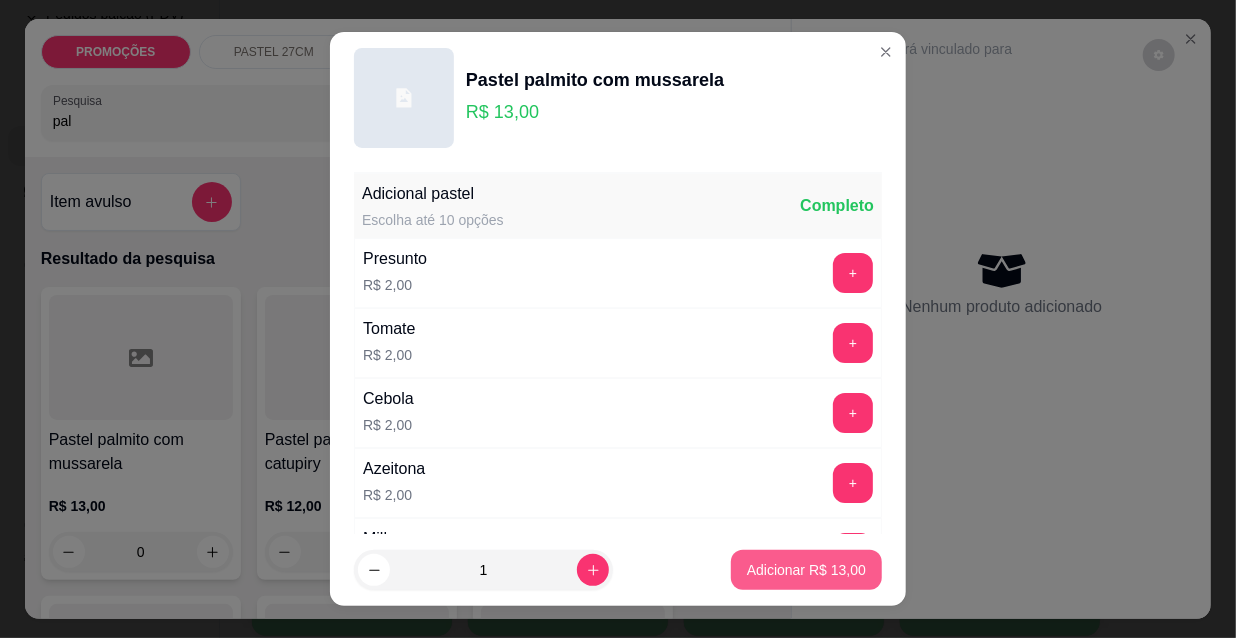 click on "Adicionar   R$ 13,00" at bounding box center [806, 570] 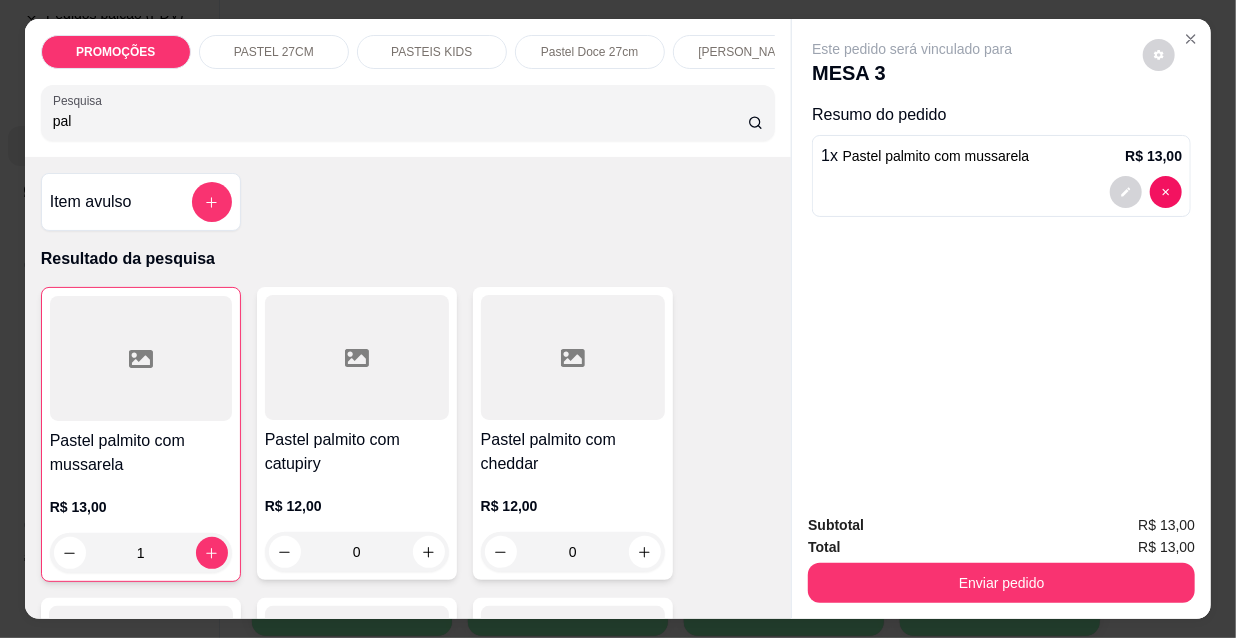 type on "1" 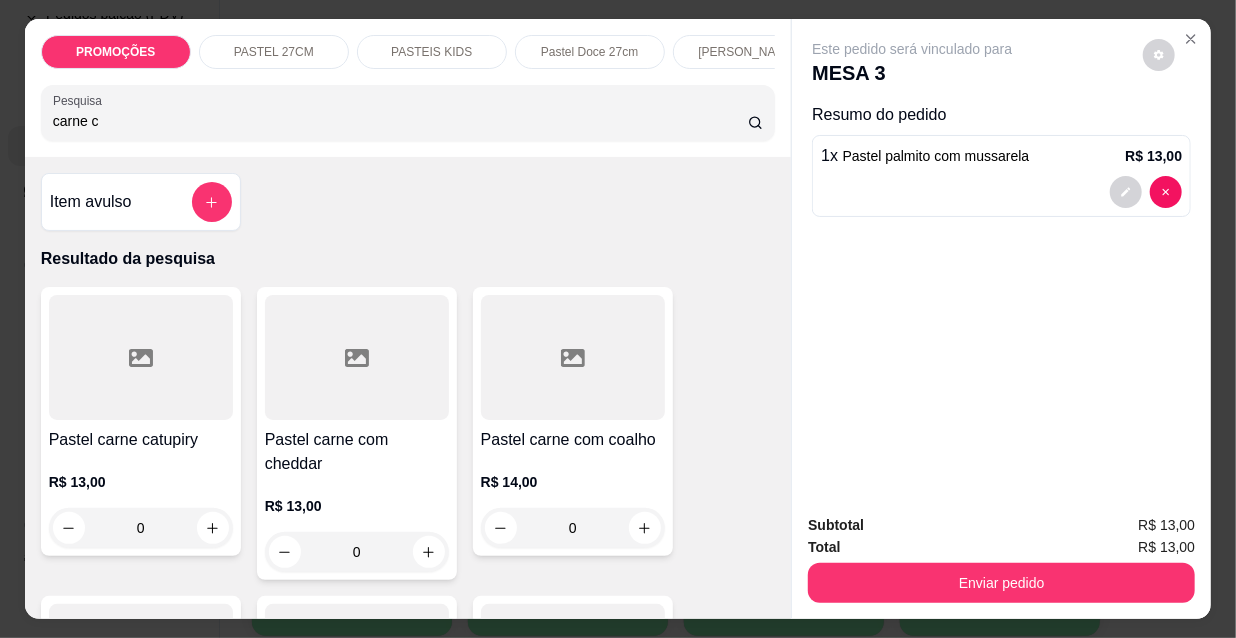 type on "carne c" 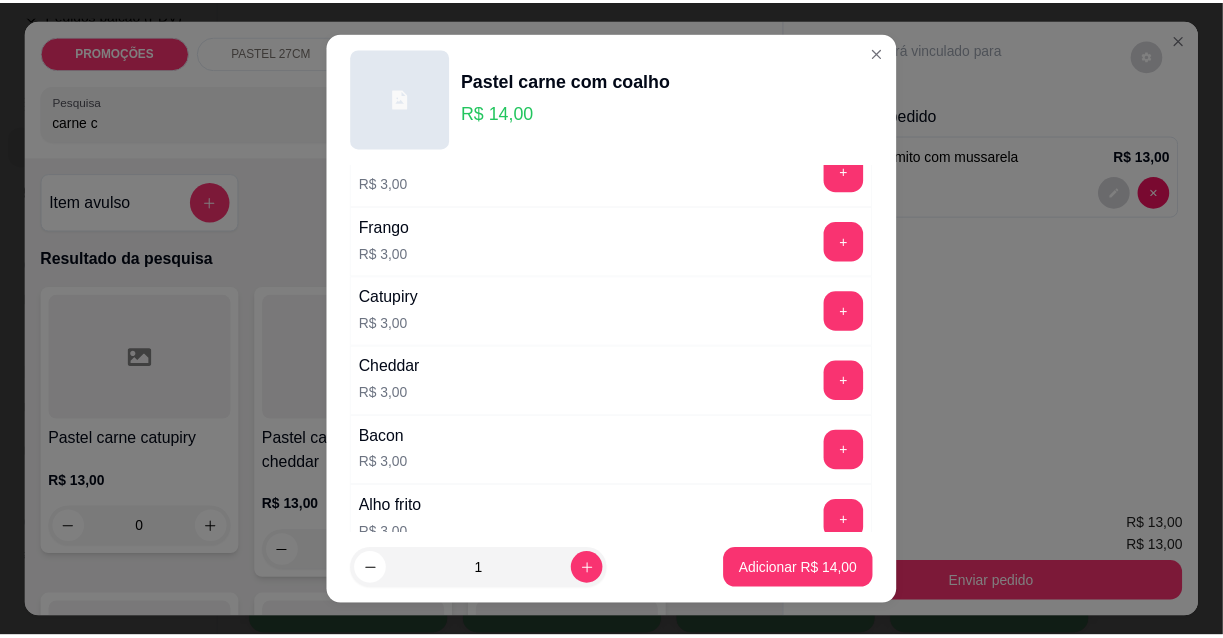 scroll, scrollTop: 636, scrollLeft: 0, axis: vertical 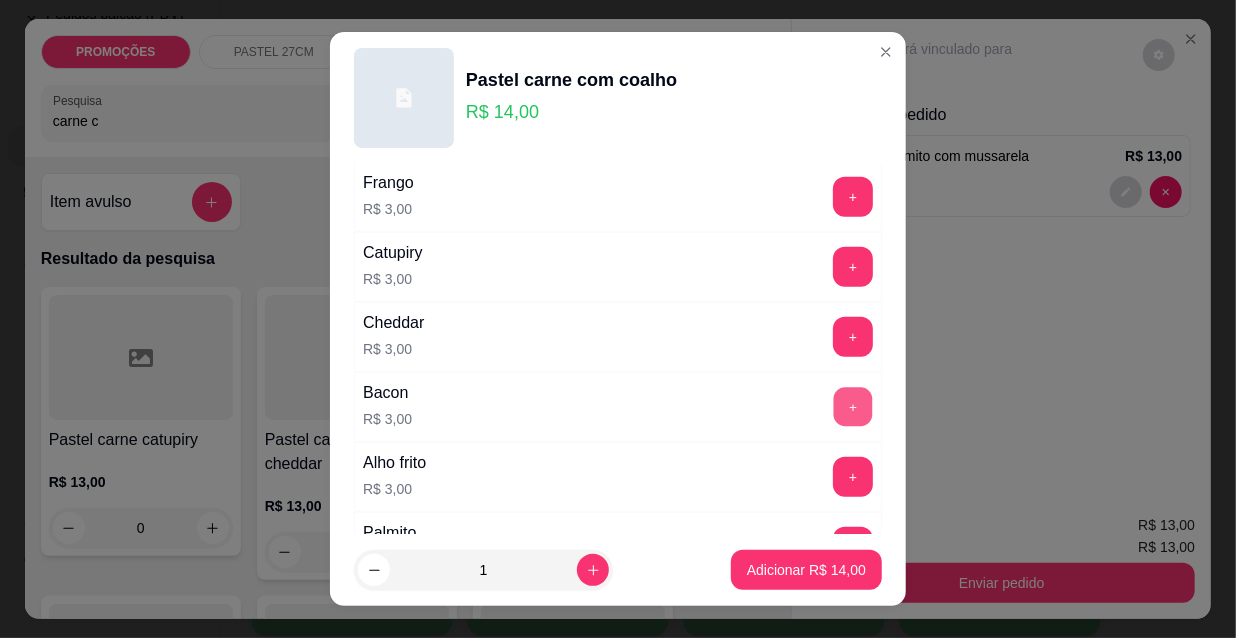 click on "+" at bounding box center (853, 407) 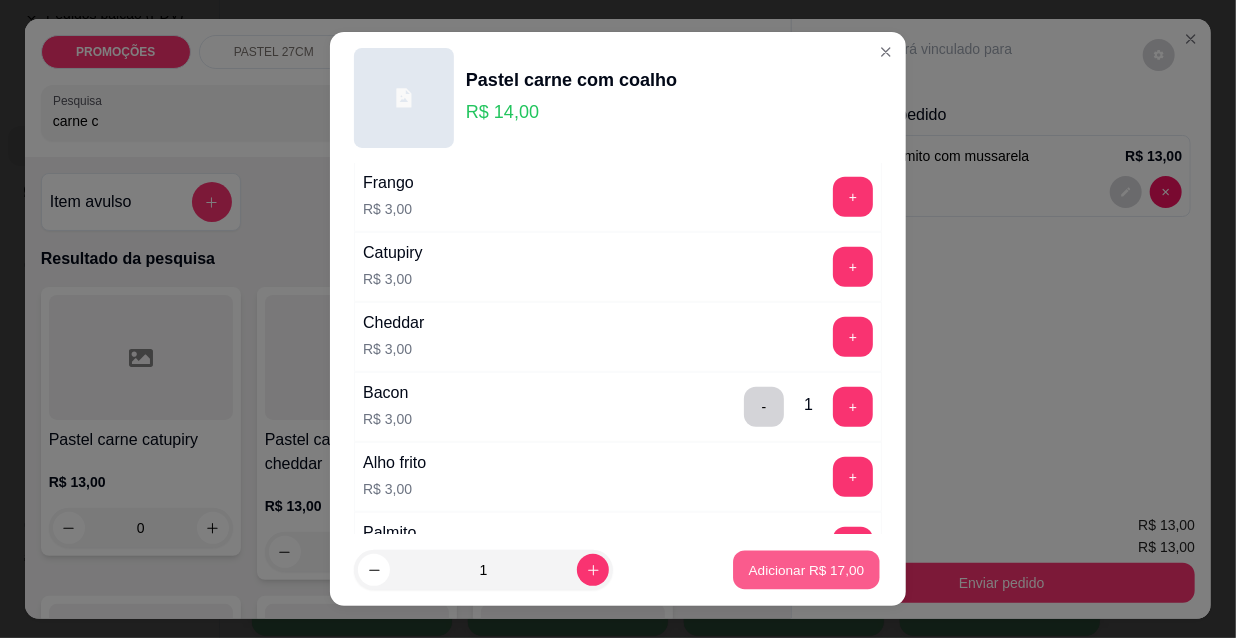 click on "Adicionar   R$ 17,00" at bounding box center (807, 569) 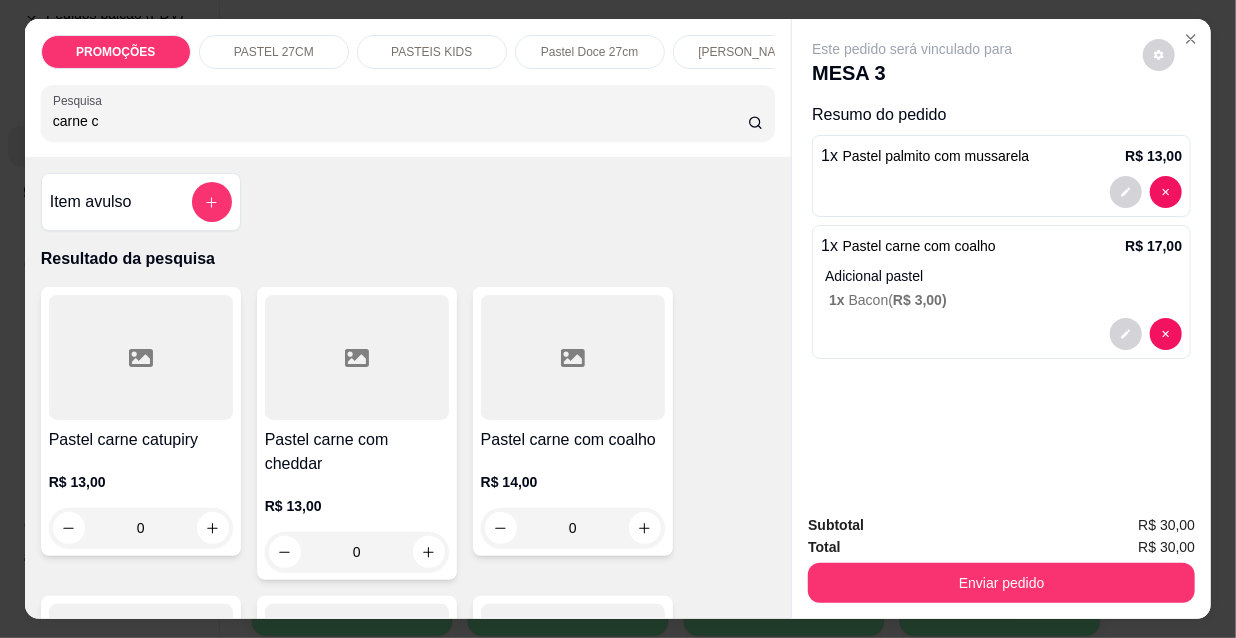 drag, startPoint x: 104, startPoint y: 130, endPoint x: 10, endPoint y: 128, distance: 94.02127 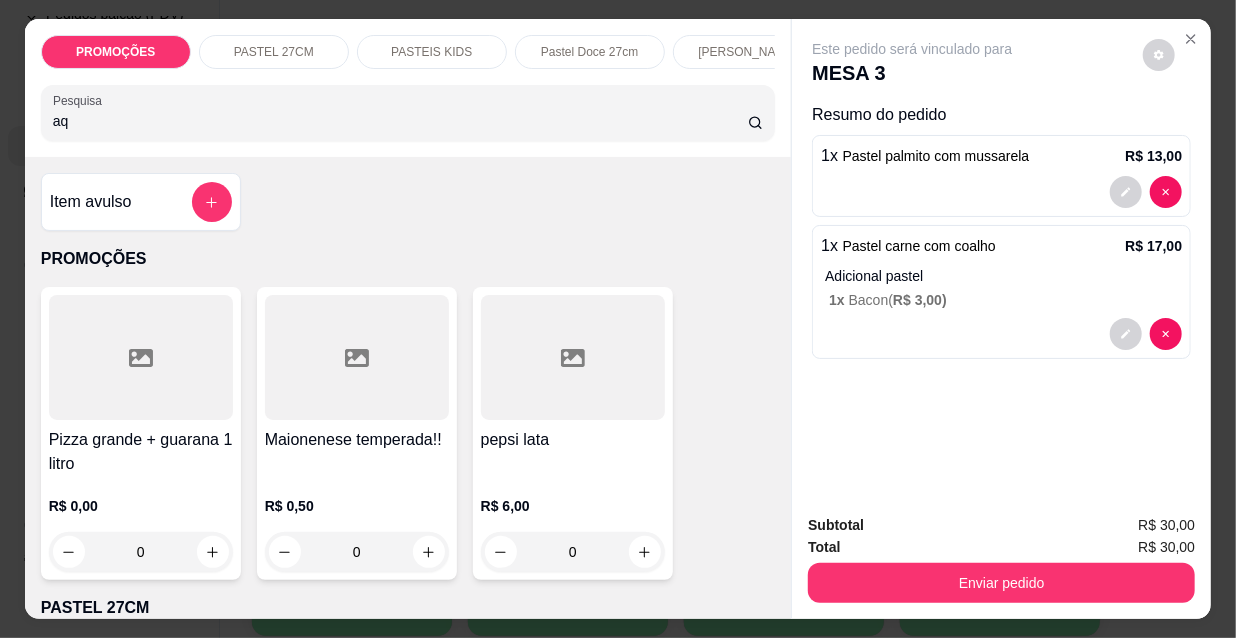 type on "aqu" 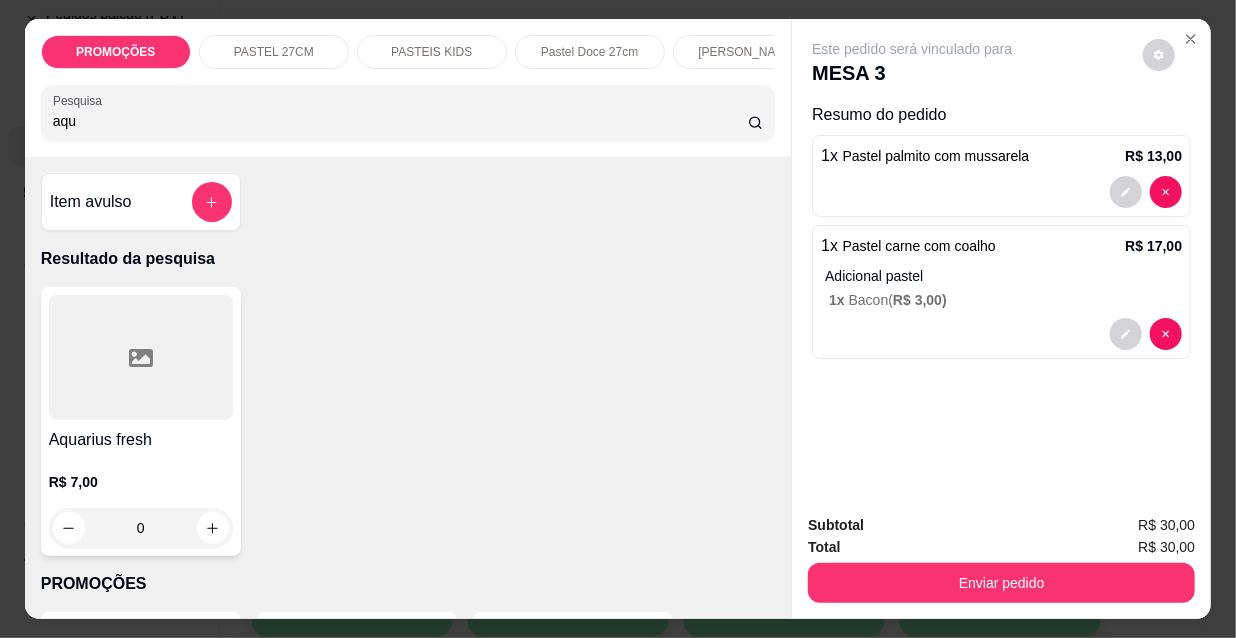 drag, startPoint x: 72, startPoint y: 133, endPoint x: 41, endPoint y: 132, distance: 31.016125 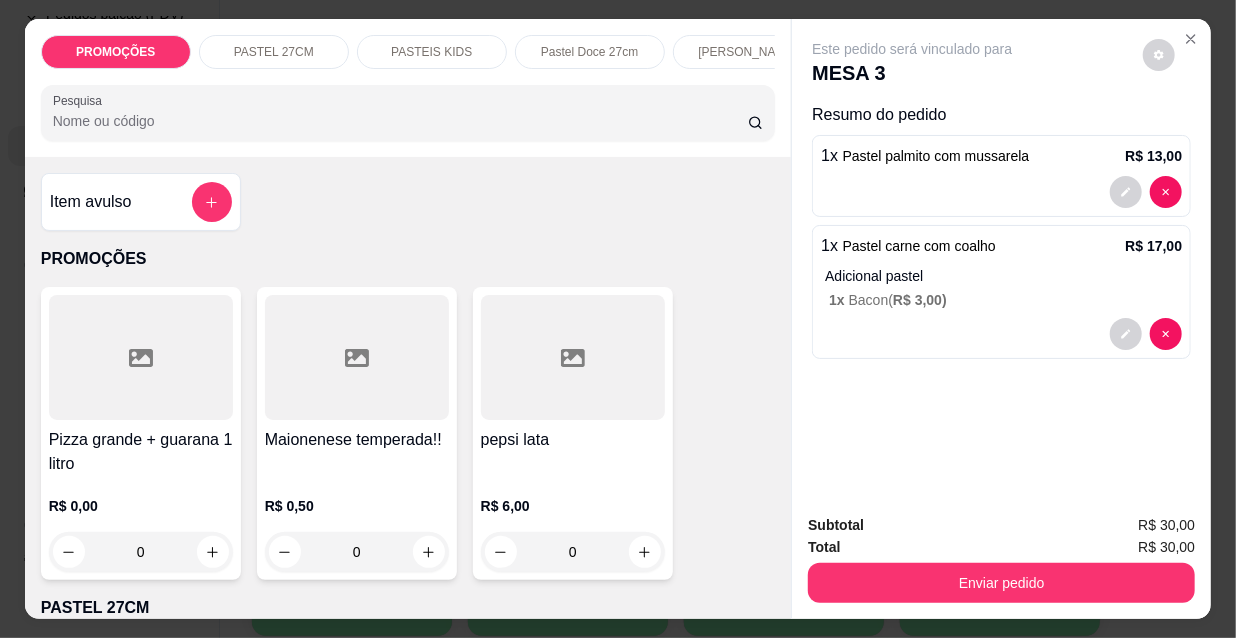 type 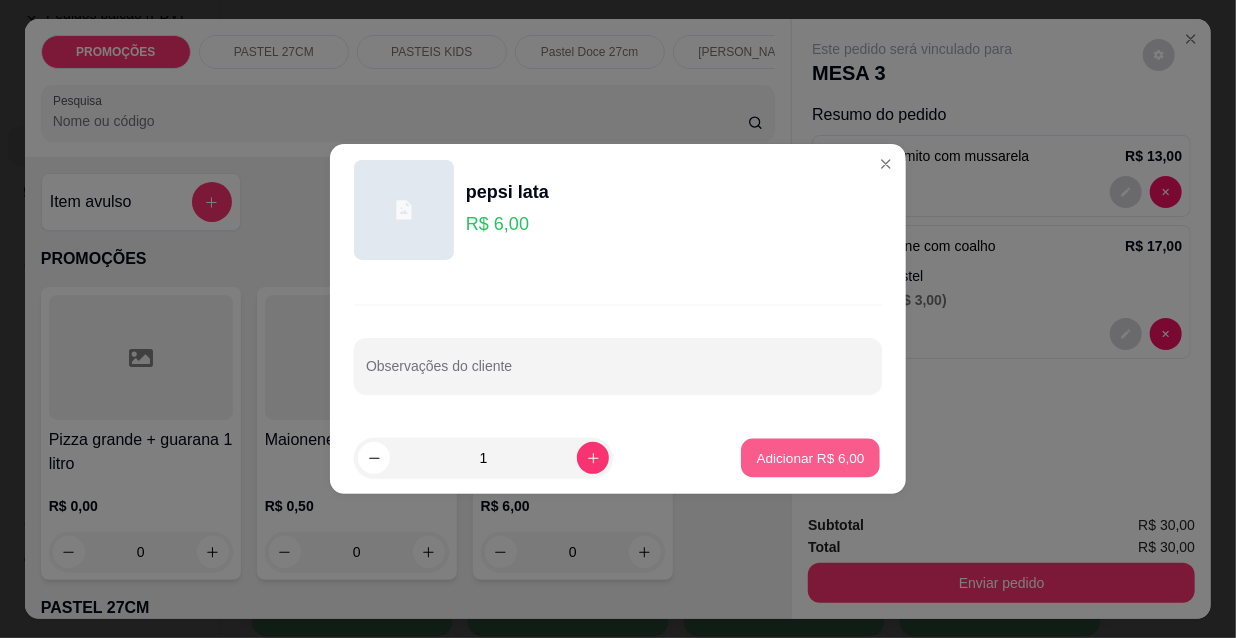 click on "Adicionar   R$ 6,00" at bounding box center [810, 457] 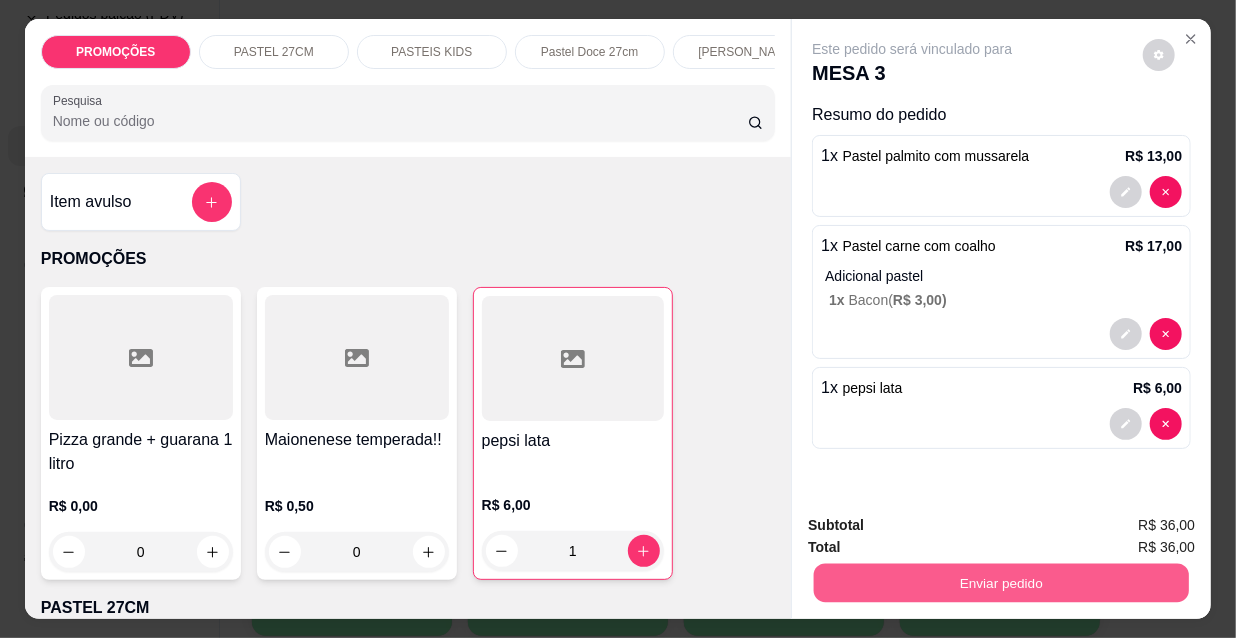 click on "Enviar pedido" at bounding box center (1001, 582) 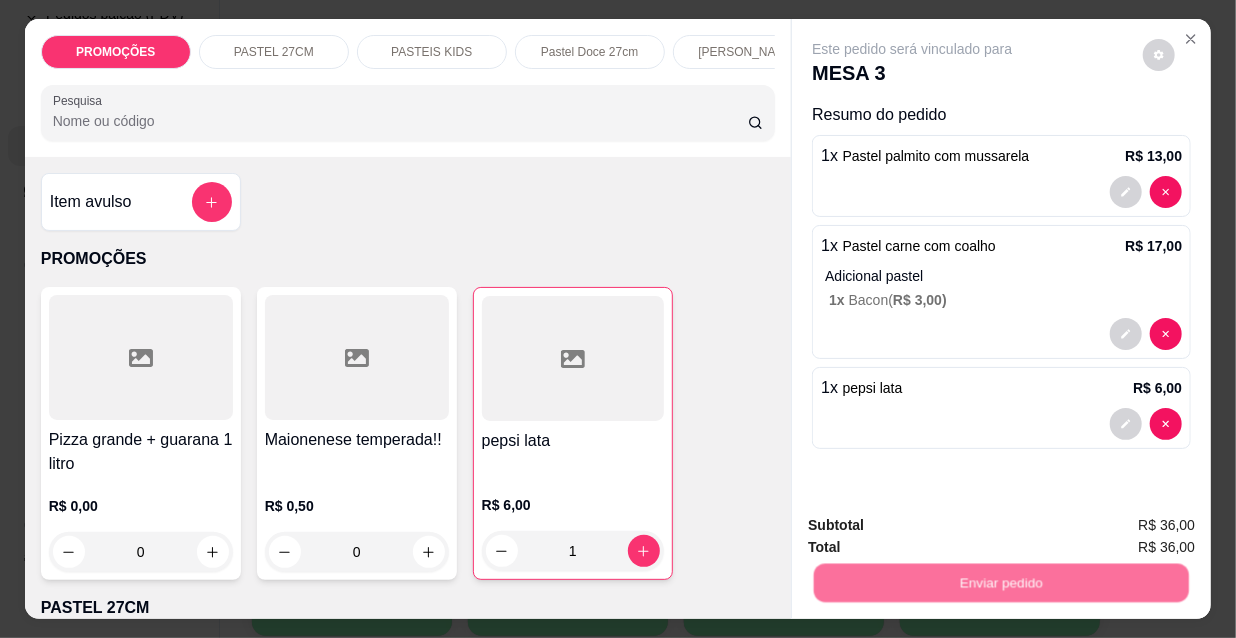 click on "Não registrar e enviar pedido" at bounding box center [937, 527] 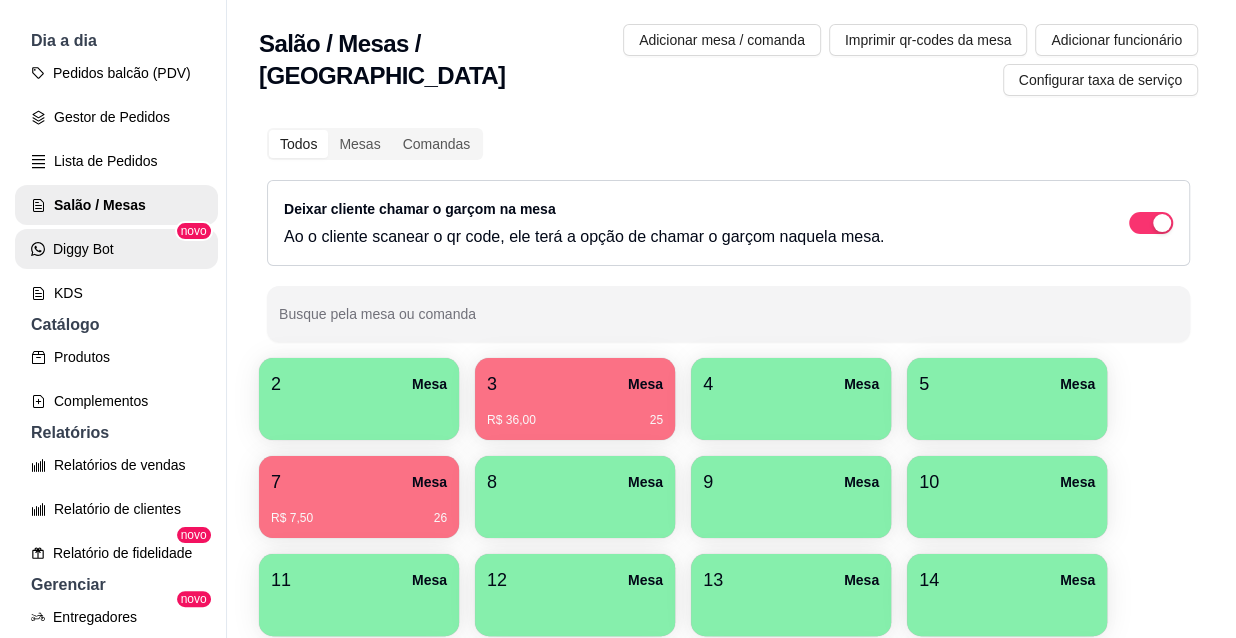 scroll, scrollTop: 181, scrollLeft: 0, axis: vertical 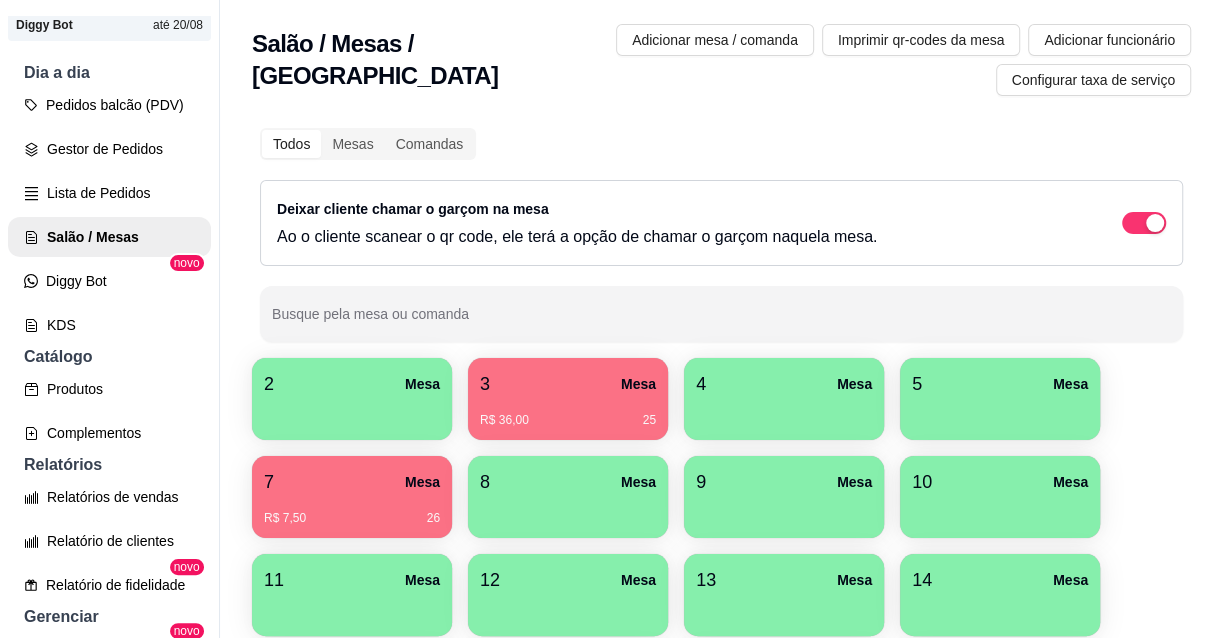 click on "2 Mesa" at bounding box center [352, 384] 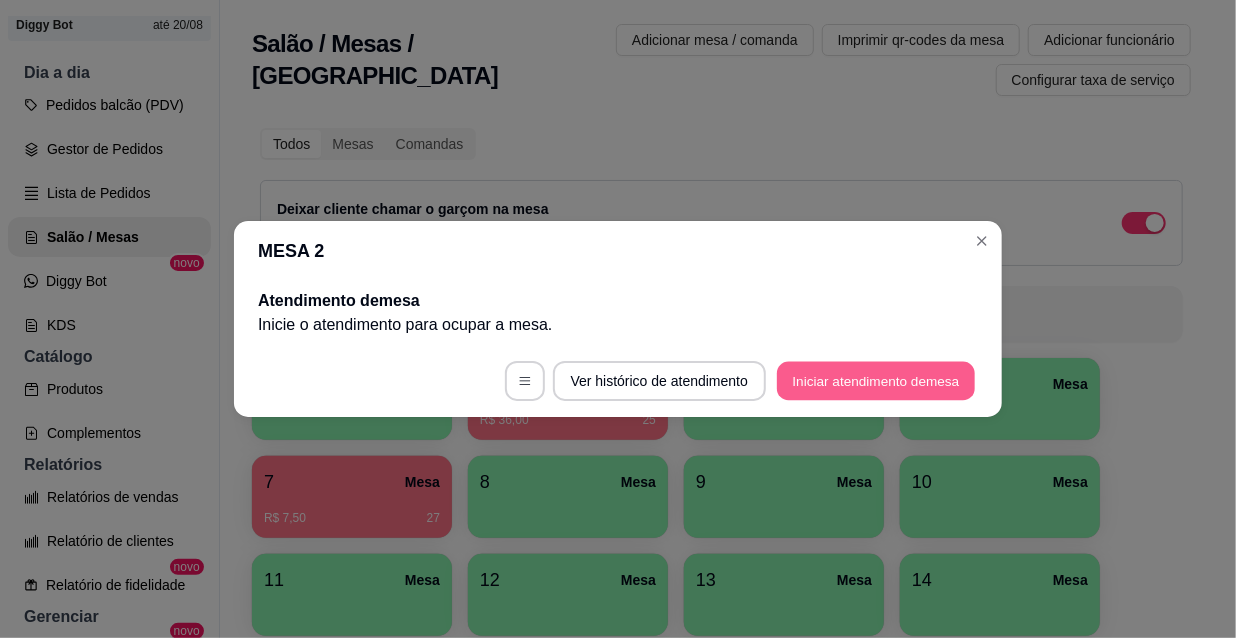 click on "Iniciar atendimento de  mesa" at bounding box center [876, 381] 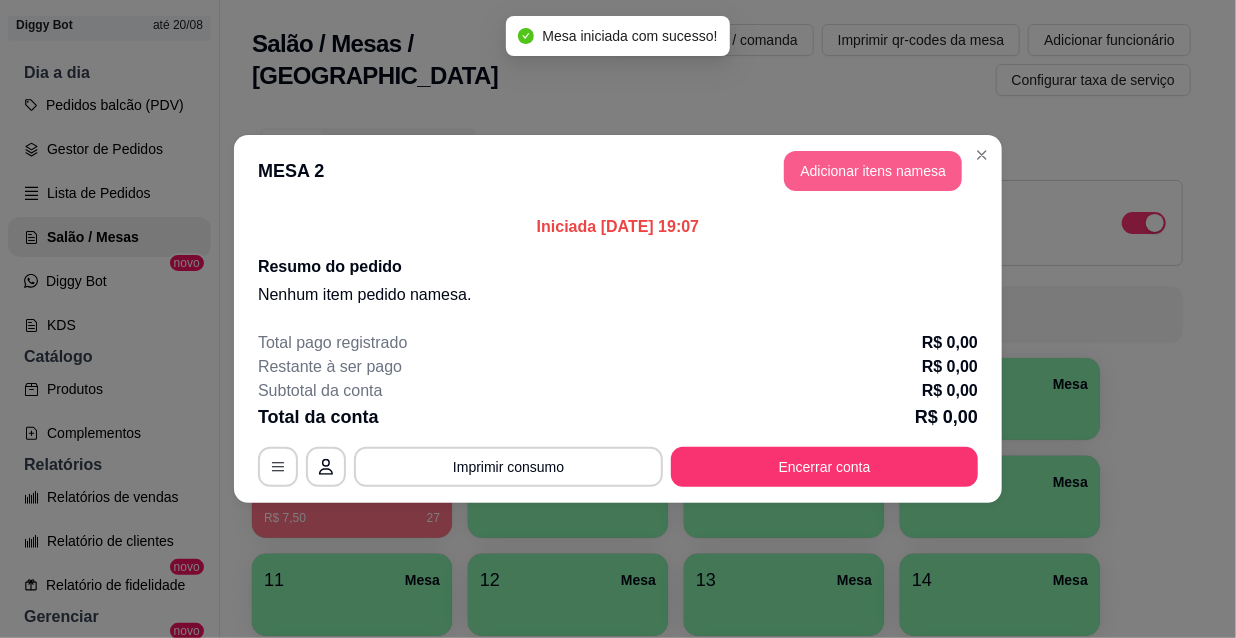 click on "Adicionar itens na  mesa" at bounding box center (873, 171) 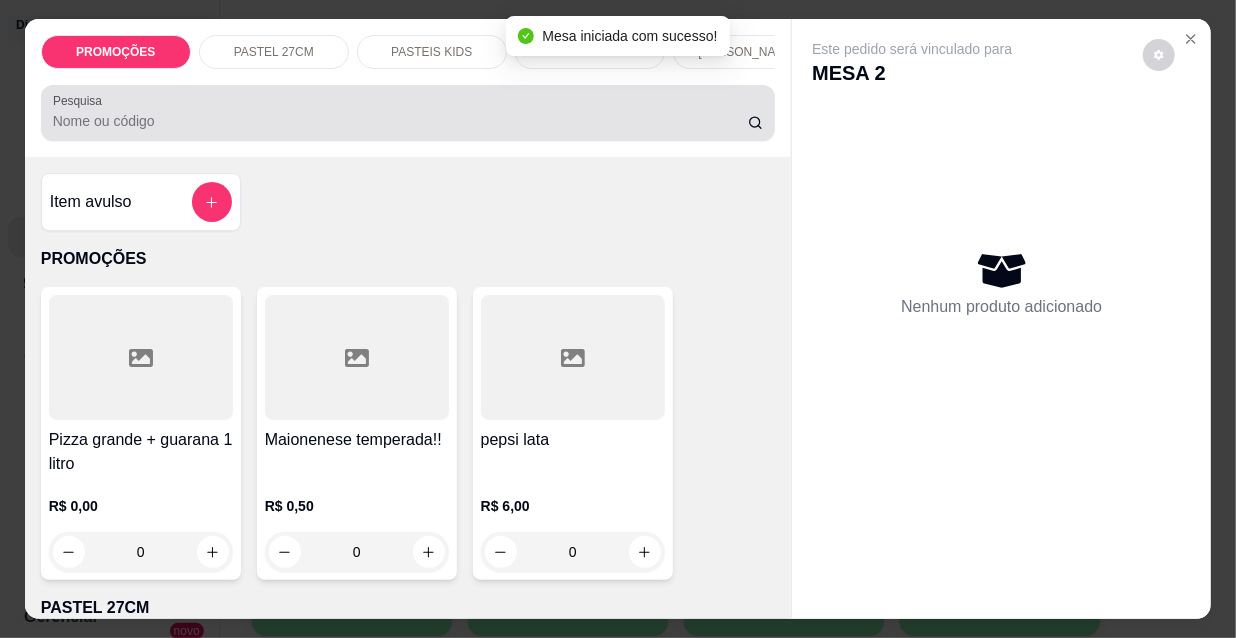click on "Pesquisa" at bounding box center [400, 121] 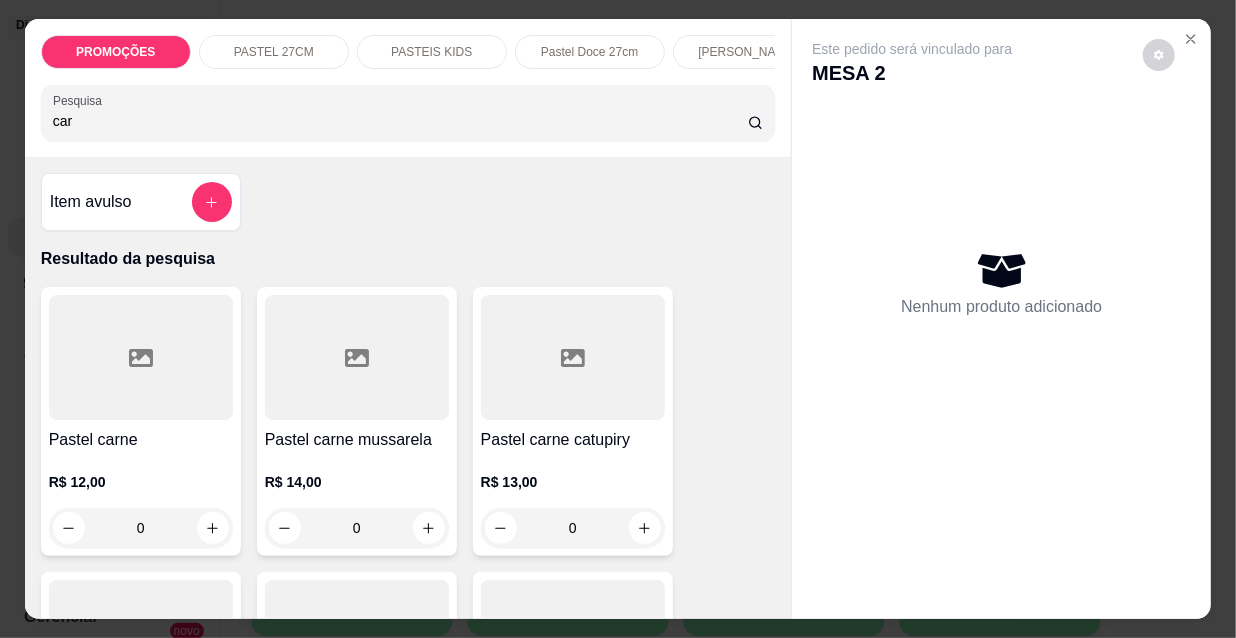 type on "car" 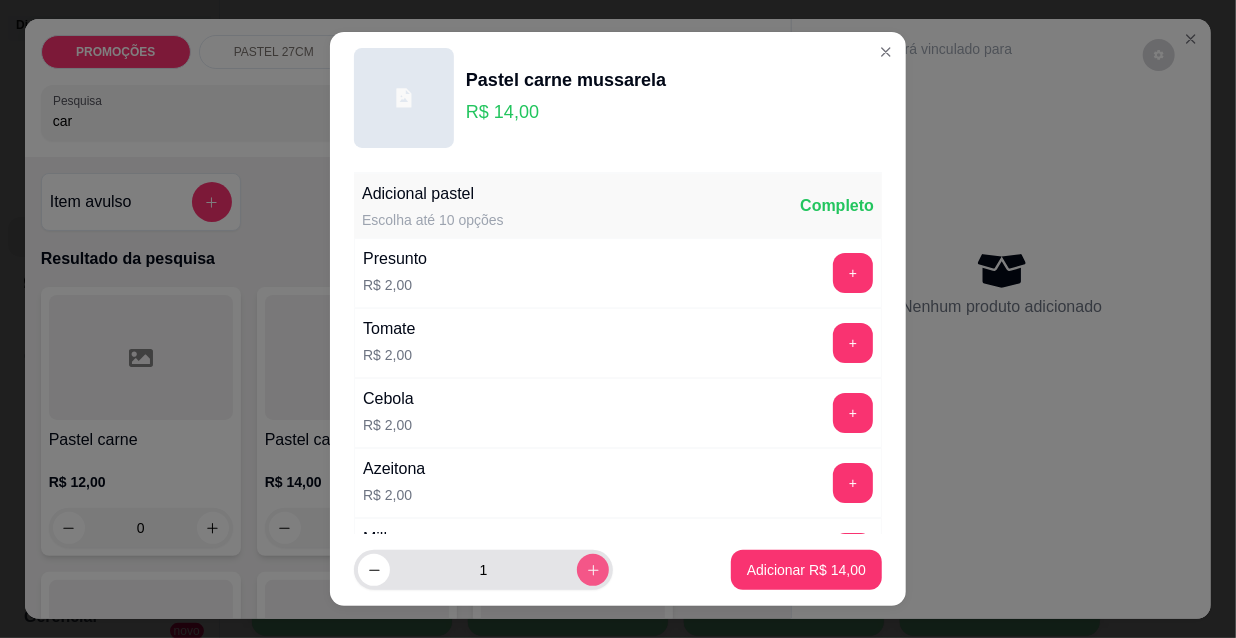 click 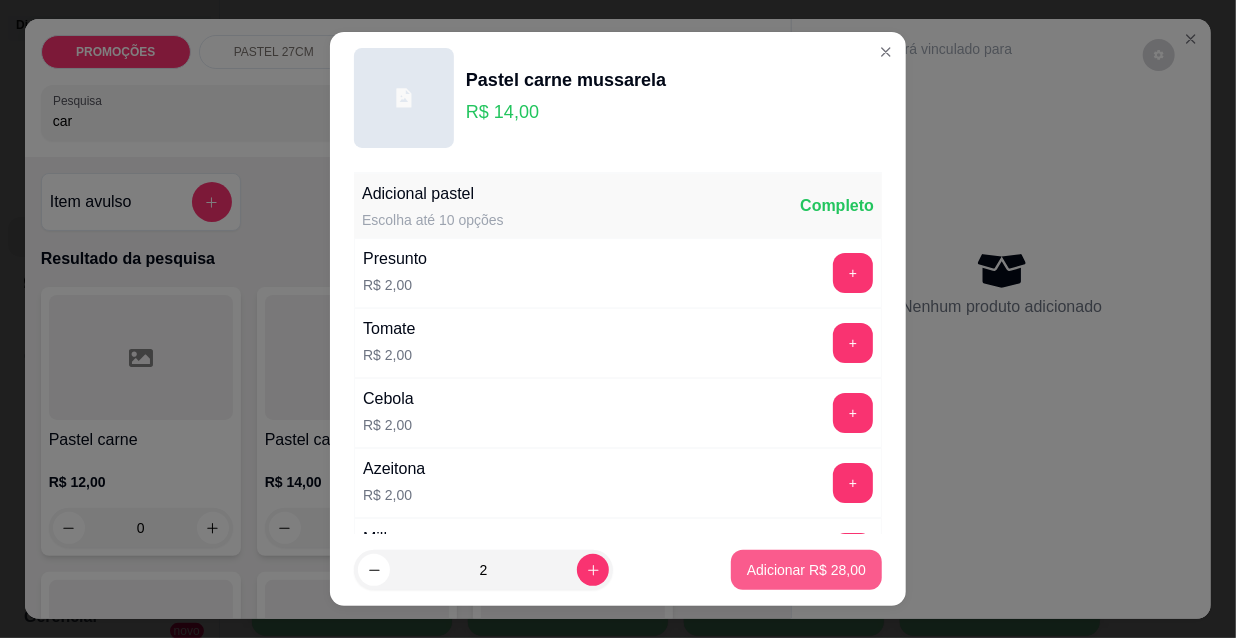 click on "Adicionar   R$ 28,00" at bounding box center (806, 570) 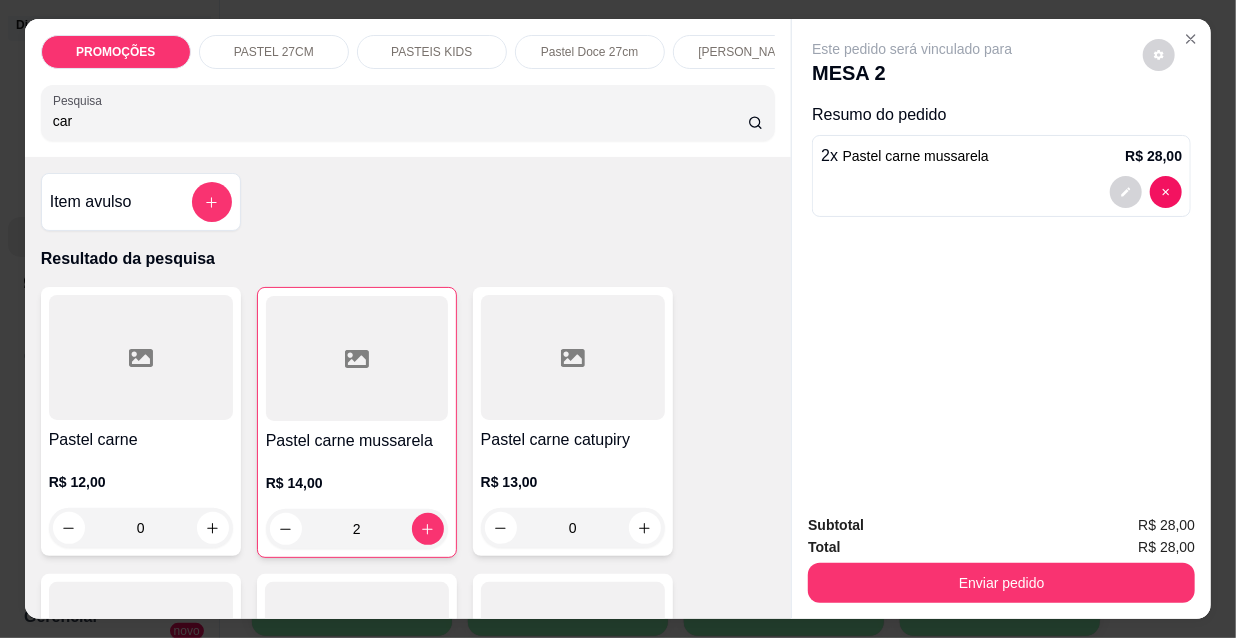 drag, startPoint x: 84, startPoint y: 131, endPoint x: 65, endPoint y: 128, distance: 19.235384 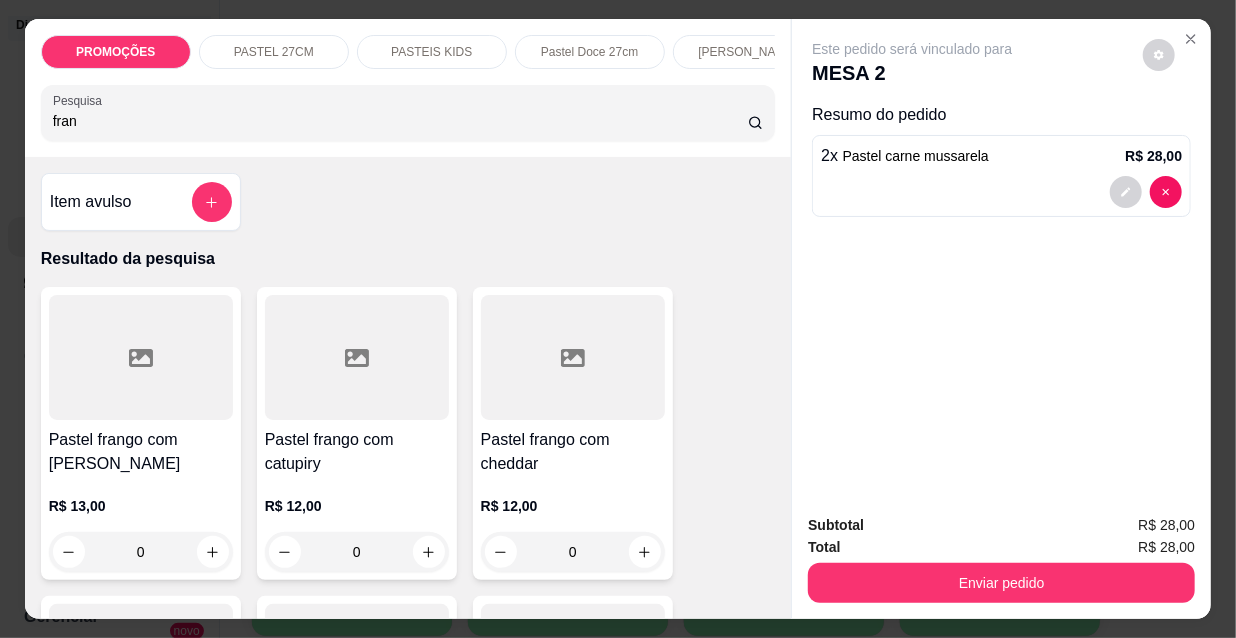 type on "fran" 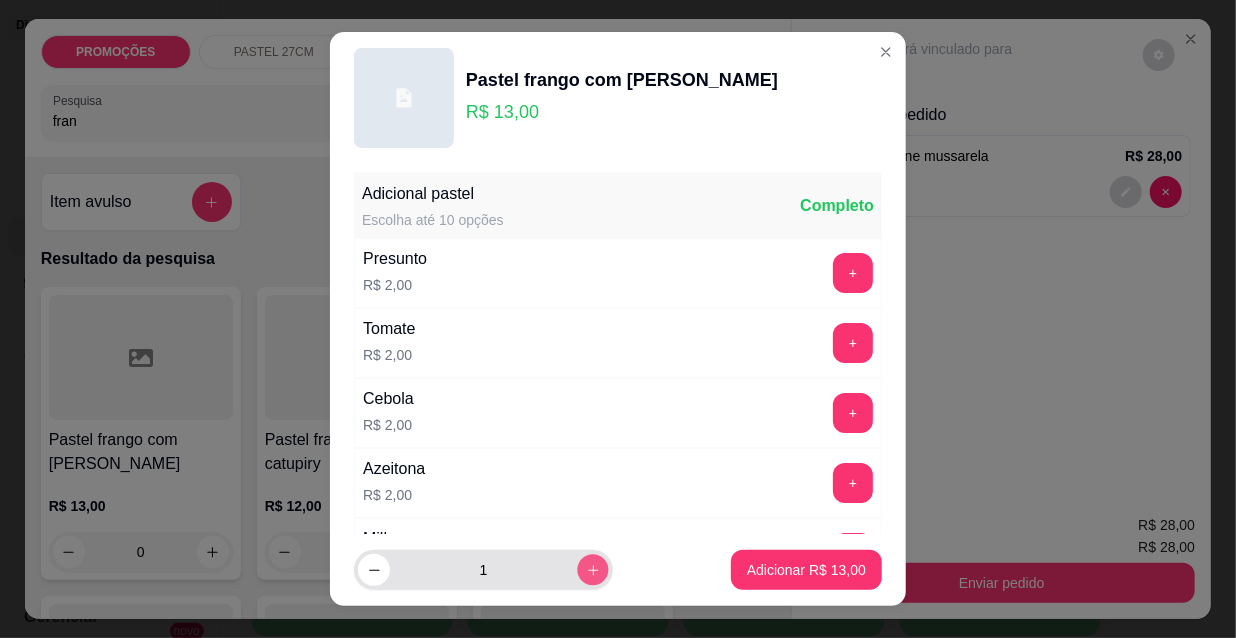 click at bounding box center (592, 570) 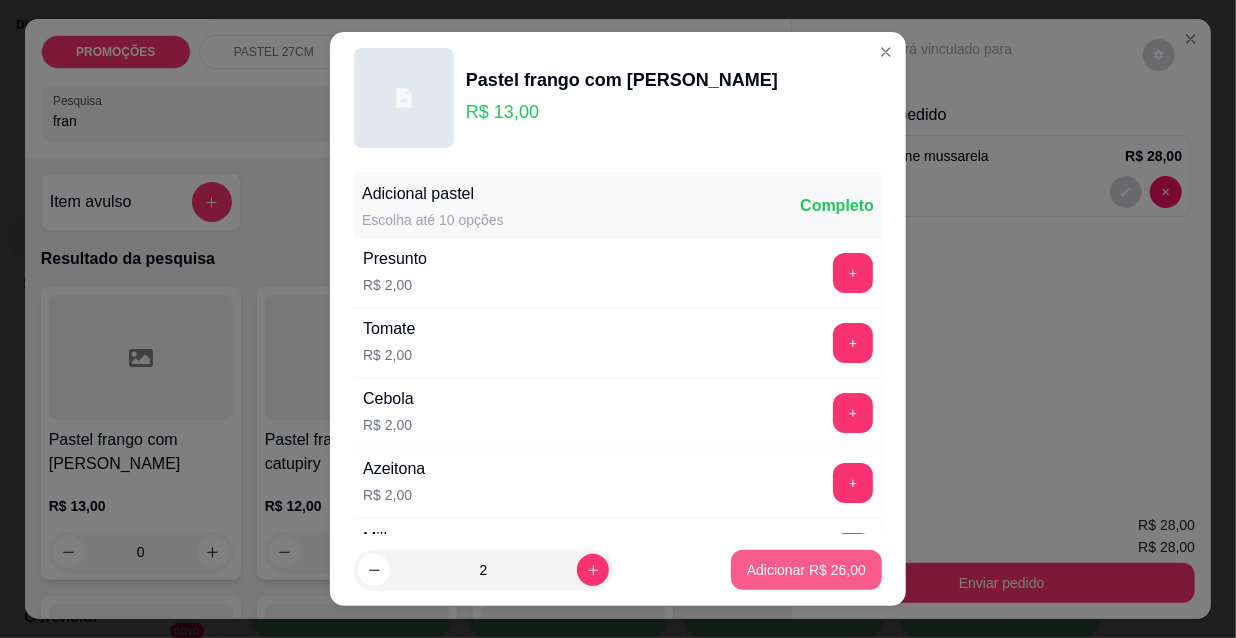 click on "Adicionar   R$ 26,00" at bounding box center [806, 570] 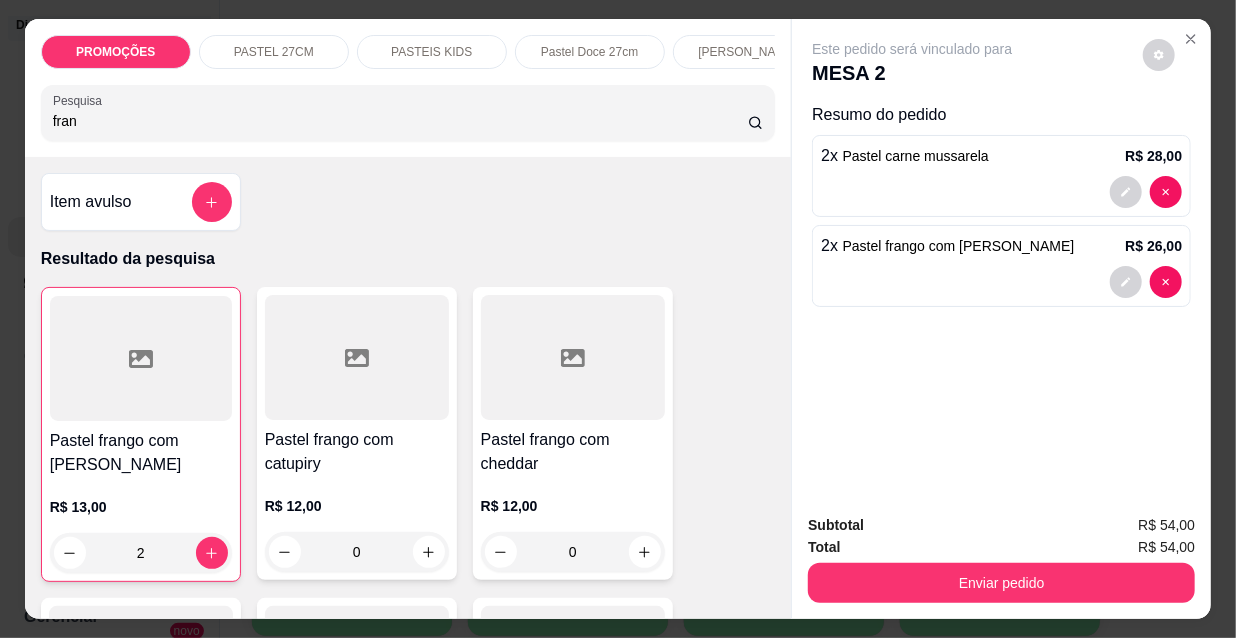 type on "2" 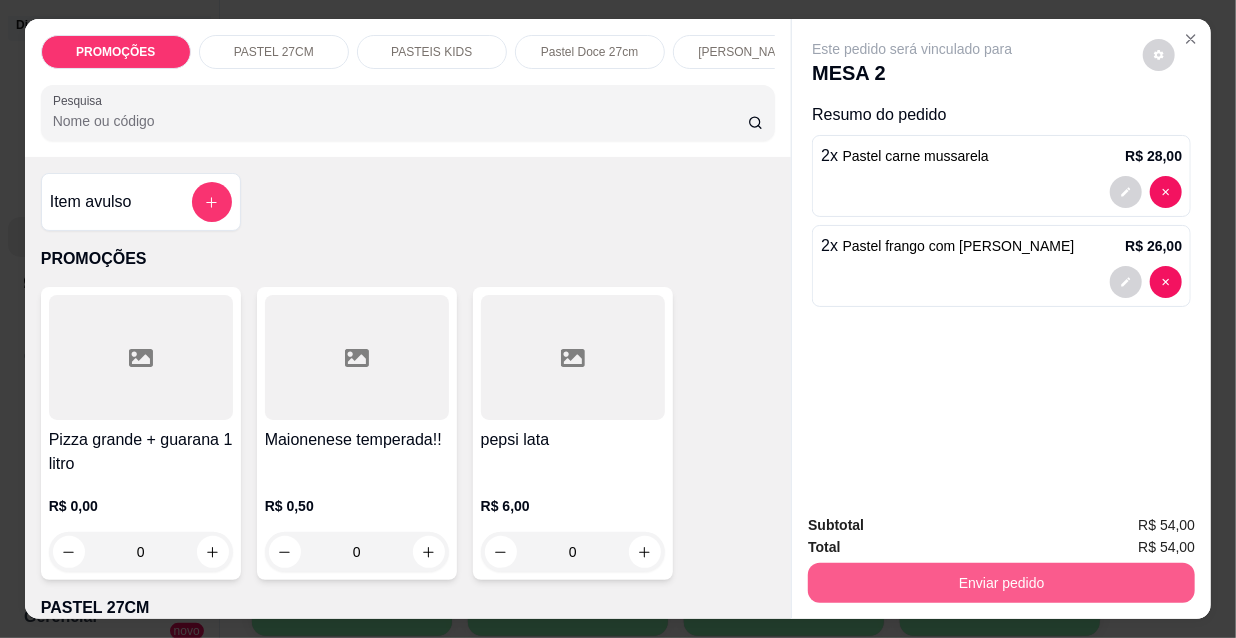 type 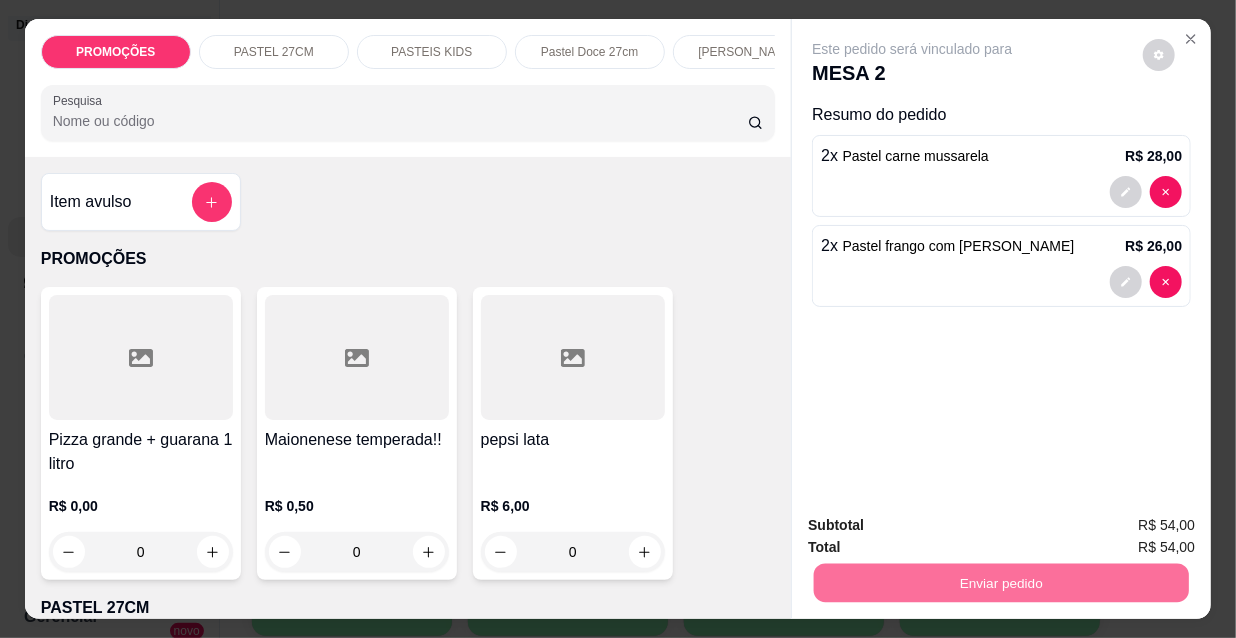 click on "Não registrar e enviar pedido" at bounding box center (937, 526) 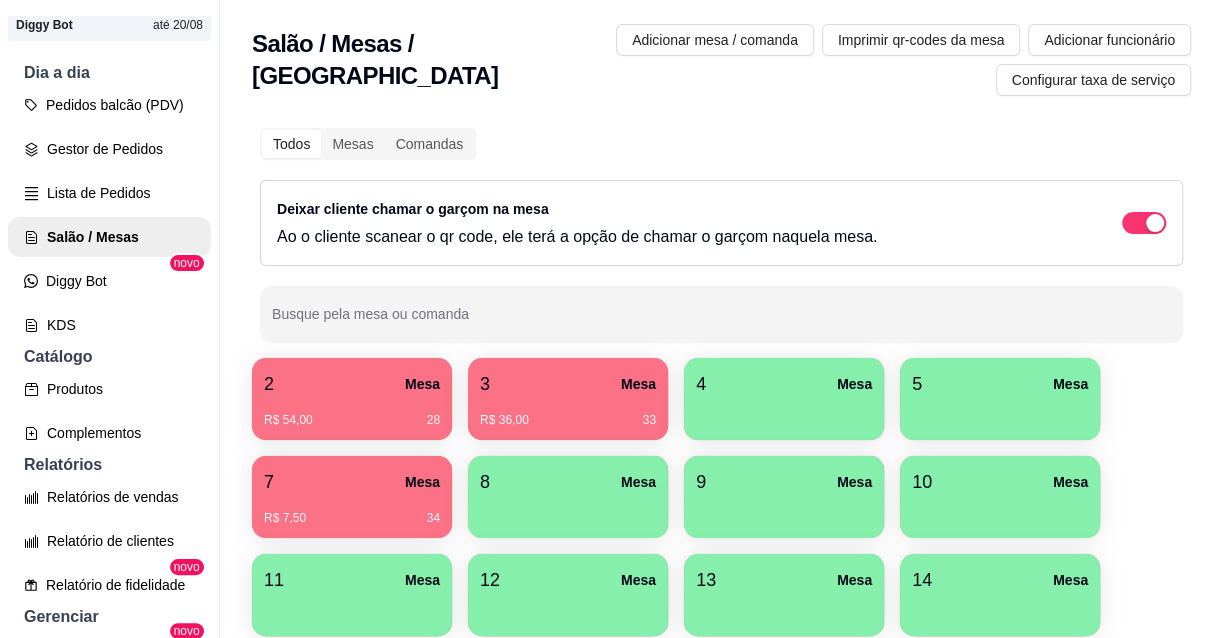 click on "7 Mesa" at bounding box center [352, 482] 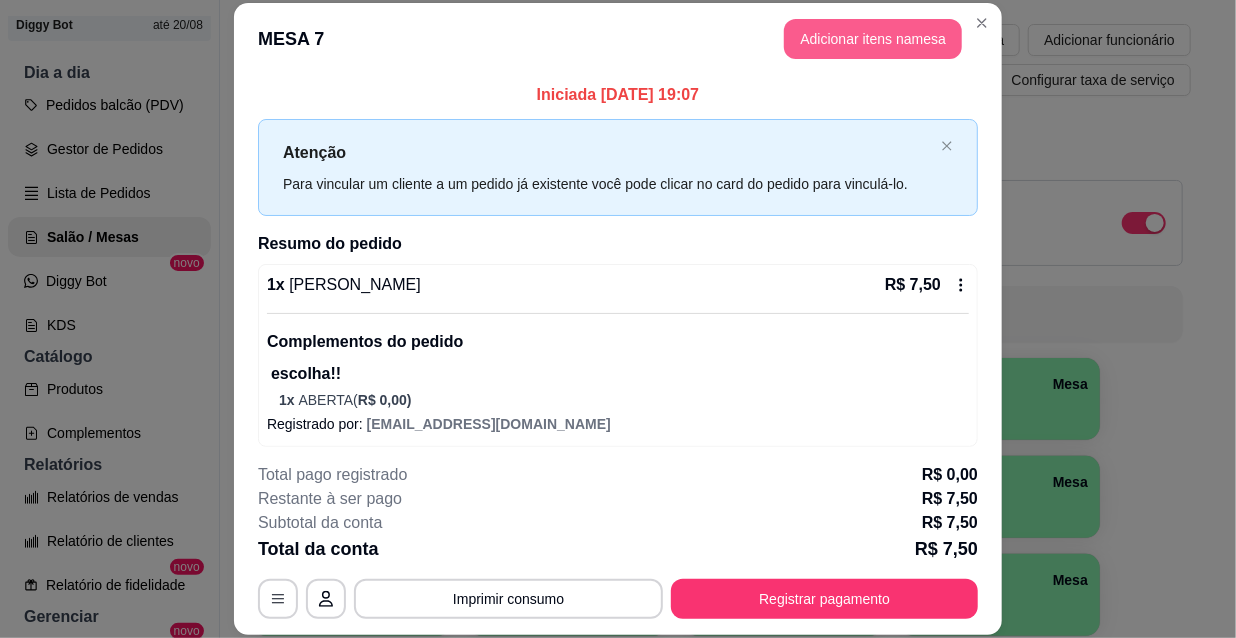 click on "Adicionar itens na  mesa" at bounding box center [873, 39] 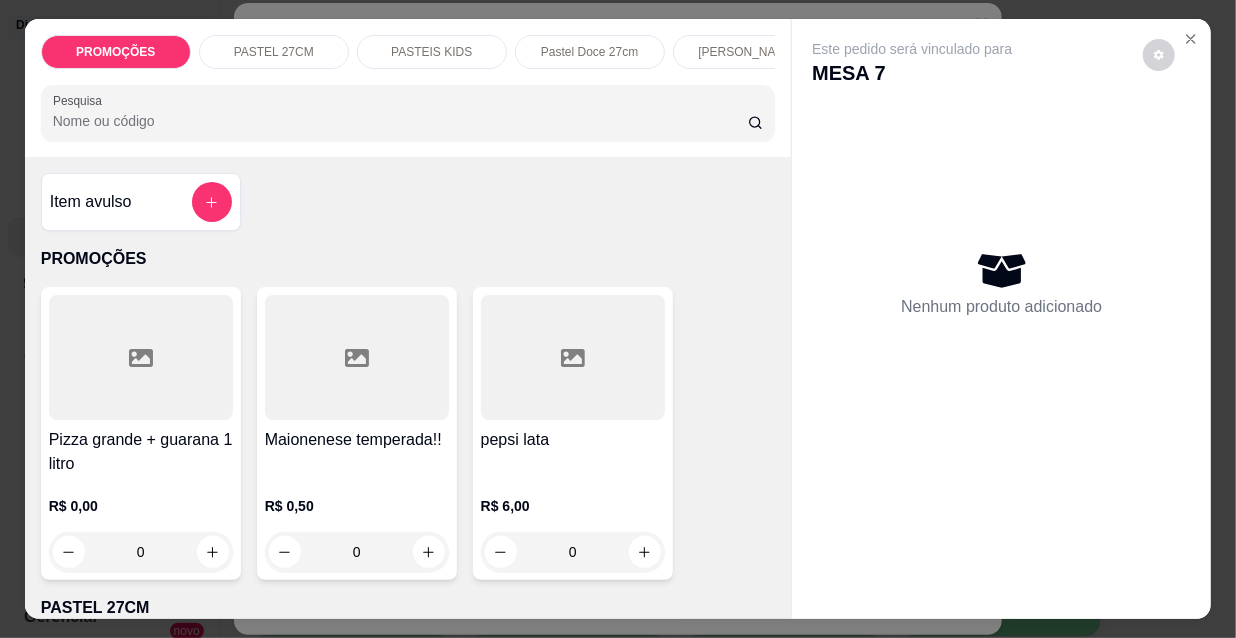 click at bounding box center (408, 113) 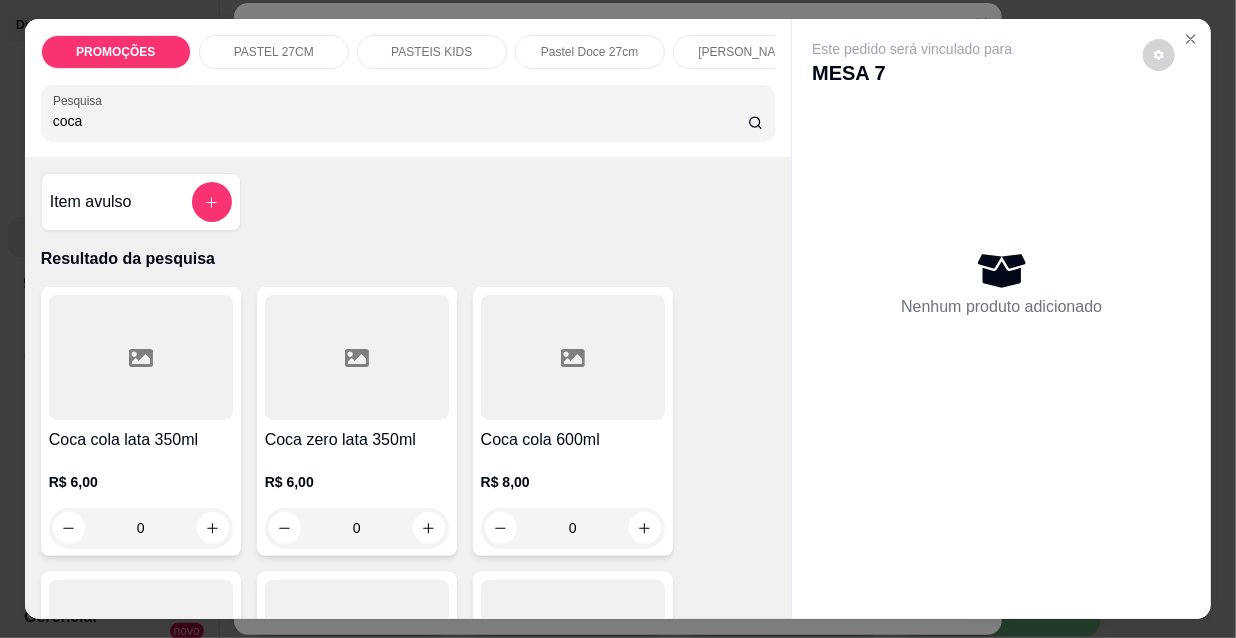 type on "coca" 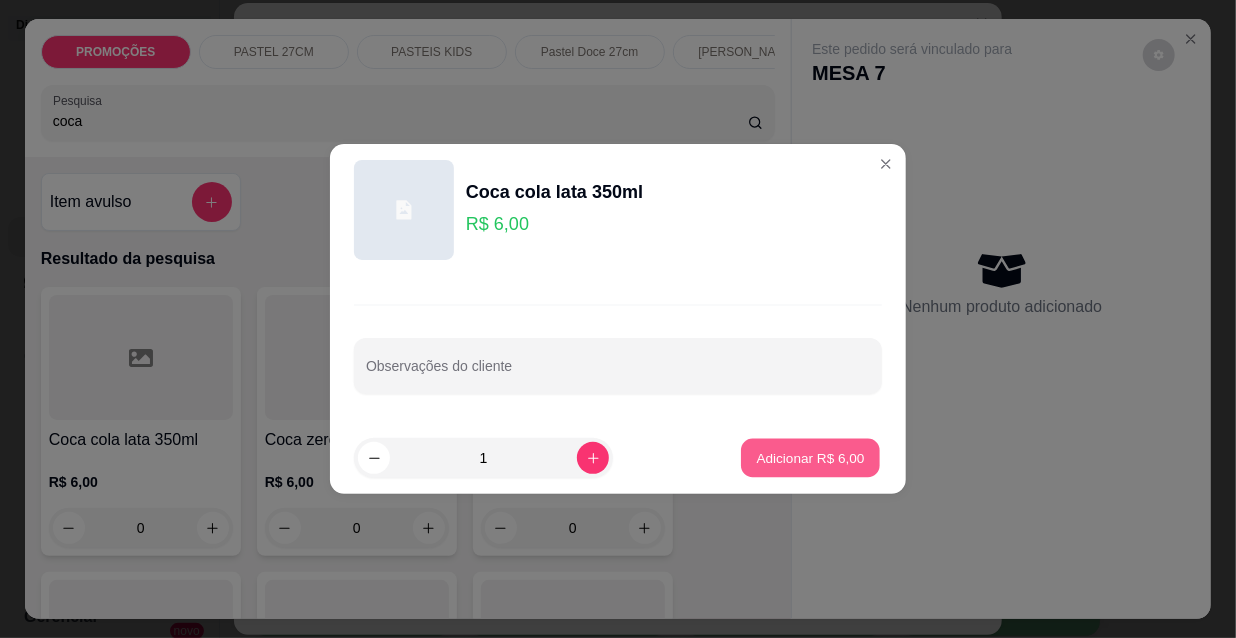 click on "Adicionar   R$ 6,00" at bounding box center (810, 457) 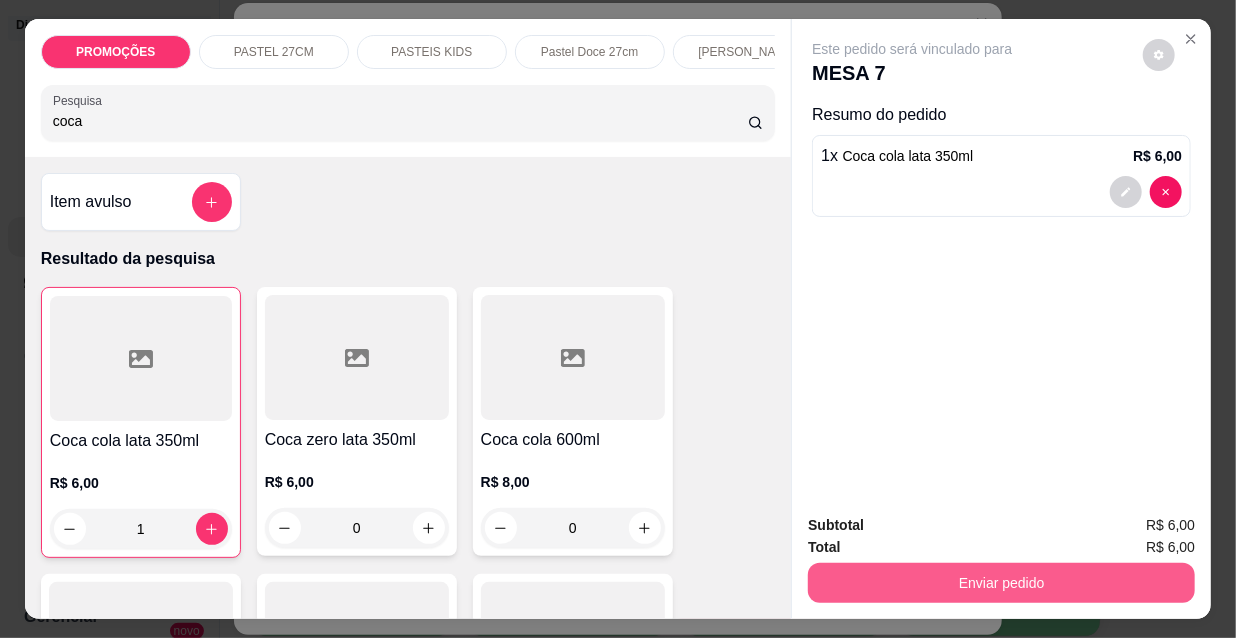 click on "Enviar pedido" at bounding box center (1001, 583) 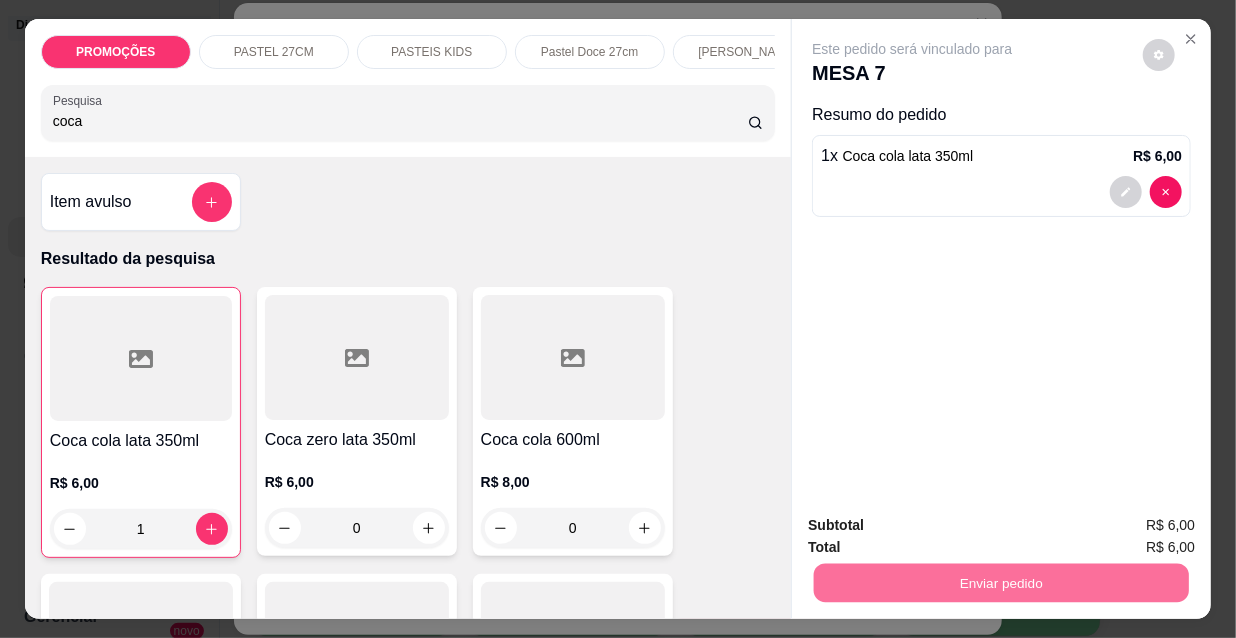click on "Não registrar e enviar pedido" at bounding box center (937, 527) 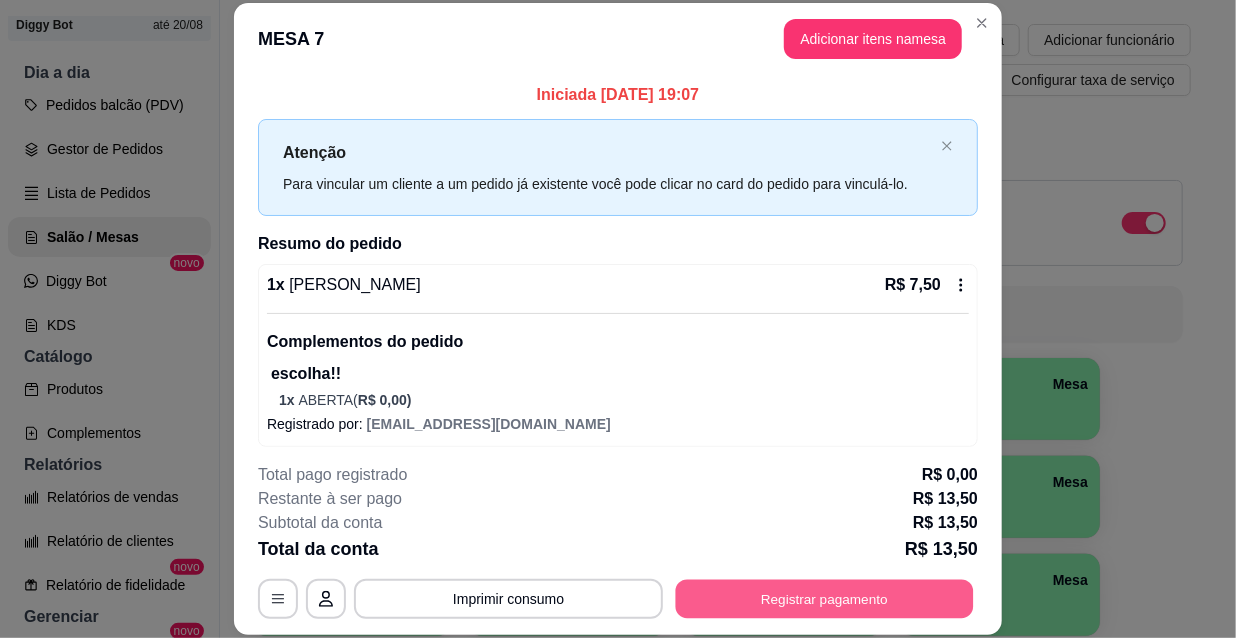 click on "Registrar pagamento" at bounding box center (825, 598) 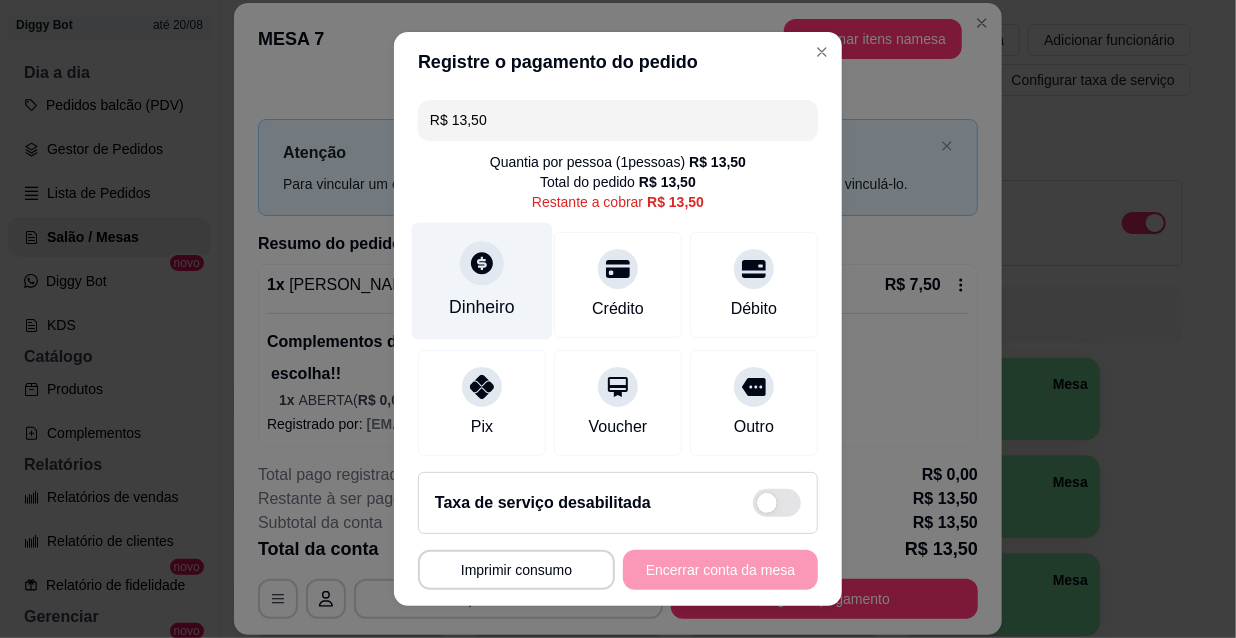 click 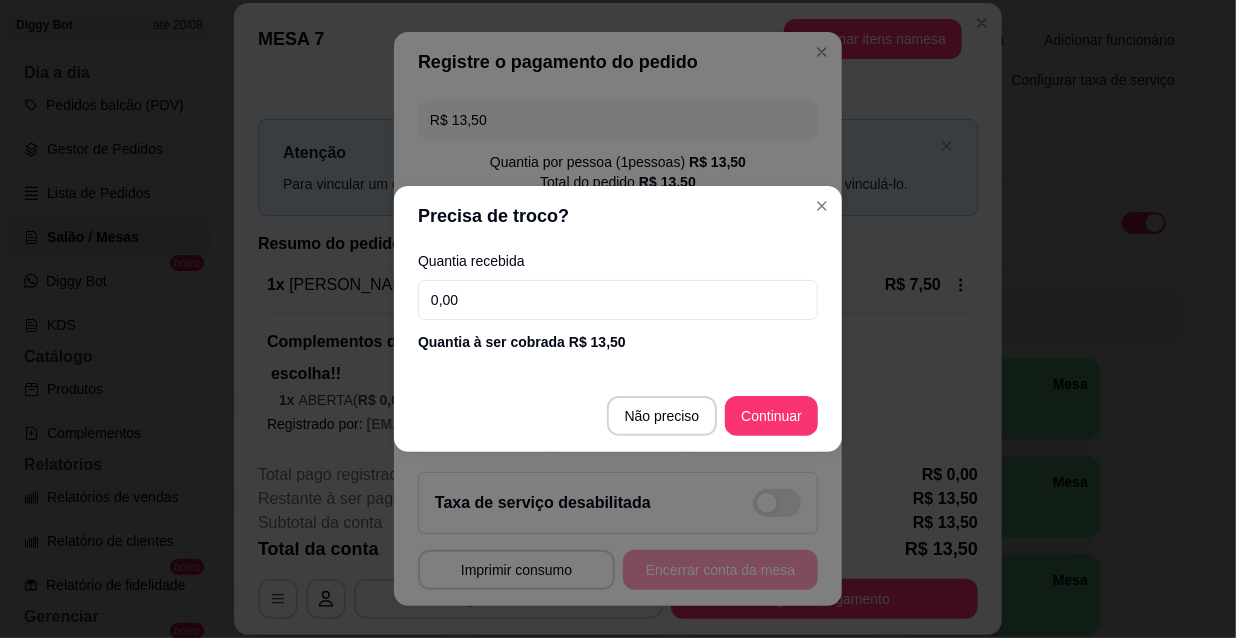 click on "0,00" at bounding box center [618, 300] 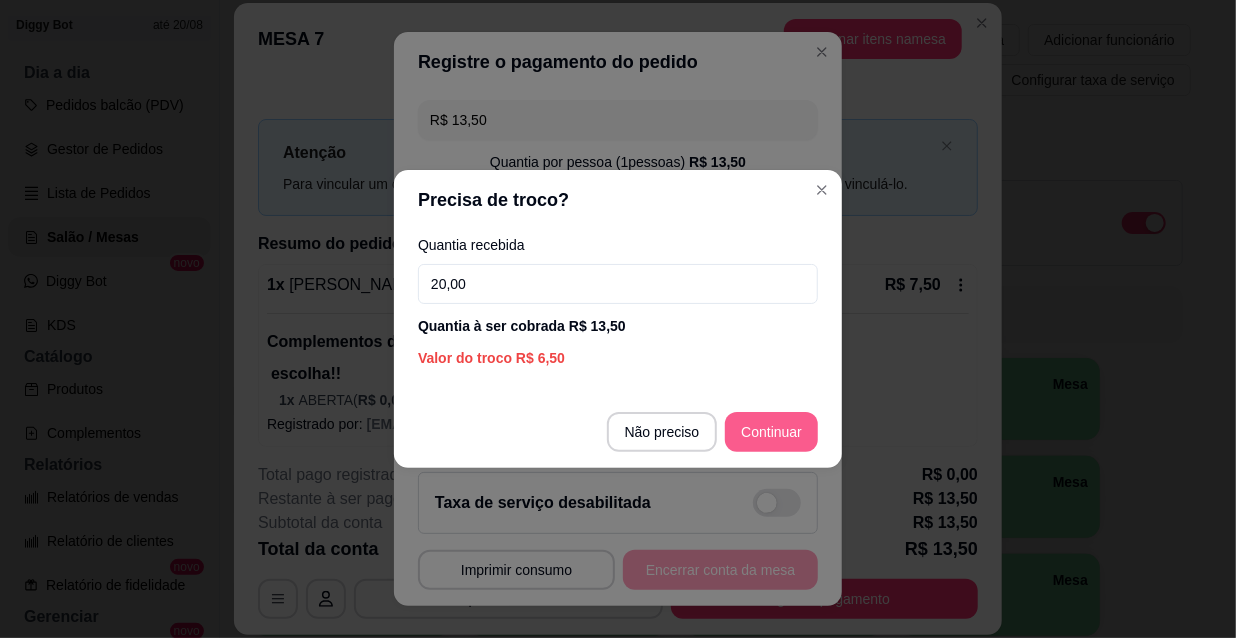 type on "20,00" 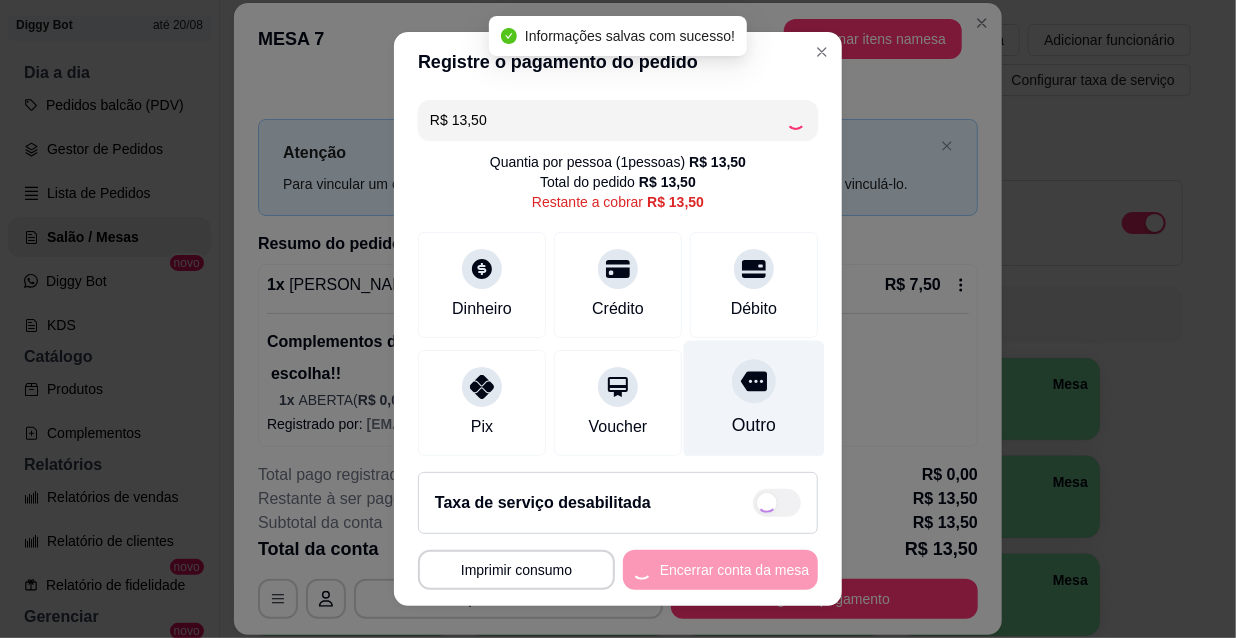 type on "R$ 0,00" 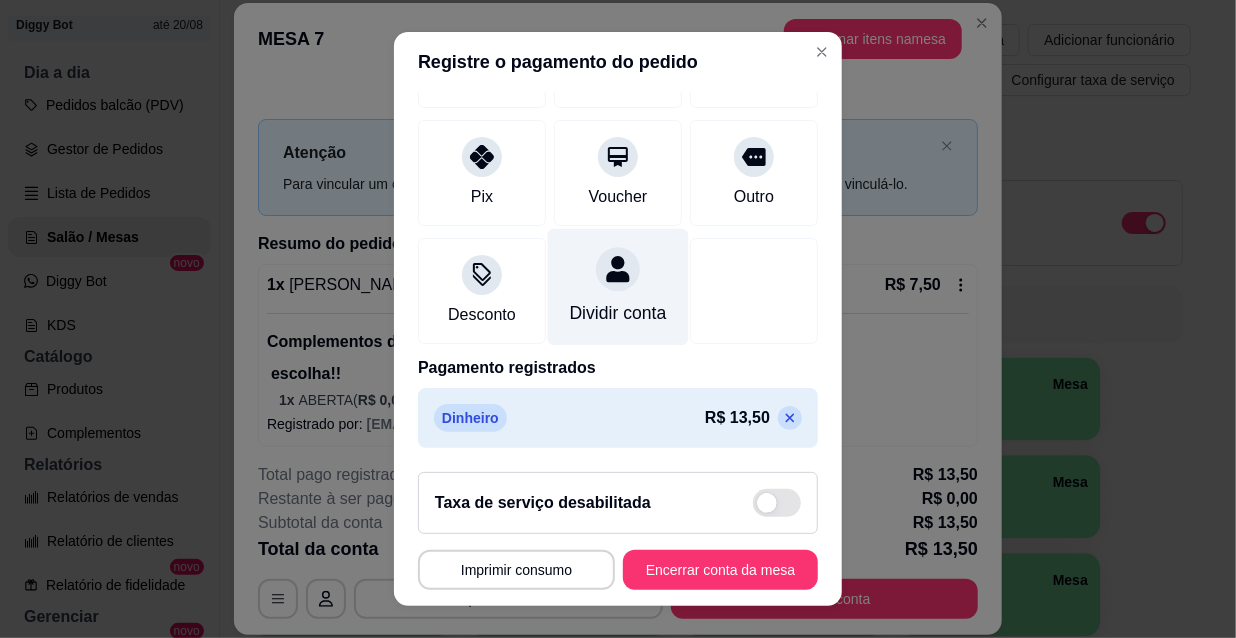 scroll, scrollTop: 232, scrollLeft: 0, axis: vertical 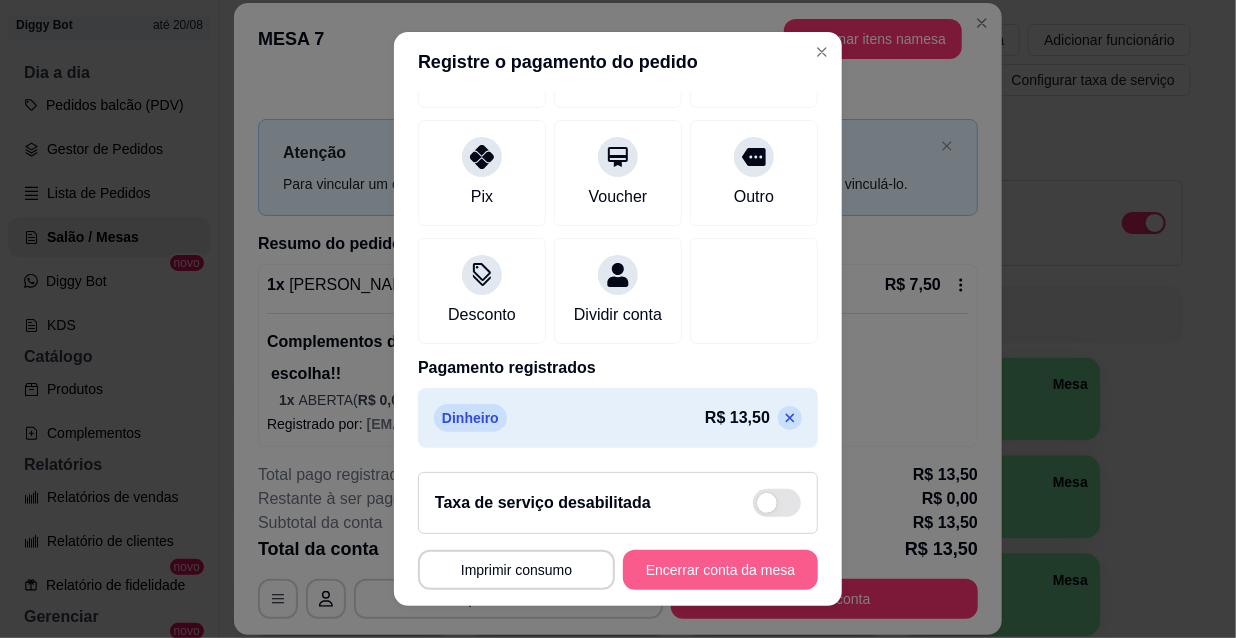 click on "Encerrar conta da mesa" at bounding box center (720, 570) 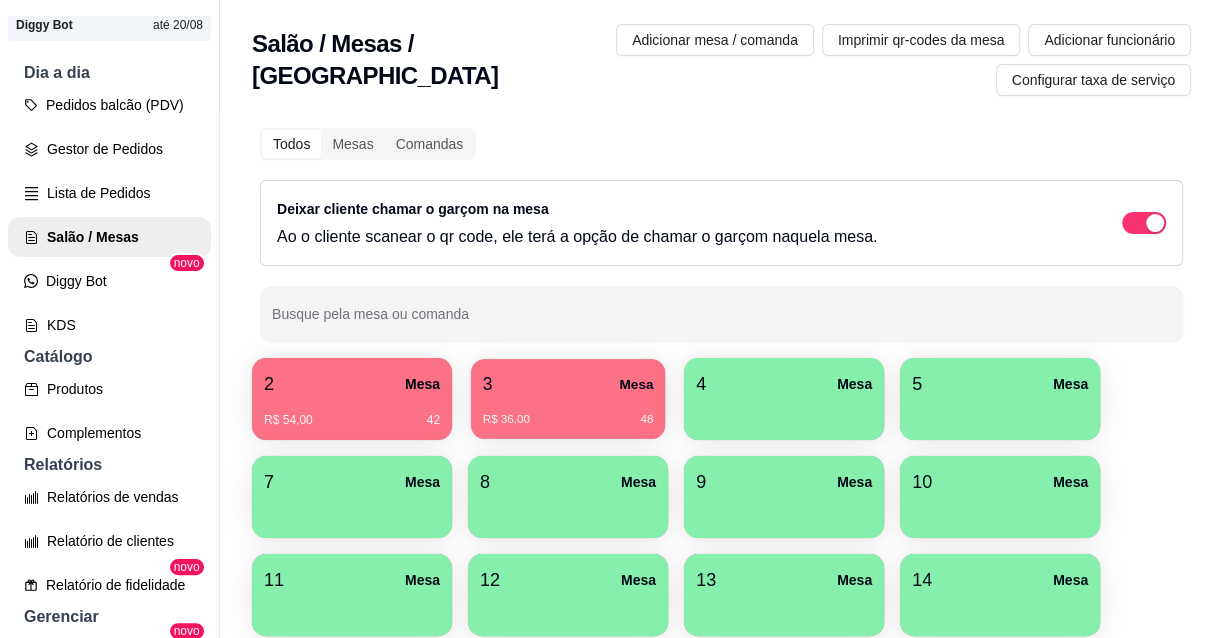 click on "R$ 36,00 48" at bounding box center [568, 412] 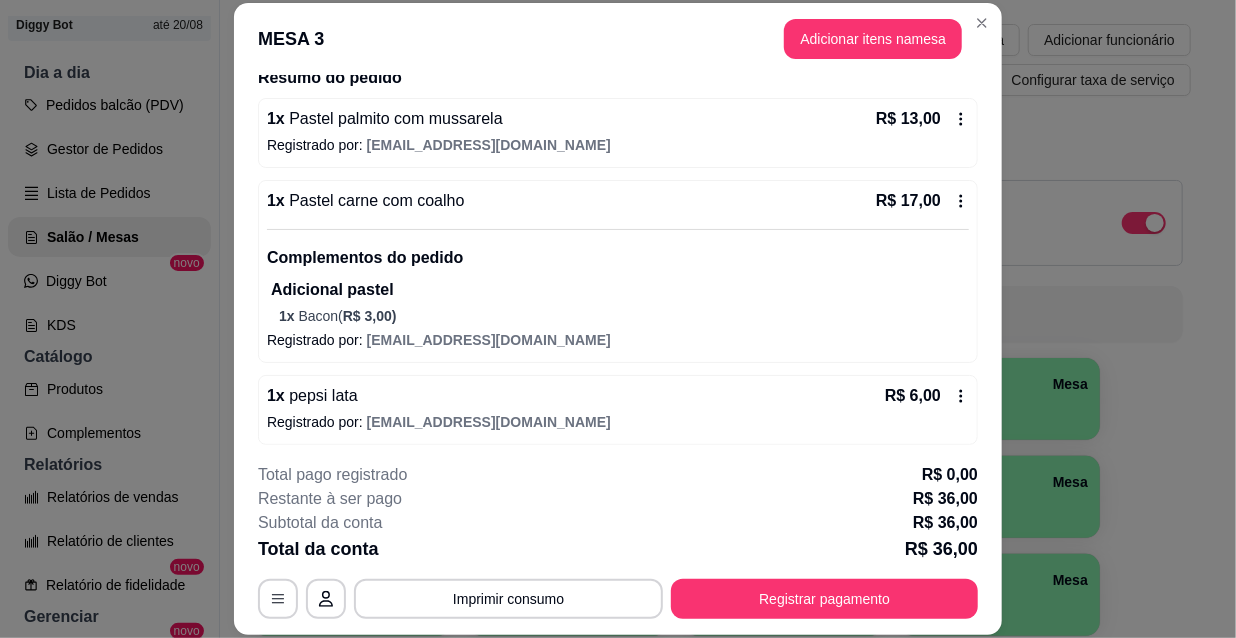 scroll, scrollTop: 170, scrollLeft: 0, axis: vertical 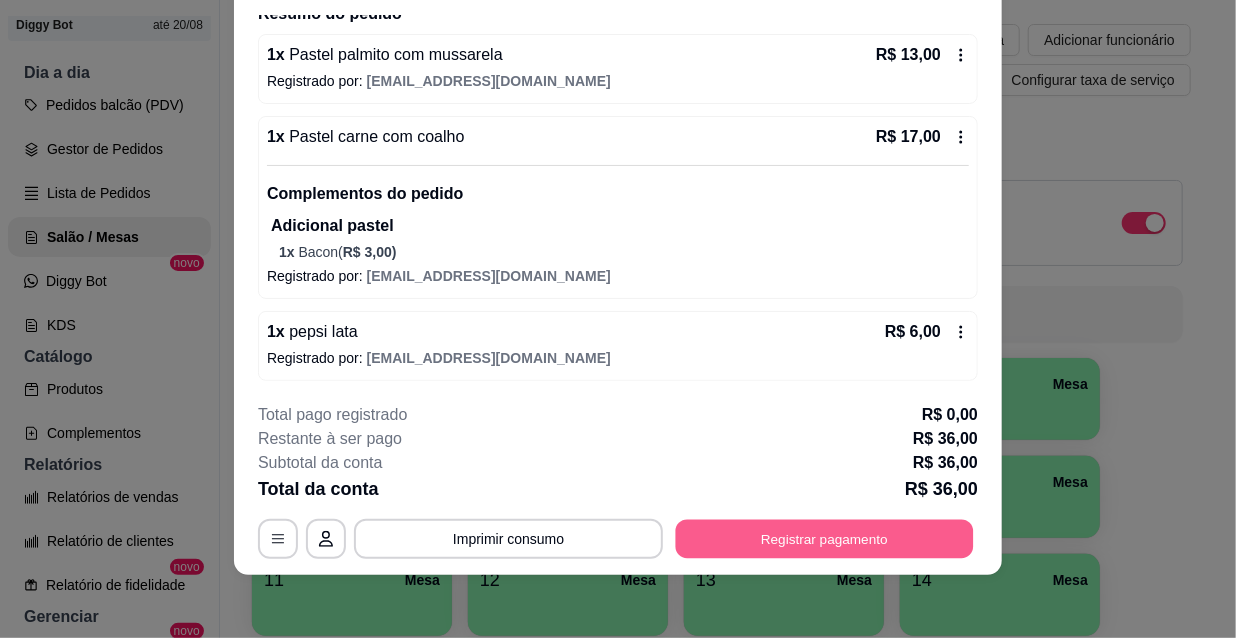 click on "Registrar pagamento" at bounding box center [825, 538] 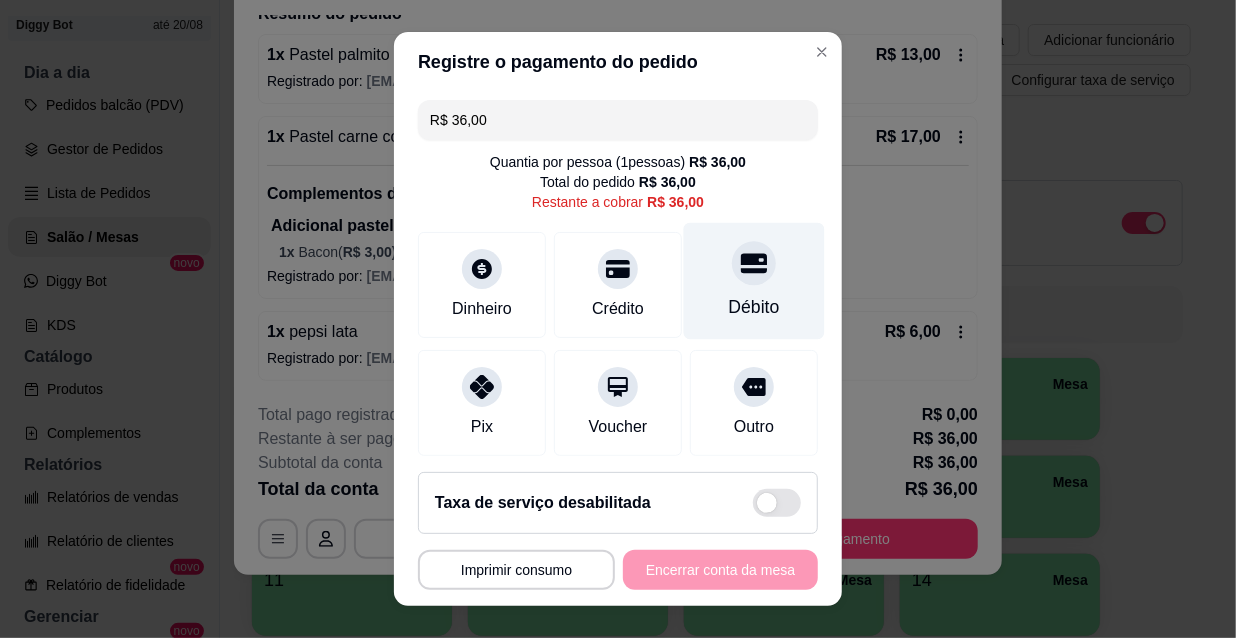 click on "Débito" at bounding box center (754, 281) 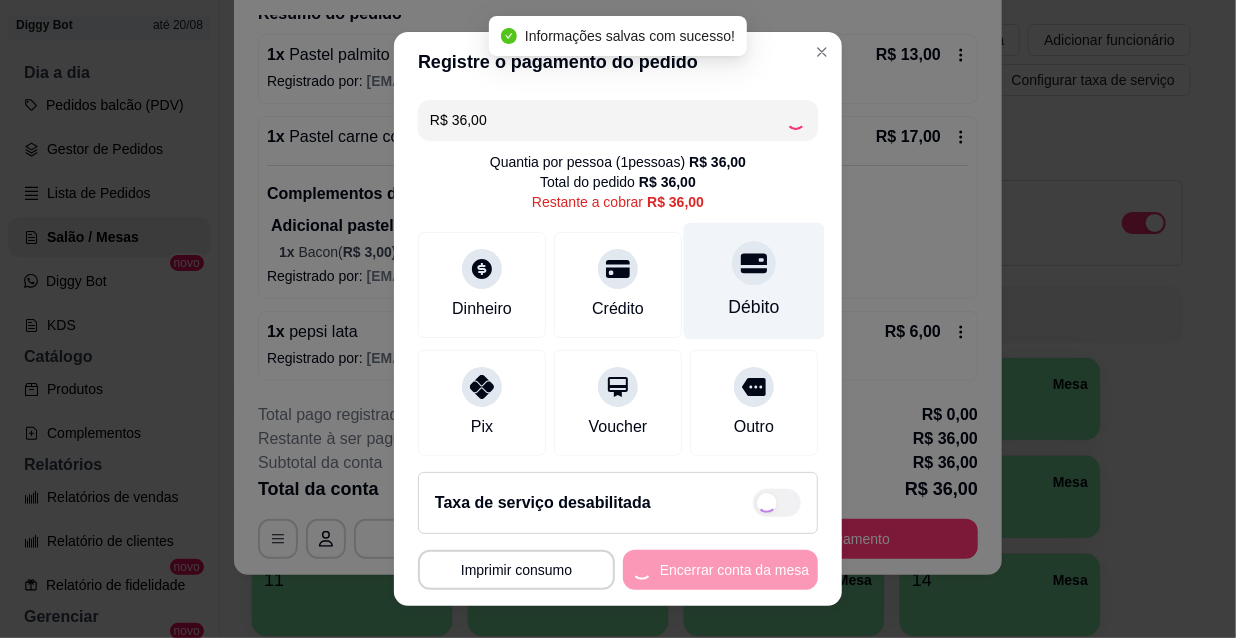 type on "R$ 0,00" 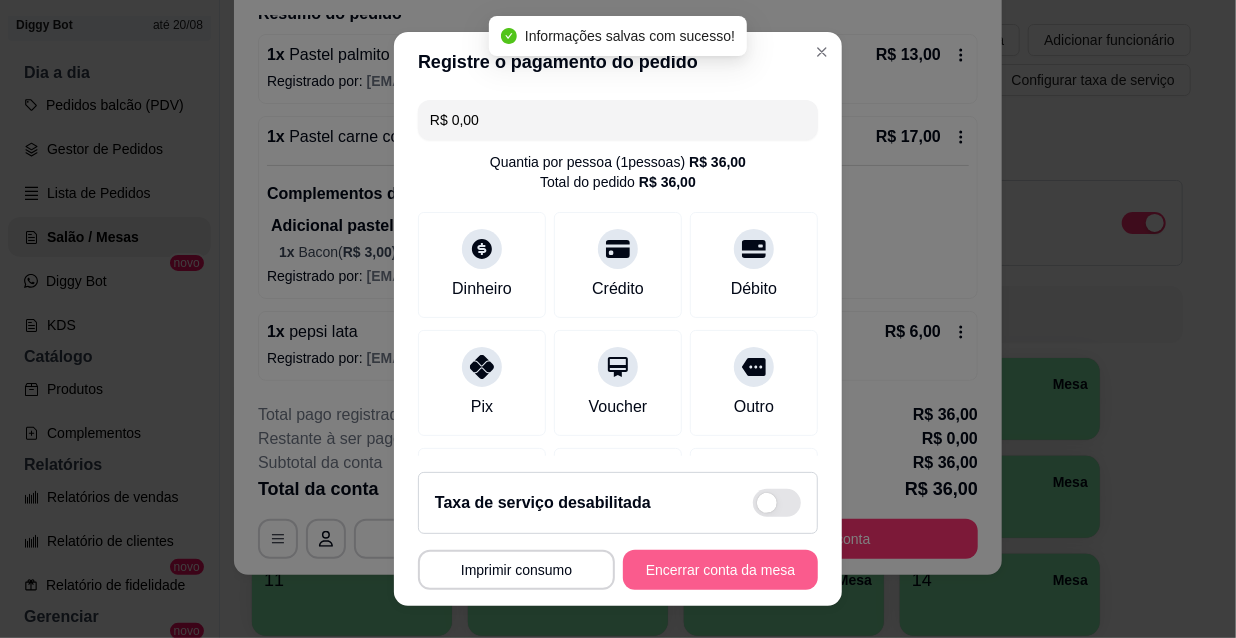 click on "Encerrar conta da mesa" at bounding box center (720, 570) 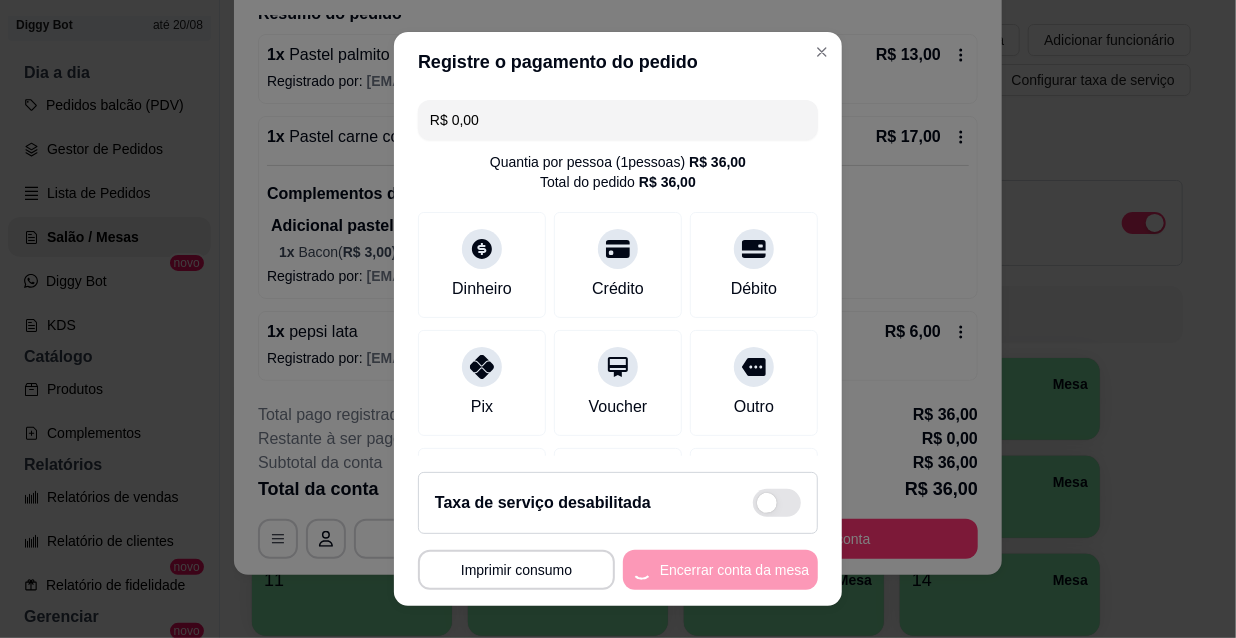 scroll, scrollTop: 0, scrollLeft: 0, axis: both 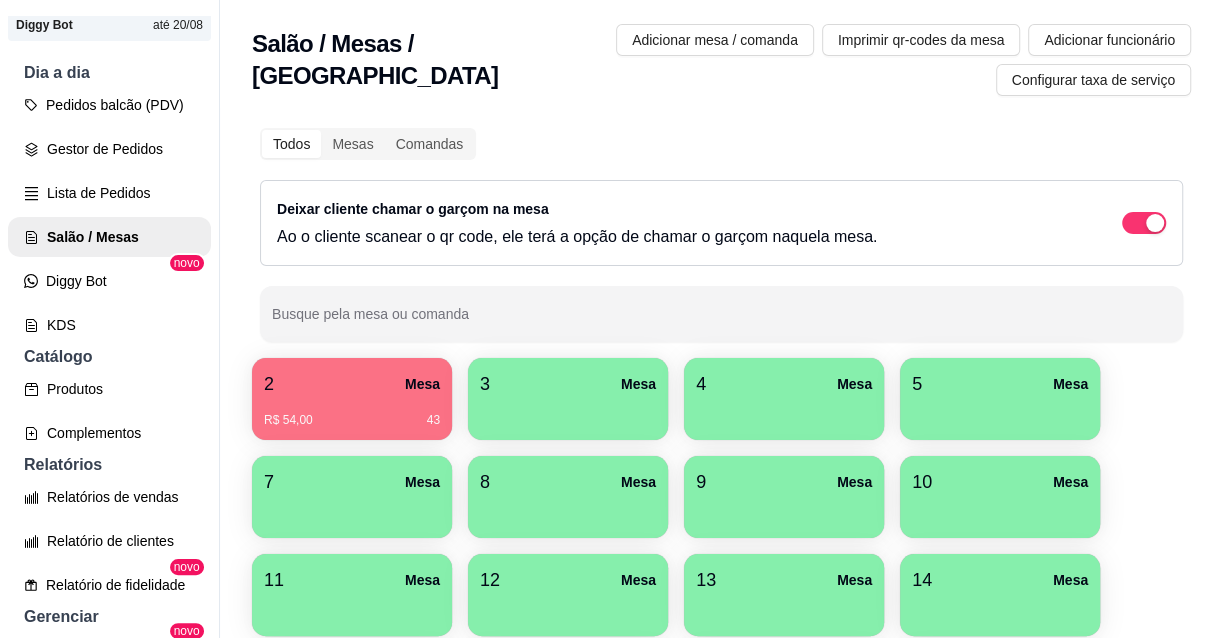 click on "R$ 54,00 43" at bounding box center (352, 413) 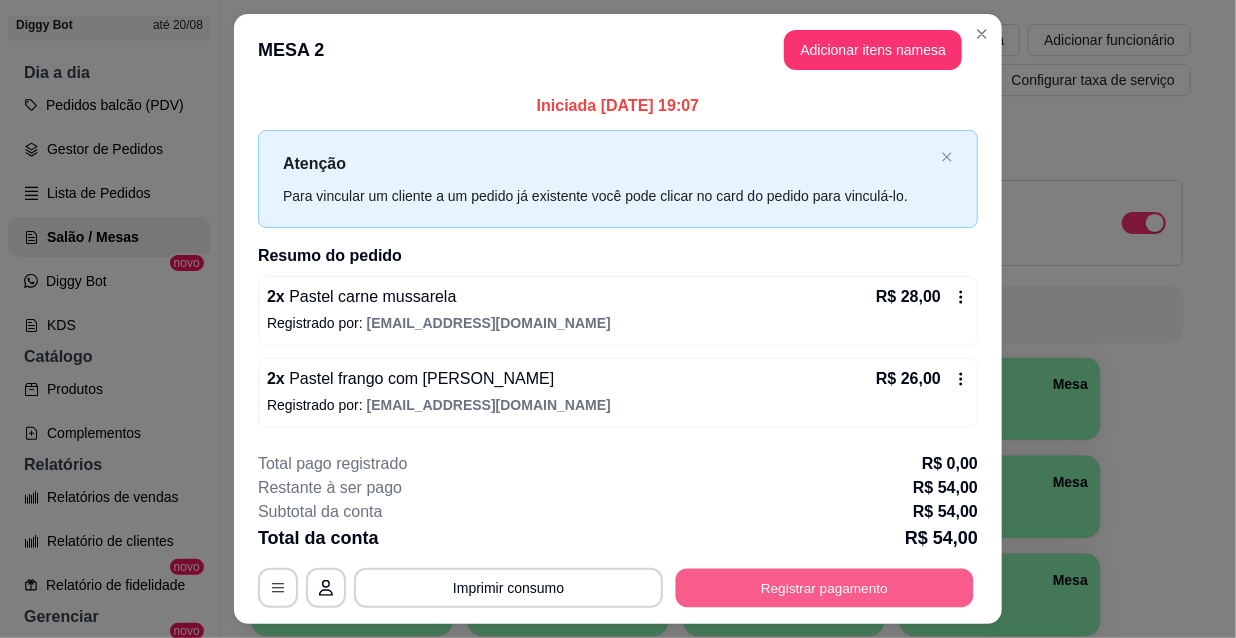 click on "Registrar pagamento" at bounding box center [825, 587] 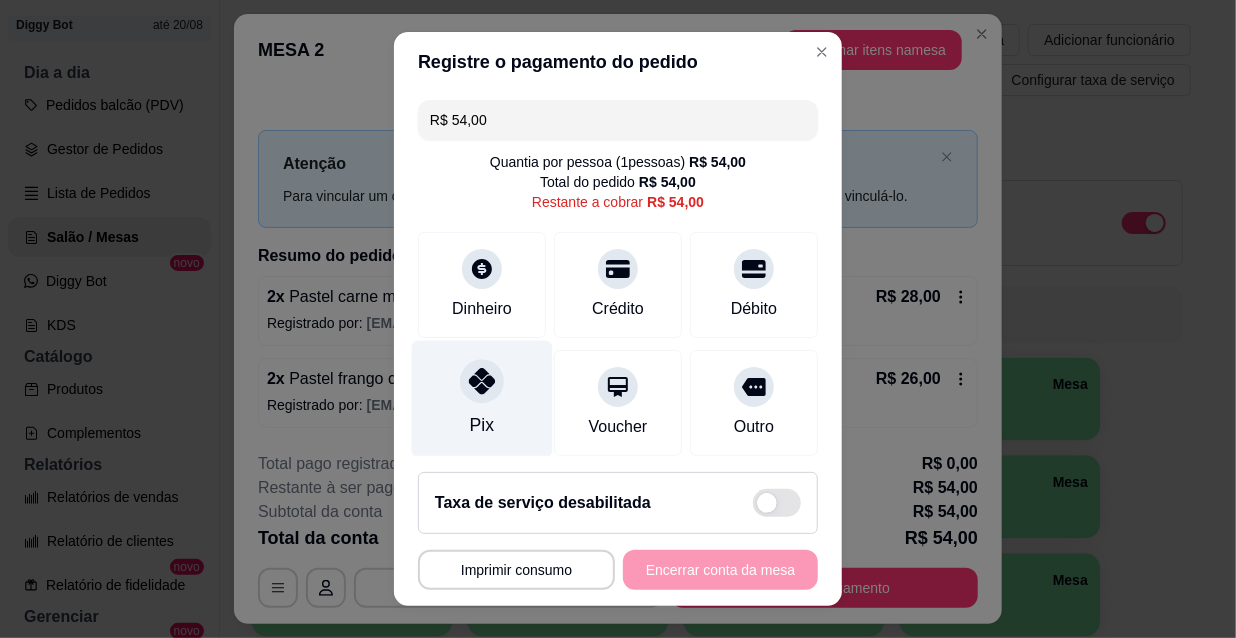 click on "Pix" at bounding box center (482, 399) 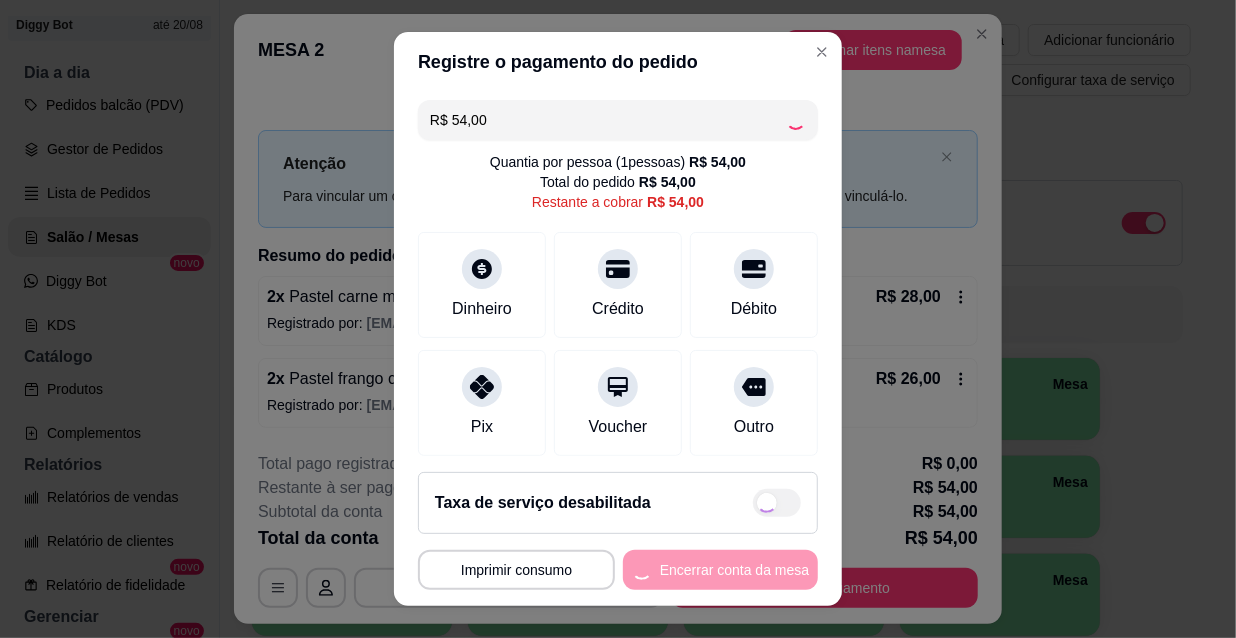 type on "R$ 0,00" 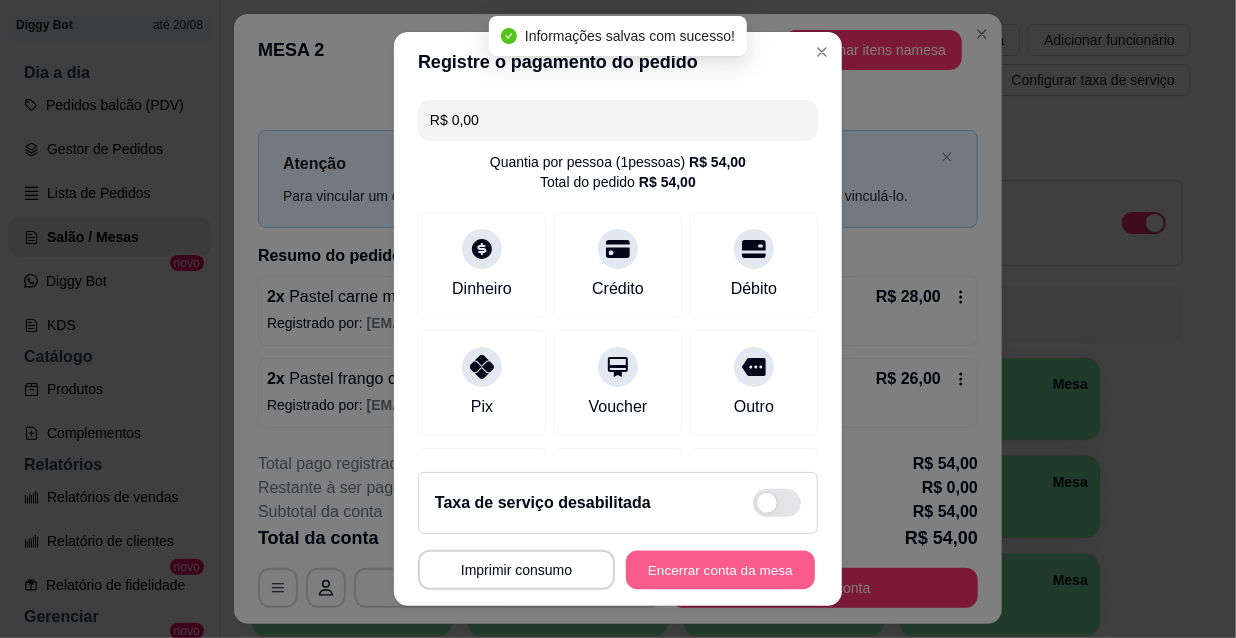 click on "Encerrar conta da mesa" at bounding box center [720, 570] 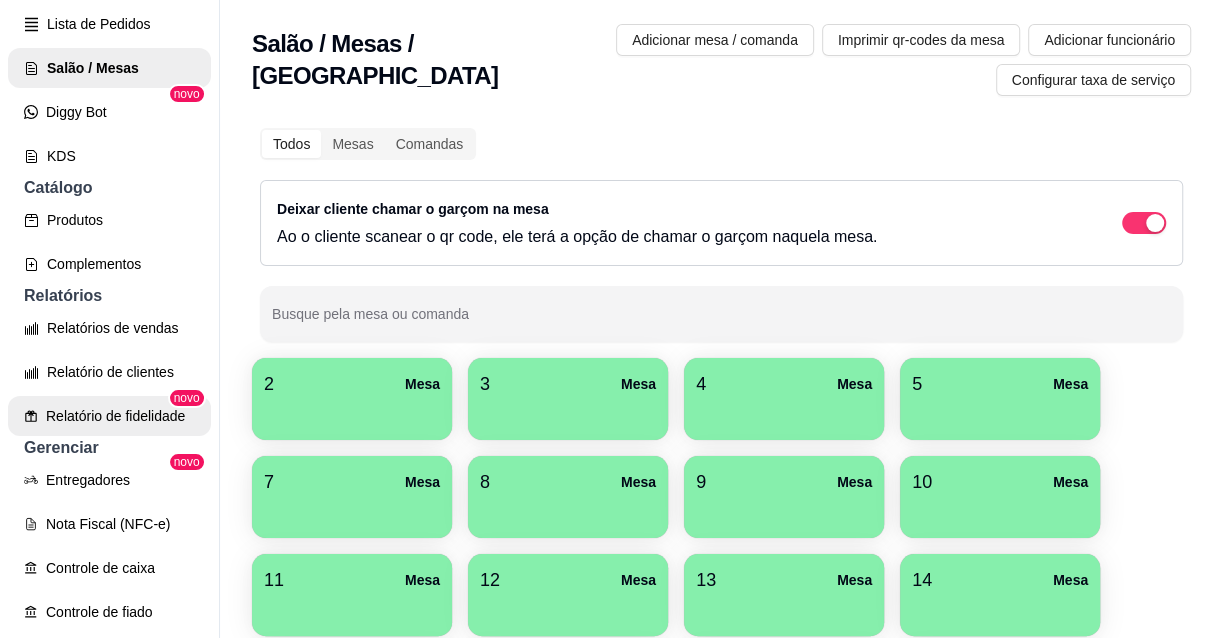 scroll, scrollTop: 363, scrollLeft: 0, axis: vertical 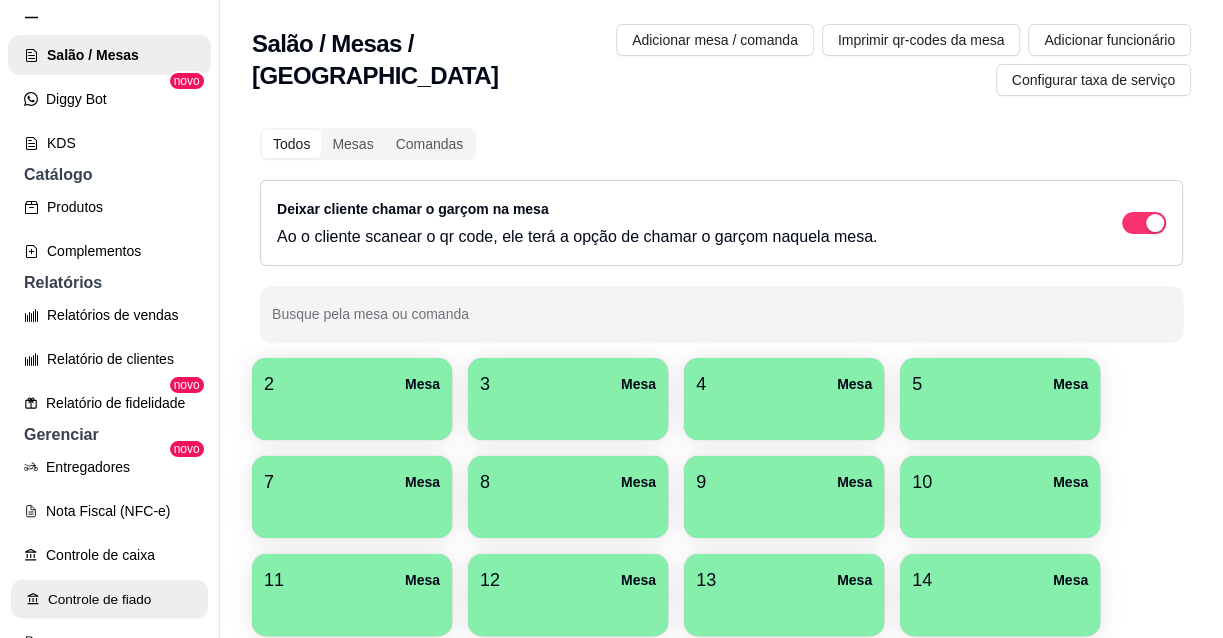 click on "Controle de fiado" at bounding box center (109, 599) 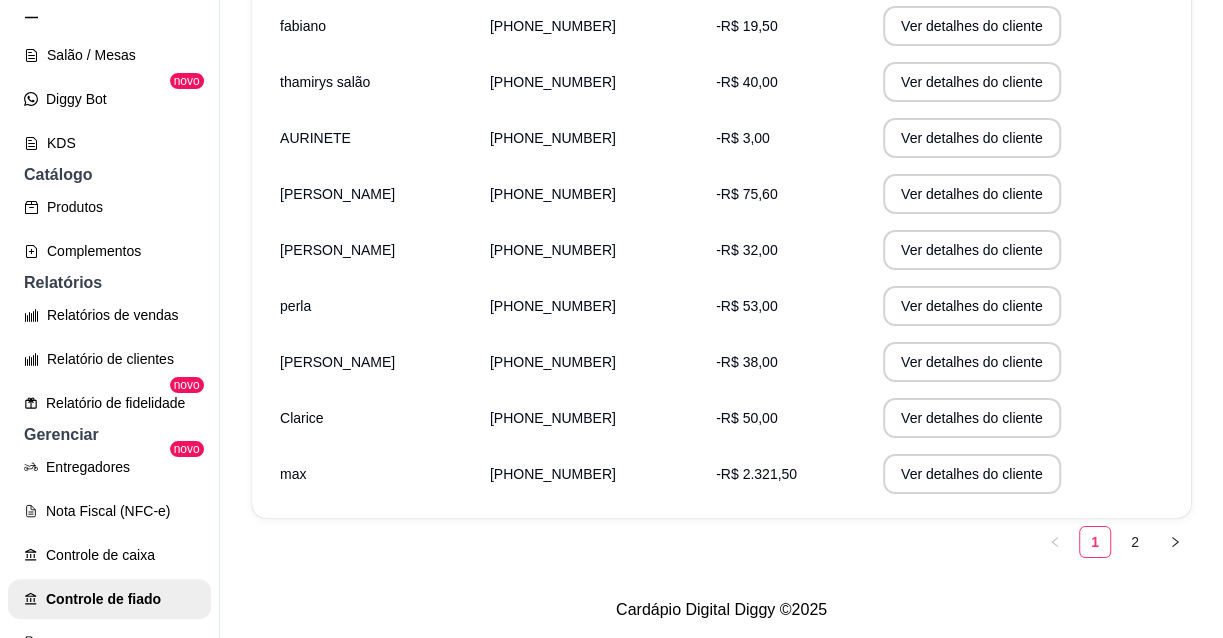 scroll, scrollTop: 481, scrollLeft: 0, axis: vertical 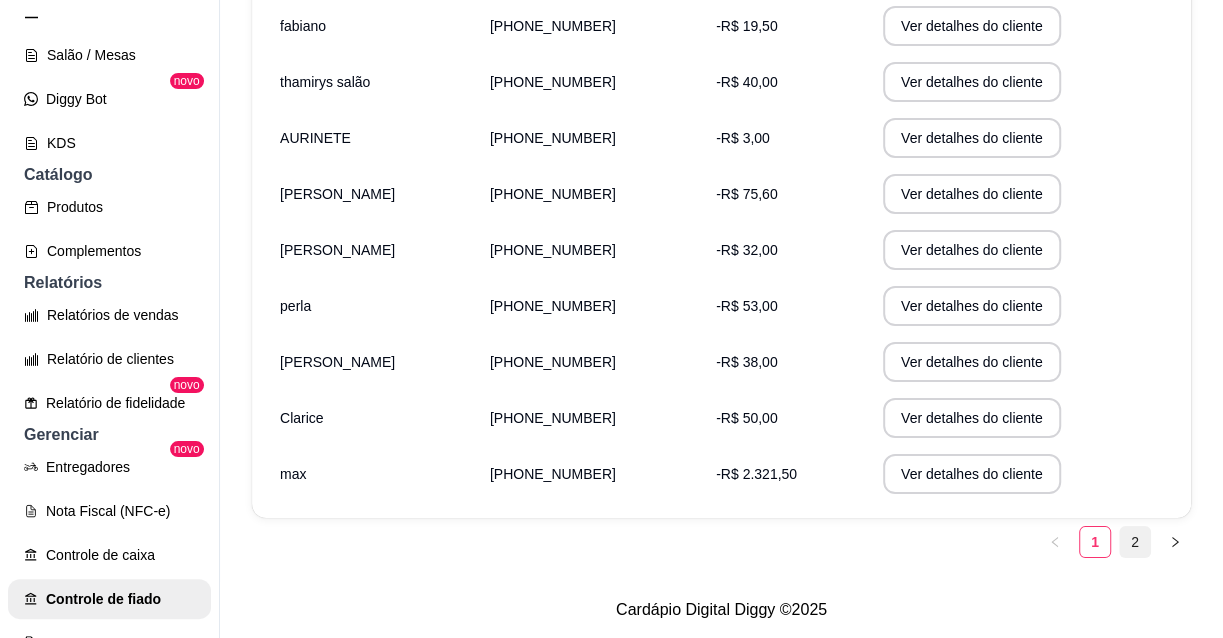 click on "2" at bounding box center [1135, 542] 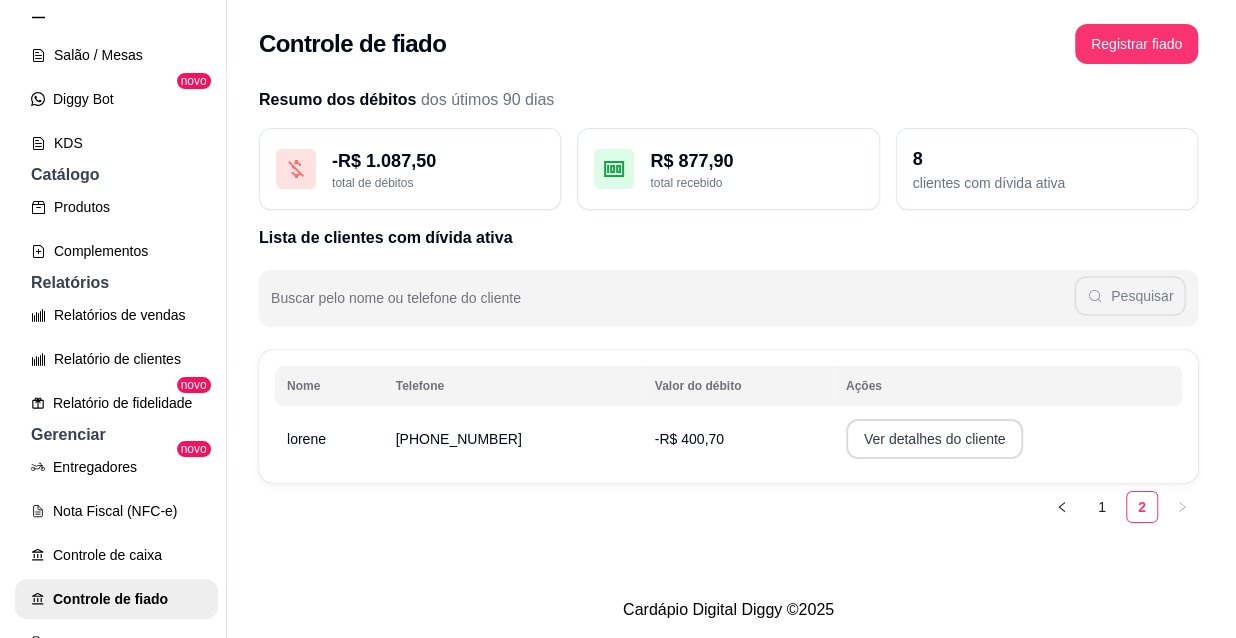 scroll, scrollTop: 0, scrollLeft: 0, axis: both 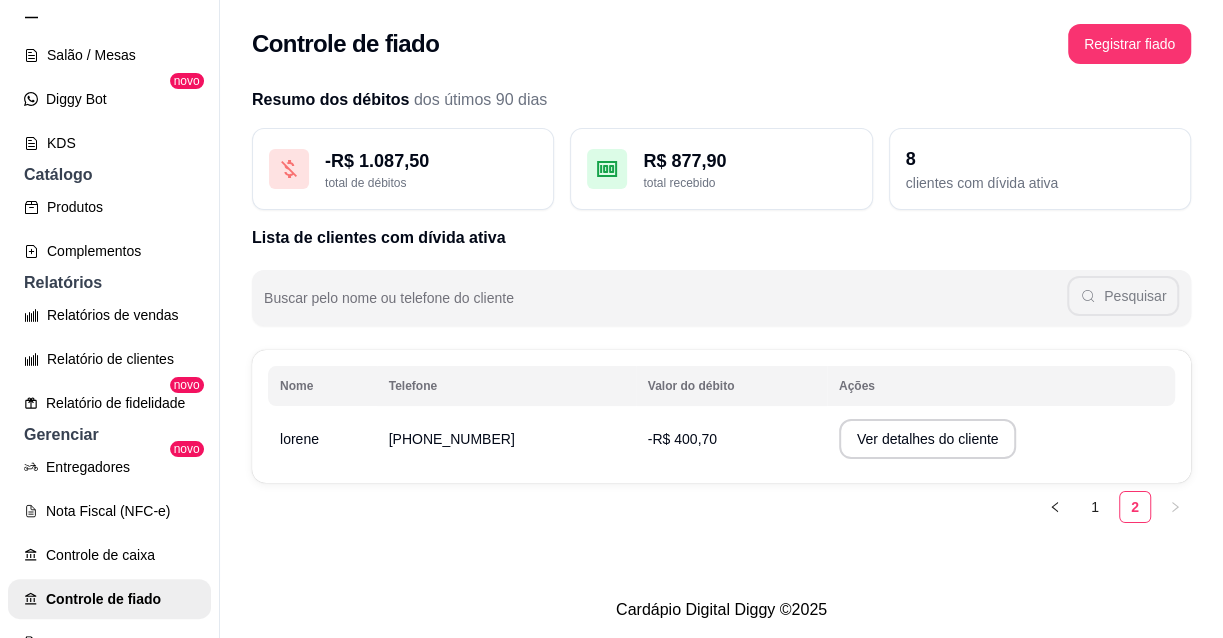 click on "-R$ 400,70" at bounding box center [731, 439] 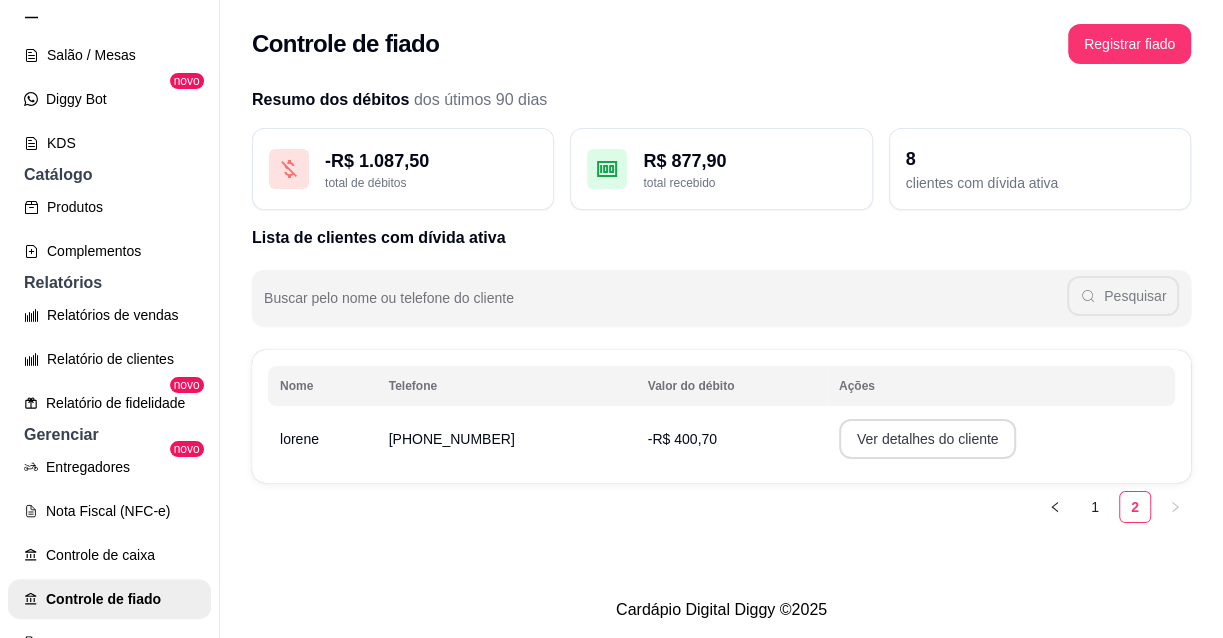 click on "Ver detalhes do cliente" at bounding box center [928, 439] 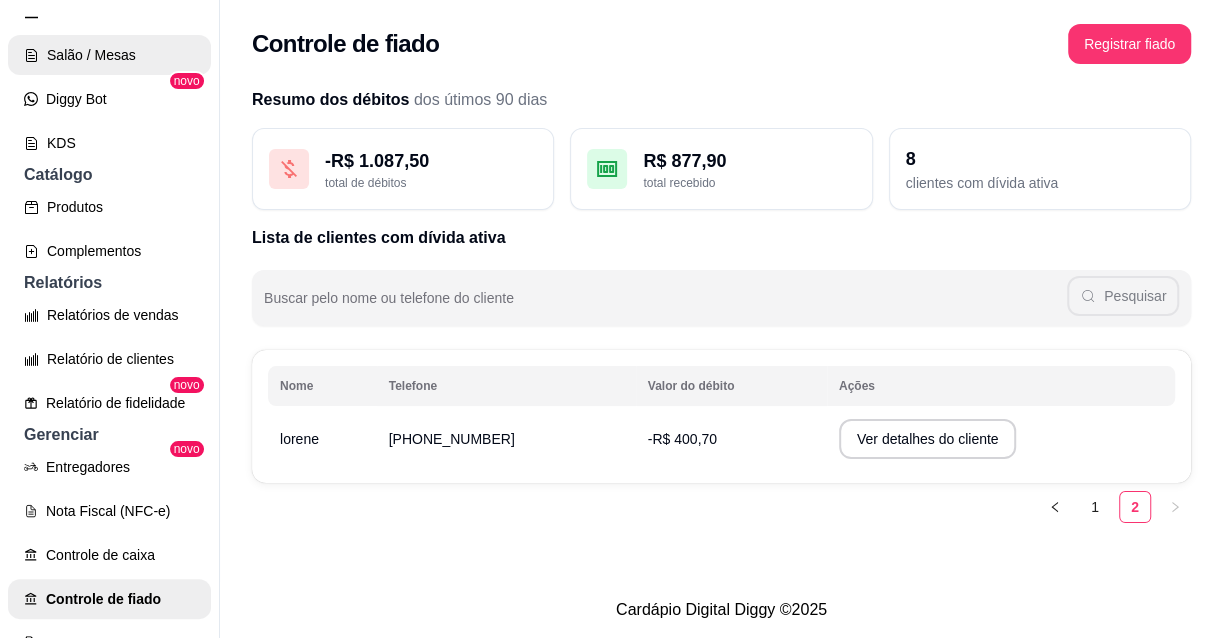 click on "Salão / Mesas" at bounding box center (109, 55) 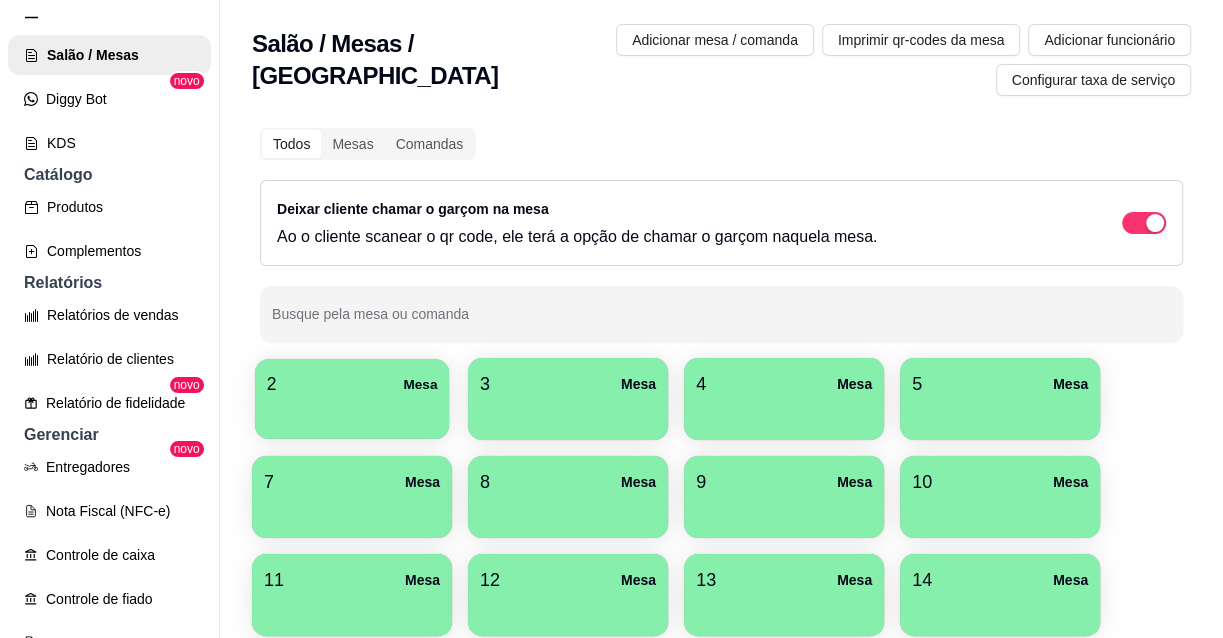click on "2 Mesa" at bounding box center (352, 384) 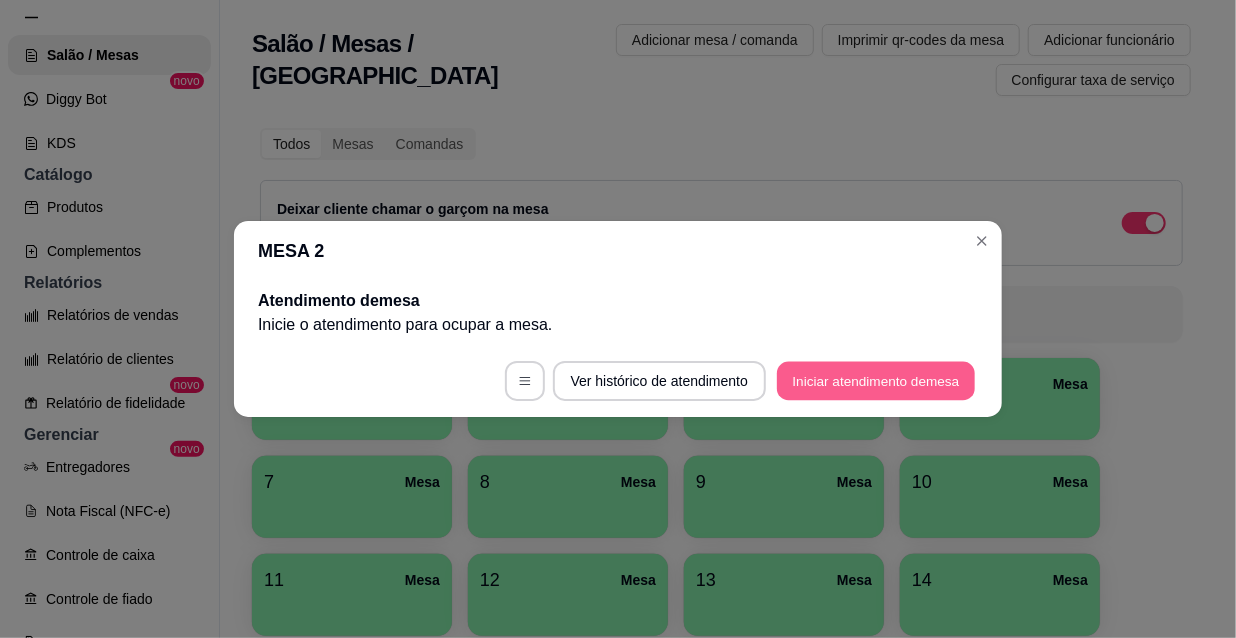 click on "Iniciar atendimento de  mesa" at bounding box center (876, 381) 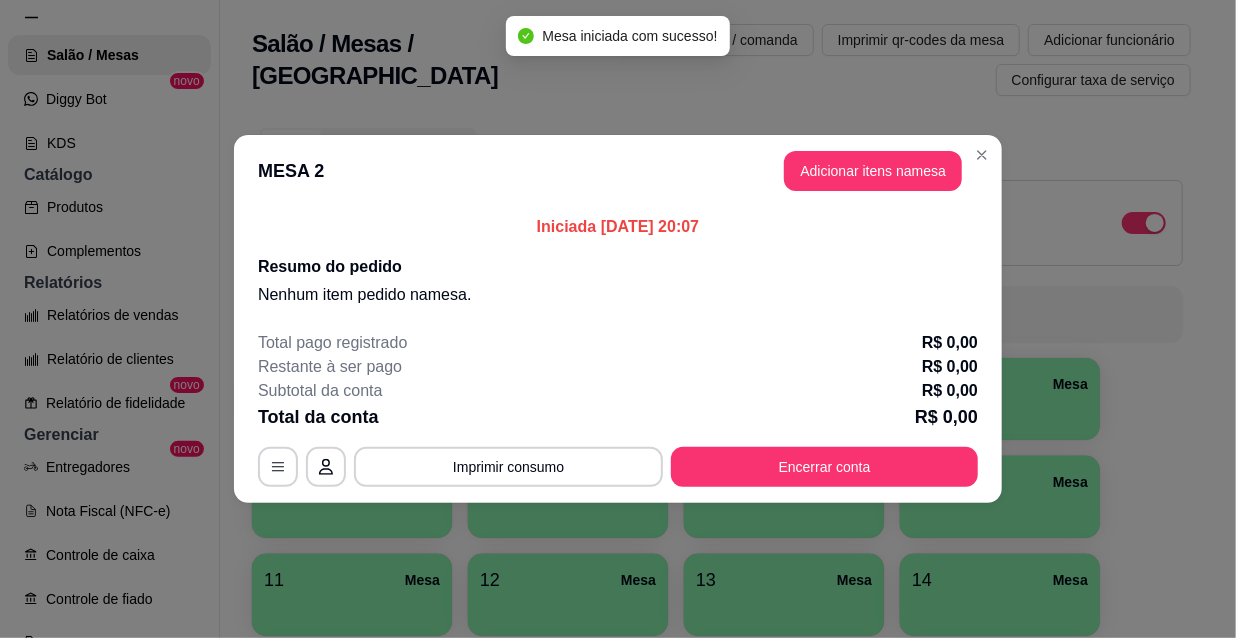 click on "Adicionar itens na  mesa" at bounding box center (873, 171) 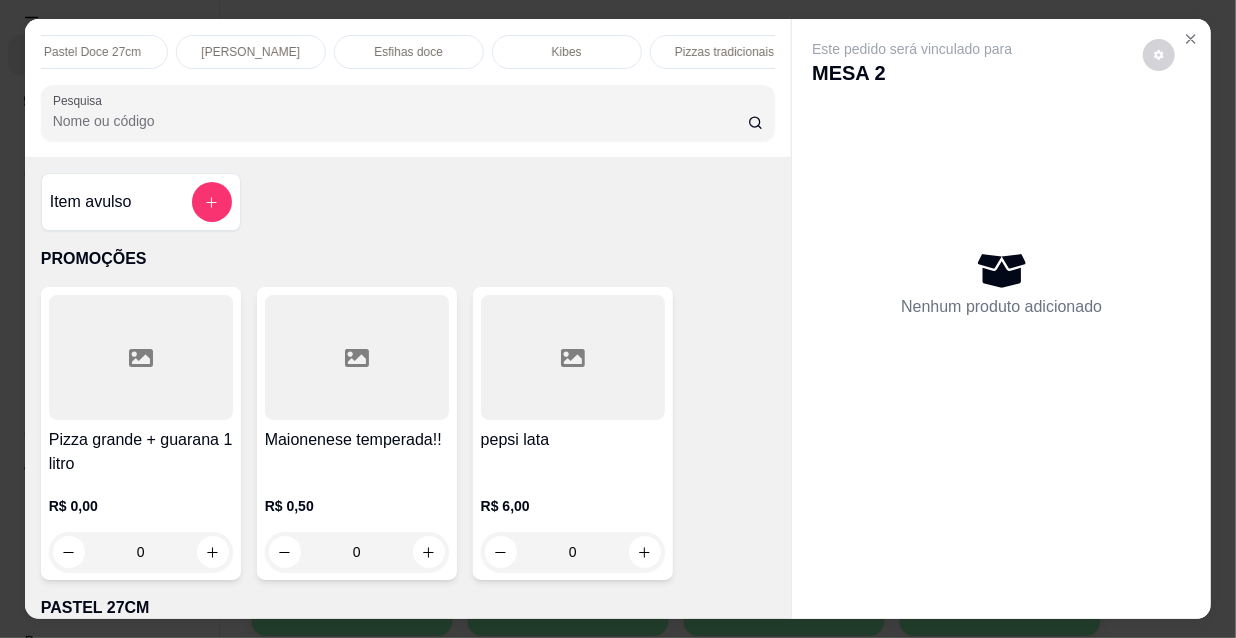 scroll, scrollTop: 0, scrollLeft: 581, axis: horizontal 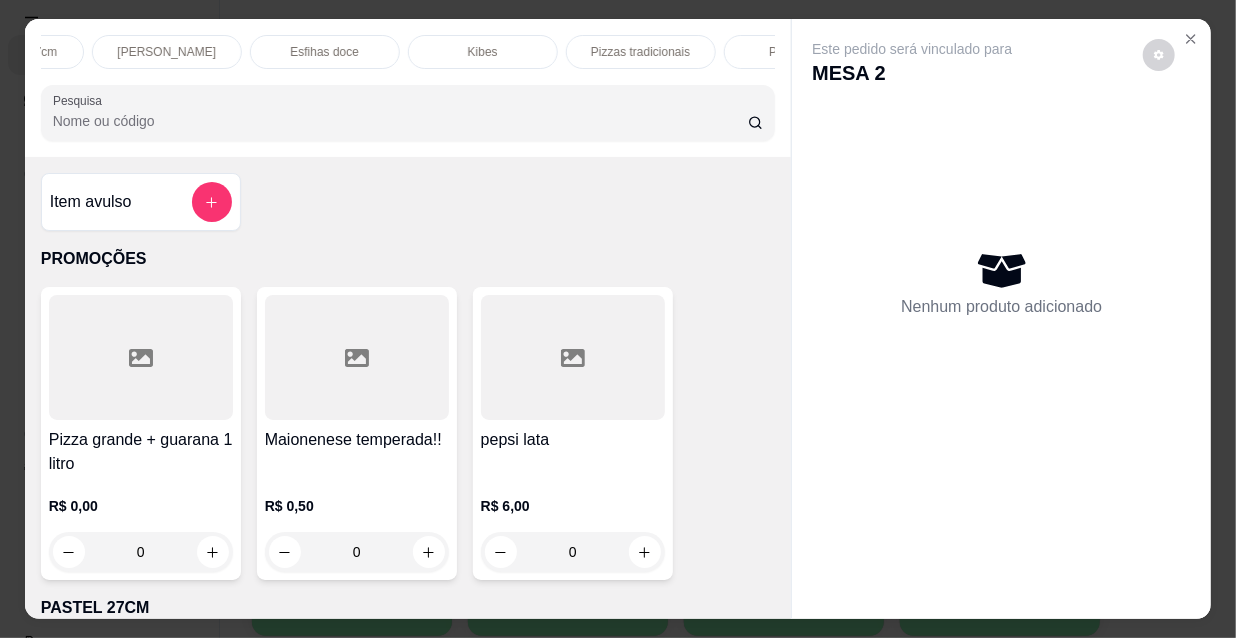 click on "Pizzas tradicionais" at bounding box center [640, 52] 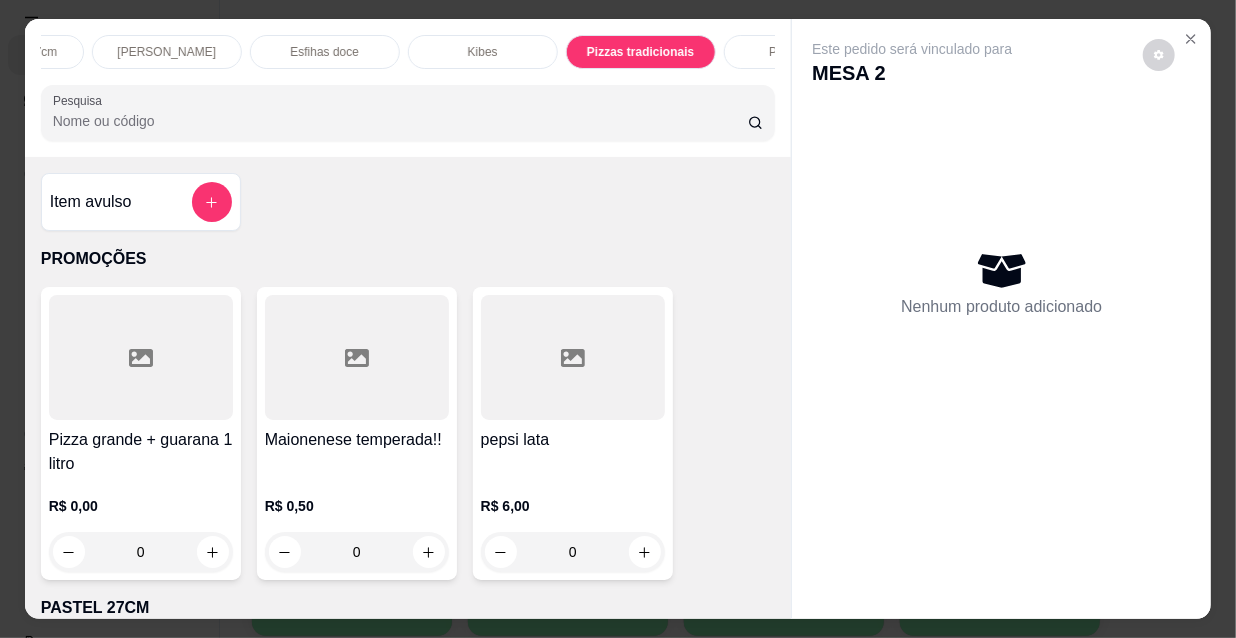 scroll, scrollTop: 16526, scrollLeft: 0, axis: vertical 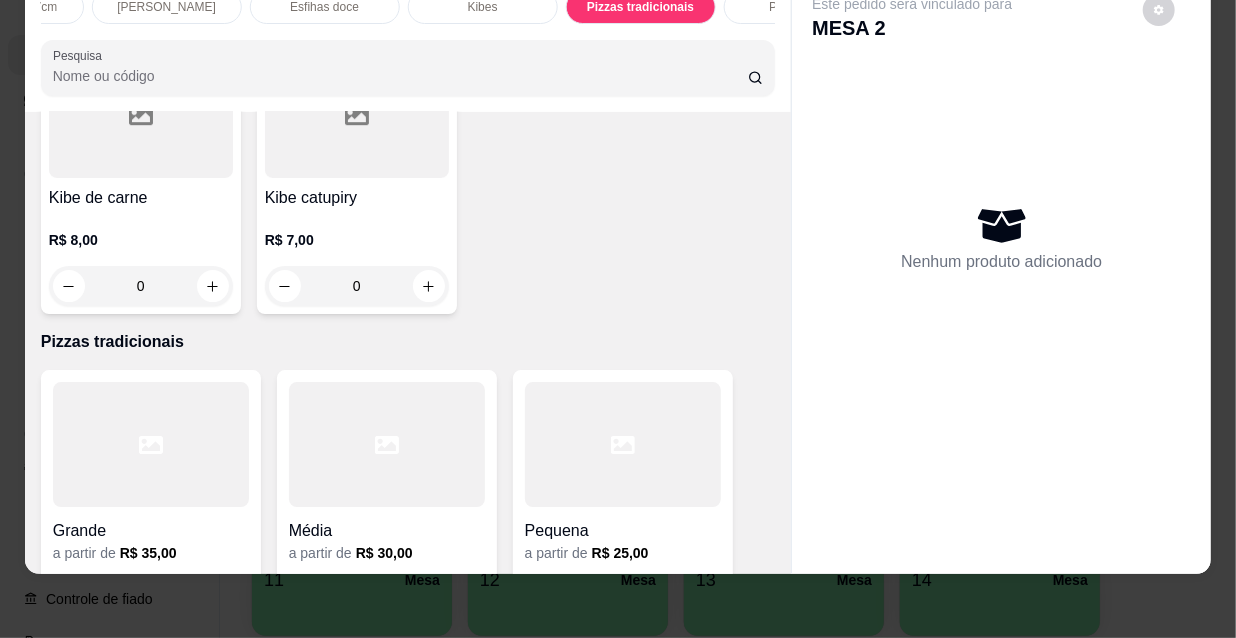 click at bounding box center (151, 444) 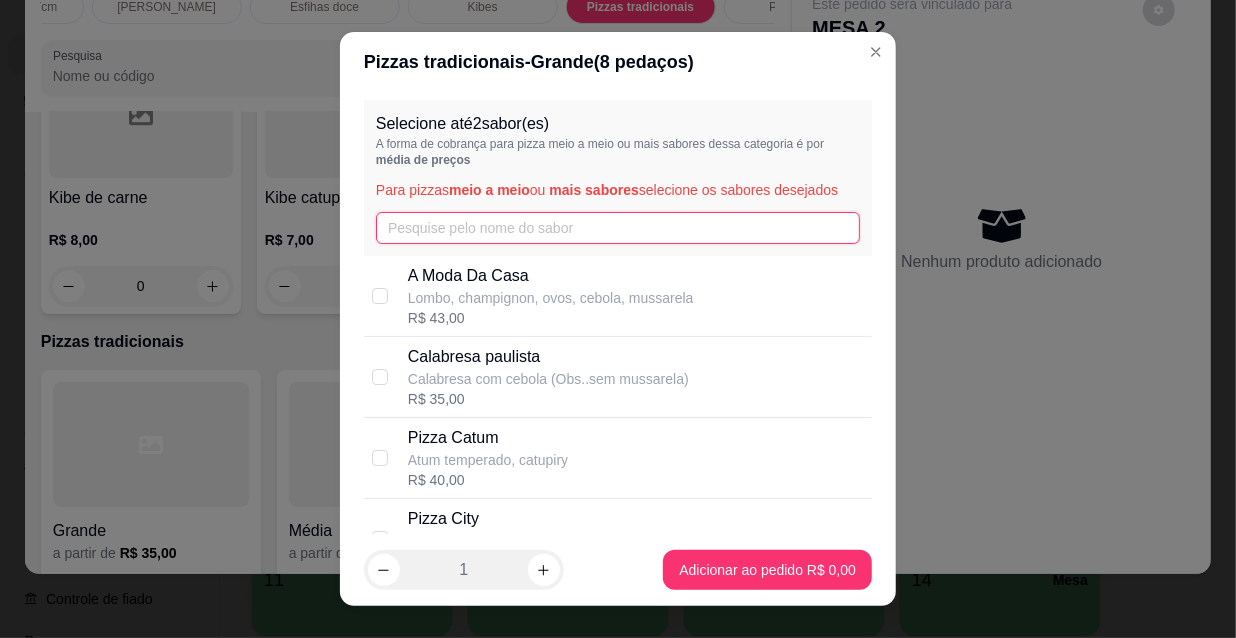 click at bounding box center (618, 228) 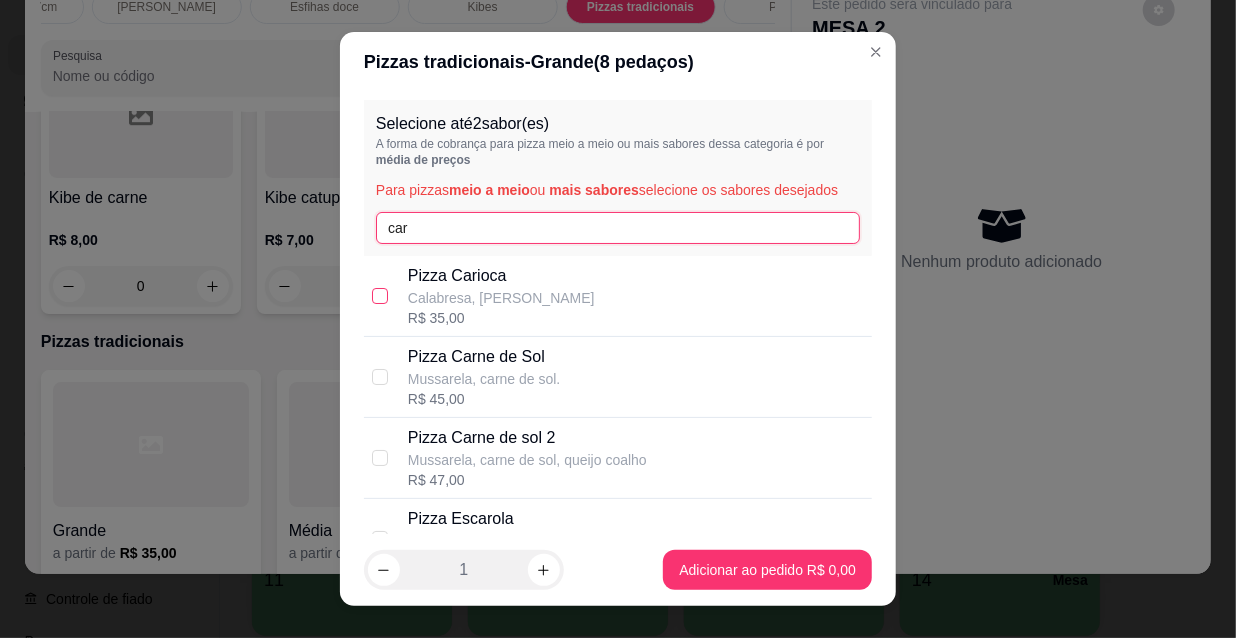 type on "car" 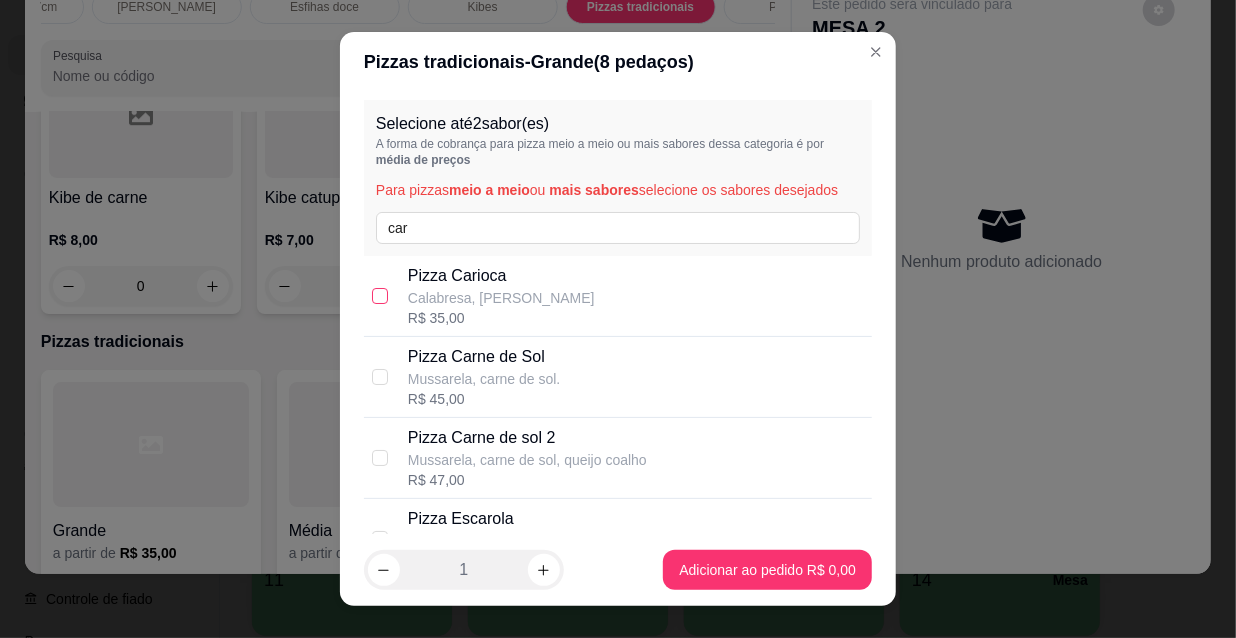 click at bounding box center [380, 296] 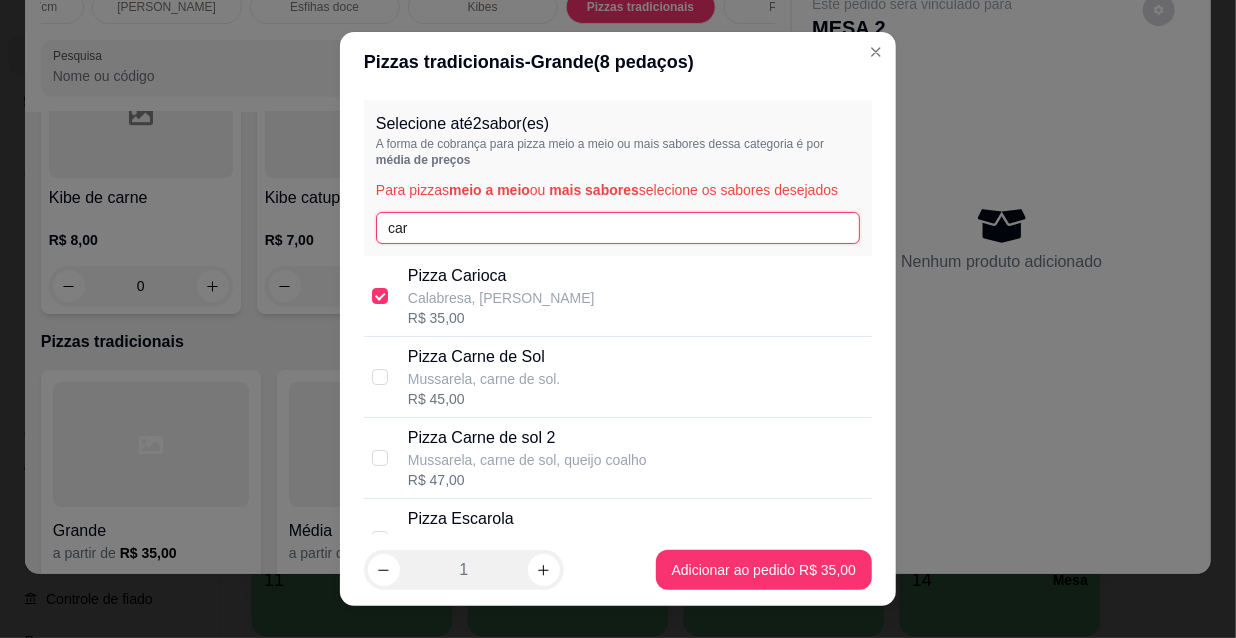 drag, startPoint x: 420, startPoint y: 230, endPoint x: 353, endPoint y: 238, distance: 67.47592 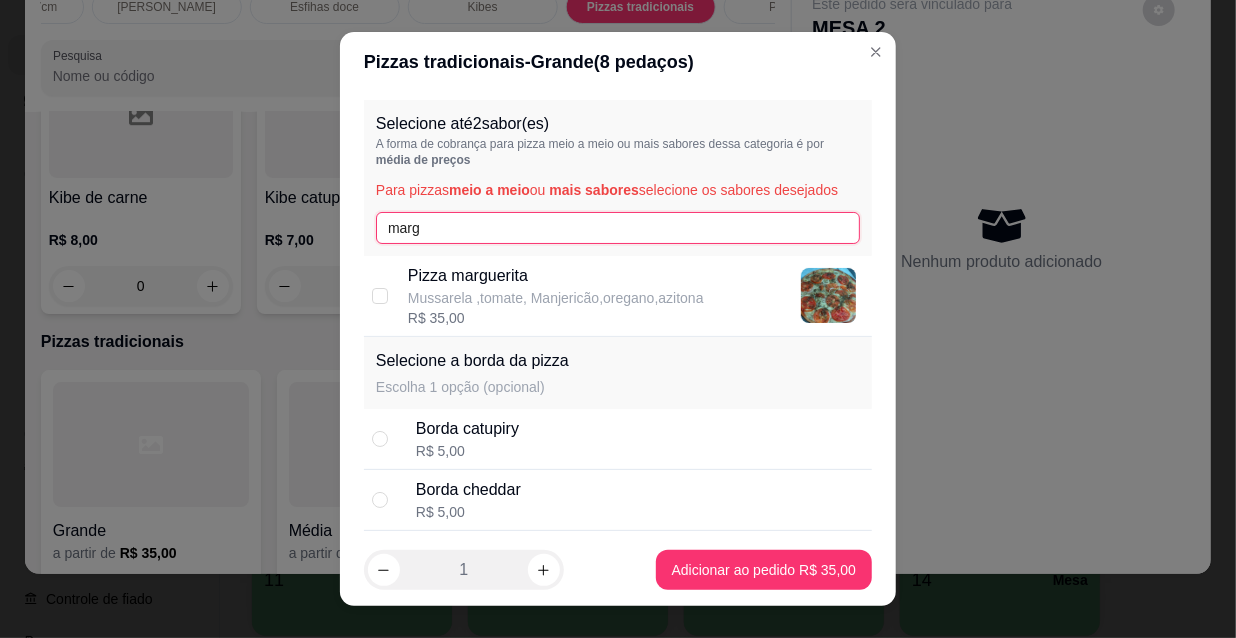 type on "marg" 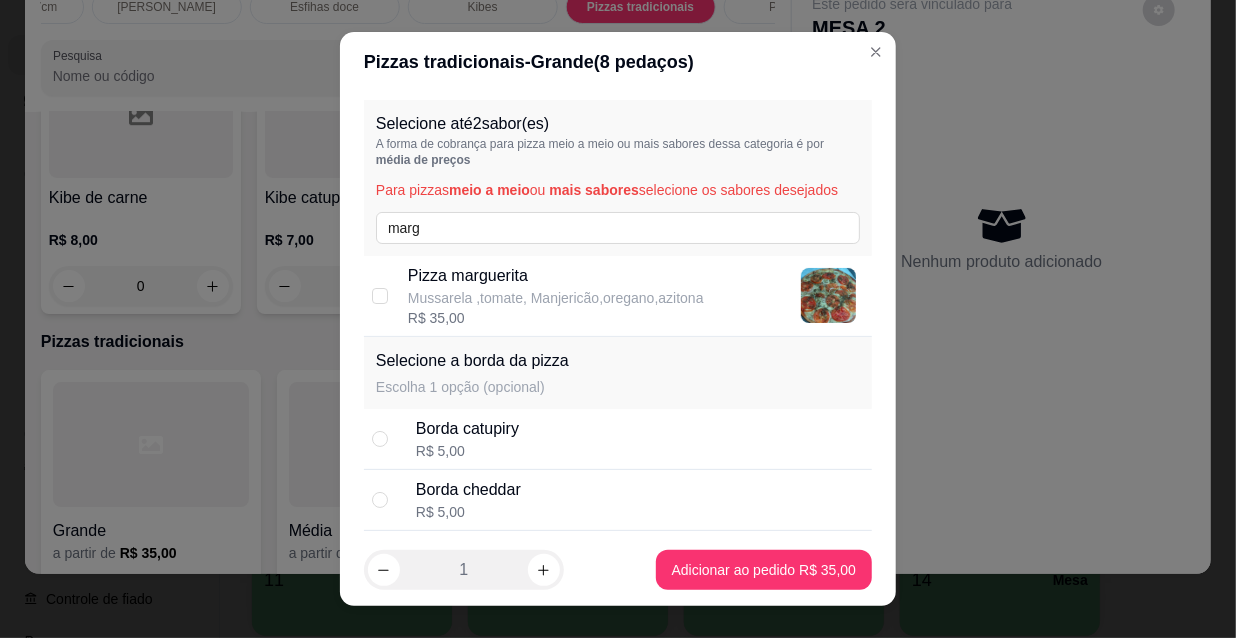 click on "Pizza marguerita Mussarela ,tomate, Manjericão,oregano,azitona R$ 35,00" at bounding box center [618, 296] 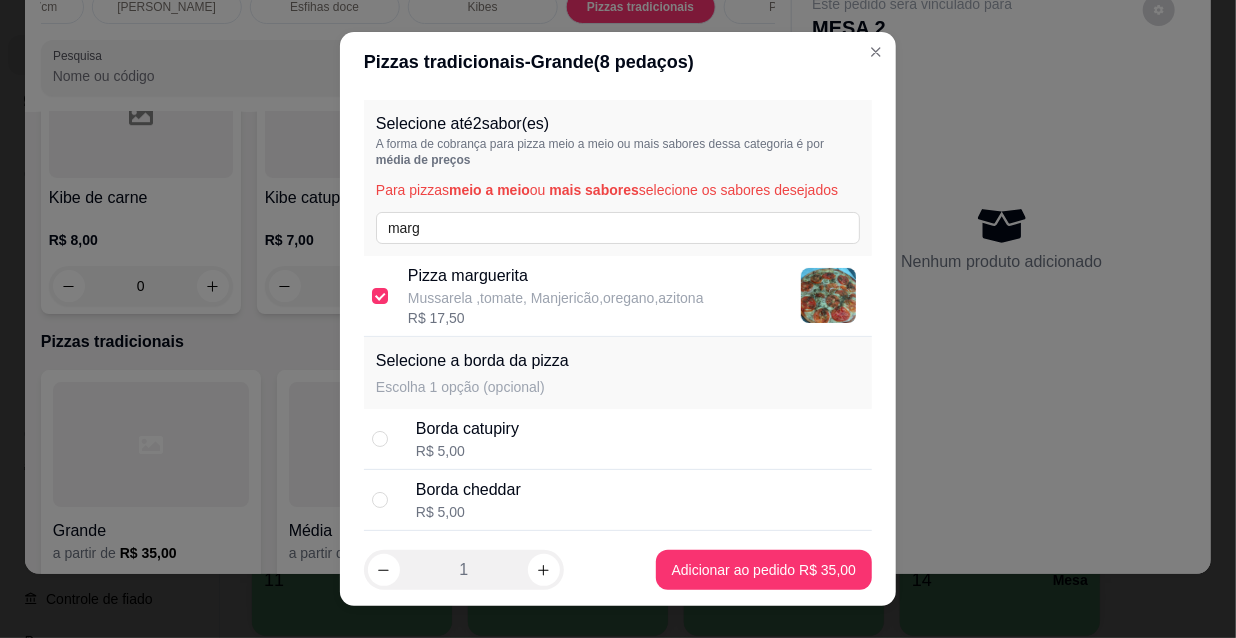 checkbox on "true" 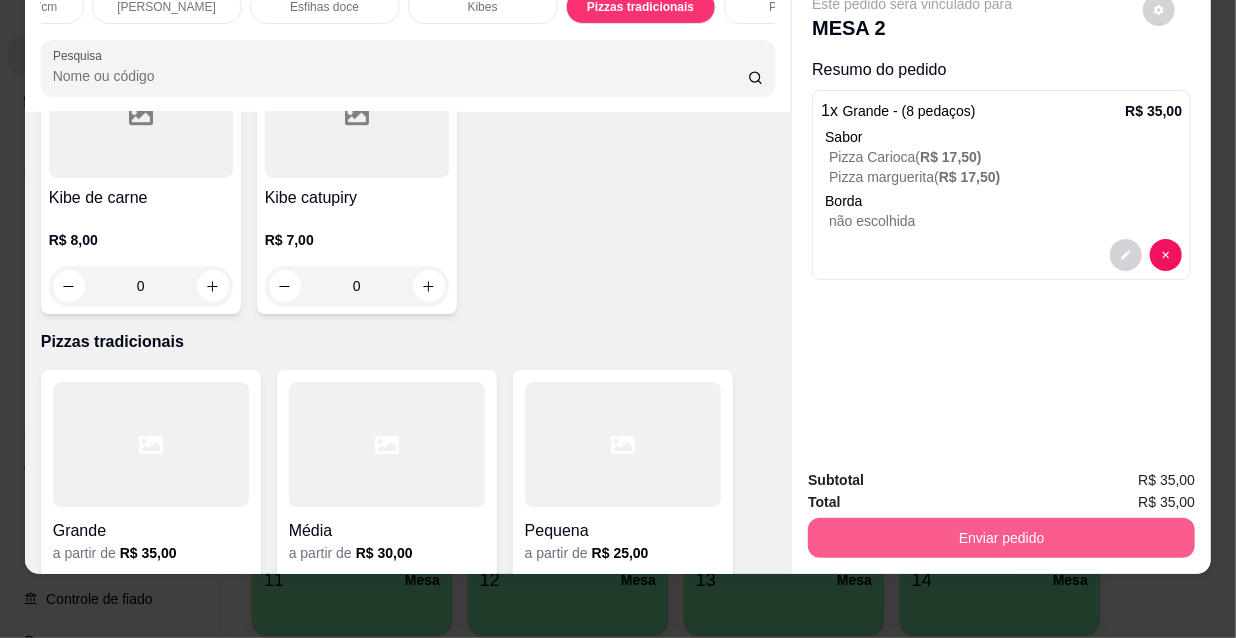 click on "Enviar pedido" at bounding box center (1001, 538) 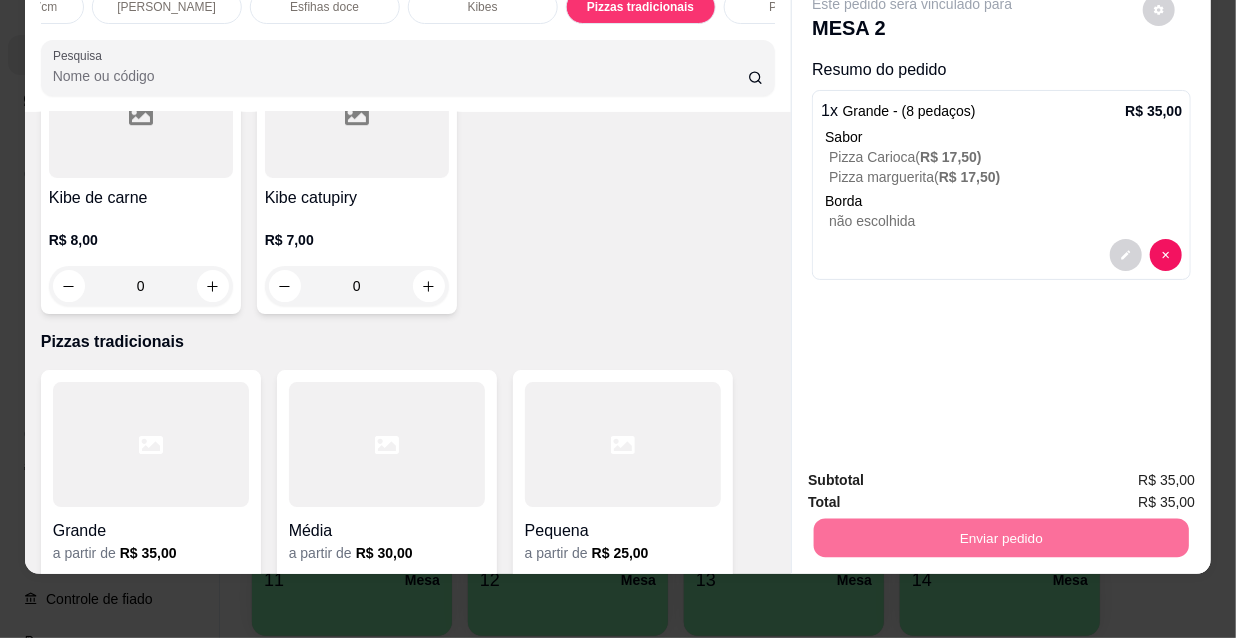 click on "Não registrar e enviar pedido" at bounding box center [937, 475] 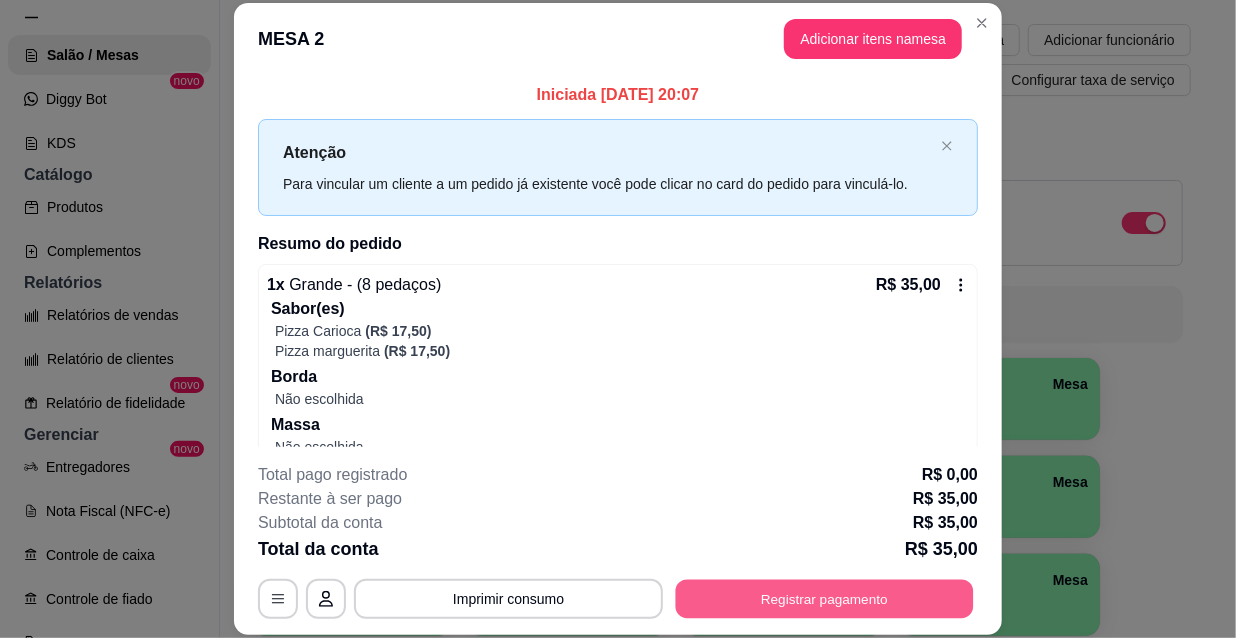 click on "Registrar pagamento" at bounding box center [825, 598] 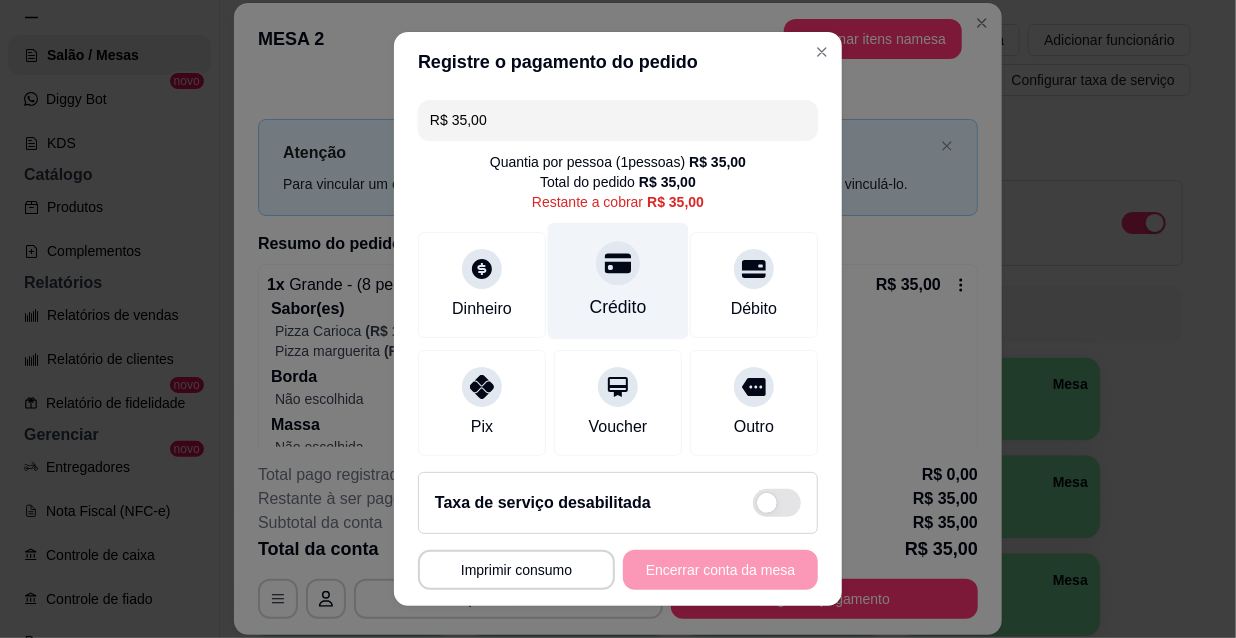 click on "Crédito" at bounding box center [618, 281] 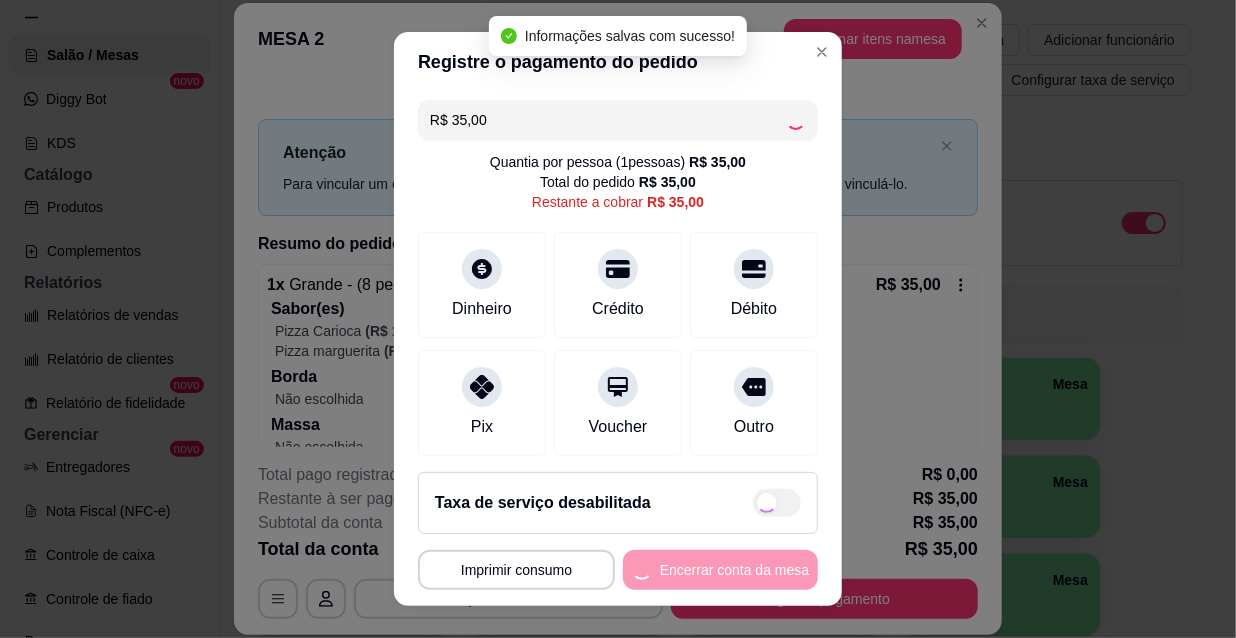 type on "R$ 0,00" 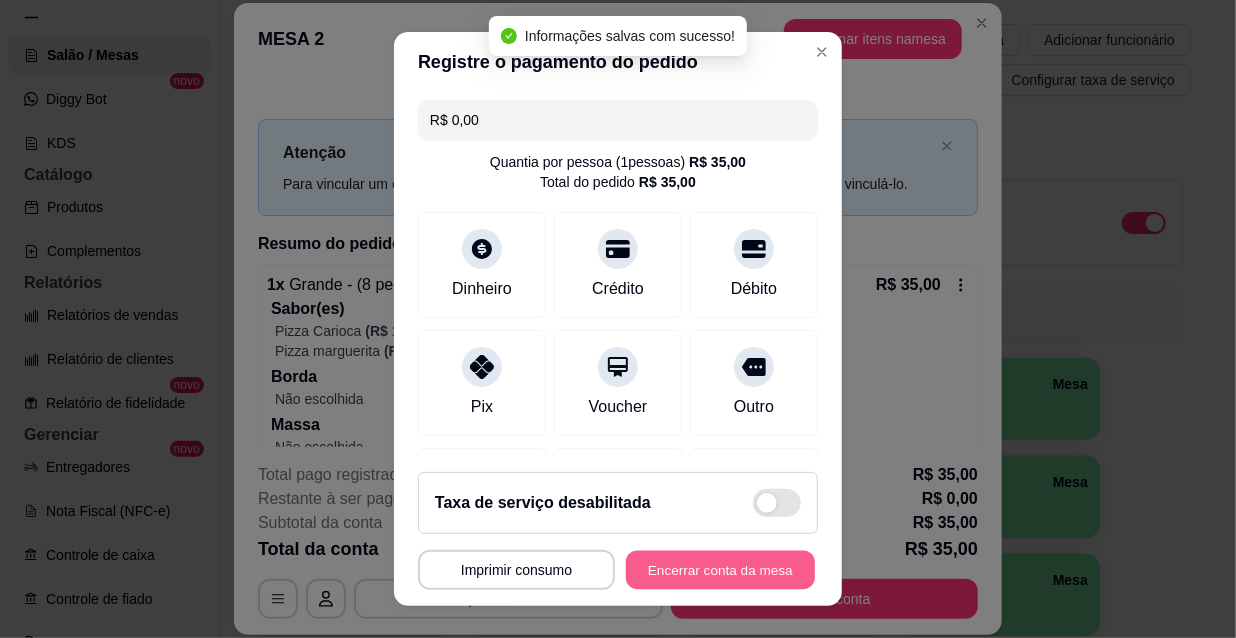 click on "Encerrar conta da mesa" at bounding box center [720, 570] 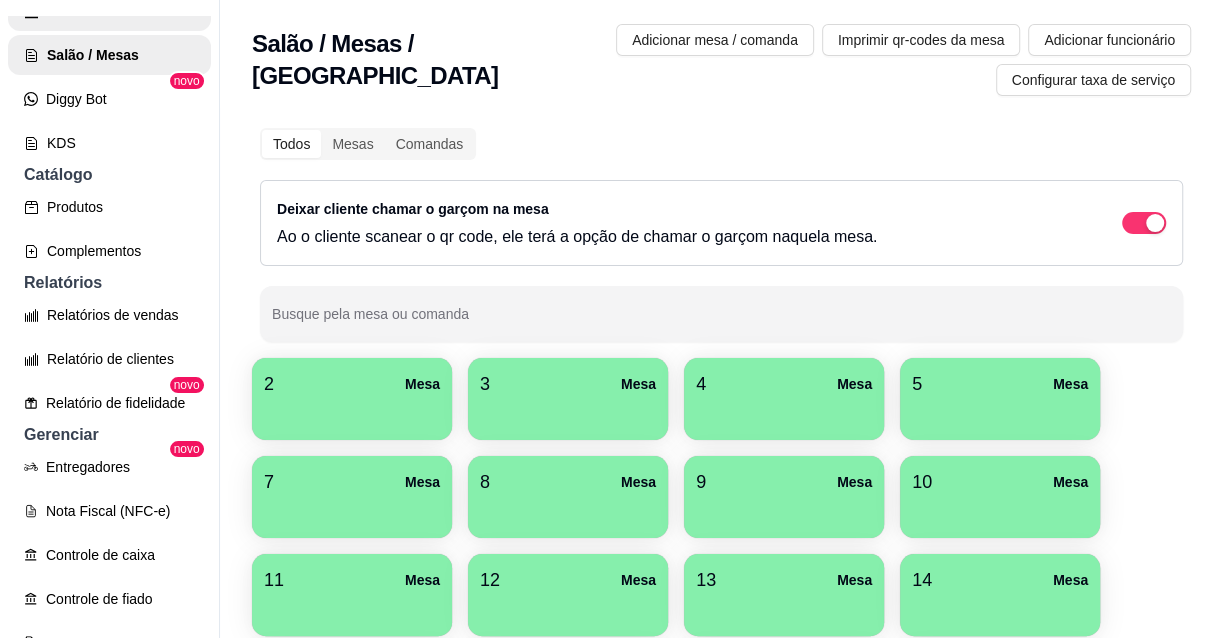 click on "Lista de Pedidos" at bounding box center [109, 11] 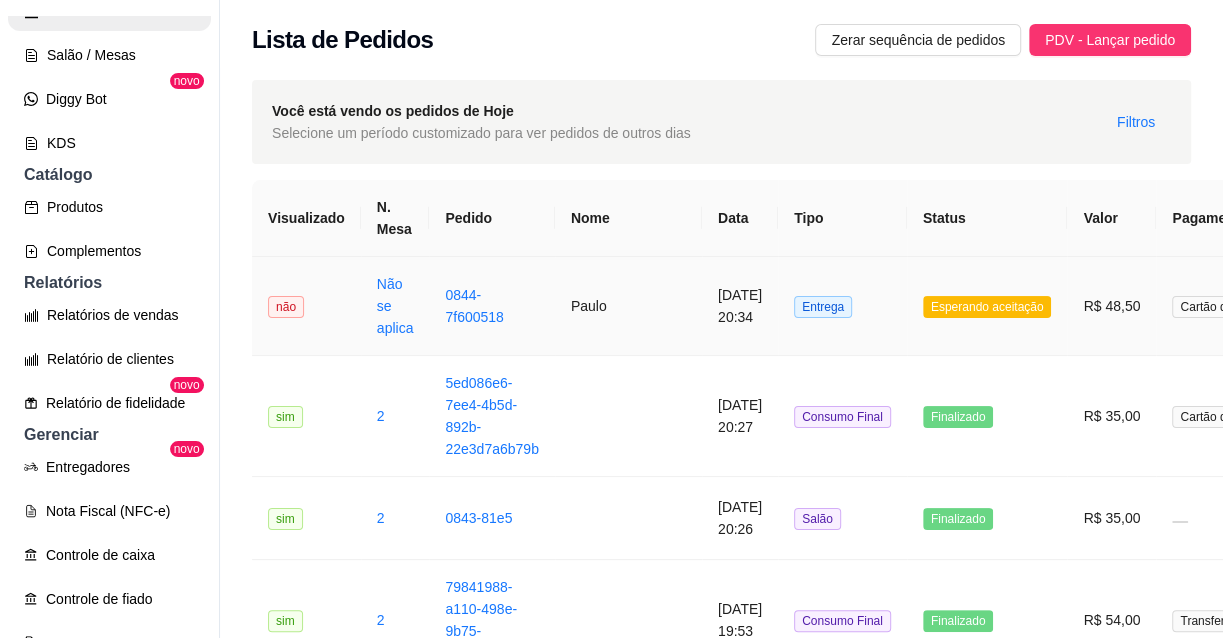 click on "Paulo" at bounding box center (628, 306) 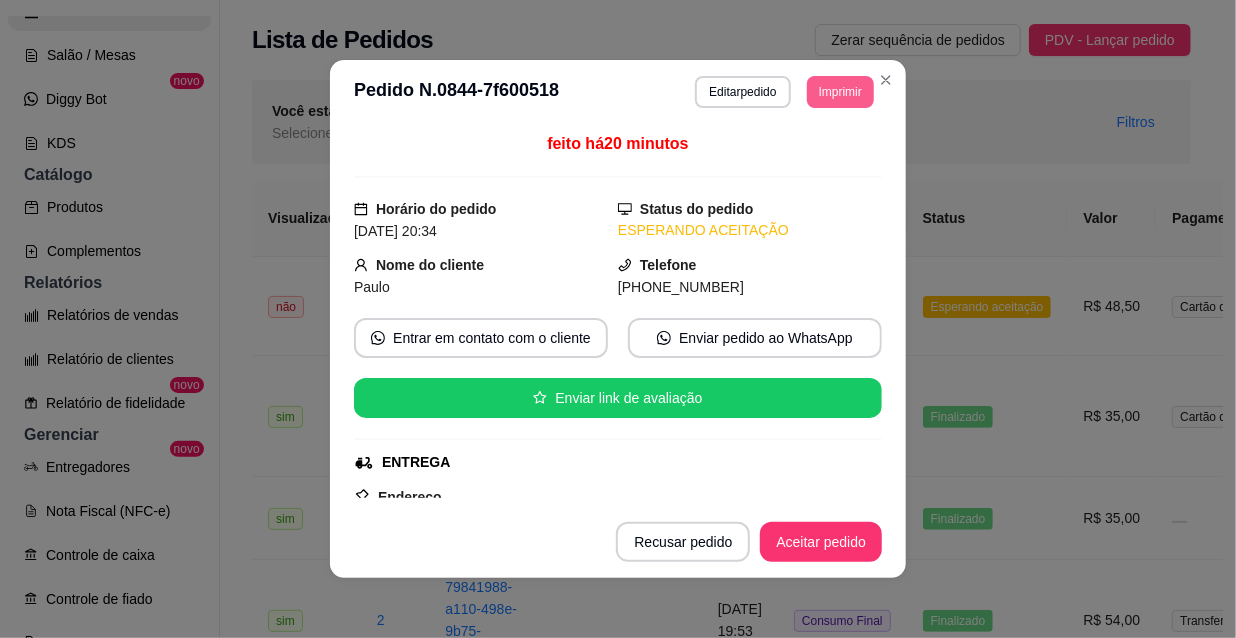 click on "Imprimir" at bounding box center (840, 92) 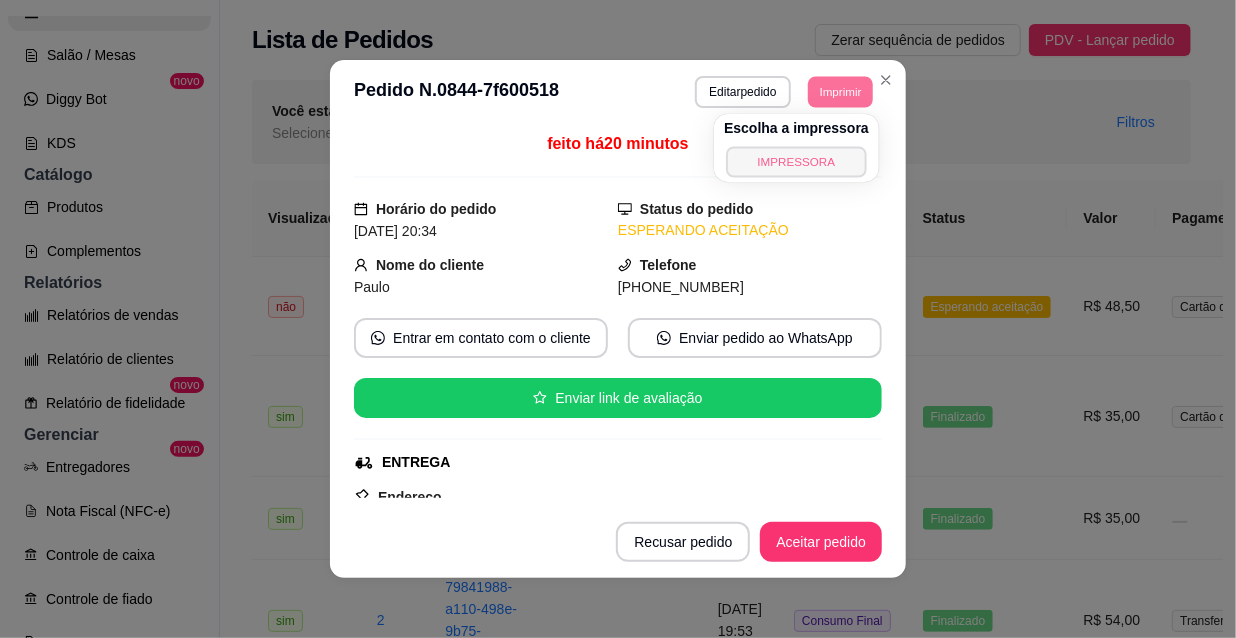 click on "IMPRESSORA" at bounding box center (796, 161) 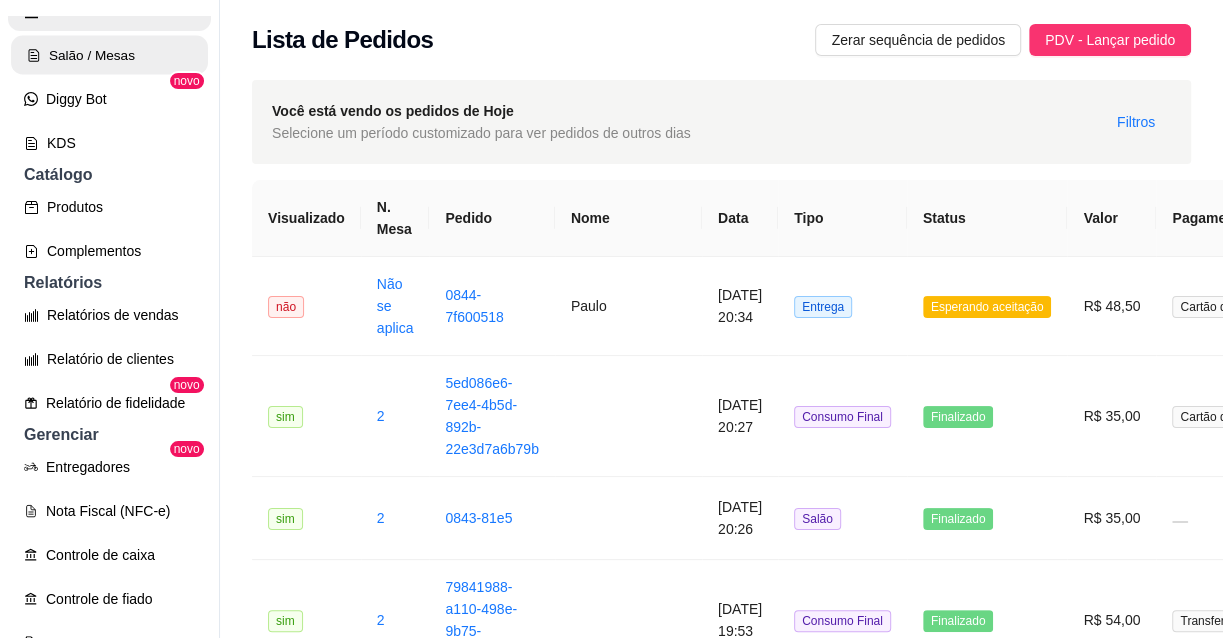 click on "Salão / Mesas" at bounding box center [109, 55] 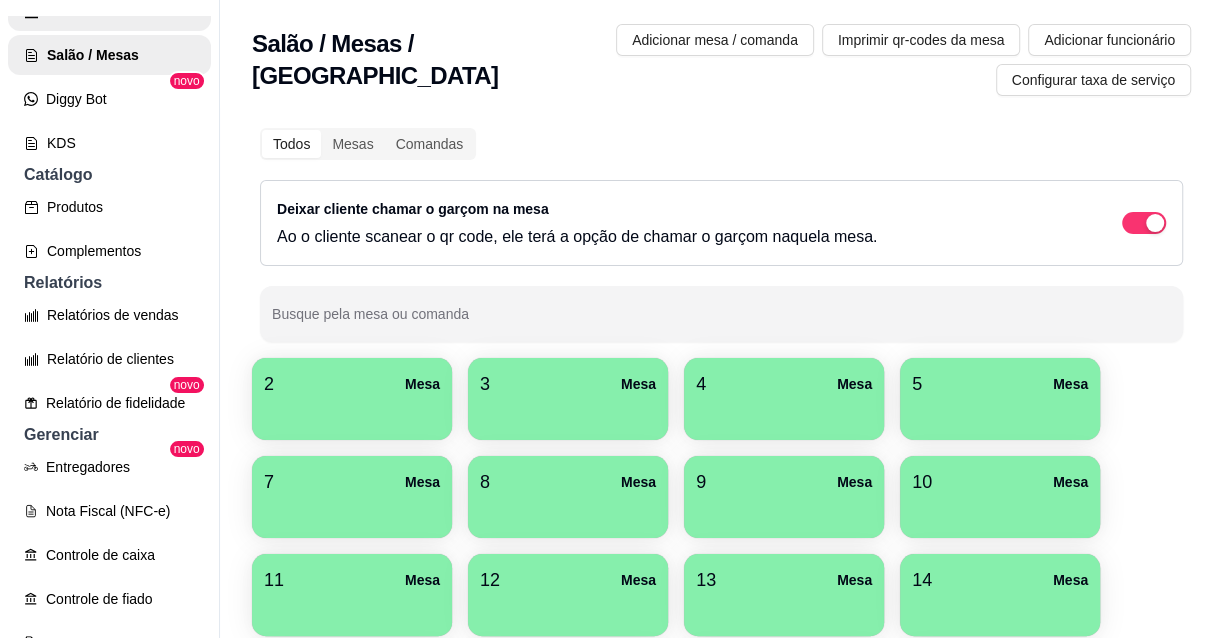 click on "Lista de Pedidos" at bounding box center (109, 11) 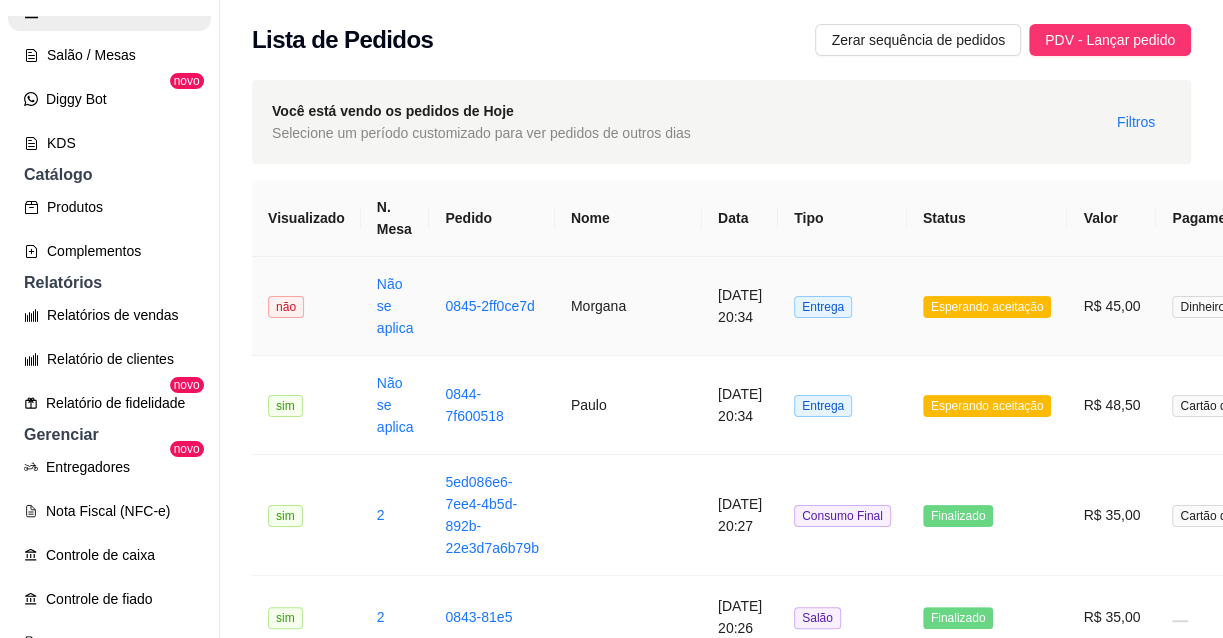 click on "[DATE] 20:34" at bounding box center (740, 306) 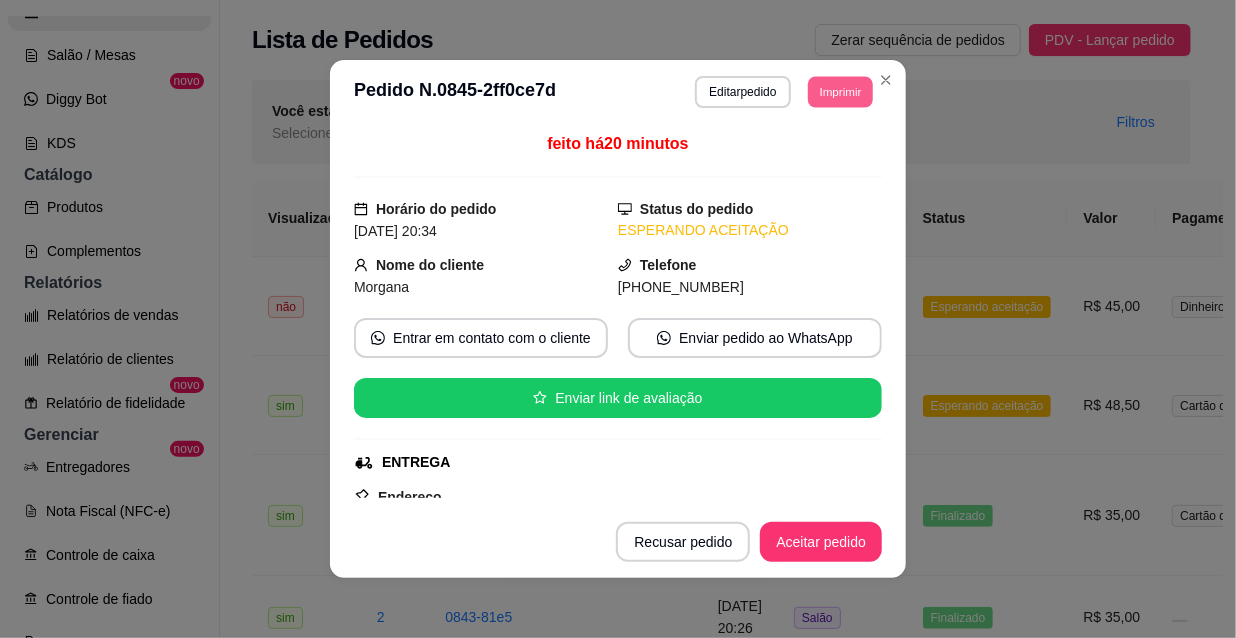 click on "Imprimir" at bounding box center [840, 91] 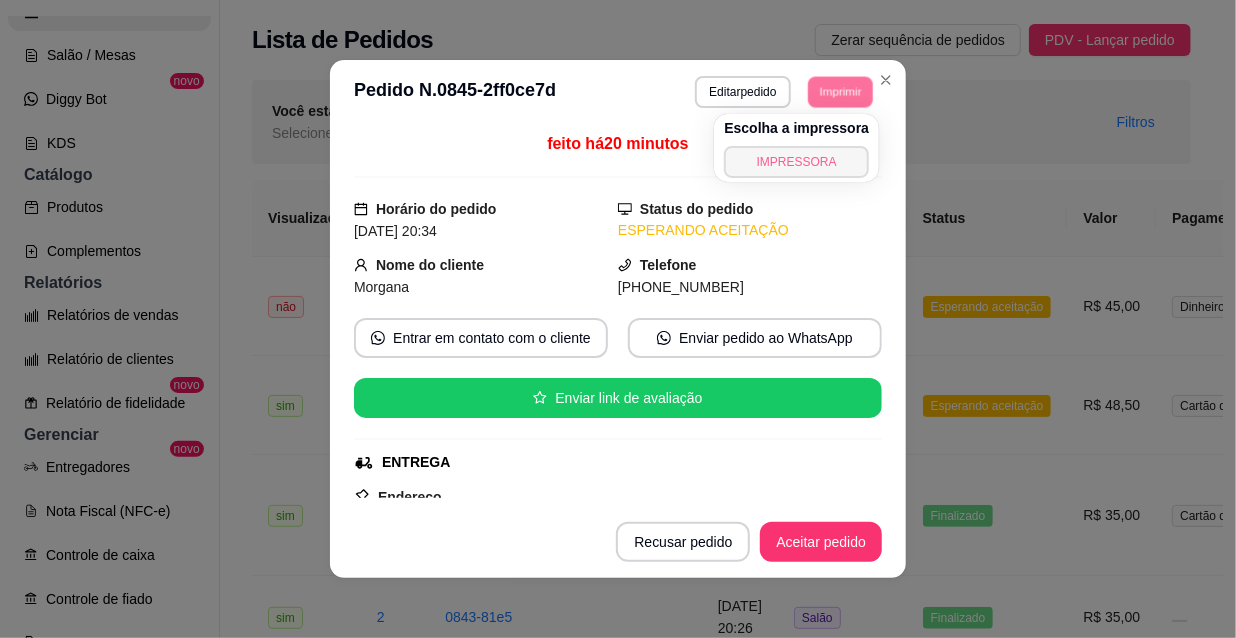 click on "IMPRESSORA" at bounding box center (796, 162) 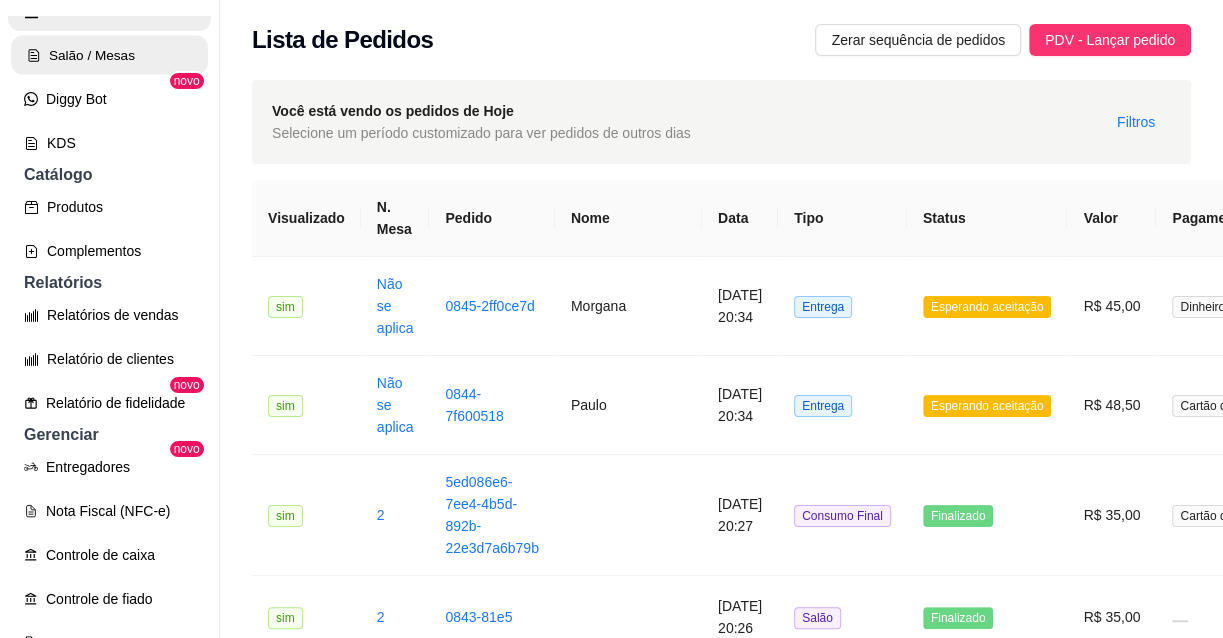 click on "Salão / Mesas" at bounding box center [109, 55] 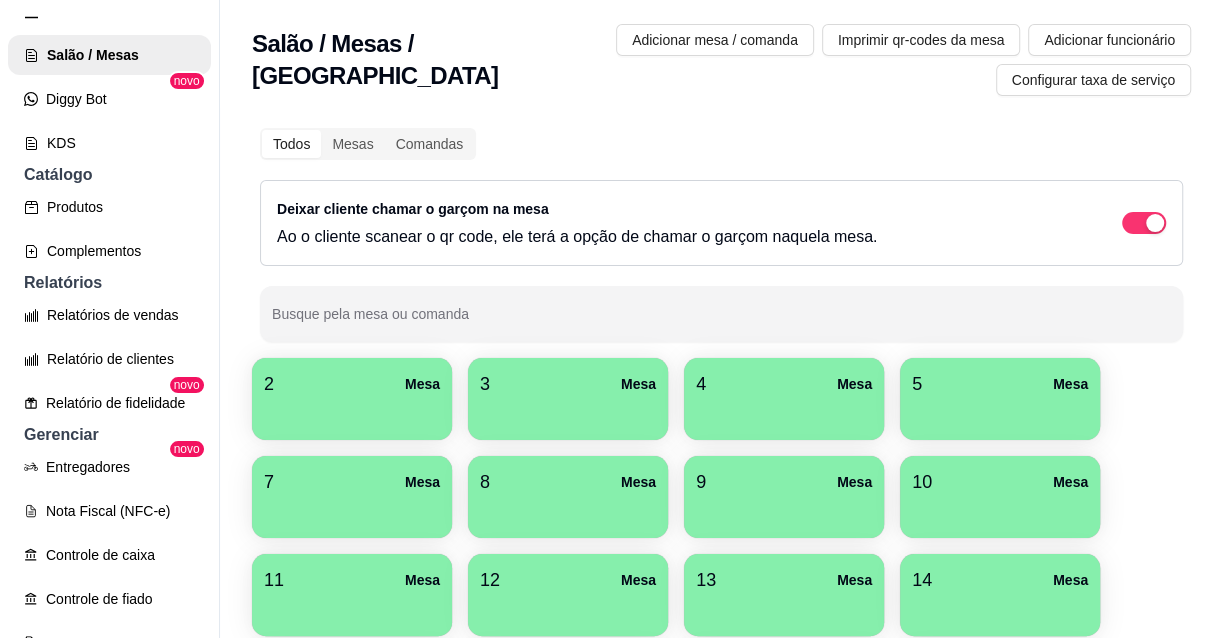 click on "2 Mesa" at bounding box center (352, 384) 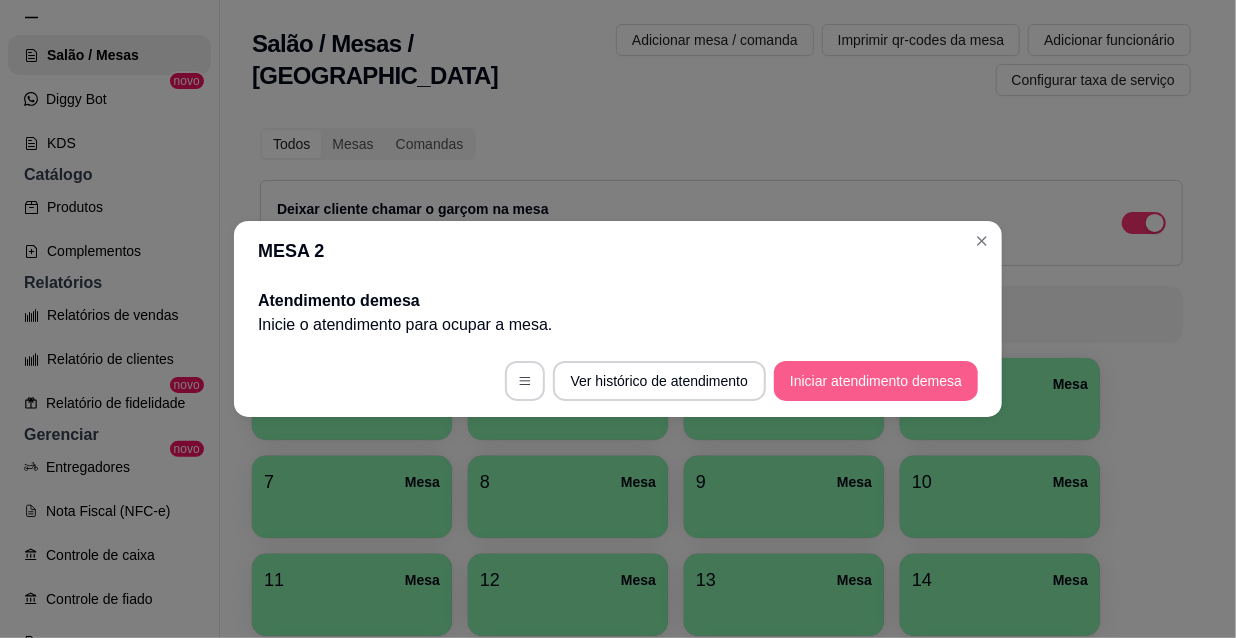 click on "Iniciar atendimento de  mesa" at bounding box center [876, 381] 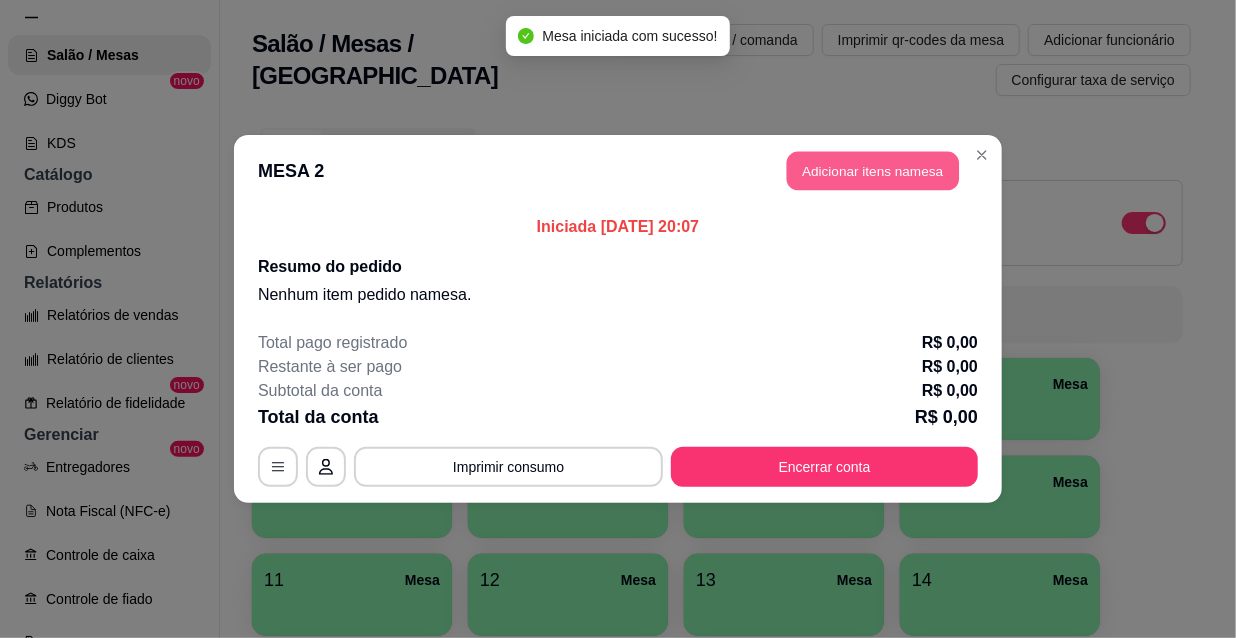 click on "Adicionar itens na  mesa" at bounding box center [873, 171] 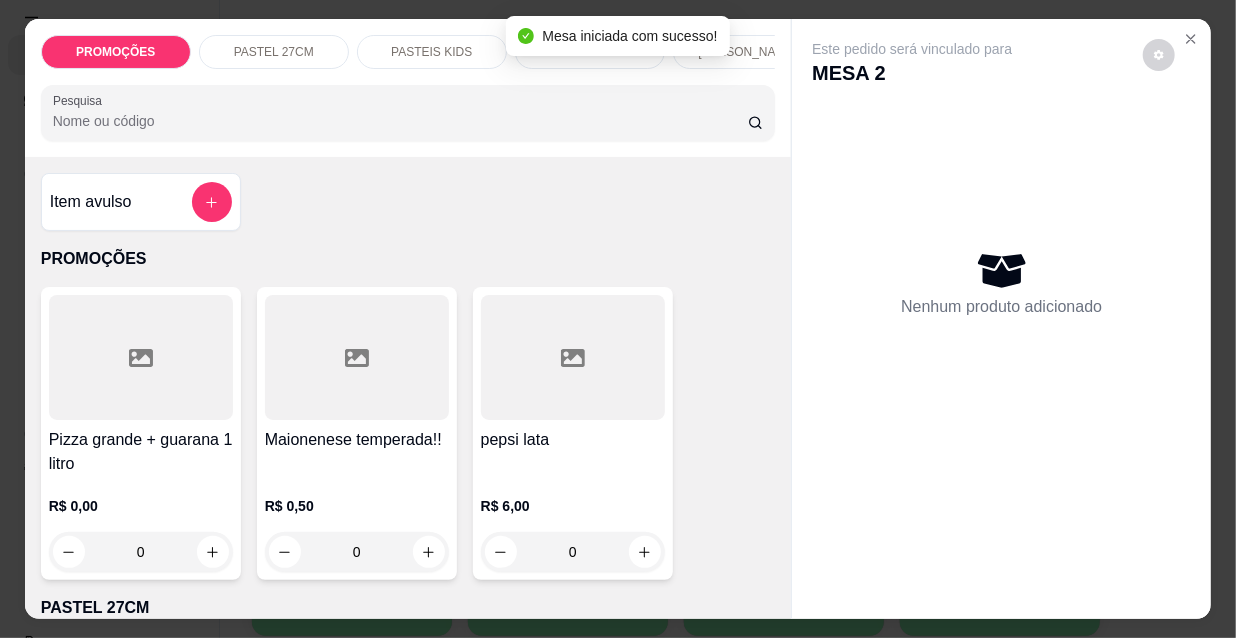 click on "Pesquisa" at bounding box center [400, 121] 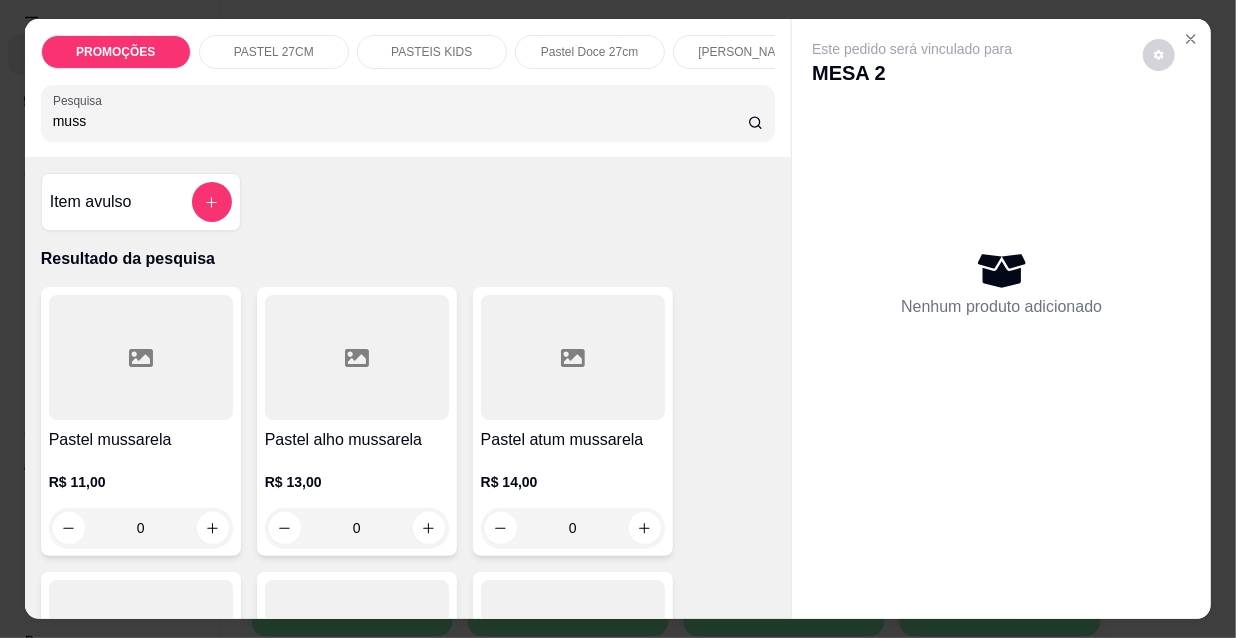 type on "muss" 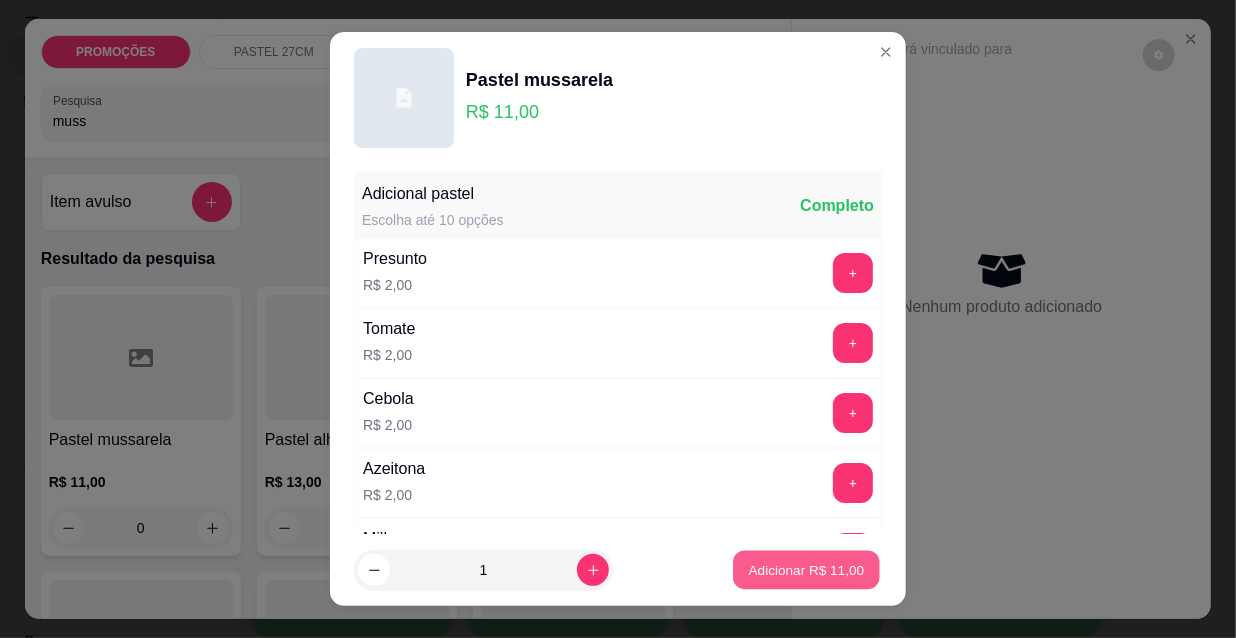 click on "Adicionar   R$ 11,00" at bounding box center [807, 569] 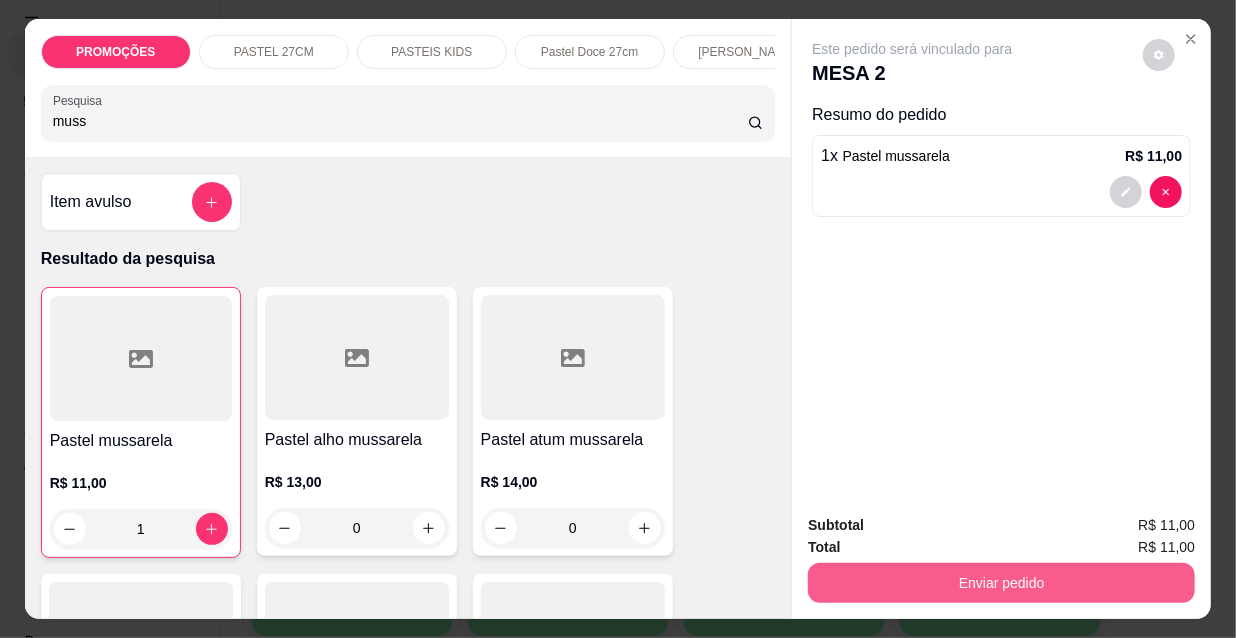 click on "Enviar pedido" at bounding box center [1001, 583] 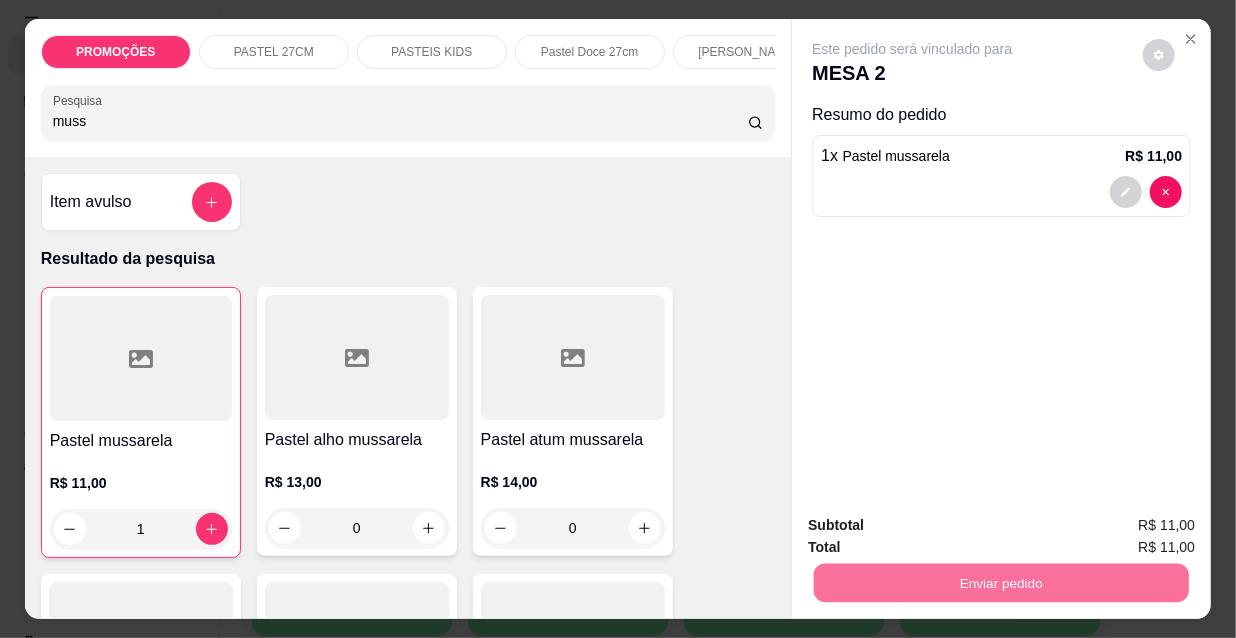 click on "Não registrar e enviar pedido" at bounding box center (937, 527) 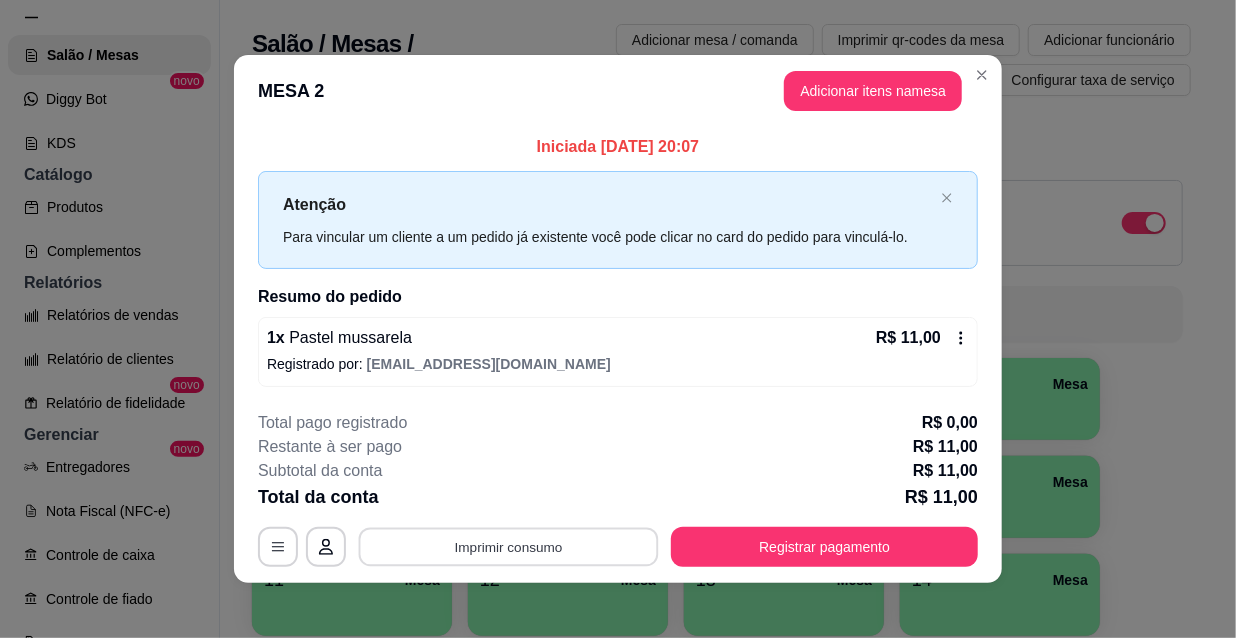 click on "Imprimir consumo" at bounding box center [509, 546] 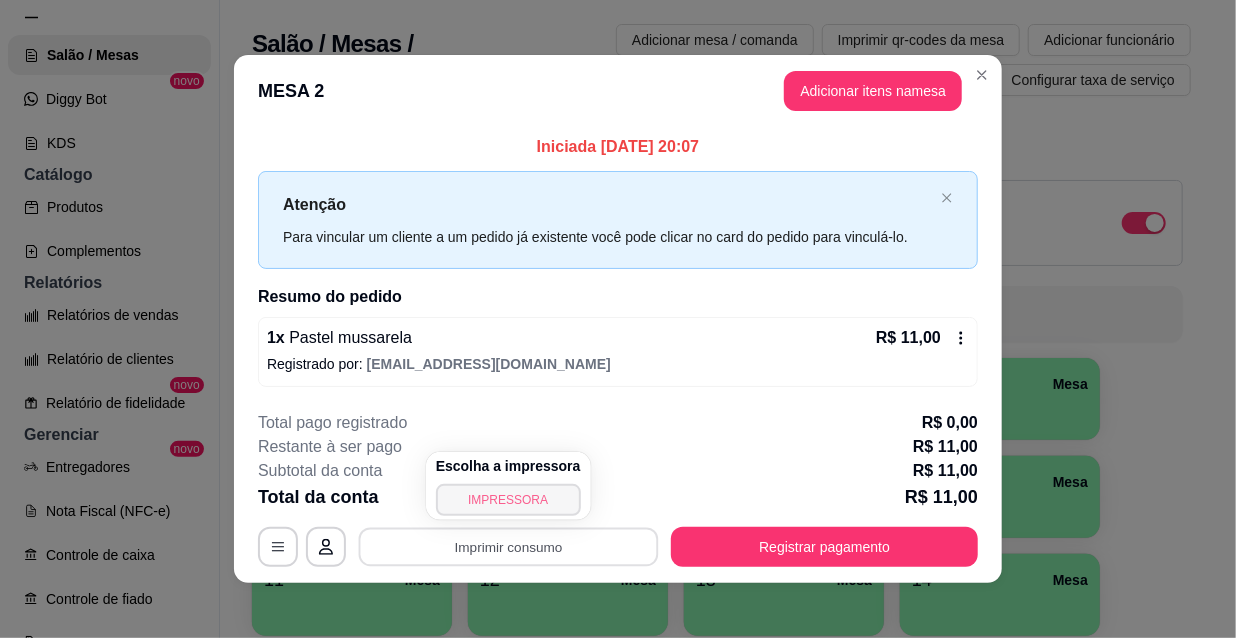 click on "IMPRESSORA" at bounding box center [508, 500] 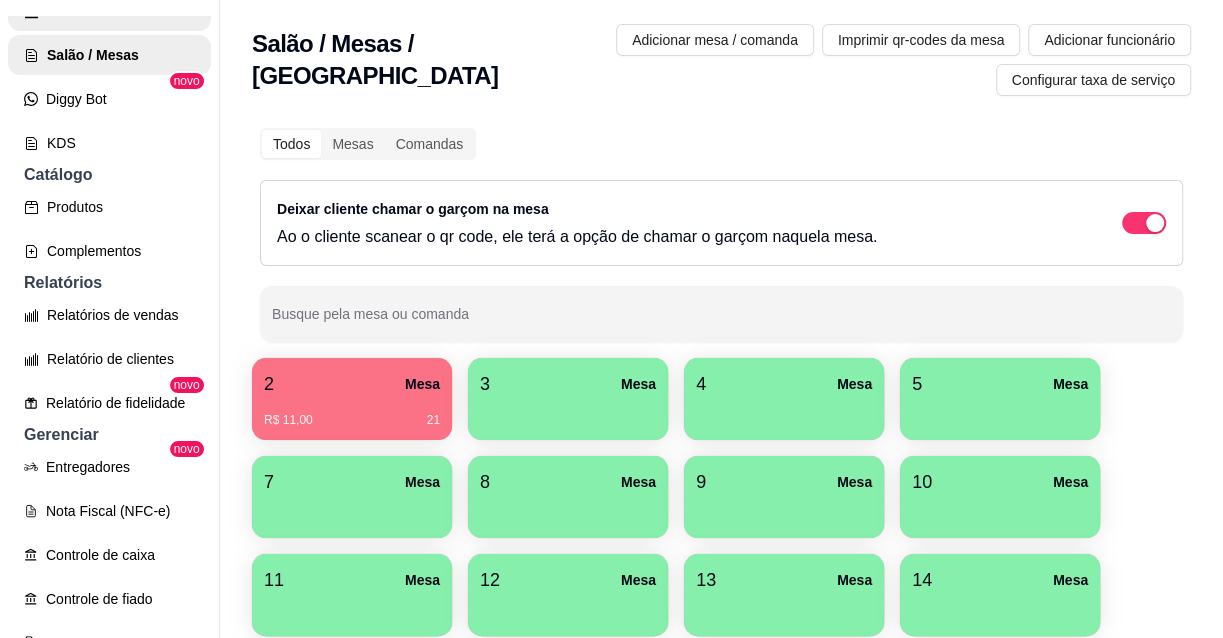 click on "Lista de Pedidos" at bounding box center [109, 11] 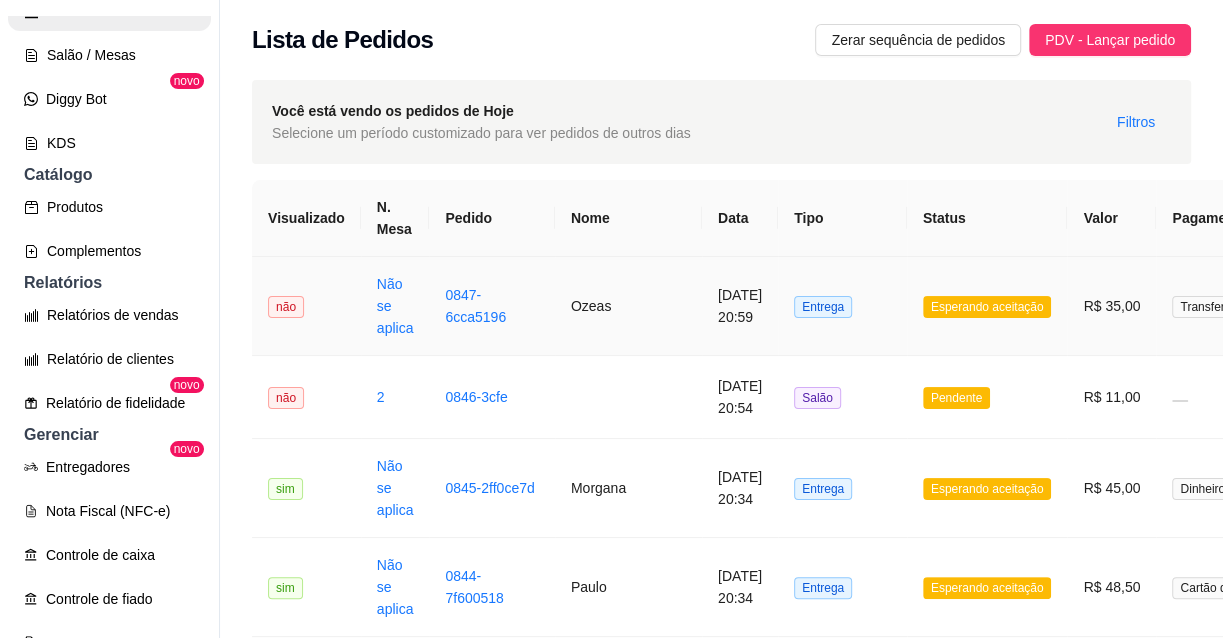 click on "[DATE] 20:59" at bounding box center [740, 306] 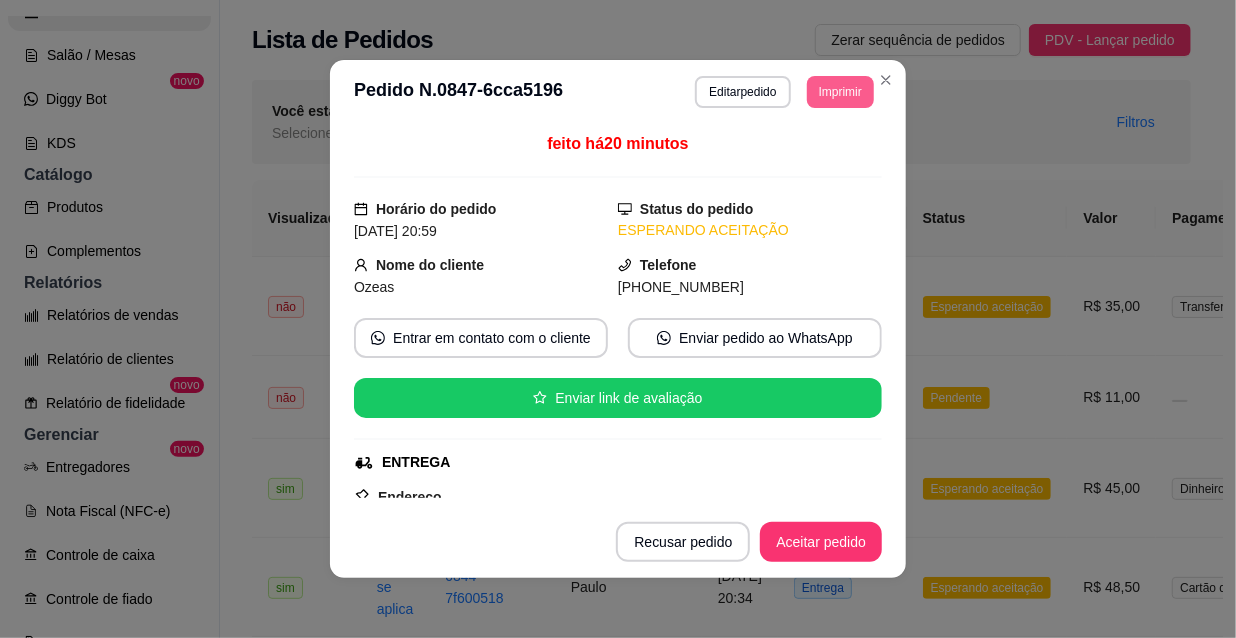 click on "Imprimir" at bounding box center (840, 92) 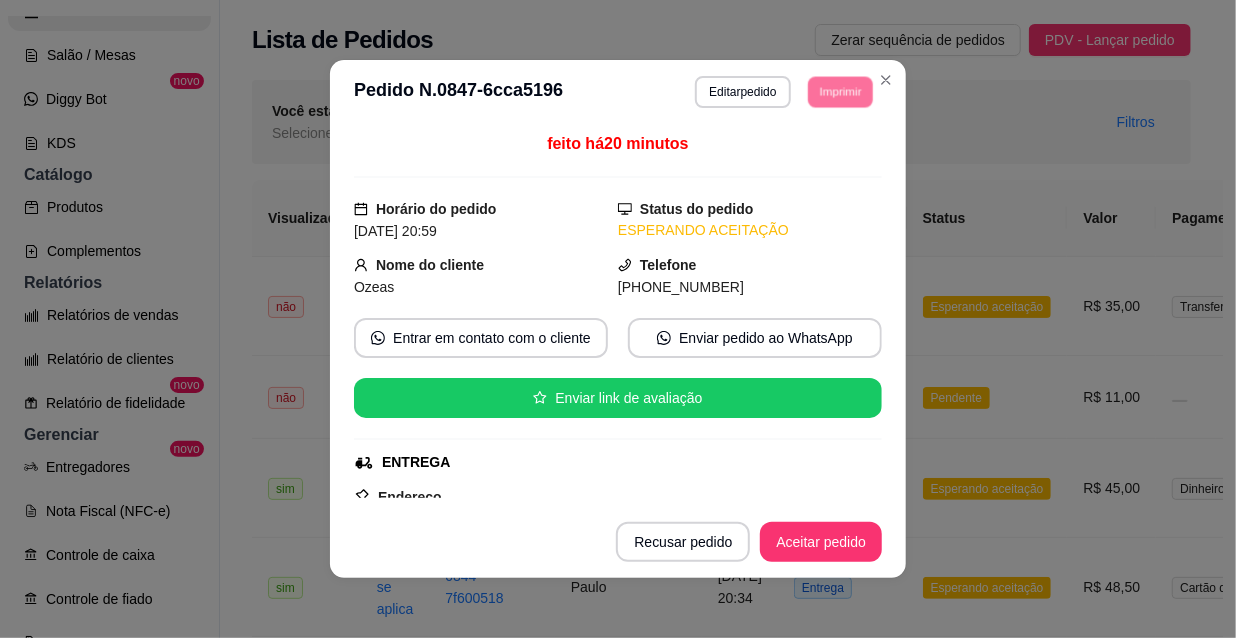 click on "IMPRESSORA" at bounding box center (813, 153) 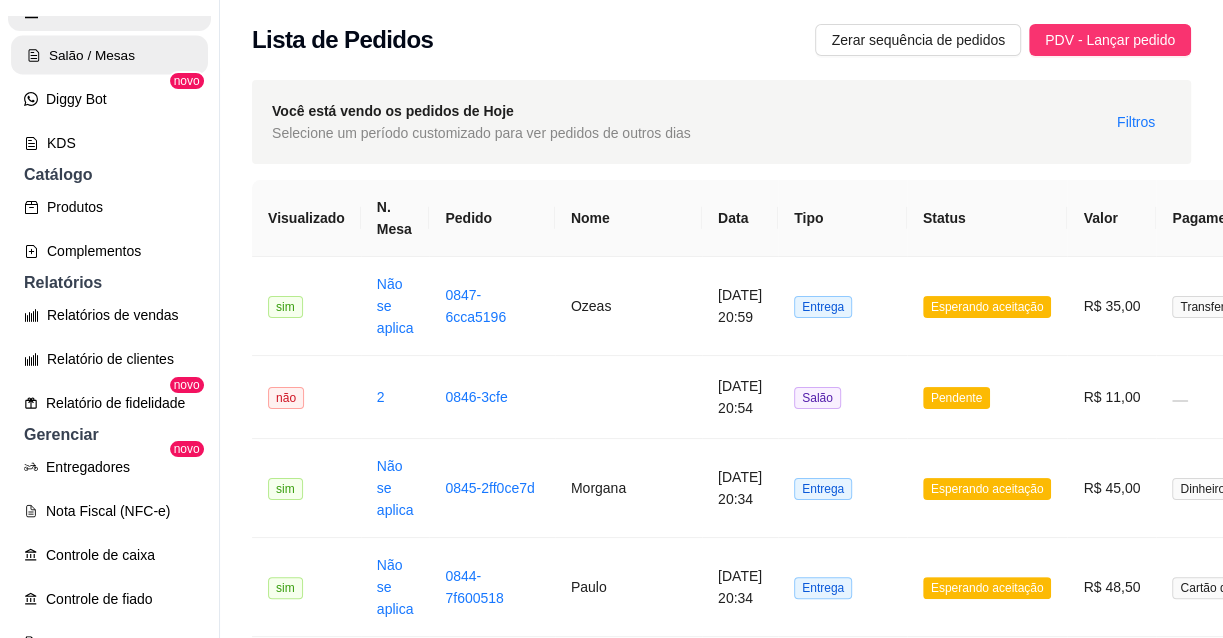 click on "Salão / Mesas" at bounding box center (109, 55) 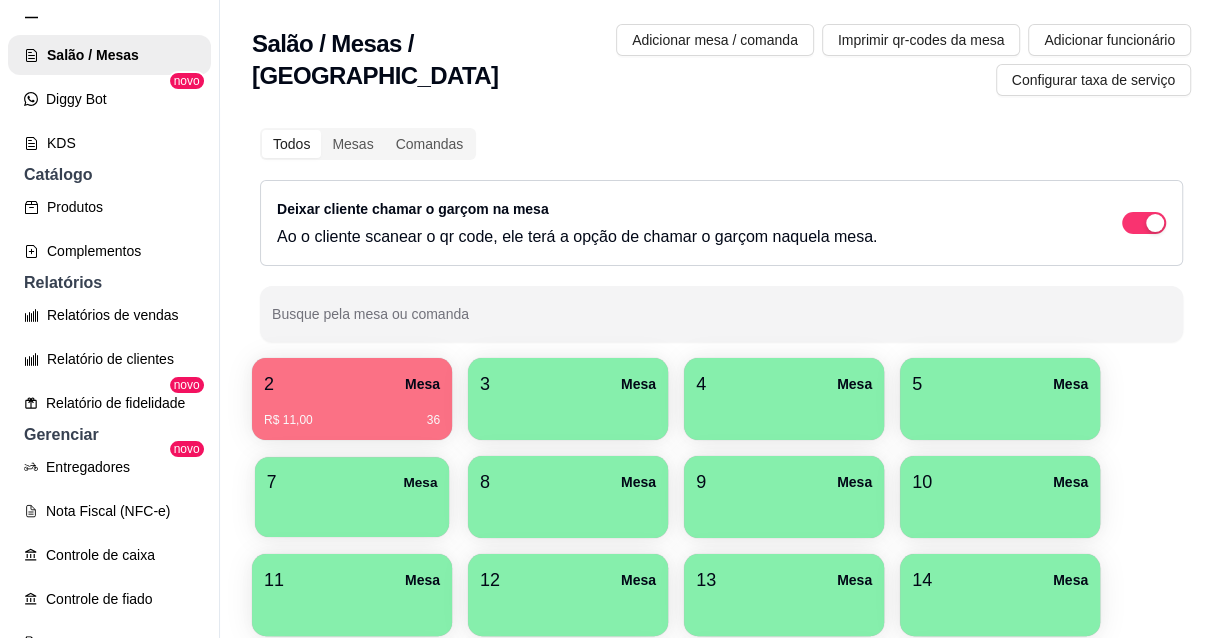 click on "7 Mesa" at bounding box center [352, 482] 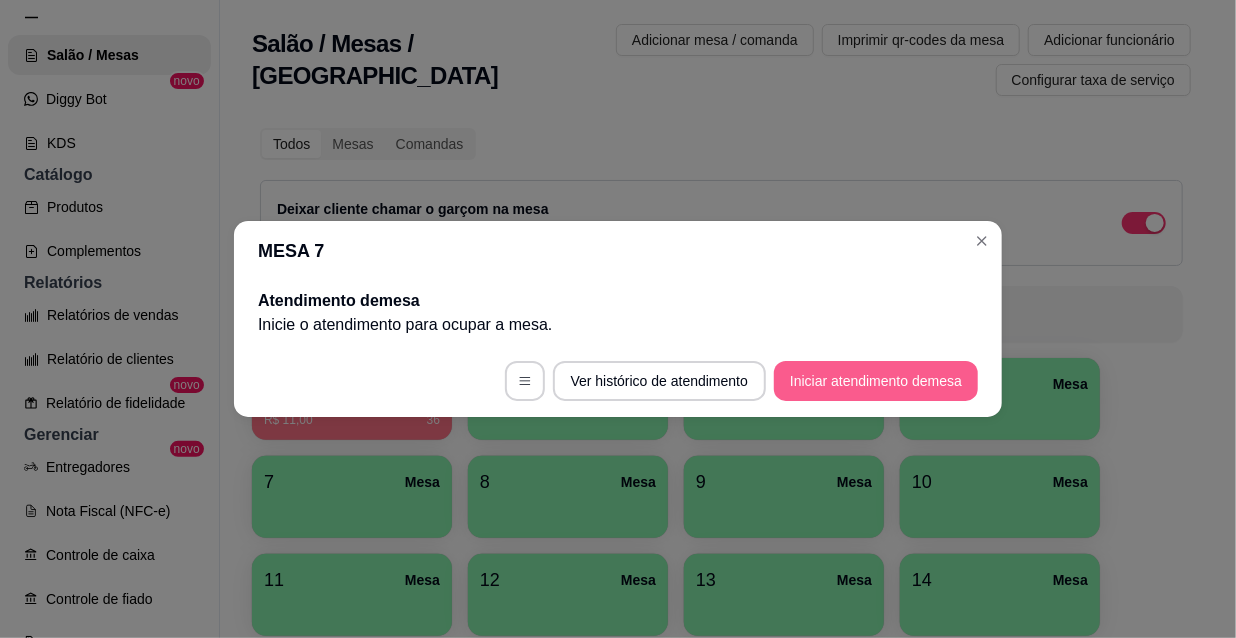 click on "Iniciar atendimento de  mesa" at bounding box center (876, 381) 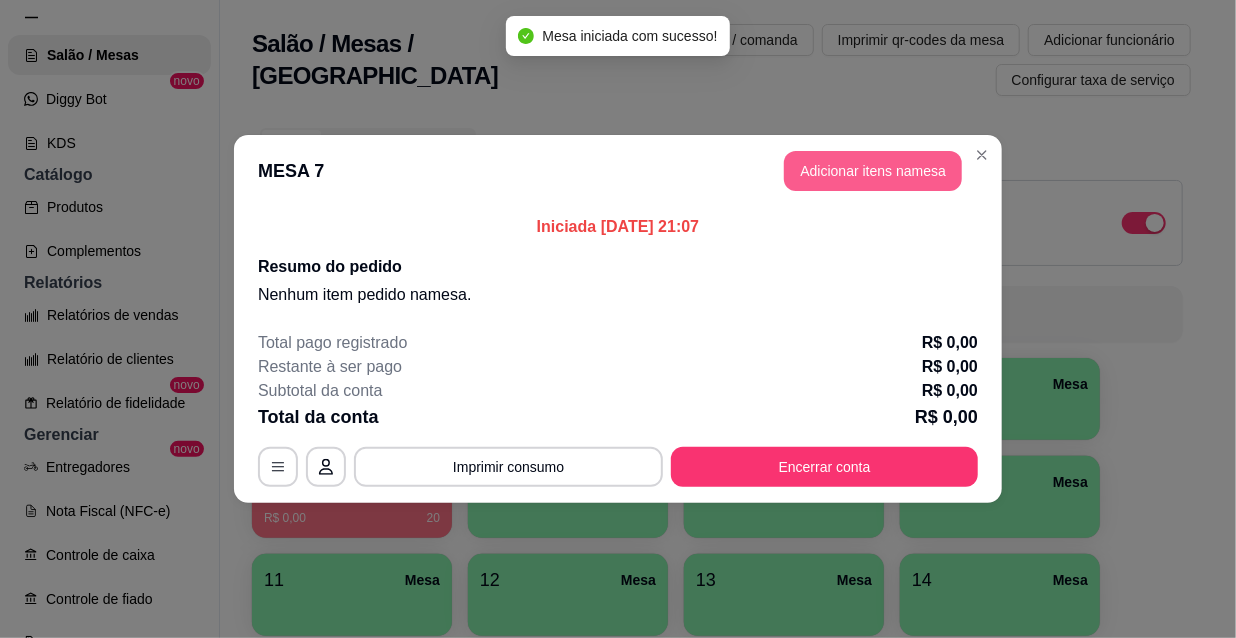 click on "Adicionar itens na  mesa" at bounding box center (873, 171) 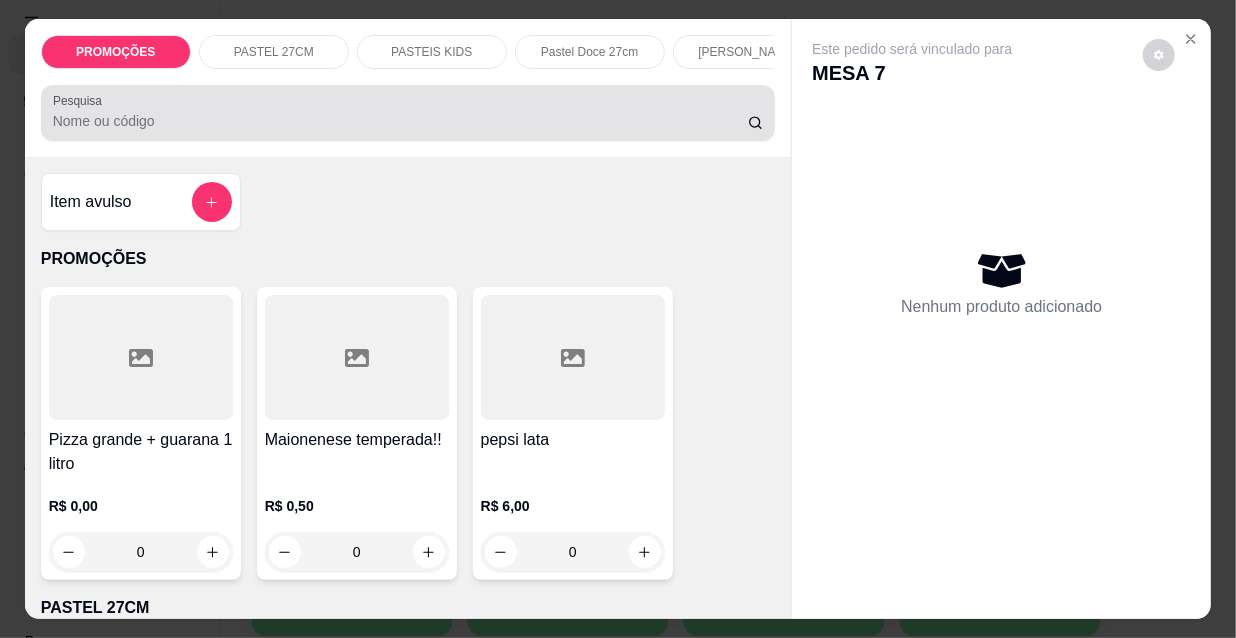 click at bounding box center [408, 113] 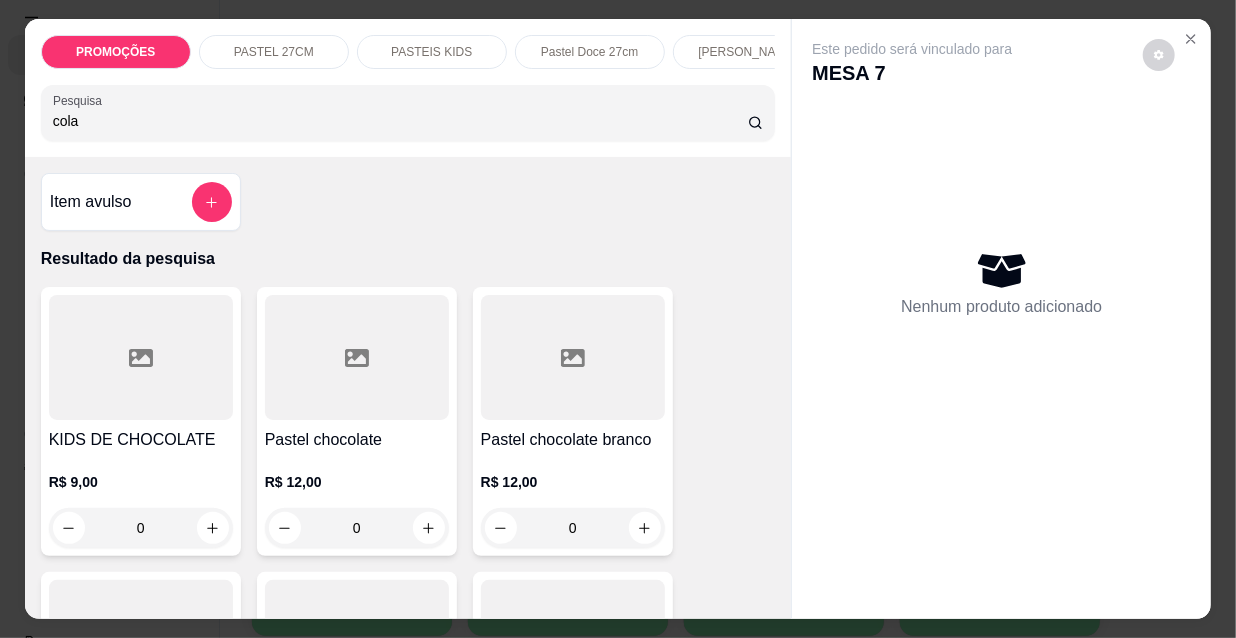 click on "cola" at bounding box center [400, 121] 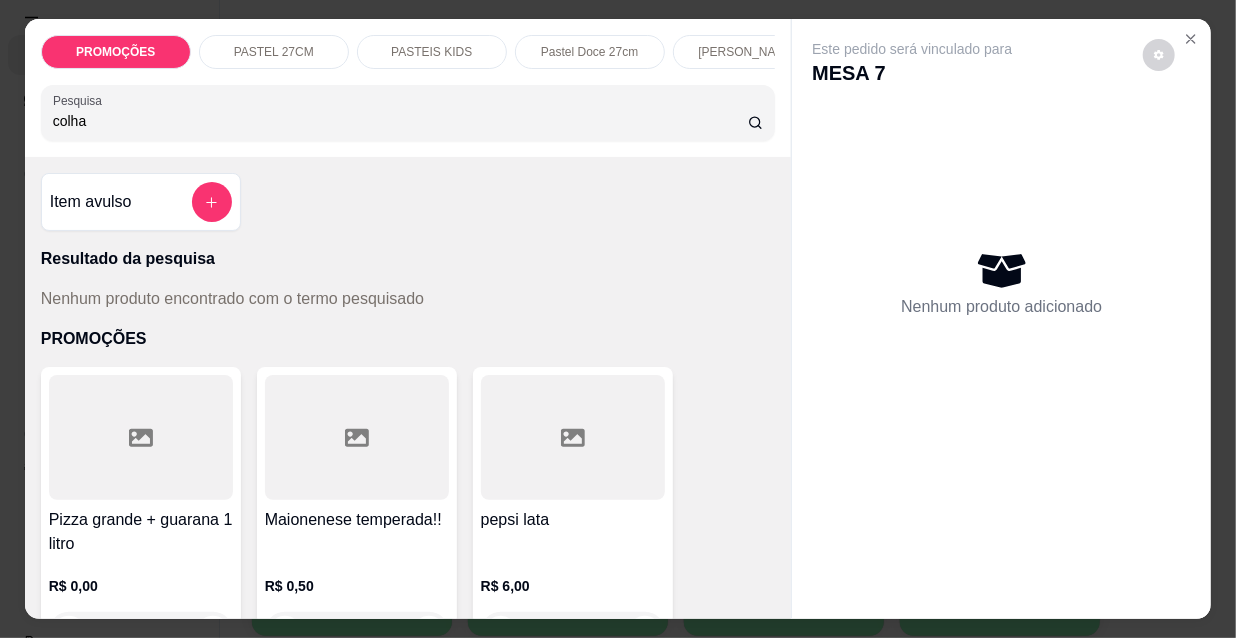 click on "colha" at bounding box center [400, 121] 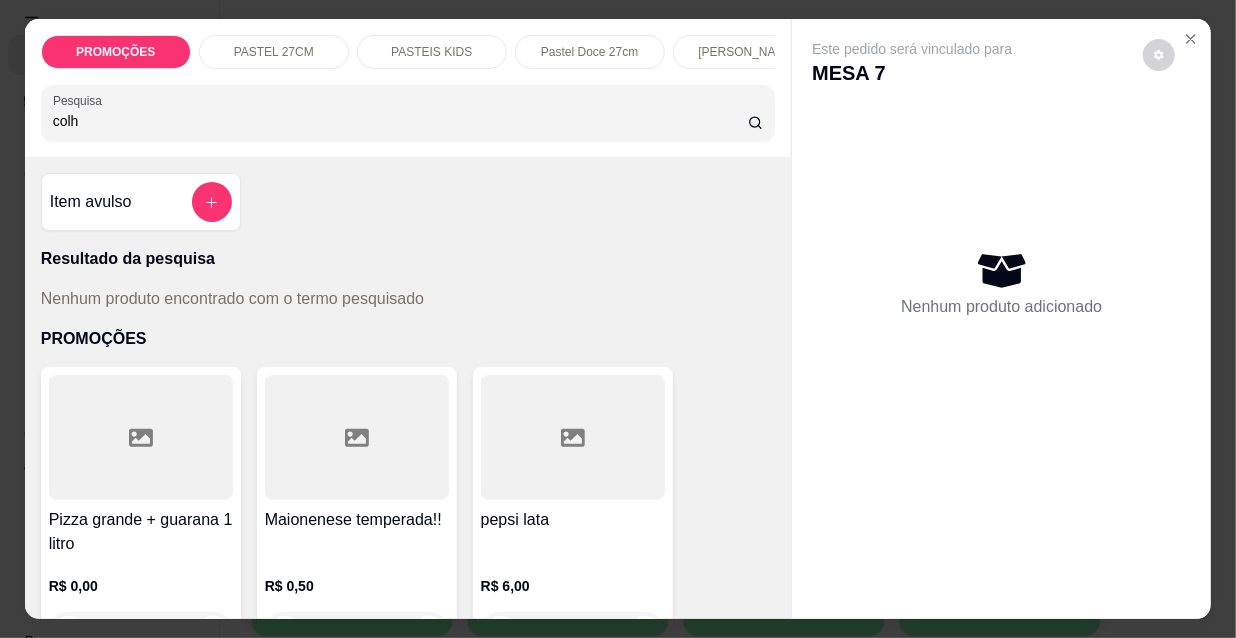 click on "colh" at bounding box center [400, 121] 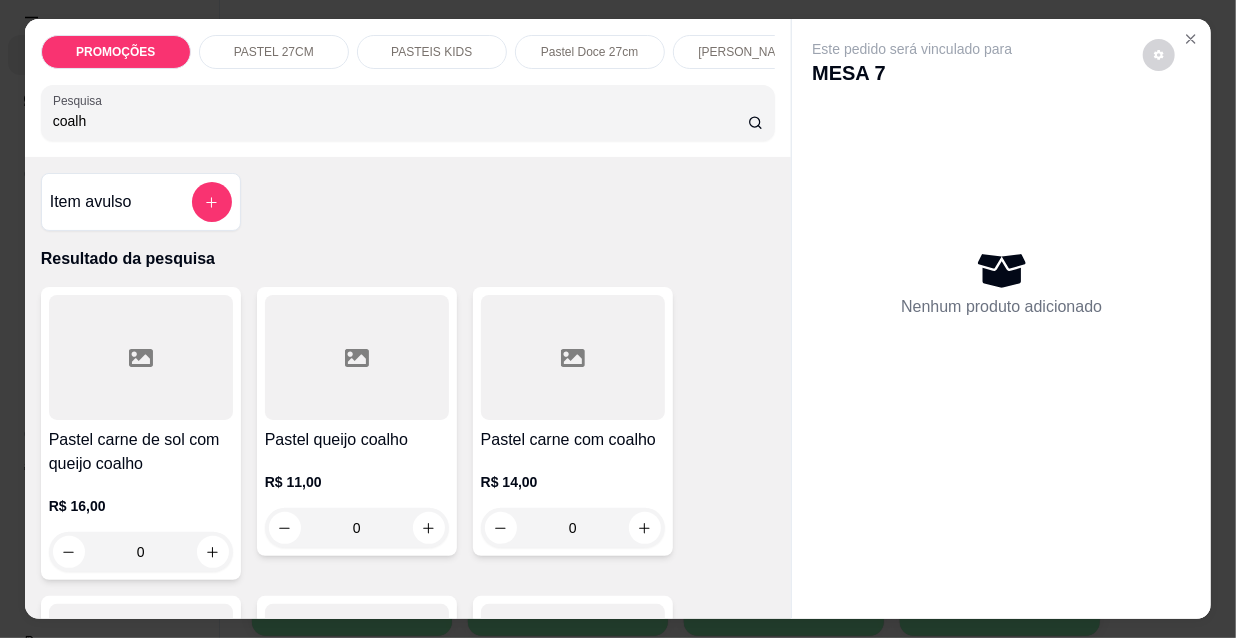 type on "coalh" 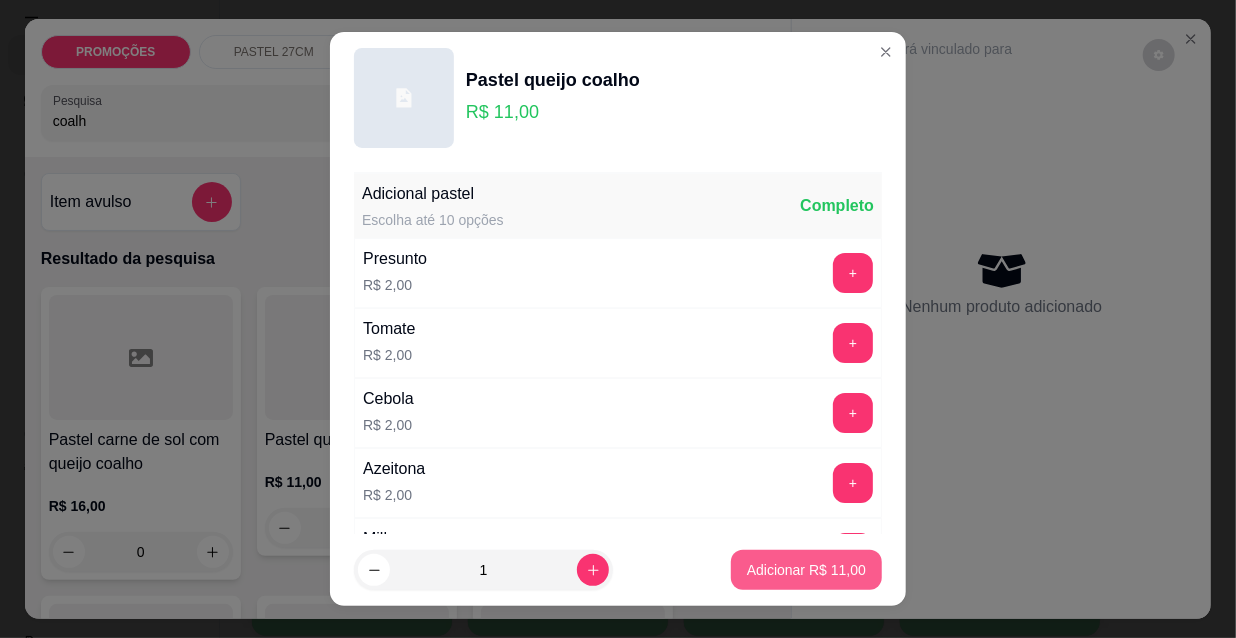 click on "Adicionar   R$ 11,00" at bounding box center [806, 570] 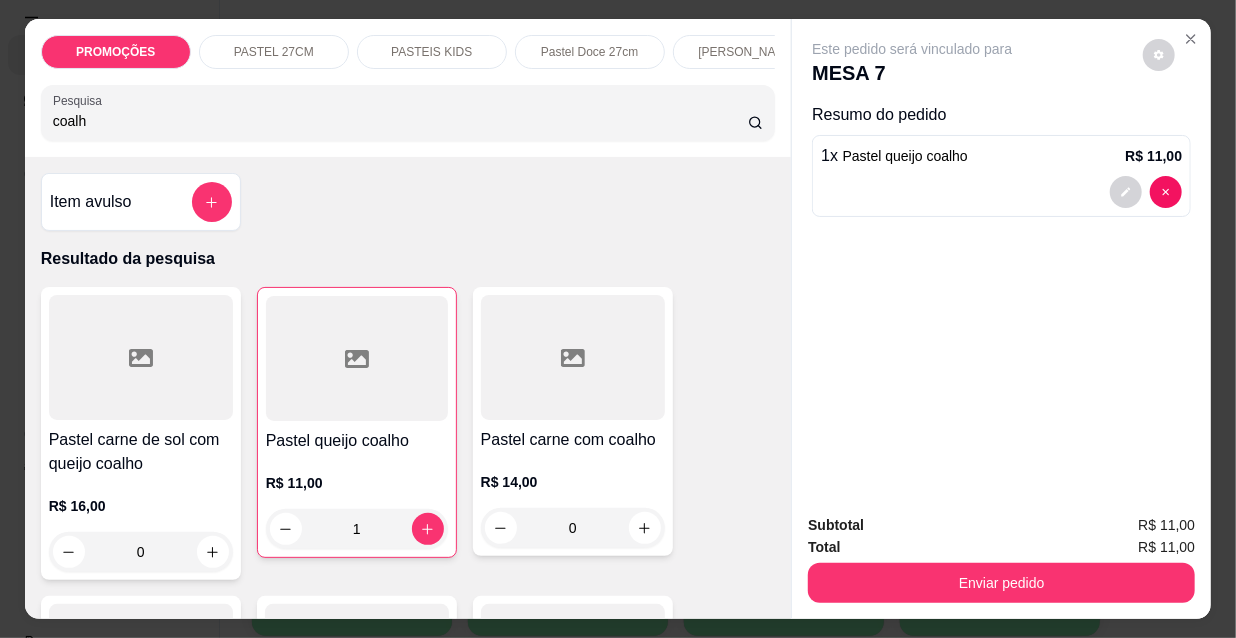 type on "1" 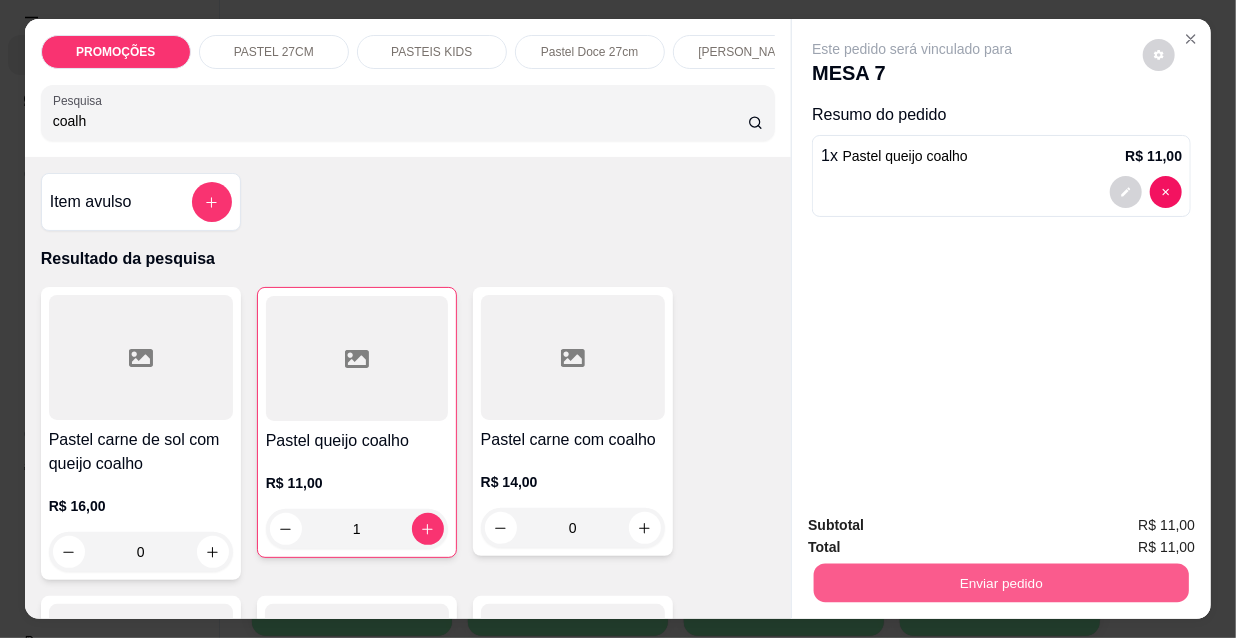 click on "Enviar pedido" at bounding box center [1001, 582] 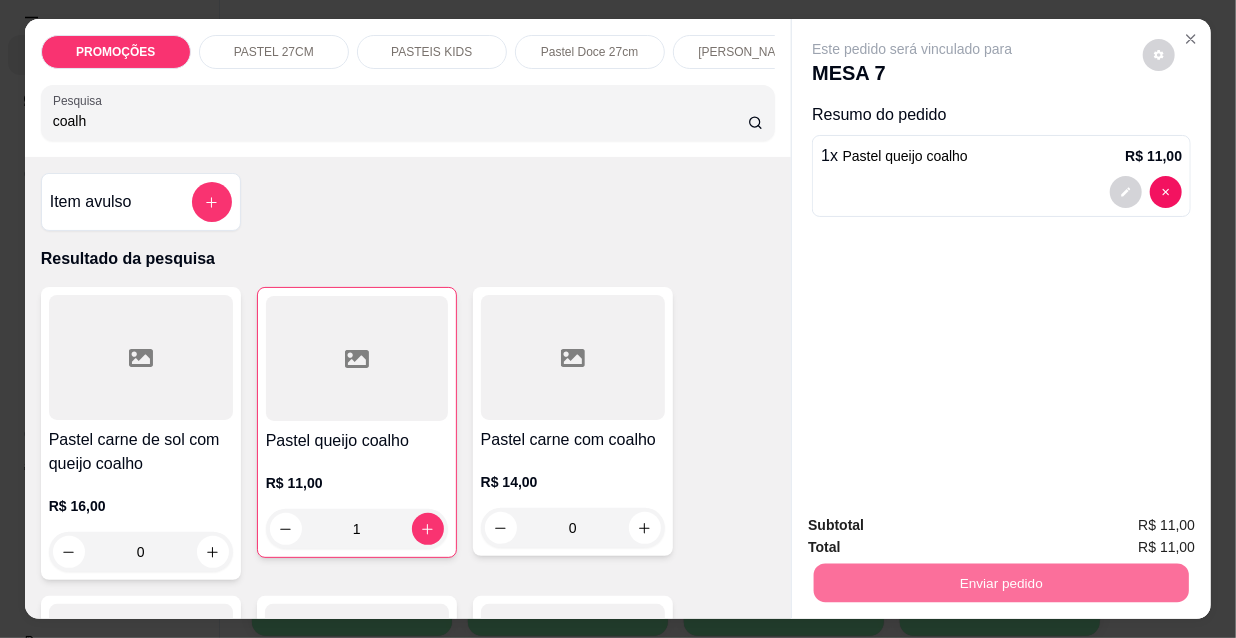 click on "Não registrar e enviar pedido" at bounding box center [937, 527] 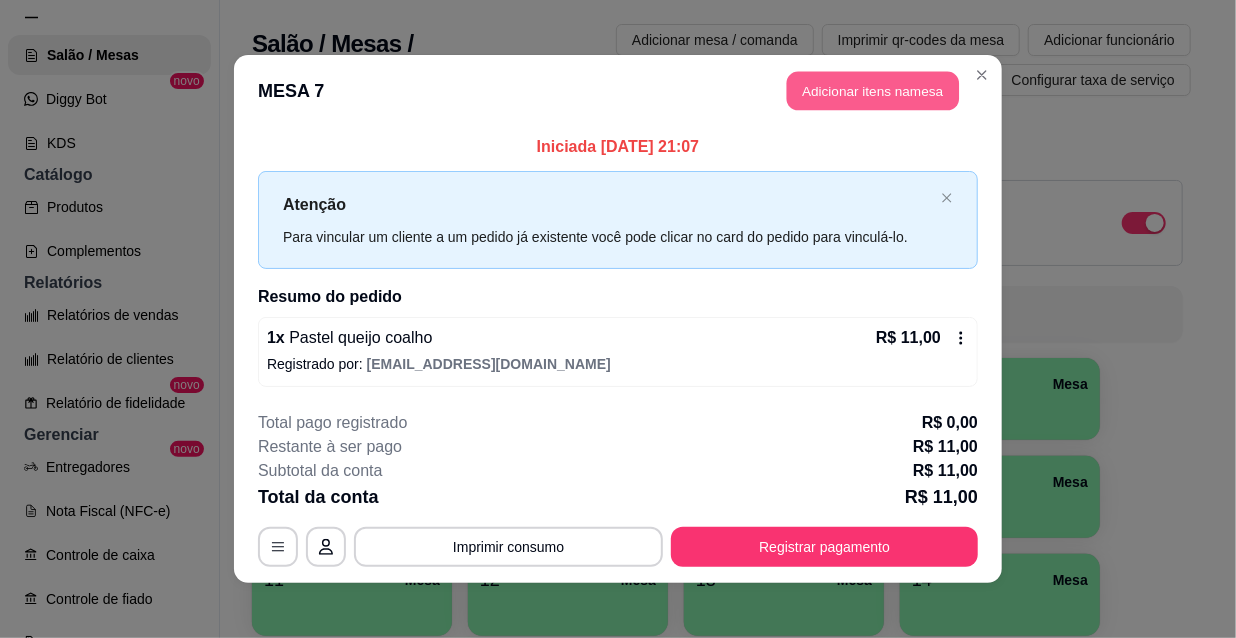 click on "Adicionar itens na  mesa" at bounding box center (873, 91) 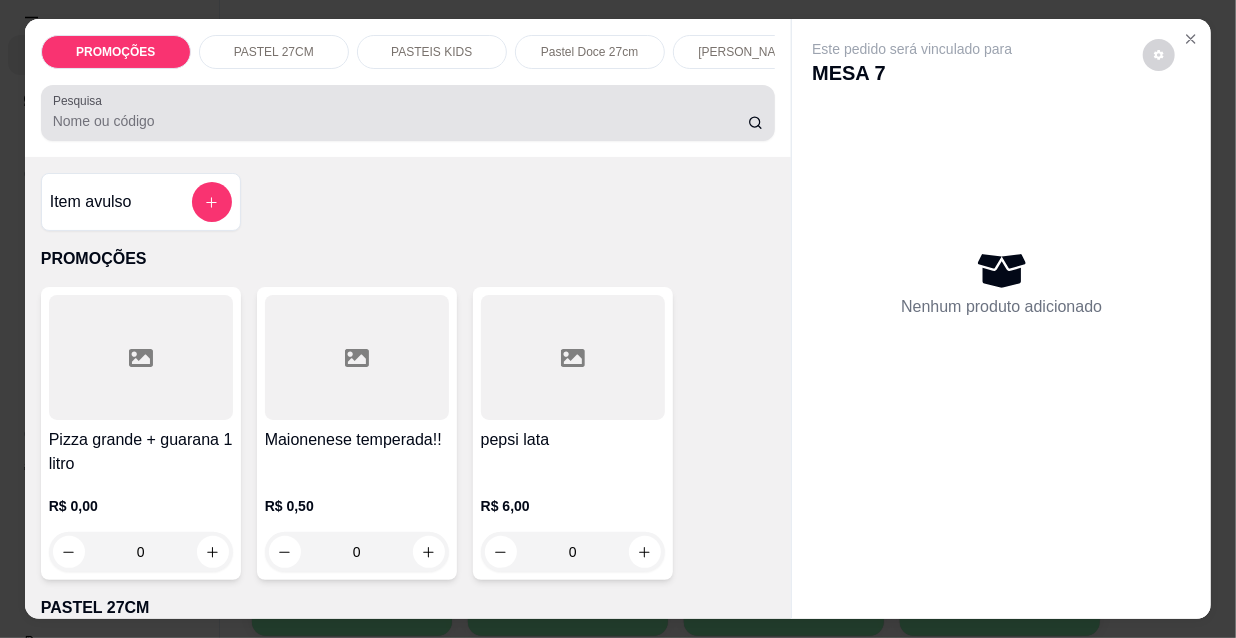 click on "Pesquisa" at bounding box center (400, 121) 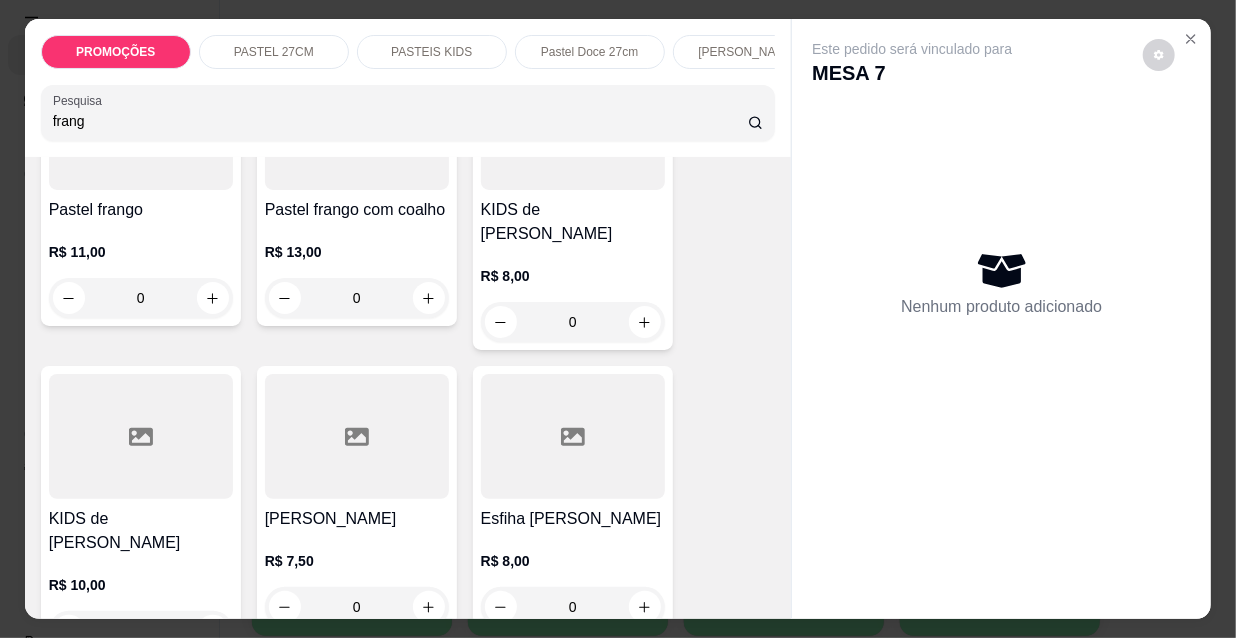 scroll, scrollTop: 636, scrollLeft: 0, axis: vertical 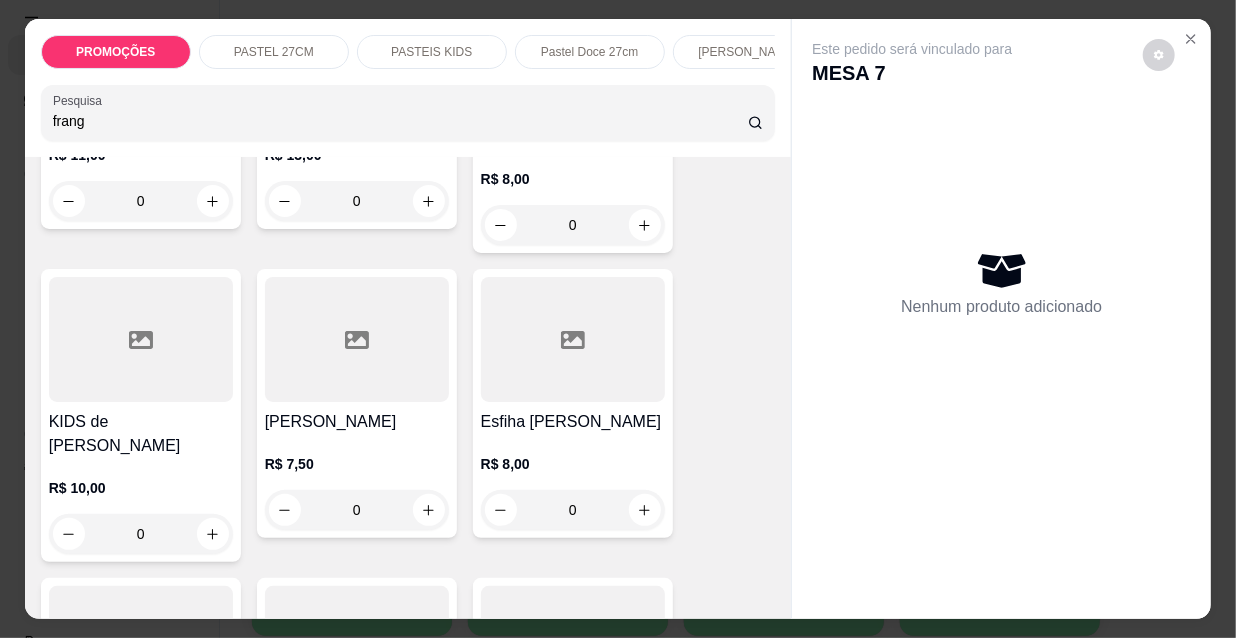type on "frang" 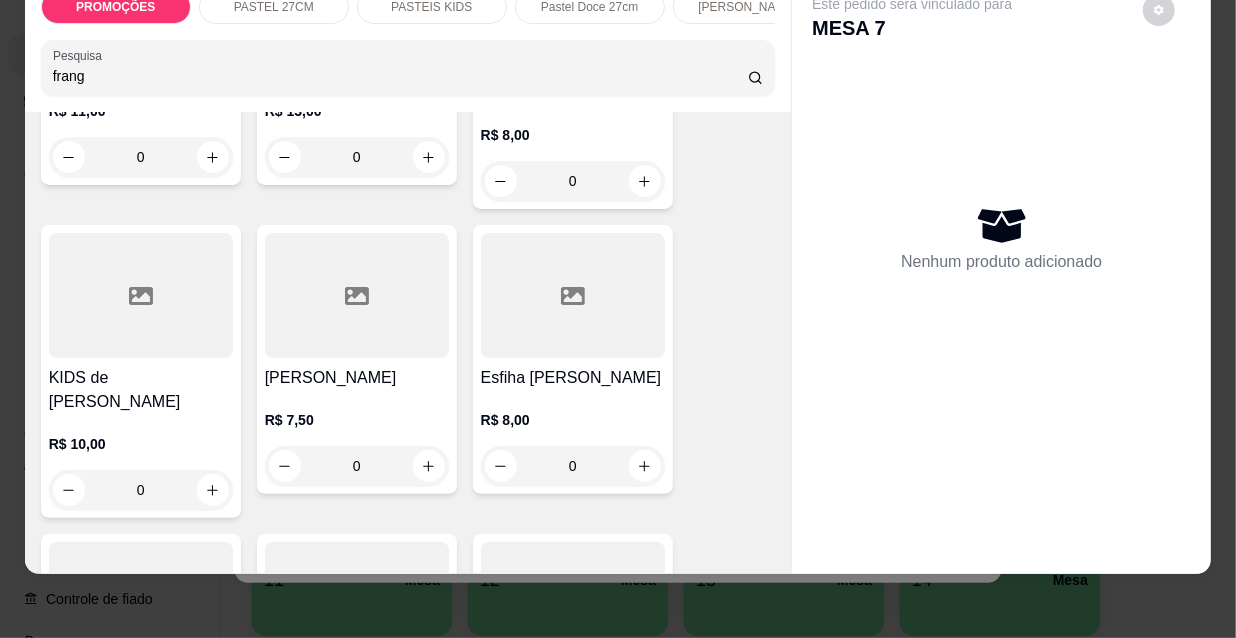 scroll, scrollTop: 636, scrollLeft: 0, axis: vertical 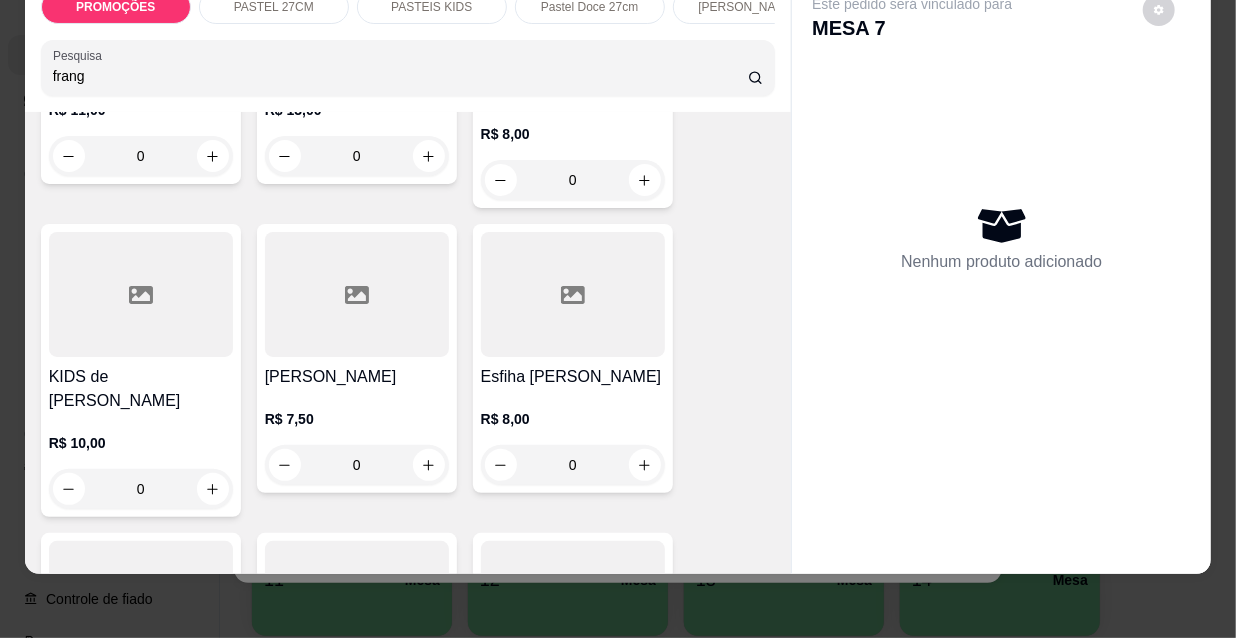 click on "R$ 7,50" at bounding box center [357, 419] 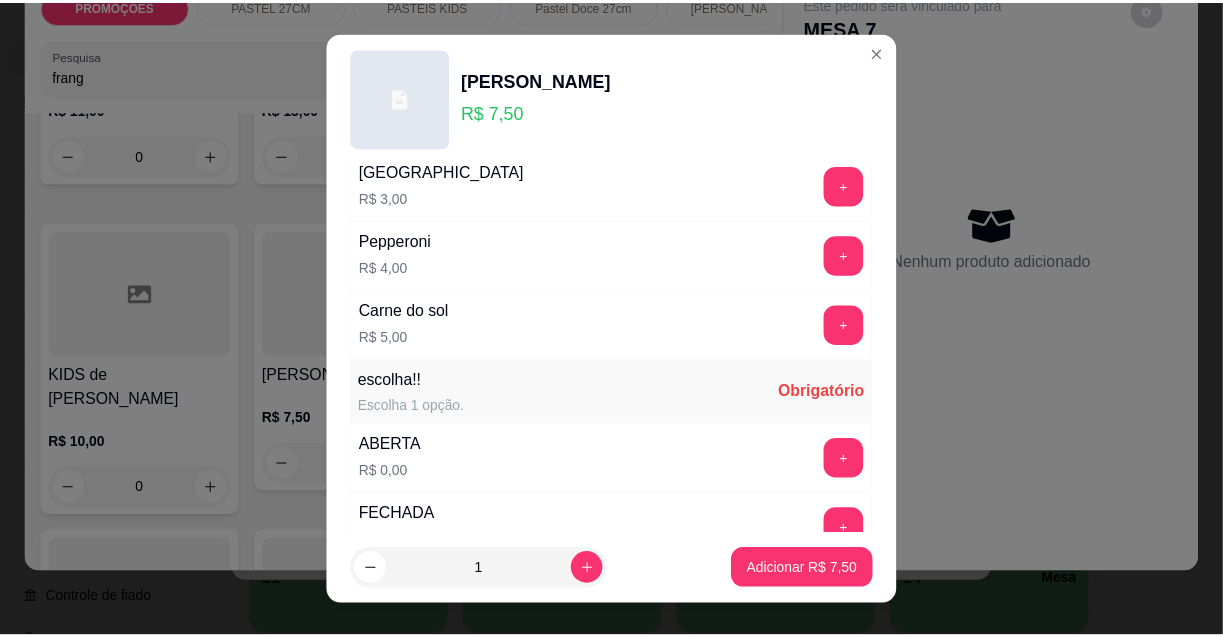 scroll, scrollTop: 1545, scrollLeft: 0, axis: vertical 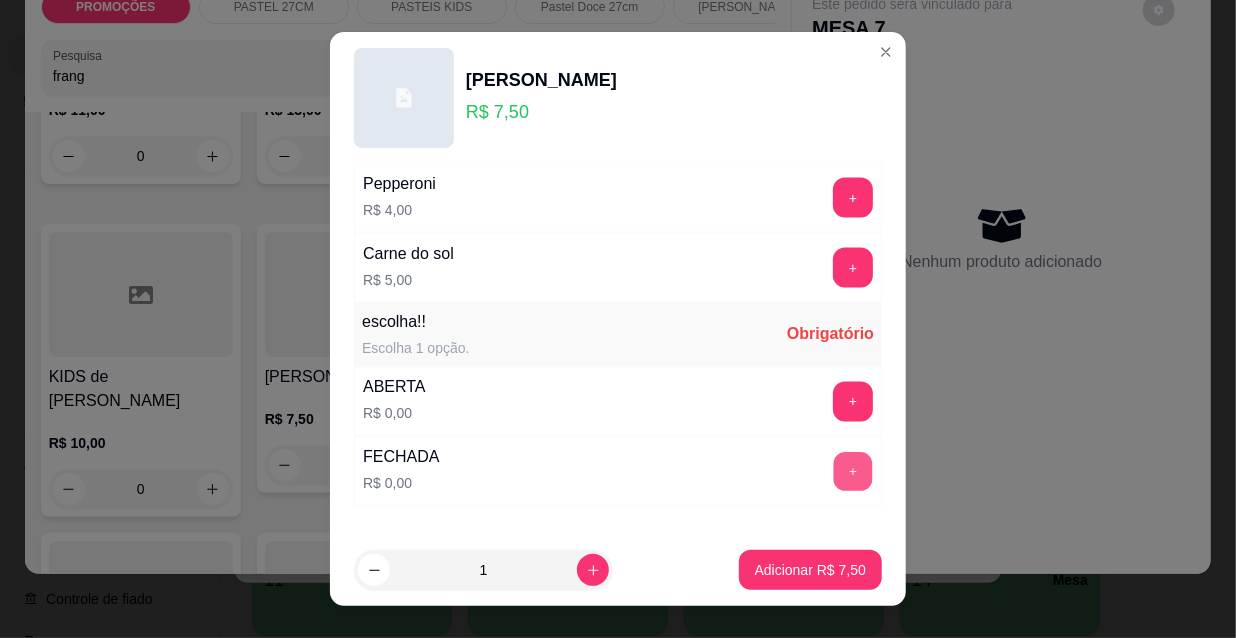 click on "+" at bounding box center (853, 472) 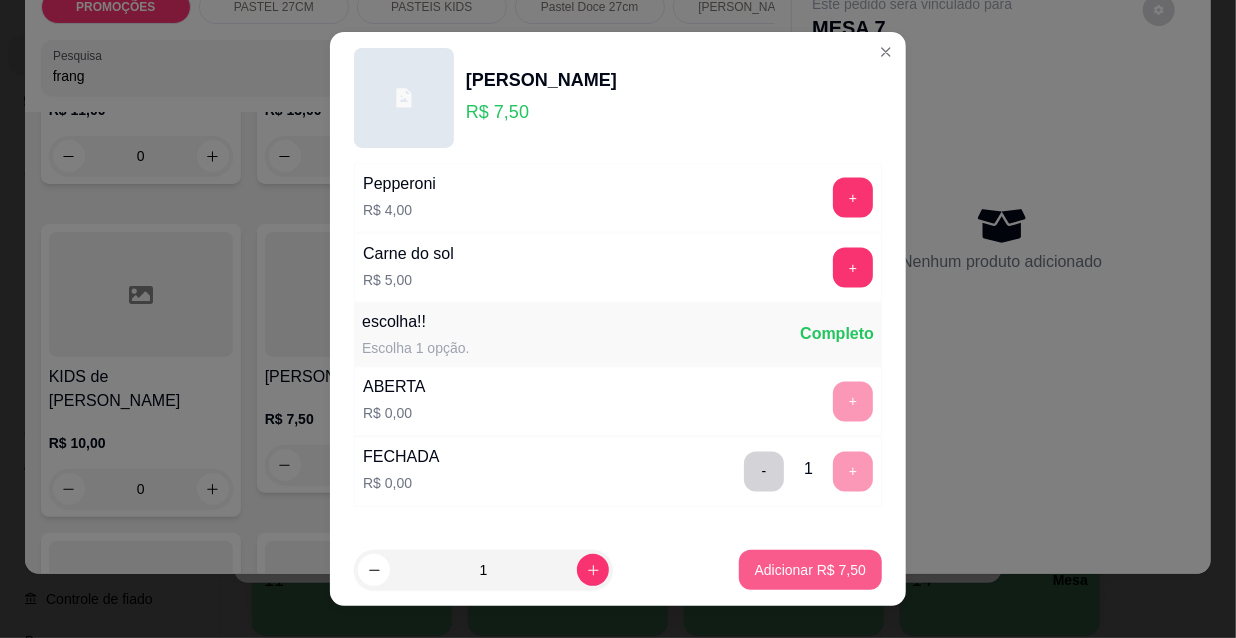 click on "Adicionar   R$ 7,50" at bounding box center (810, 570) 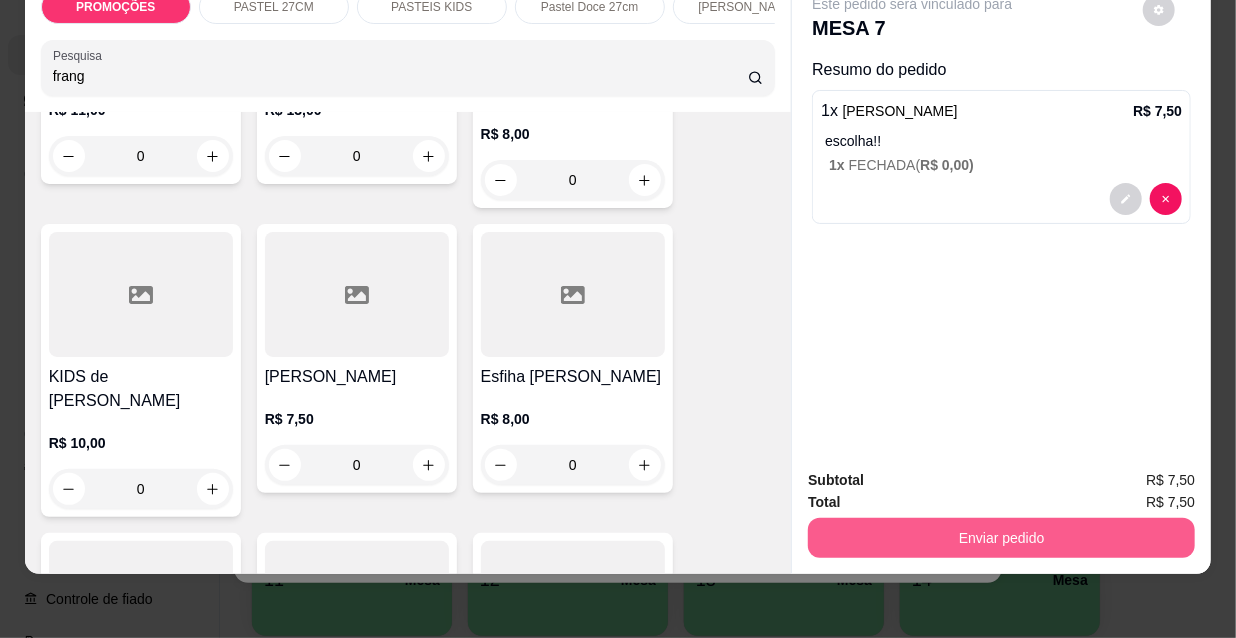 click on "Enviar pedido" at bounding box center (1001, 538) 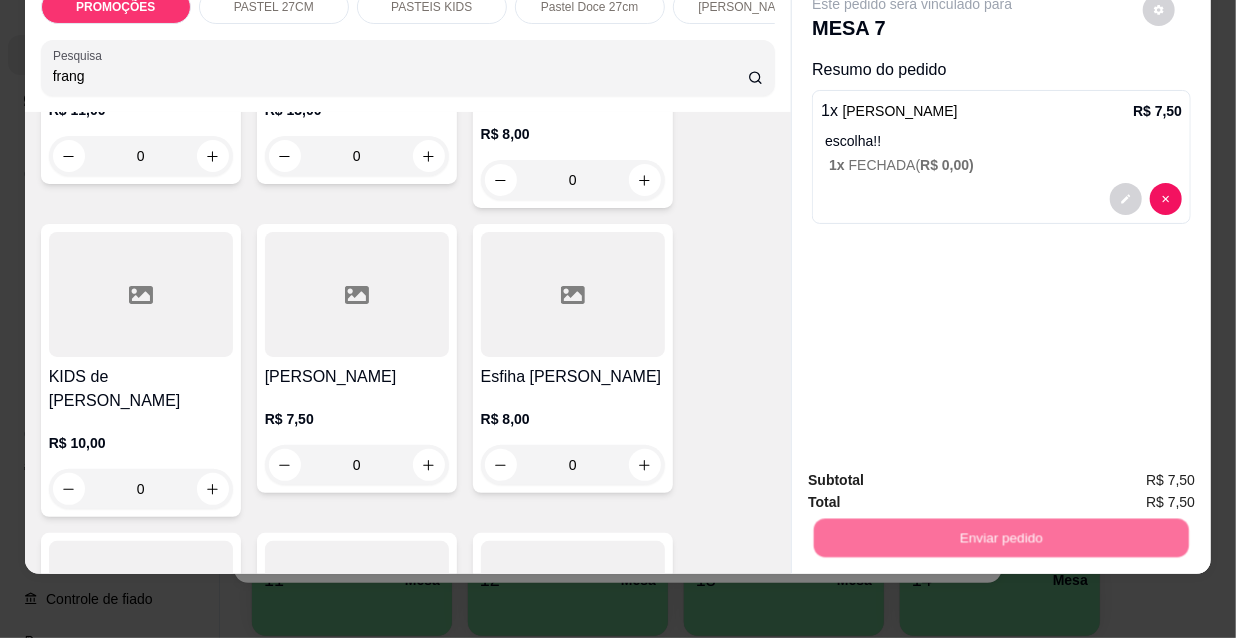 click on "Não registrar e enviar pedido" at bounding box center (937, 474) 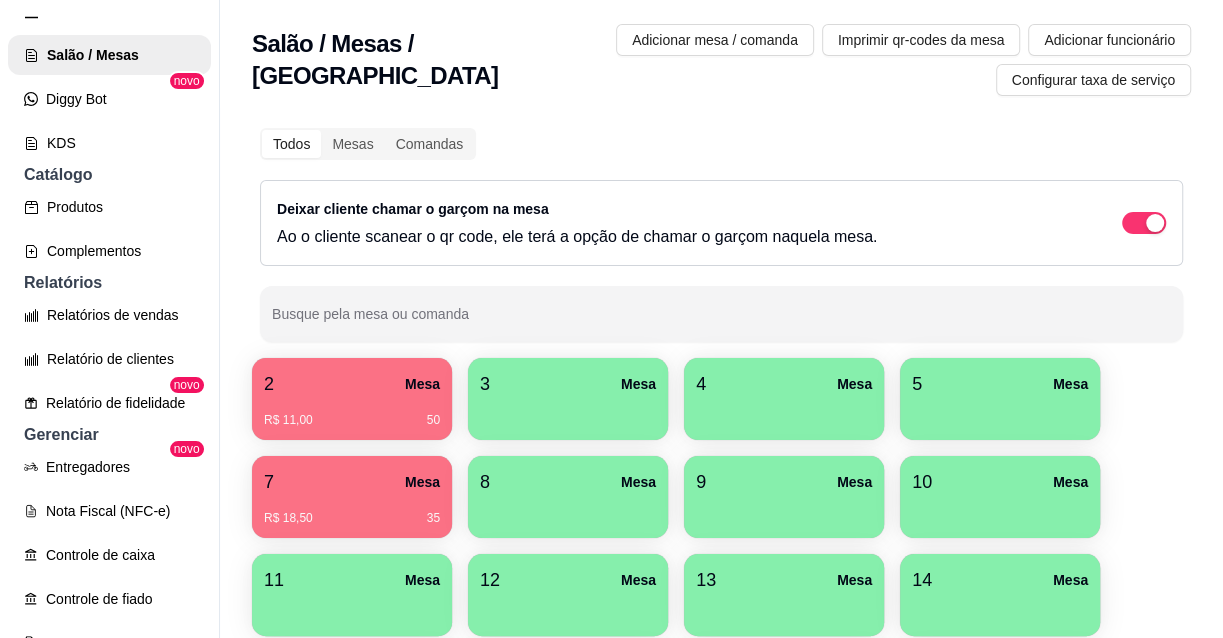 click on "R$ 18,50 35" at bounding box center [352, 518] 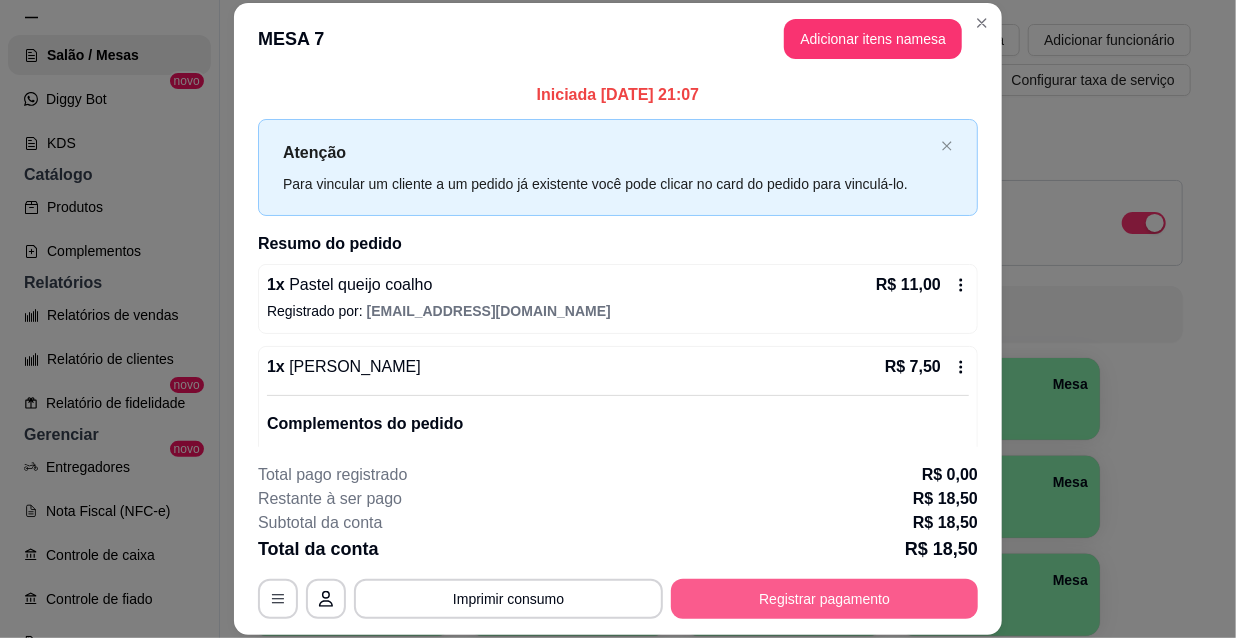 click on "Registrar pagamento" at bounding box center [824, 599] 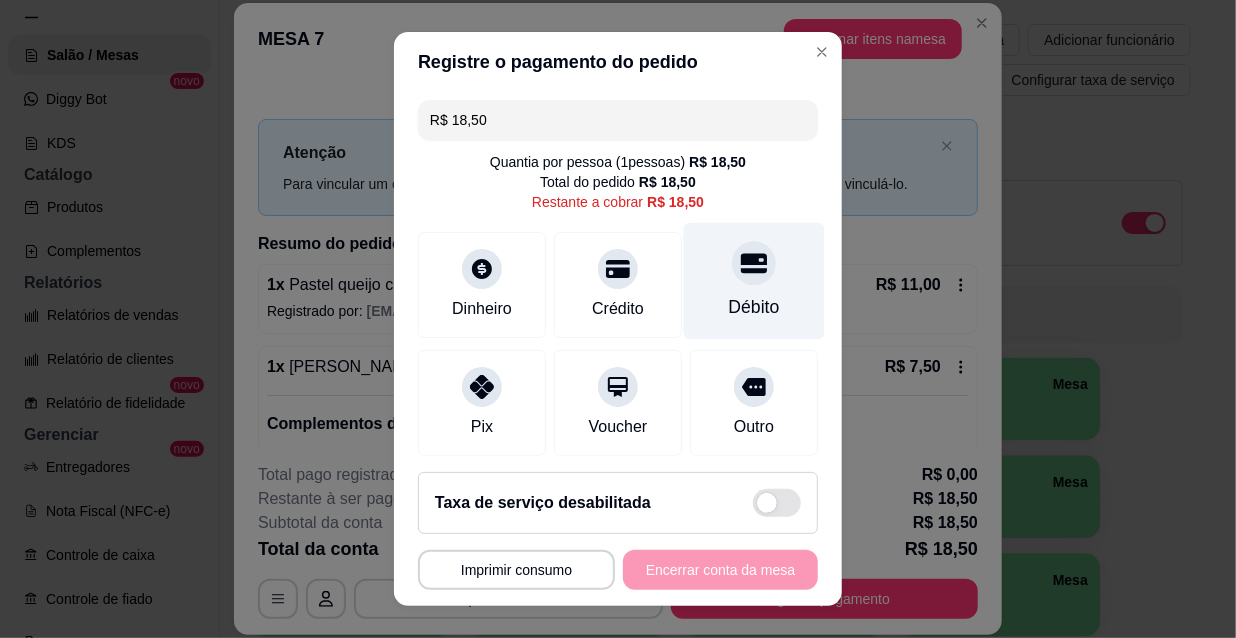 drag, startPoint x: 749, startPoint y: 300, endPoint x: 737, endPoint y: 318, distance: 21.633308 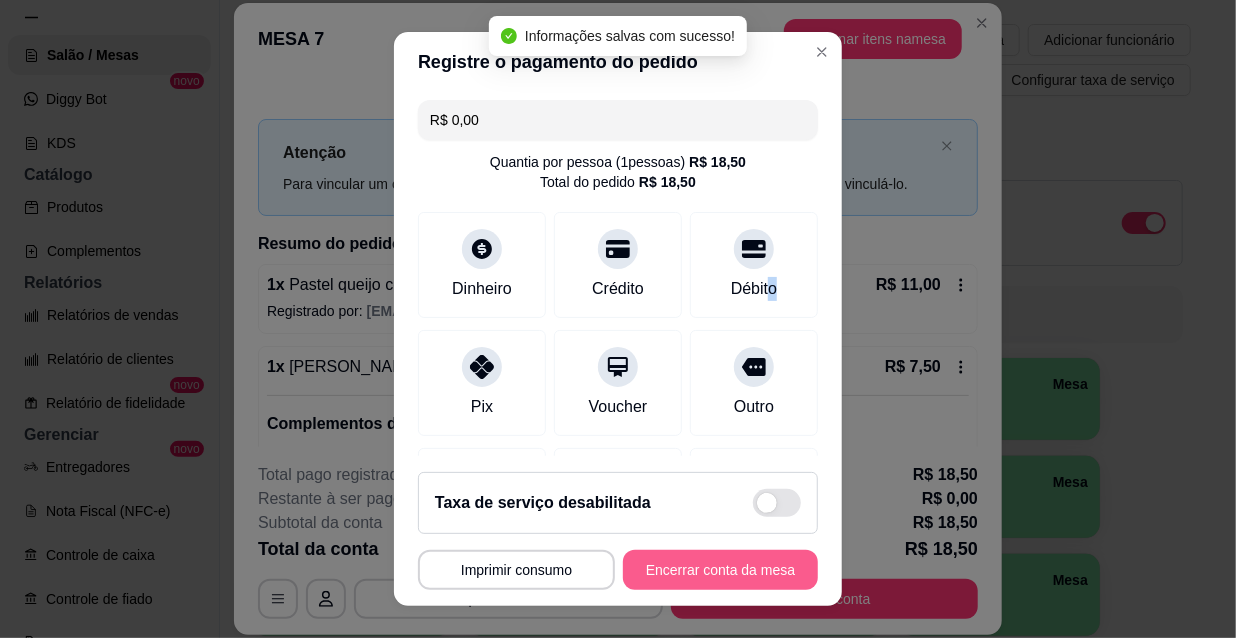 type on "R$ 0,00" 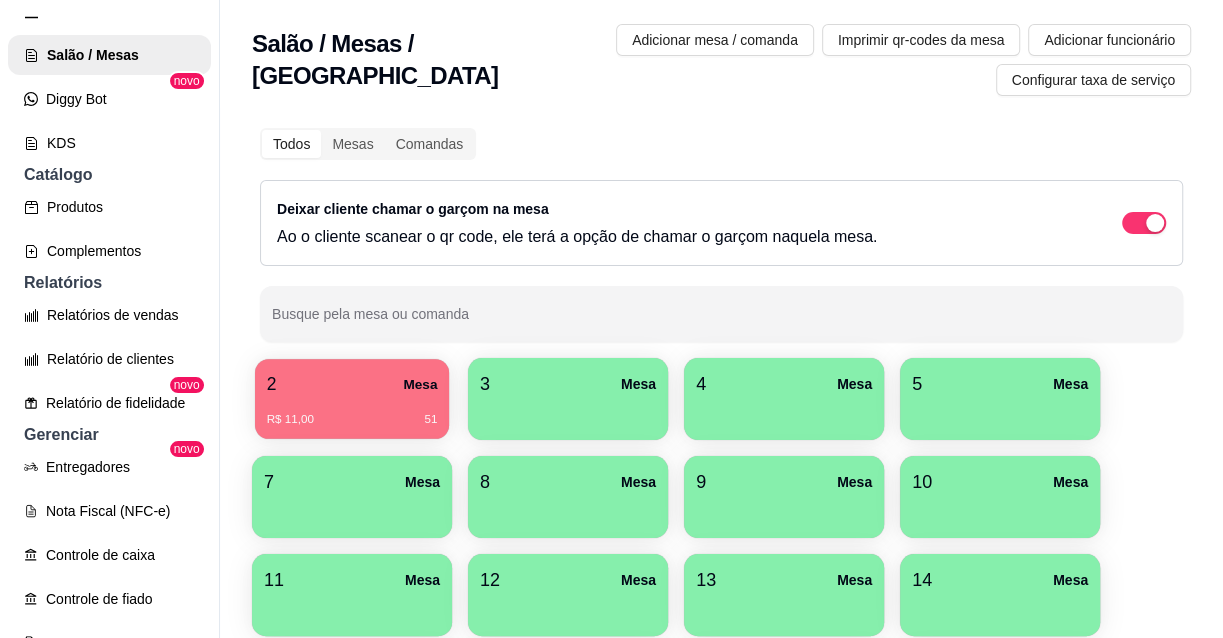 click on "R$ 11,00 51" at bounding box center [352, 412] 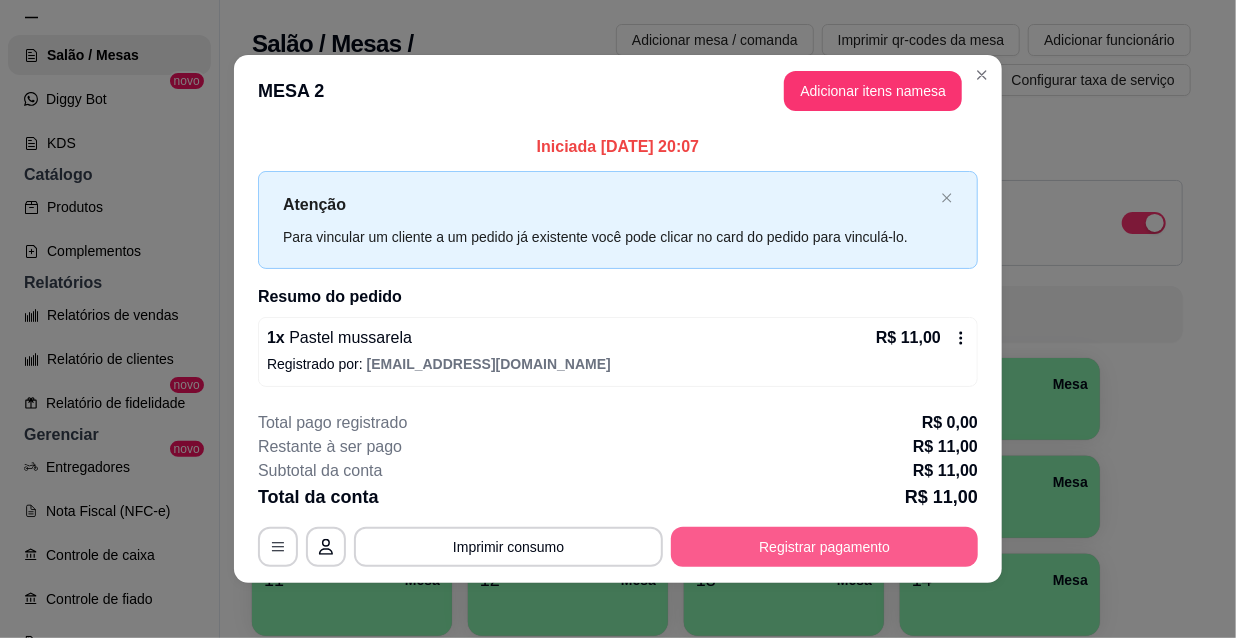 click on "Registrar pagamento" at bounding box center [824, 547] 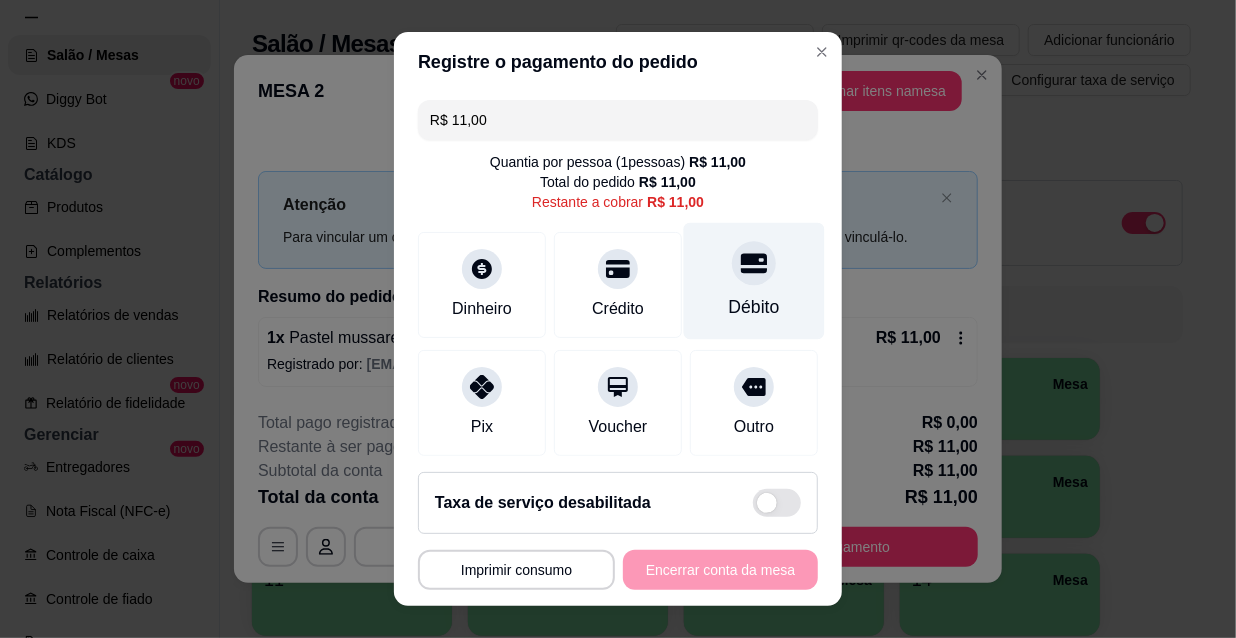click at bounding box center (754, 263) 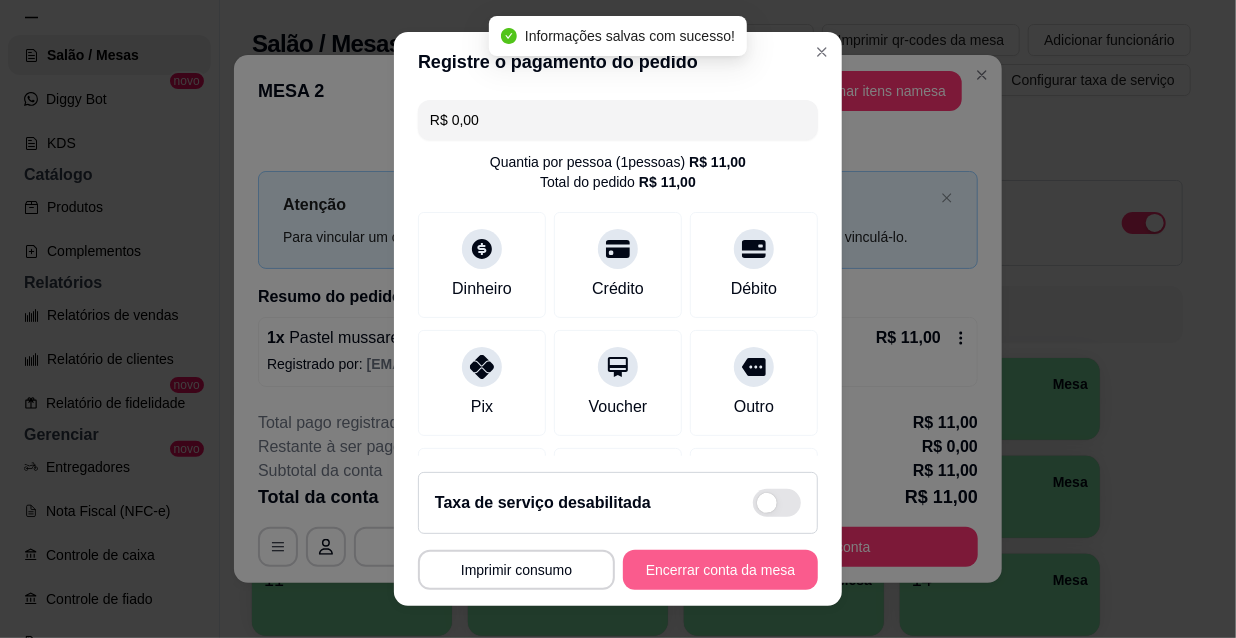 type on "R$ 0,00" 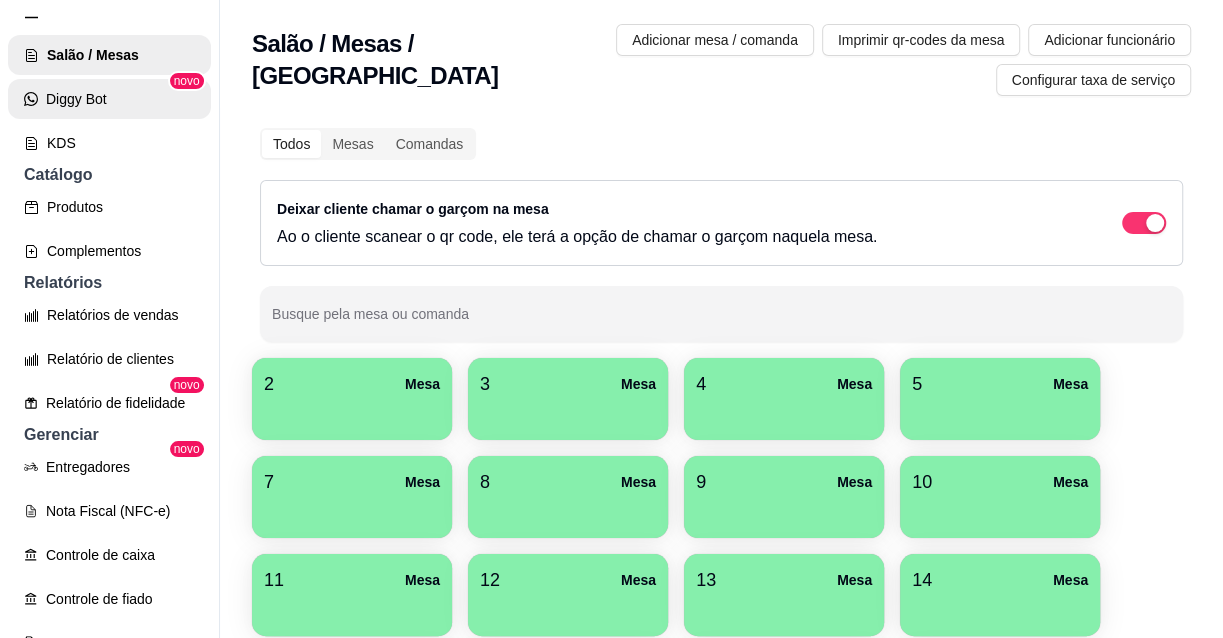 click on "Diggy Bot" at bounding box center [109, 99] 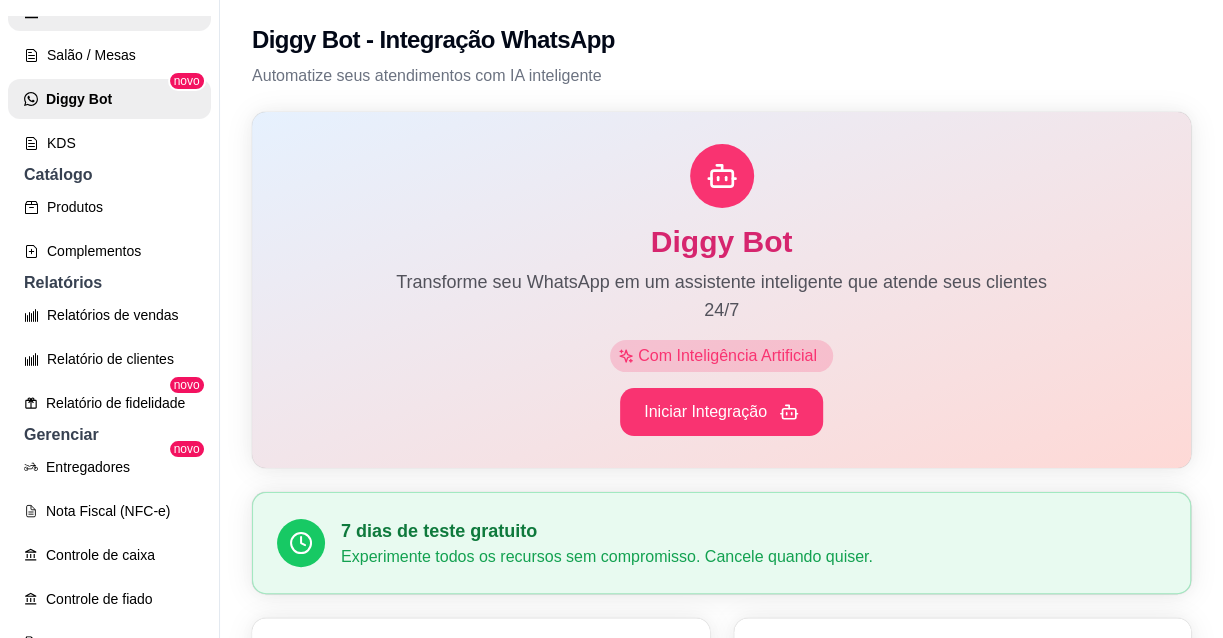 scroll, scrollTop: 272, scrollLeft: 0, axis: vertical 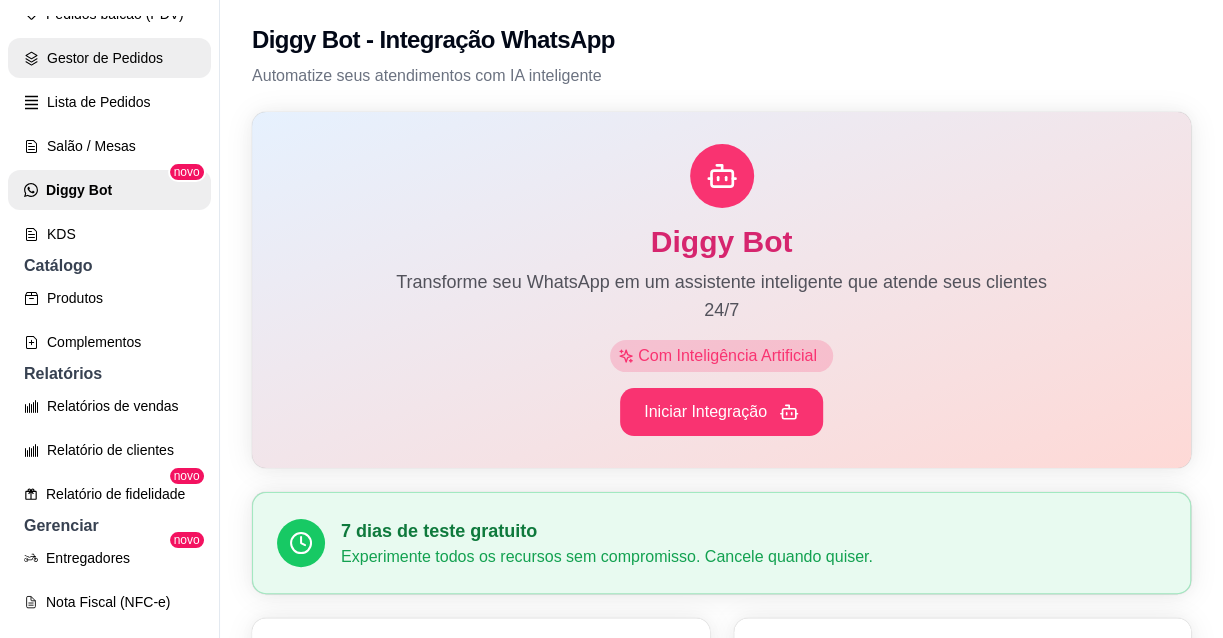 click on "Gestor de Pedidos" at bounding box center (109, 58) 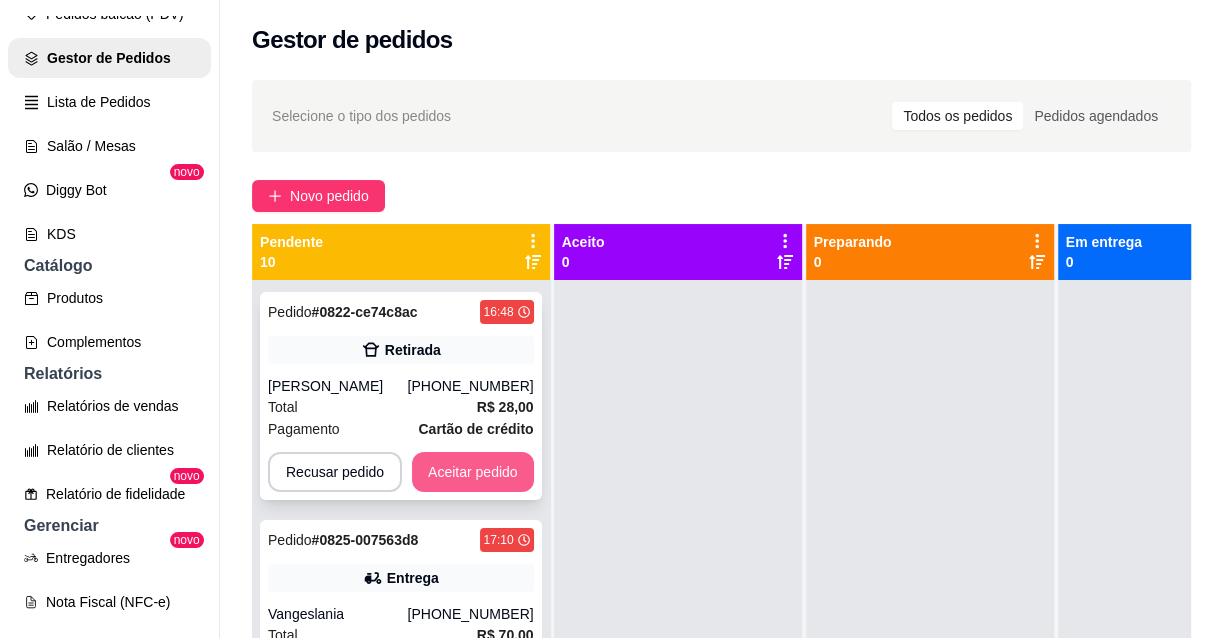 click on "Aceitar pedido" at bounding box center [473, 472] 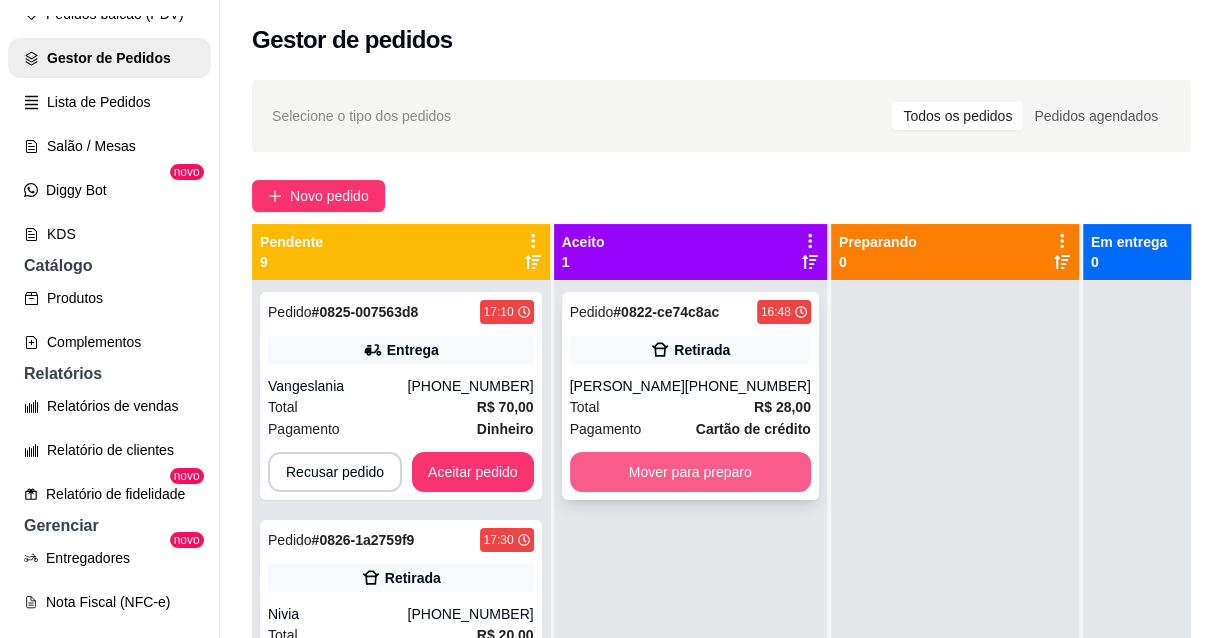 click on "Mover para preparo" at bounding box center [690, 472] 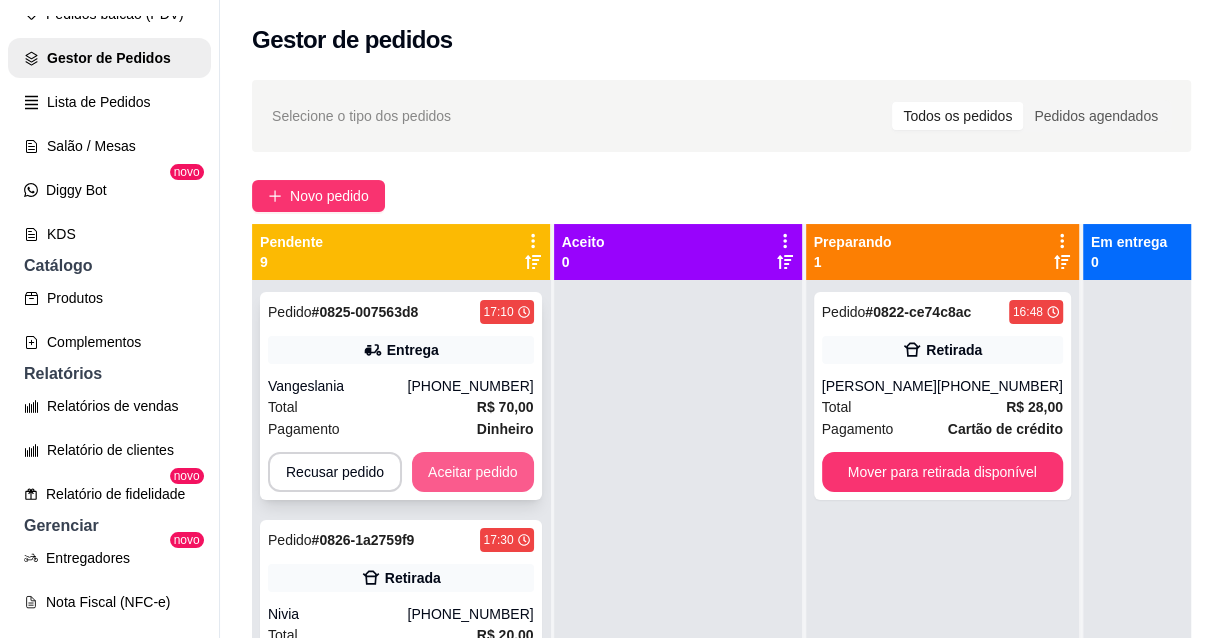 click on "Aceitar pedido" at bounding box center (473, 472) 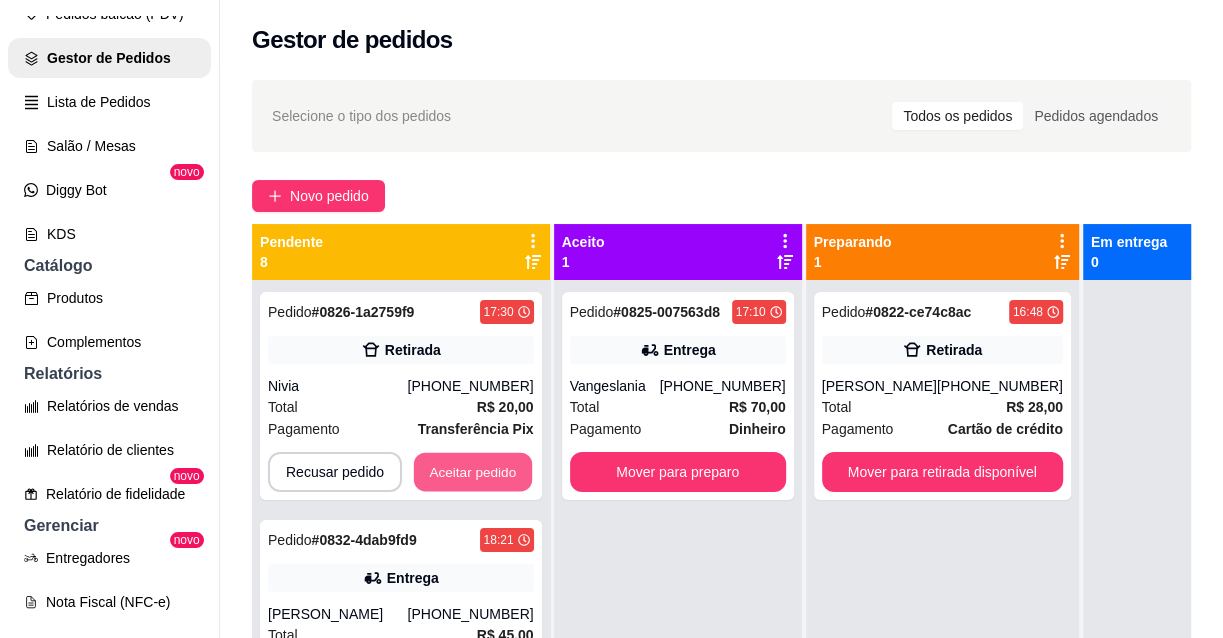 click on "Aceitar pedido" at bounding box center (473, 472) 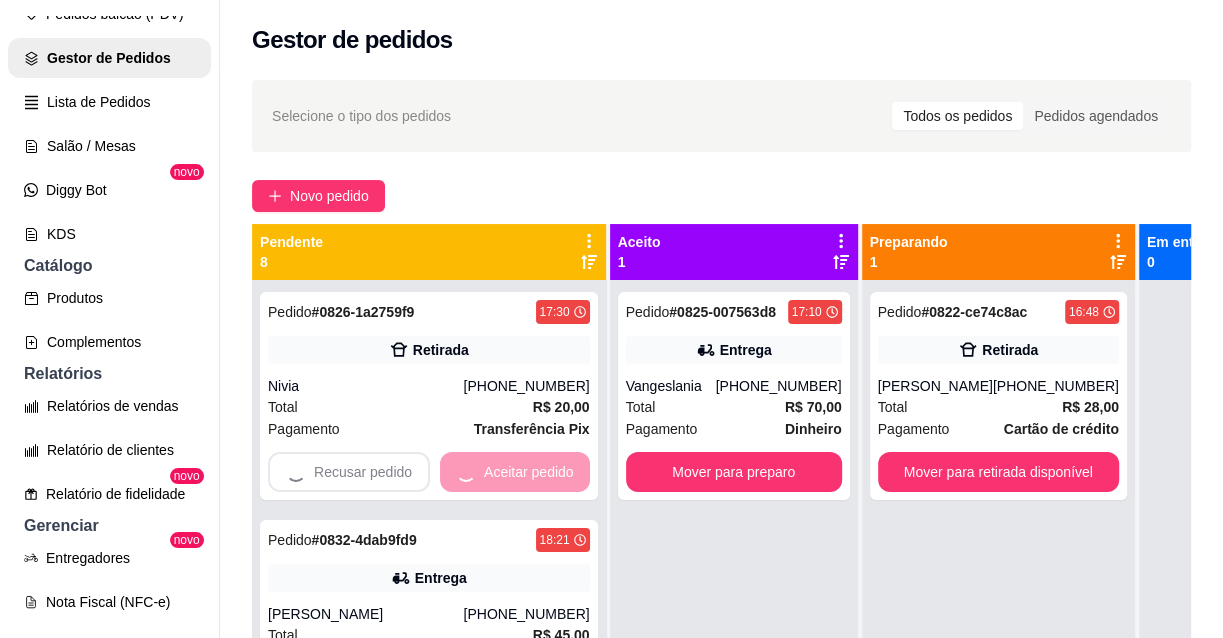 click on "Recusar pedido Aceitar pedido" at bounding box center (429, 472) 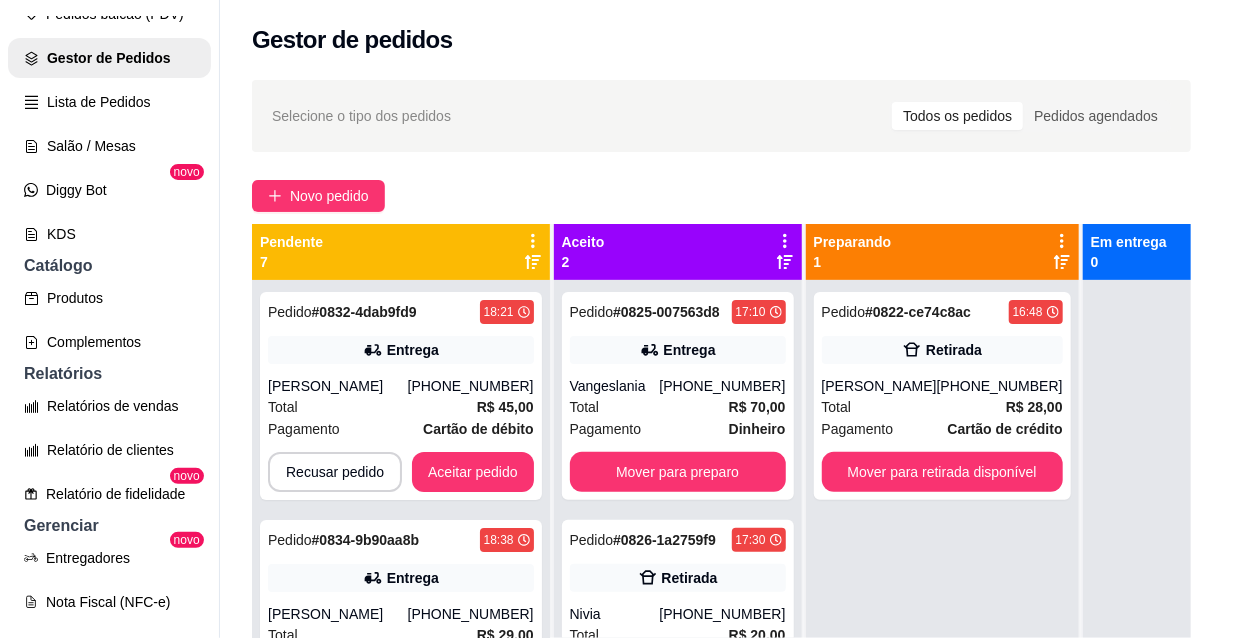 click on "feito há  262   minutos Horário do pedido [DATE] 17:30 Status do pedido ESPERANDO ACEITAÇÃO Nome do cliente Nivia  Telefone [PHONE_NUMBER] Entrar em contato com o cliente Enviar pedido ao WhatsApp Enviar link de avaliação RETIRADA Pagamento Transferência Pix   R$ 20,00 Resumo do pedido 1 x     Pastel carne mussarela R$ 14,00 1 x     Coca cola lata 350ml R$ 6,00 Subtotal R$ 20,00 Total R$ 20,00" at bounding box center [618, 315] 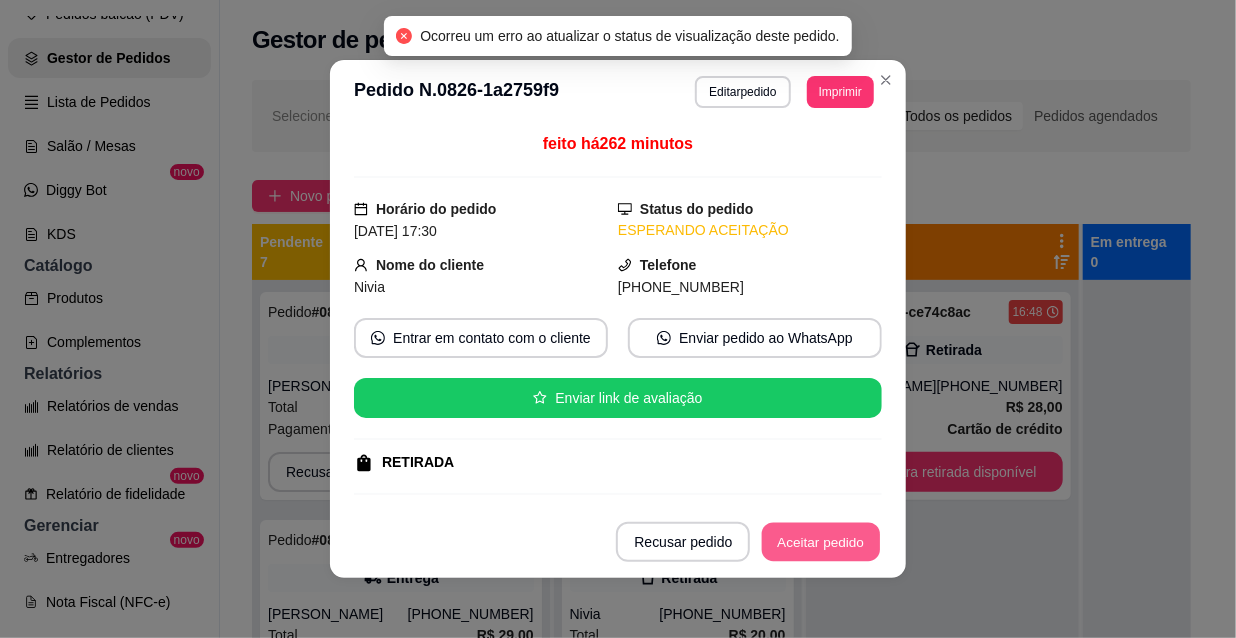 click on "Aceitar pedido" at bounding box center [821, 542] 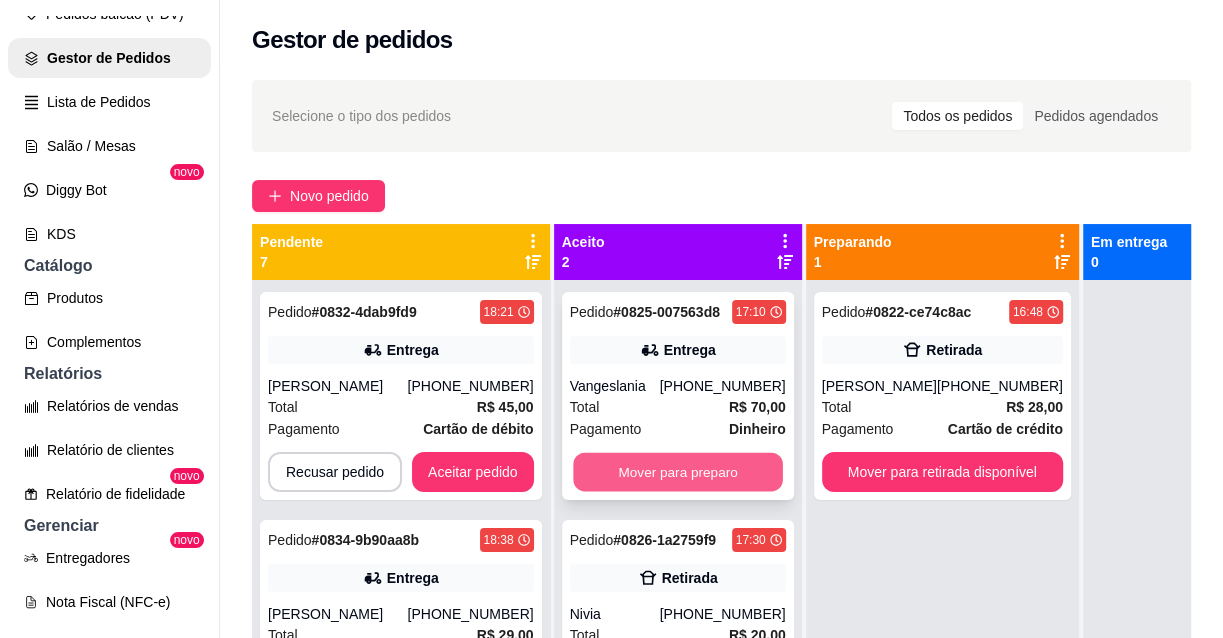 click on "Mover para preparo" at bounding box center (678, 472) 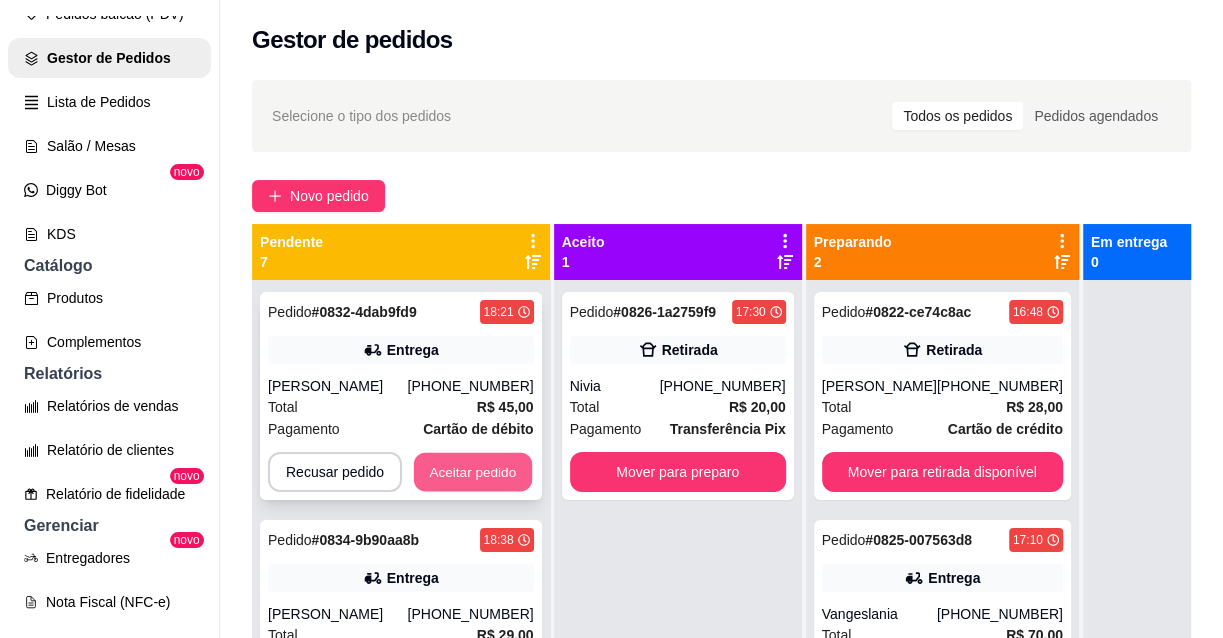 click on "Aceitar pedido" at bounding box center (473, 472) 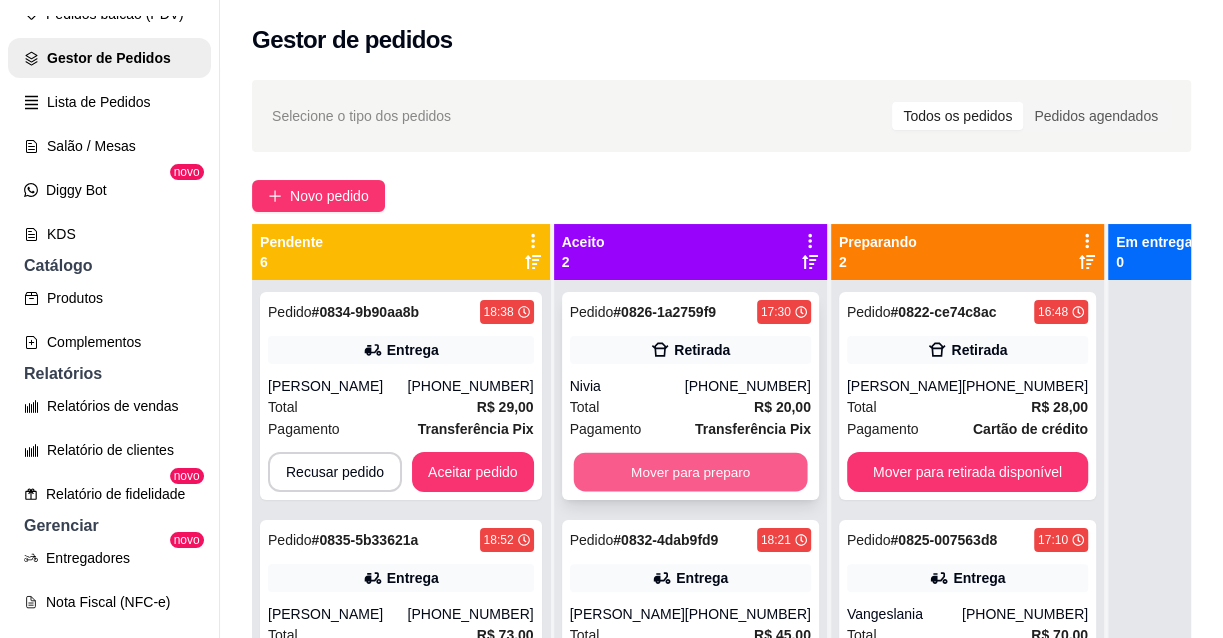 click on "Mover para preparo" at bounding box center (690, 472) 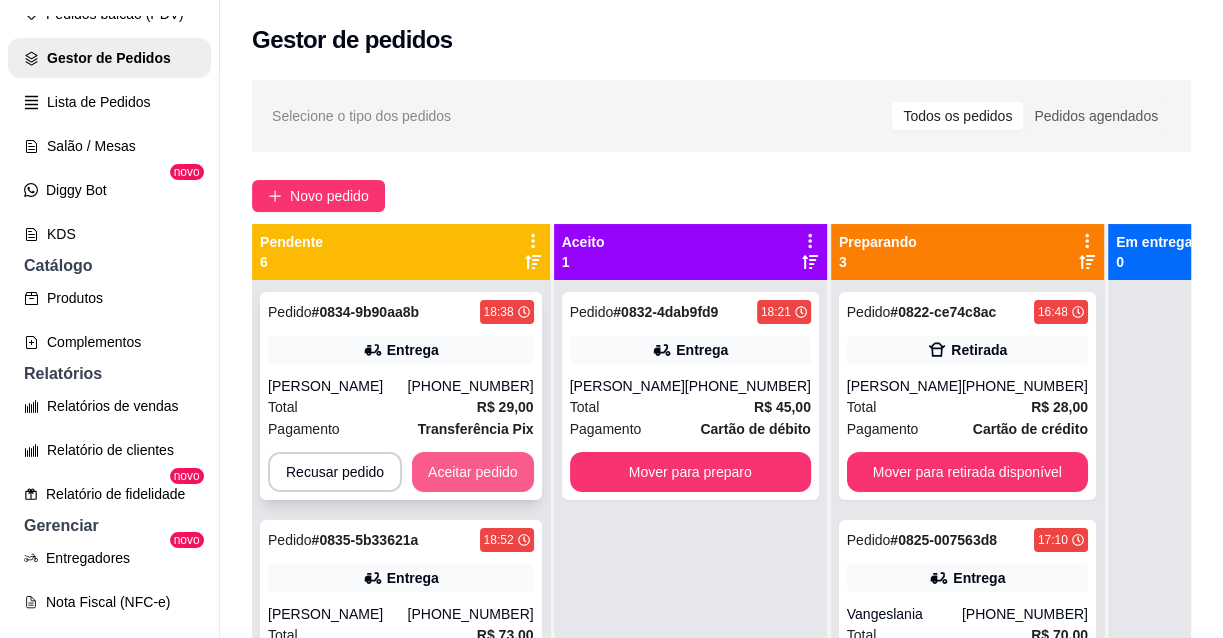 click on "Aceitar pedido" at bounding box center (473, 472) 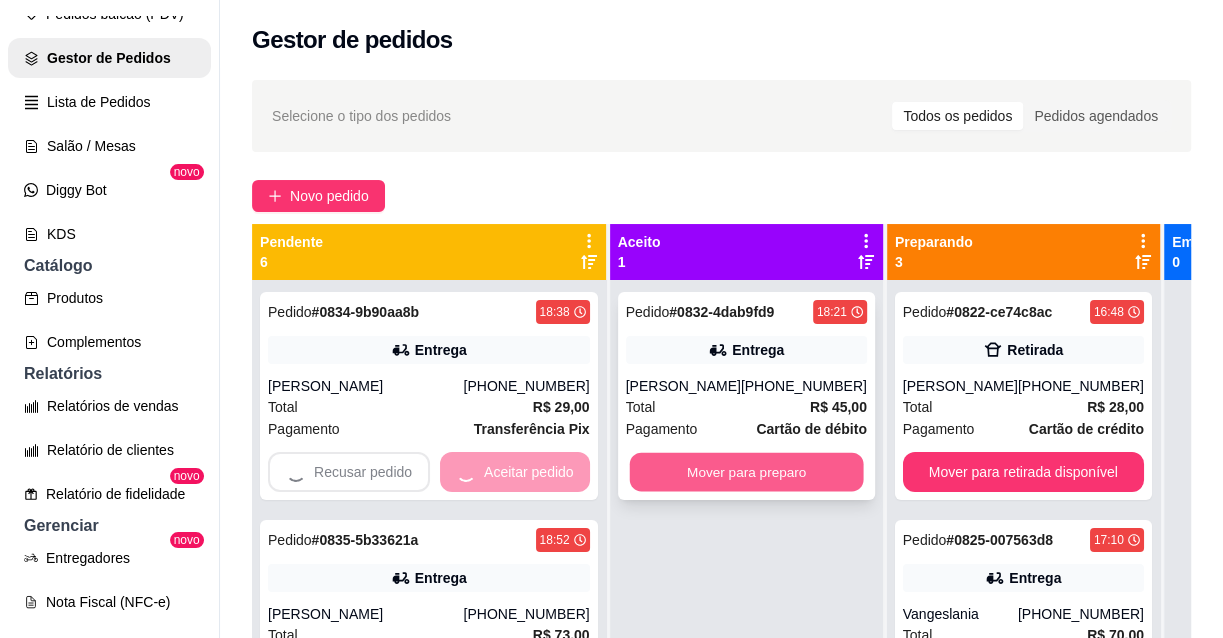 click on "Mover para preparo" at bounding box center [746, 472] 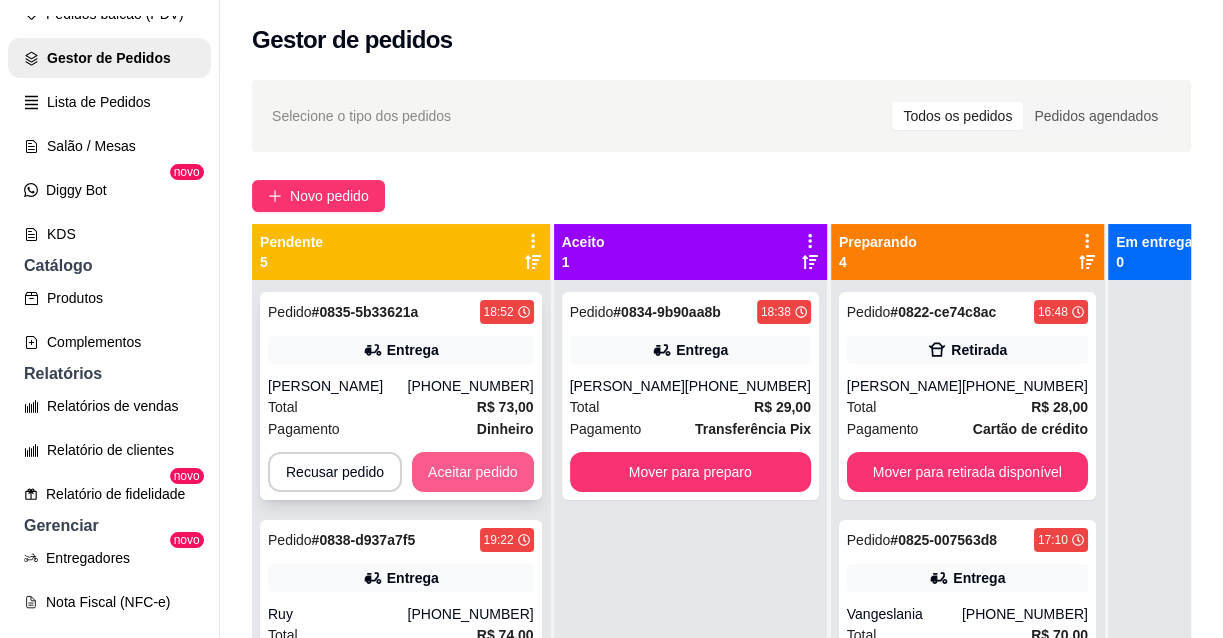 click on "Aceitar pedido" at bounding box center (473, 472) 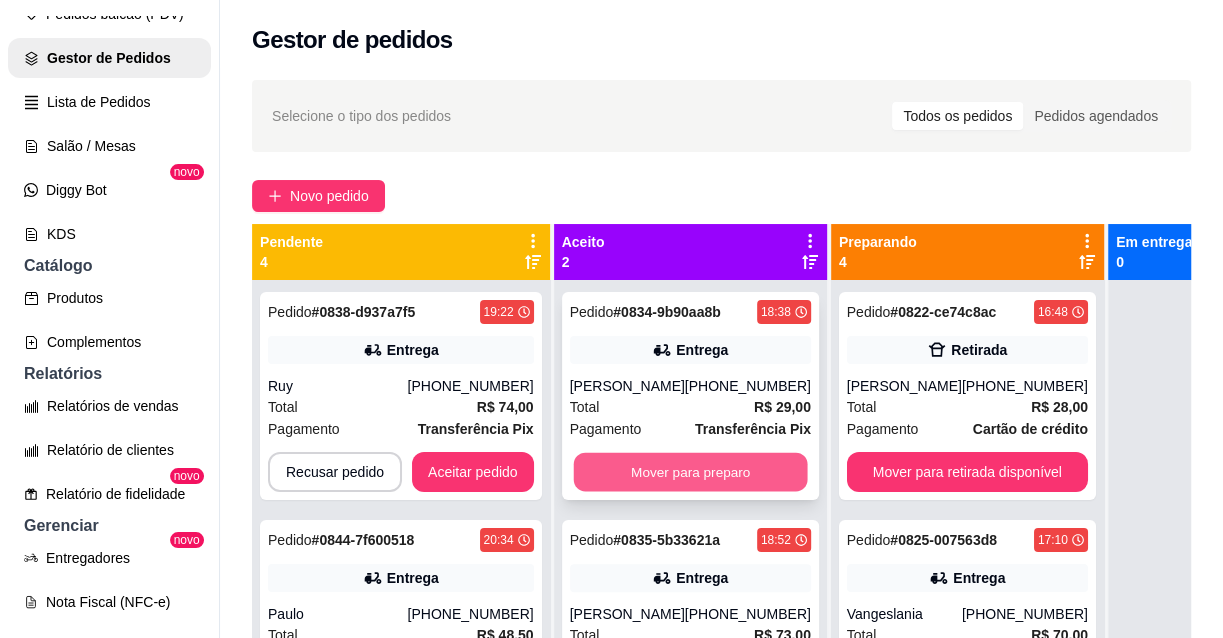 click on "Mover para preparo" at bounding box center [690, 472] 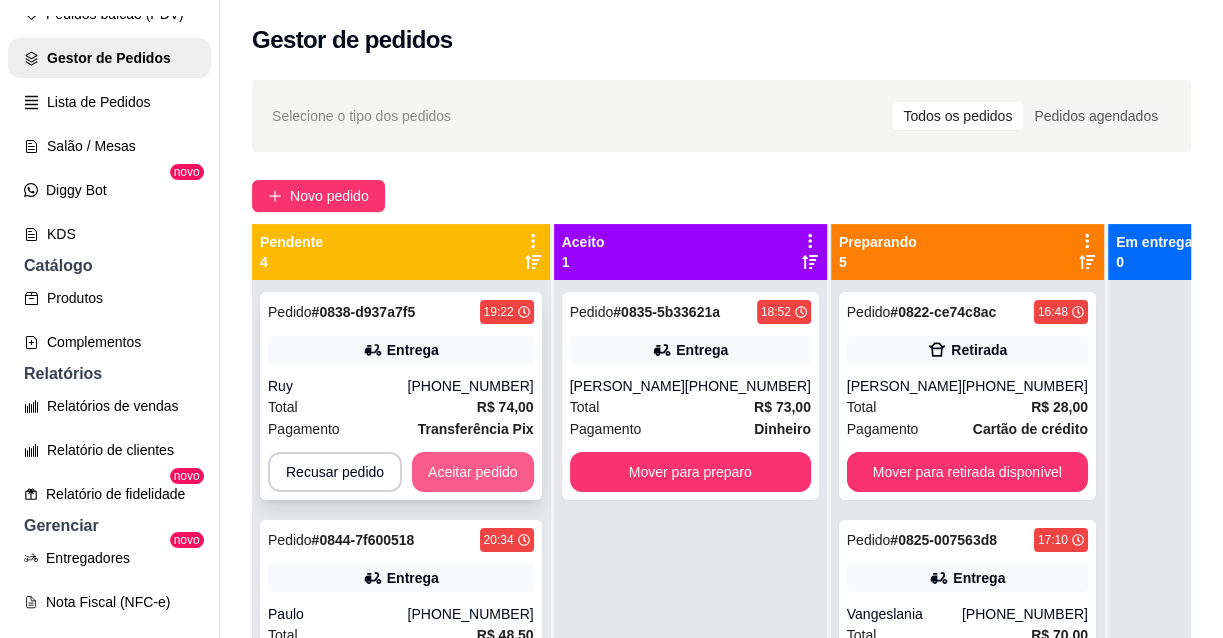 click on "Aceitar pedido" at bounding box center (473, 472) 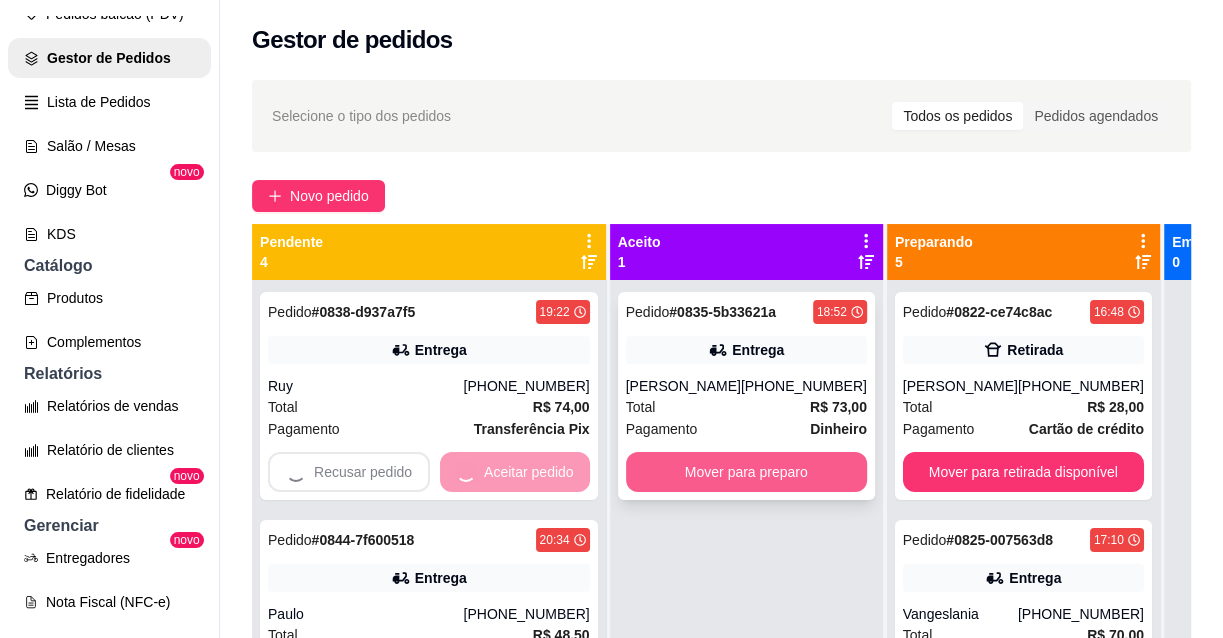 click on "Mover para preparo" at bounding box center [746, 472] 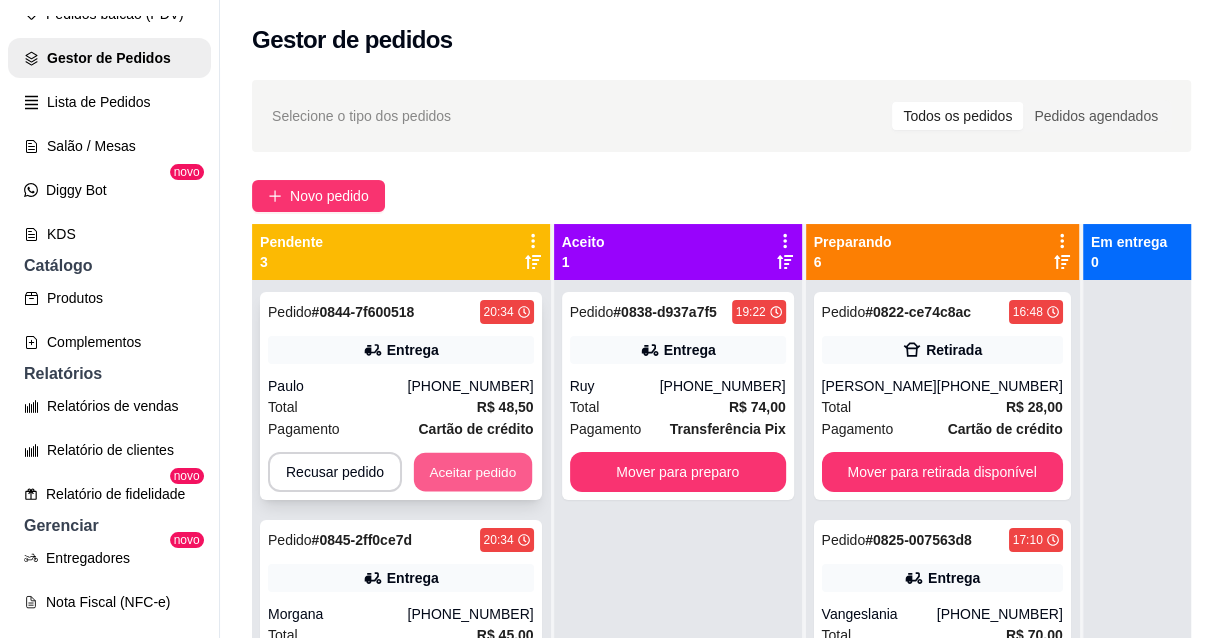 click on "Aceitar pedido" at bounding box center (473, 472) 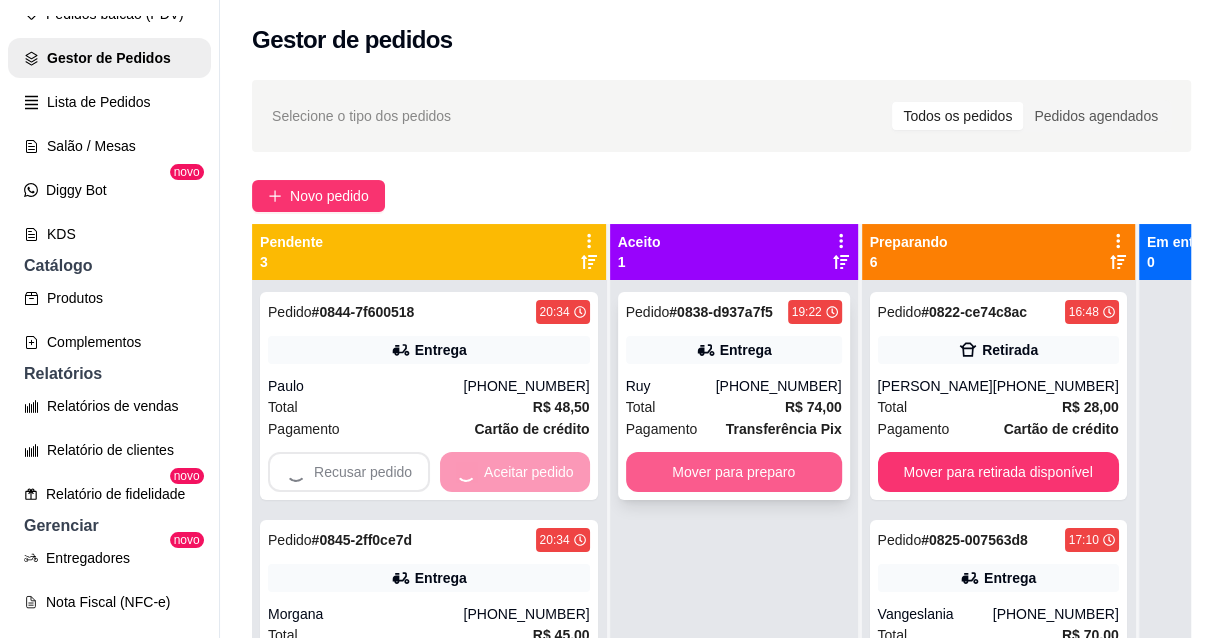 click on "Mover para preparo" at bounding box center [734, 472] 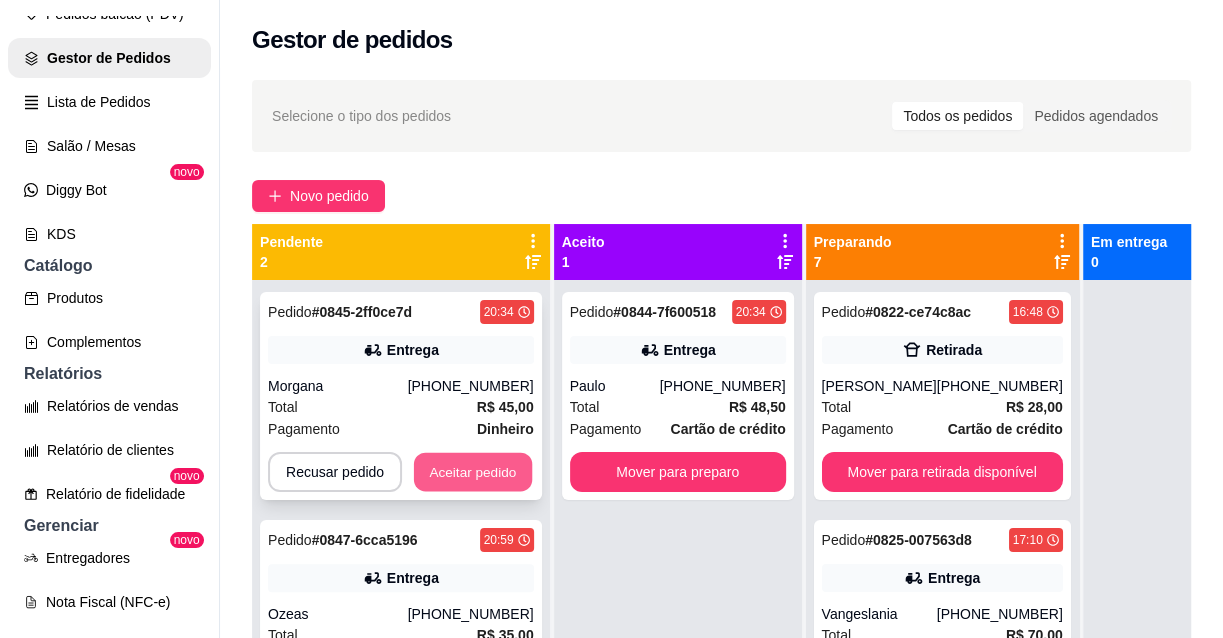 click on "Aceitar pedido" at bounding box center (473, 472) 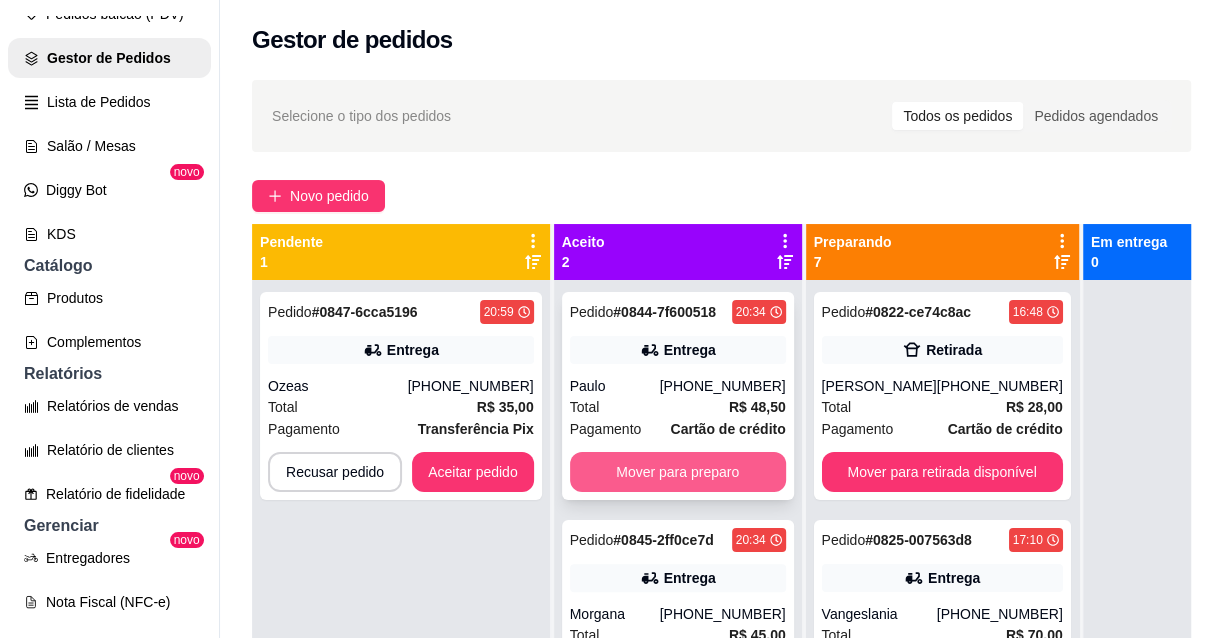 click on "Mover para preparo" at bounding box center [678, 472] 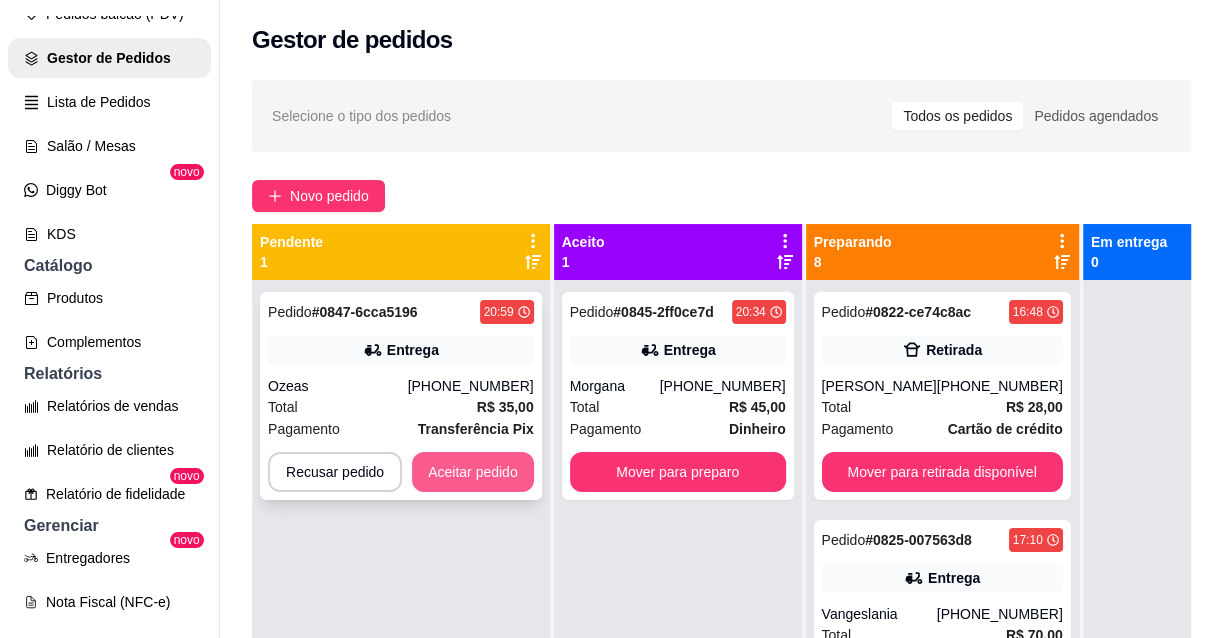 click on "Aceitar pedido" at bounding box center [473, 472] 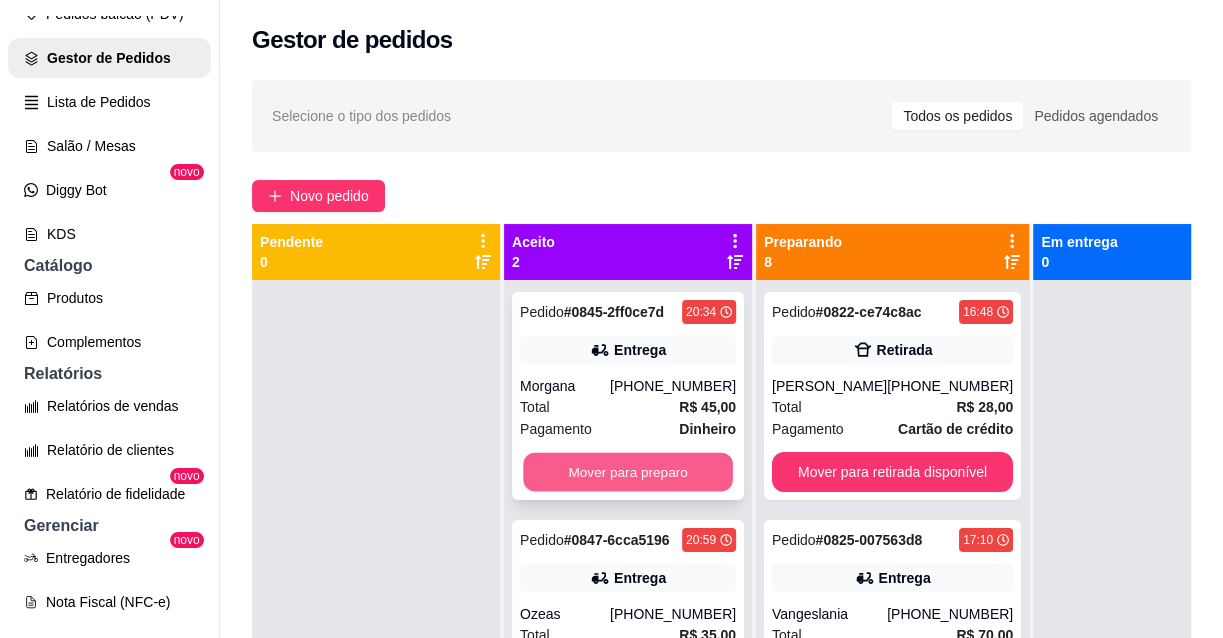 click on "Mover para preparo" at bounding box center (628, 472) 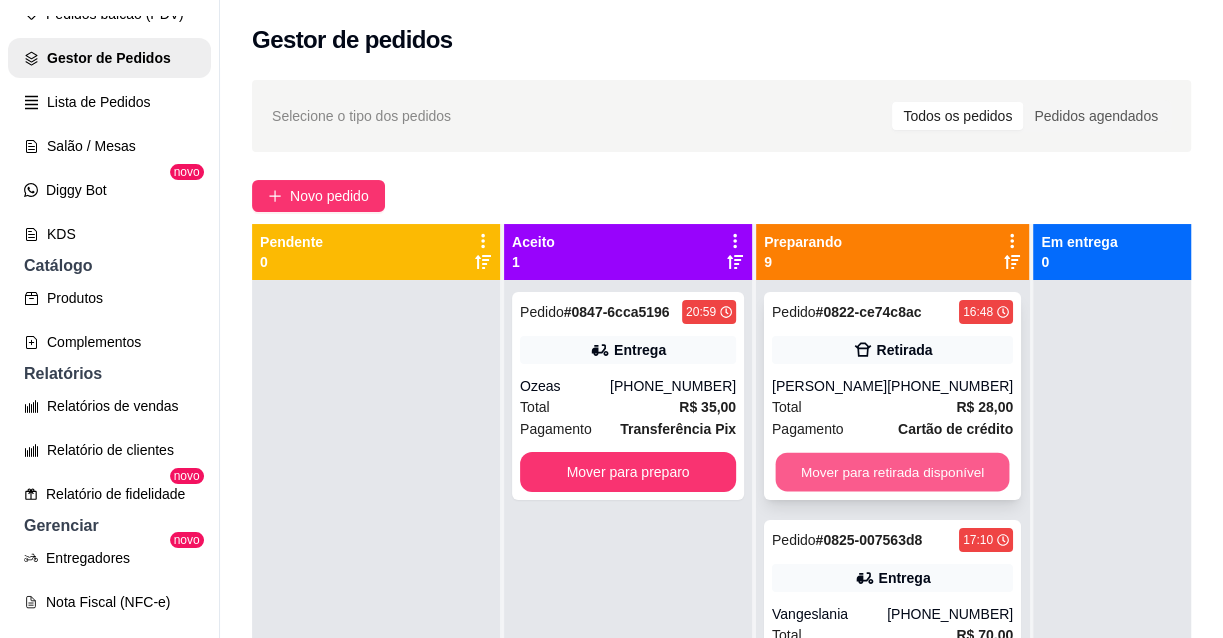 click on "Mover para retirada disponível" at bounding box center [893, 472] 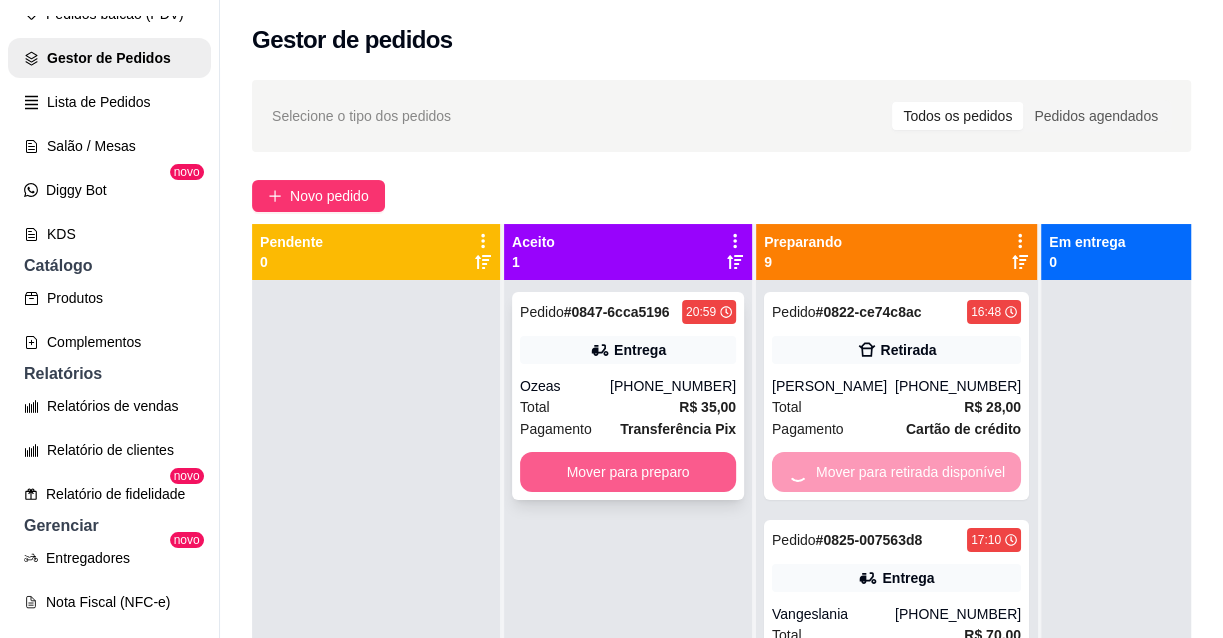 click on "Mover para preparo" at bounding box center [628, 472] 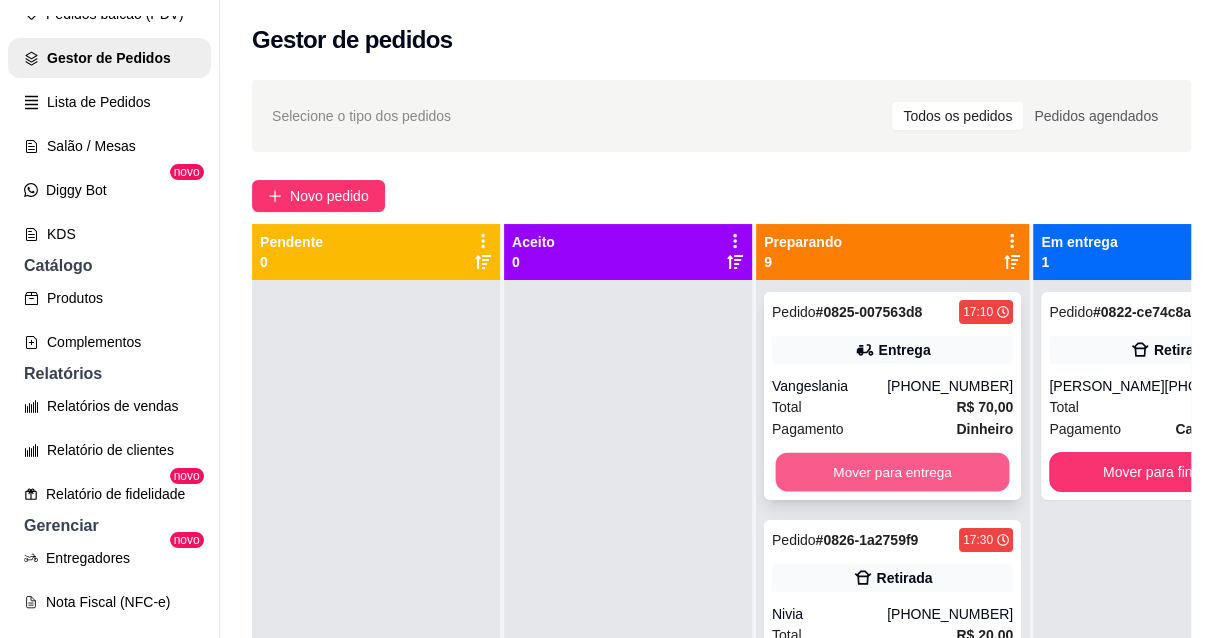 click on "Mover para entrega" at bounding box center [893, 472] 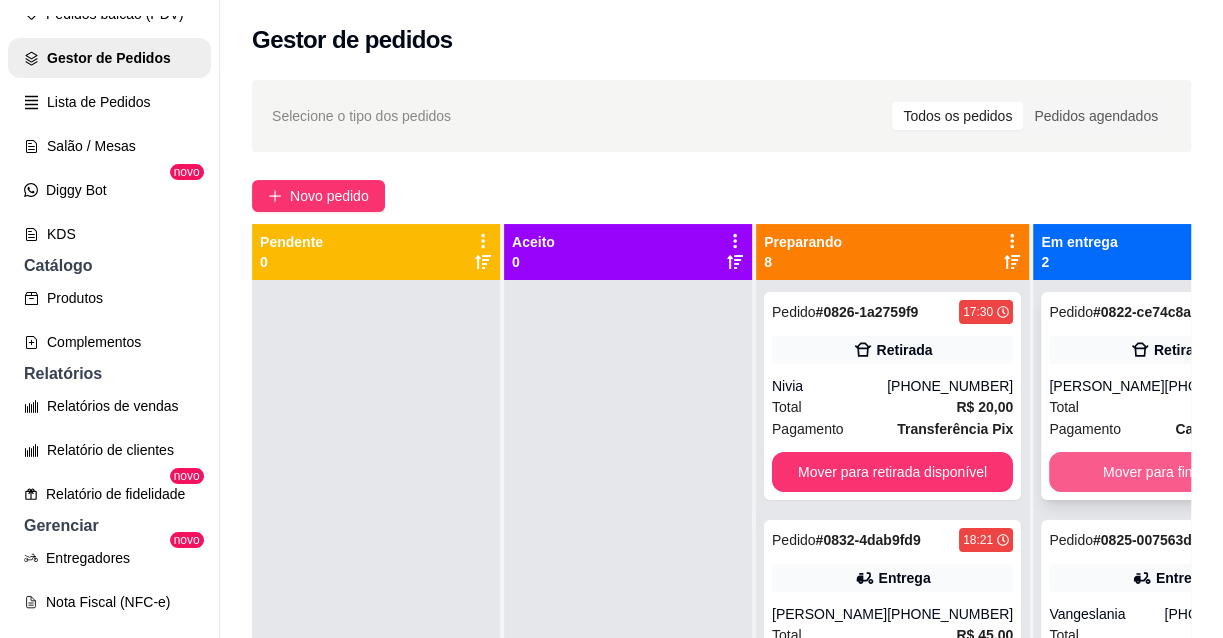 click on "Mover para finalizado" at bounding box center [1169, 472] 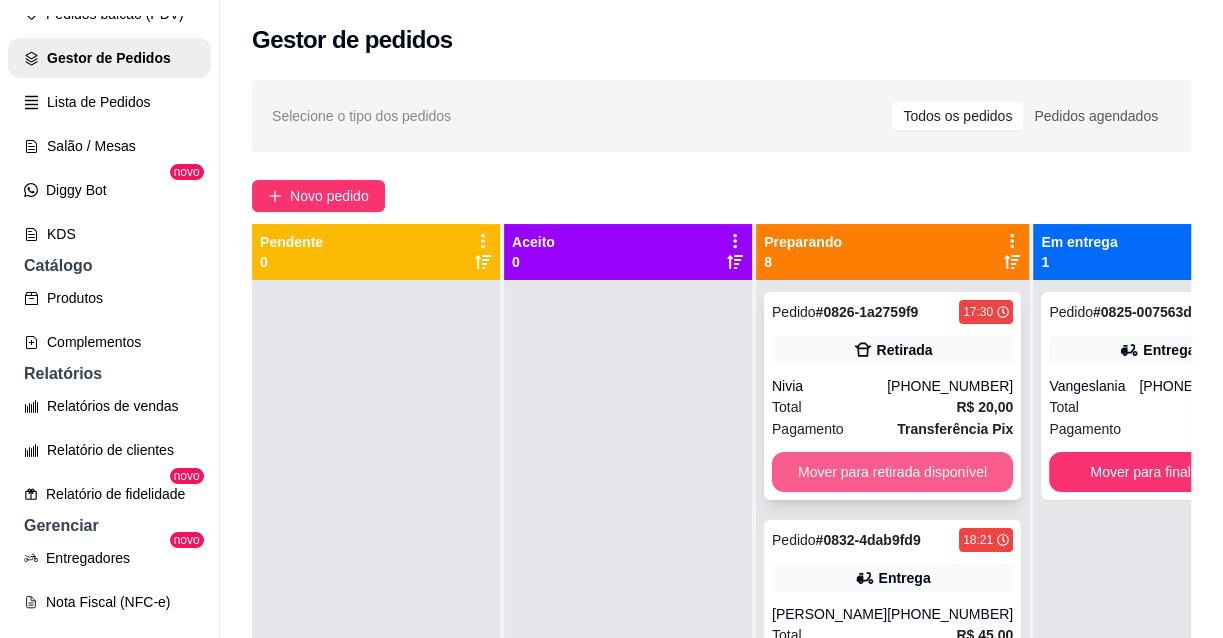 click on "Mover para retirada disponível" at bounding box center (892, 472) 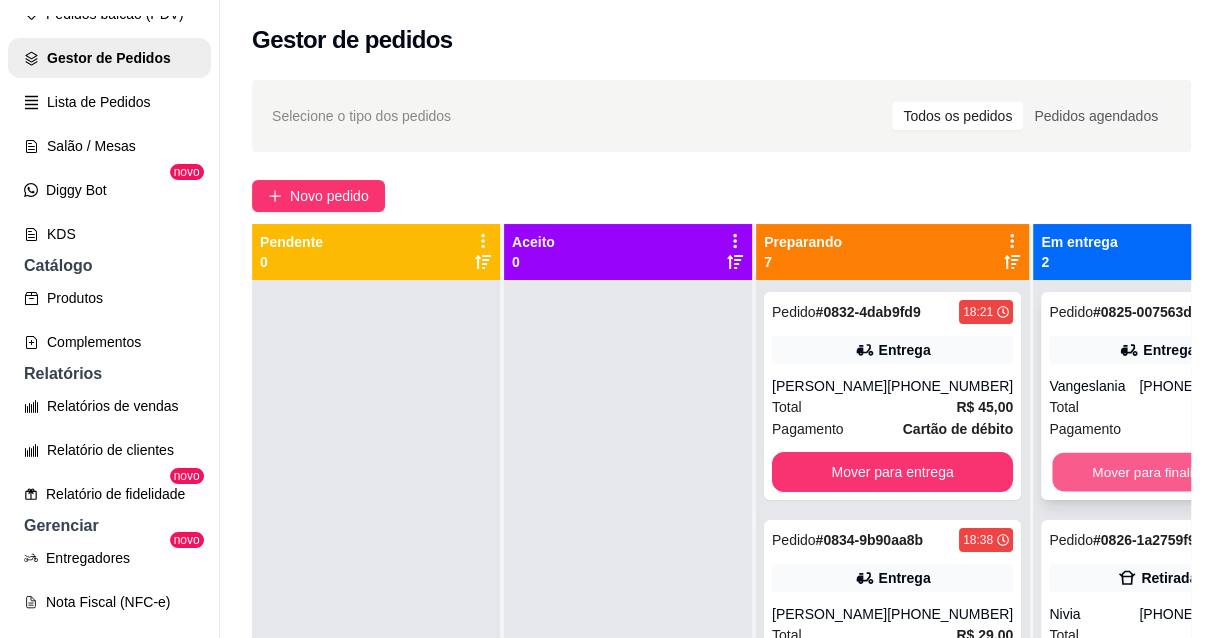 click on "Mover para finalizado" at bounding box center [1157, 472] 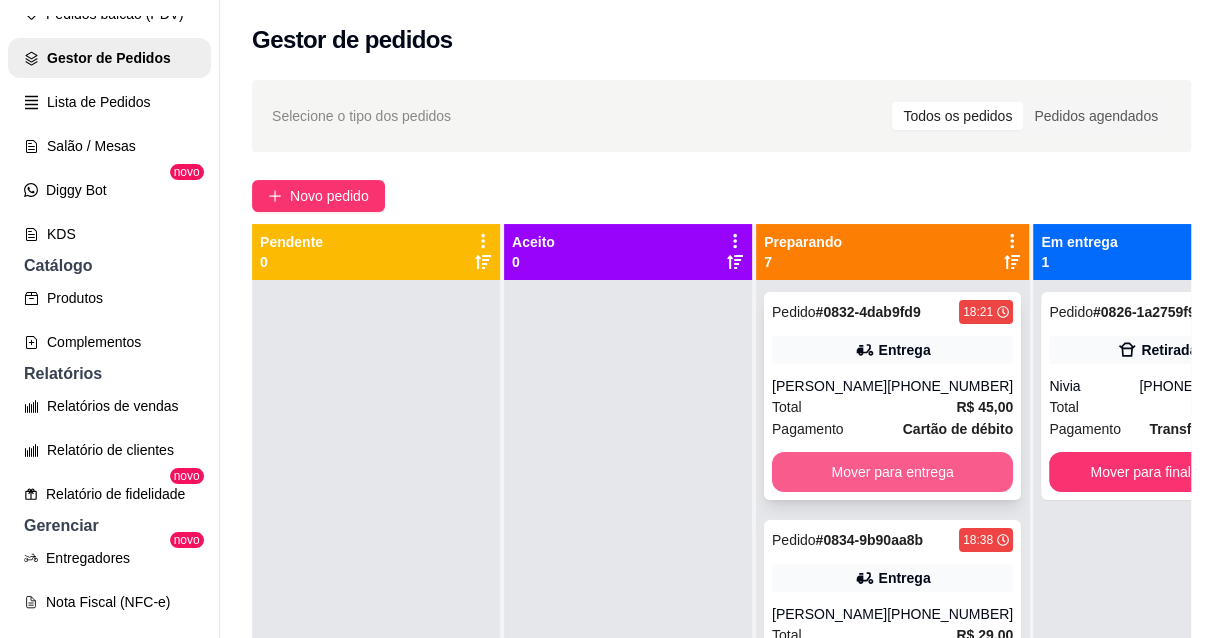 click on "Mover para entrega" at bounding box center (892, 472) 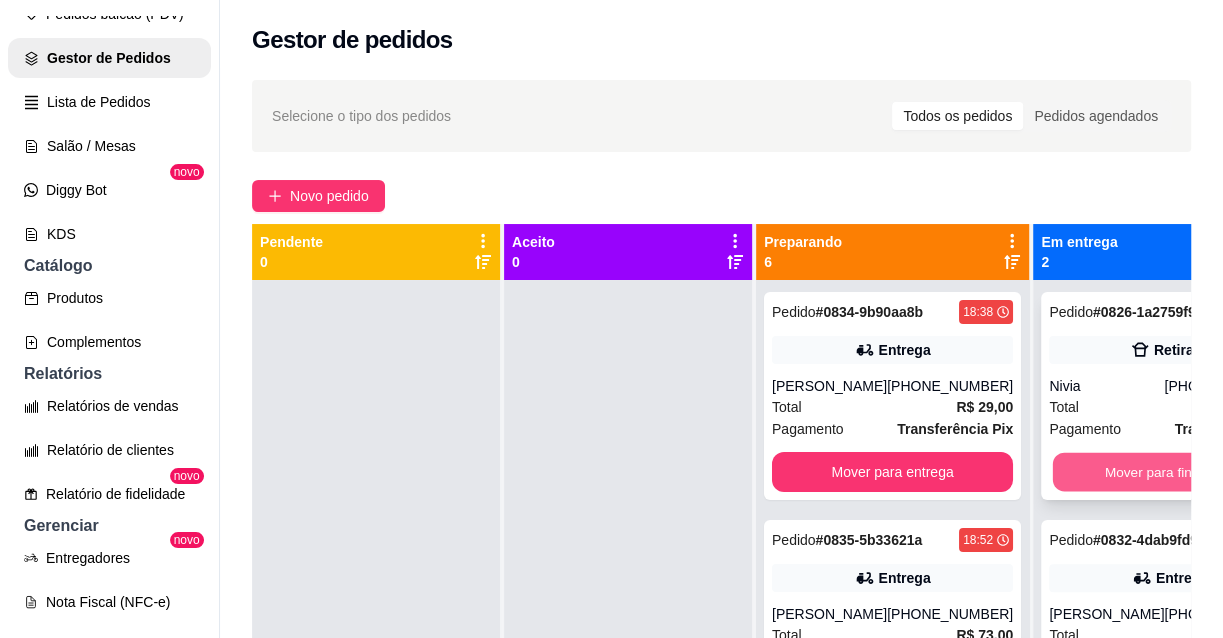 click on "Mover para finalizado" at bounding box center [1170, 472] 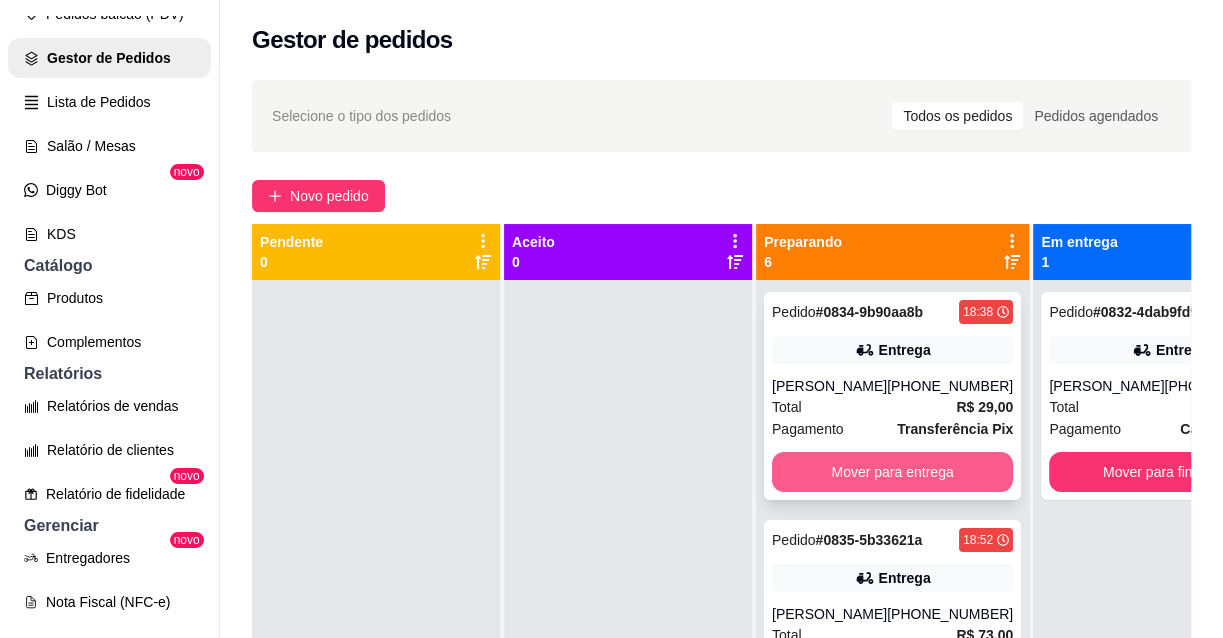 click on "Mover para entrega" at bounding box center (892, 472) 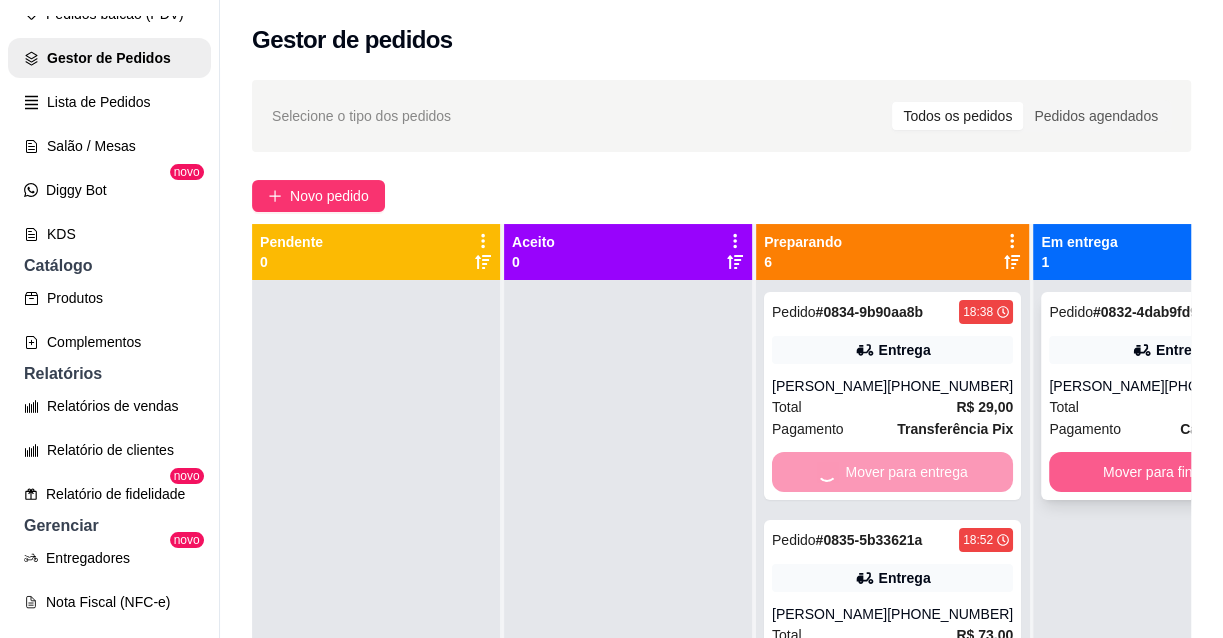 click on "Mover para finalizado" at bounding box center (1169, 472) 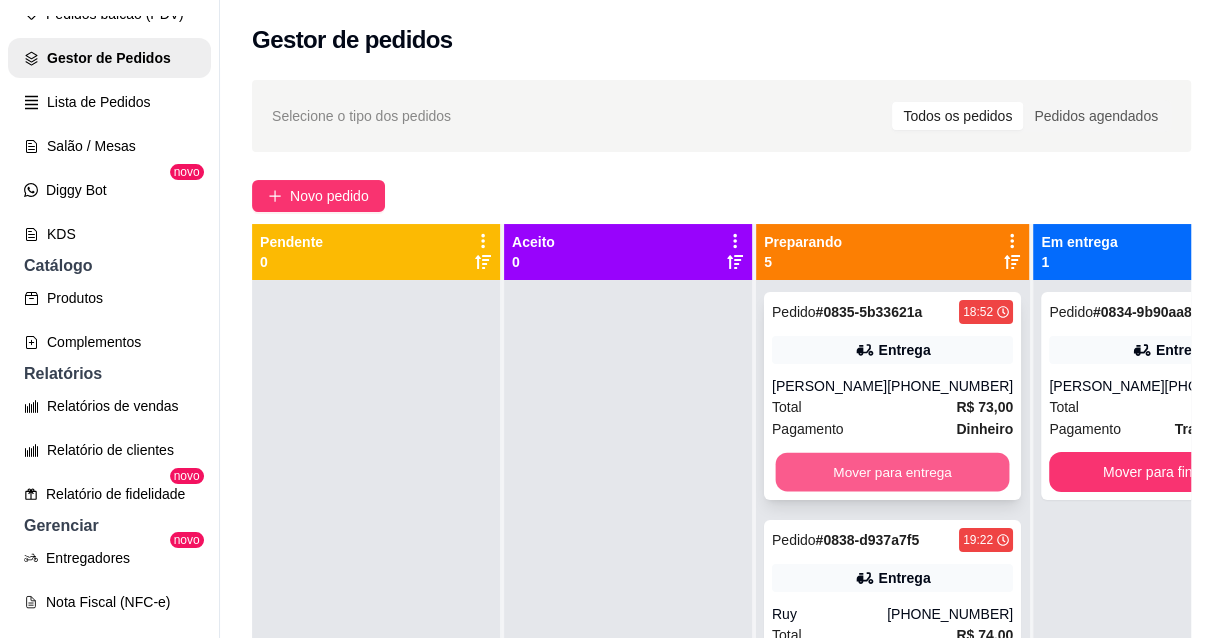 click on "Mover para entrega" at bounding box center (893, 472) 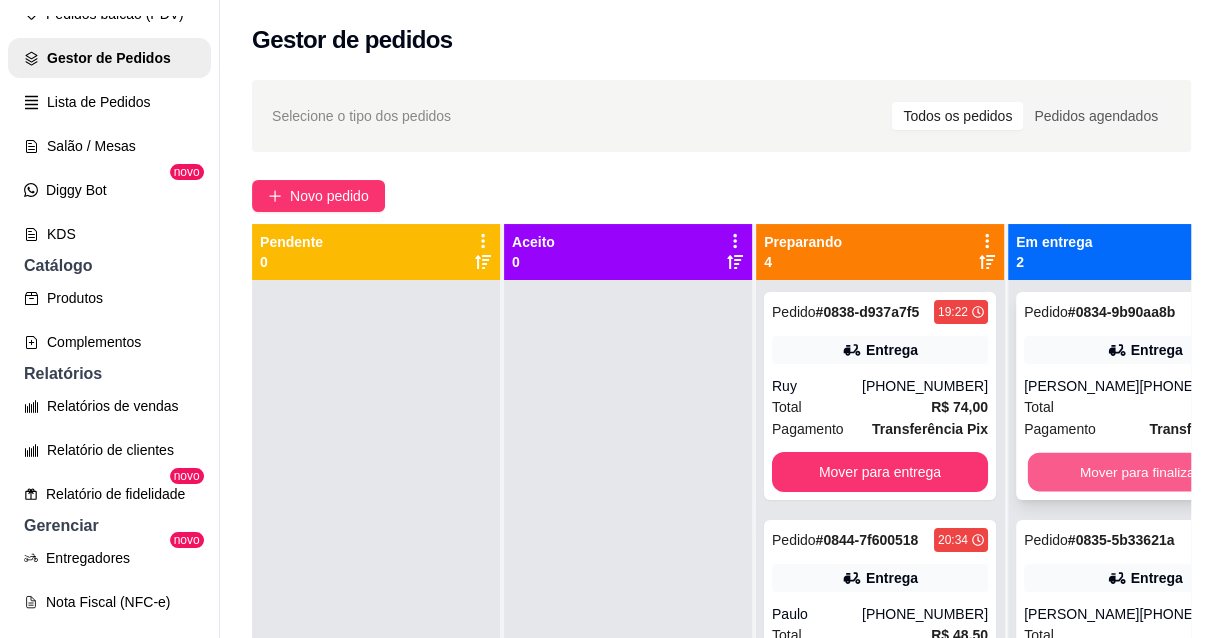 click on "Mover para finalizado" at bounding box center [1145, 472] 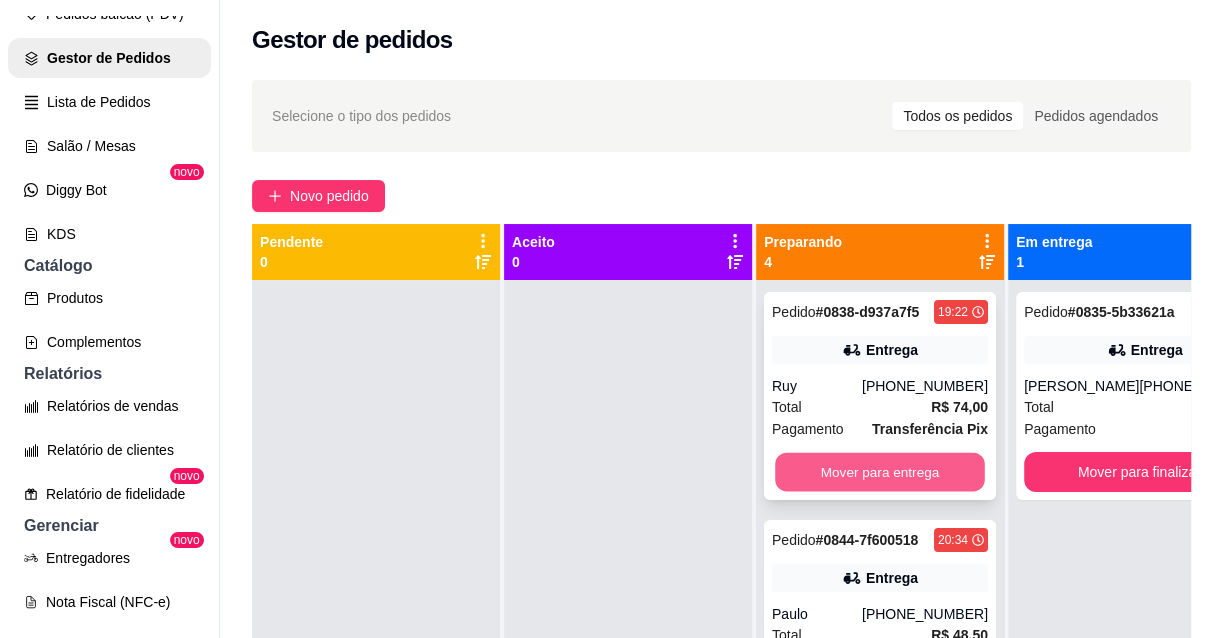 click on "Mover para entrega" at bounding box center [880, 472] 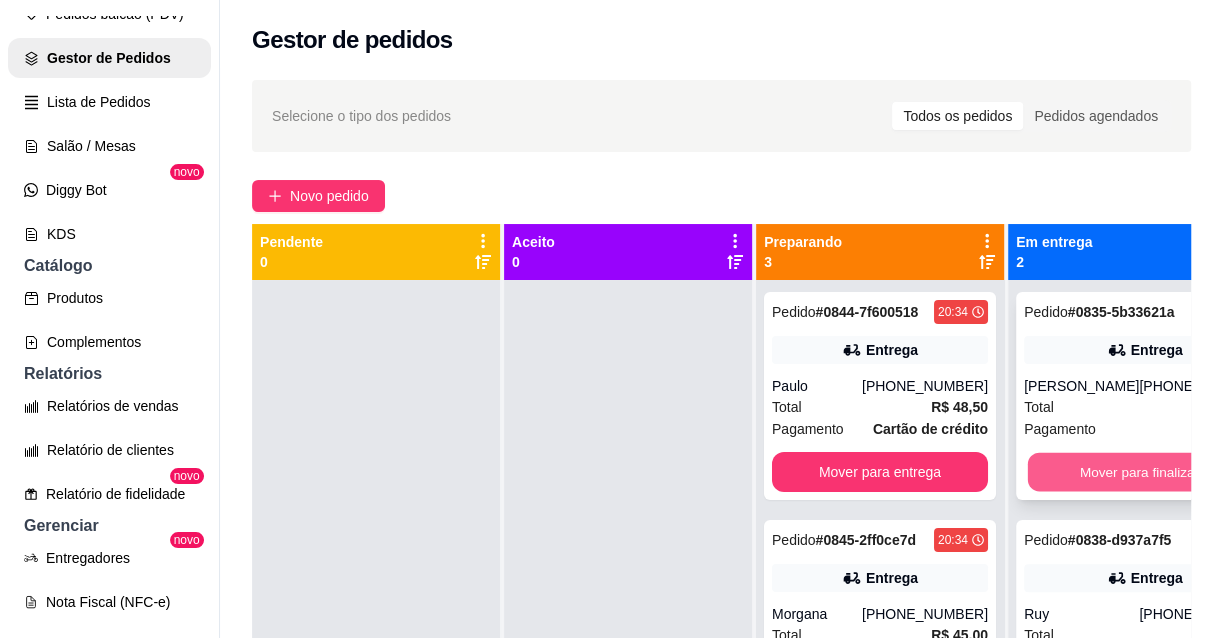 click on "Mover para finalizado" at bounding box center [1145, 472] 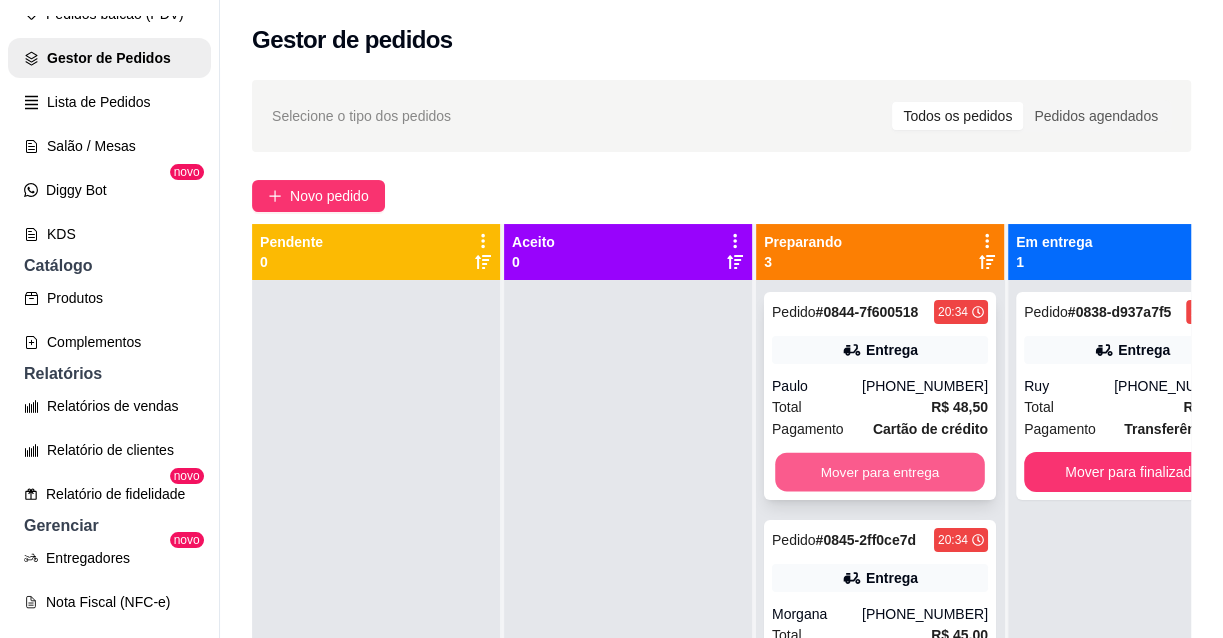 click on "Mover para entrega" at bounding box center [880, 472] 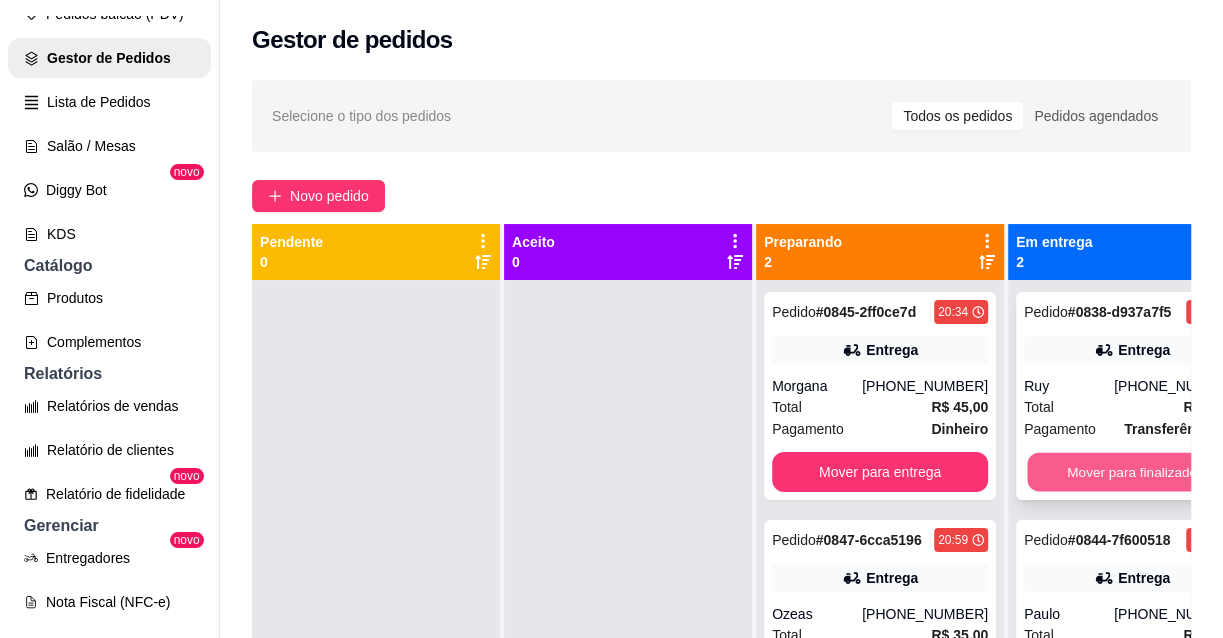 click on "Mover para finalizado" at bounding box center (1132, 472) 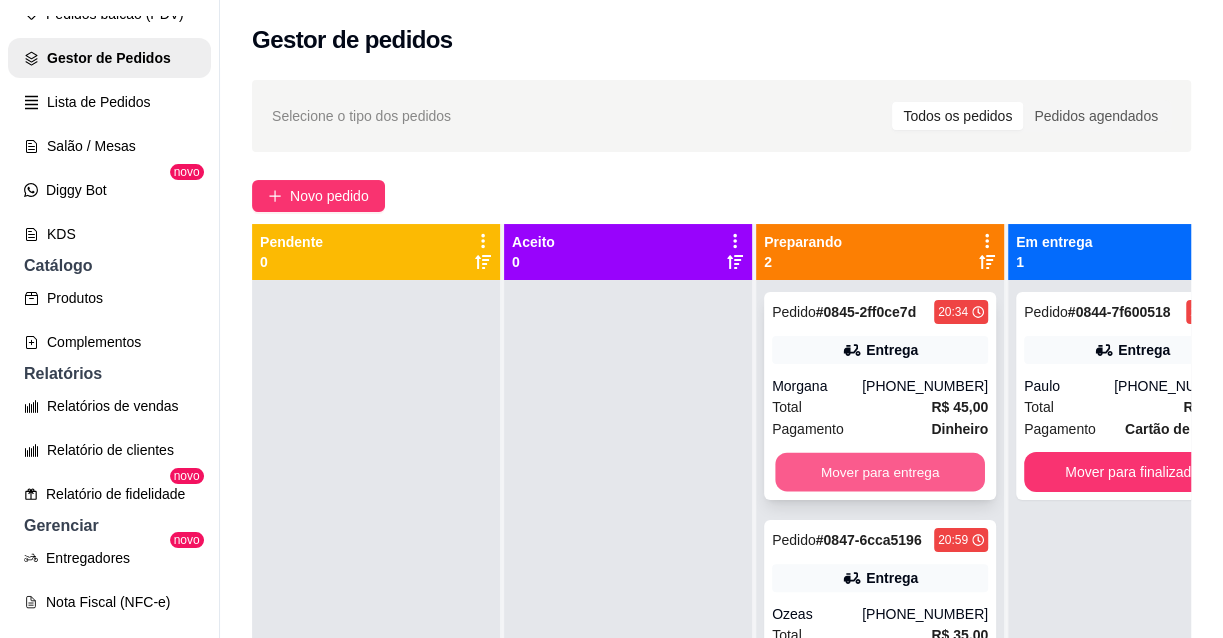 click on "Mover para entrega" at bounding box center (880, 472) 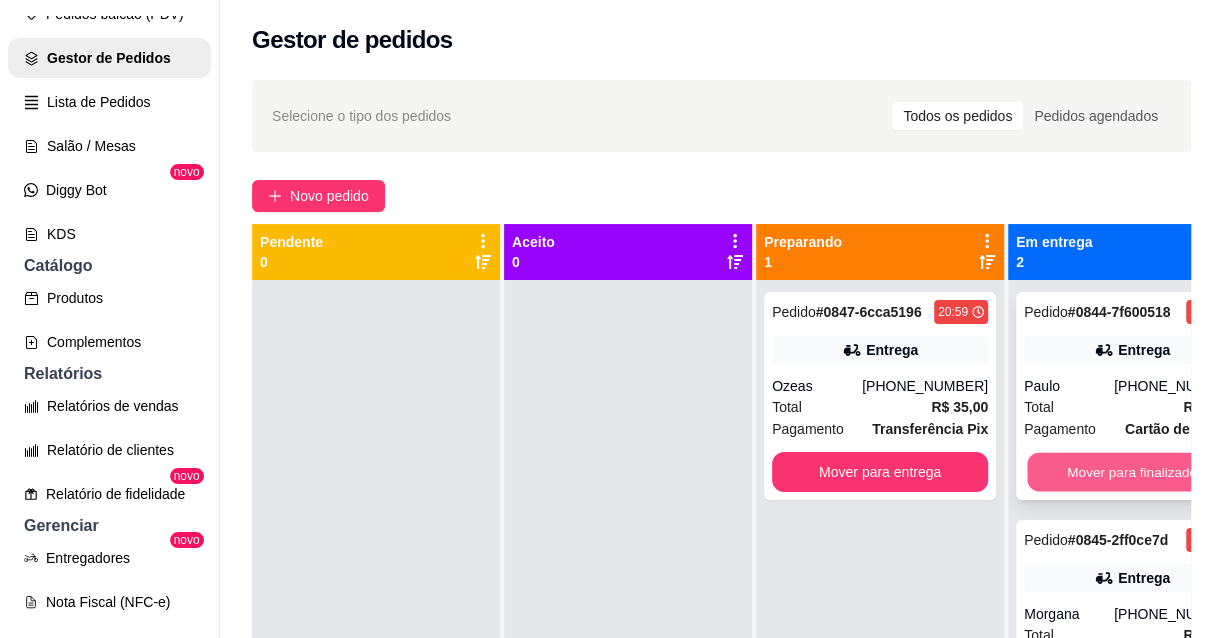 click on "Mover para finalizado" at bounding box center [1132, 472] 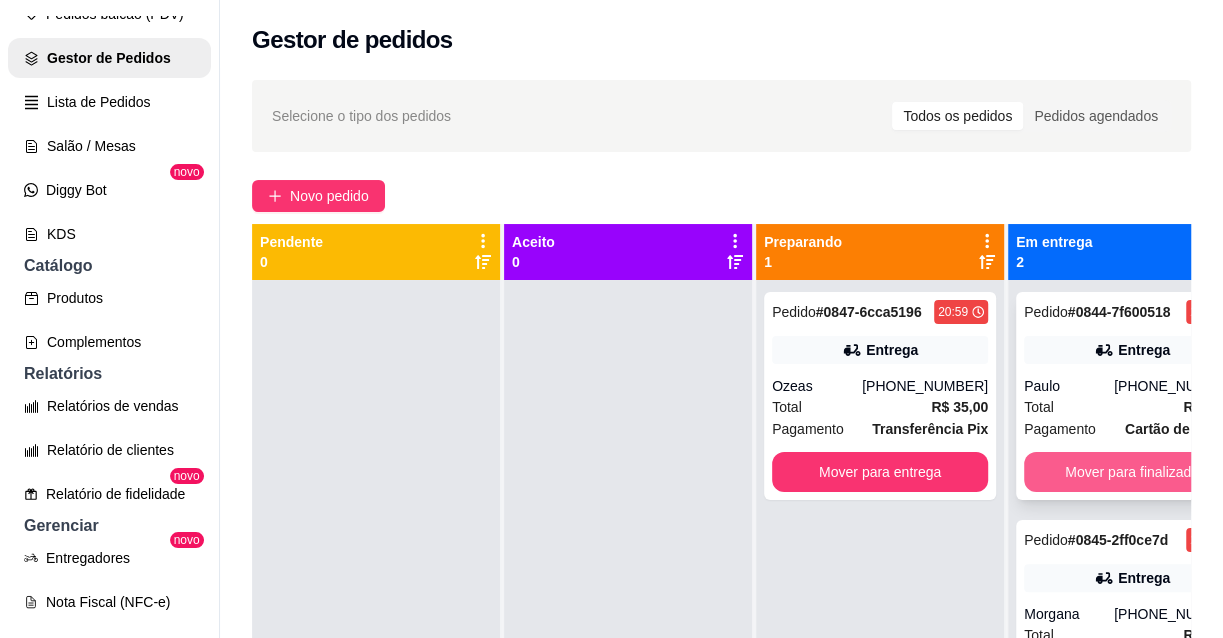 click on "Mover para finalizado" at bounding box center [1132, 472] 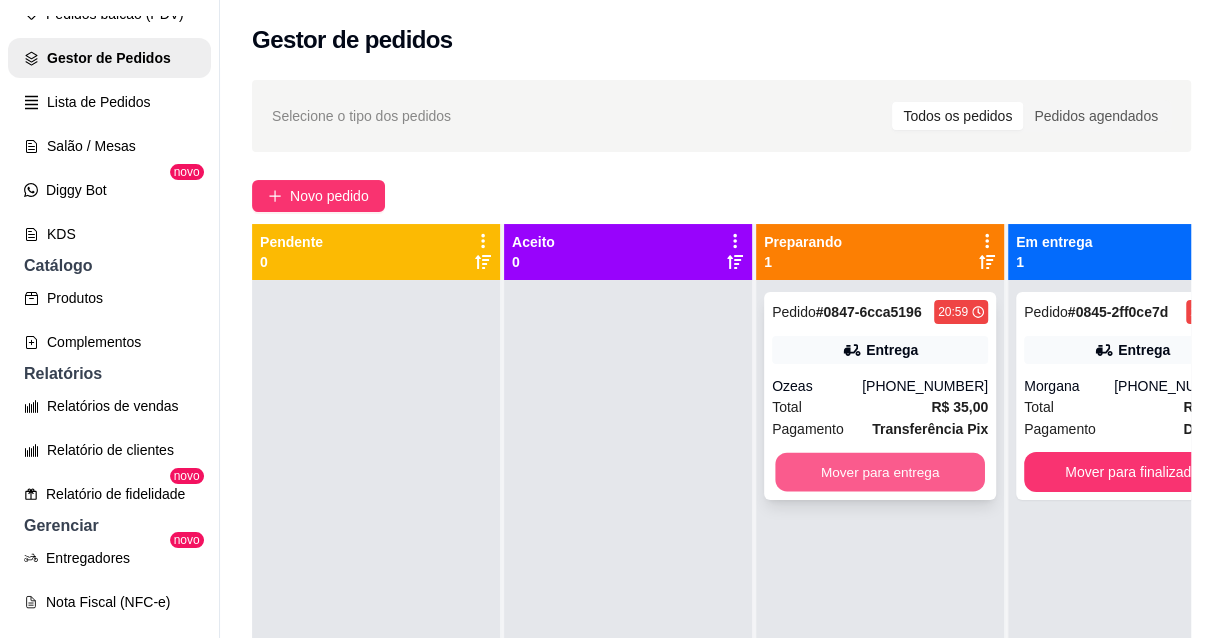 click on "Mover para entrega" at bounding box center (880, 472) 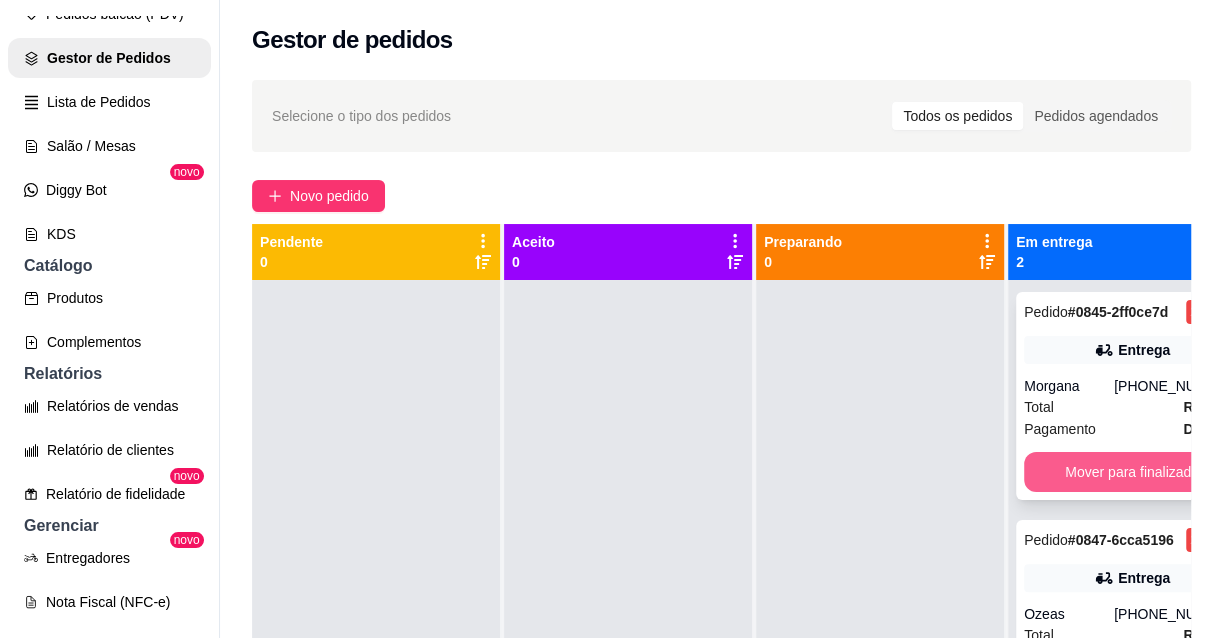 click on "Mover para finalizado" at bounding box center (1132, 472) 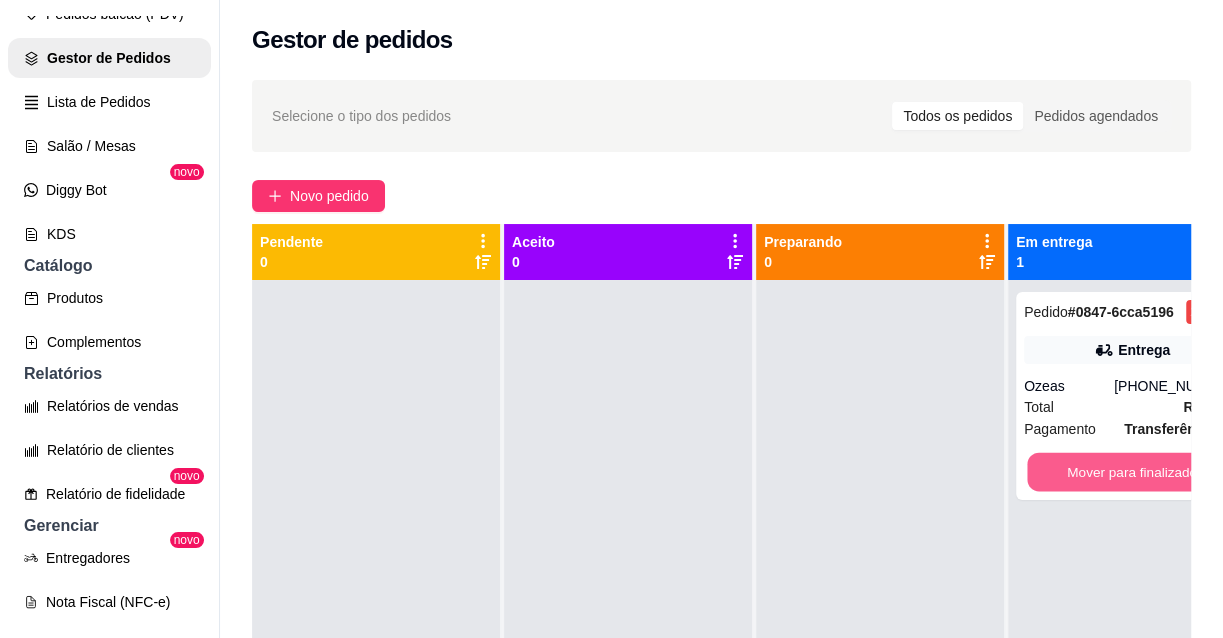 click on "Mover para finalizado" at bounding box center [1132, 472] 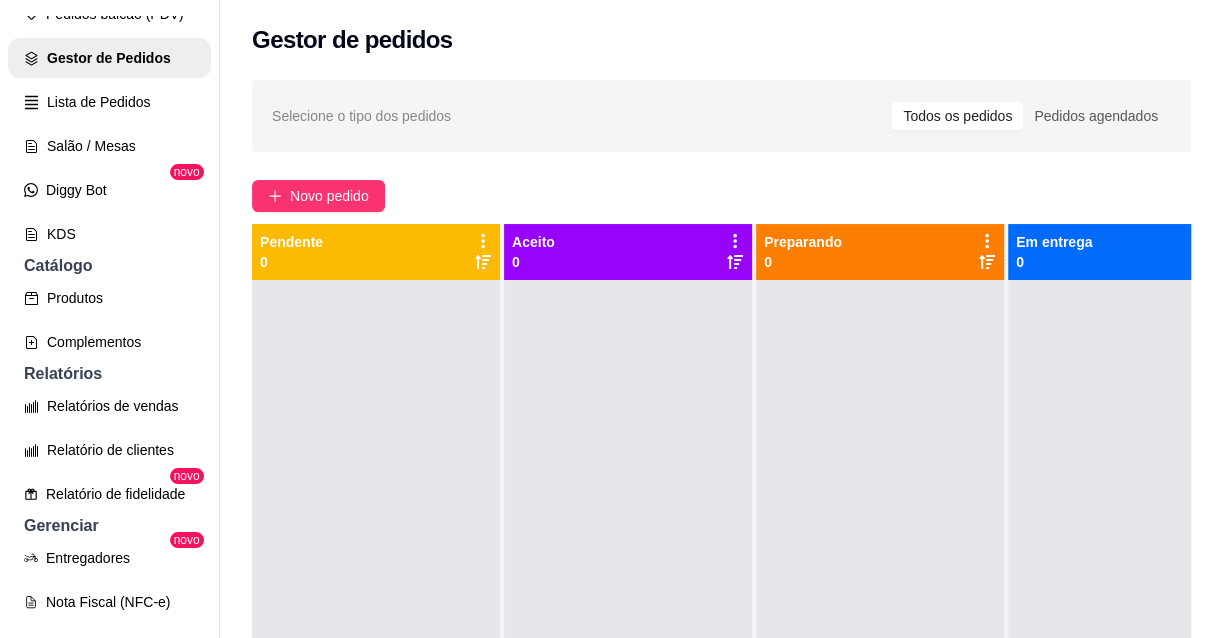 scroll, scrollTop: 70, scrollLeft: 0, axis: vertical 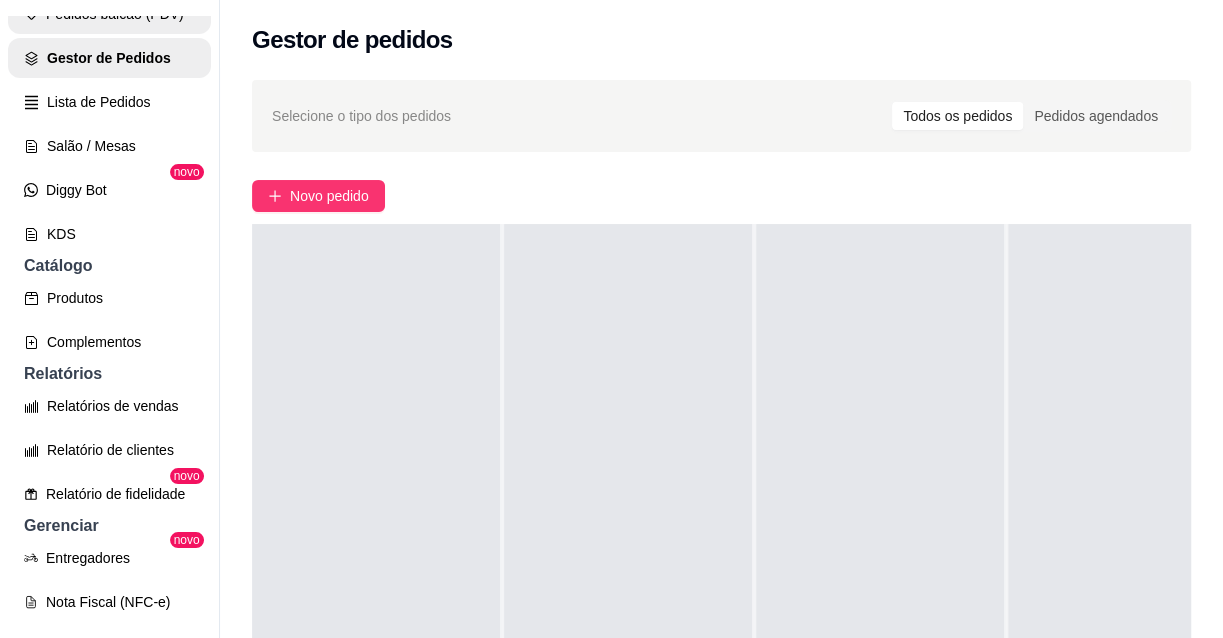 click on "Pedidos balcão (PDV)" at bounding box center [109, 14] 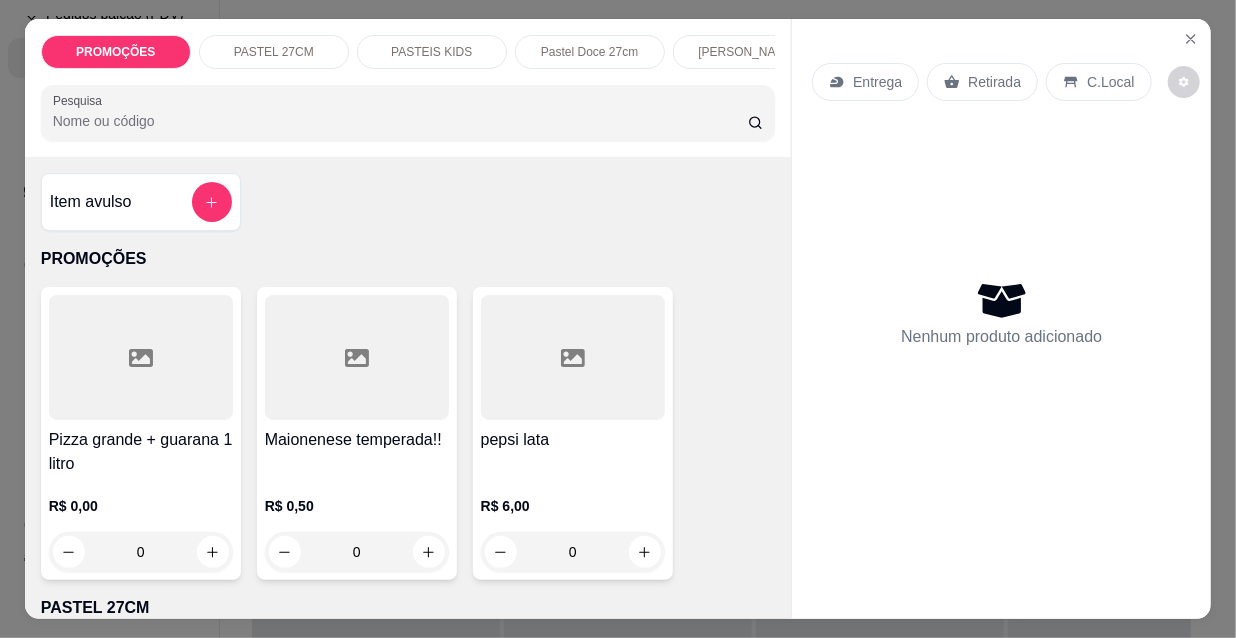 click on "Entrega" at bounding box center (865, 82) 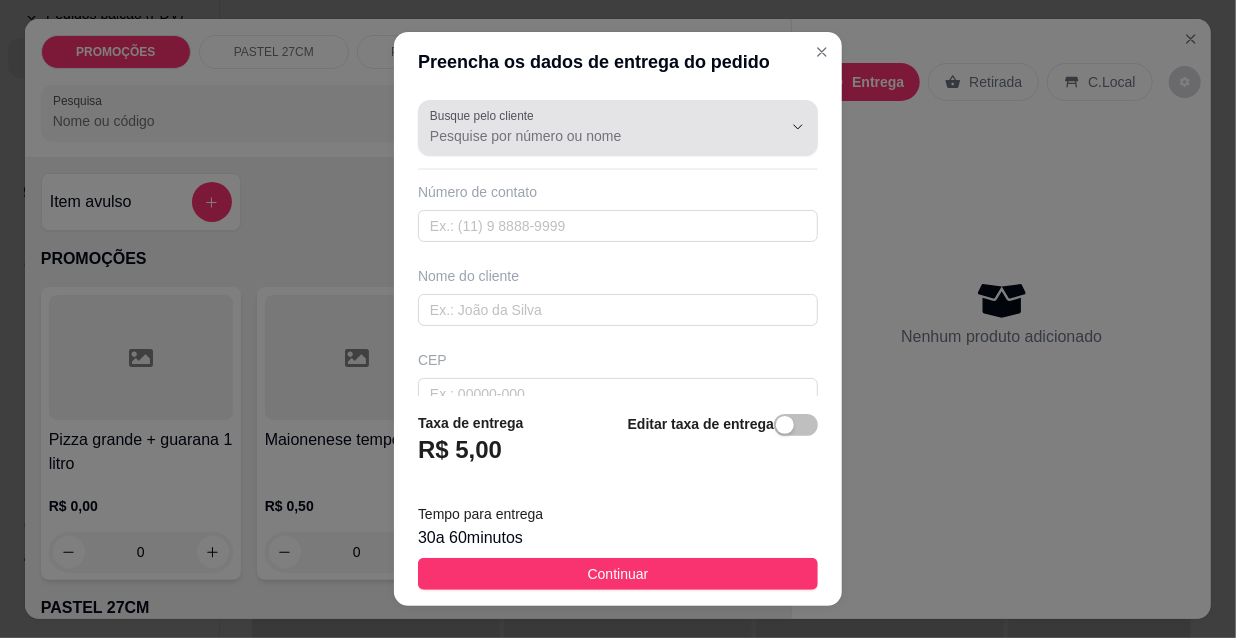 click on "Busque pelo cliente" at bounding box center (485, 115) 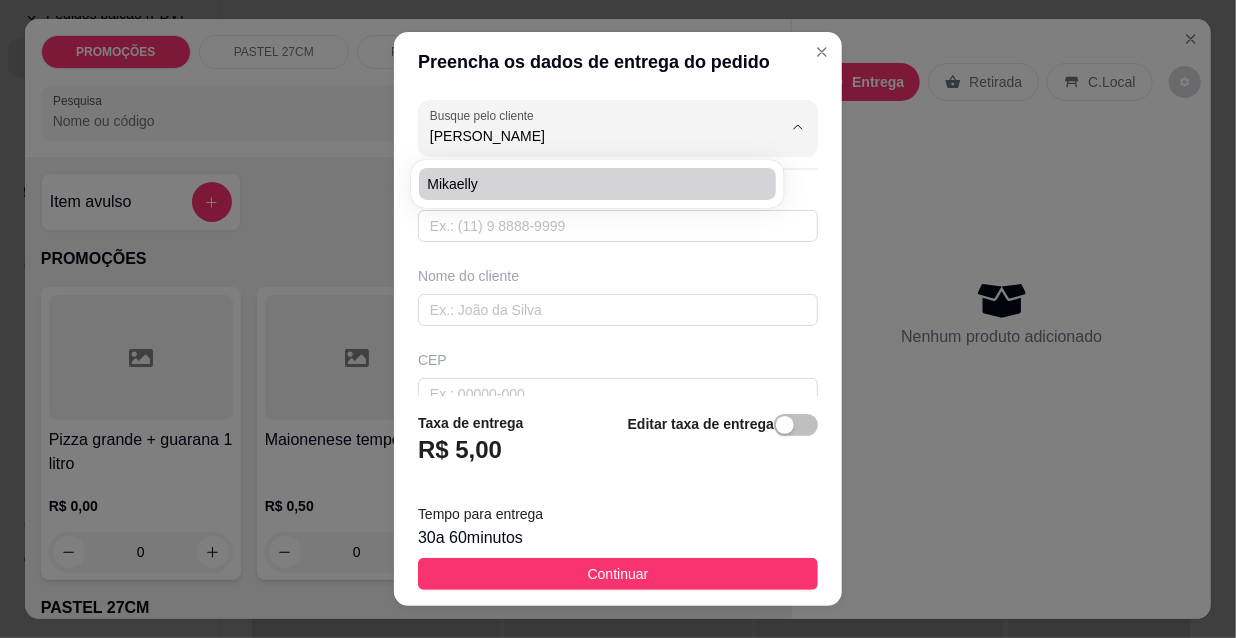 click on "Mikaelly" at bounding box center (587, 184) 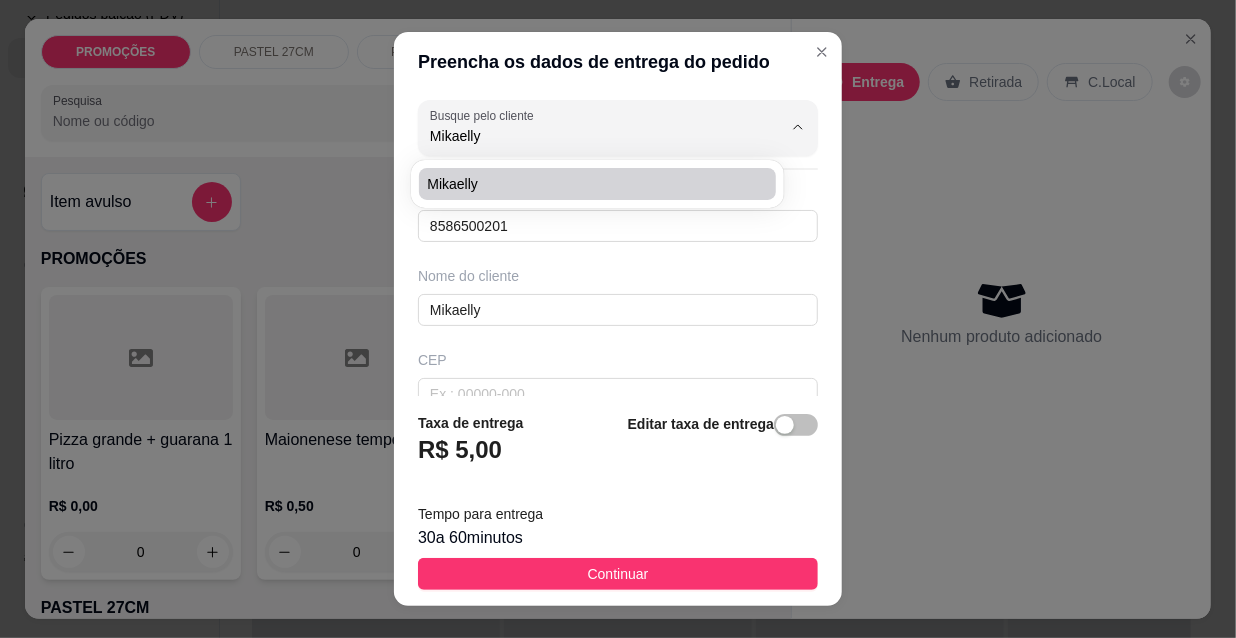 type on "[GEOGRAPHIC_DATA] ,[GEOGRAPHIC_DATA] 747" 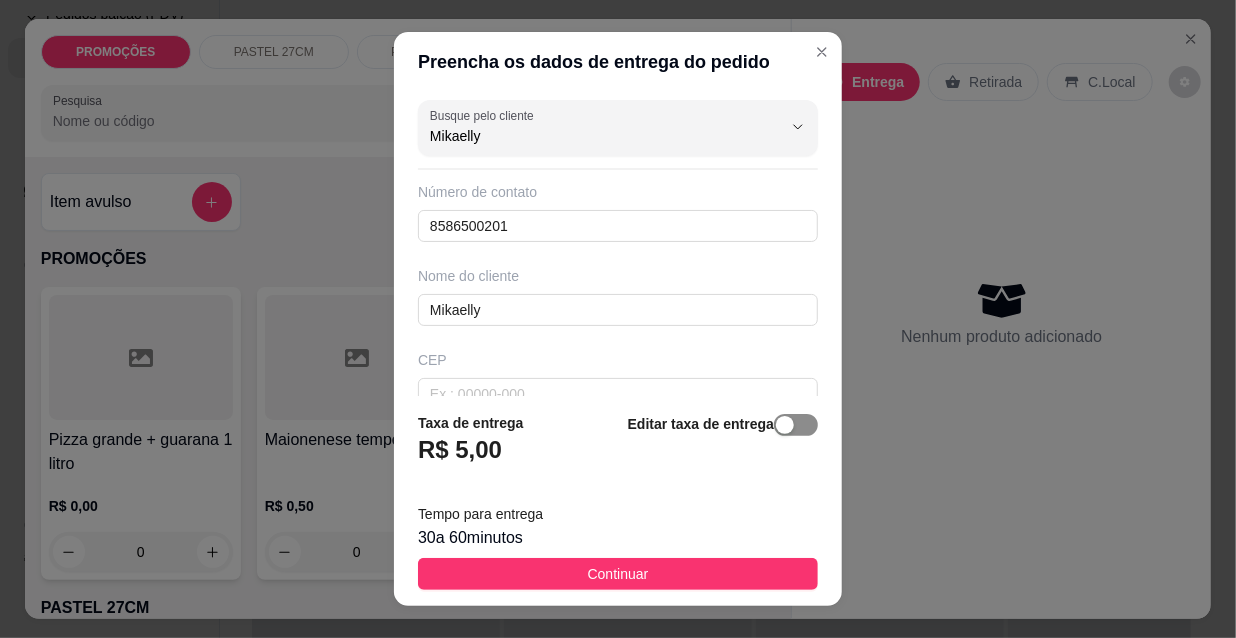 type on "Mikaelly" 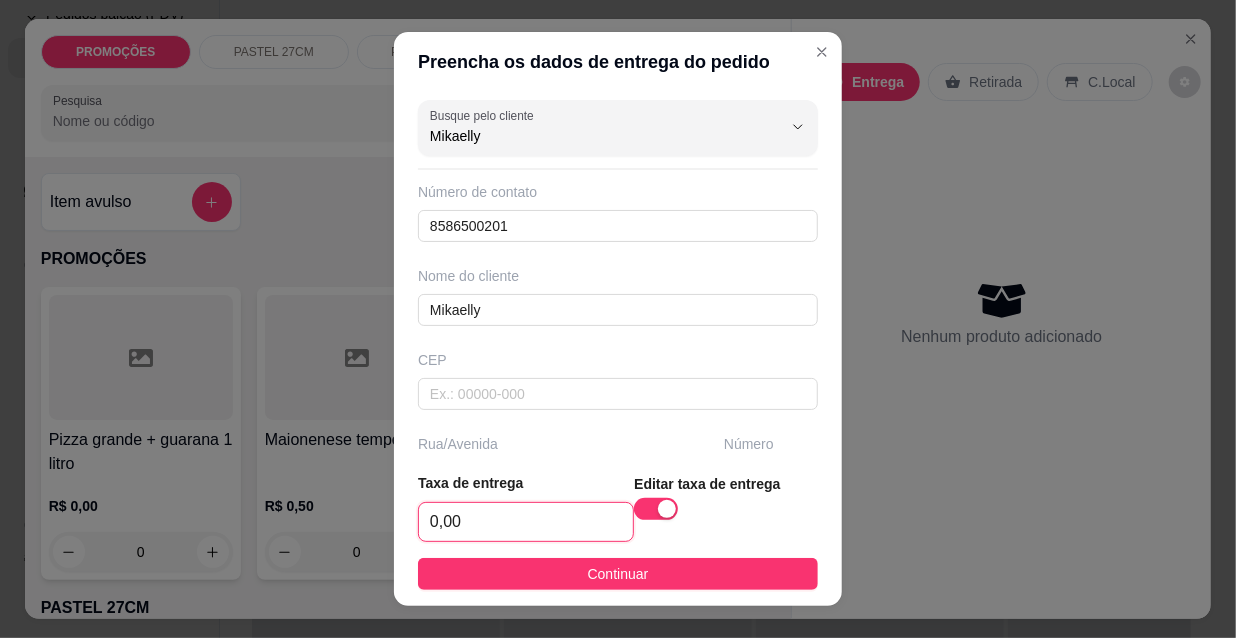 click on "0,00" at bounding box center [526, 522] 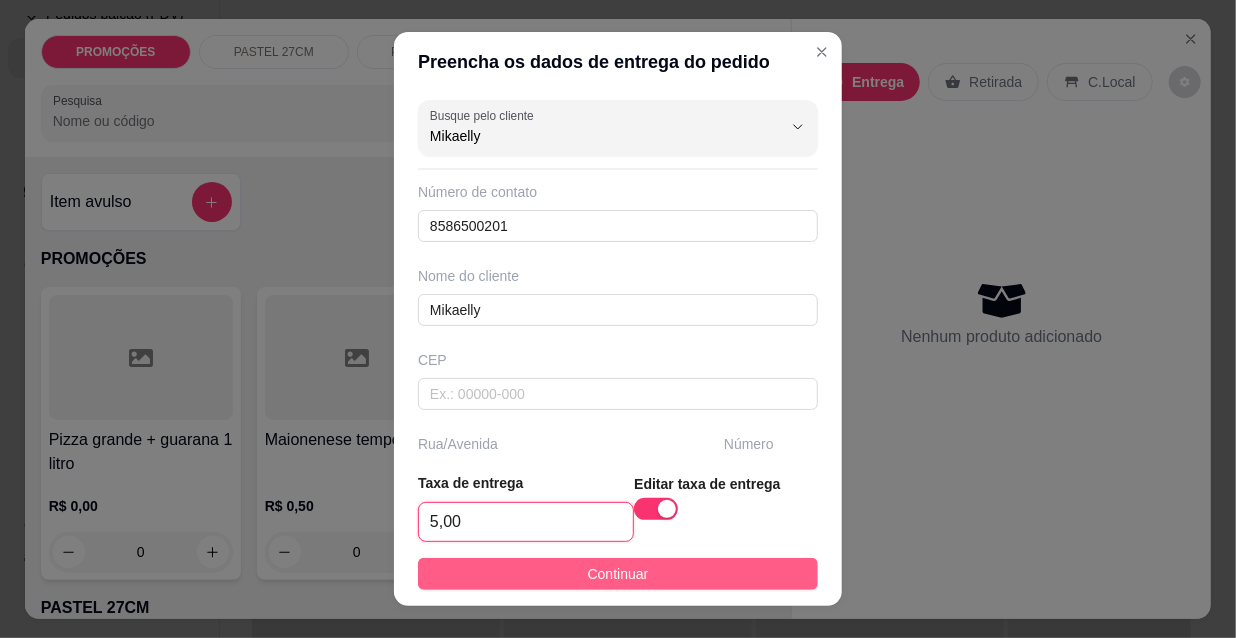 type on "5,00" 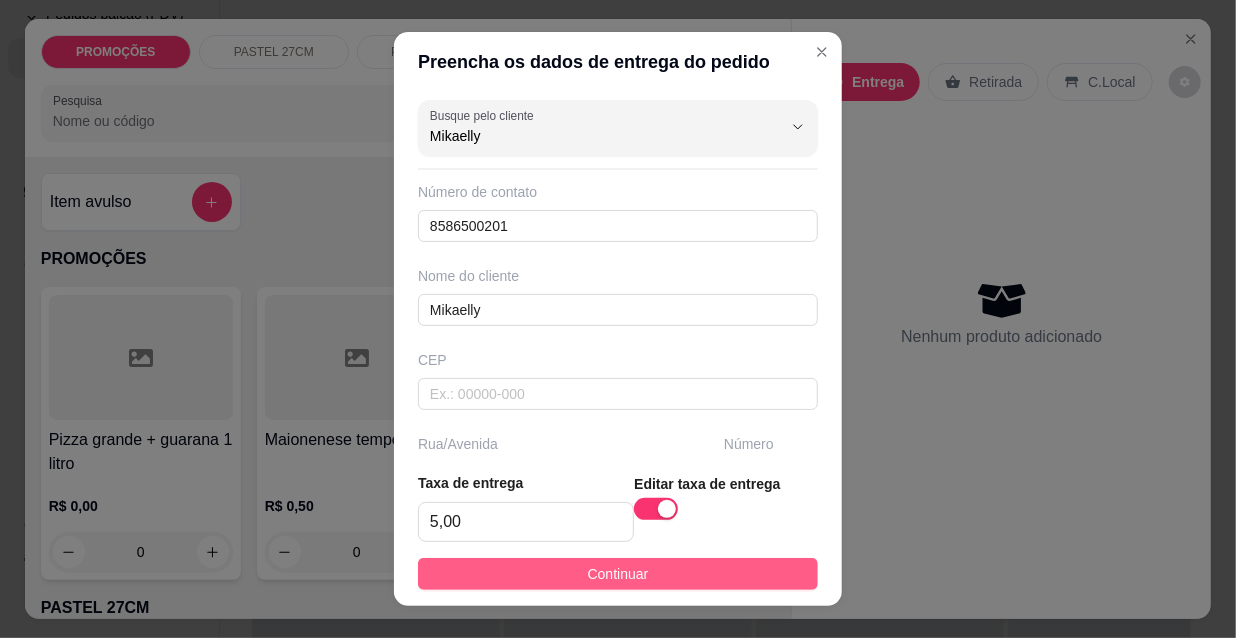 click on "Continuar" at bounding box center (618, 574) 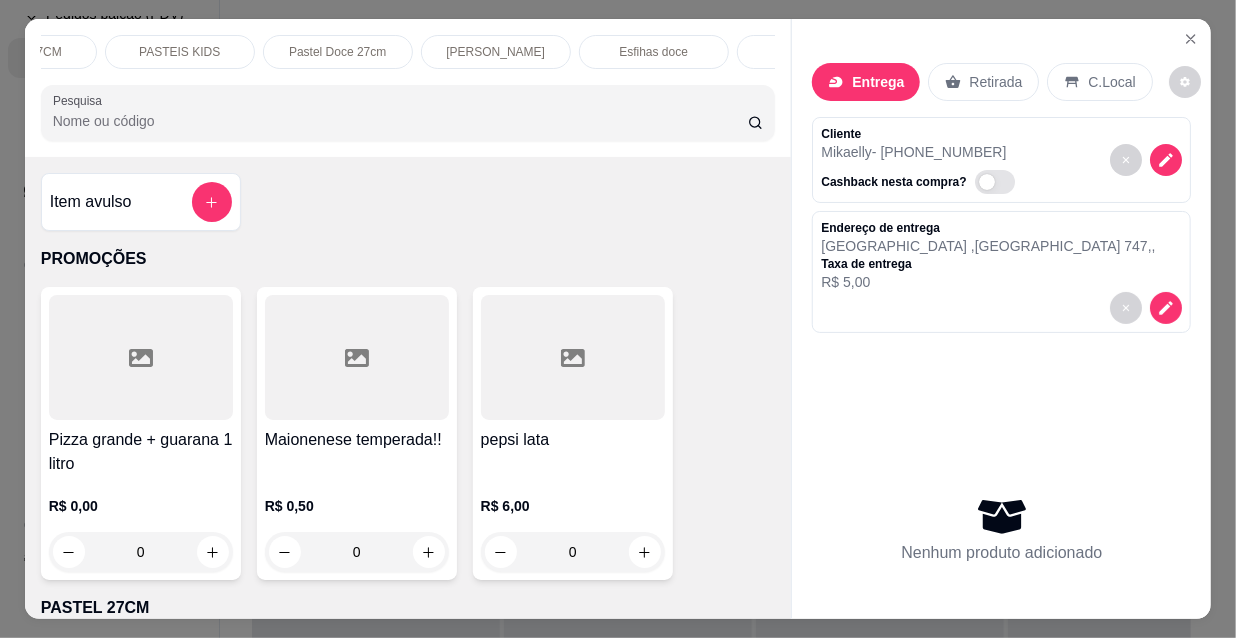 scroll, scrollTop: 0, scrollLeft: 254, axis: horizontal 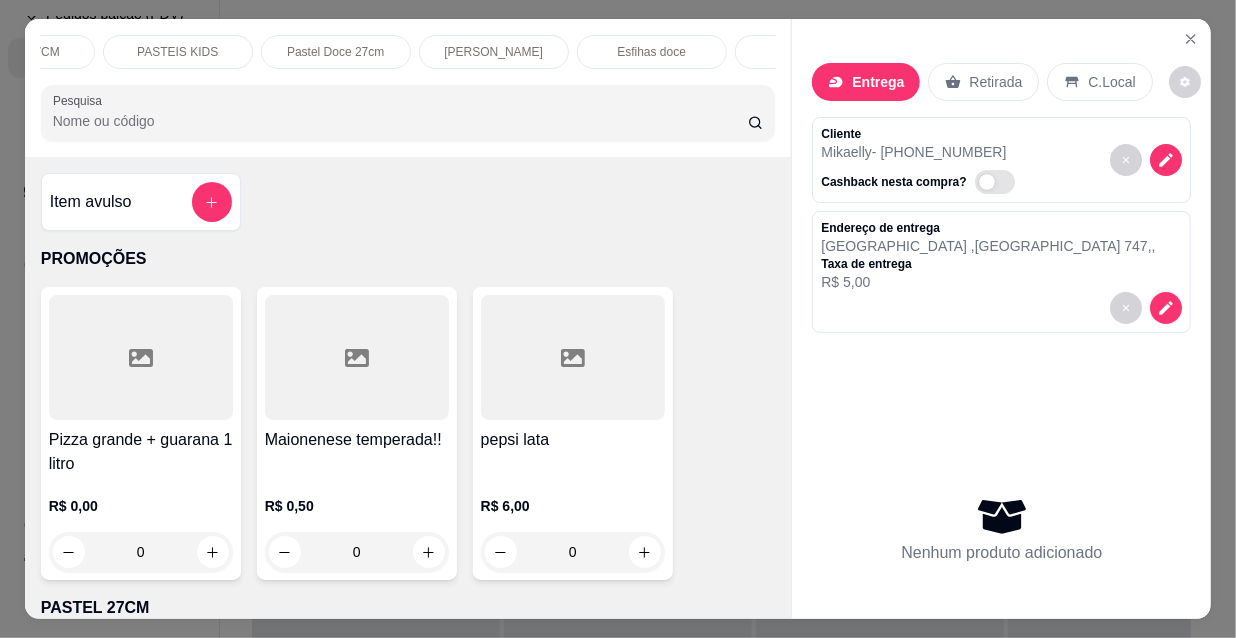 click on "PROMOÇÕES PASTEL 27CM PASTEIS KIDS Pastel Doce 27cm Esfihas Salgadas Esfihas doce Kibes Pizzas tradicionais Pizza doce Beirutes Refrigerante Suco" at bounding box center (408, 52) 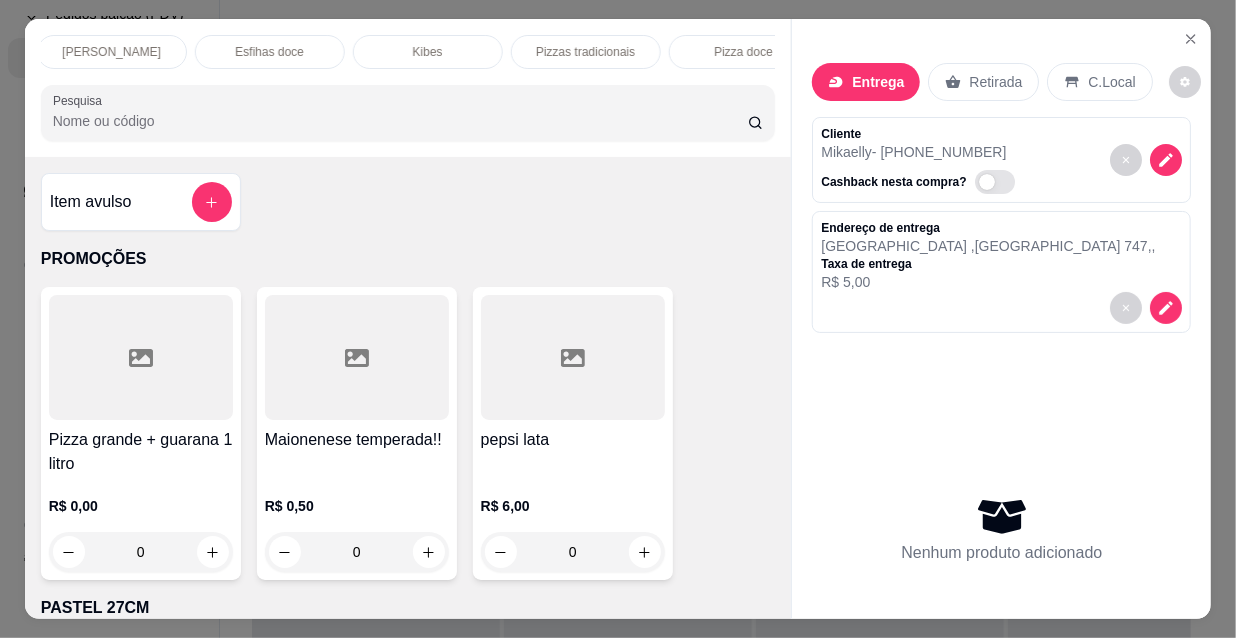 scroll, scrollTop: 0, scrollLeft: 727, axis: horizontal 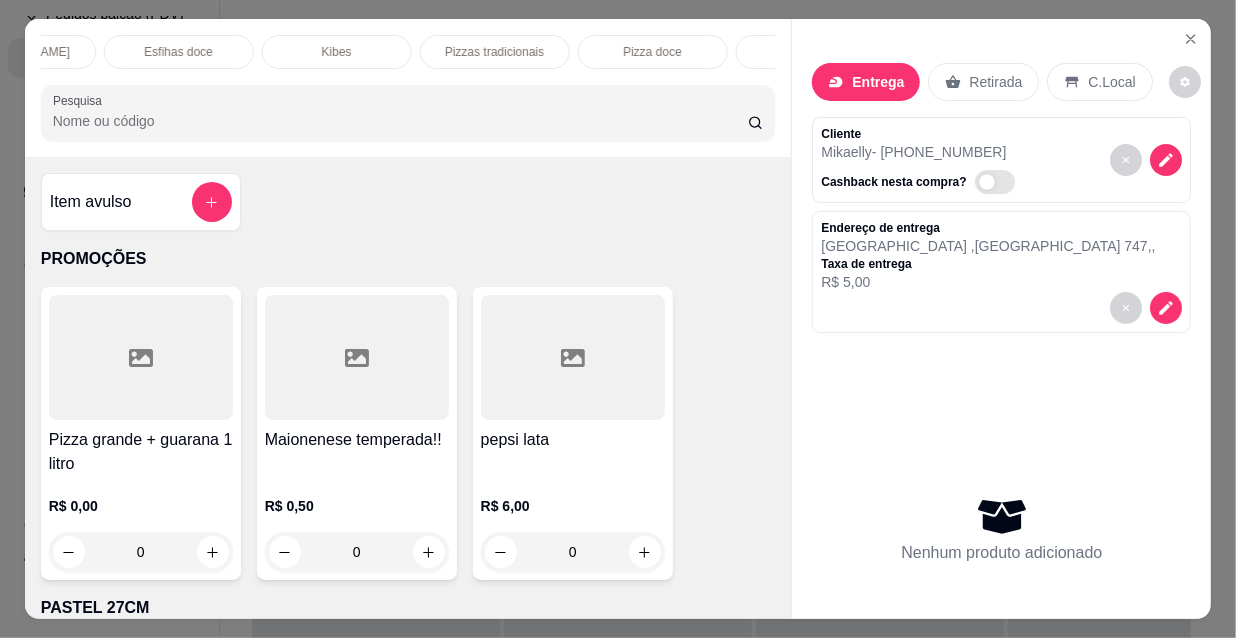 click on "Pizzas tradicionais" at bounding box center (495, 52) 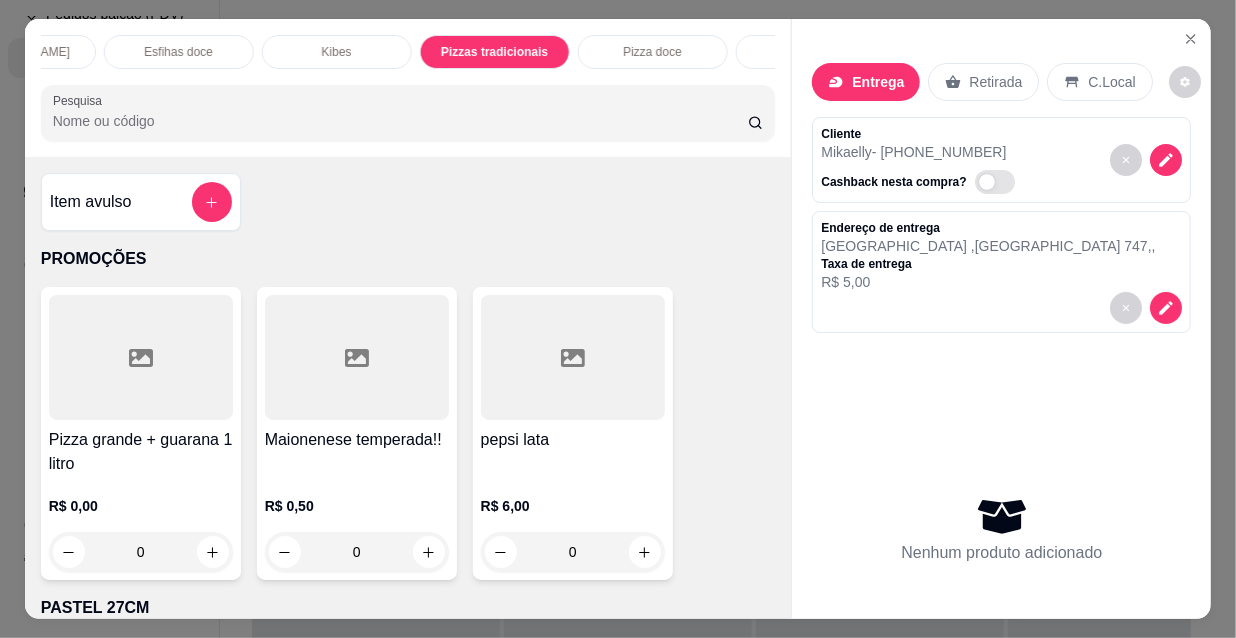 scroll, scrollTop: 16526, scrollLeft: 0, axis: vertical 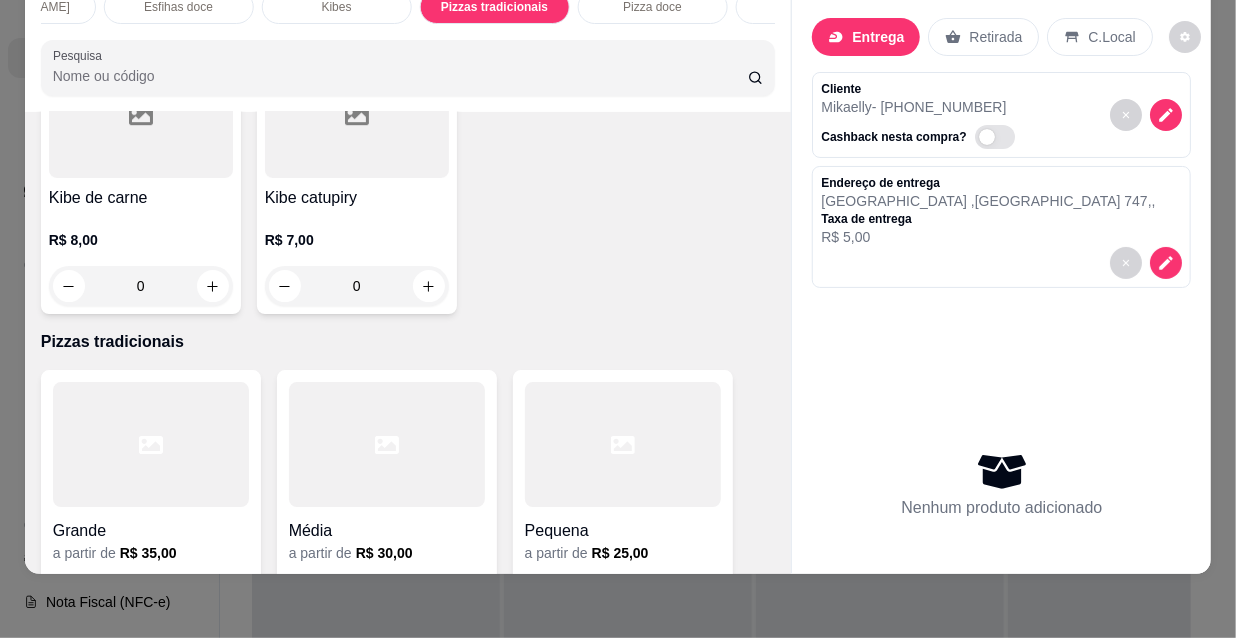 click at bounding box center [151, 444] 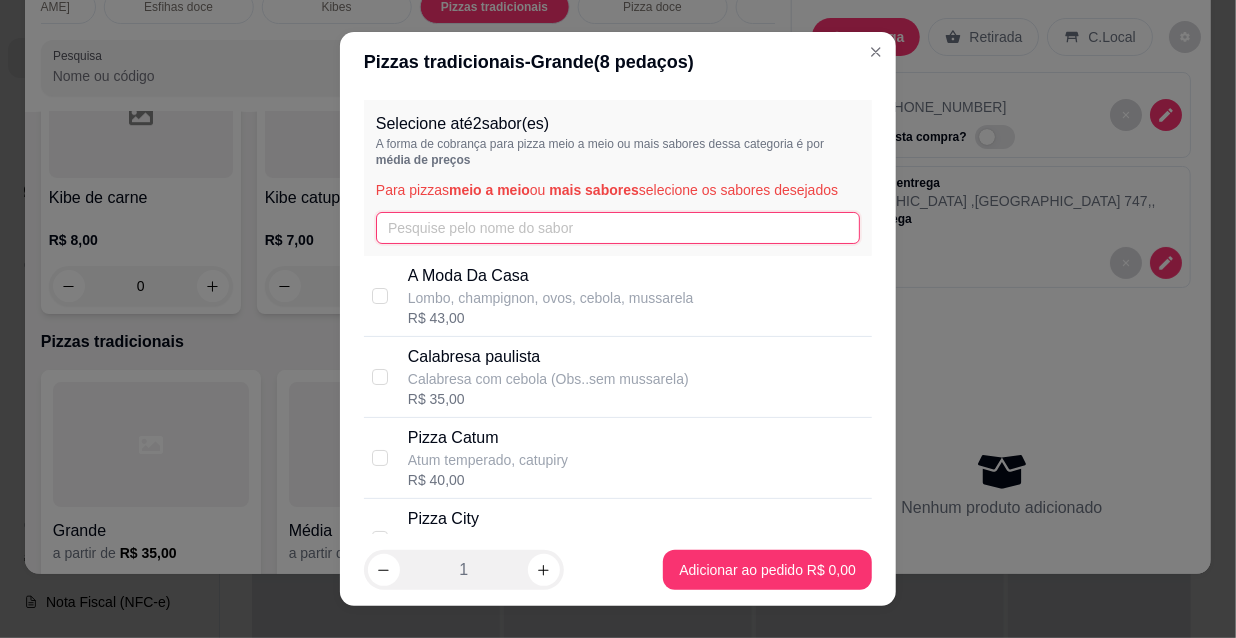 click at bounding box center [618, 228] 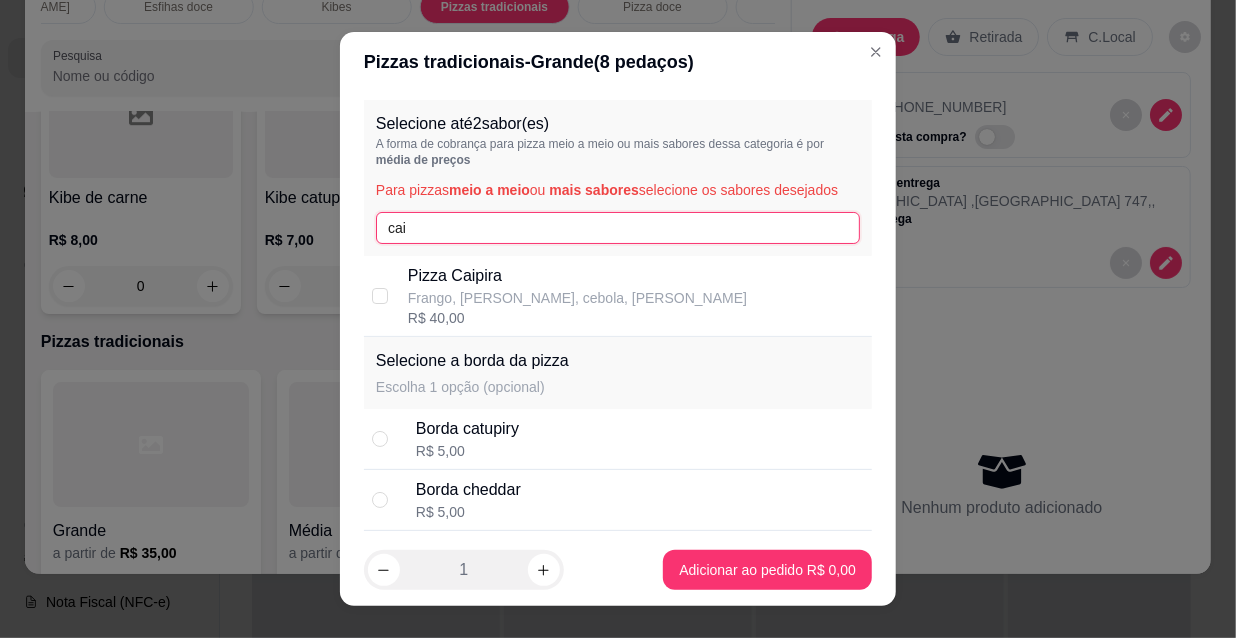 type on "cai" 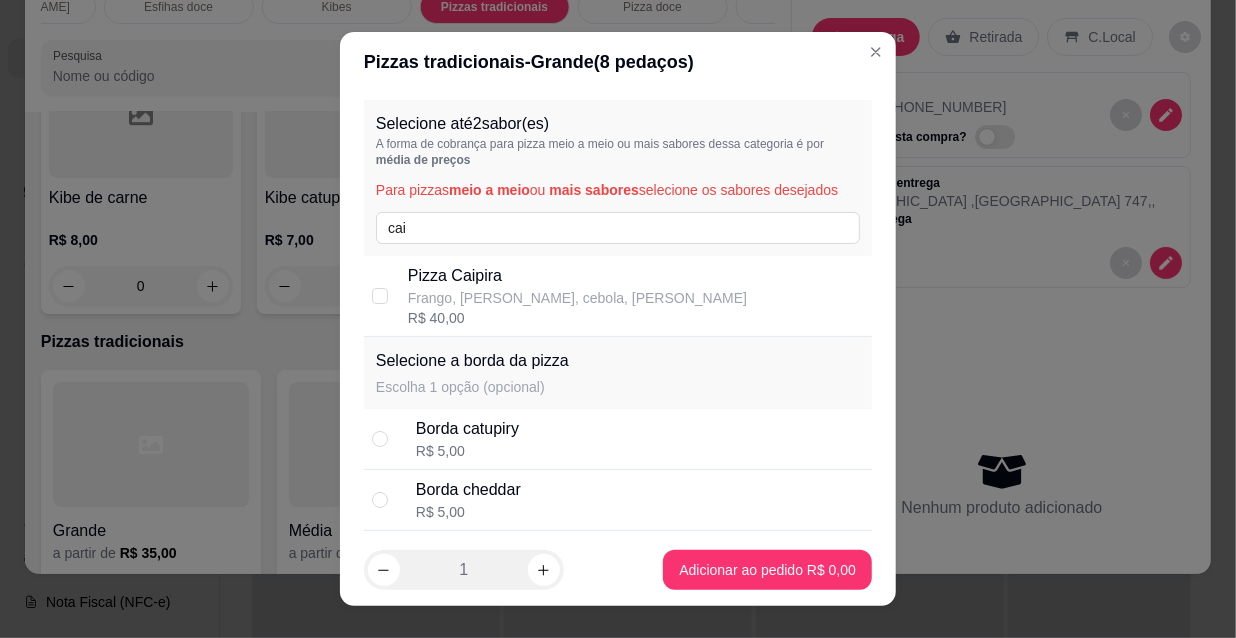 click on "R$ 40,00" at bounding box center (577, 318) 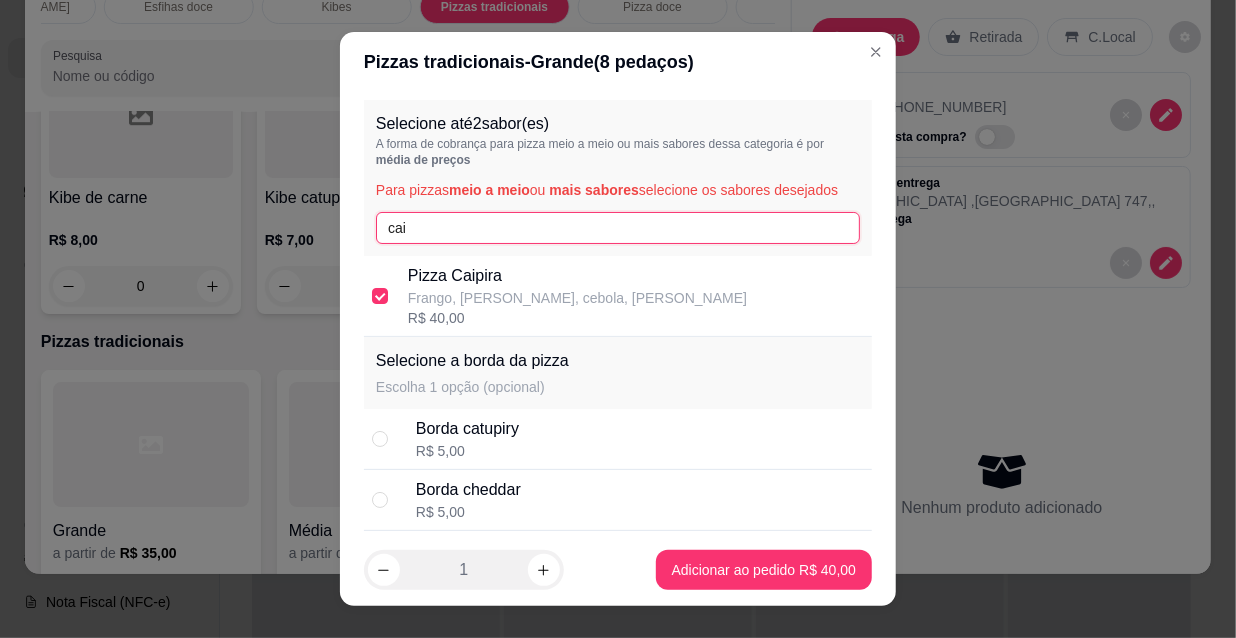 drag, startPoint x: 417, startPoint y: 221, endPoint x: 311, endPoint y: 229, distance: 106.30146 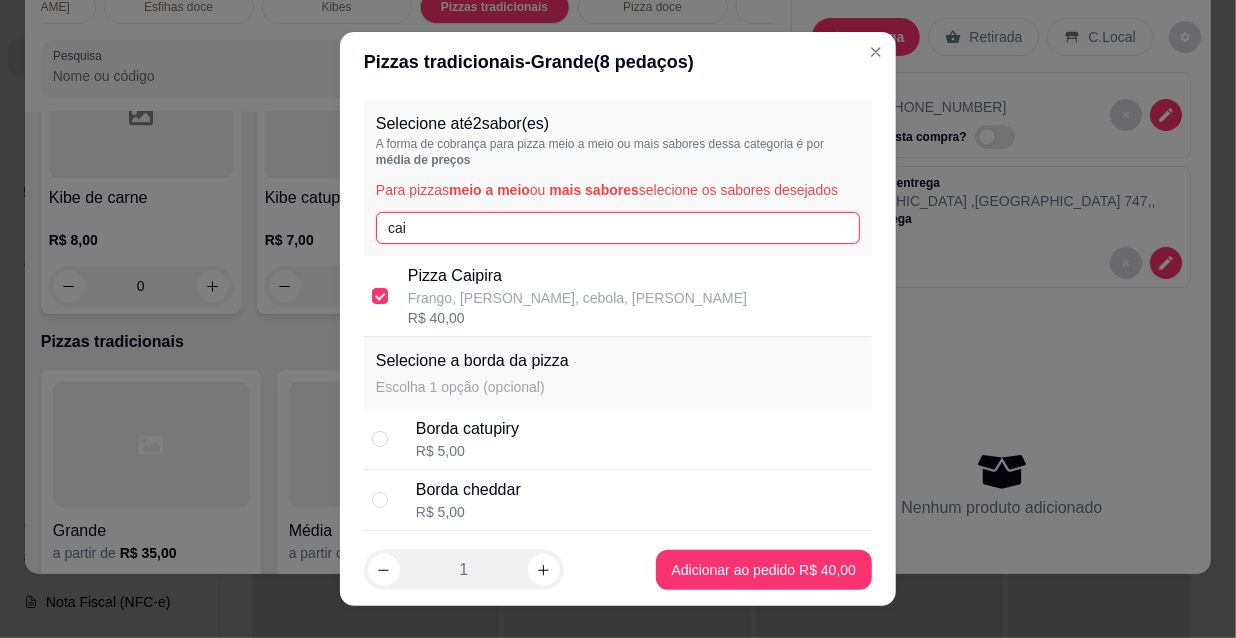 click on "Pizzas tradicionais  -  Grande  ( 8   pedaços) Selecione até  2  sabor(es) A forma de cobrança para pizza meio a meio ou mais sabores dessa categoria é por   média de preços Para pizzas  meio a meio  ou   mais sabores  selecione os sabores desejados cai Pizza Caipira Frango, milho, cebola, mussarela R$ 40,00 Selecione a borda da pizza Escolha 1 opção (opcional) Borda catupiry R$ 5,00 Borda cheddar R$ 5,00 Borda chocolate R$ 12,00 Borda catupiry original R$ 12,00 Sem borda R$ 0,00 Alguma observação? 1 Adicionar ao pedido   R$ 40,00" at bounding box center [618, 319] 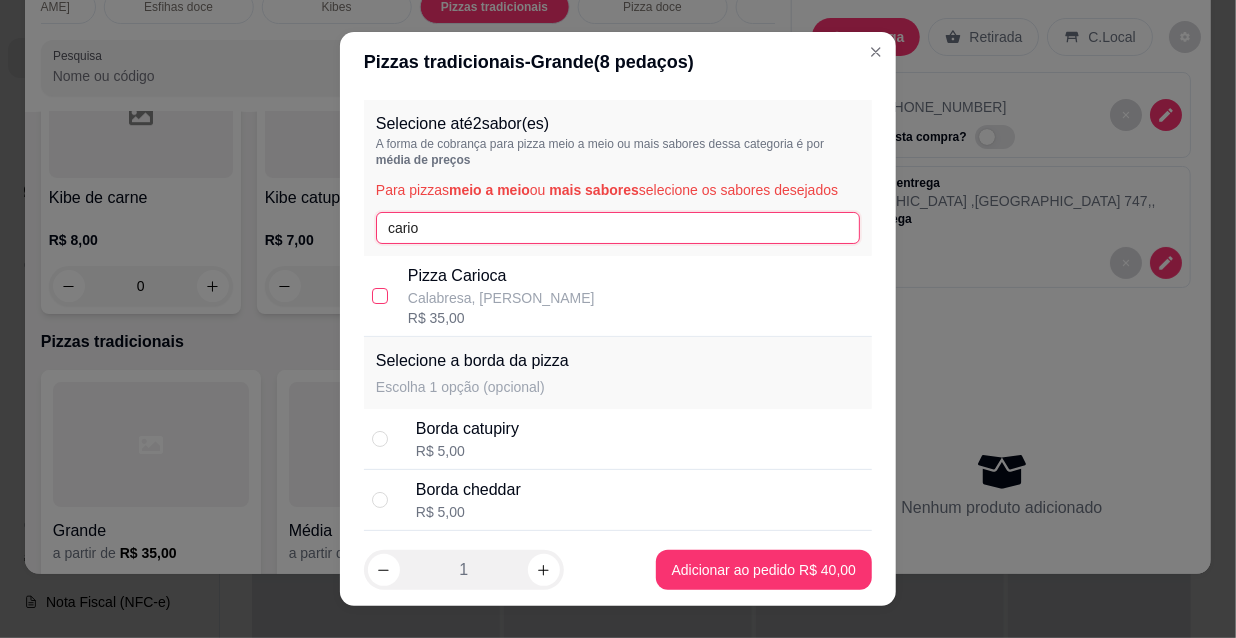 type on "cario" 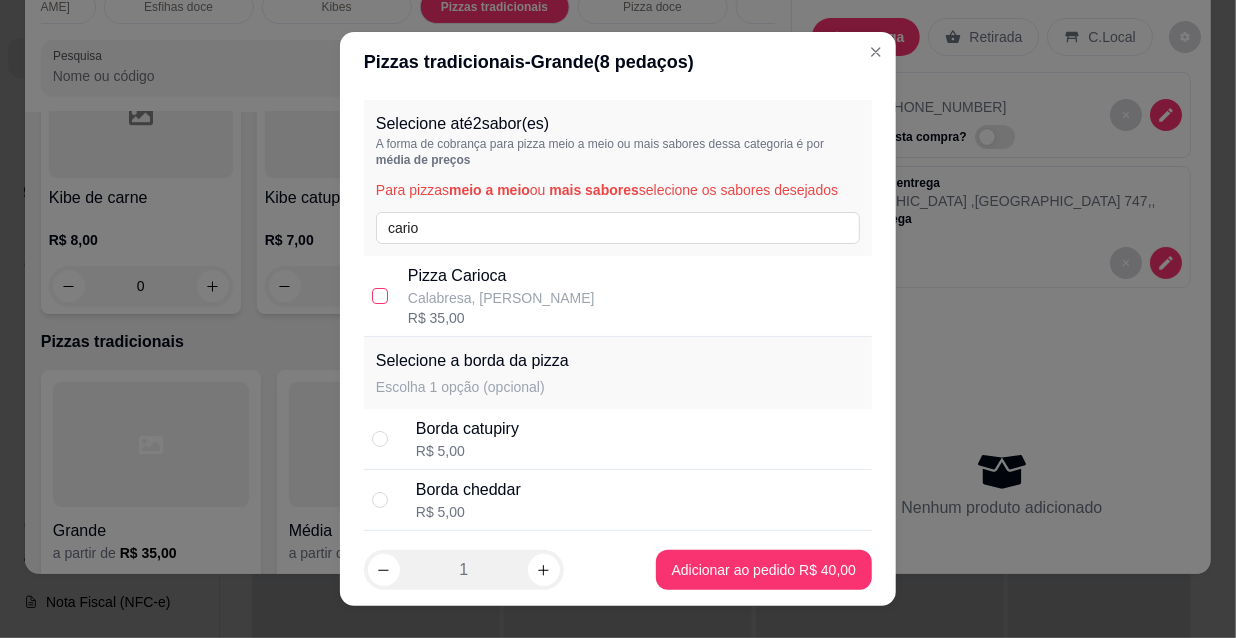 click at bounding box center (380, 296) 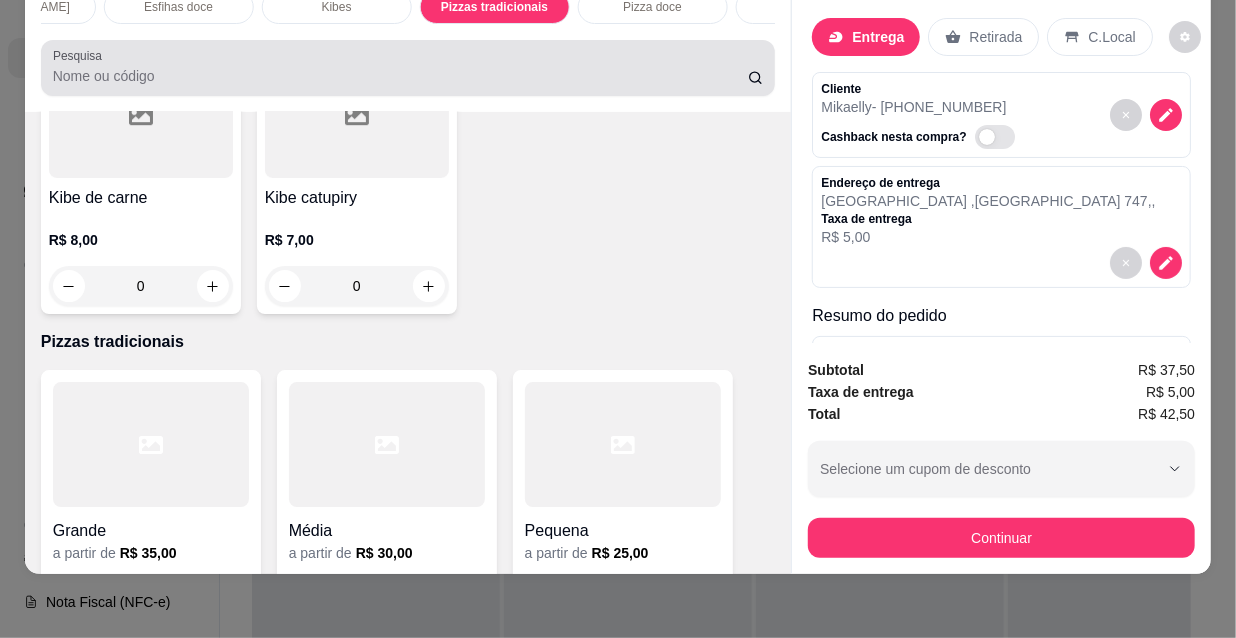 click on "Pesquisa" at bounding box center [400, 76] 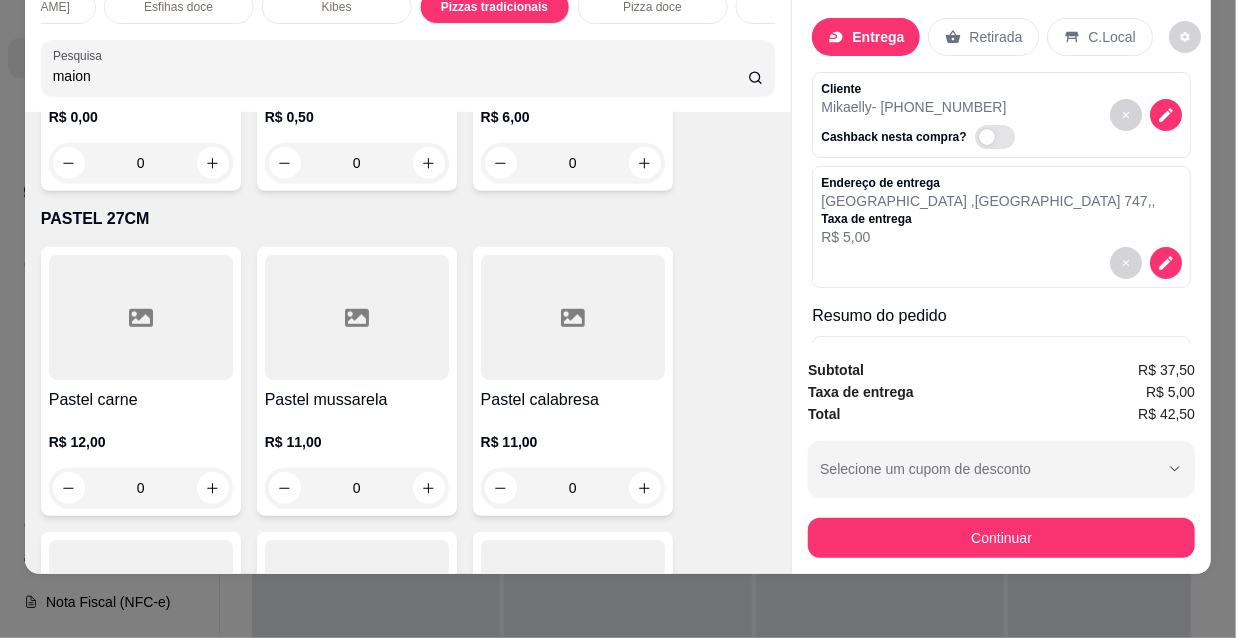 scroll, scrollTop: 0, scrollLeft: 0, axis: both 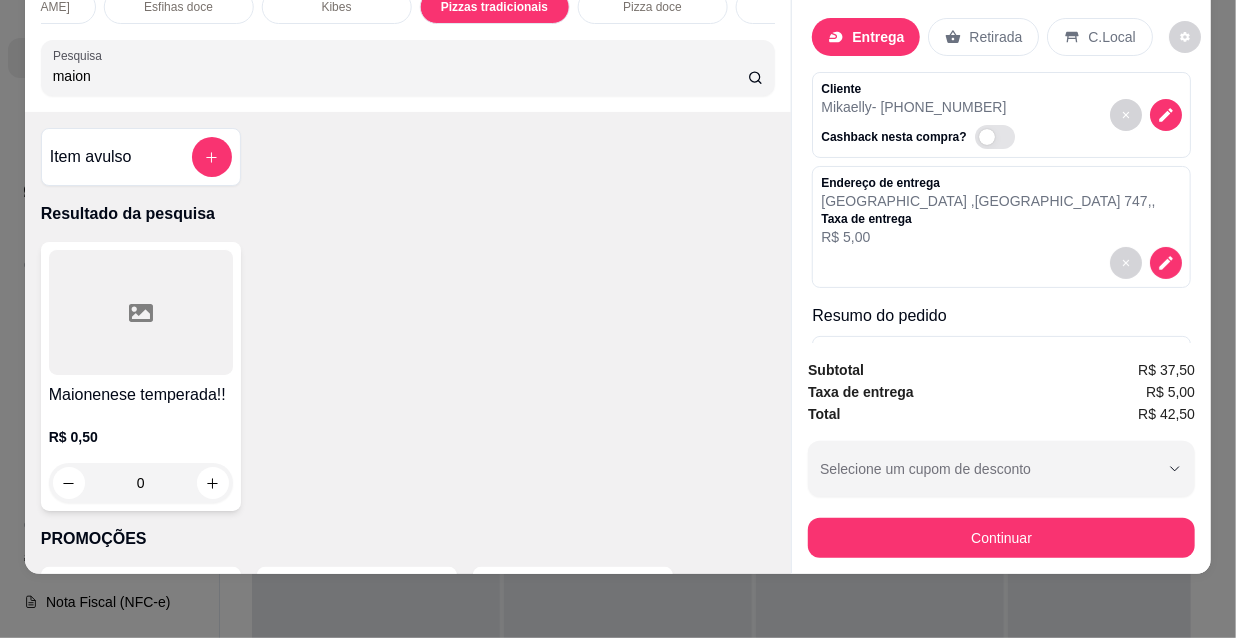 type on "maion" 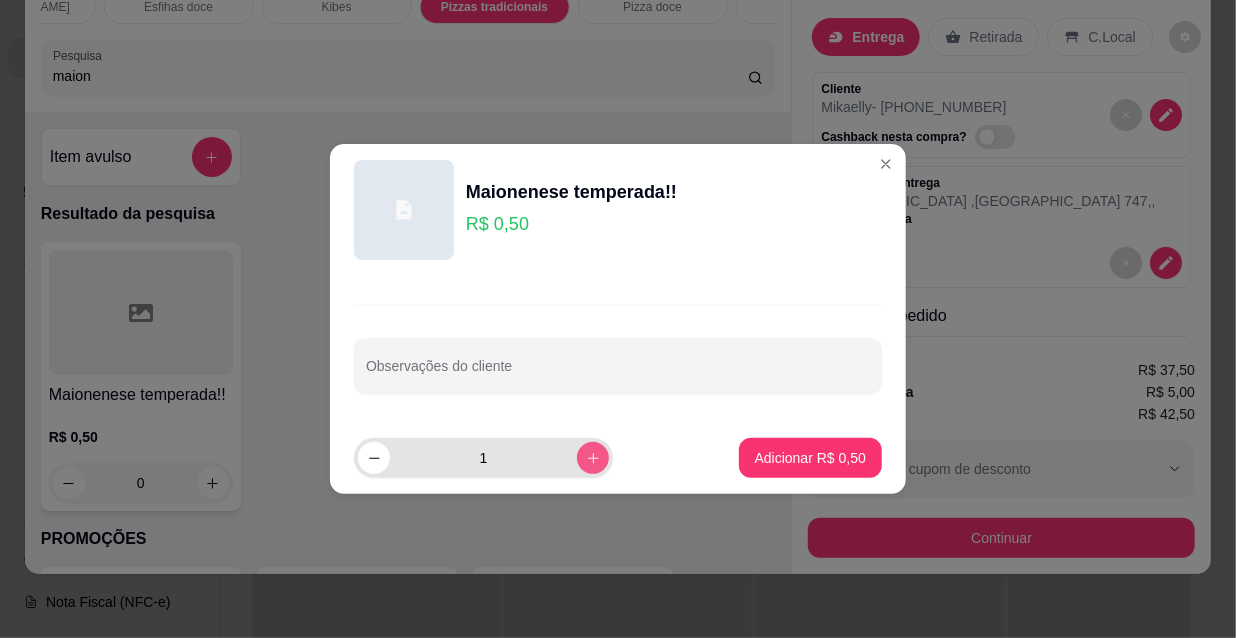 click 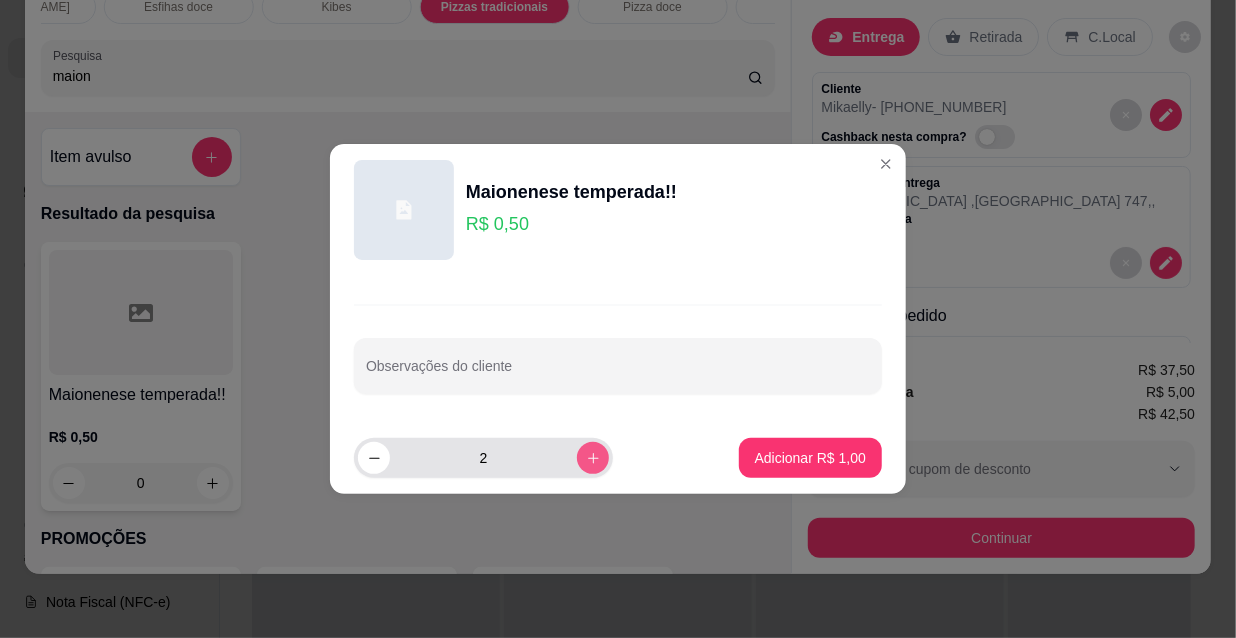 click 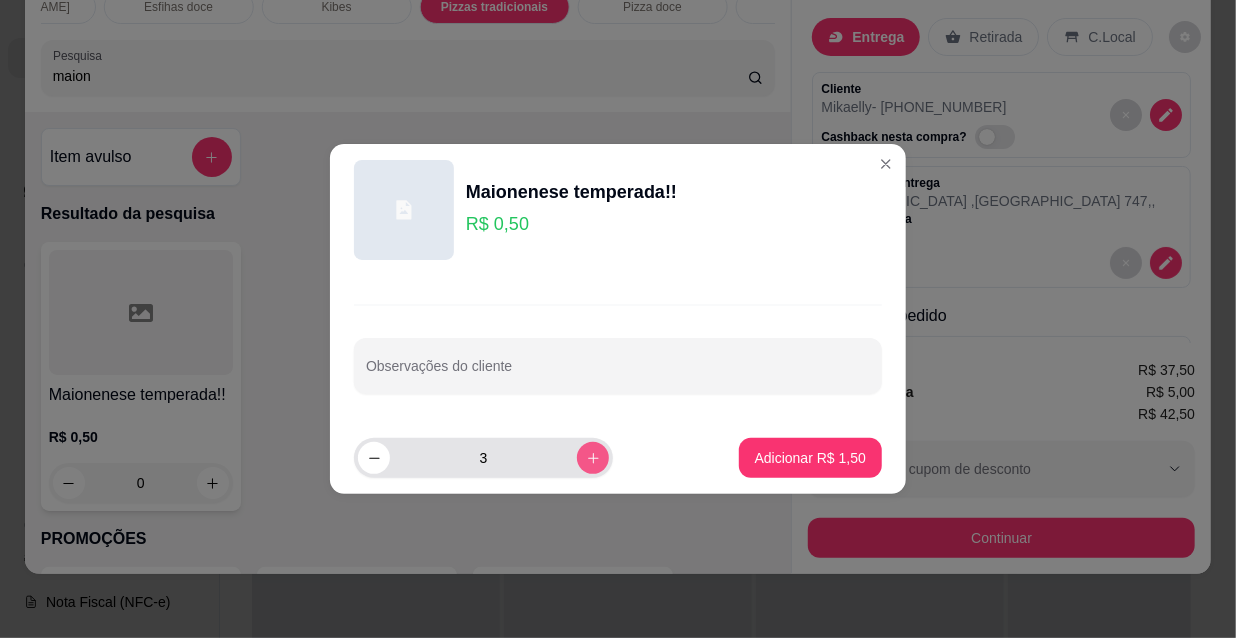 click 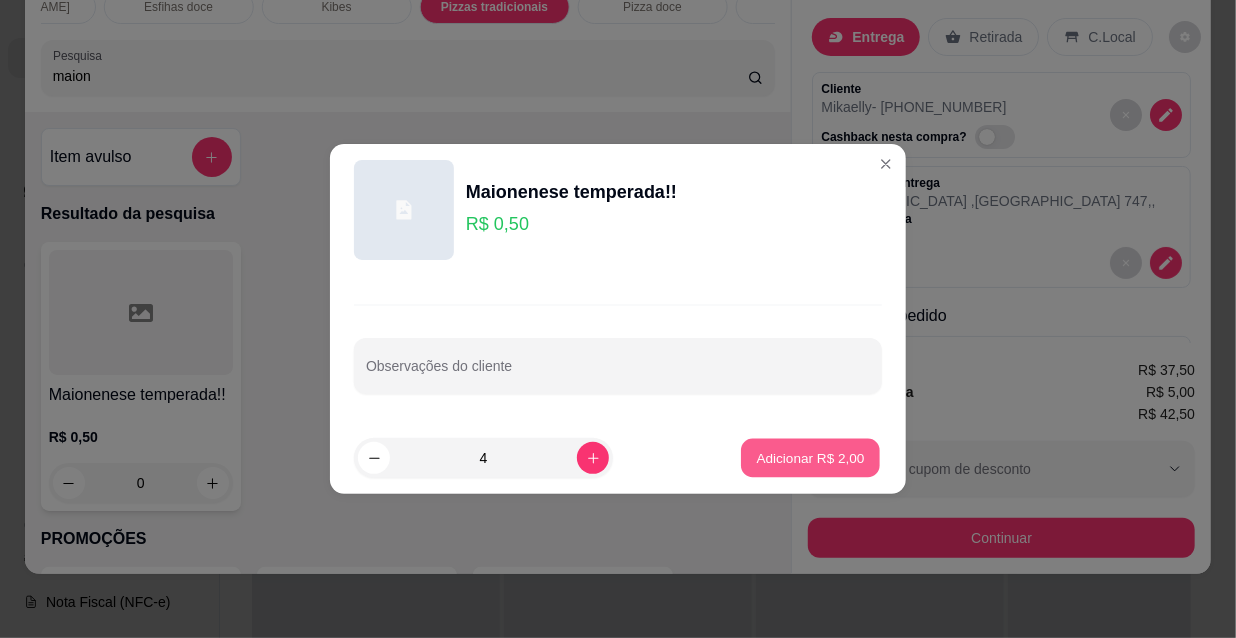 click on "Adicionar   R$ 2,00" at bounding box center [810, 457] 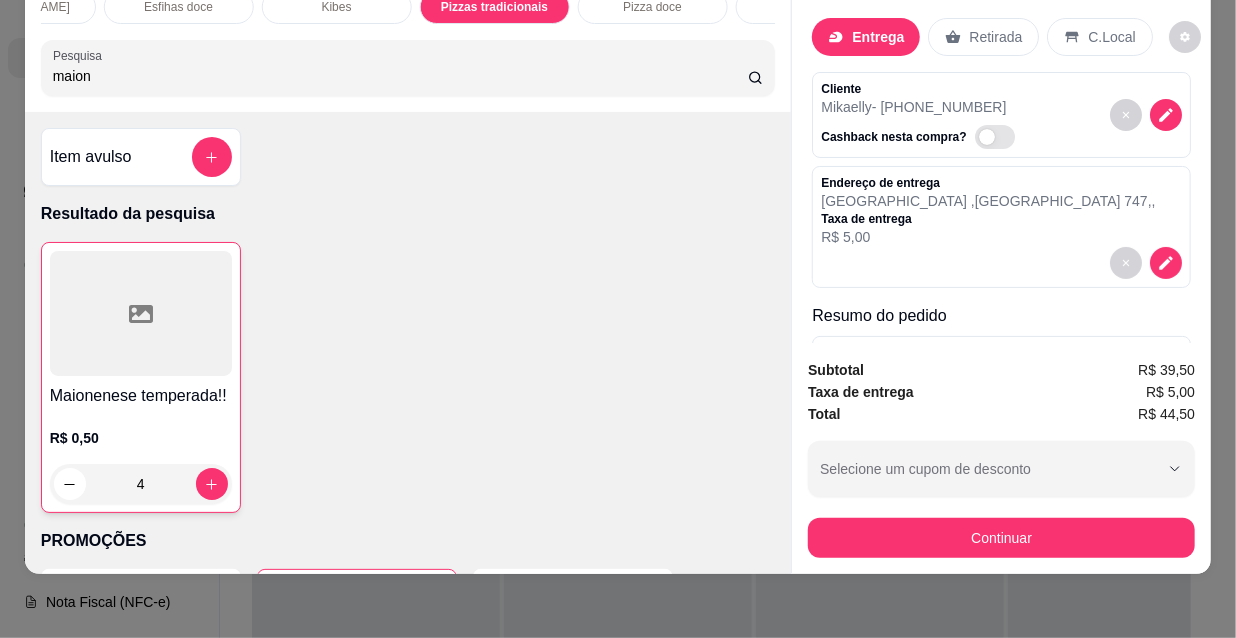 drag, startPoint x: 25, startPoint y: 77, endPoint x: 0, endPoint y: 69, distance: 26.24881 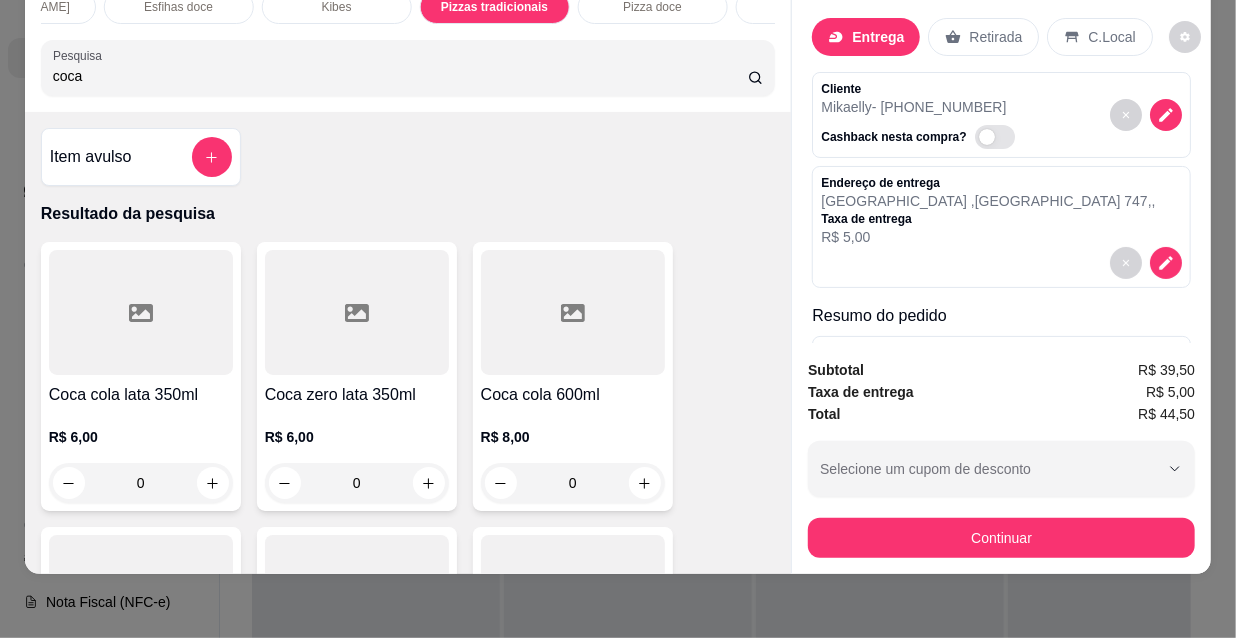 scroll, scrollTop: 0, scrollLeft: 0, axis: both 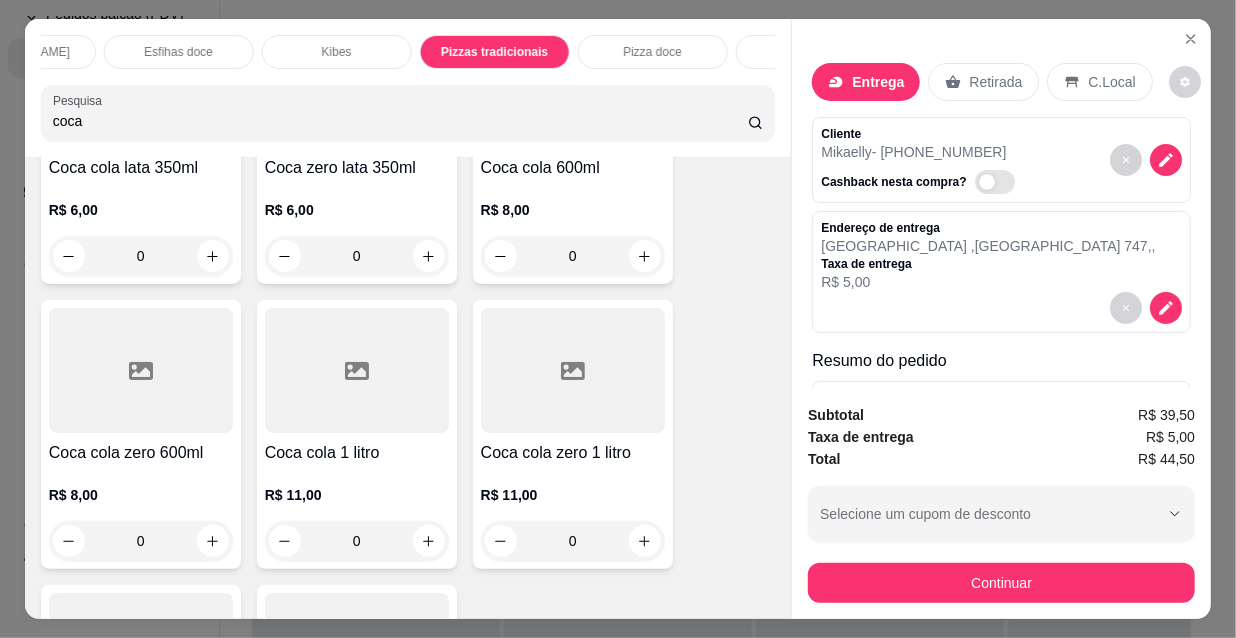 type on "coca" 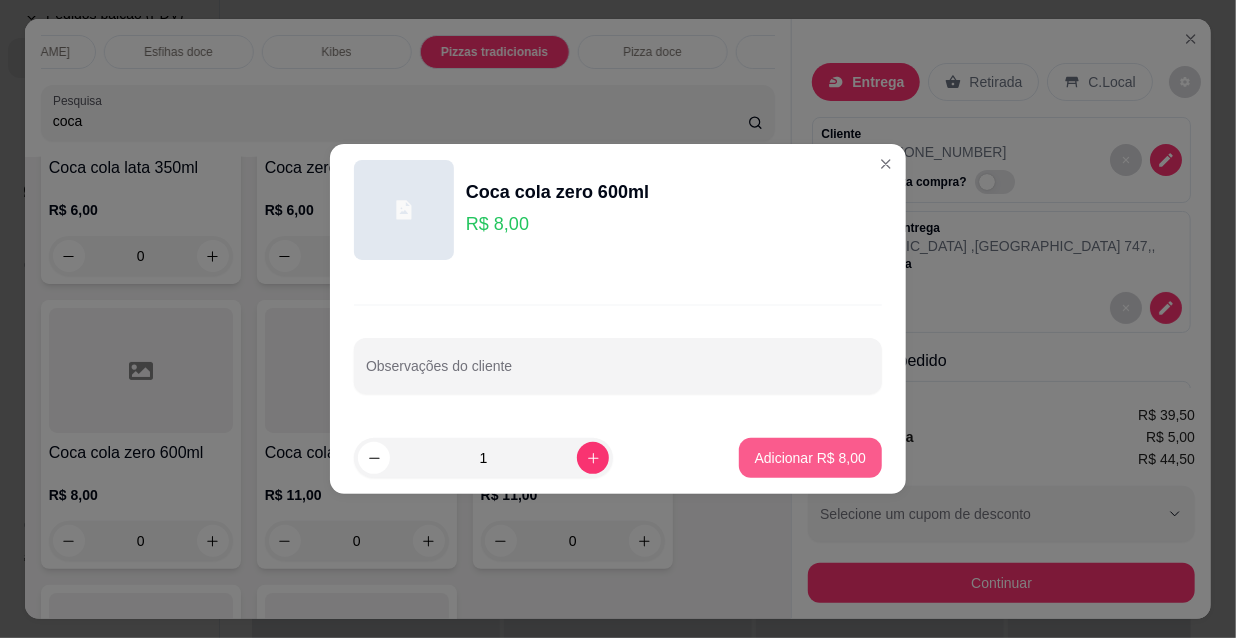 click on "Adicionar   R$ 8,00" at bounding box center [810, 458] 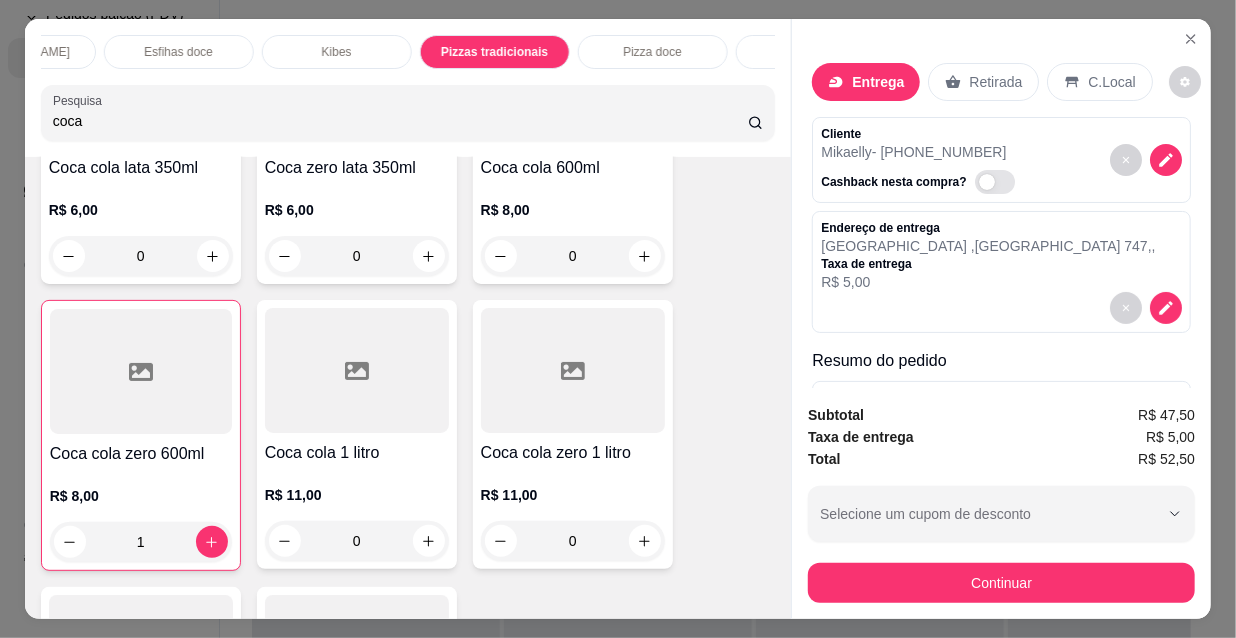 type on "1" 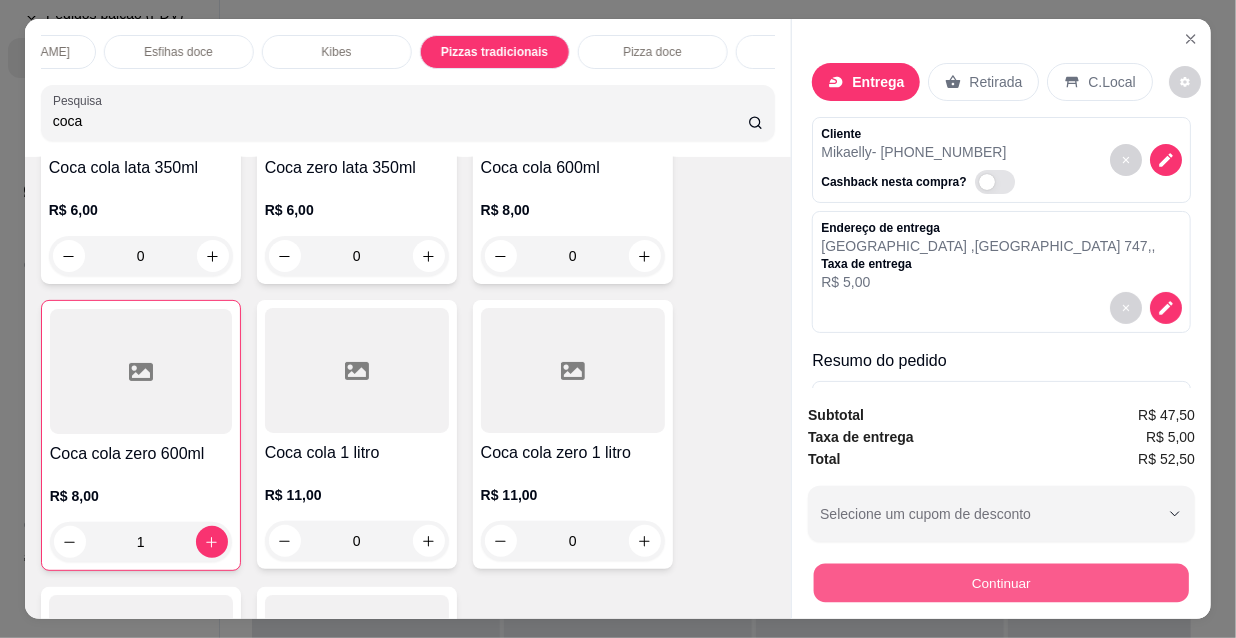 click on "Continuar" at bounding box center (1001, 582) 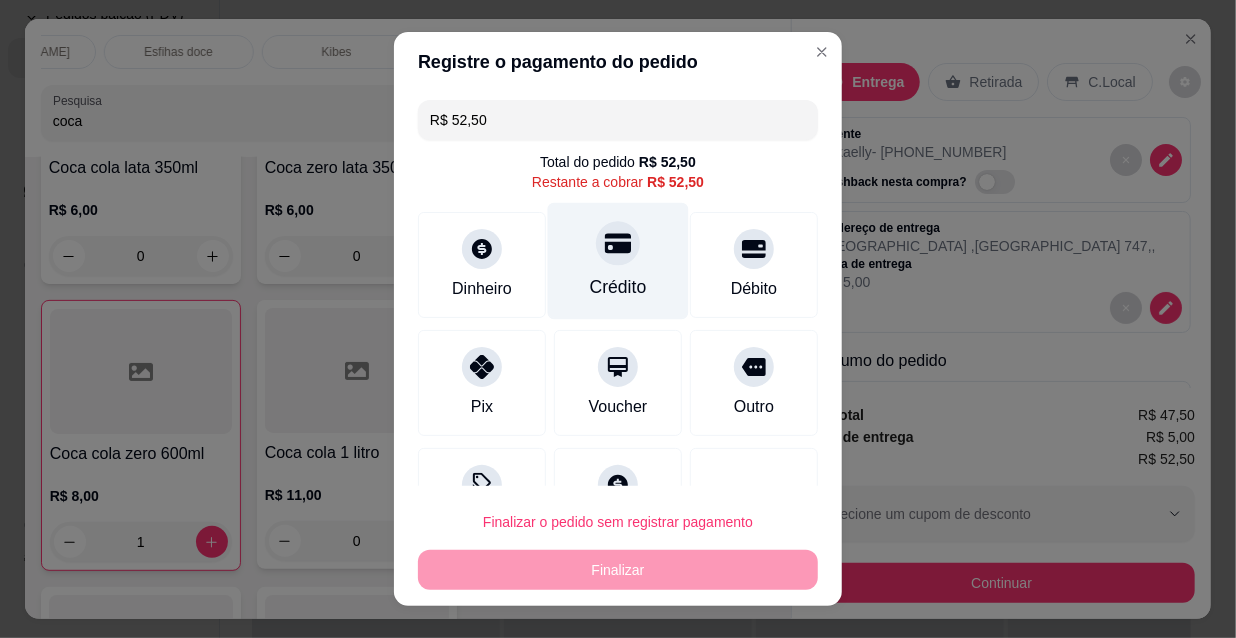 click on "Crédito" at bounding box center (618, 261) 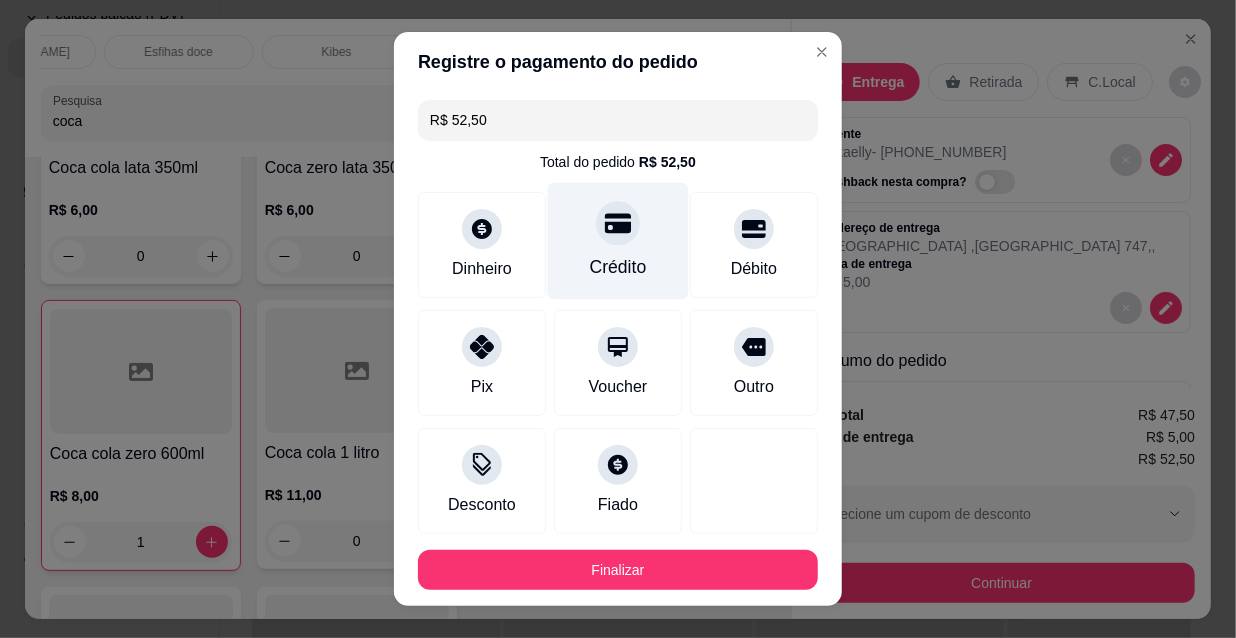 type on "R$ 0,00" 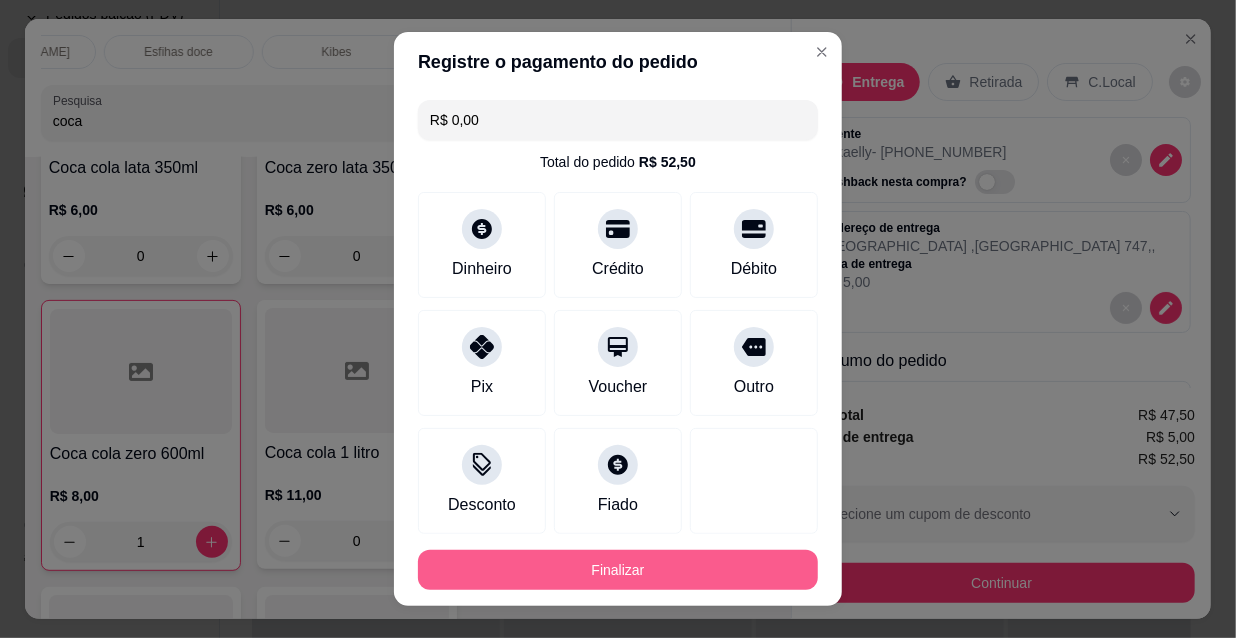 click on "Finalizar" at bounding box center [618, 570] 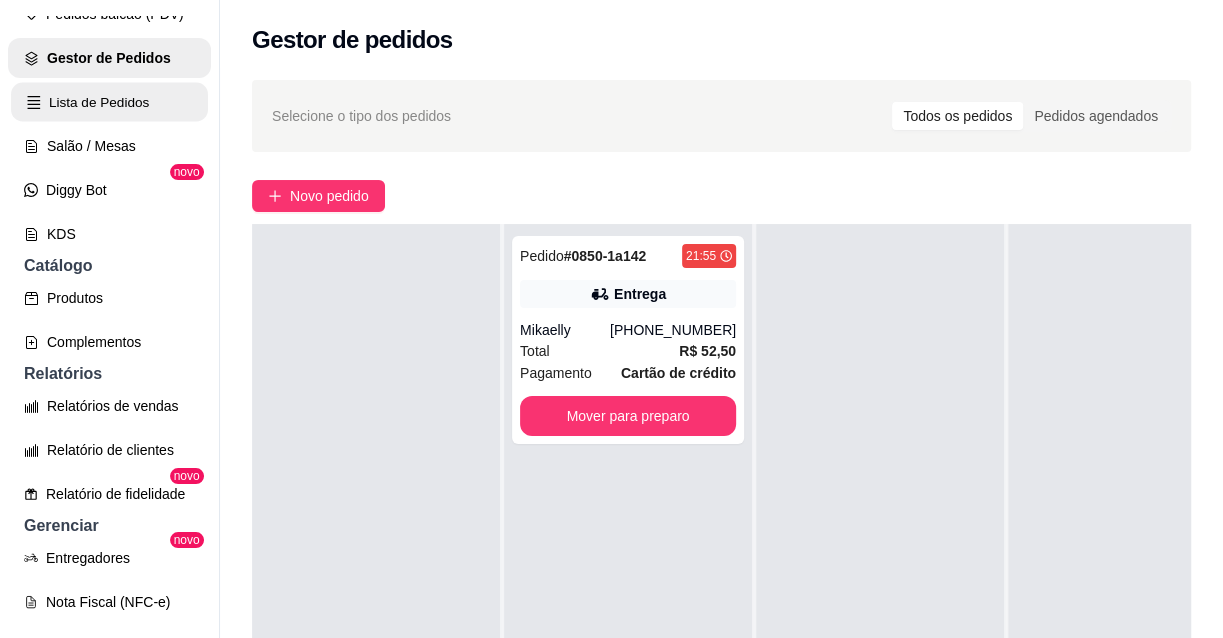 click on "Lista de Pedidos" at bounding box center (109, 102) 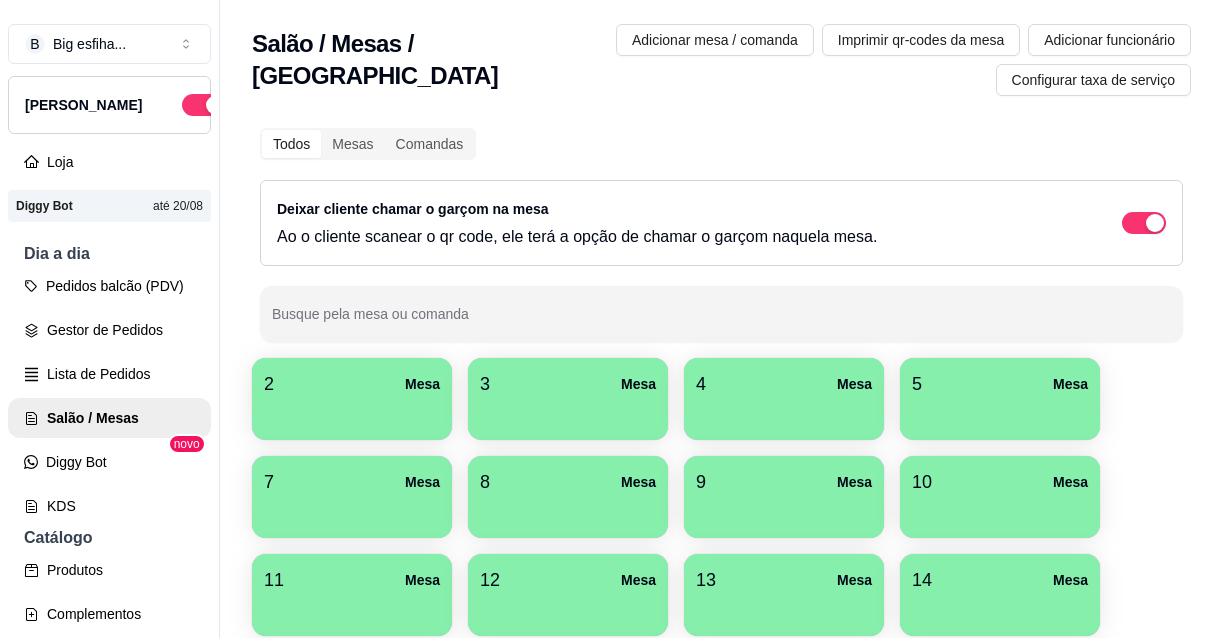 scroll, scrollTop: 0, scrollLeft: 0, axis: both 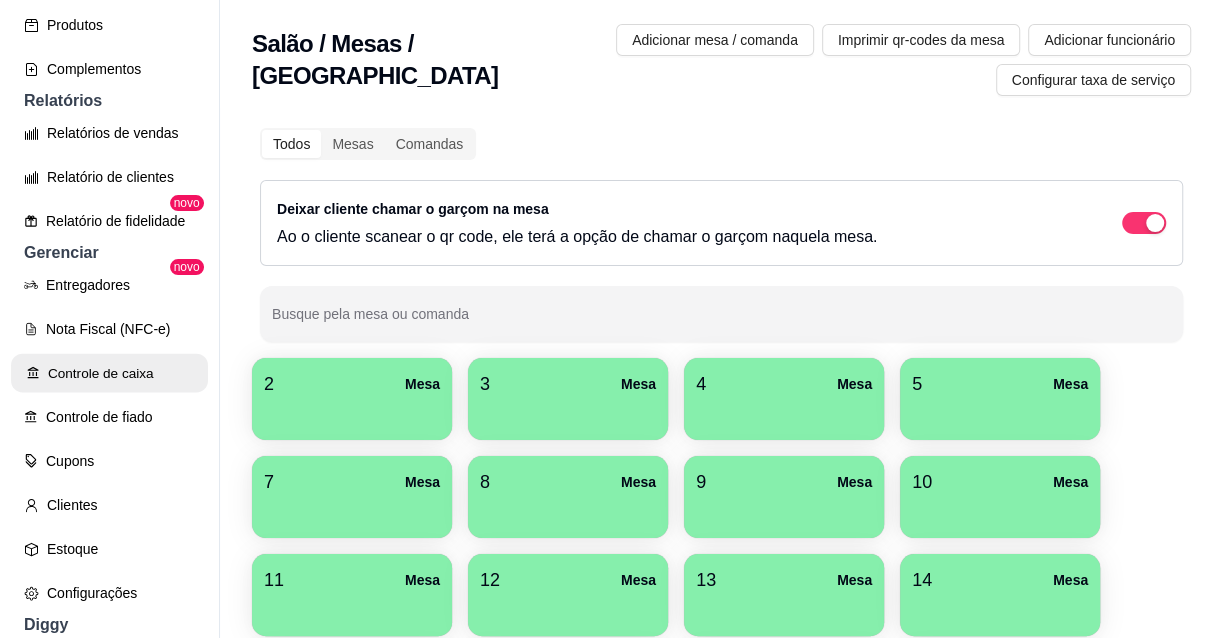click on "Controle de caixa" at bounding box center (109, 373) 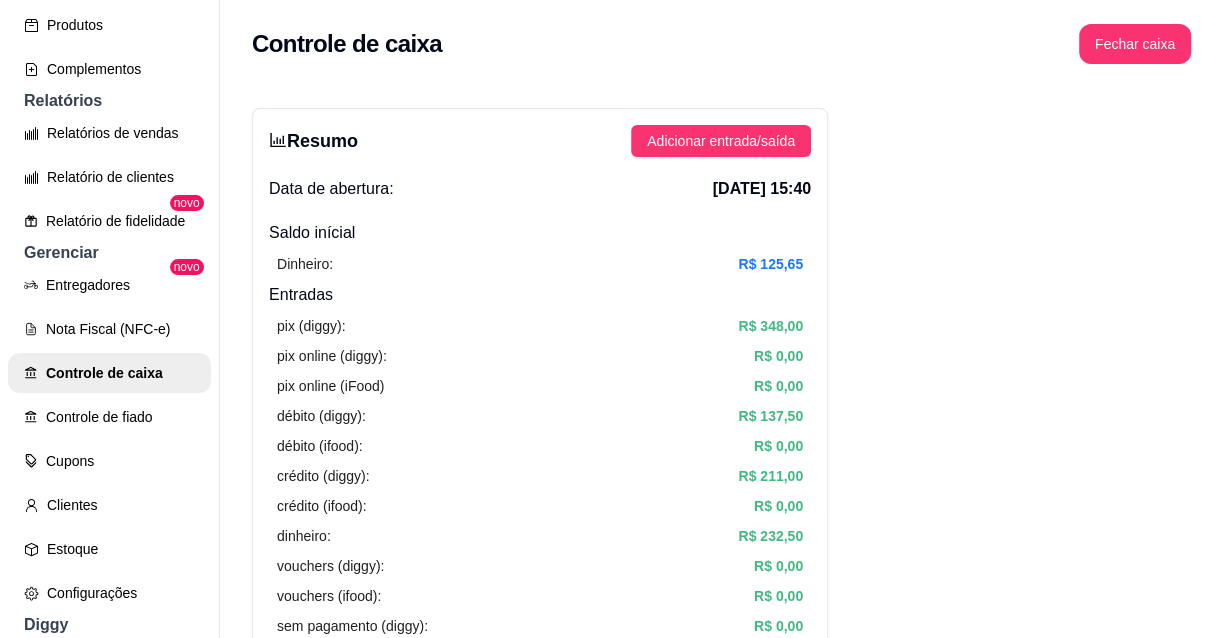 scroll, scrollTop: 90, scrollLeft: 0, axis: vertical 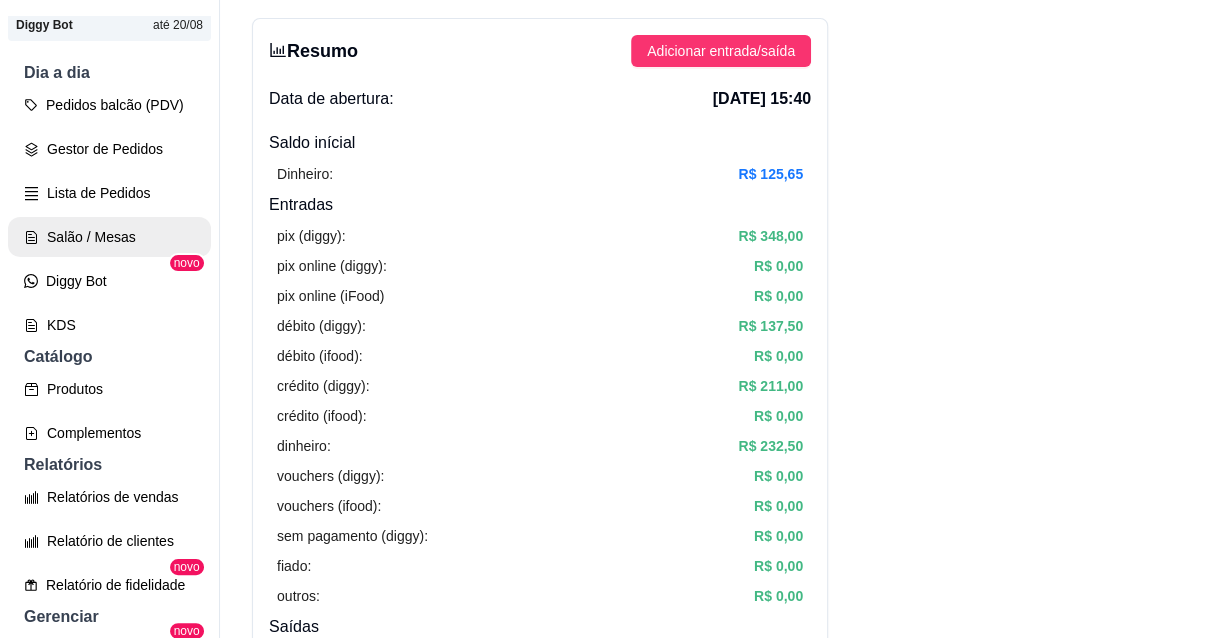 click on "Salão / Mesas" at bounding box center [109, 237] 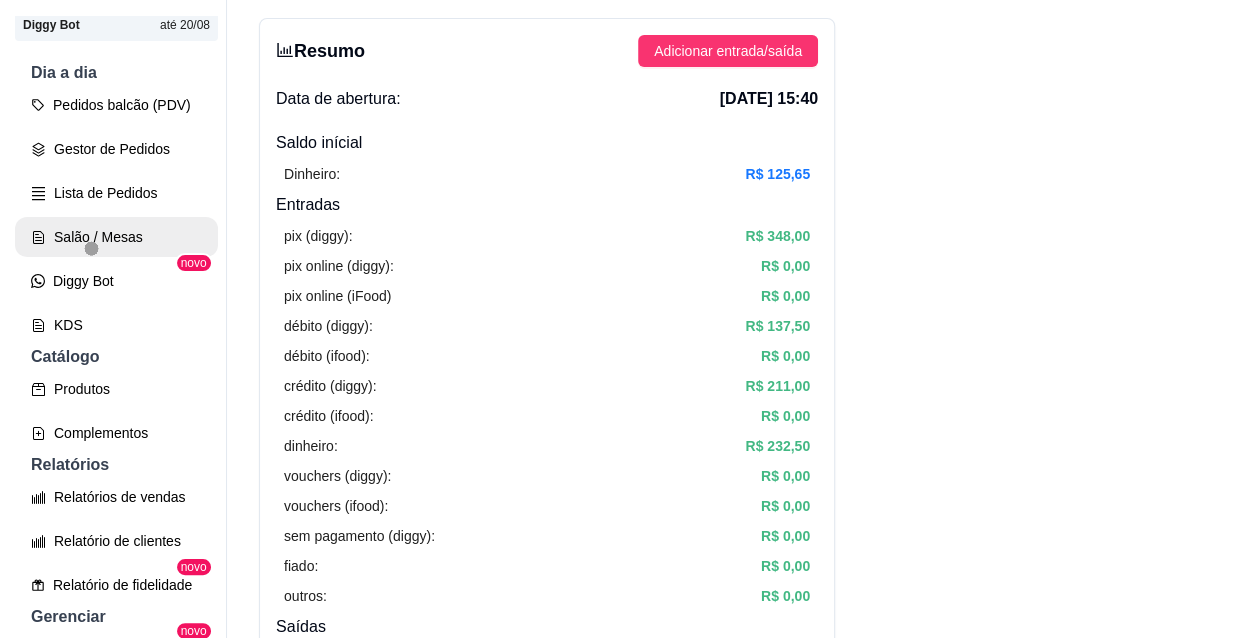 scroll, scrollTop: 0, scrollLeft: 0, axis: both 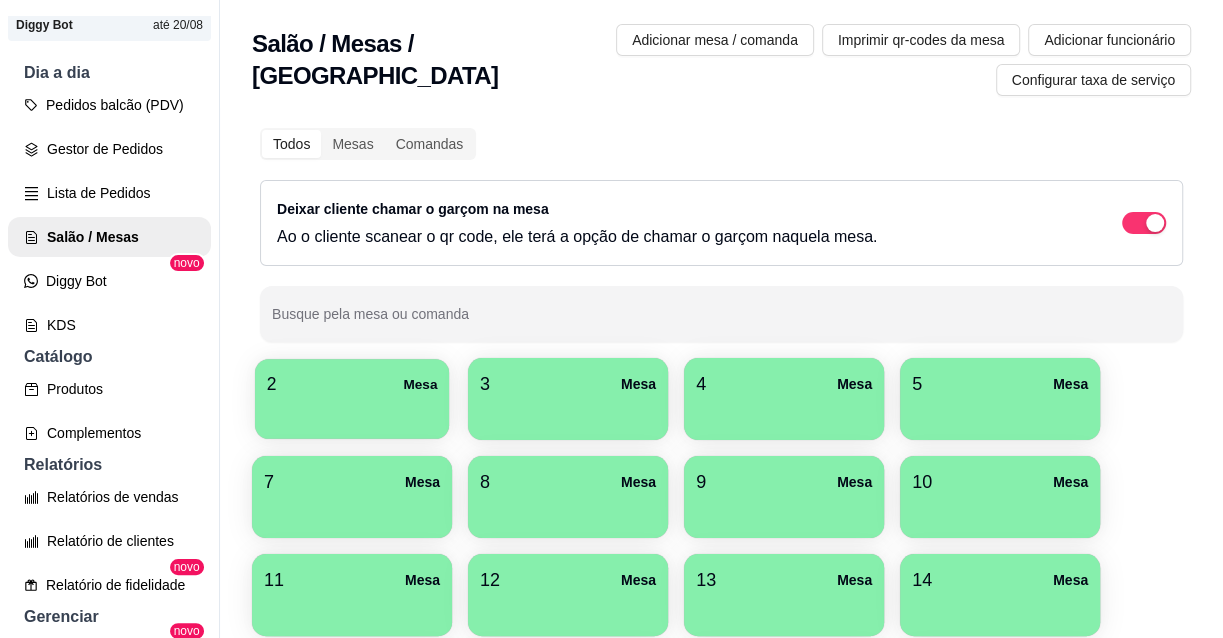 click at bounding box center [352, 412] 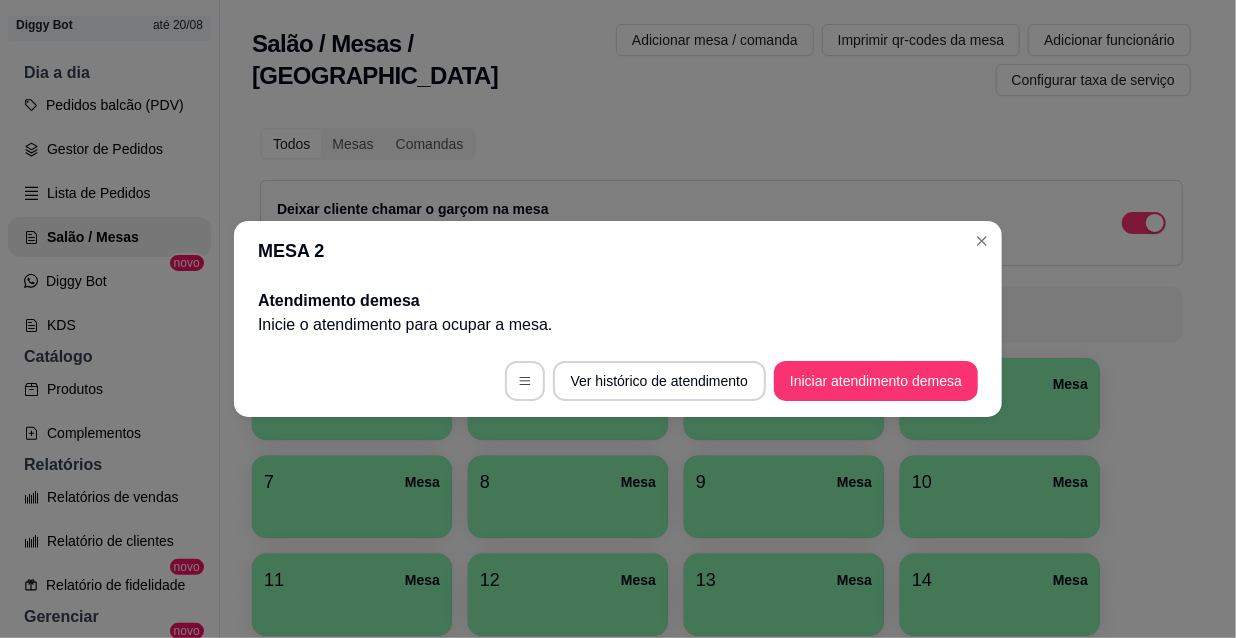 click on "Iniciar atendimento de  mesa" at bounding box center (876, 381) 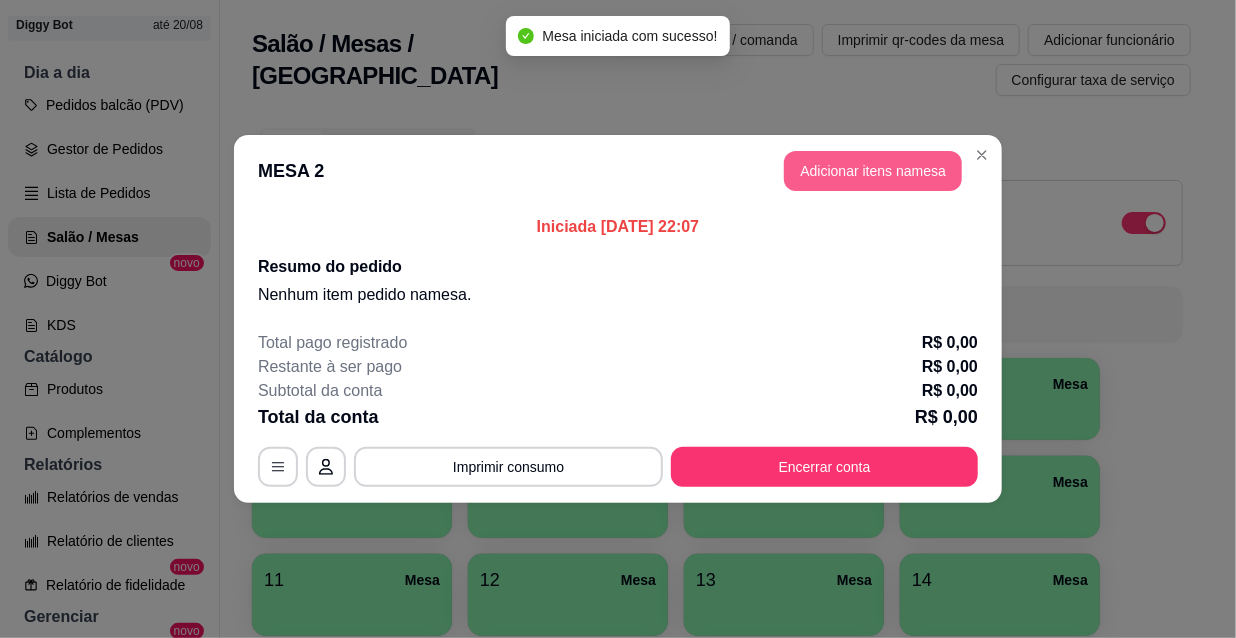 click on "Adicionar itens na  mesa" at bounding box center [873, 171] 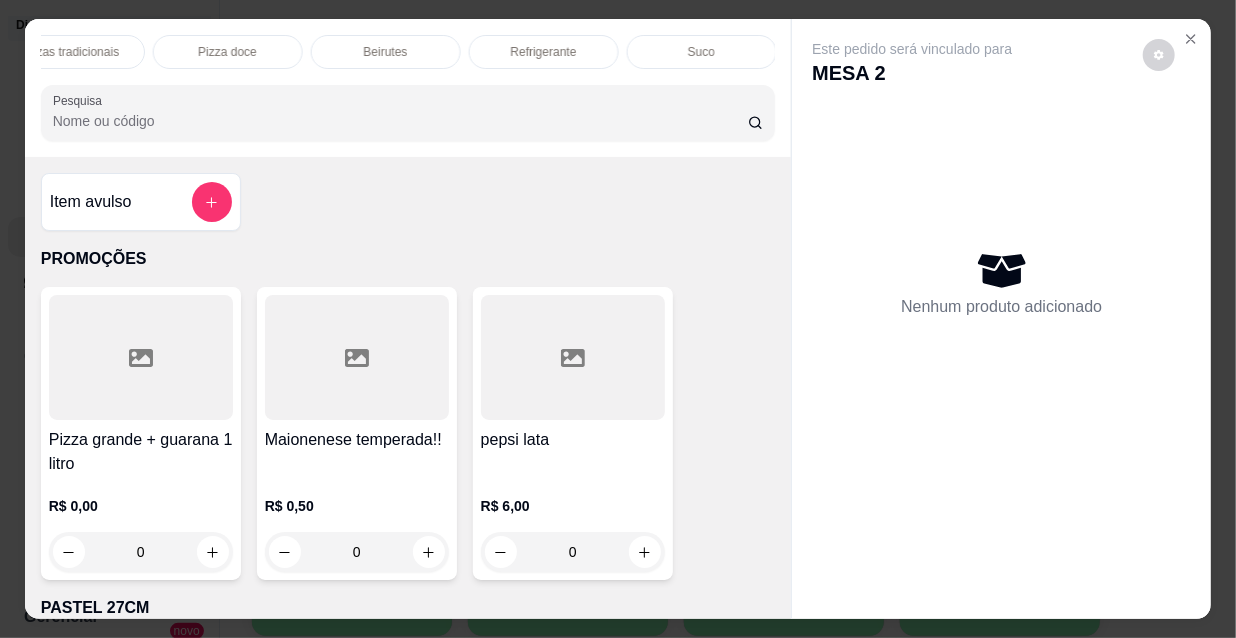 scroll, scrollTop: 0, scrollLeft: 1131, axis: horizontal 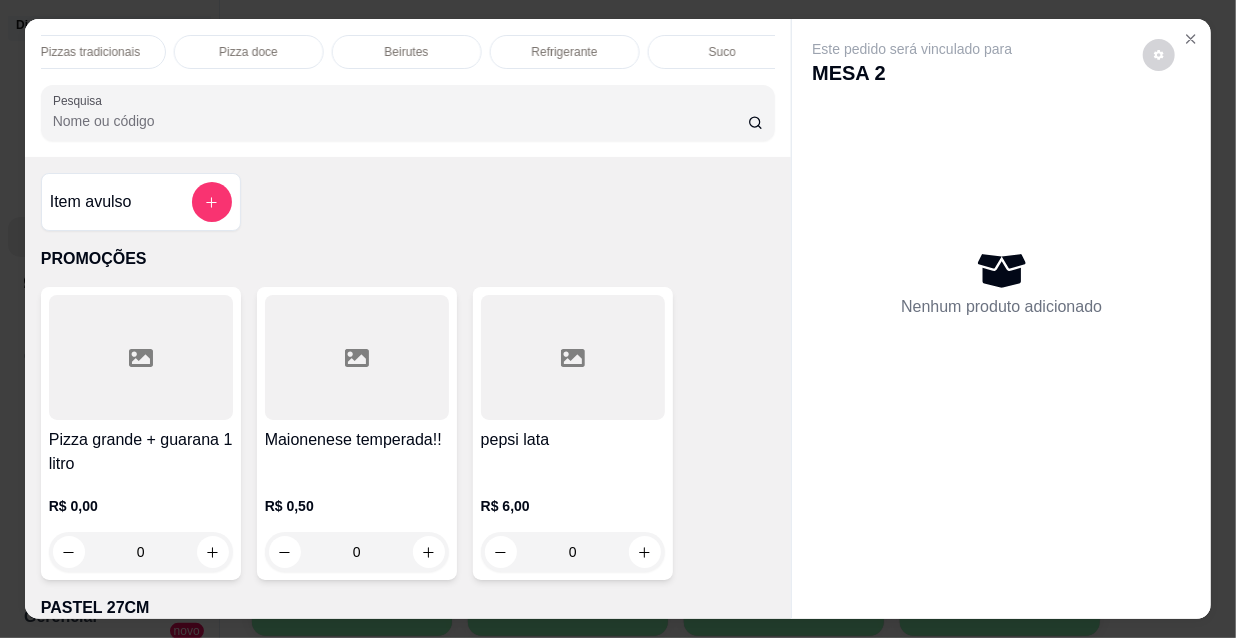 click on "Refrigerante" at bounding box center [565, 52] 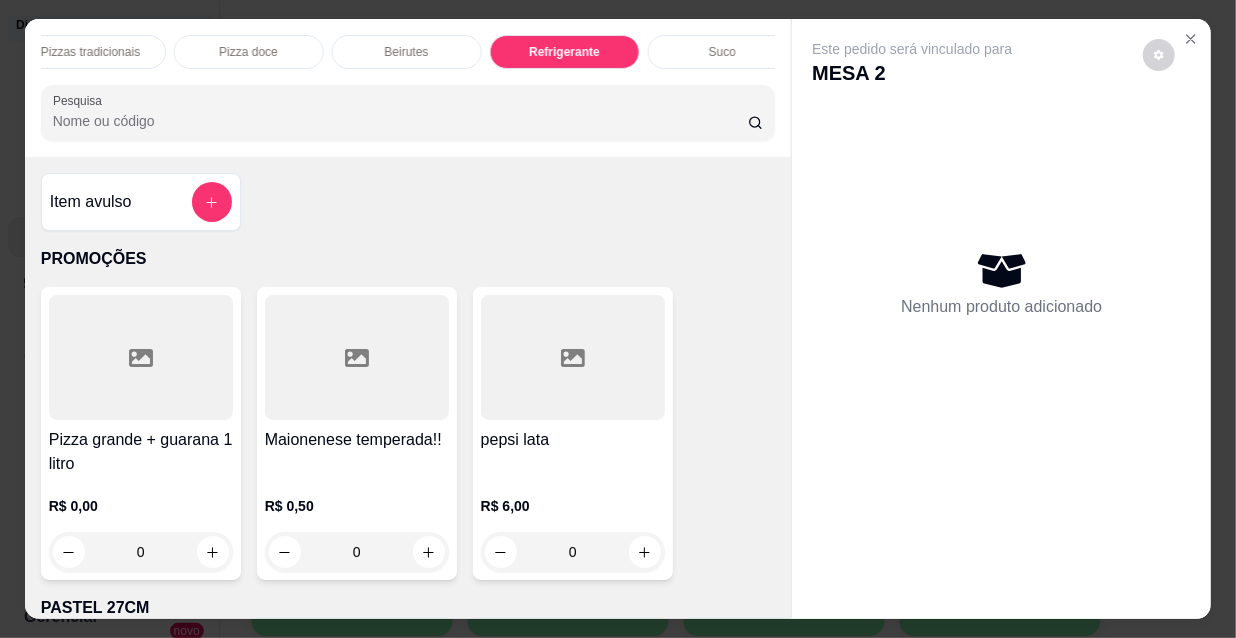 scroll, scrollTop: 18046, scrollLeft: 0, axis: vertical 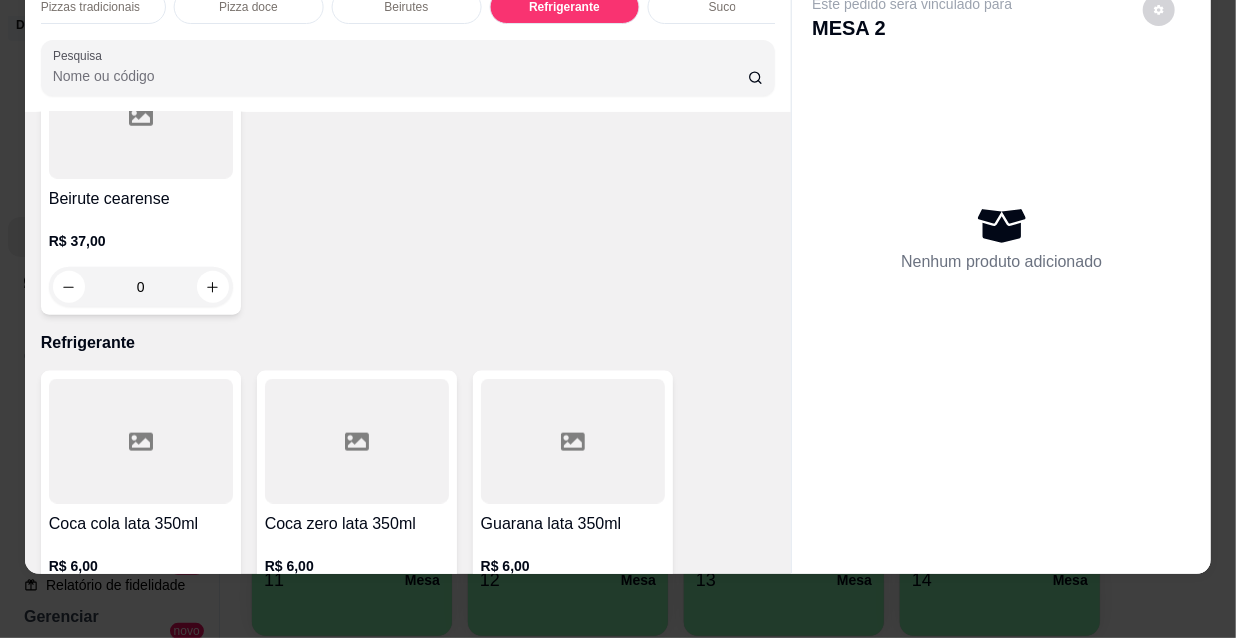 click 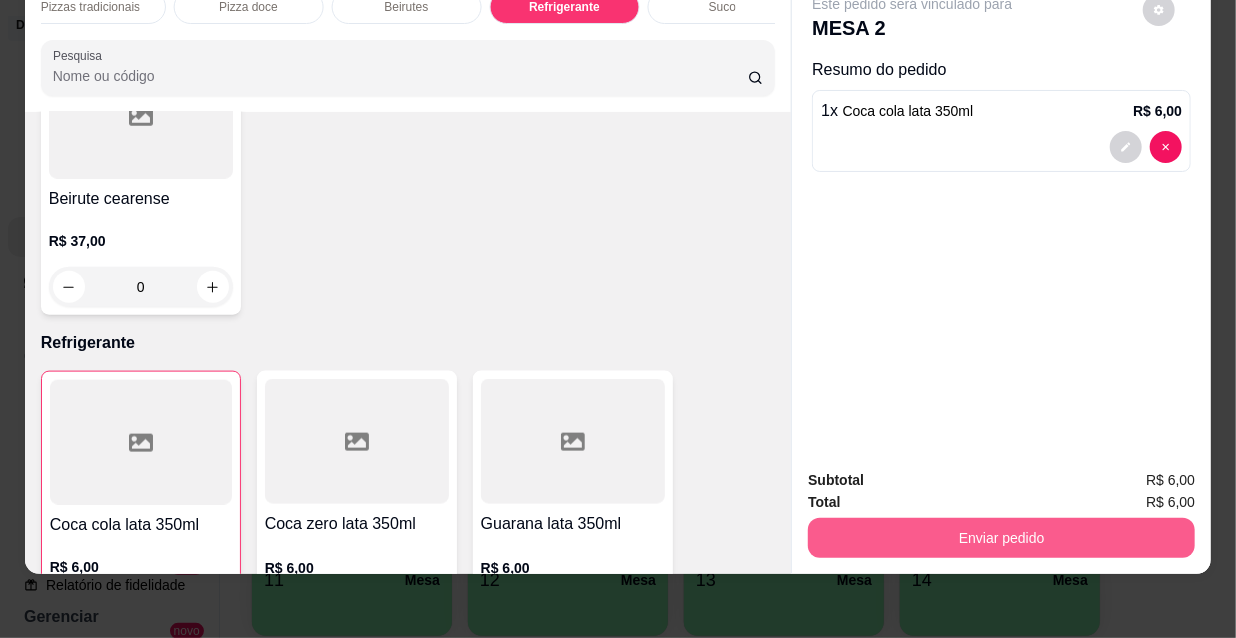 click on "Enviar pedido" at bounding box center [1001, 538] 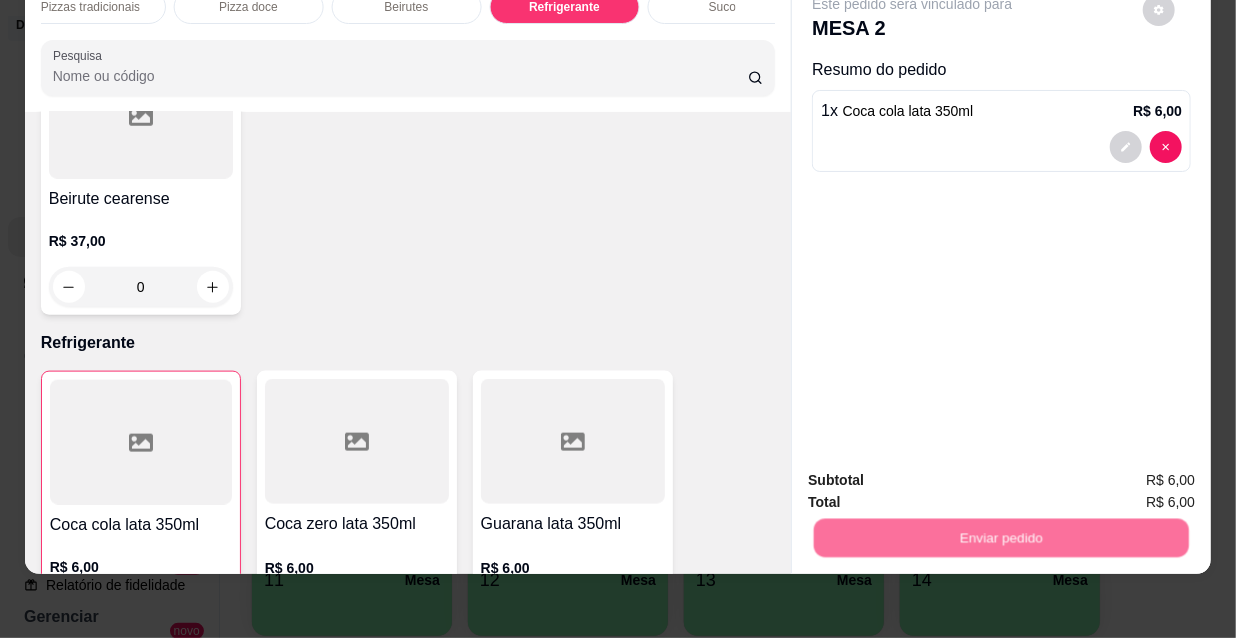 click on "Não registrar e enviar pedido" at bounding box center [937, 475] 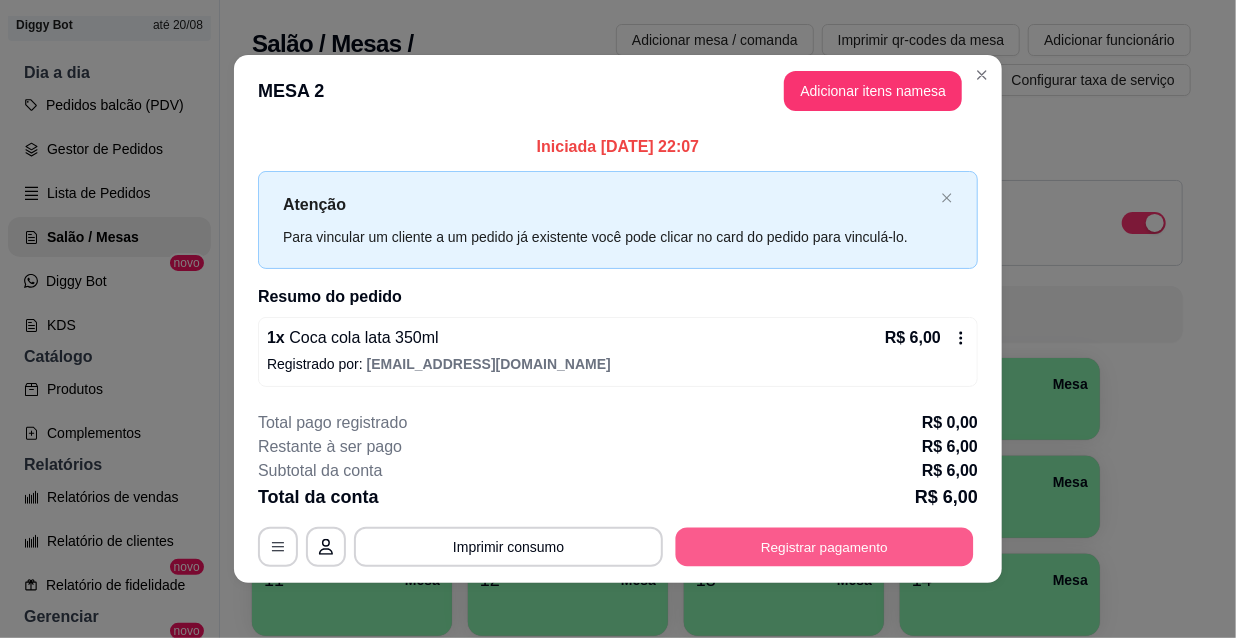 click on "Registrar pagamento" at bounding box center [825, 546] 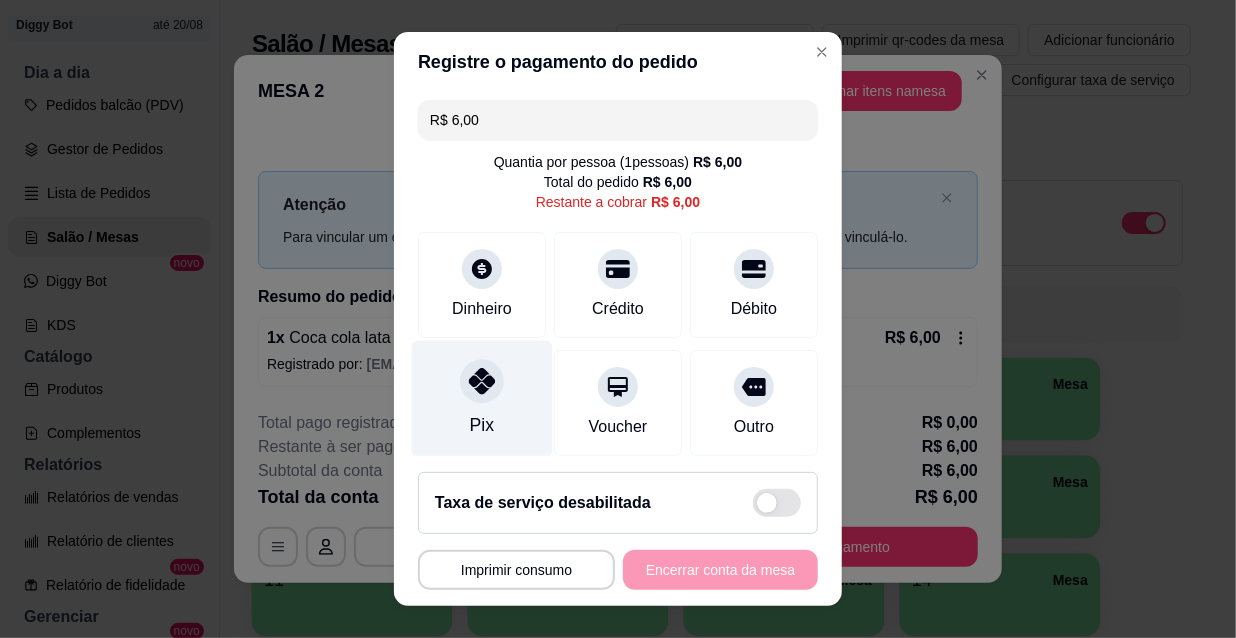 click on "Pix" at bounding box center [482, 399] 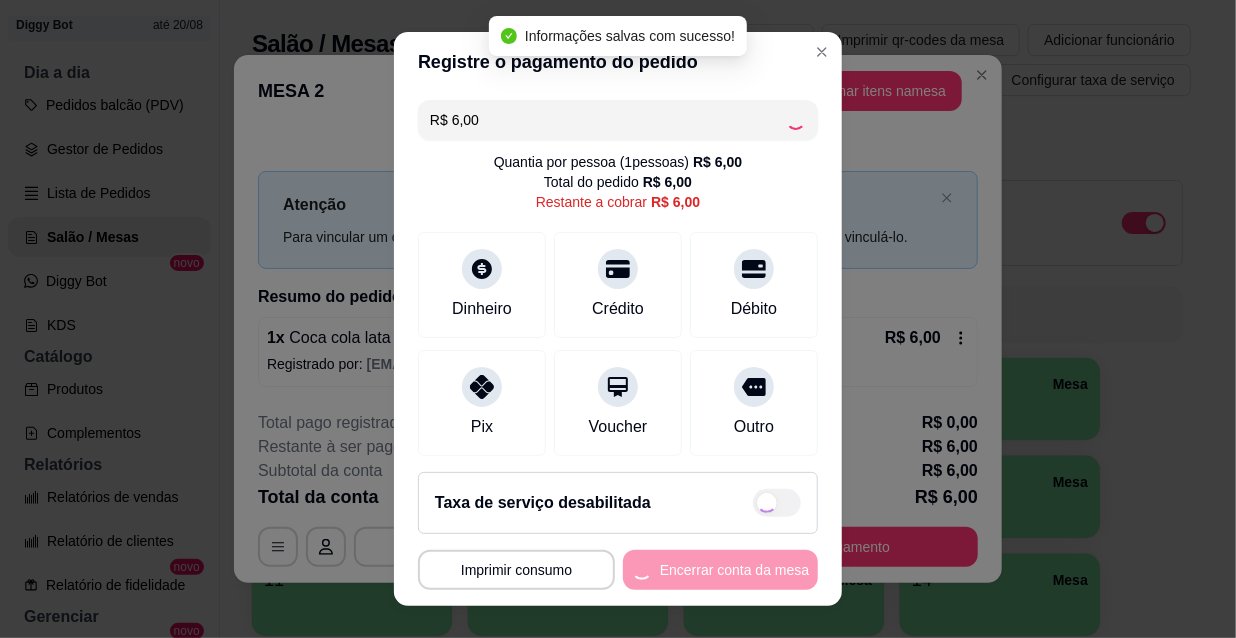 type on "R$ 0,00" 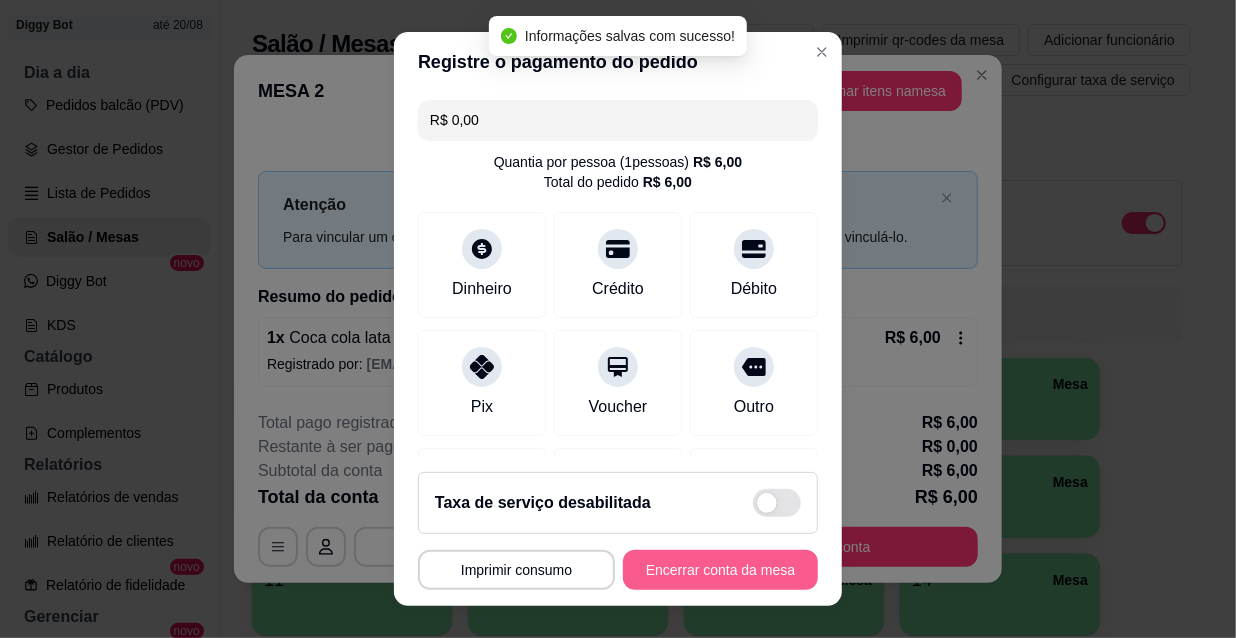 click on "Encerrar conta da mesa" at bounding box center [720, 570] 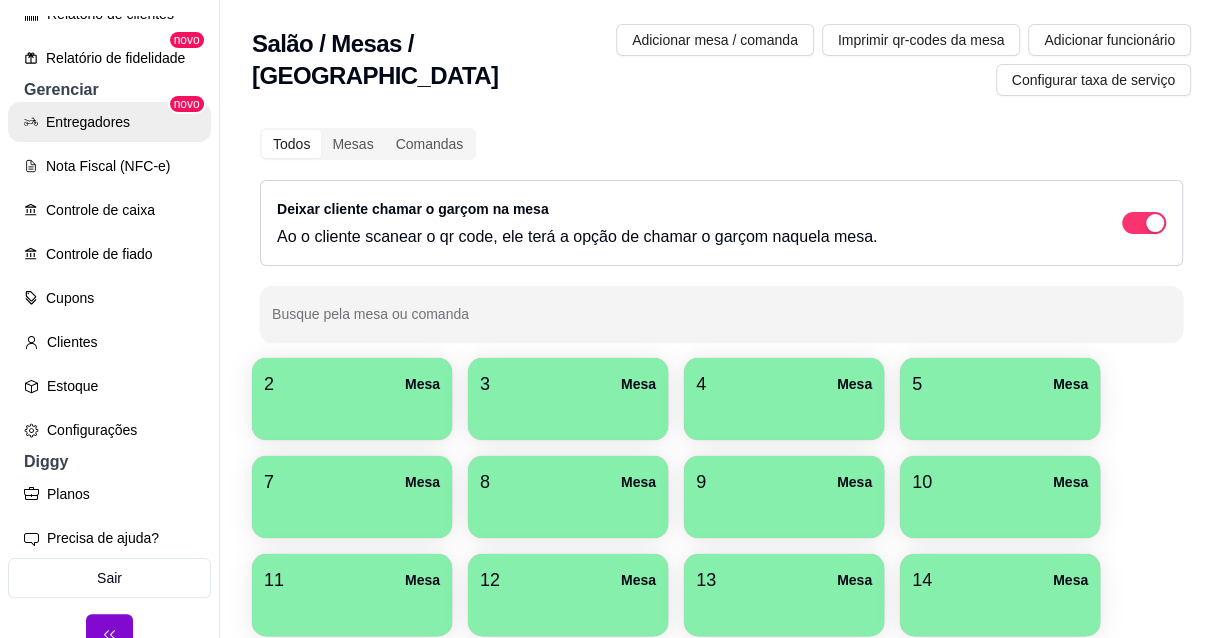 scroll, scrollTop: 727, scrollLeft: 0, axis: vertical 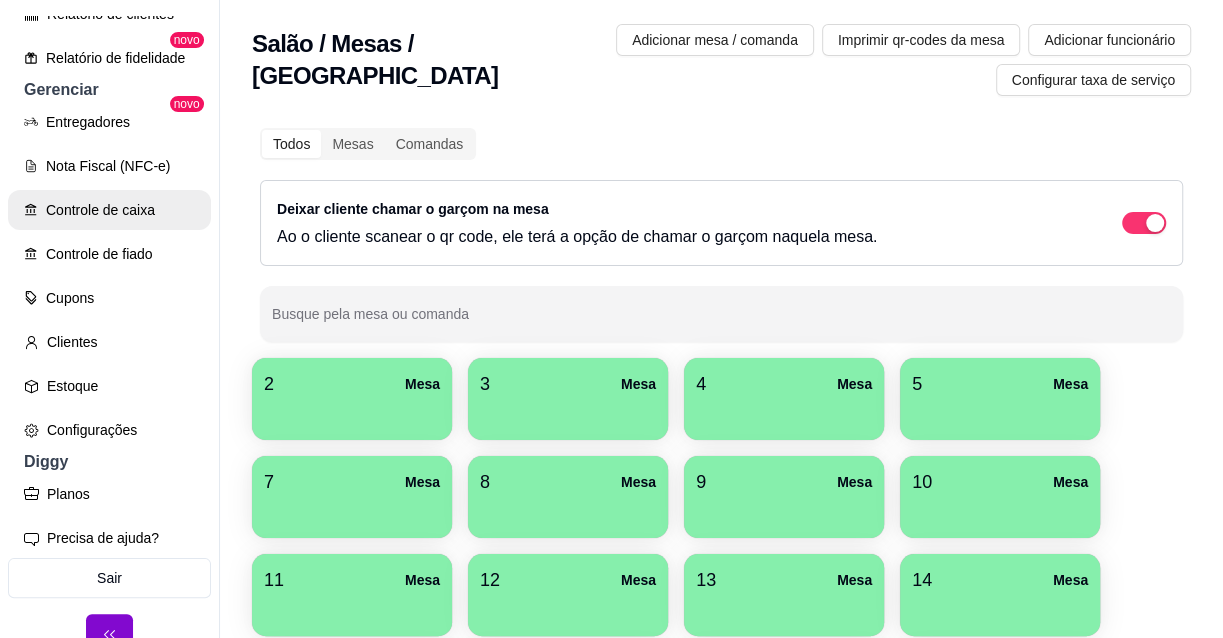 click on "Controle de caixa" at bounding box center [109, 210] 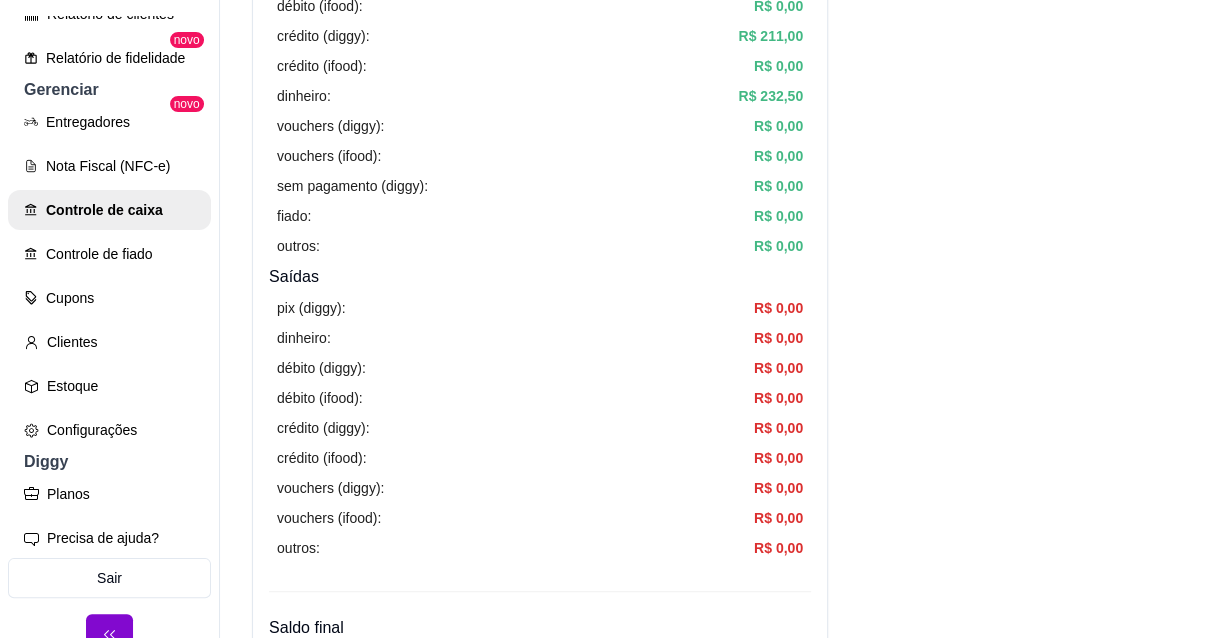 scroll, scrollTop: 545, scrollLeft: 0, axis: vertical 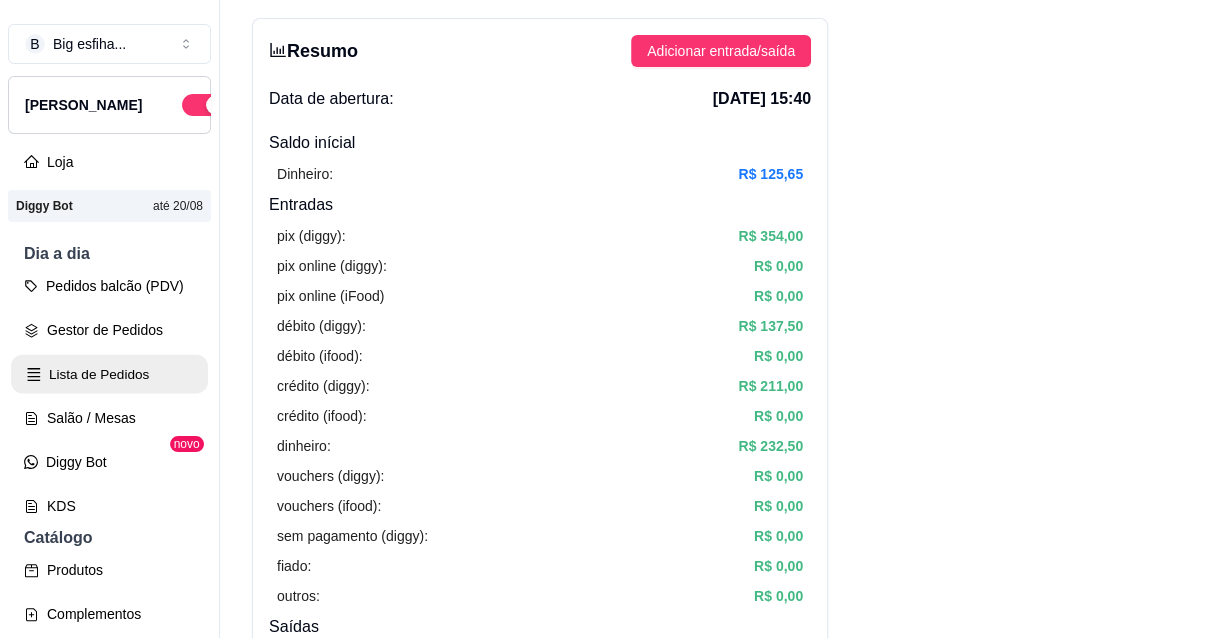 click on "Lista de Pedidos" at bounding box center (109, 374) 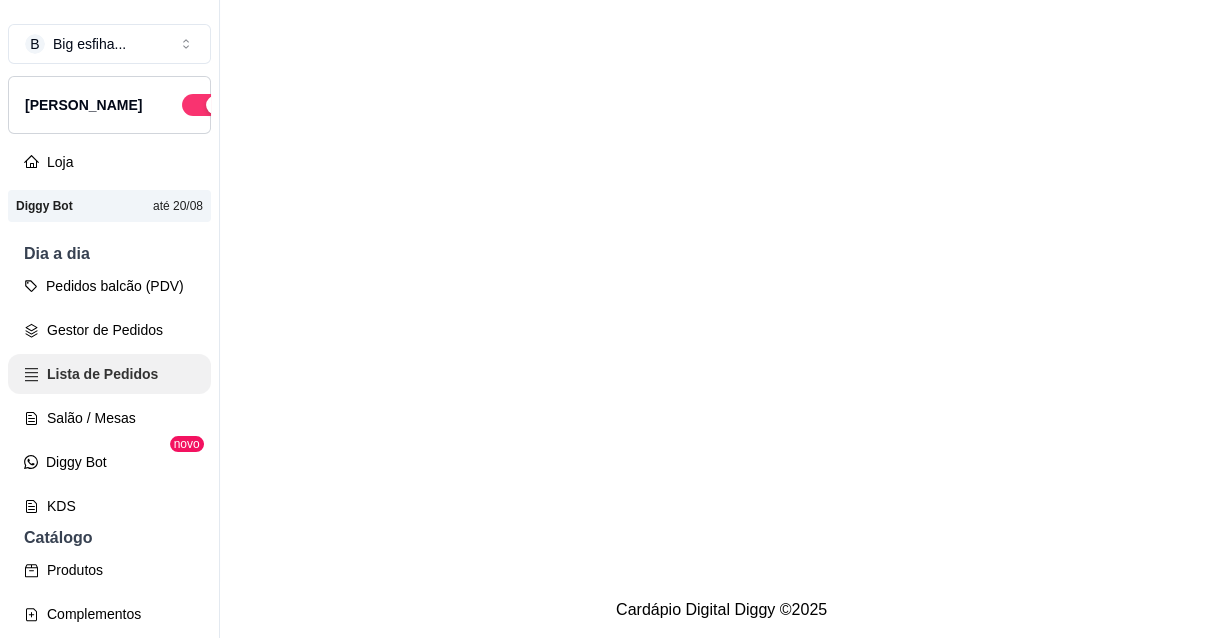 scroll, scrollTop: 0, scrollLeft: 0, axis: both 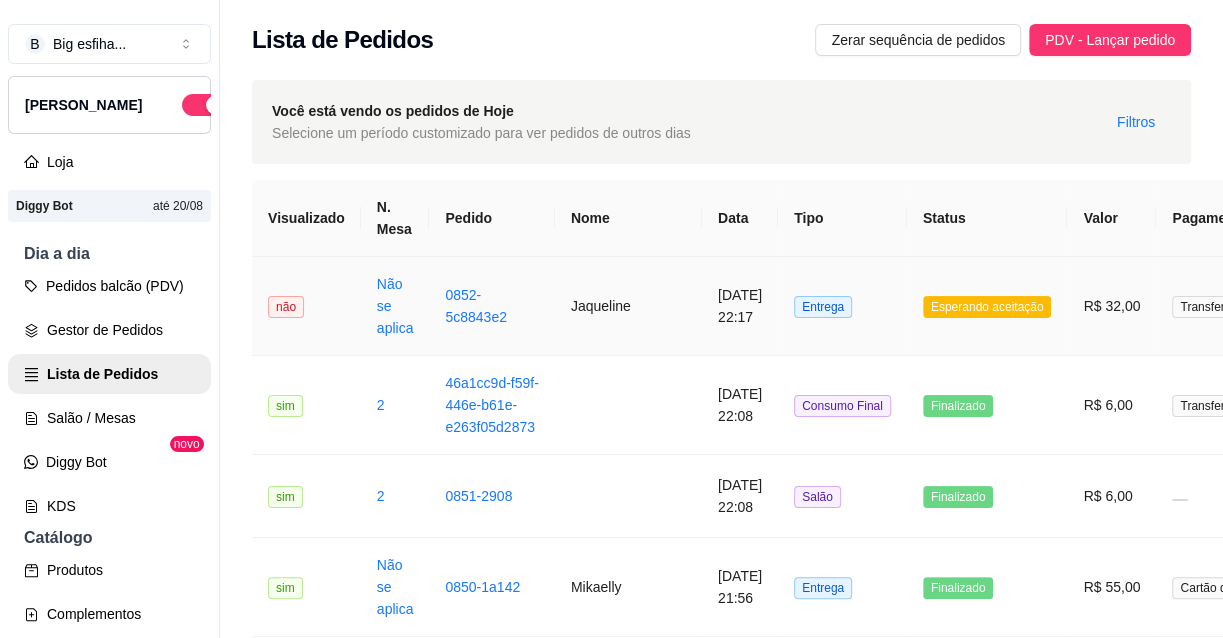click on "23/07/2025 às 22:17" at bounding box center [740, 306] 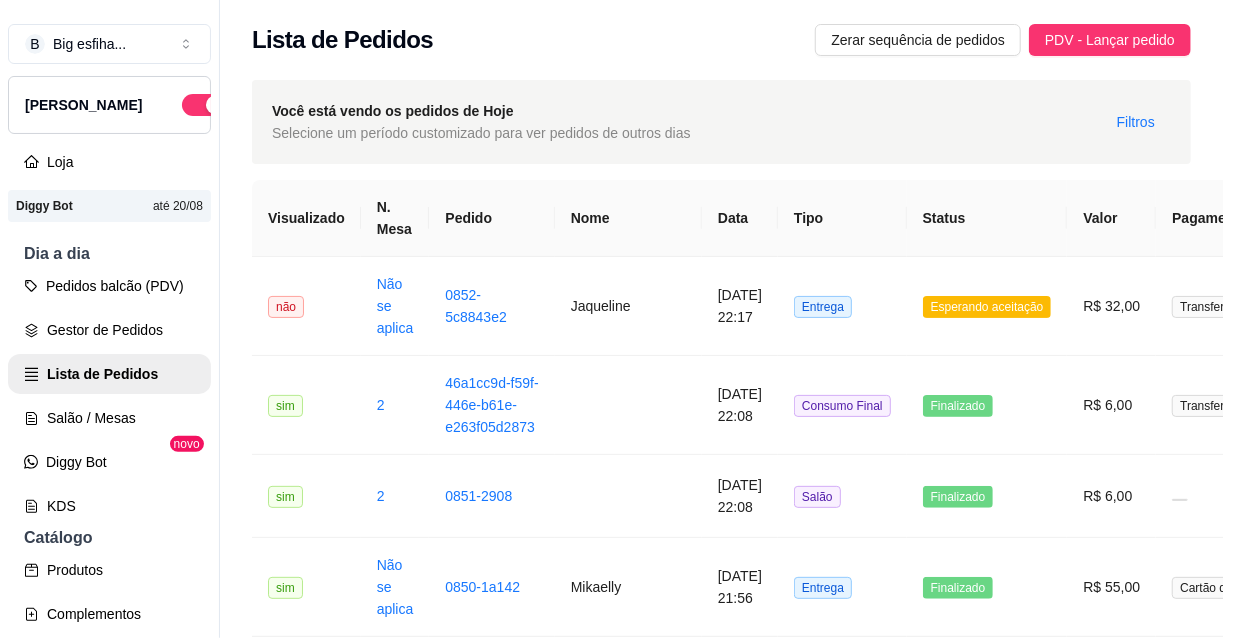 click on "Aceitar pedido" at bounding box center [821, 542] 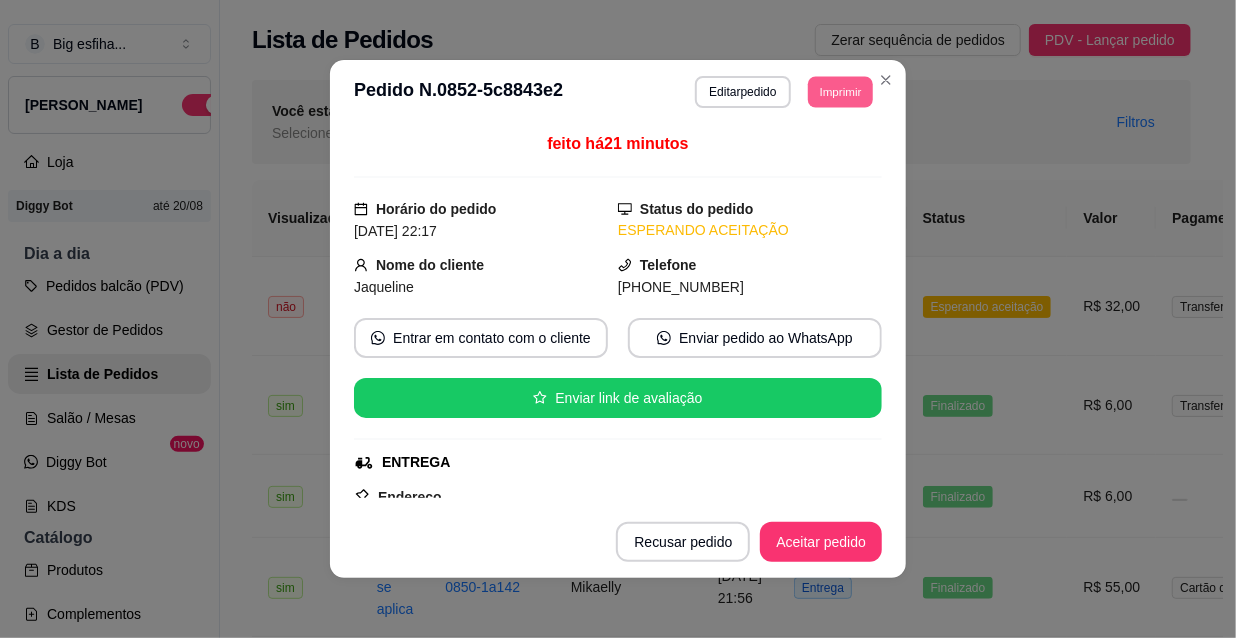 click on "Imprimir" at bounding box center [840, 91] 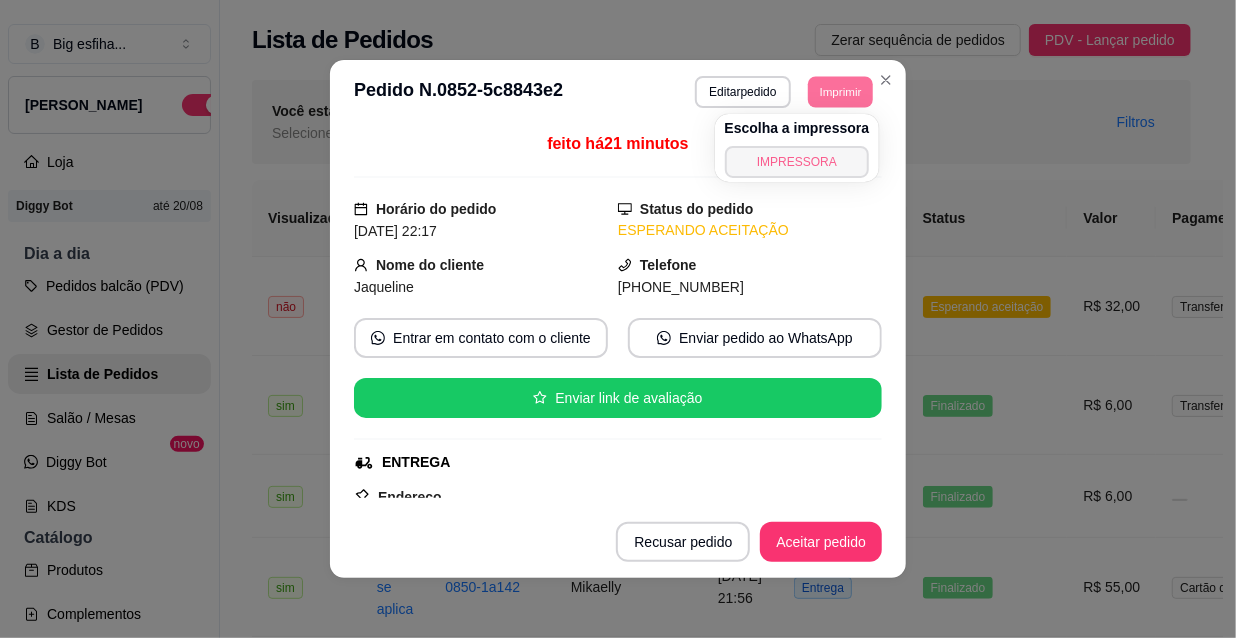 click on "IMPRESSORA" at bounding box center (797, 162) 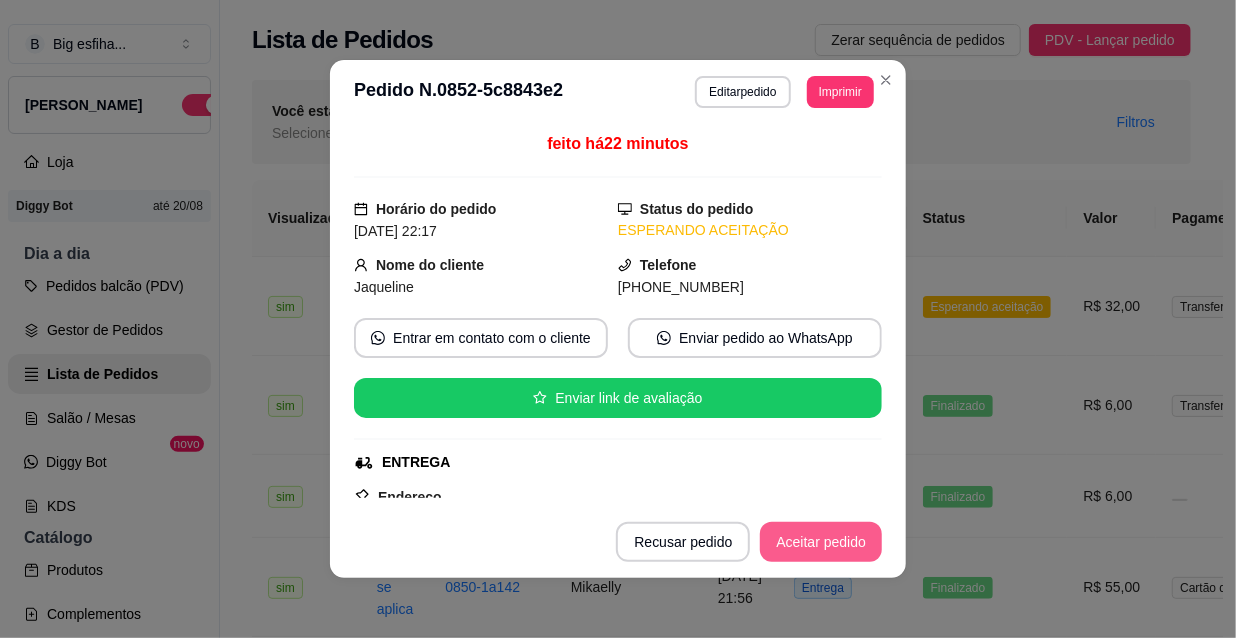 click on "Aceitar pedido" at bounding box center (821, 542) 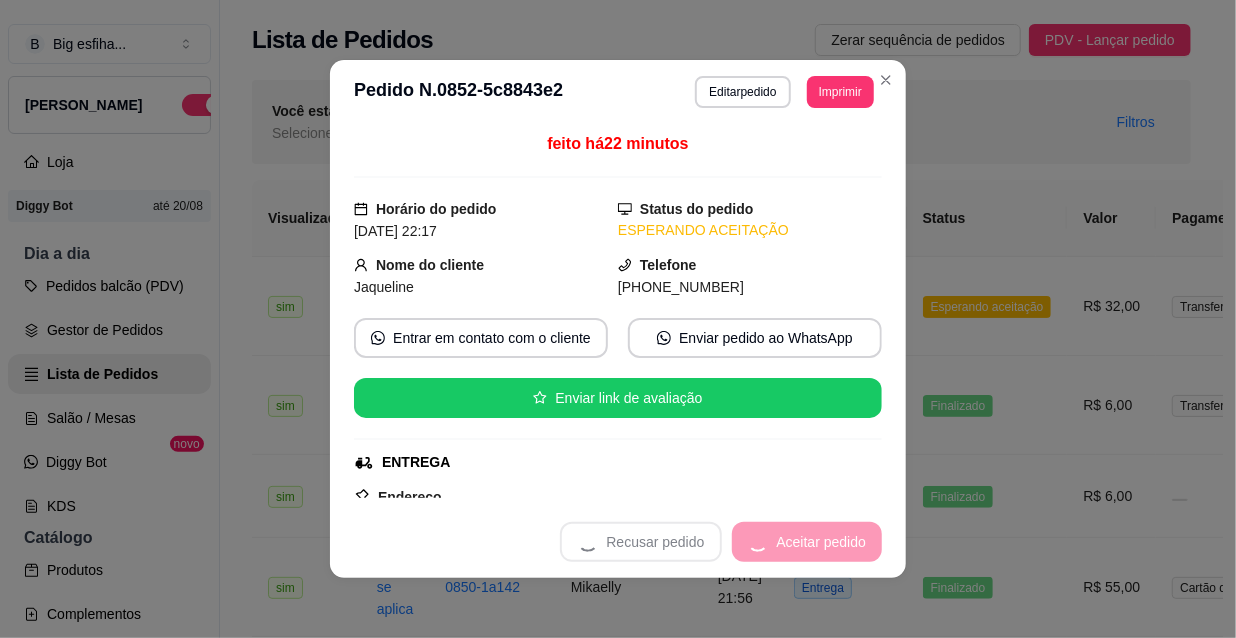 click on "Recusar pedido Aceitar pedido" at bounding box center (721, 542) 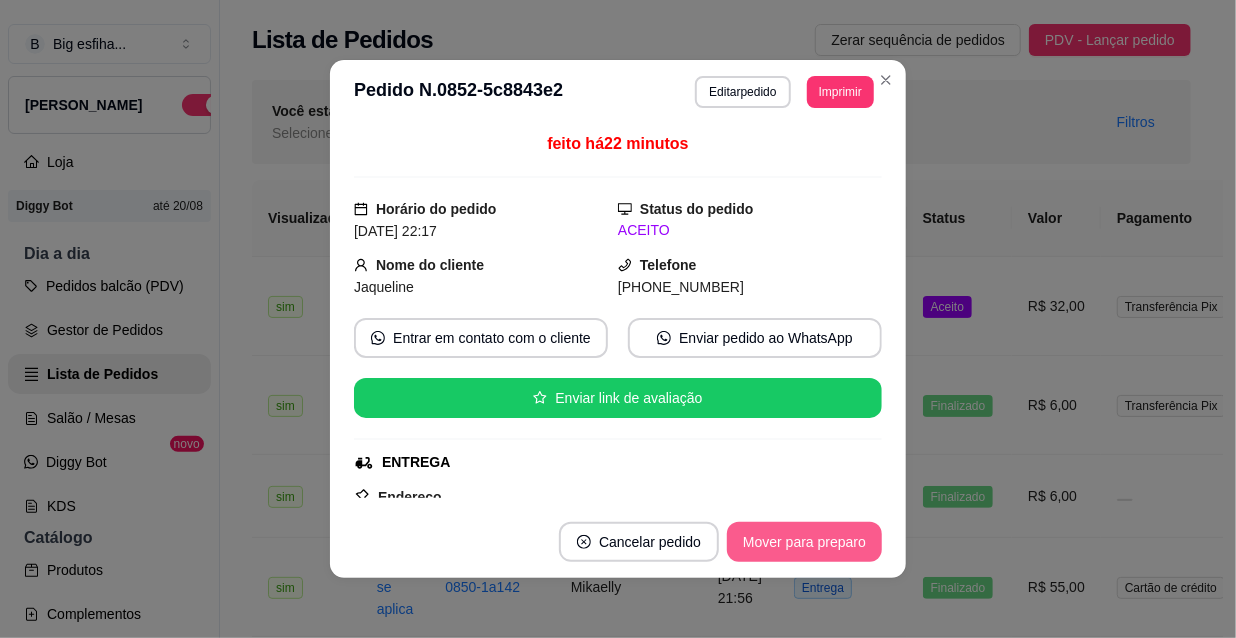 click on "Mover para preparo" at bounding box center (804, 542) 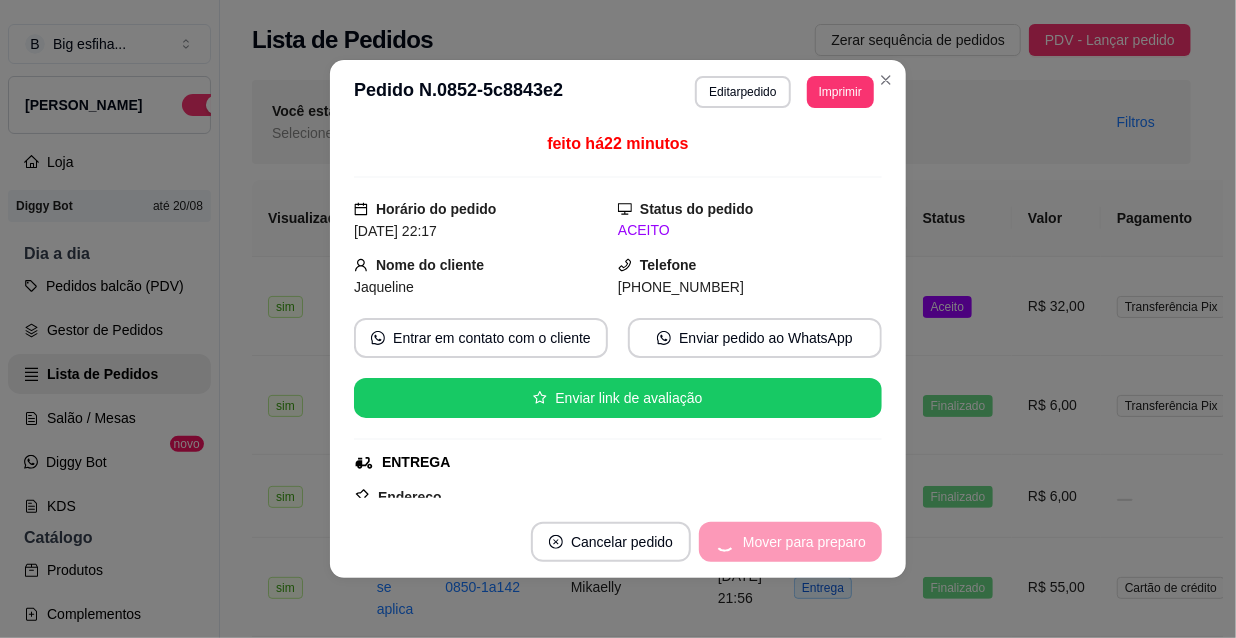 click on "Mover para preparo" at bounding box center (790, 542) 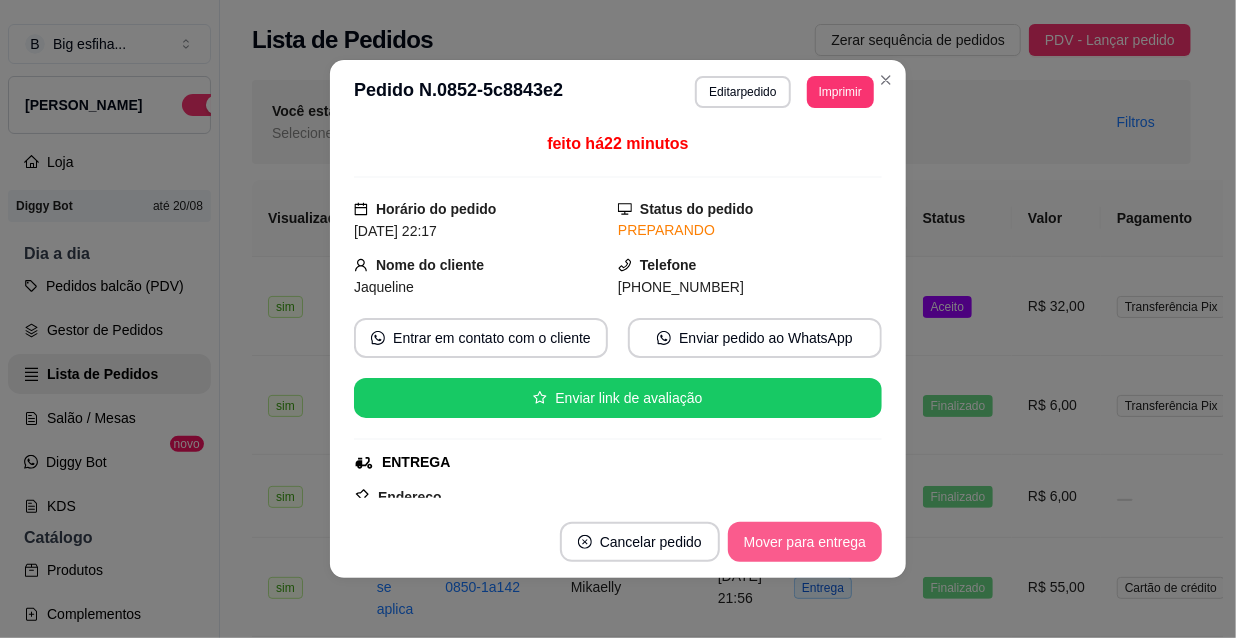 click on "Mover para entrega" at bounding box center (805, 542) 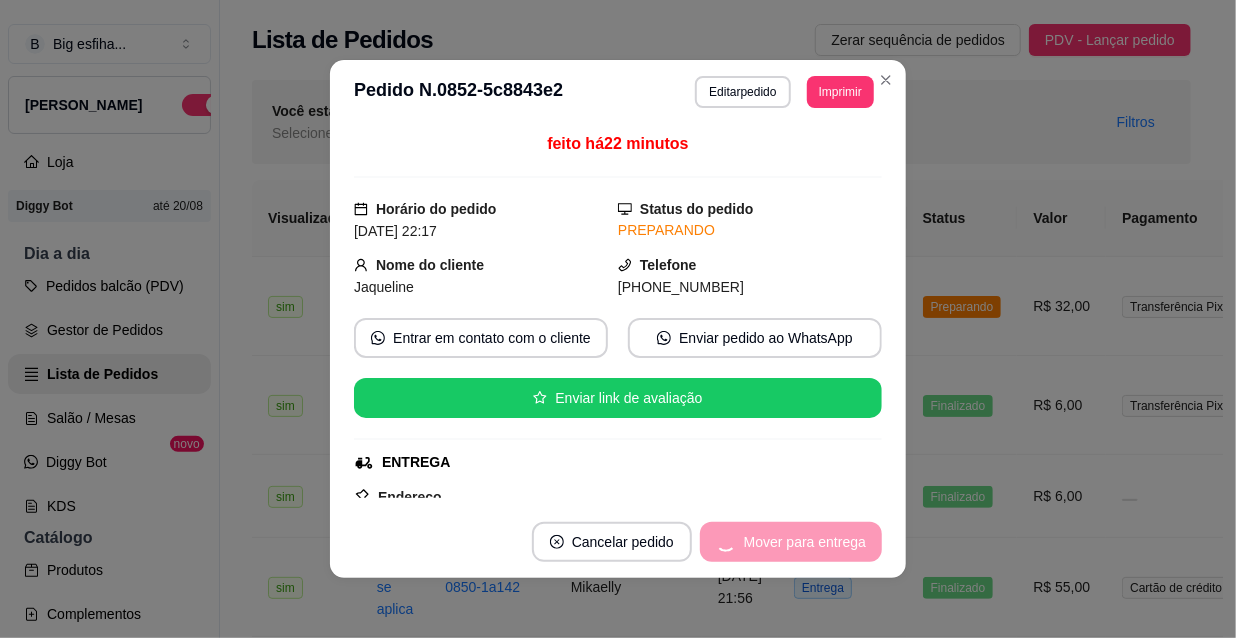 click on "Mover para entrega" at bounding box center [791, 542] 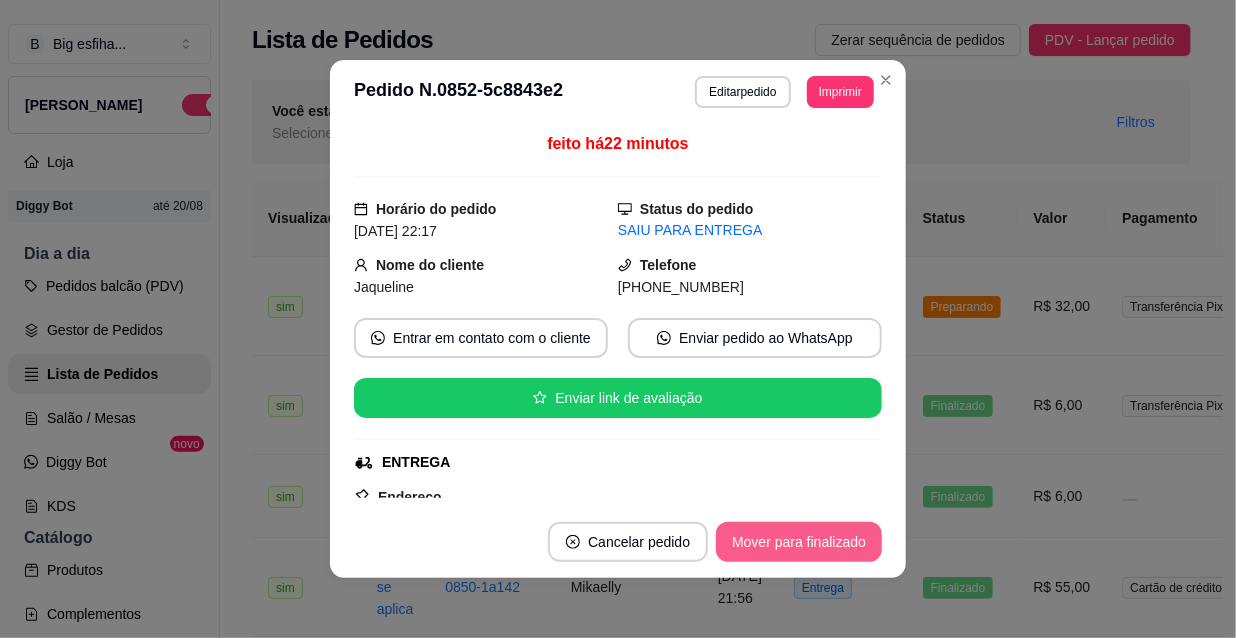 click on "Mover para finalizado" at bounding box center [799, 542] 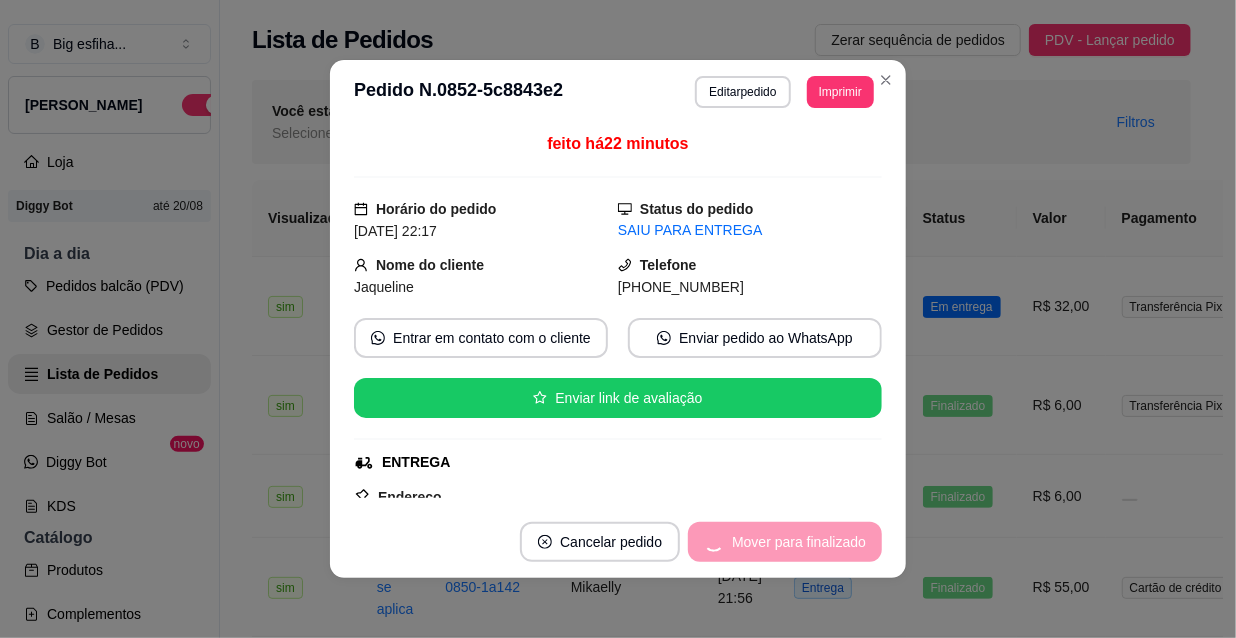 click on "Mover para finalizado" at bounding box center [785, 542] 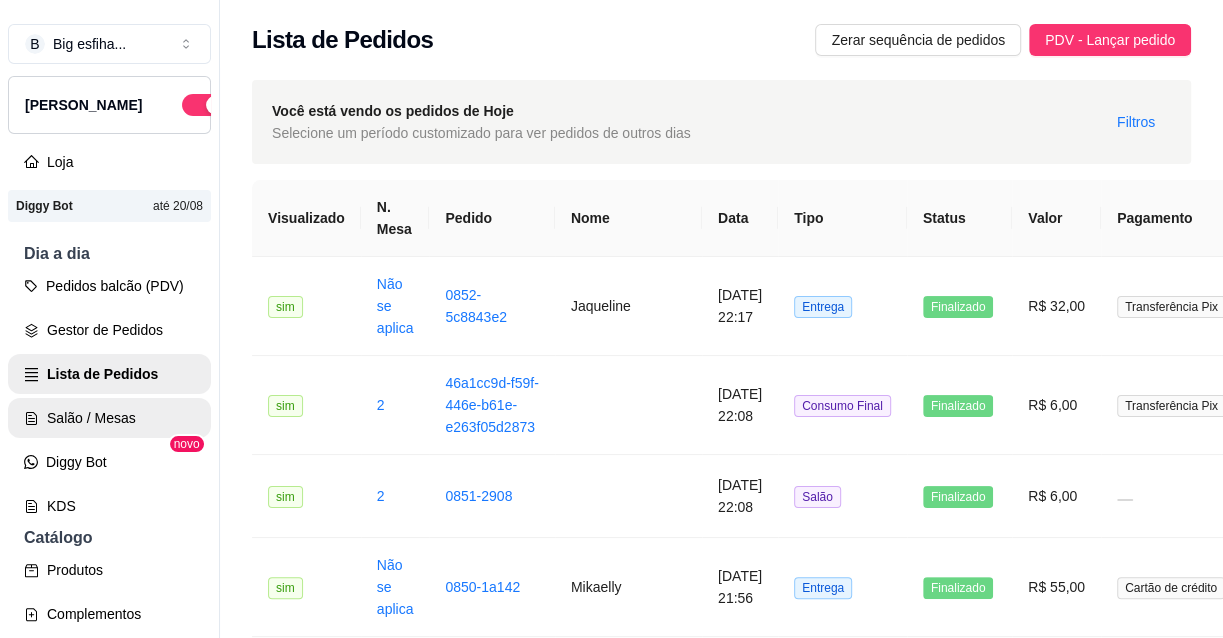 click on "Salão / Mesas" at bounding box center [109, 418] 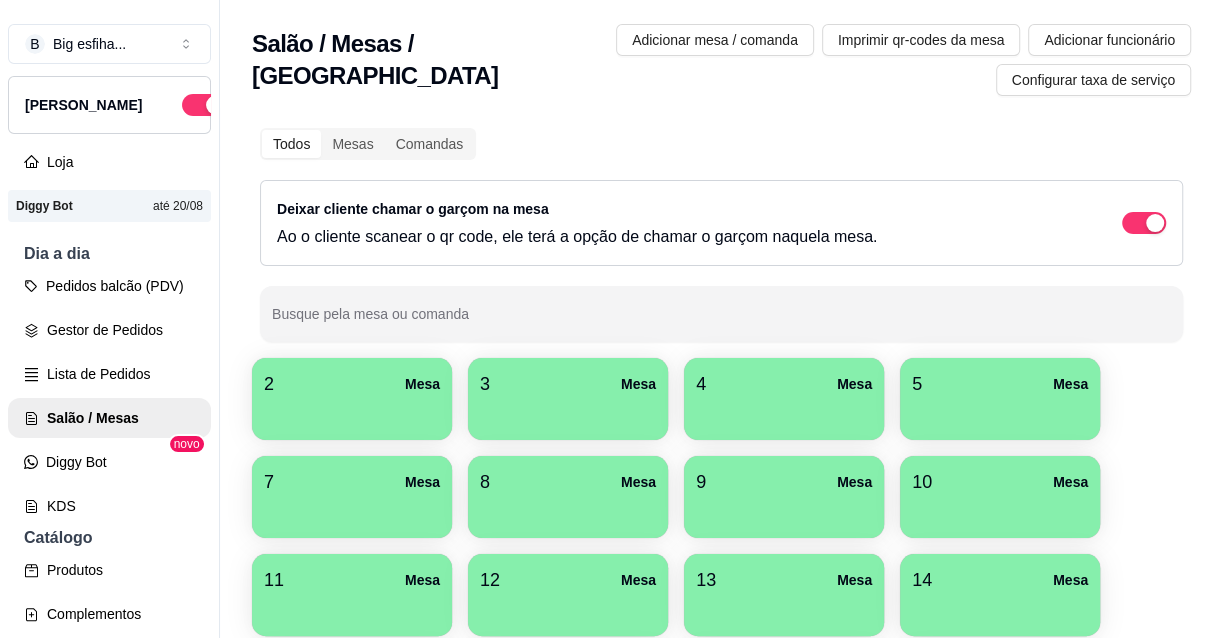 click on "2 Mesa" at bounding box center [352, 384] 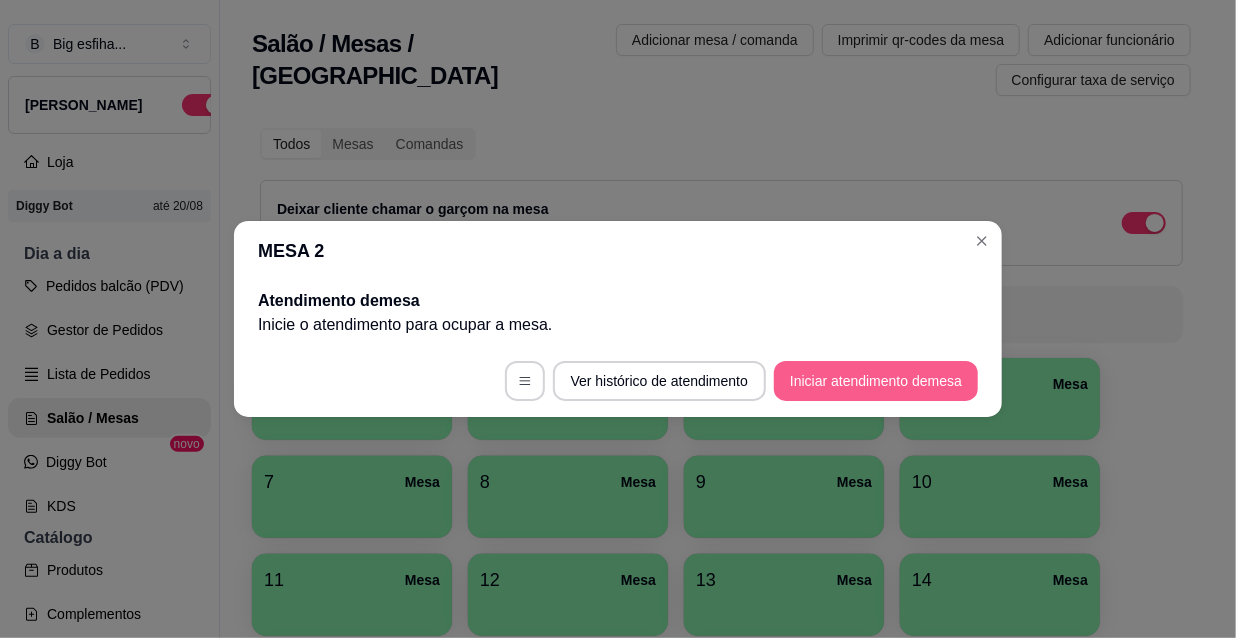 click on "Iniciar atendimento de  mesa" at bounding box center [876, 381] 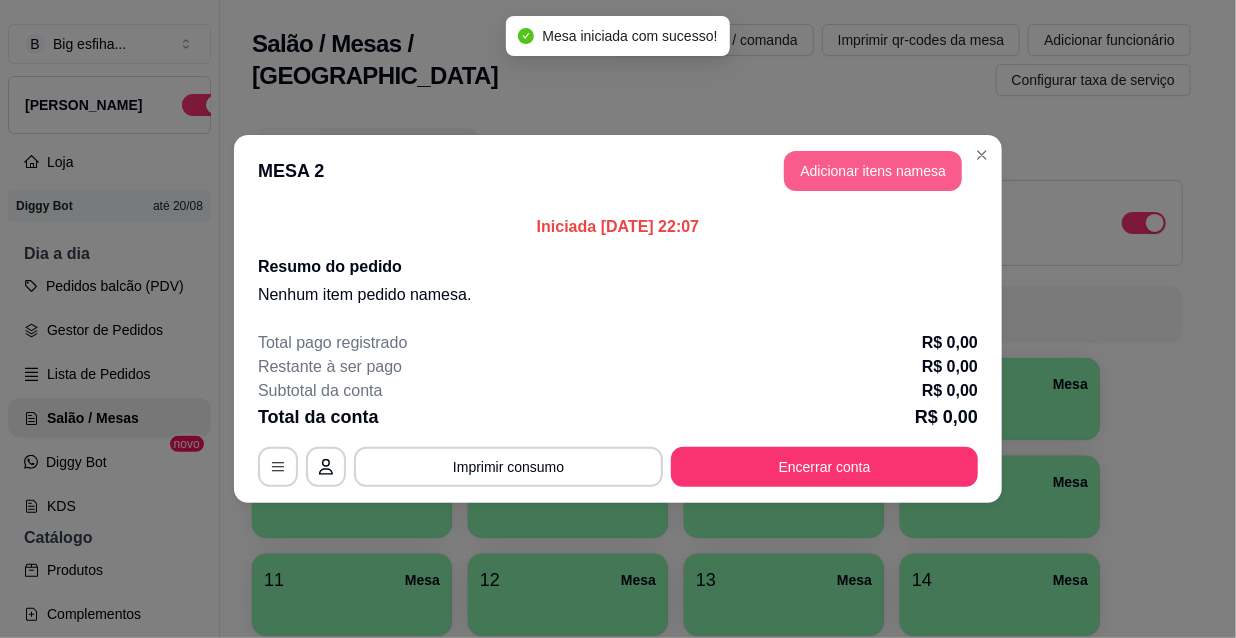 click on "Adicionar itens na  mesa" at bounding box center [873, 171] 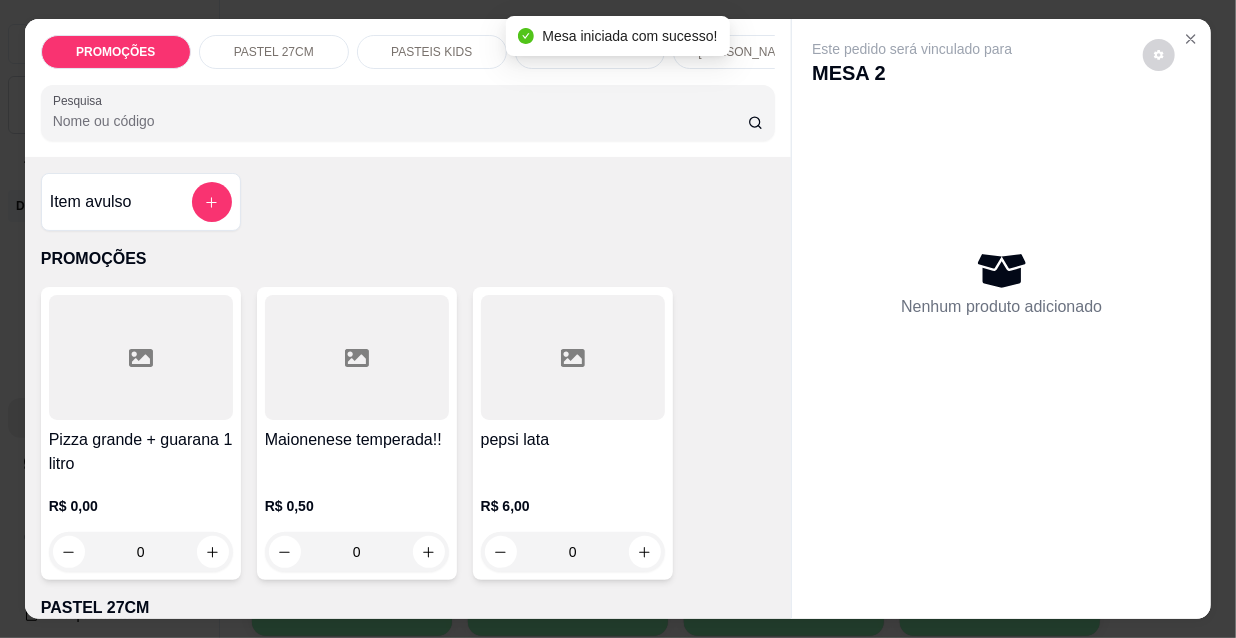click at bounding box center (141, 357) 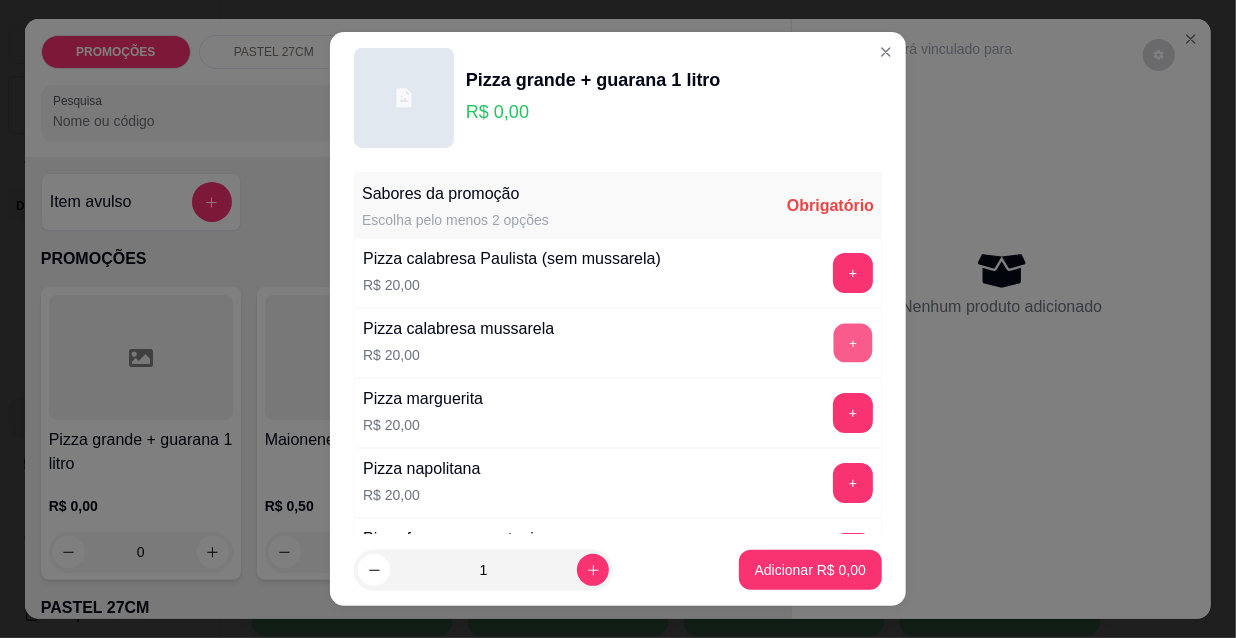 click on "+" at bounding box center (853, 343) 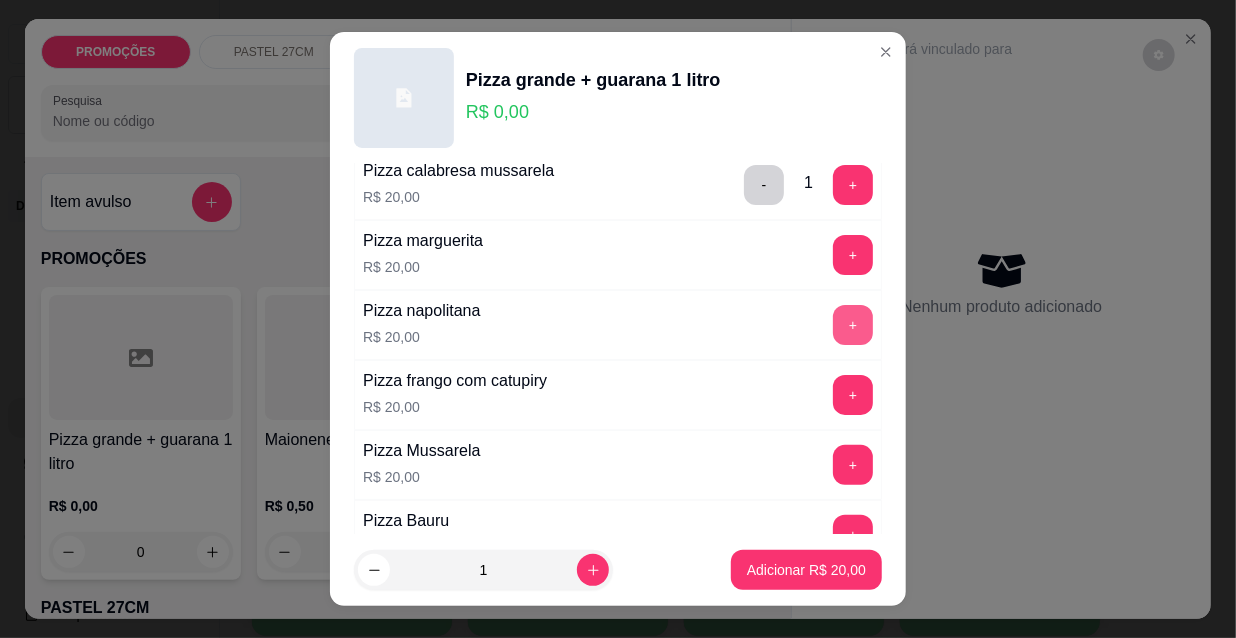 scroll, scrollTop: 181, scrollLeft: 0, axis: vertical 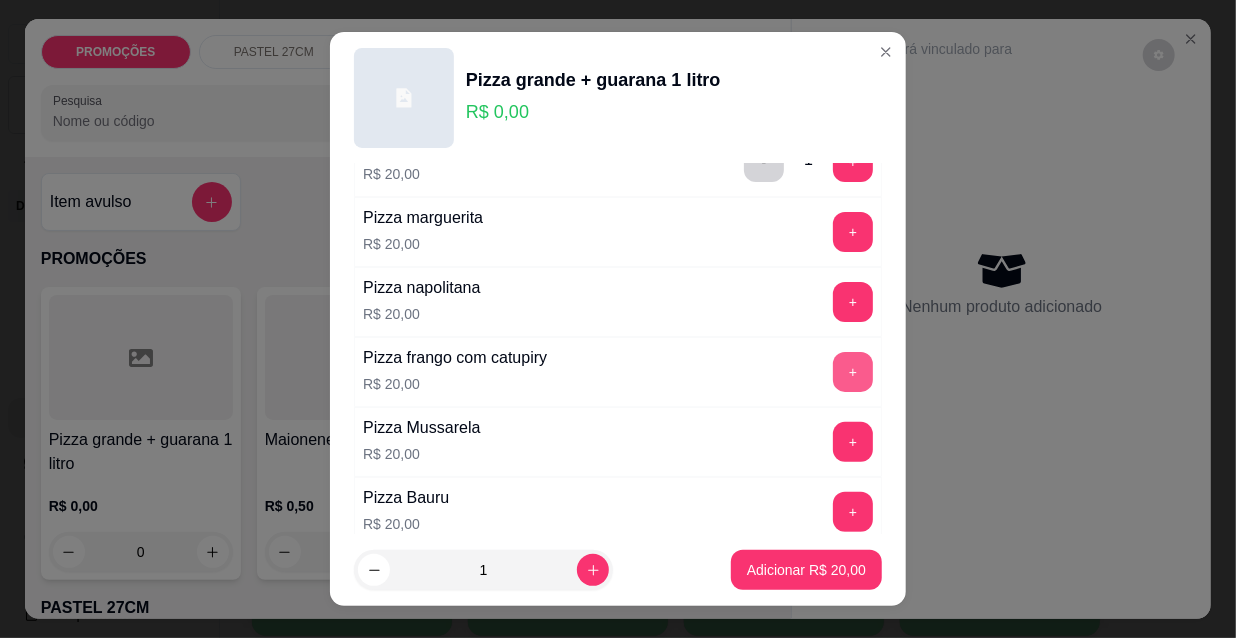 click on "+" at bounding box center (853, 372) 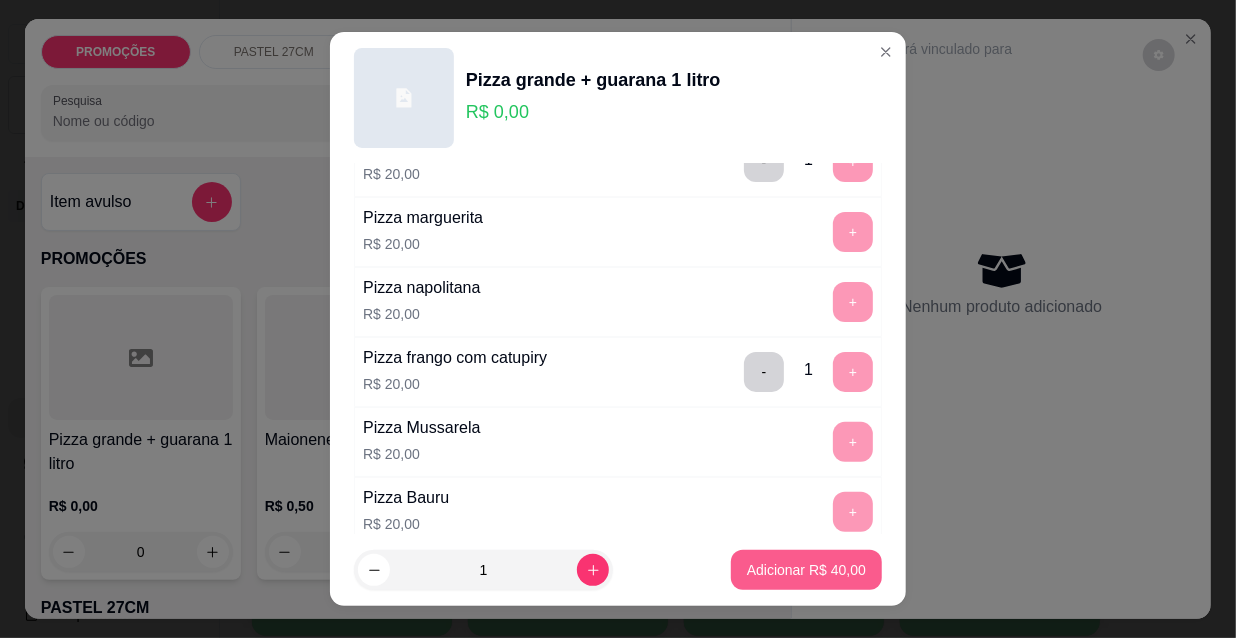 click on "Adicionar   R$ 40,00" at bounding box center [806, 570] 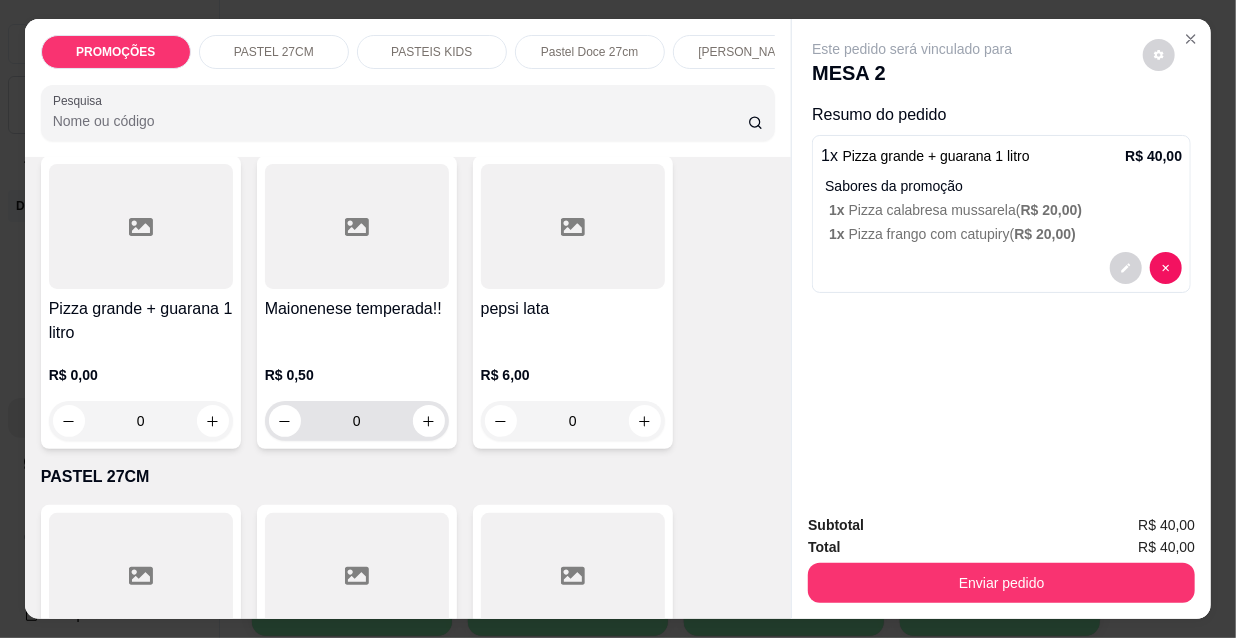 scroll, scrollTop: 181, scrollLeft: 0, axis: vertical 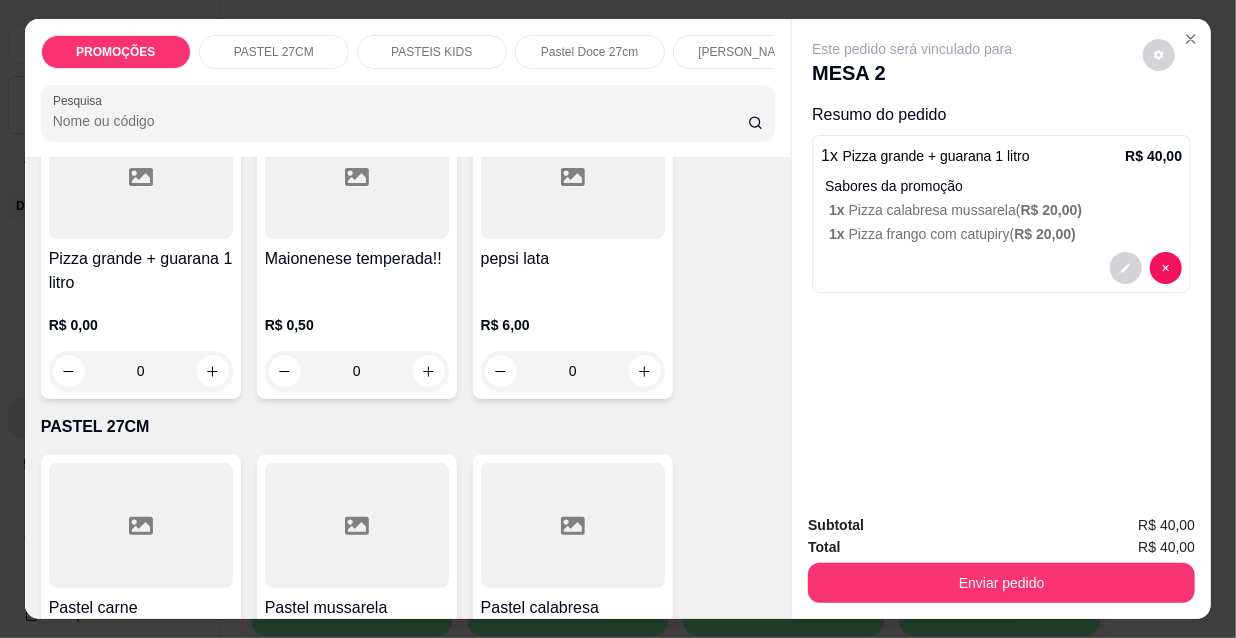 click on "0" at bounding box center [573, 371] 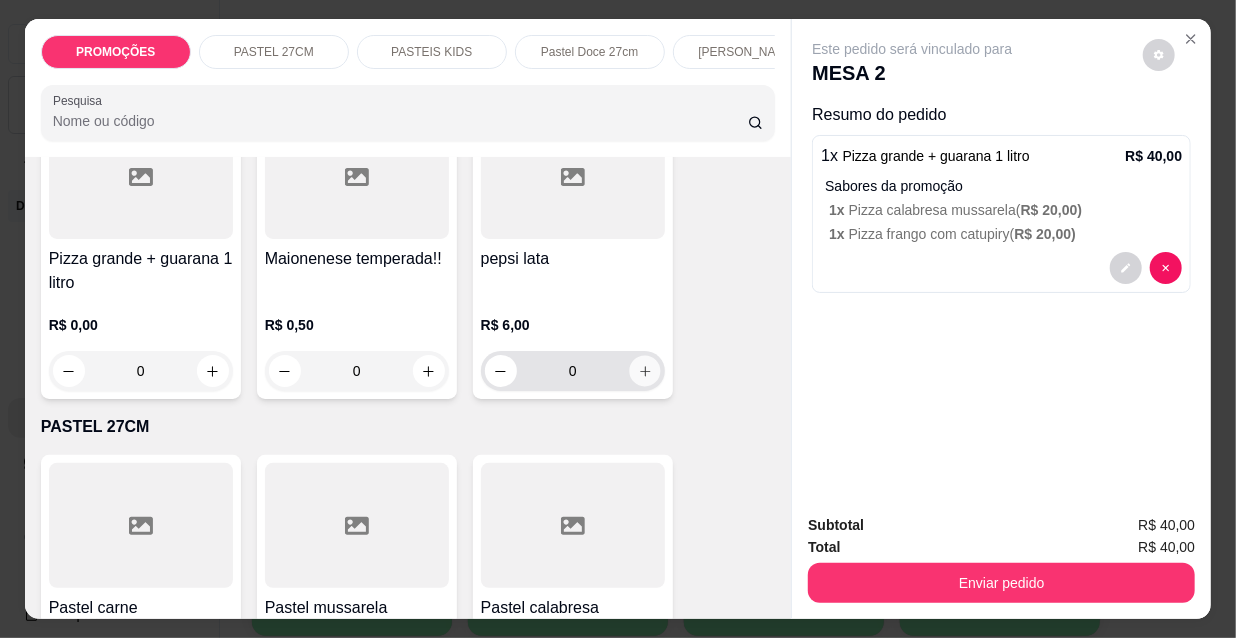 click 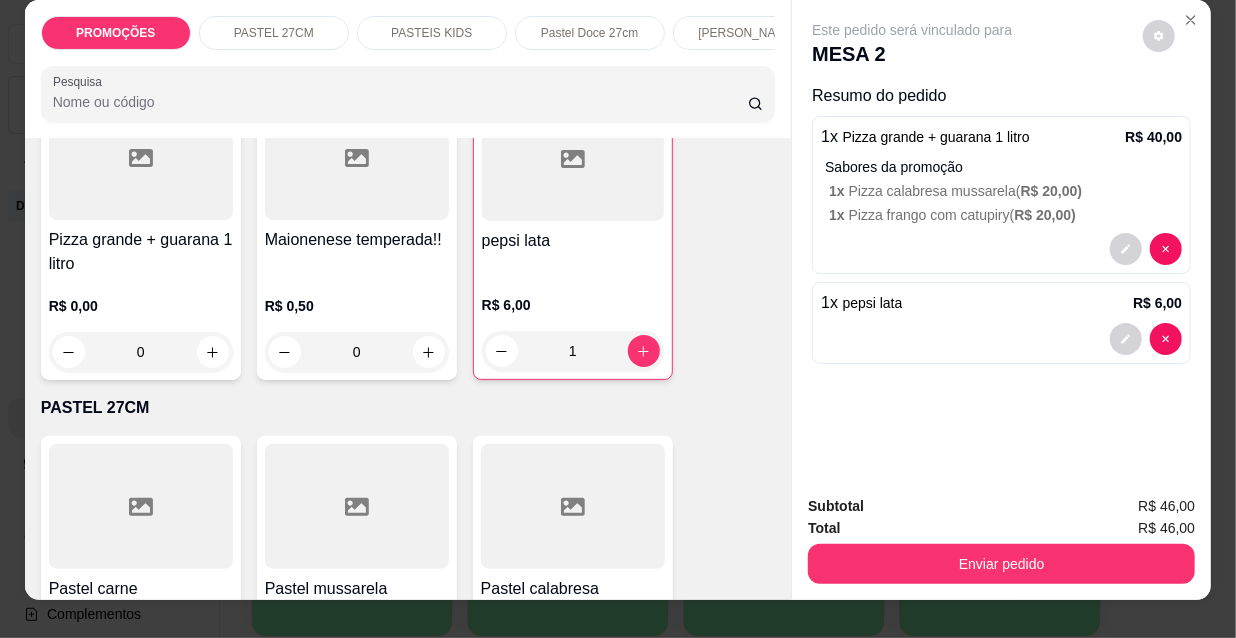 scroll, scrollTop: 51, scrollLeft: 0, axis: vertical 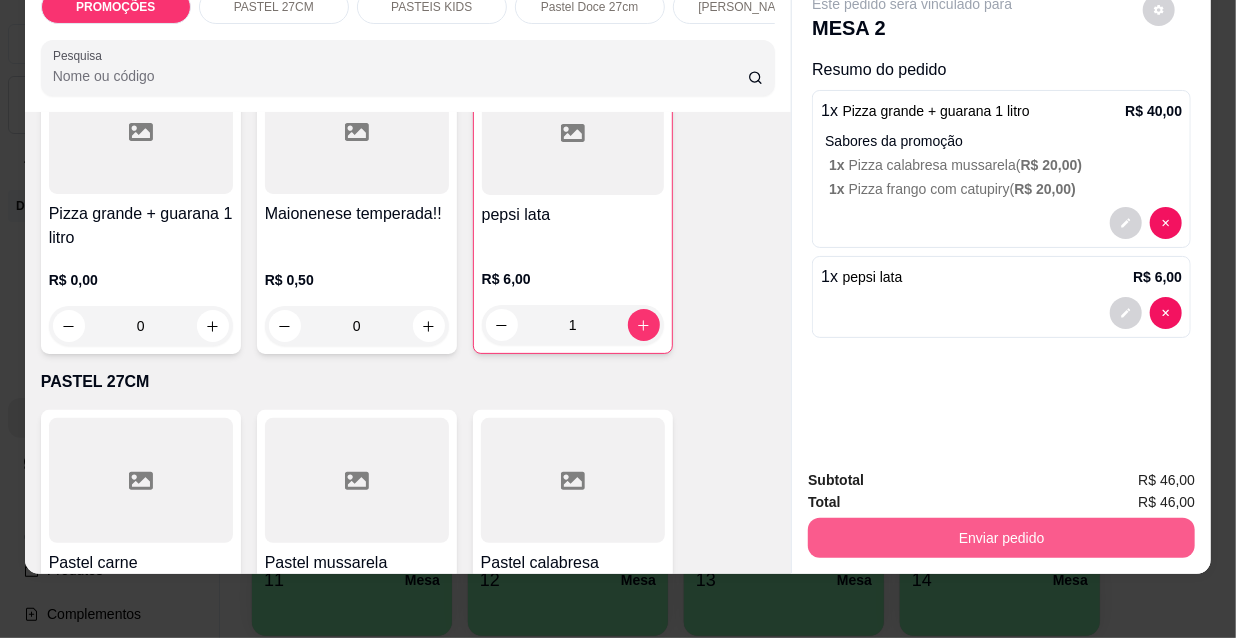 click on "Enviar pedido" at bounding box center (1001, 538) 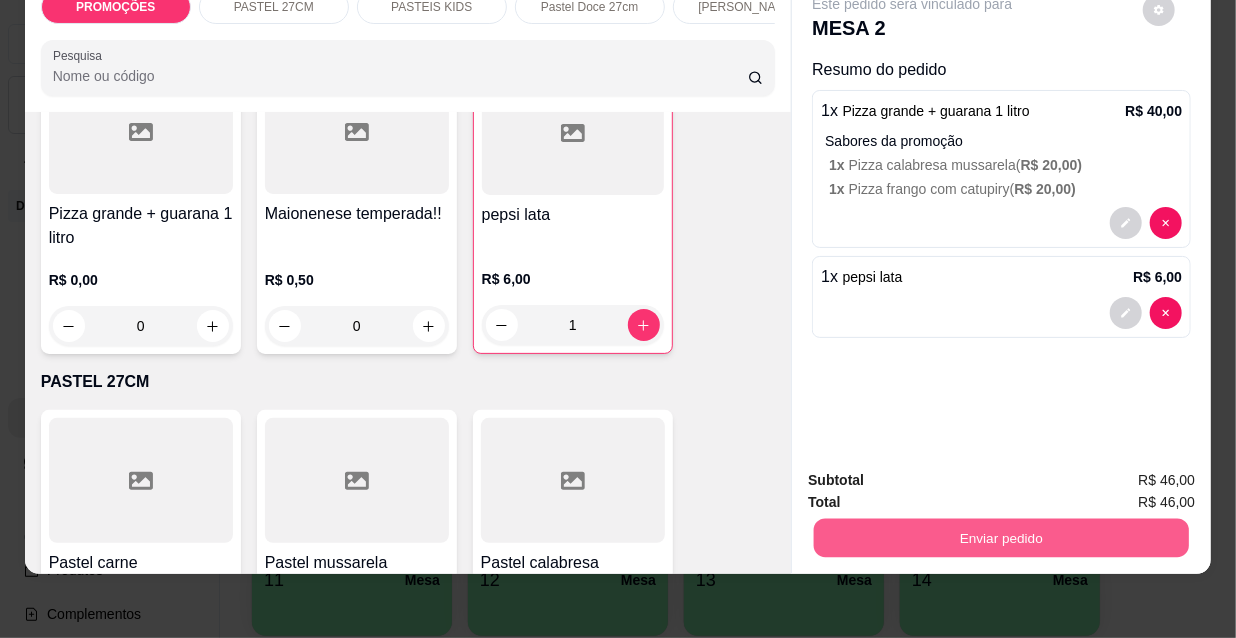 click on "Não registrar e enviar pedido" at bounding box center (937, 475) 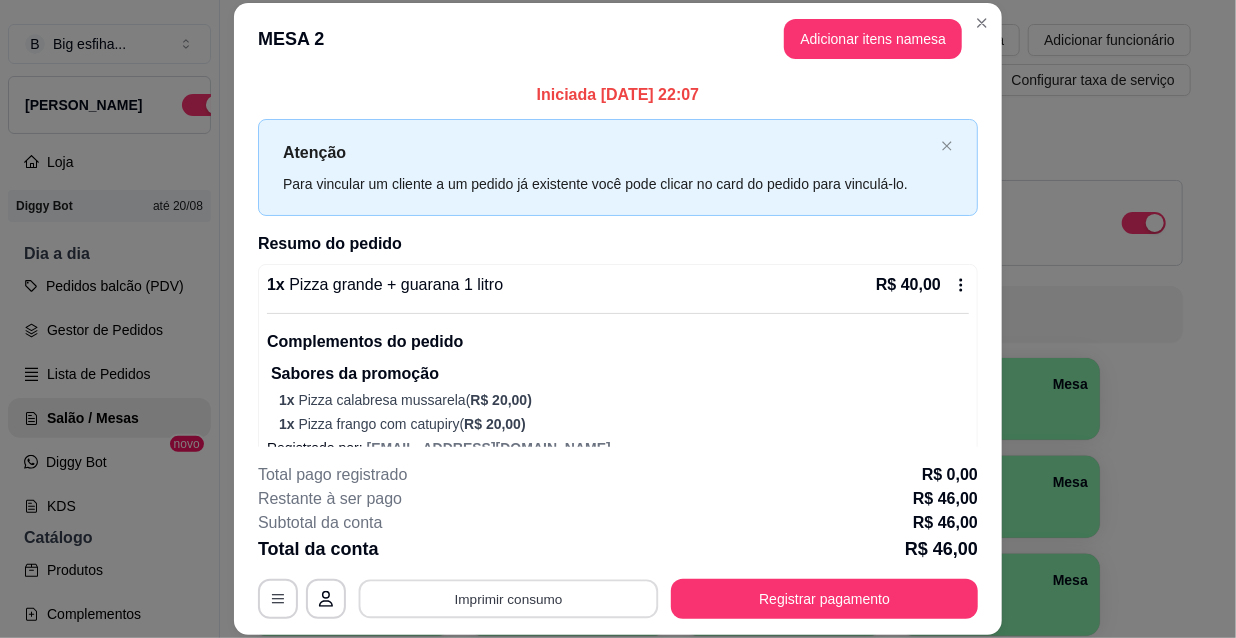 click on "Imprimir consumo" at bounding box center [509, 598] 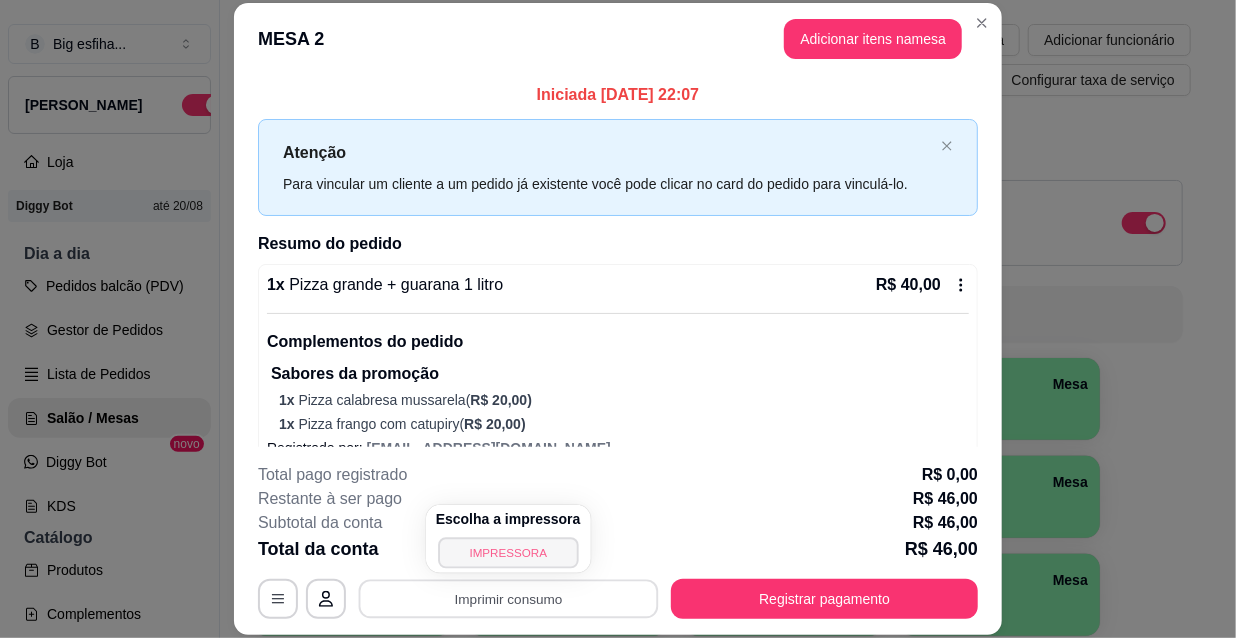 click on "IMPRESSORA" at bounding box center [508, 552] 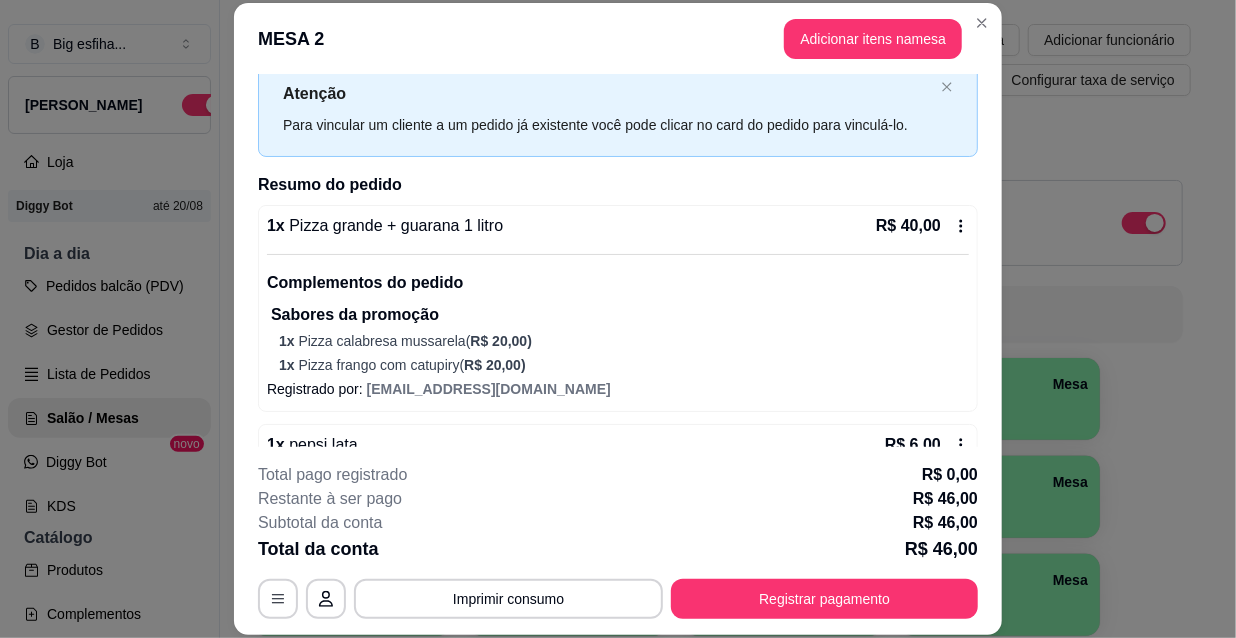 scroll, scrollTop: 113, scrollLeft: 0, axis: vertical 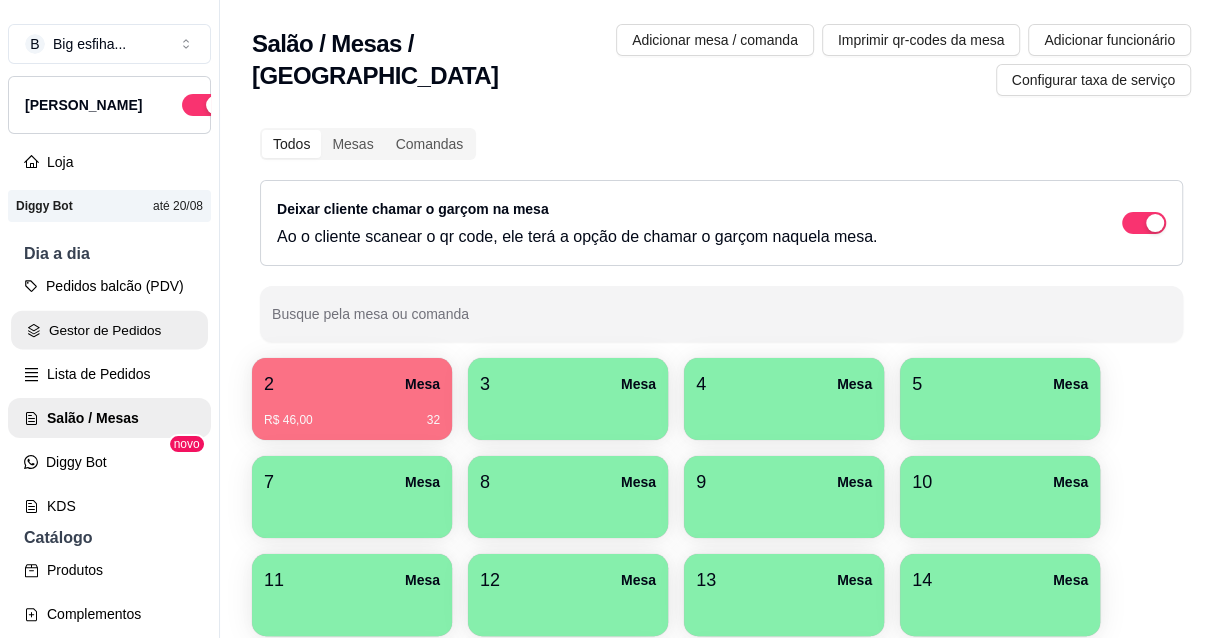 click on "Gestor de Pedidos" at bounding box center [109, 330] 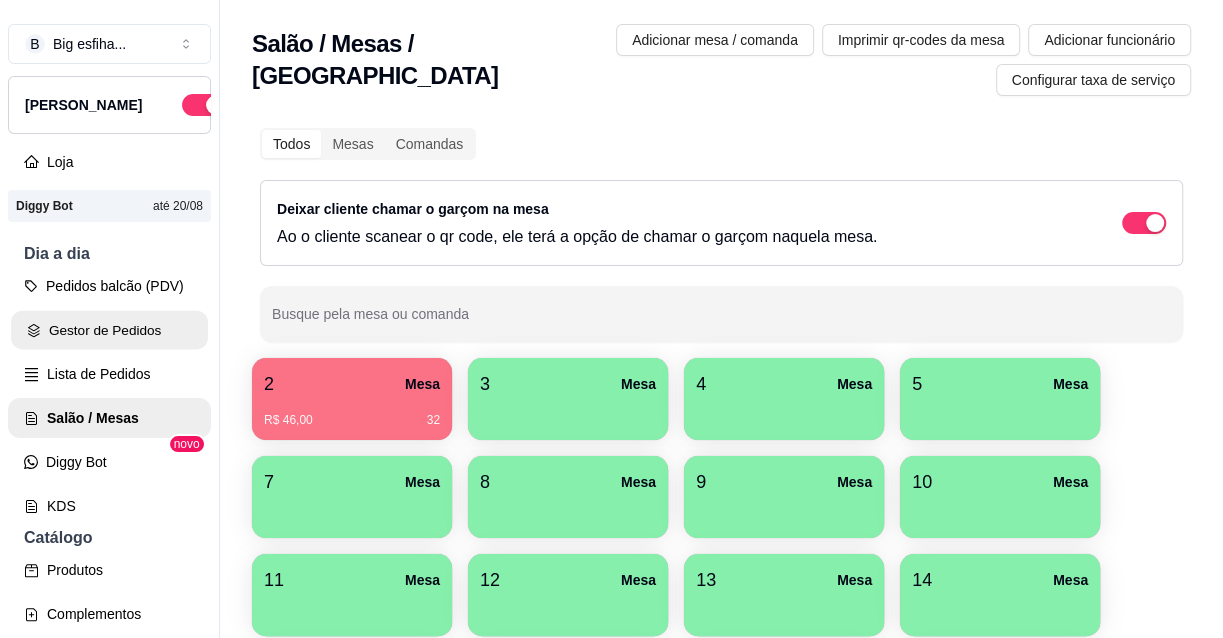 click on "Gestor de Pedidos" at bounding box center (109, 330) 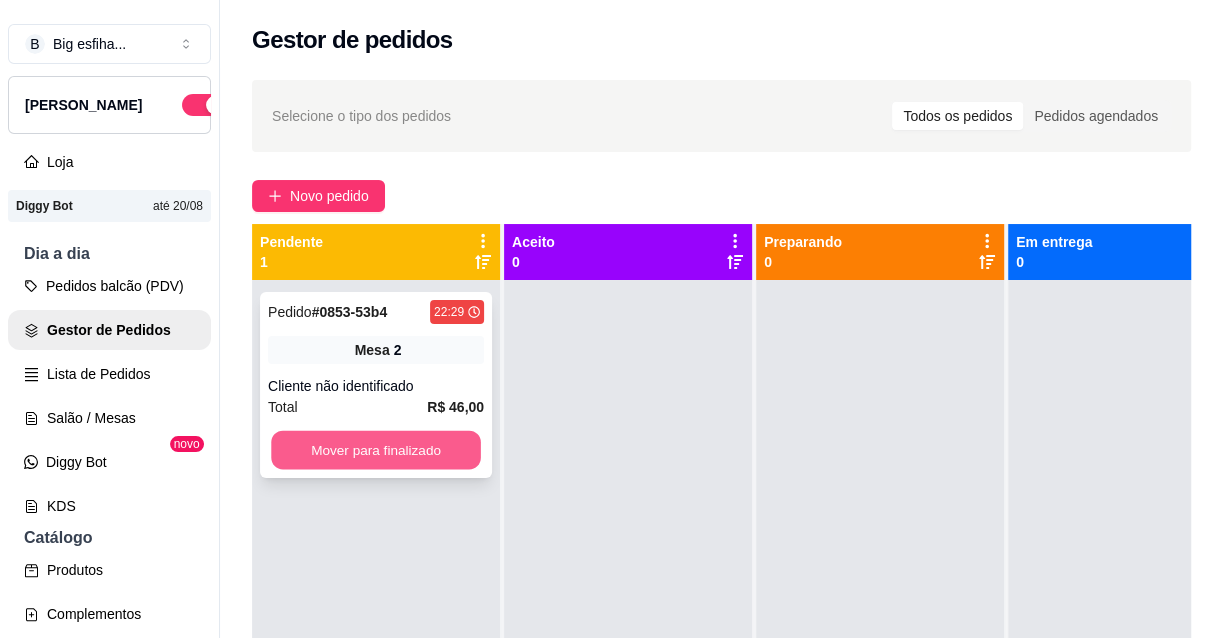 click on "Mover para finalizado" at bounding box center [376, 450] 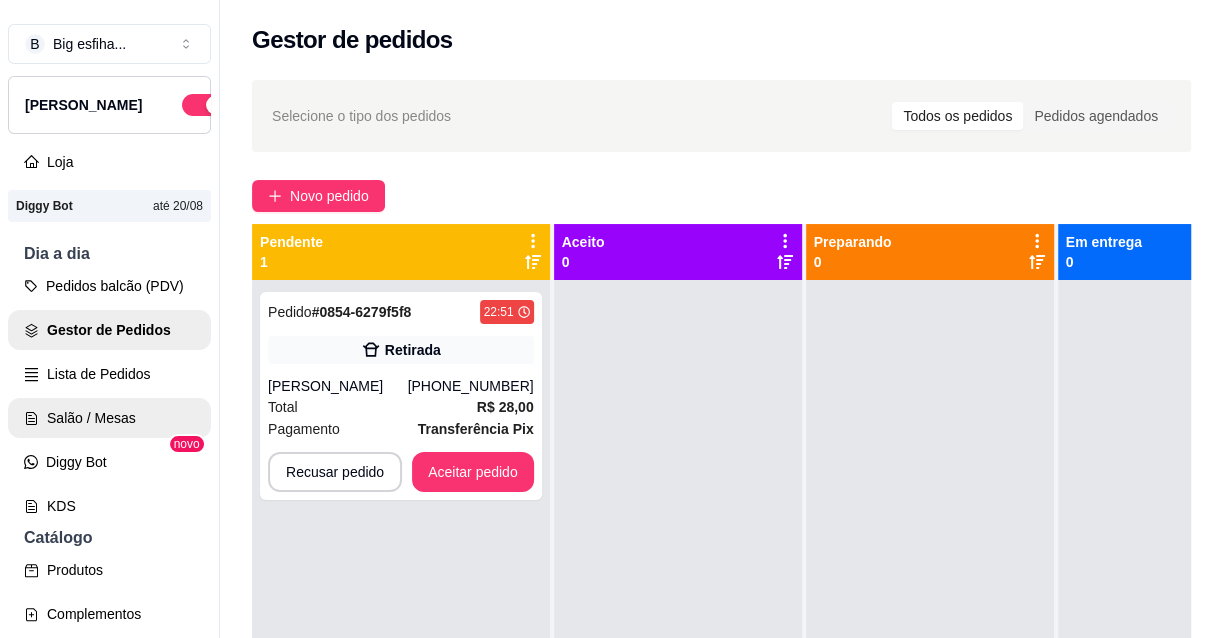 click on "Salão / Mesas" at bounding box center [109, 418] 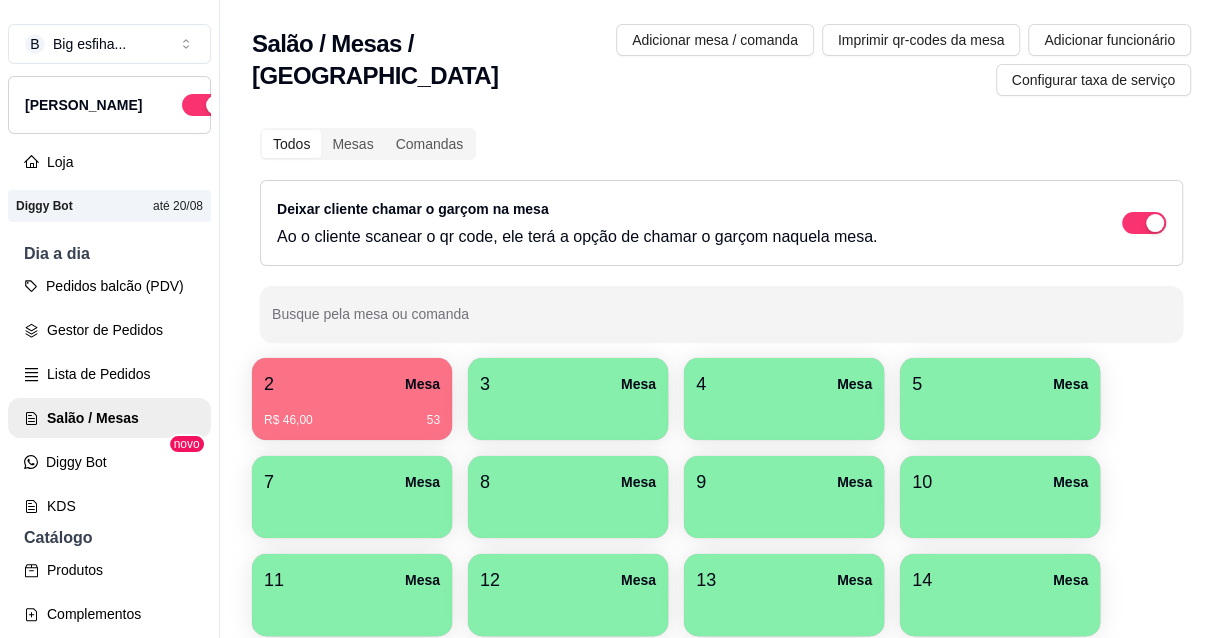 click on "3 Mesa" at bounding box center (568, 384) 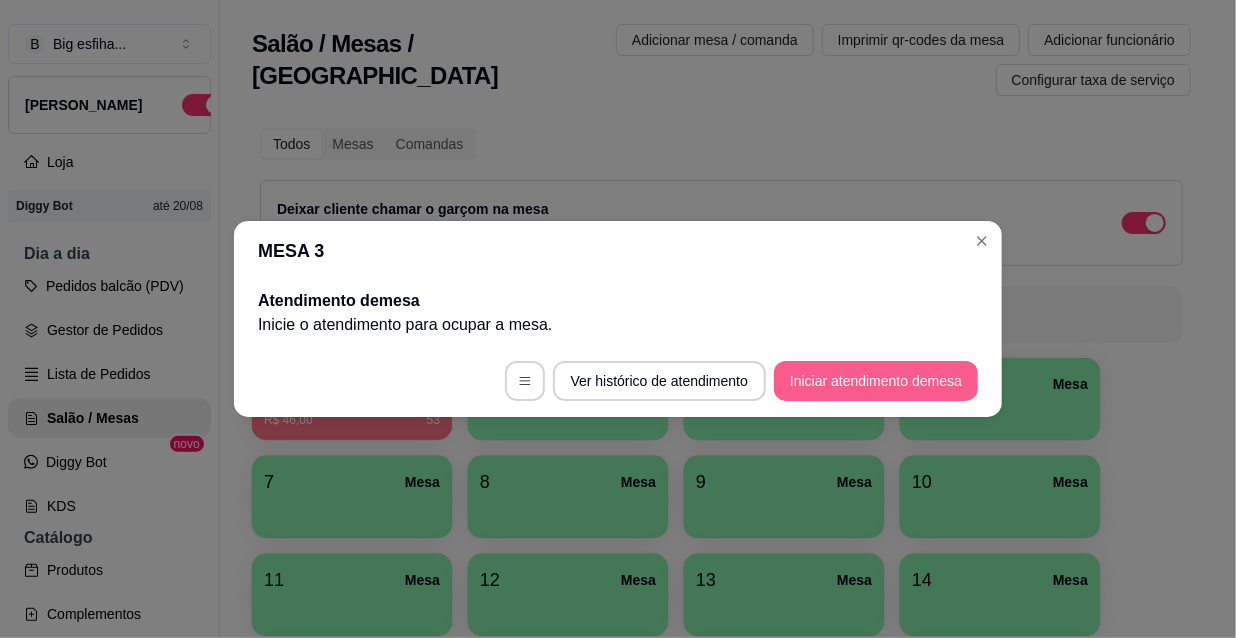 click on "Iniciar atendimento de  mesa" at bounding box center [876, 381] 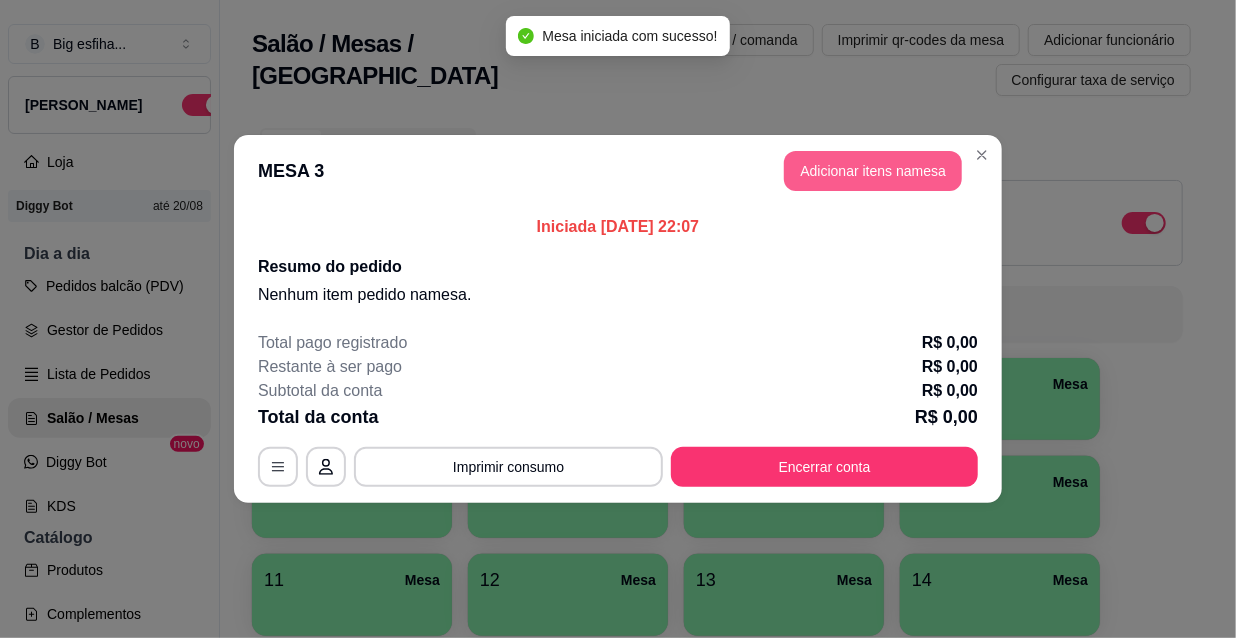 click on "Adicionar itens na  mesa" at bounding box center (873, 171) 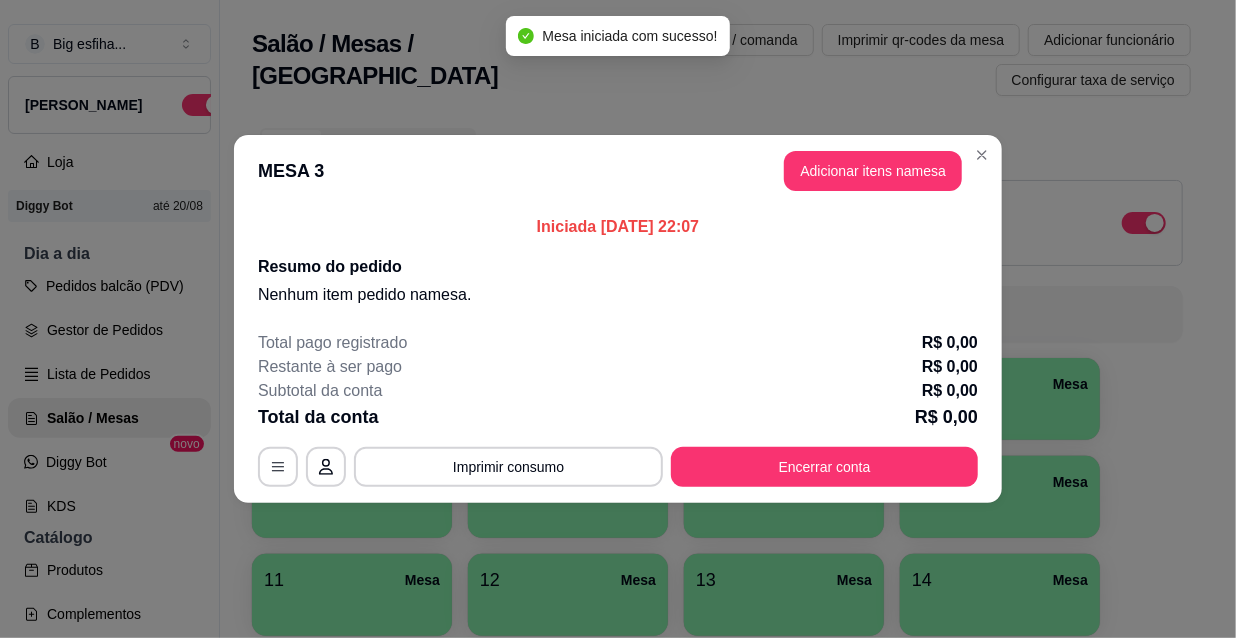 click at bounding box center [408, 113] 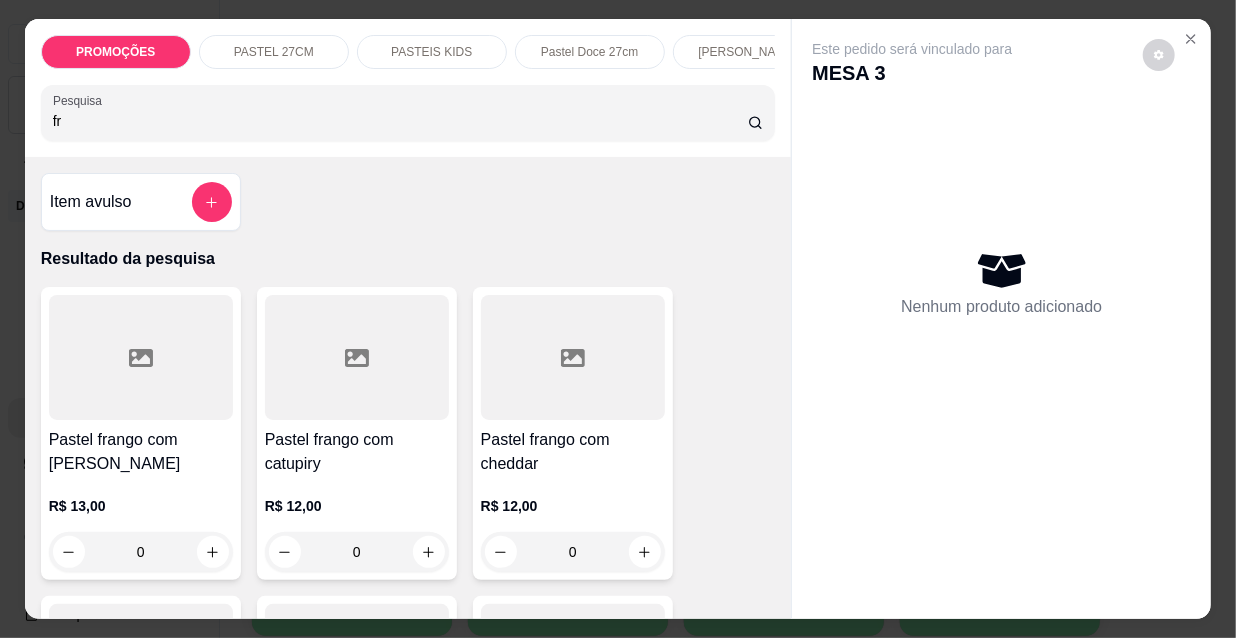 type on "fr" 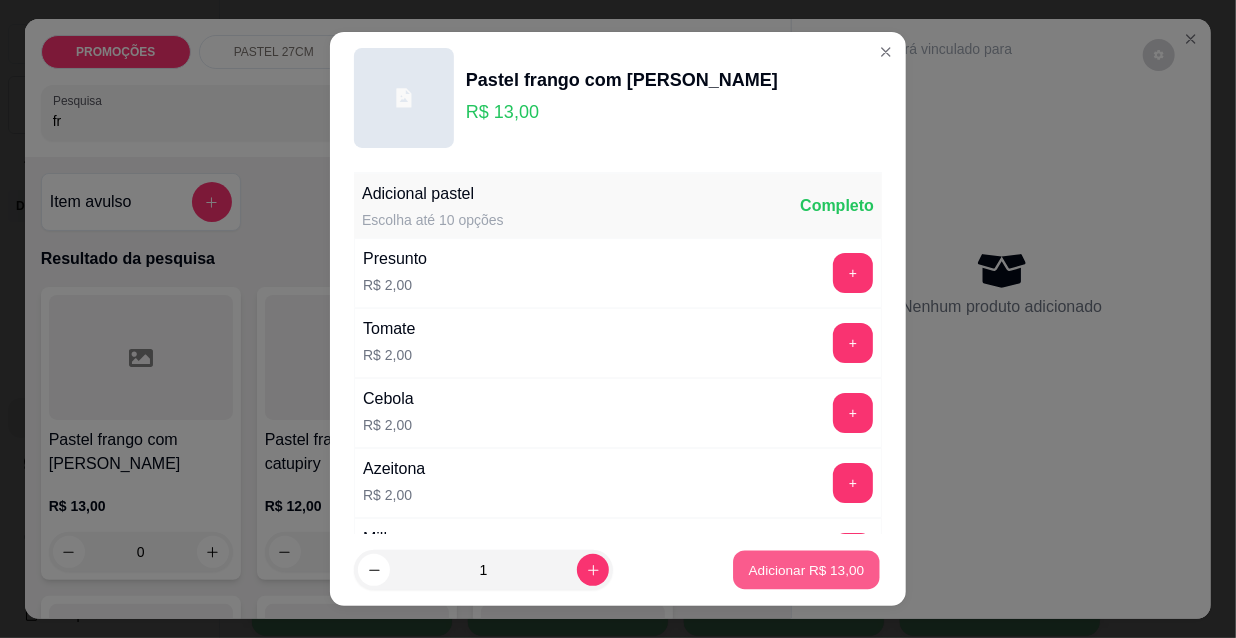 click on "Adicionar   R$ 13,00" at bounding box center [807, 569] 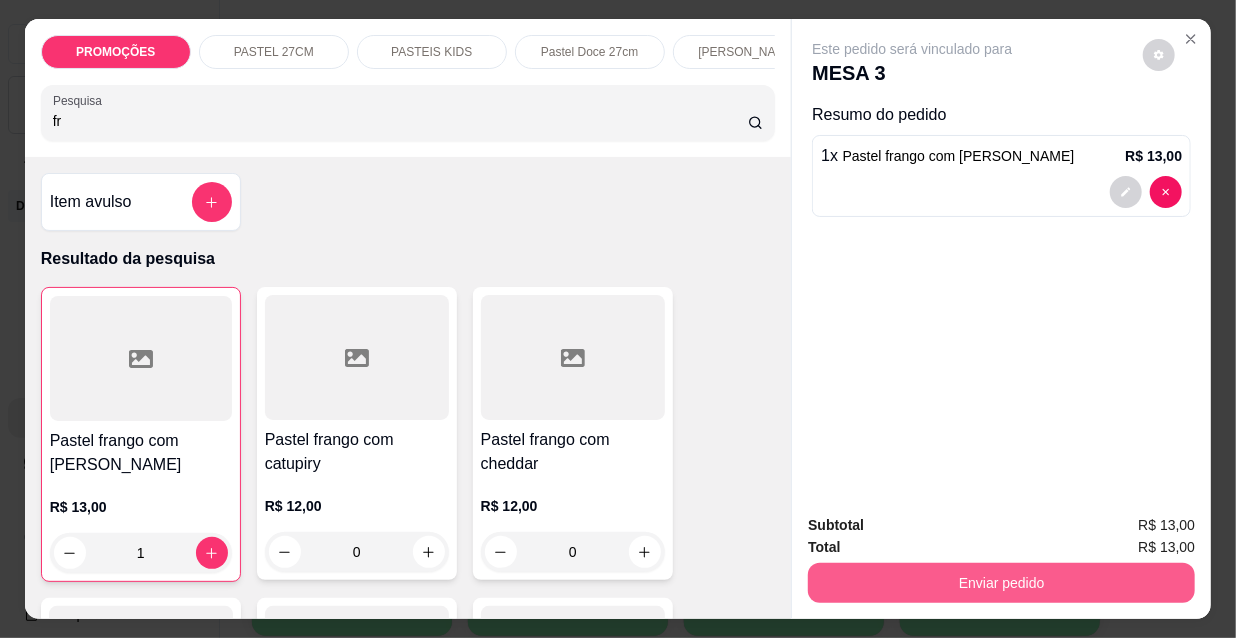 click on "Enviar pedido" at bounding box center (1001, 583) 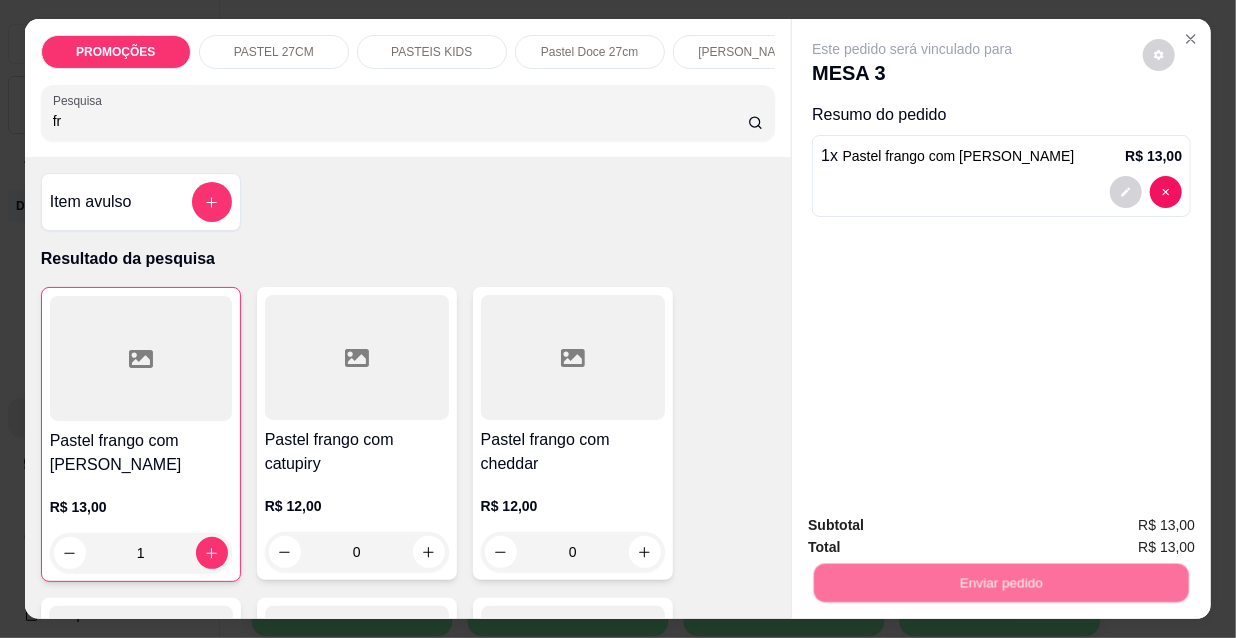 click on "Não registrar e enviar pedido" at bounding box center [937, 527] 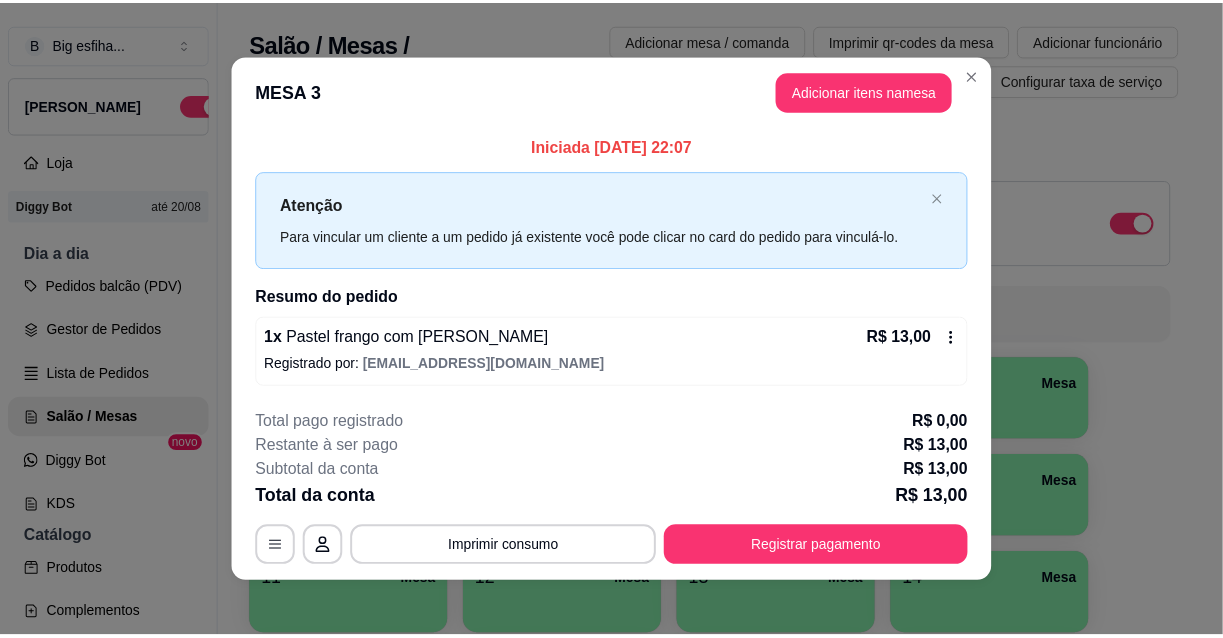 scroll, scrollTop: 8, scrollLeft: 0, axis: vertical 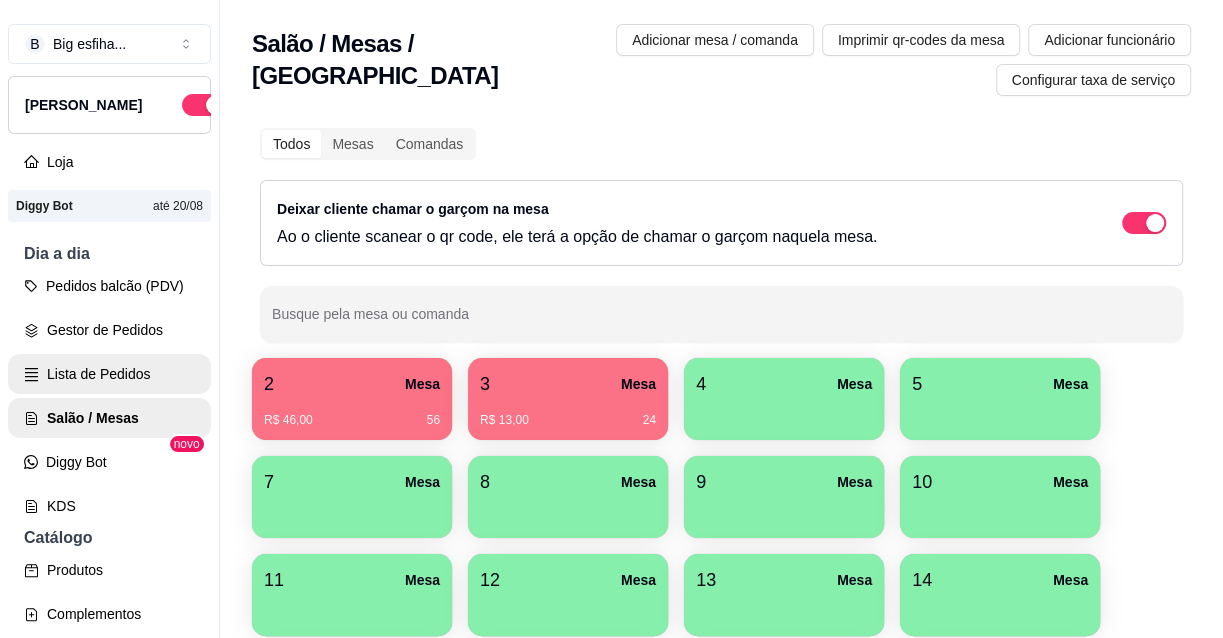 click on "Lista de Pedidos" at bounding box center (109, 374) 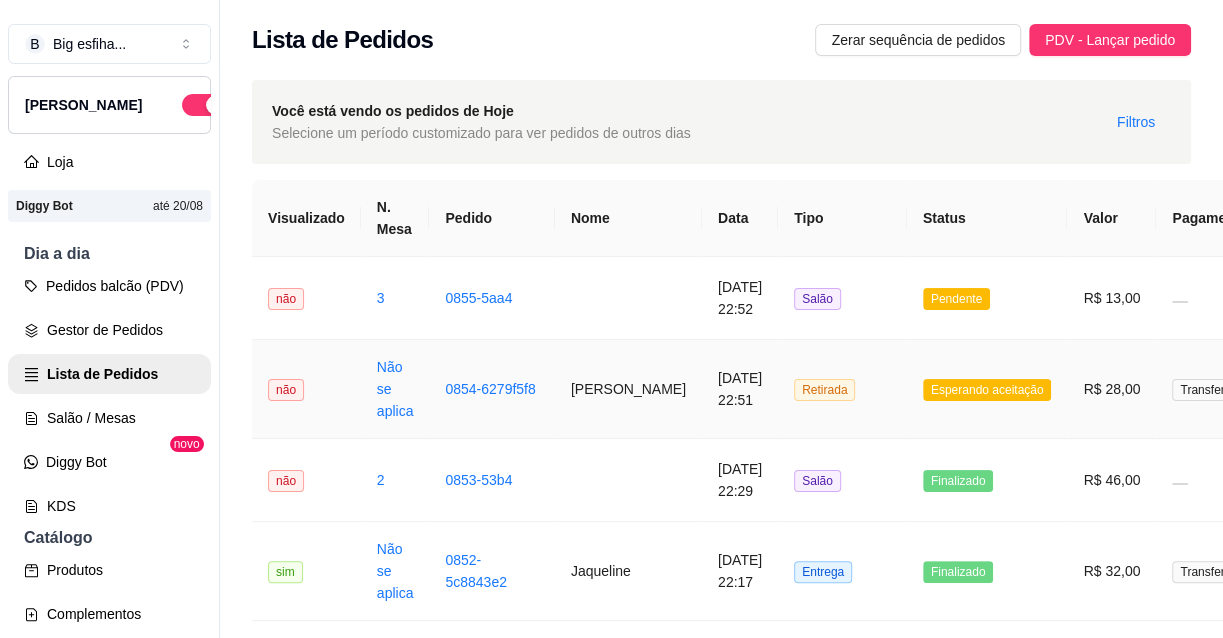 click on "Retirada" at bounding box center (842, 389) 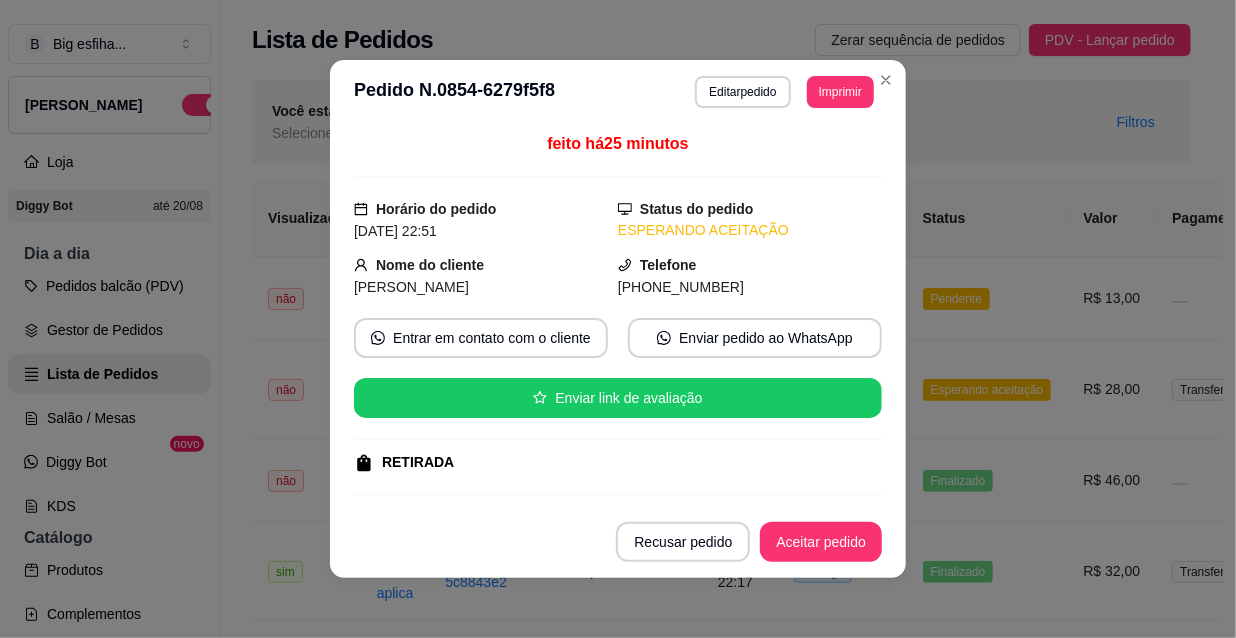 click on "Aceitar pedido" at bounding box center [821, 542] 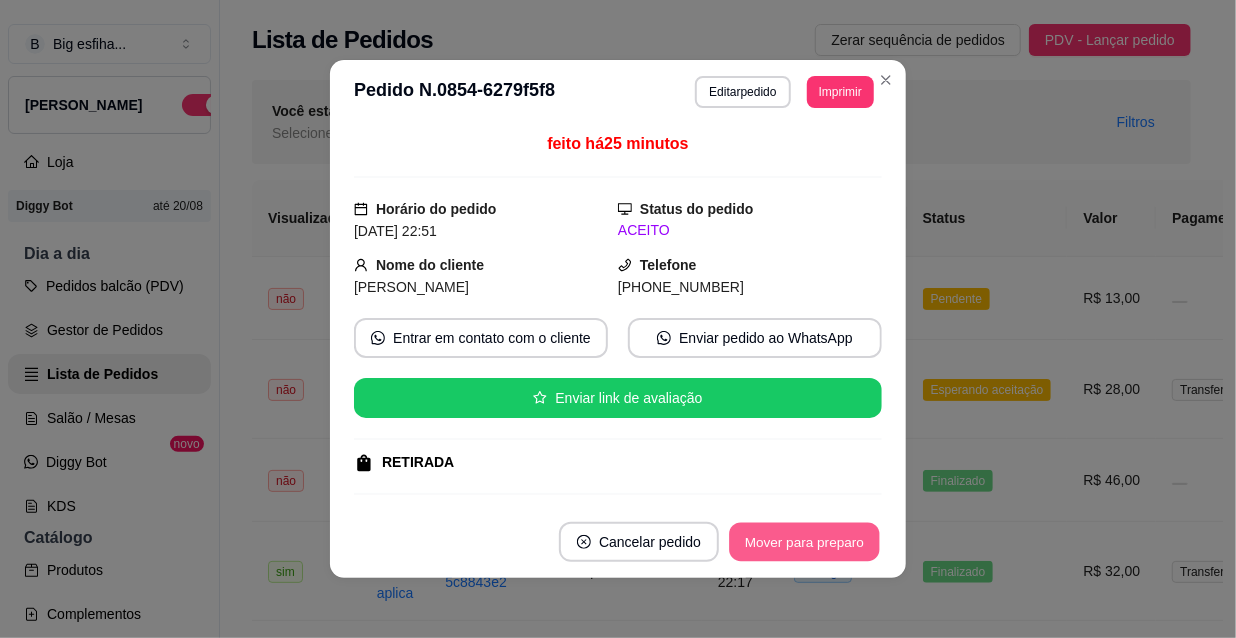 click on "Mover para preparo" at bounding box center [804, 542] 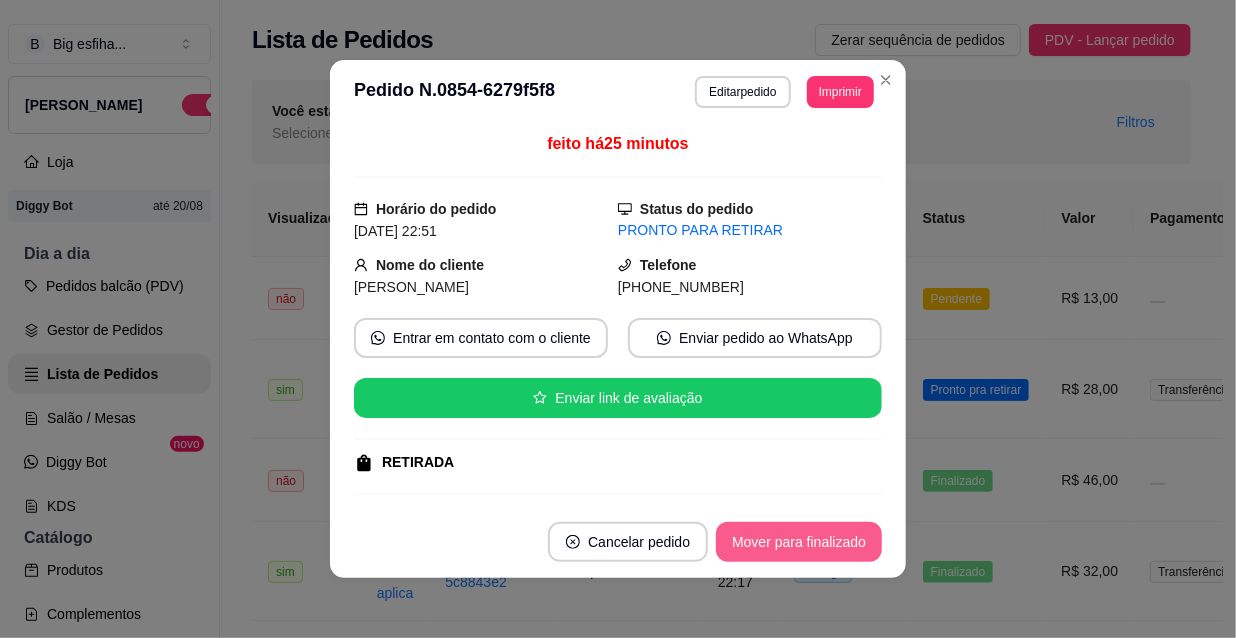 click on "Mover para finalizado" at bounding box center [799, 542] 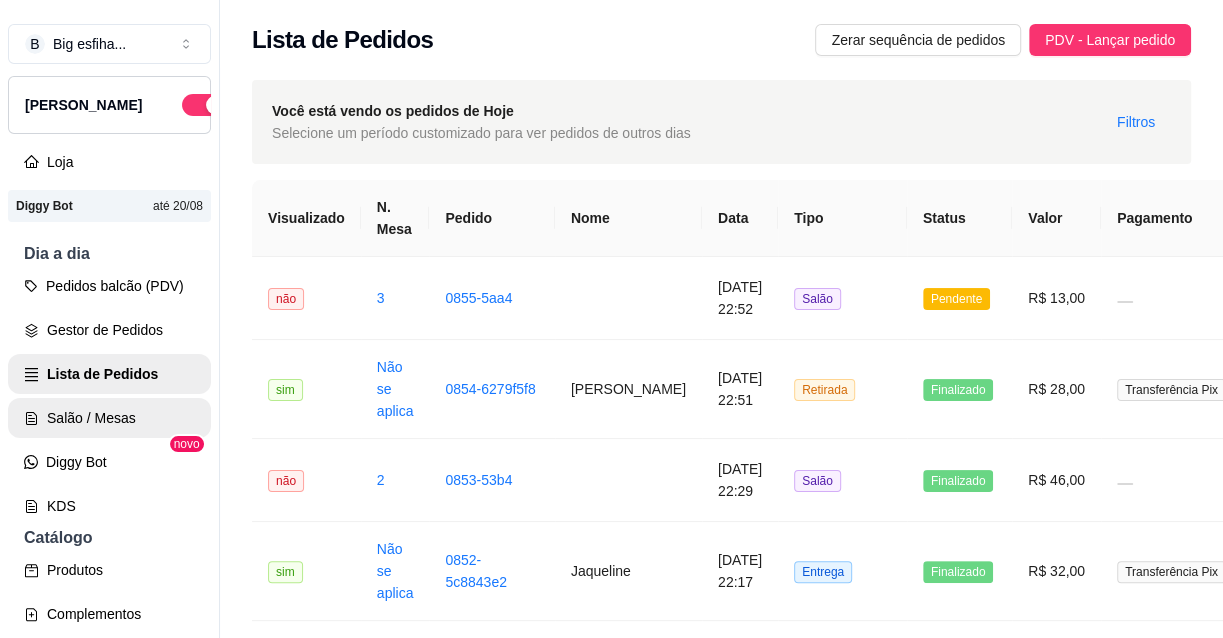click on "Salão / Mesas" at bounding box center [109, 418] 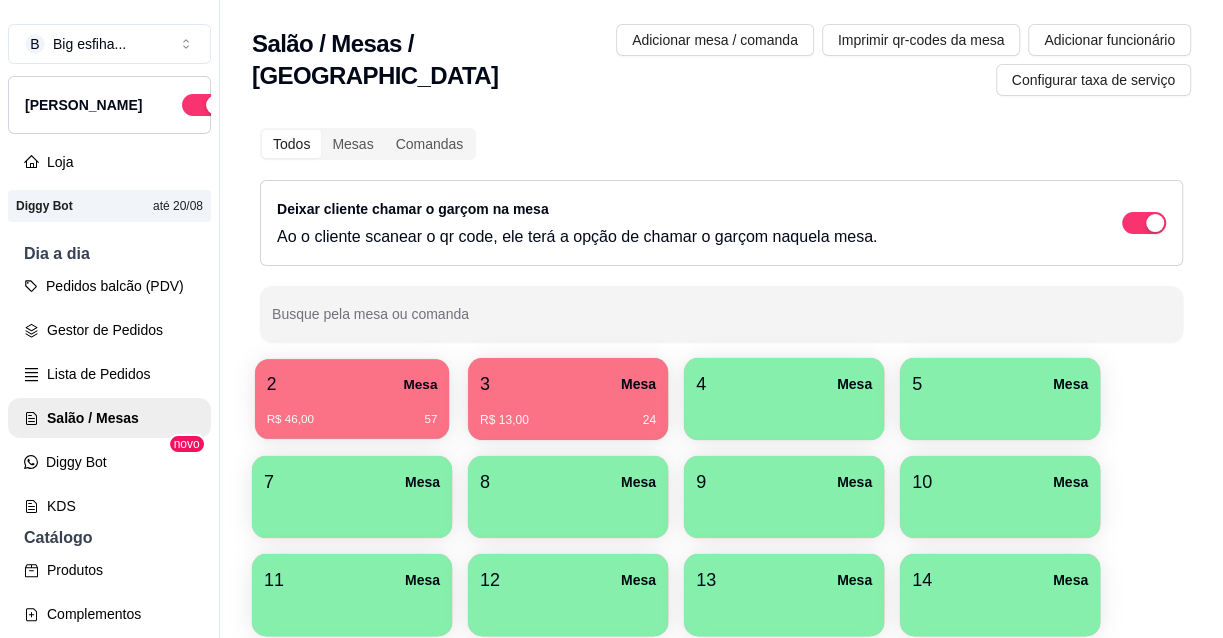 click on "57" at bounding box center (430, 420) 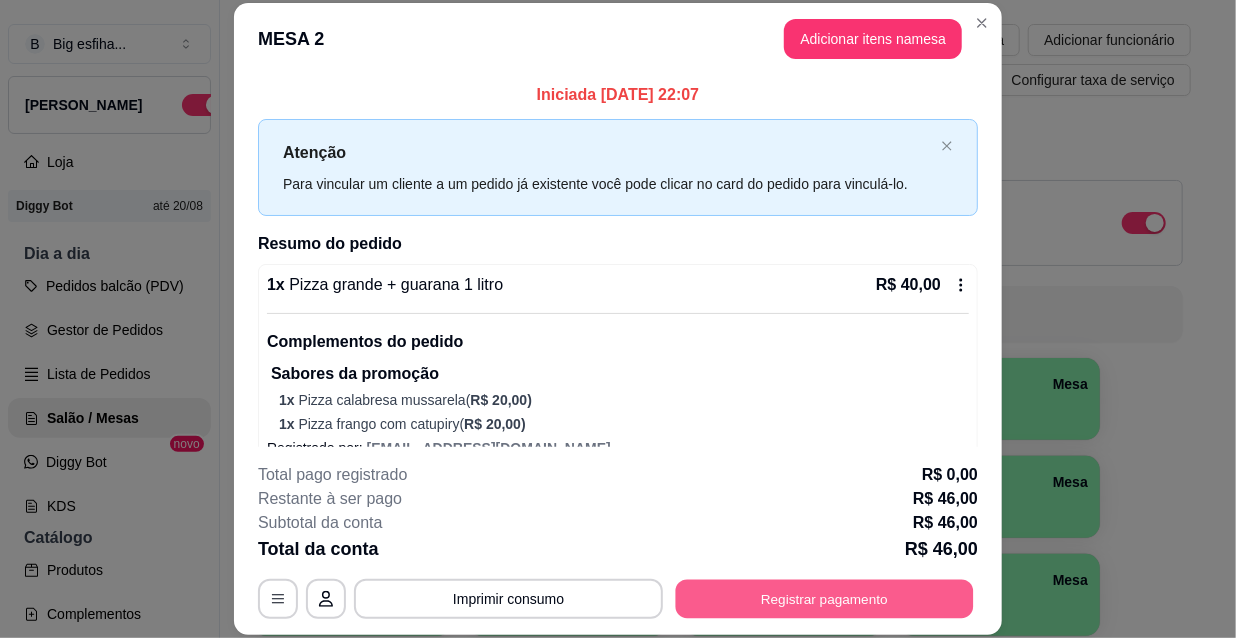 click on "Registrar pagamento" at bounding box center [825, 598] 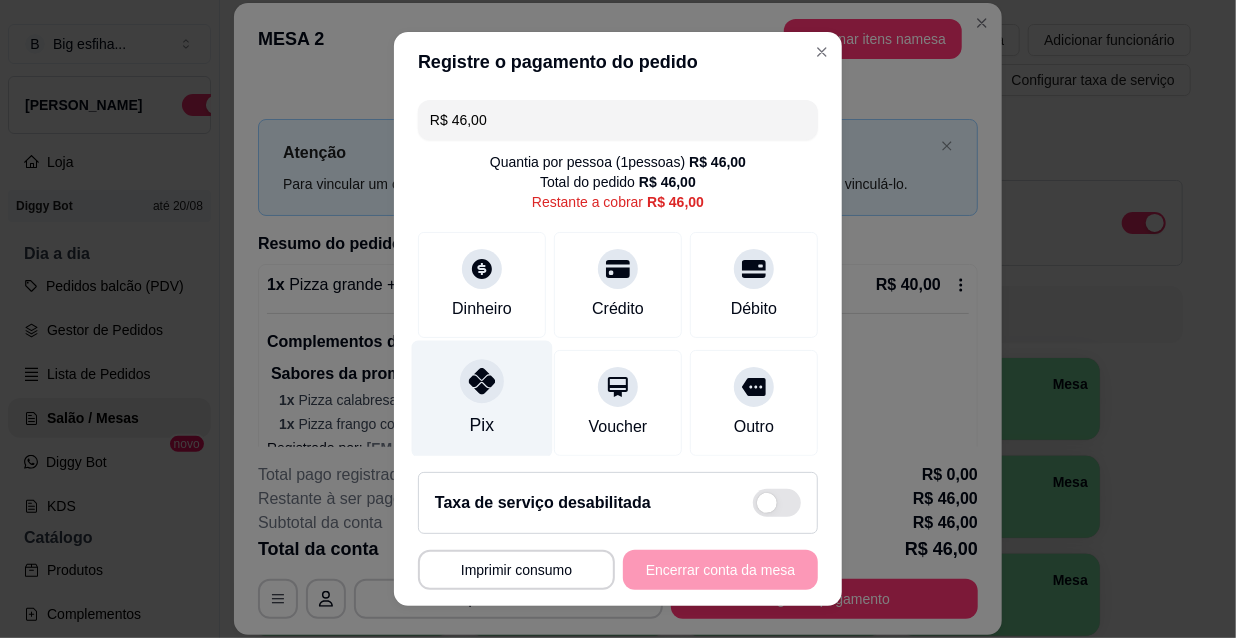 click on "Pix" at bounding box center (482, 399) 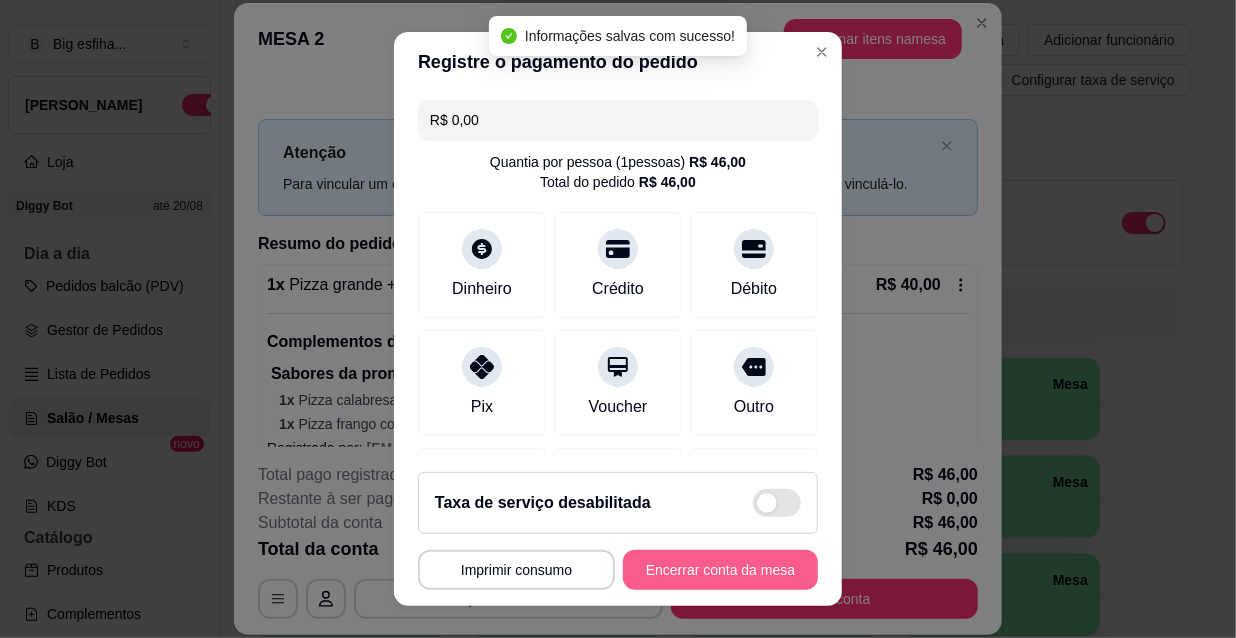 type on "R$ 0,00" 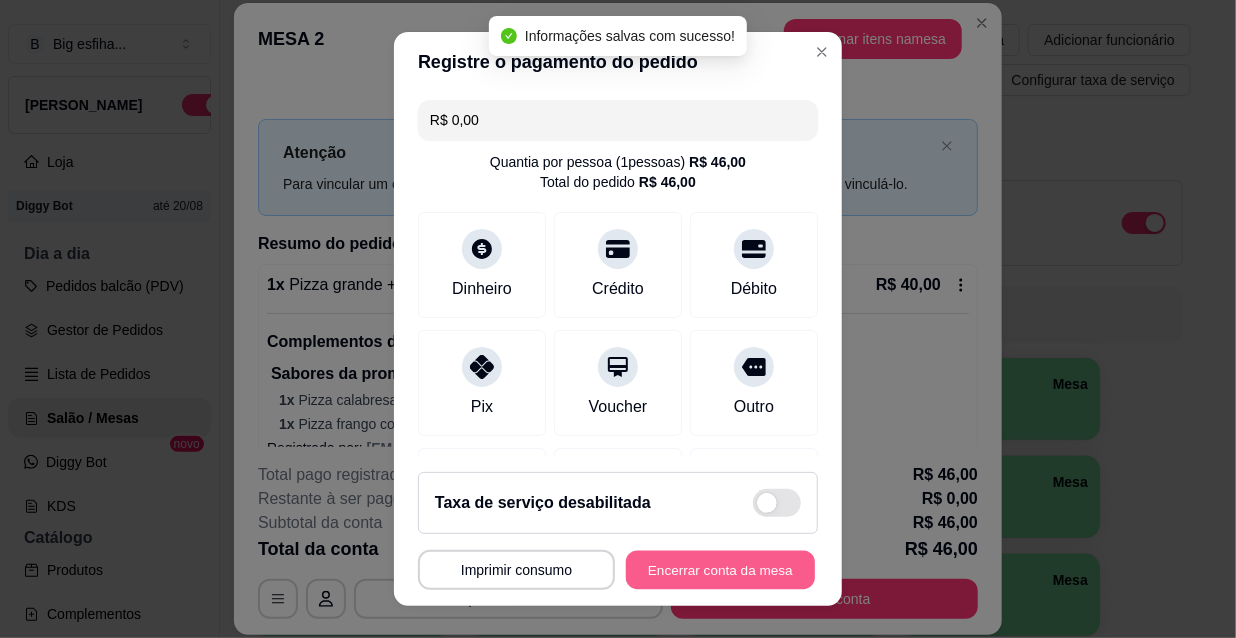click on "Encerrar conta da mesa" at bounding box center (720, 570) 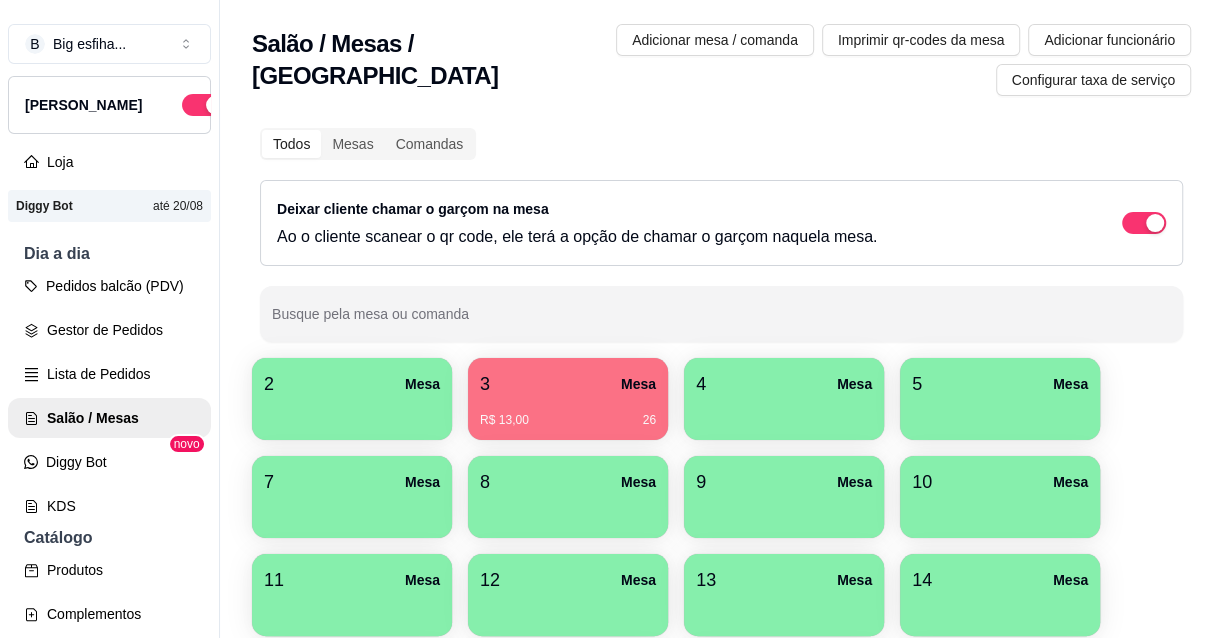 click on "3 Mesa" at bounding box center [568, 384] 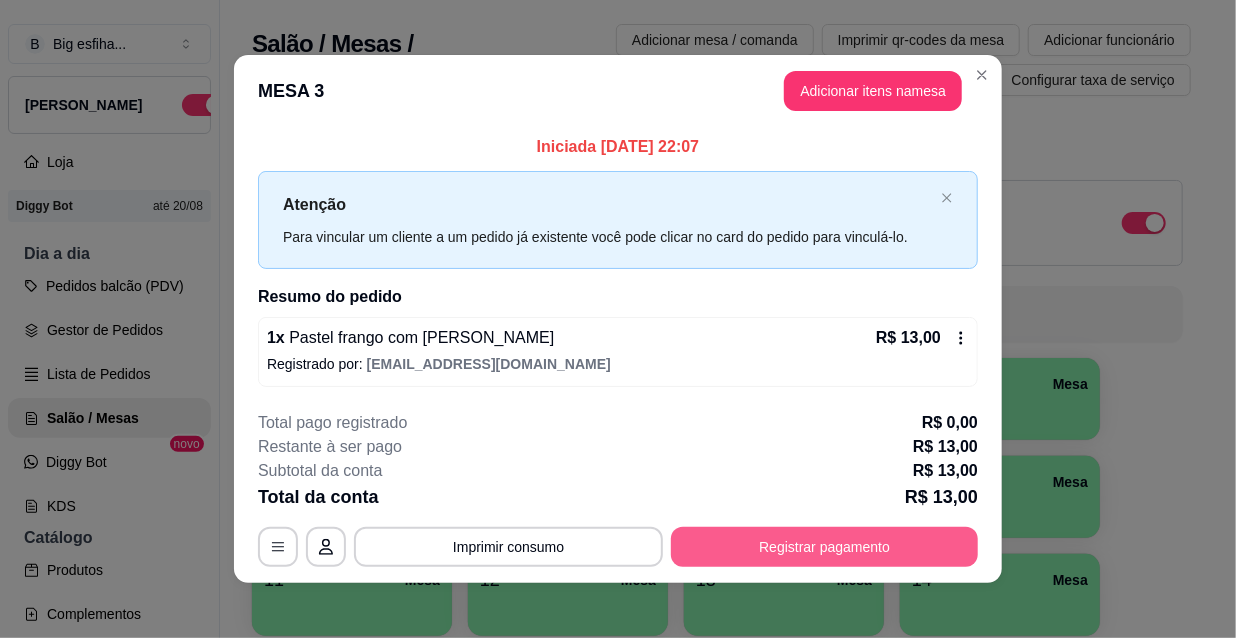 click on "Registrar pagamento" at bounding box center (824, 547) 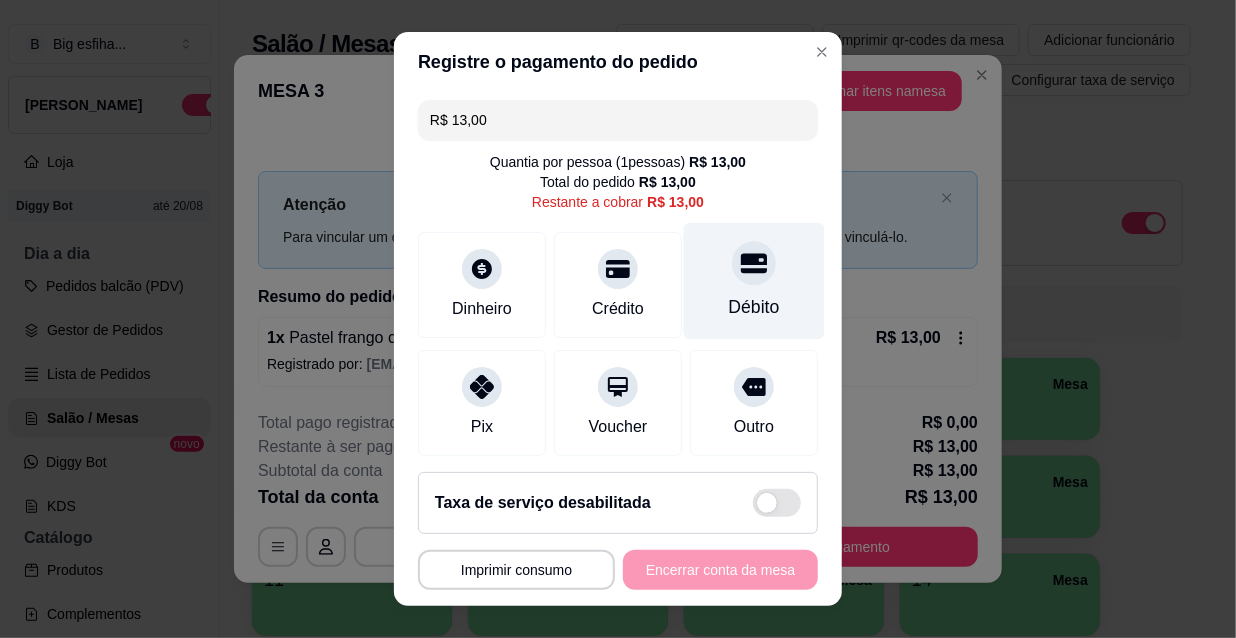 click at bounding box center (754, 263) 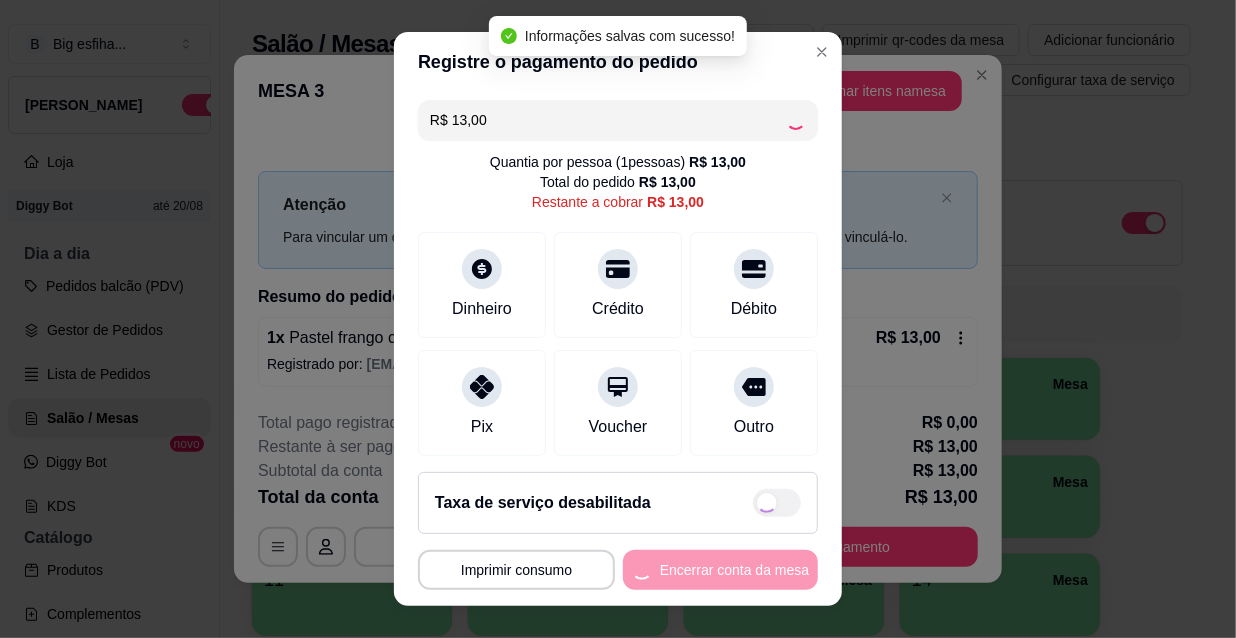 type on "R$ 0,00" 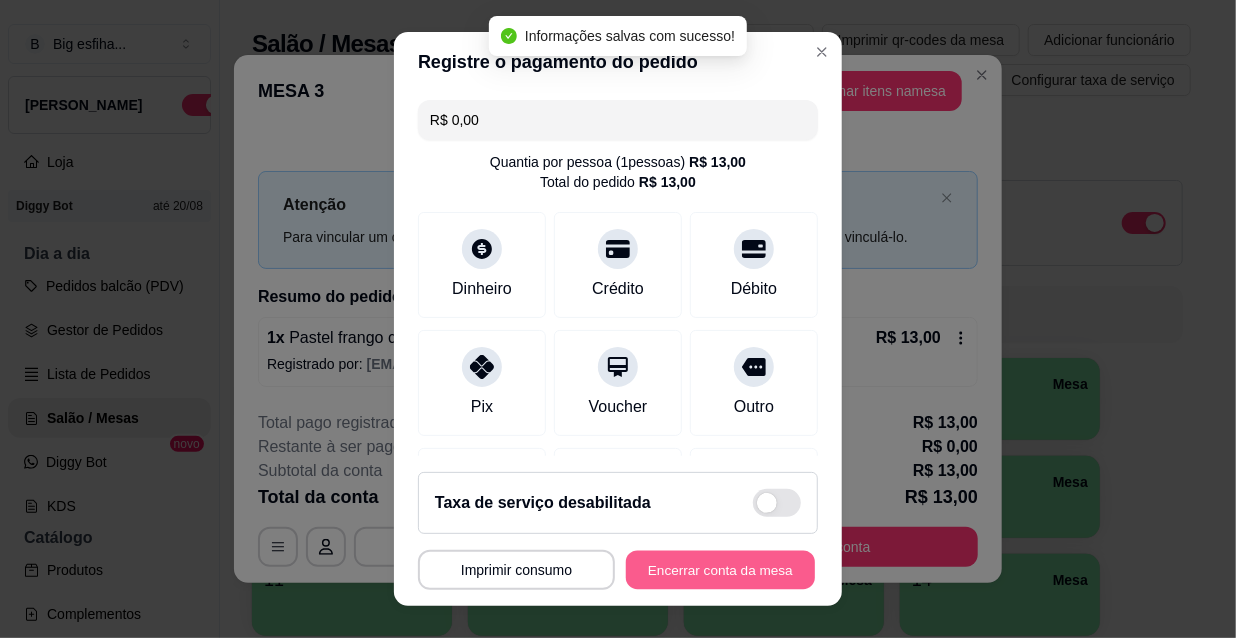 click on "Encerrar conta da mesa" at bounding box center [720, 570] 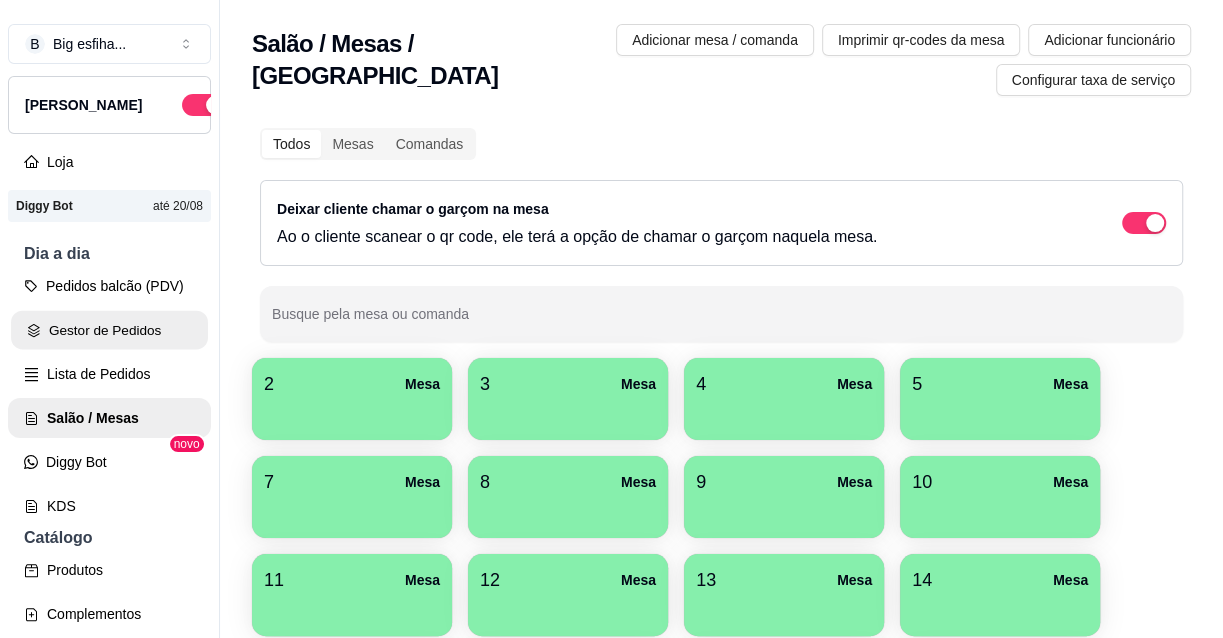 click on "Gestor de Pedidos" at bounding box center (109, 330) 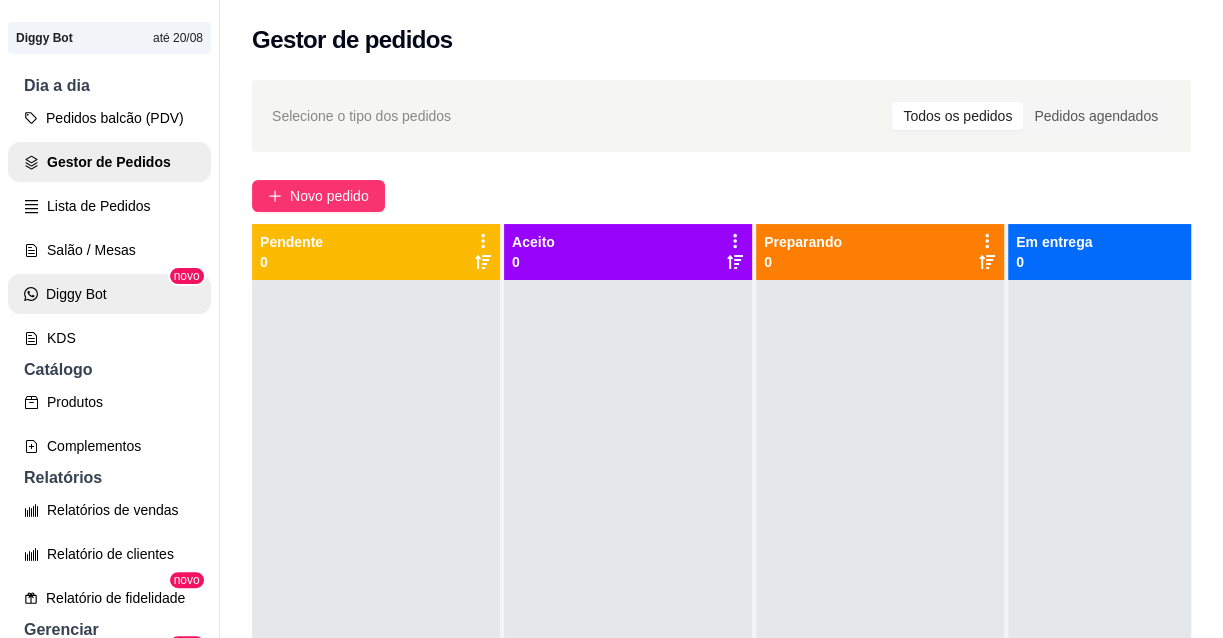 scroll, scrollTop: 181, scrollLeft: 0, axis: vertical 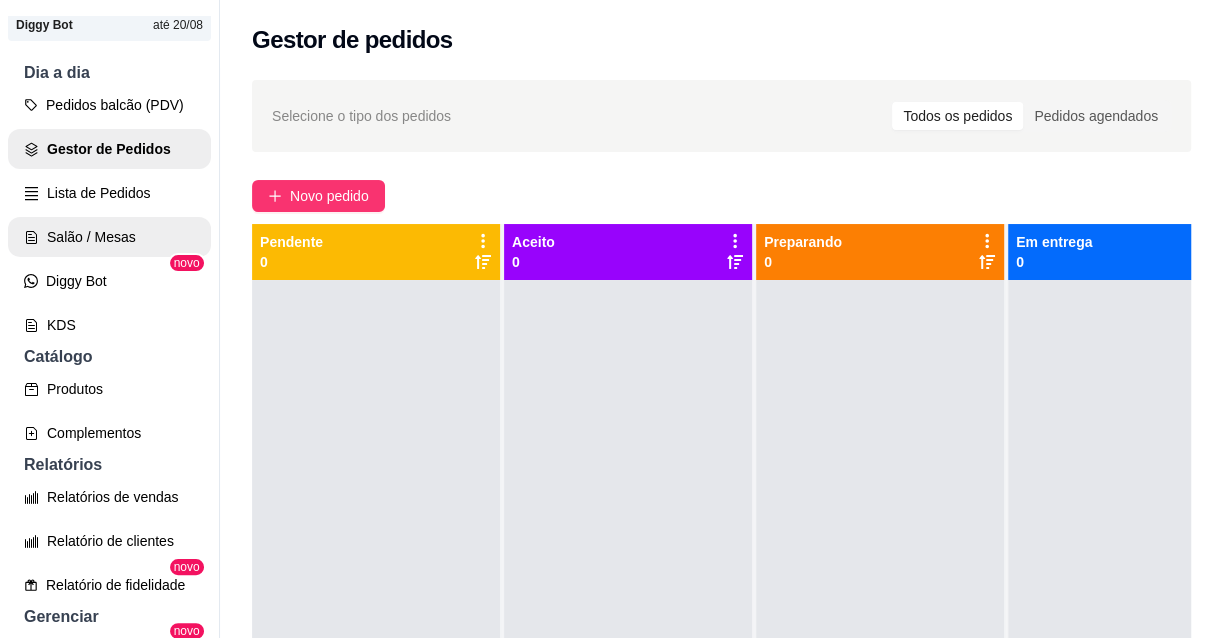 click on "Salão / Mesas" at bounding box center (109, 237) 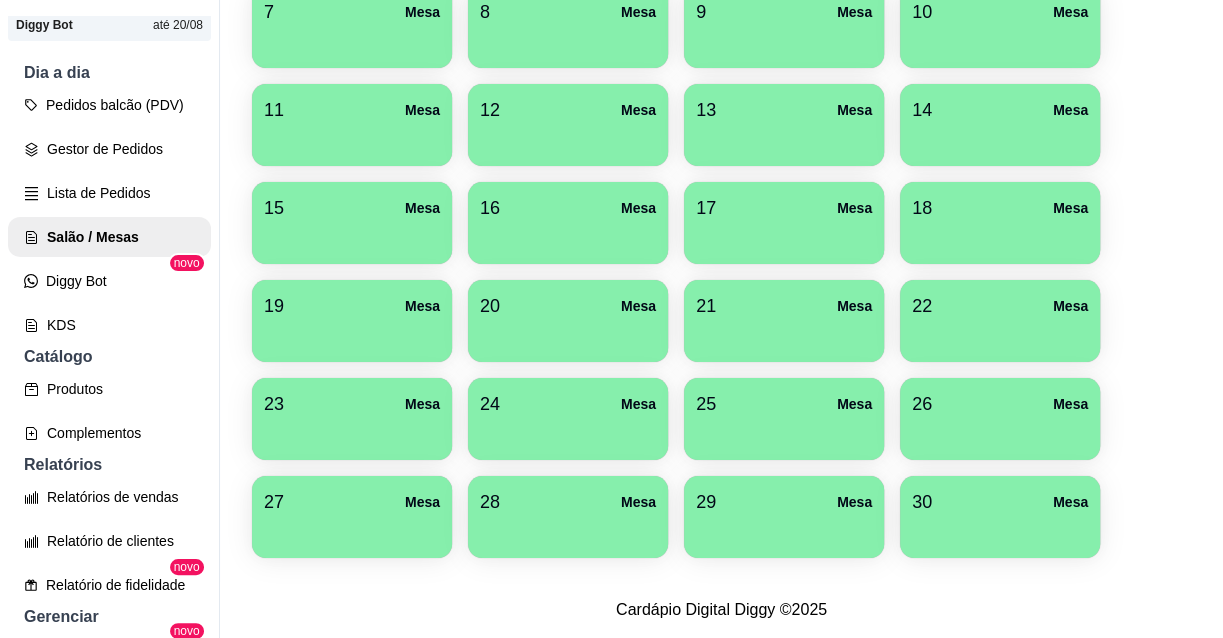 scroll, scrollTop: 0, scrollLeft: 0, axis: both 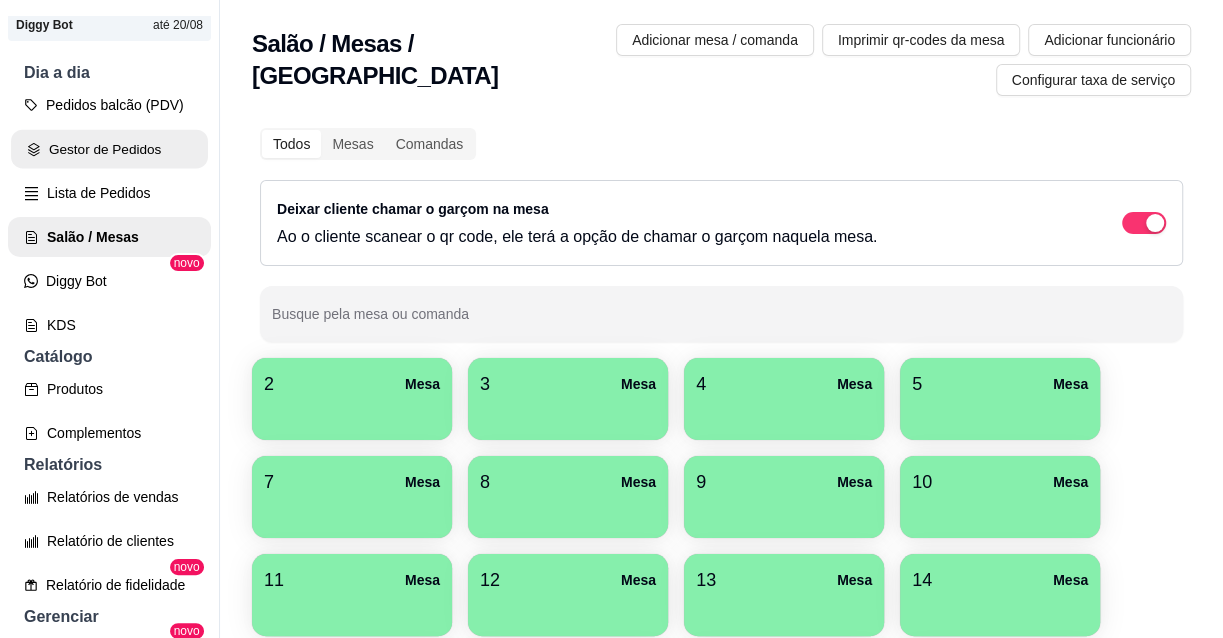 click on "Gestor de Pedidos" at bounding box center [109, 149] 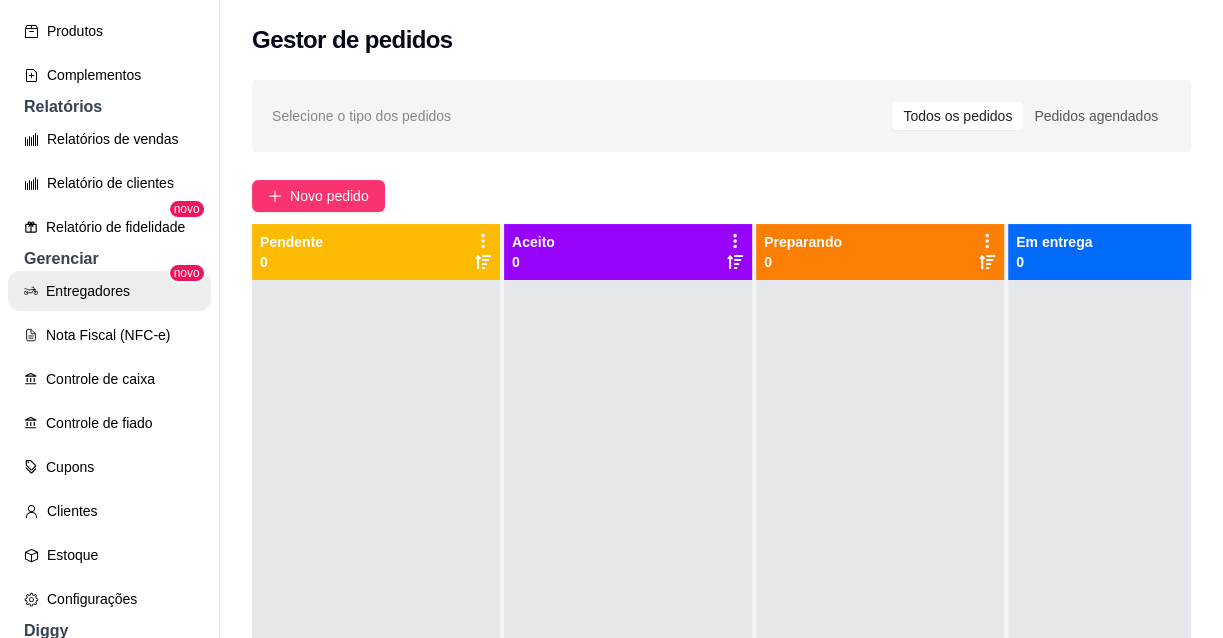 scroll, scrollTop: 636, scrollLeft: 0, axis: vertical 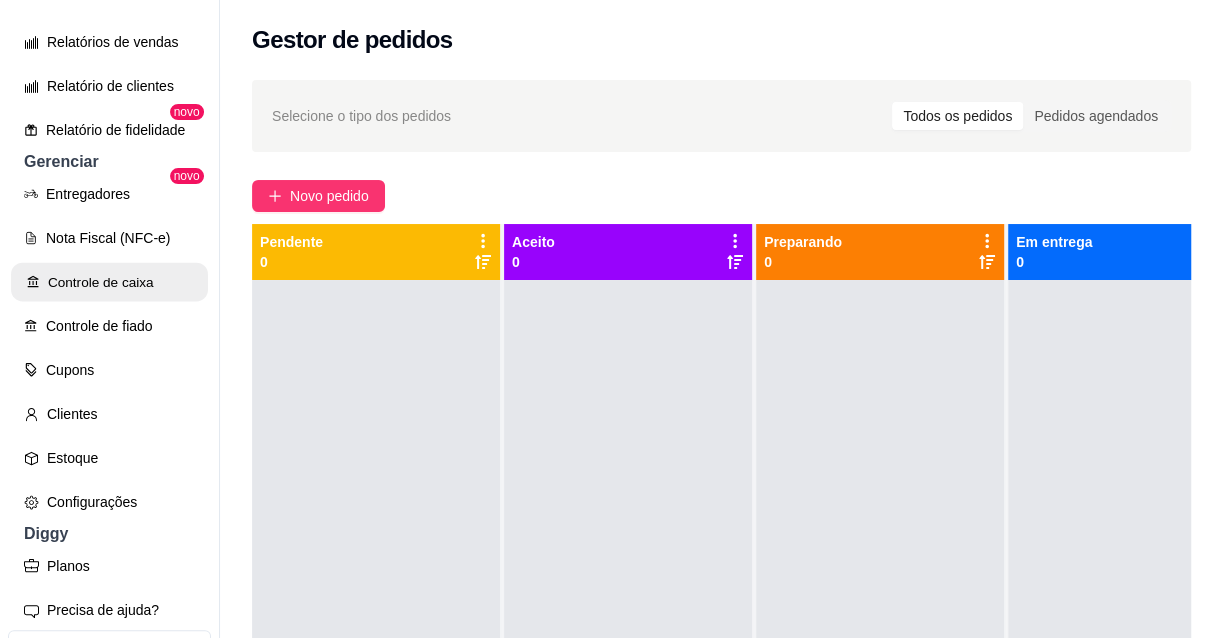 click on "Controle de caixa" at bounding box center (109, 282) 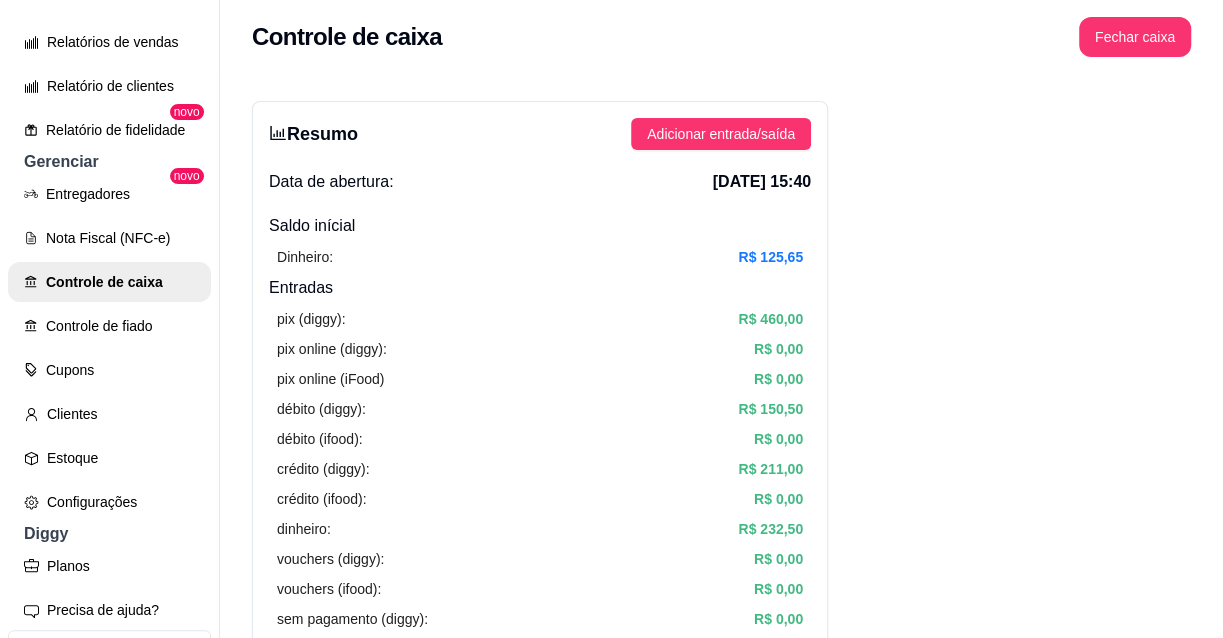 scroll, scrollTop: 0, scrollLeft: 0, axis: both 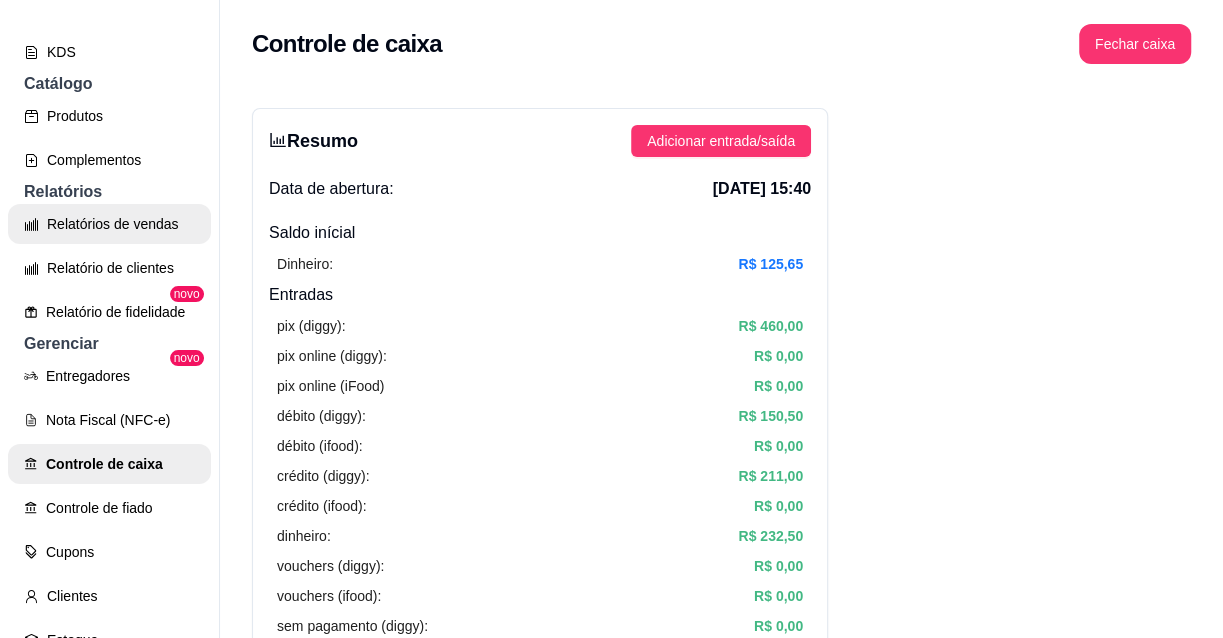 click on "Relatórios de vendas" at bounding box center (109, 224) 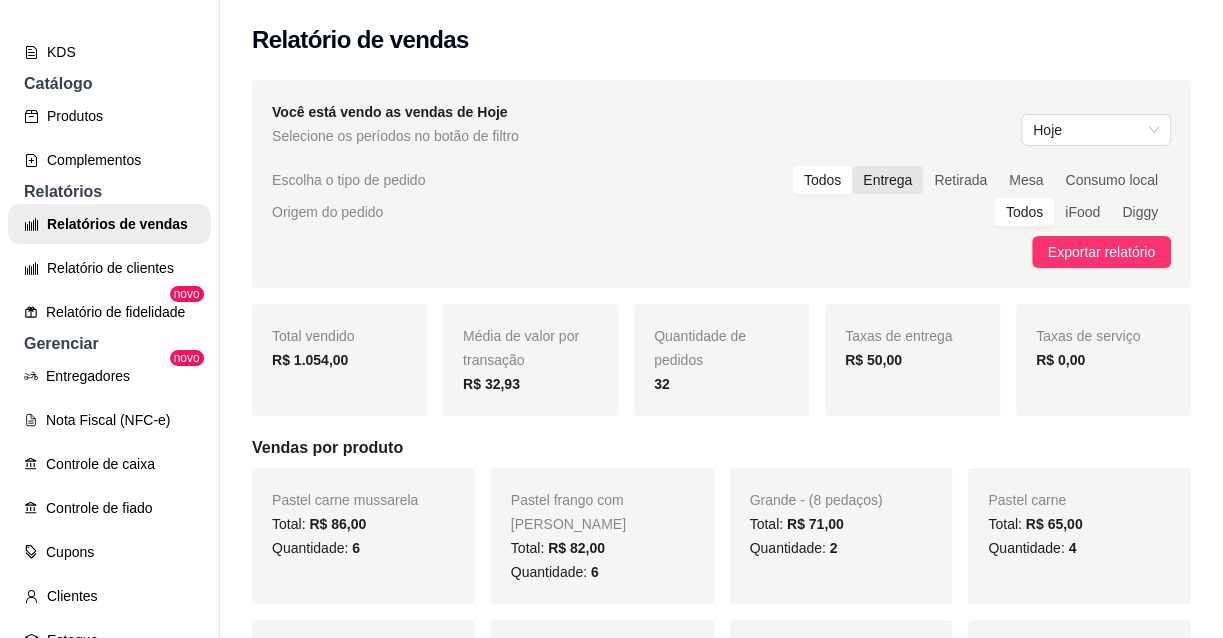 click on "Entrega" at bounding box center (887, 180) 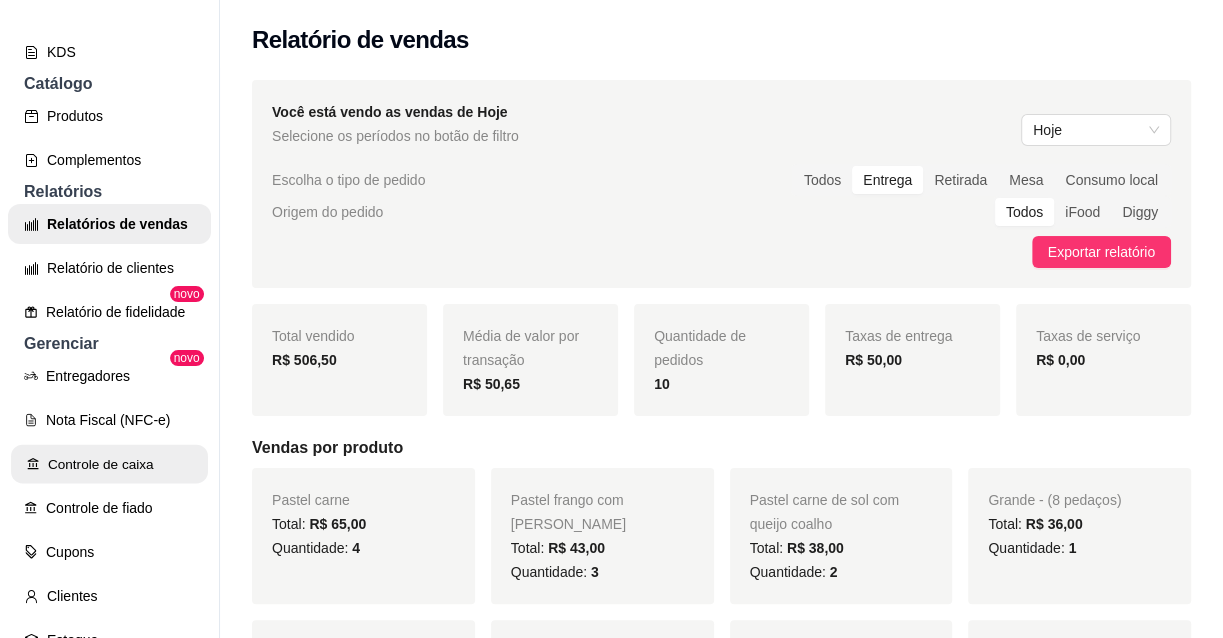 click on "Controle de caixa" at bounding box center (109, 464) 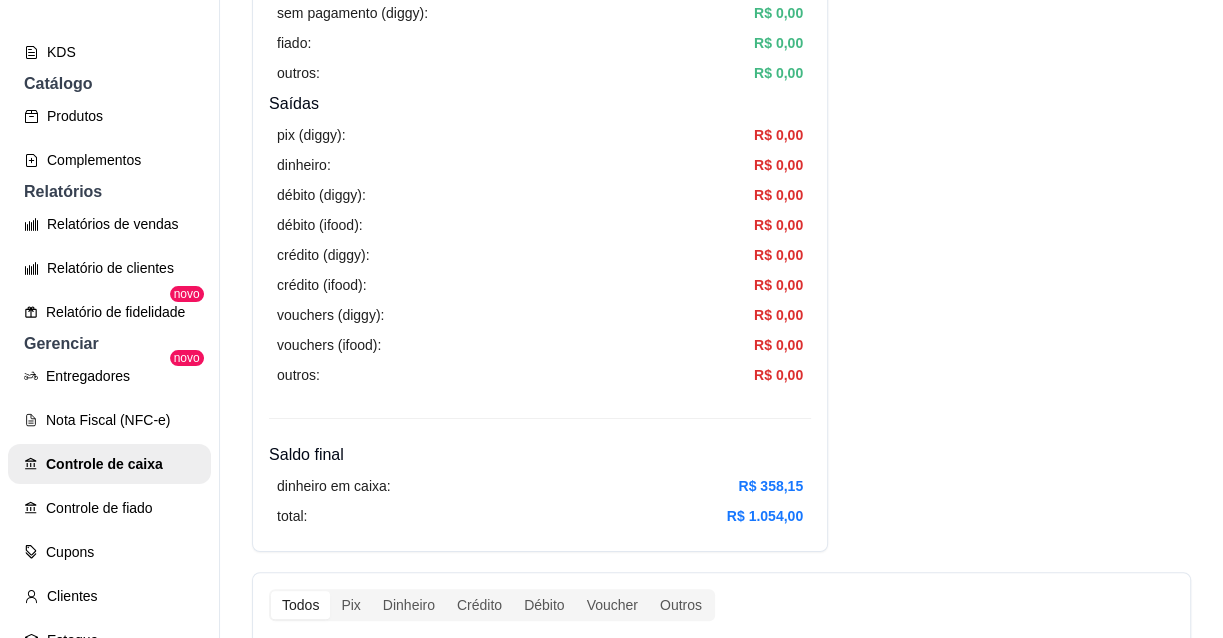 scroll, scrollTop: 636, scrollLeft: 0, axis: vertical 